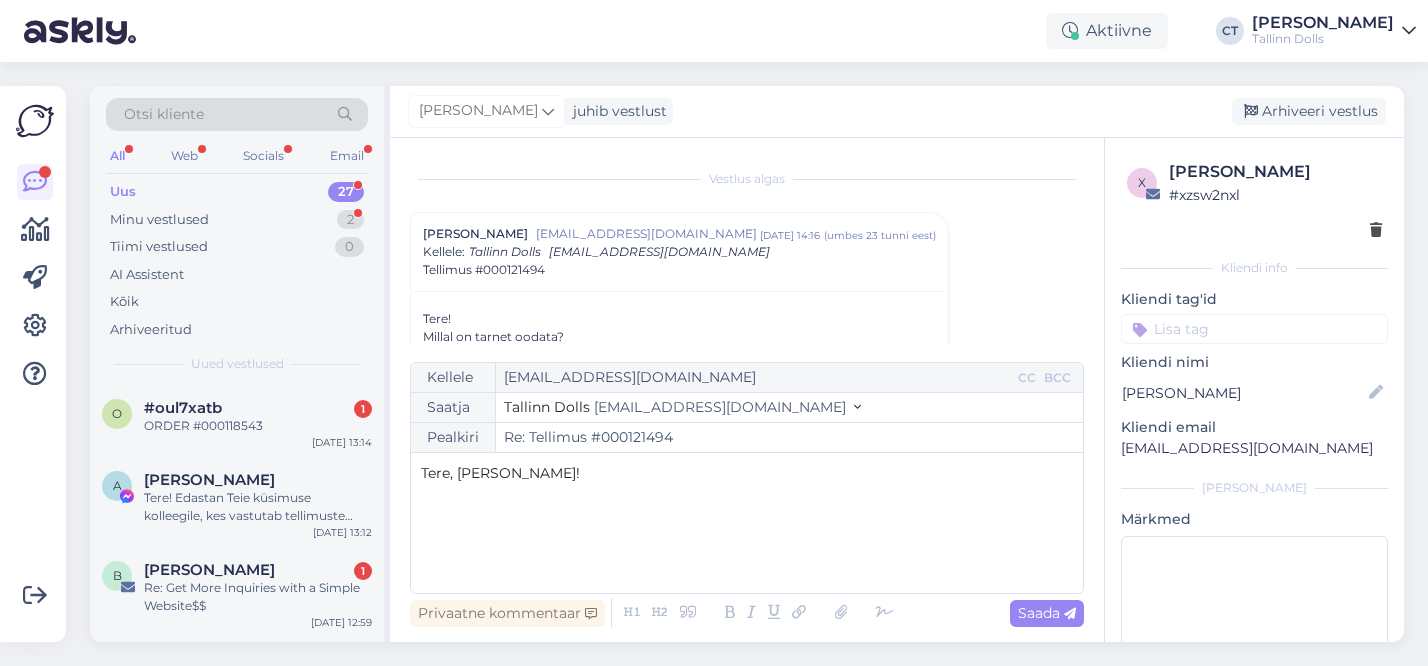 scroll, scrollTop: 0, scrollLeft: 0, axis: both 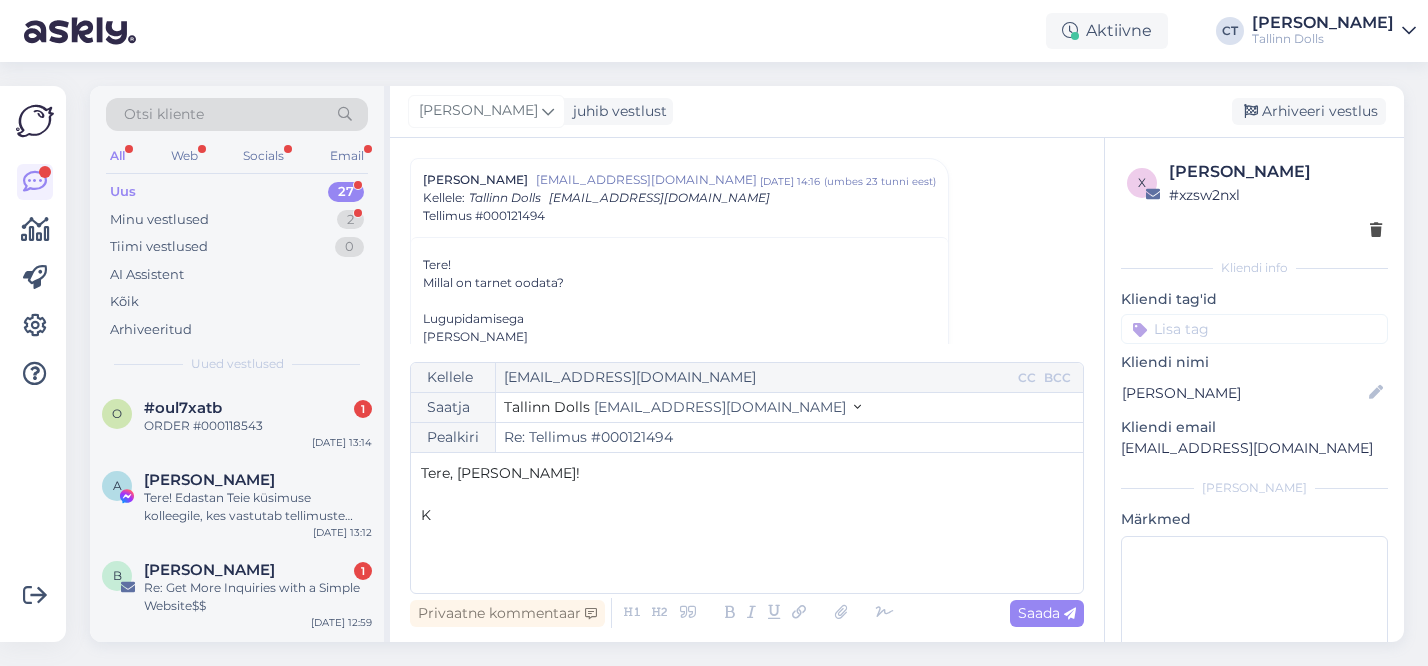 type 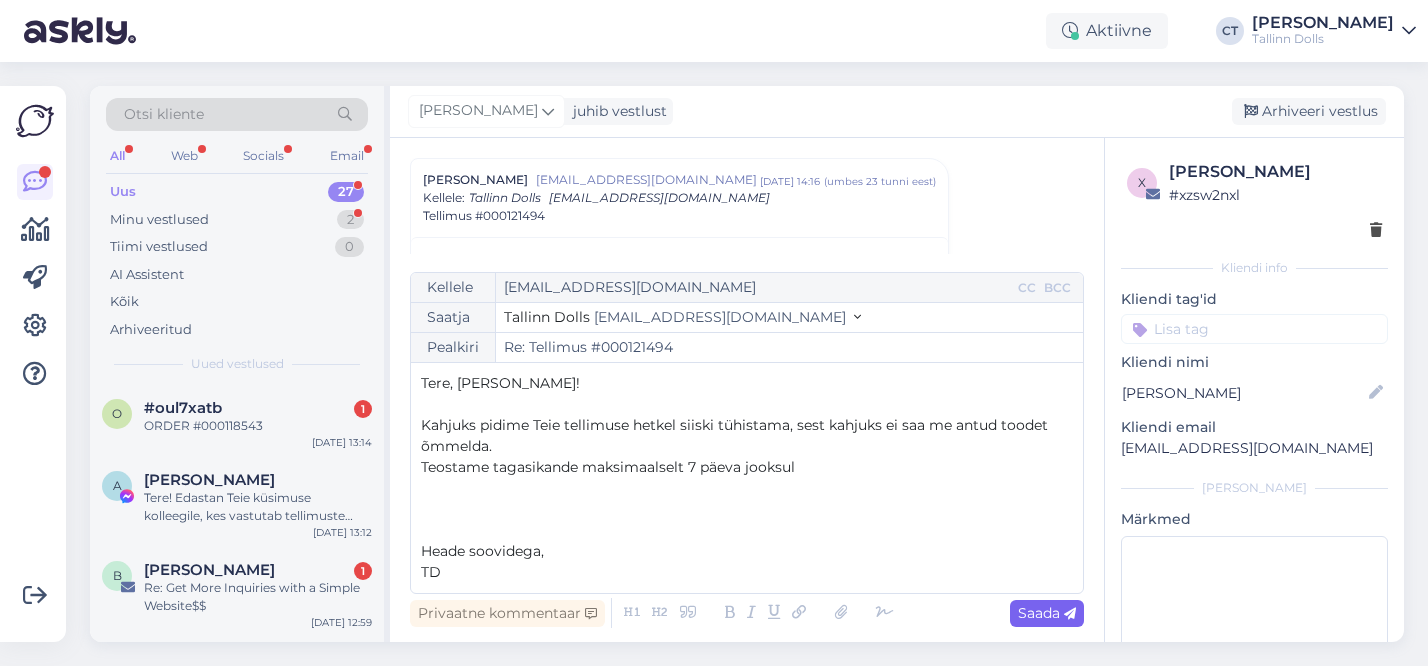 click on "Saada" at bounding box center (1047, 613) 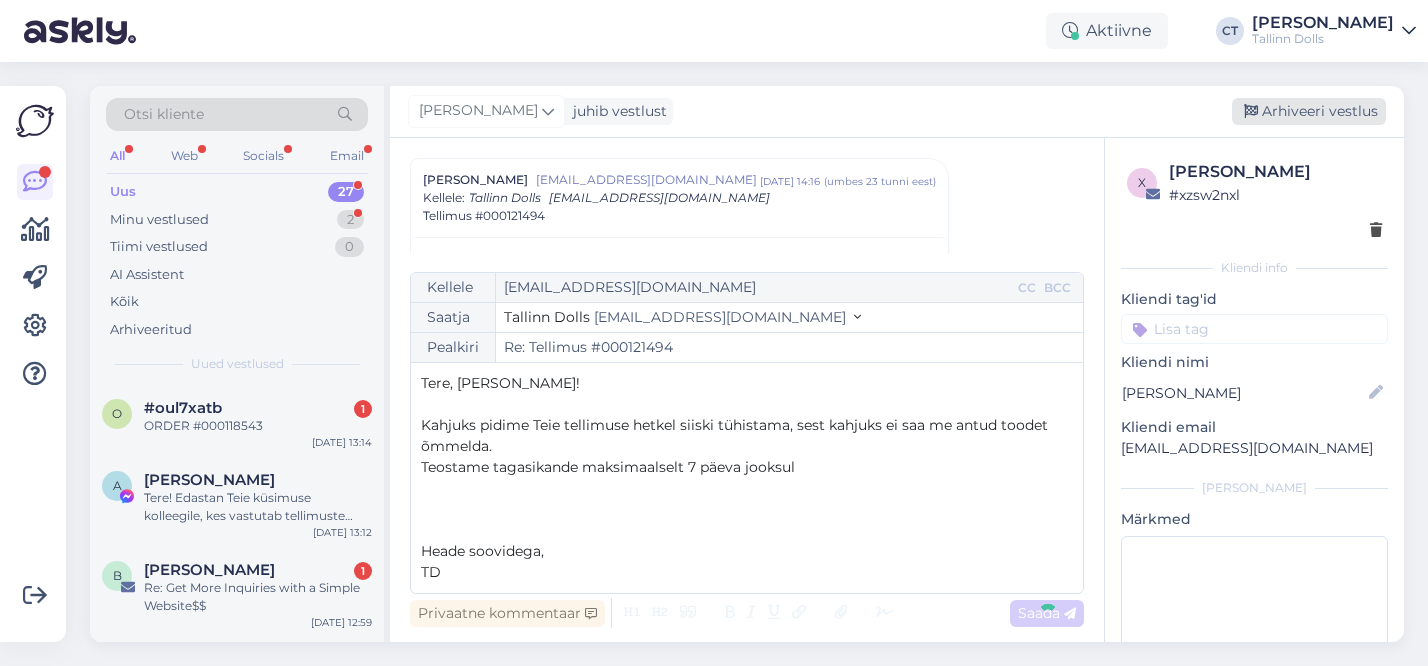 type on "Re: Re: Tellimus #000121494" 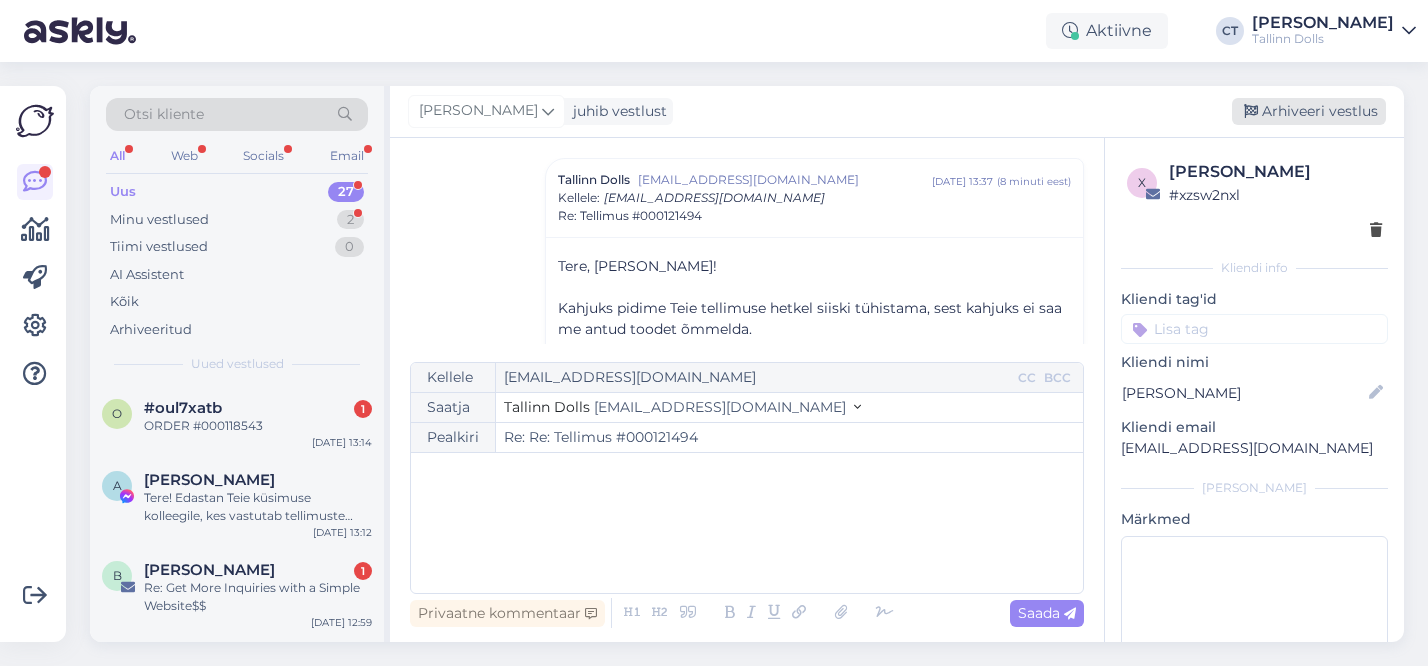 click on "Arhiveeri vestlus" at bounding box center [1309, 111] 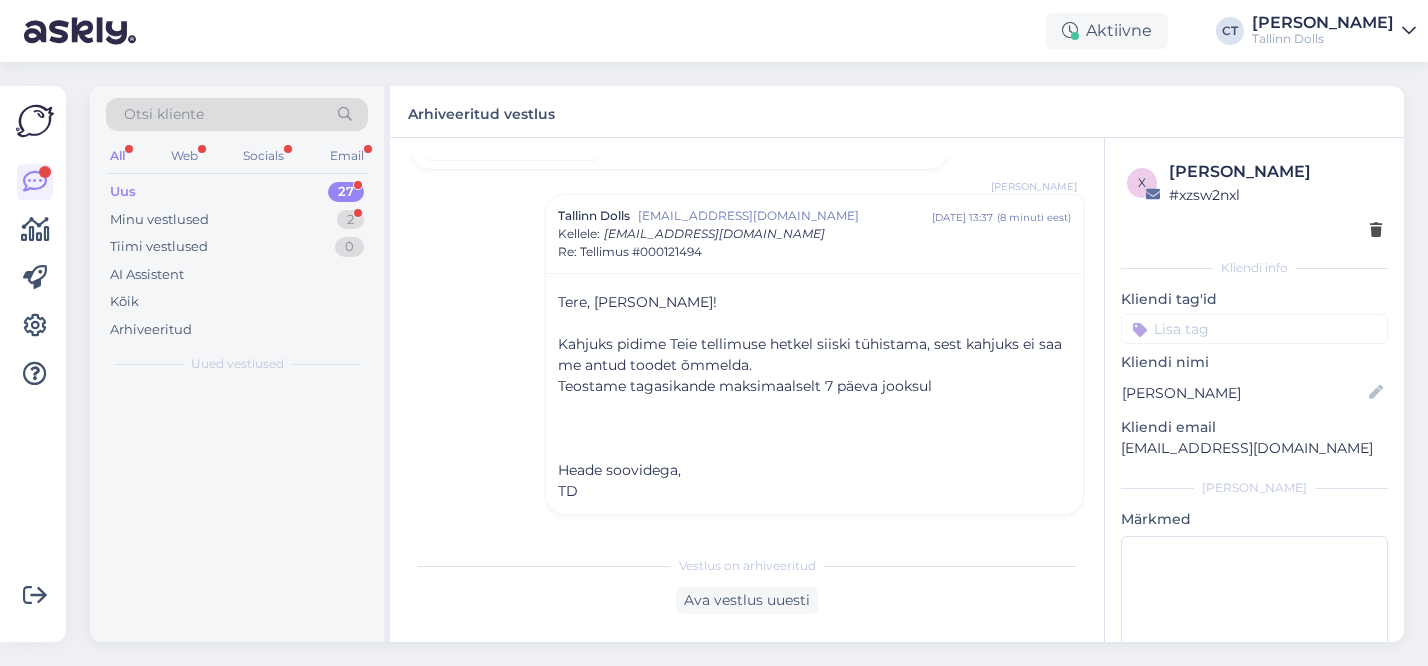 scroll, scrollTop: 1450, scrollLeft: 0, axis: vertical 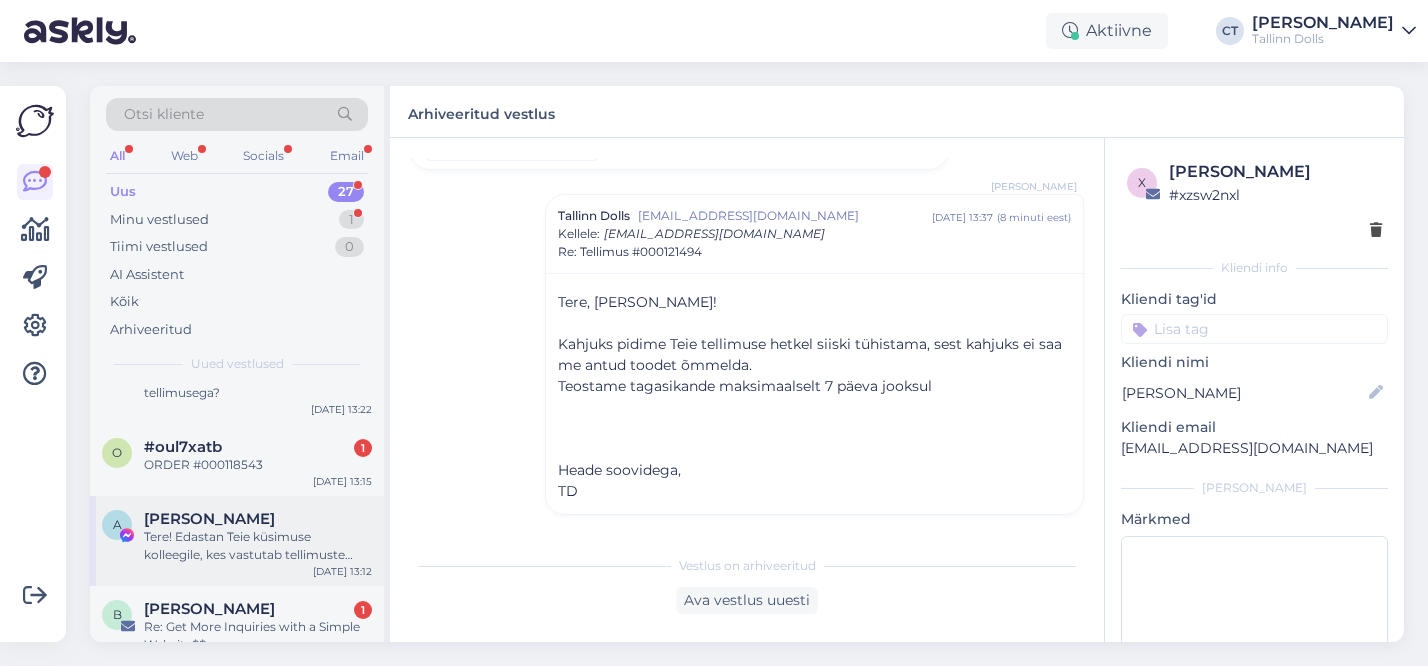 click on "Tere!
Edastan Teie küsimuse kolleegile, kes vastutab tellimuste eest. [PERSON_NAME] Teile teada, millal kleit posti pandi." at bounding box center (258, 546) 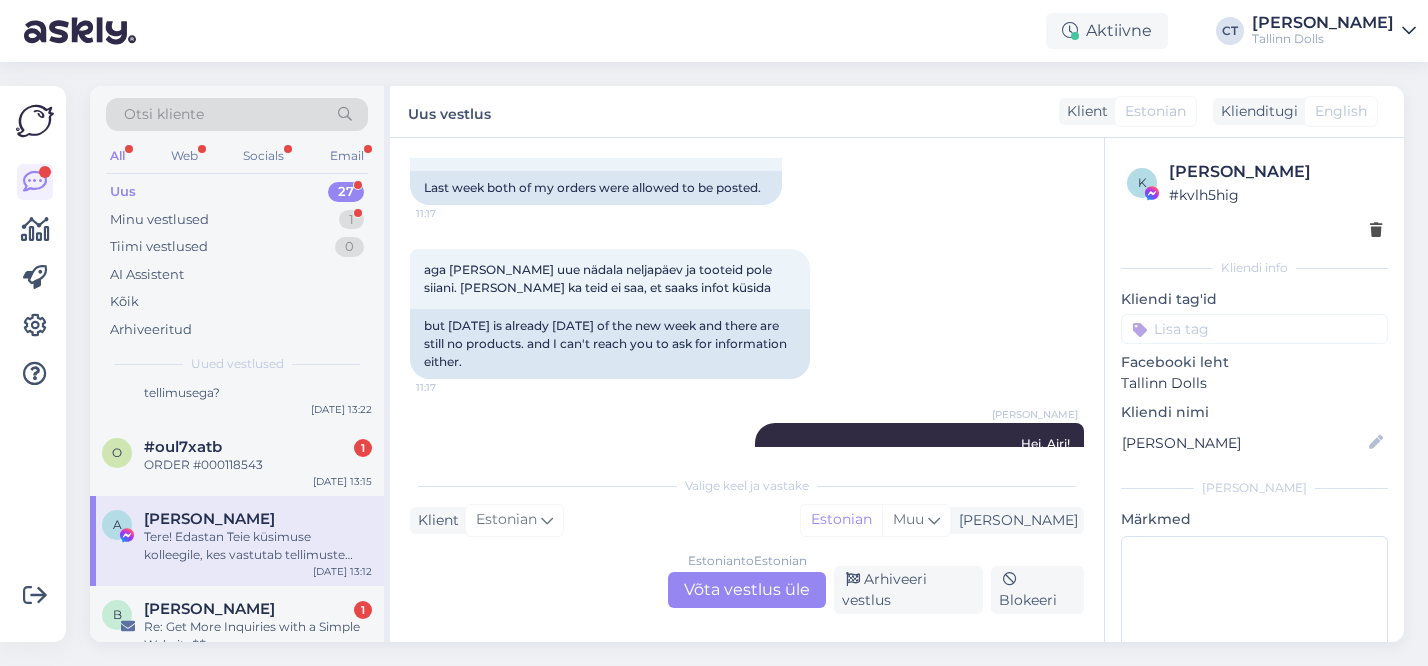 scroll, scrollTop: 2015, scrollLeft: 0, axis: vertical 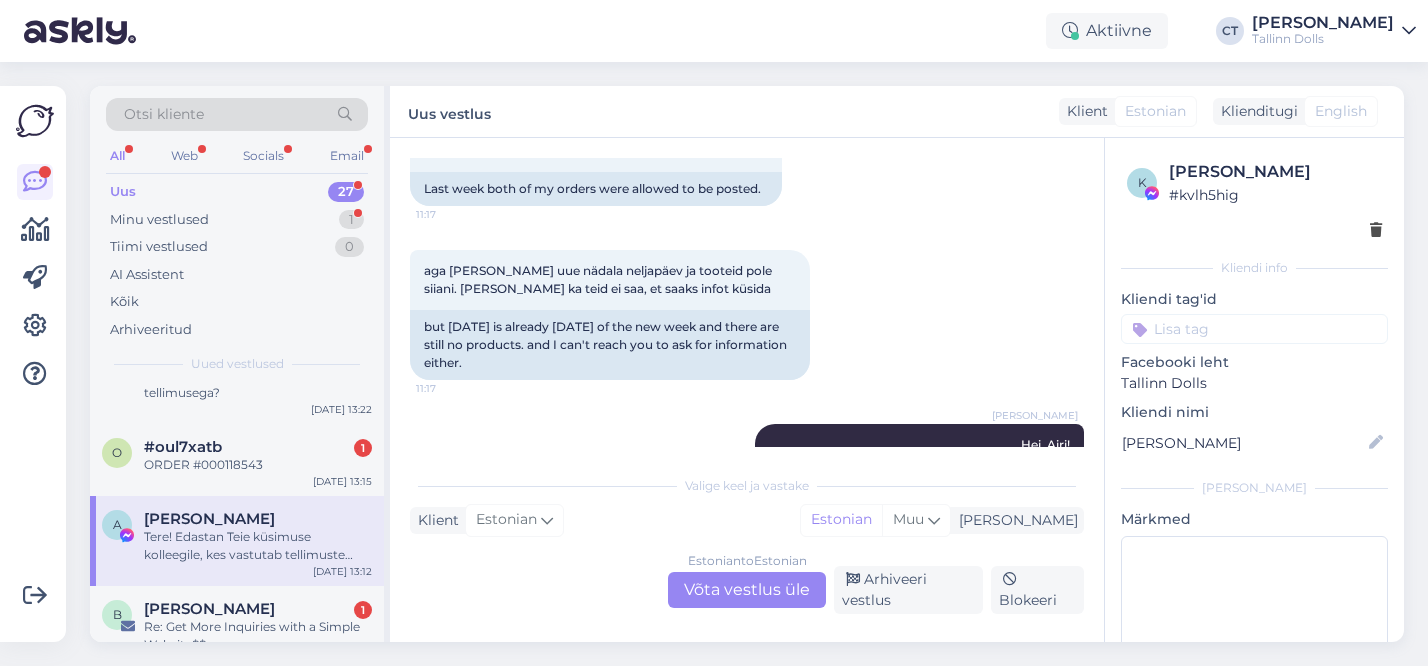 click on "Otsi kliente" at bounding box center [237, 114] 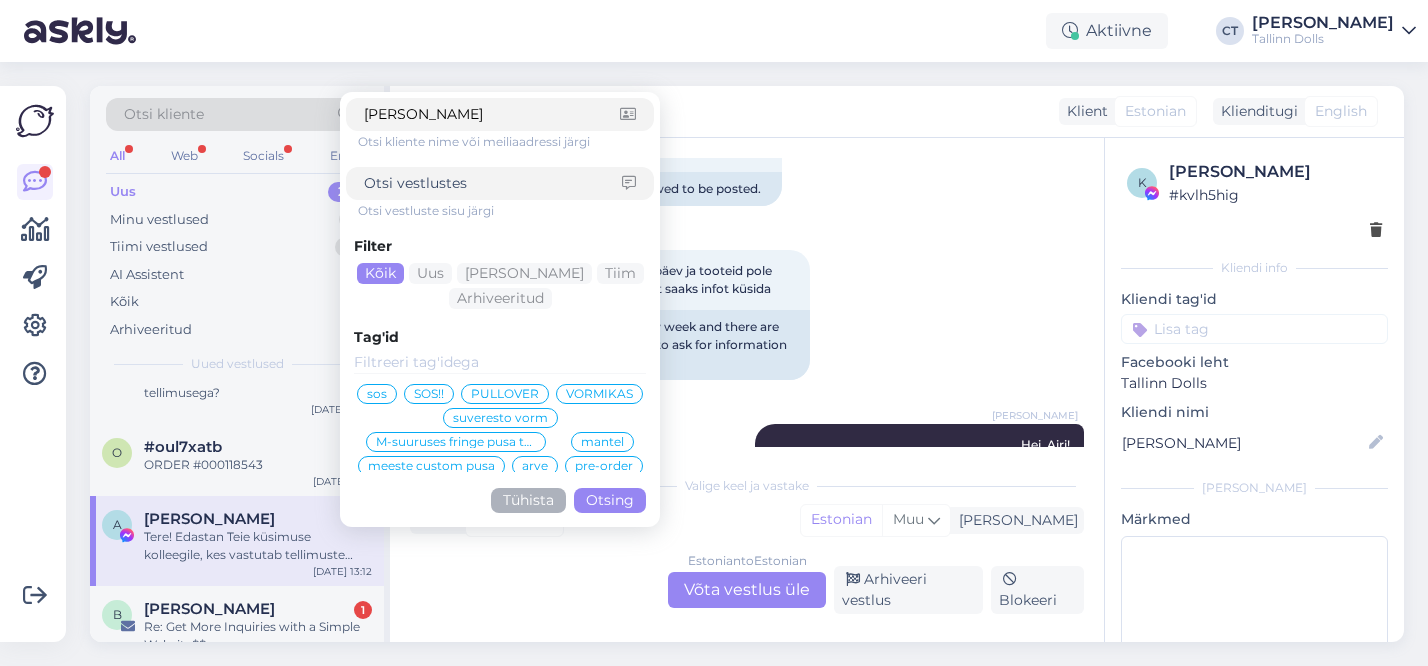 type on "tiisler" 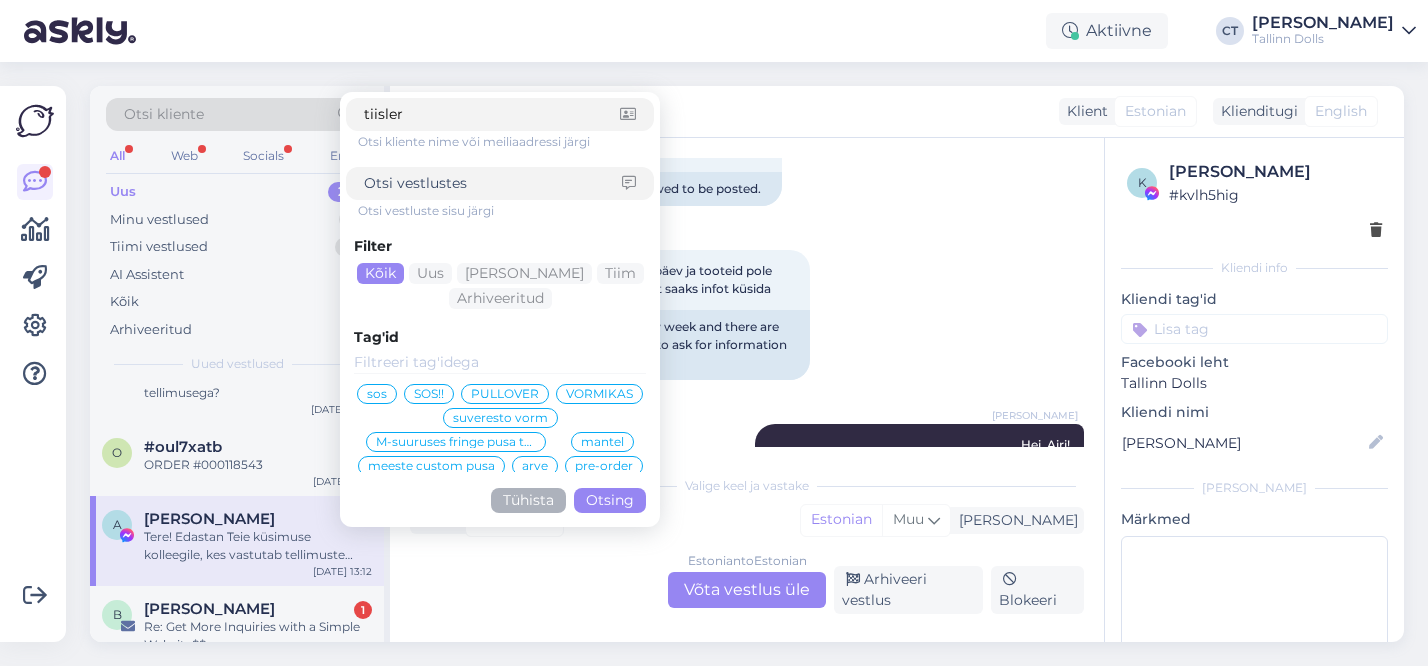 click on "Otsing" at bounding box center [610, 500] 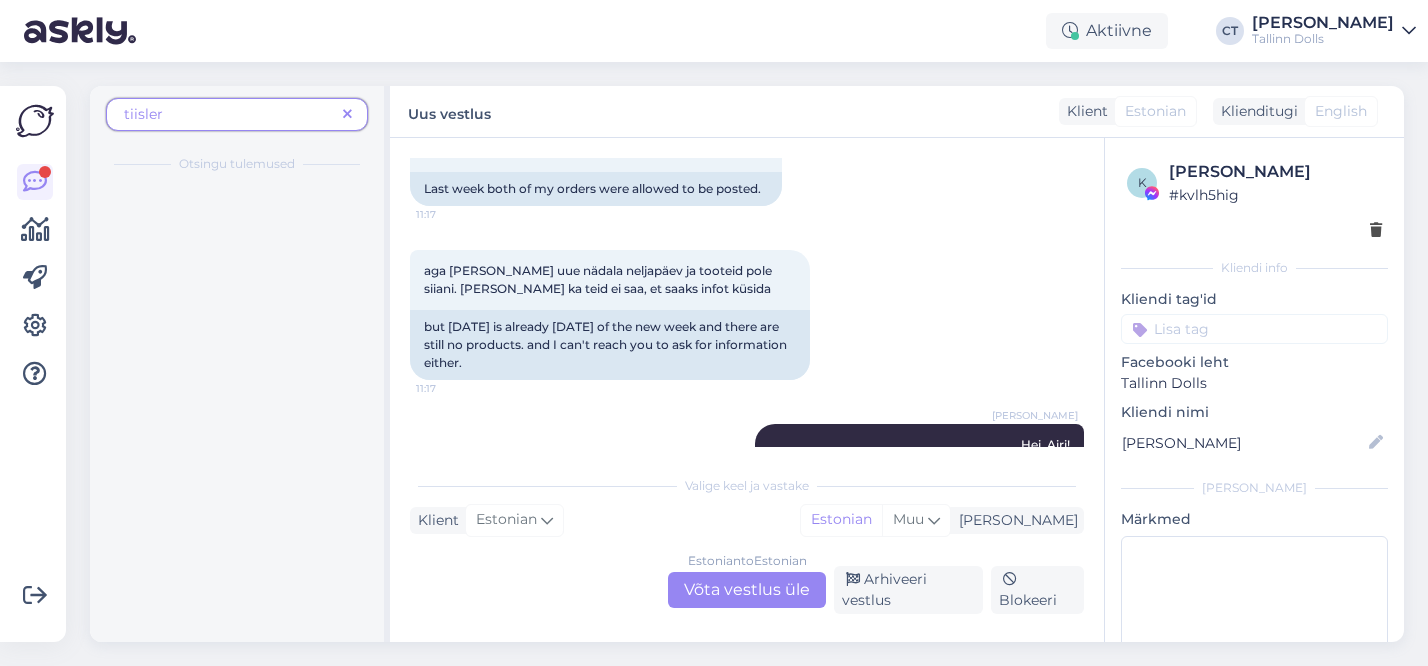 scroll, scrollTop: 0, scrollLeft: 0, axis: both 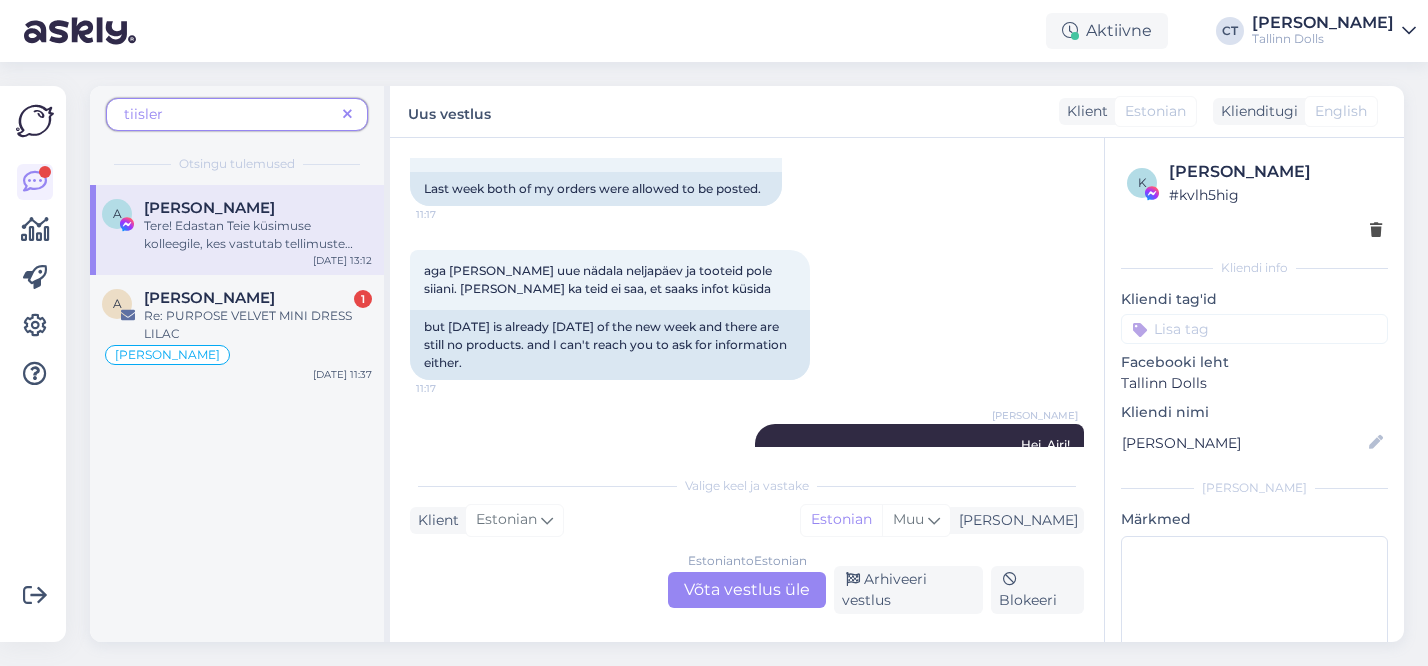 click on "Tere!
Edastan Teie küsimuse kolleegile, kes vastutab tellimuste eest. [PERSON_NAME] Teile teada, millal kleit posti pandi." at bounding box center (258, 235) 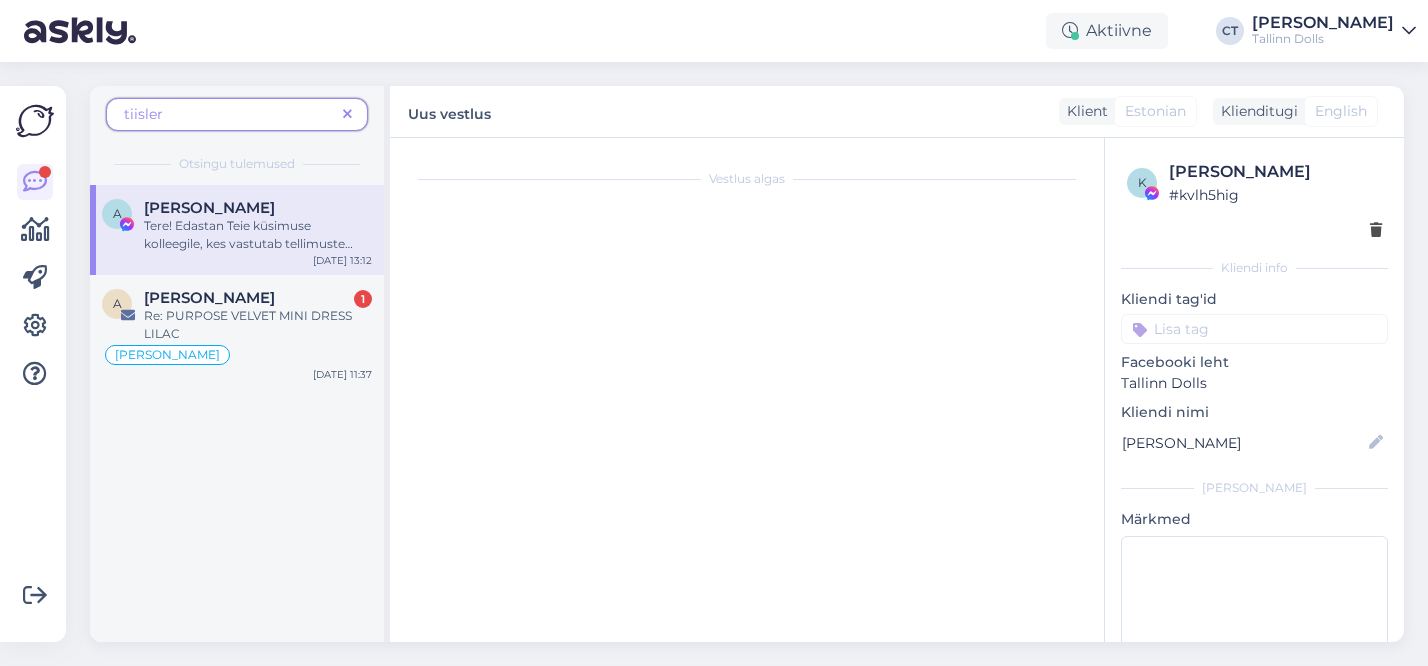 scroll, scrollTop: 0, scrollLeft: 0, axis: both 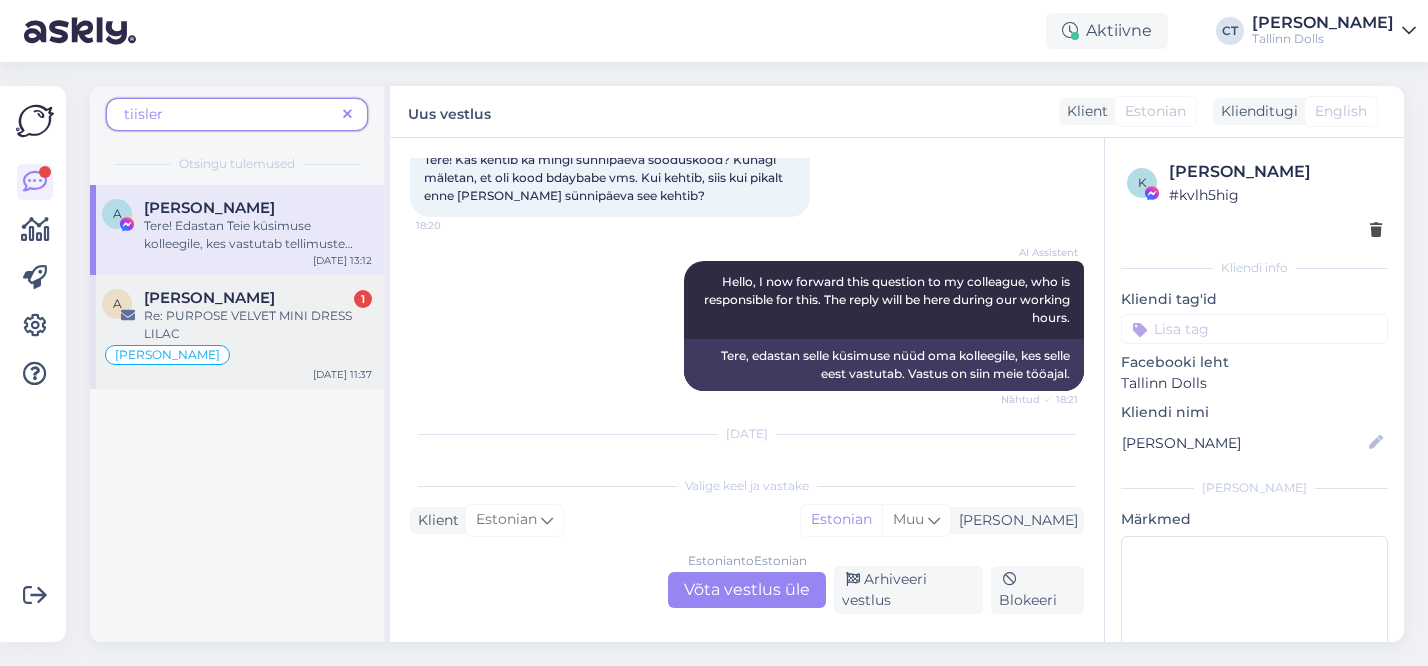 click on "Re: PURPOSE VELVET MINI DRESS LILAC" at bounding box center (258, 325) 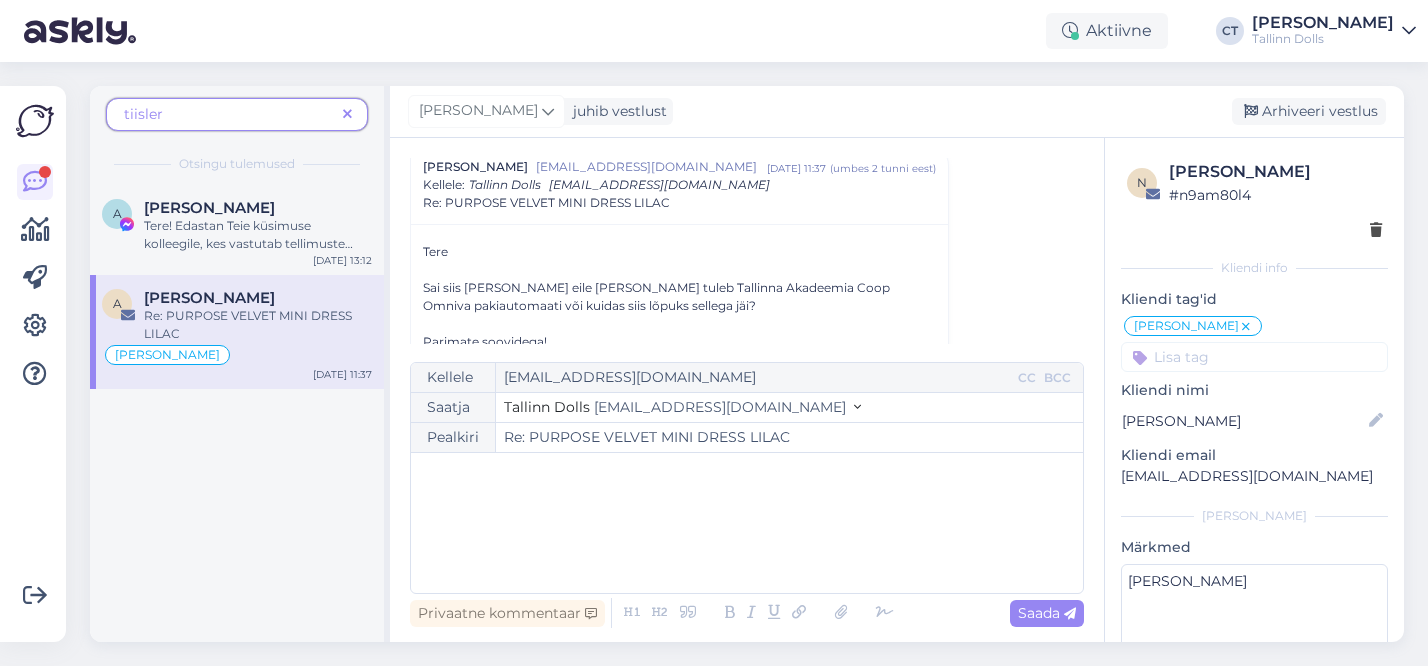scroll, scrollTop: 1878, scrollLeft: 0, axis: vertical 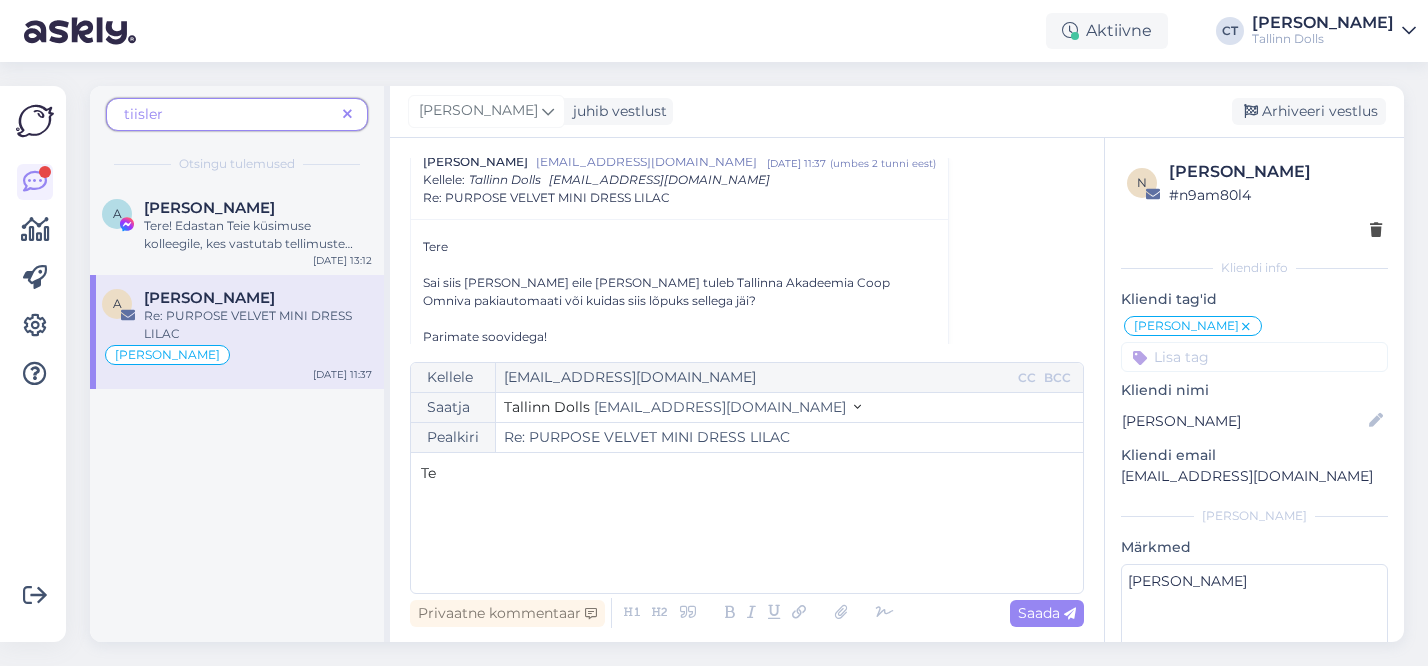 type 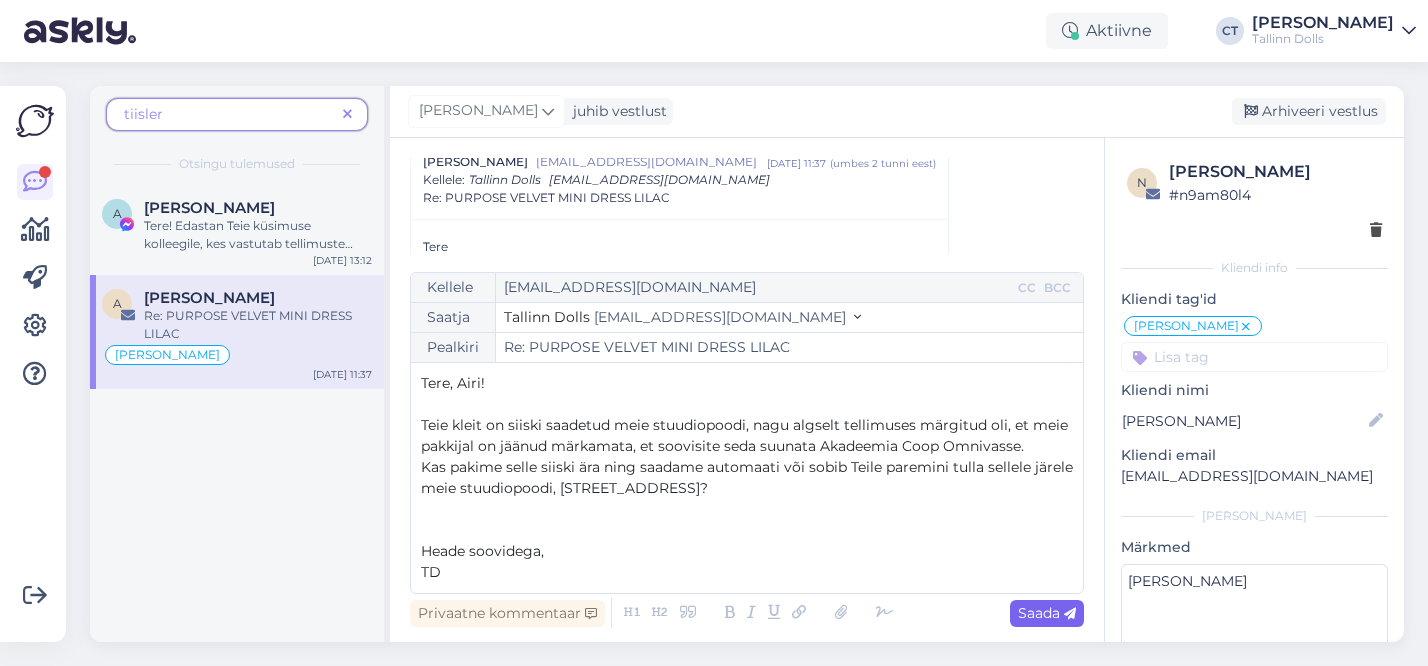 click on "Saada" at bounding box center (1047, 613) 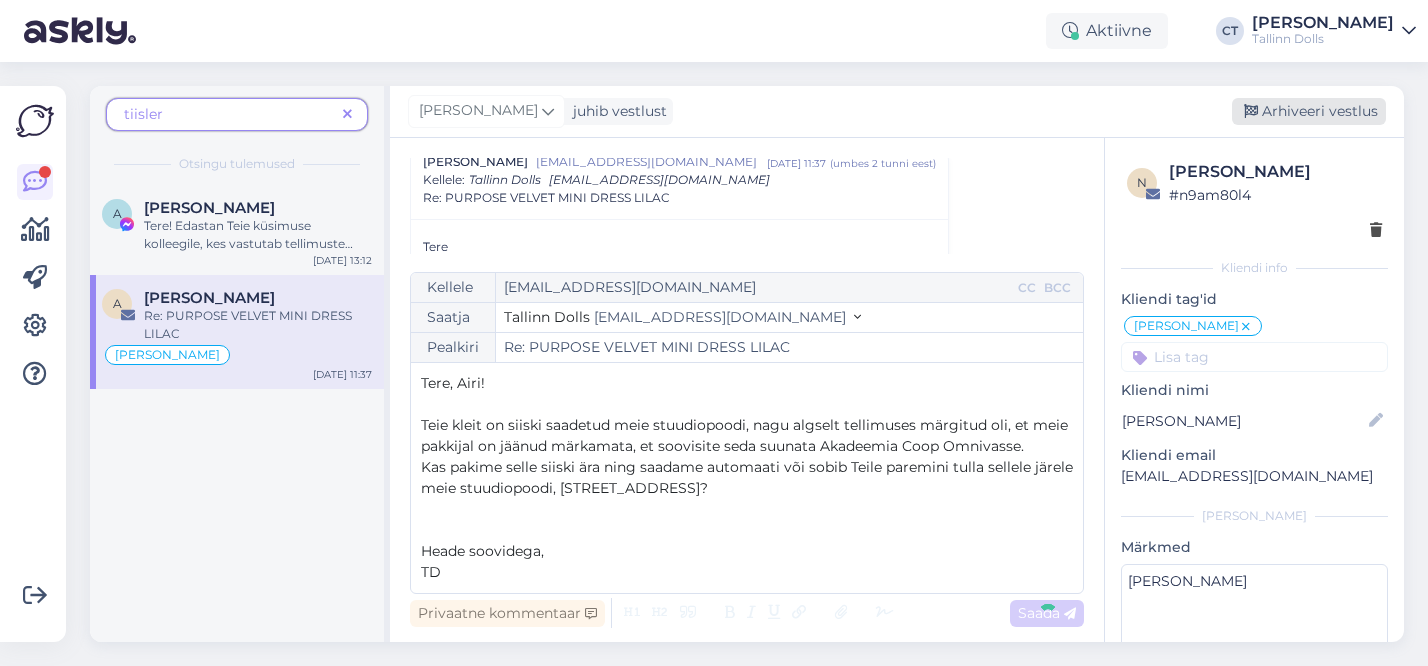 type on "Re: Re: PURPOSE VELVET MINI DRESS LILAC" 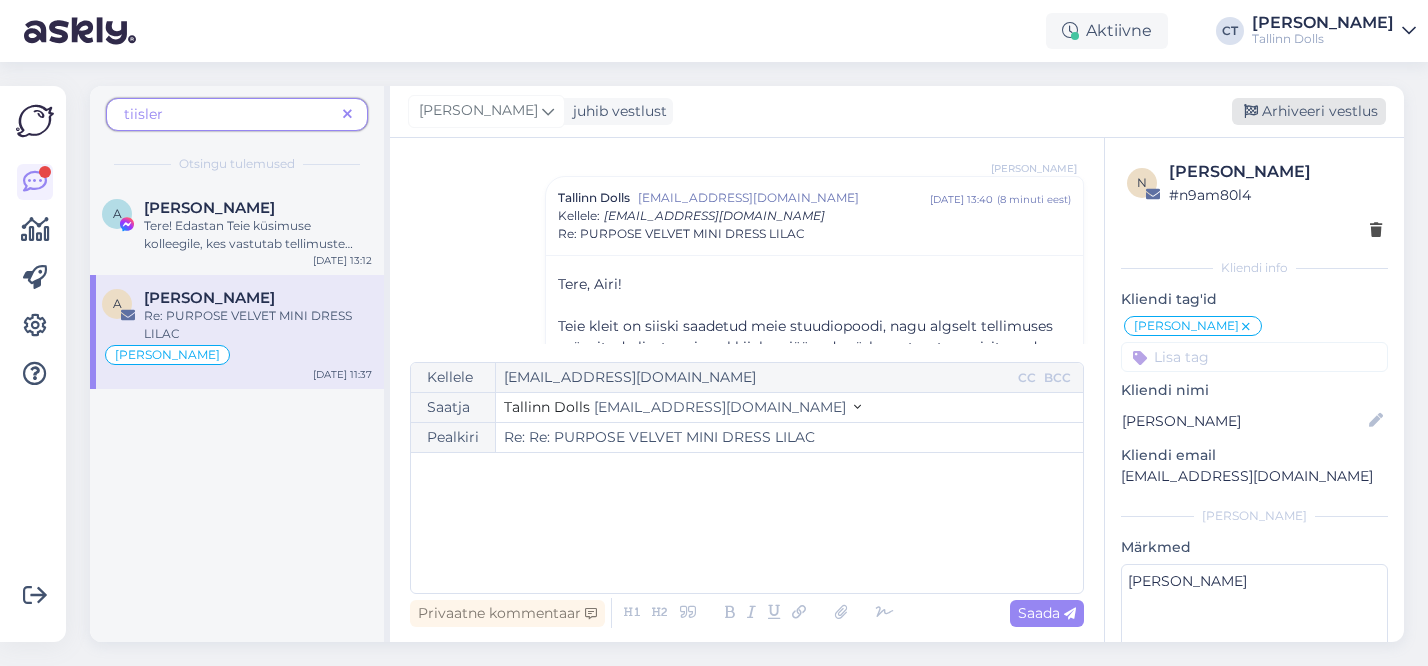 click on "Arhiveeri vestlus" at bounding box center (1309, 111) 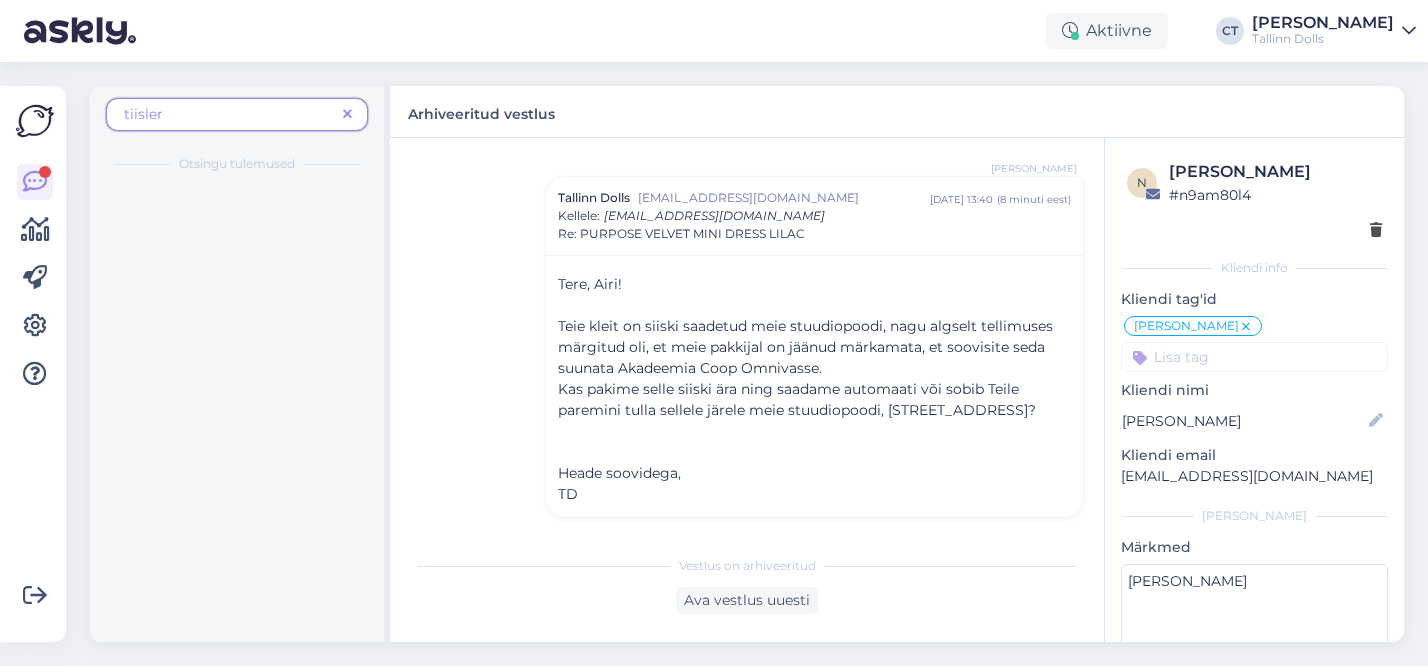 scroll, scrollTop: 2769, scrollLeft: 0, axis: vertical 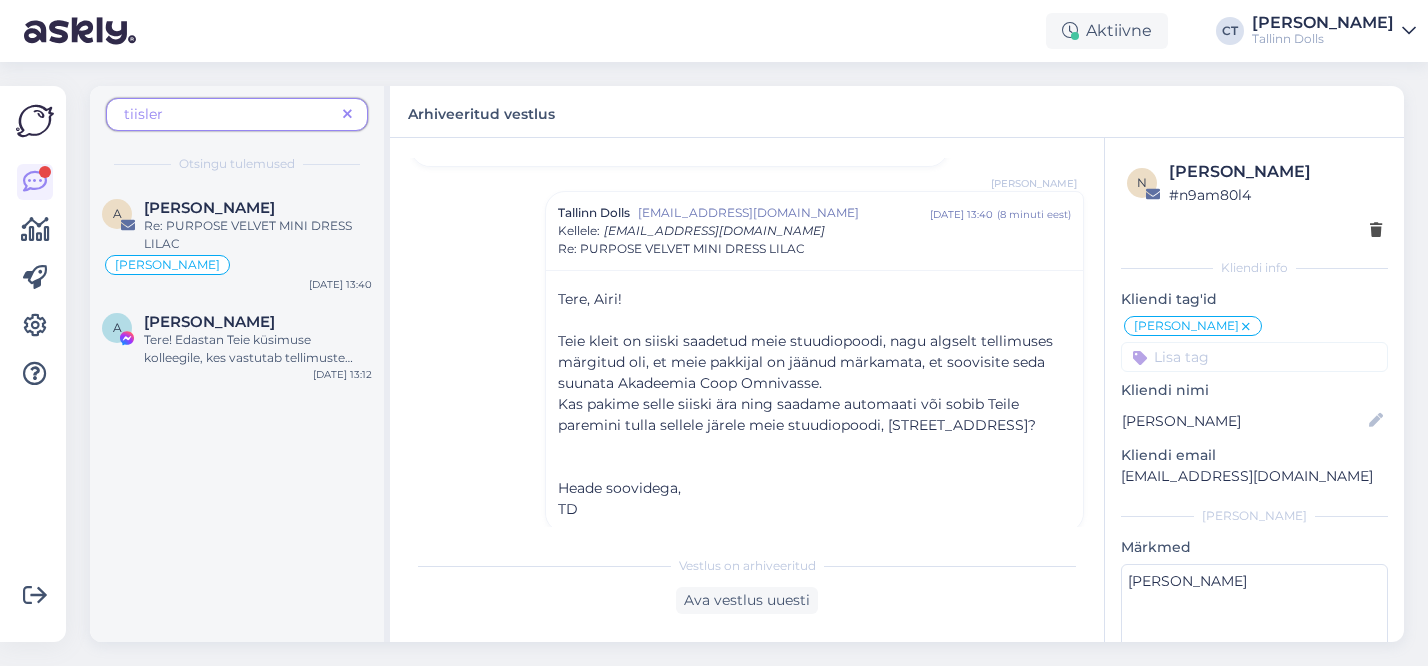 click at bounding box center (347, 115) 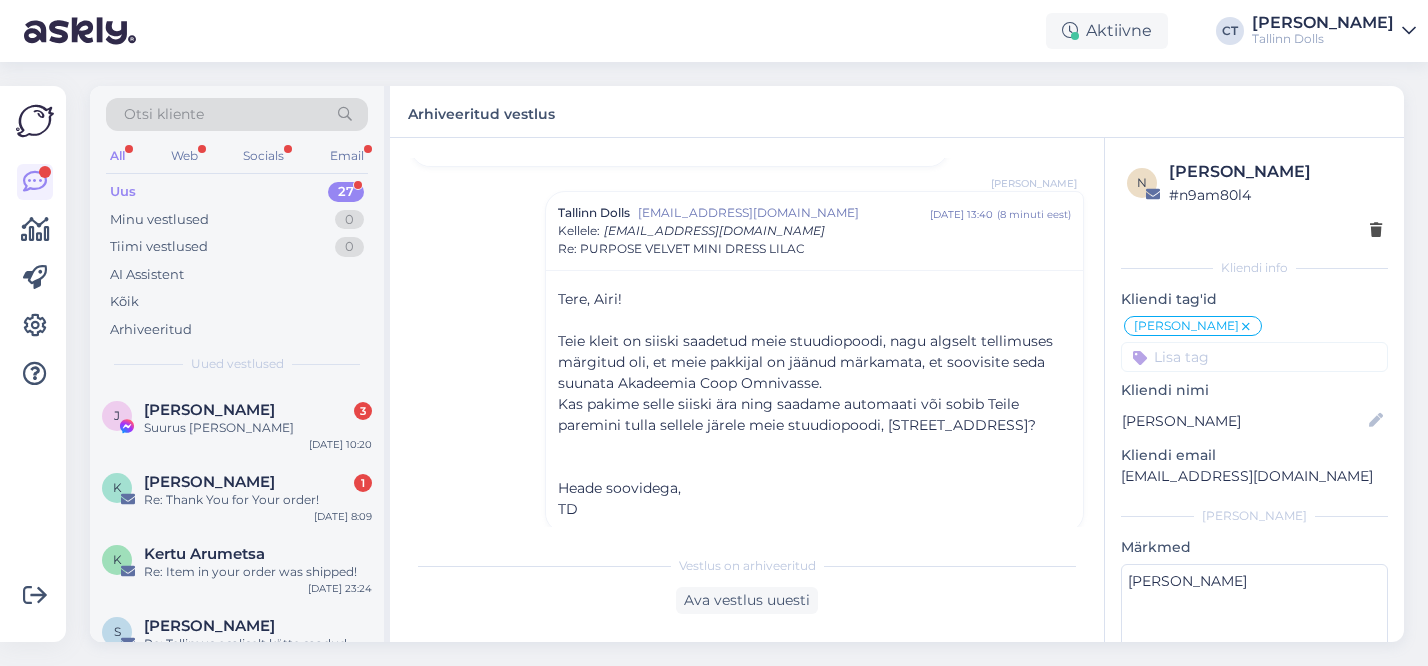 scroll, scrollTop: 1831, scrollLeft: 0, axis: vertical 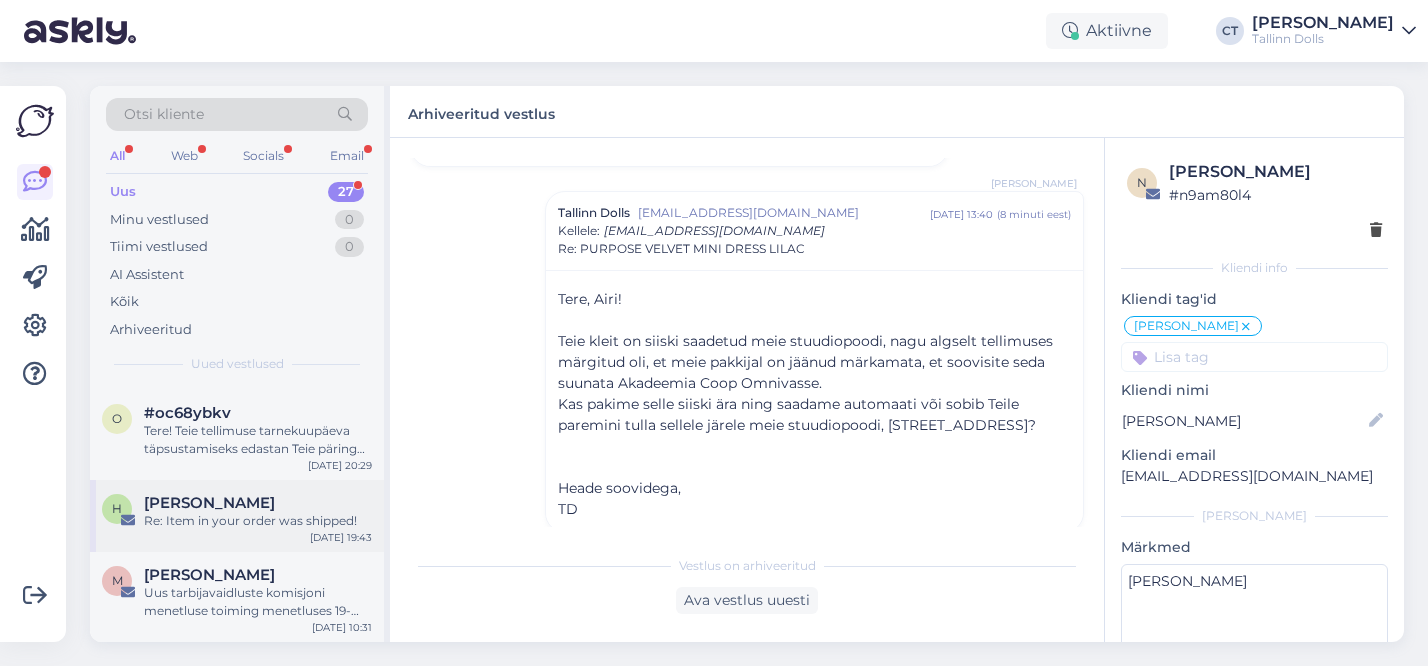 click on "H [PERSON_NAME] Re: Item in your order was shipped! [DATE] 19:43" at bounding box center (237, 516) 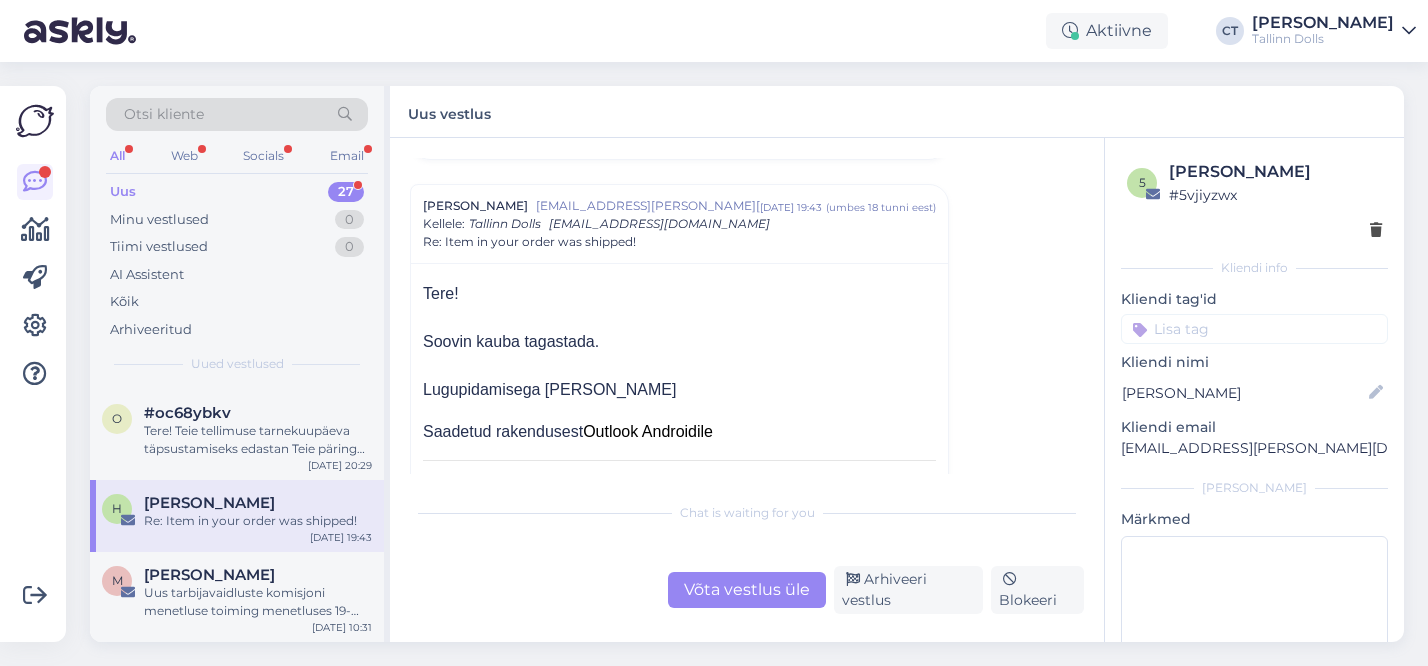 scroll, scrollTop: 115, scrollLeft: 0, axis: vertical 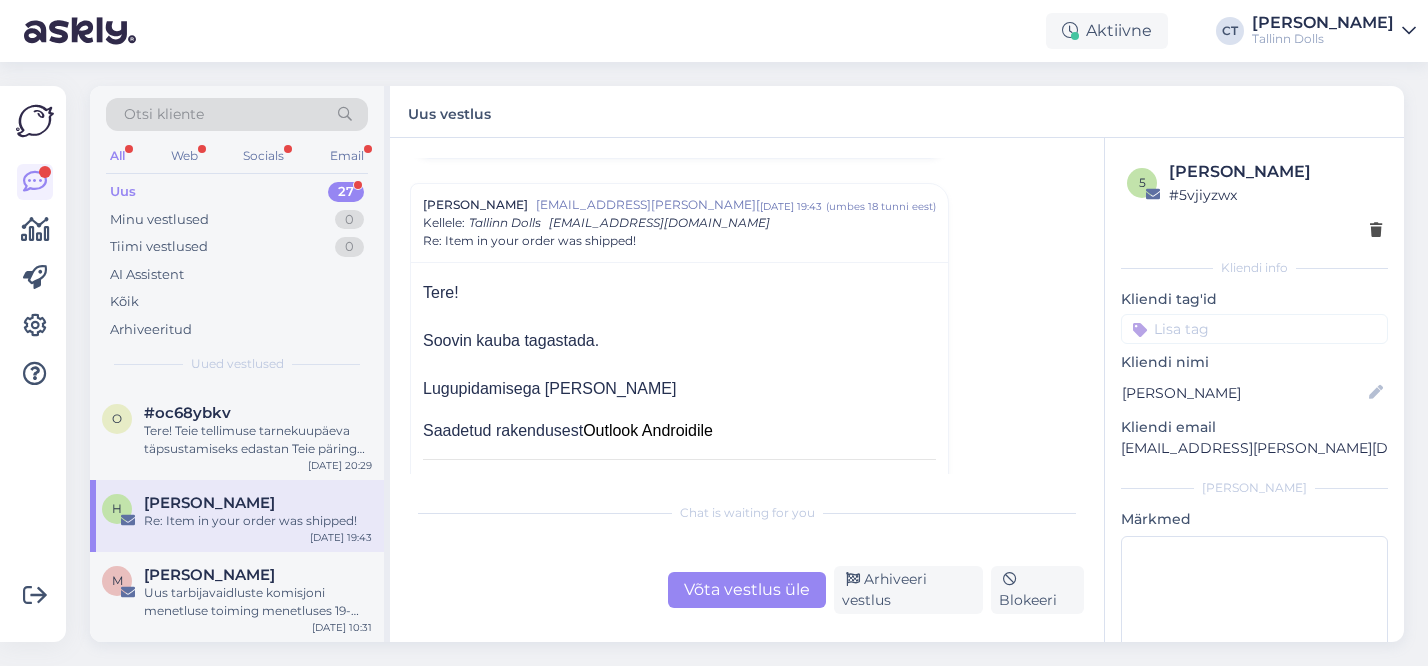 click on "Võta vestlus üle" at bounding box center [747, 590] 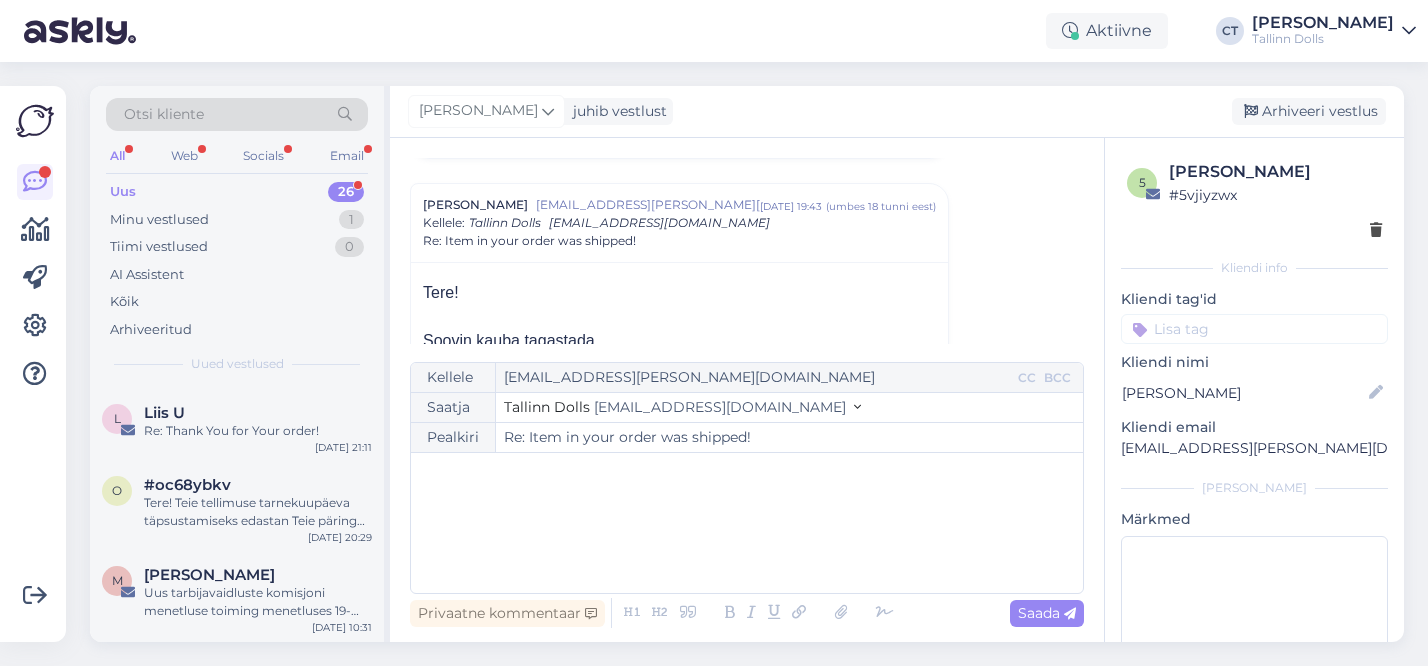 scroll, scrollTop: 140, scrollLeft: 0, axis: vertical 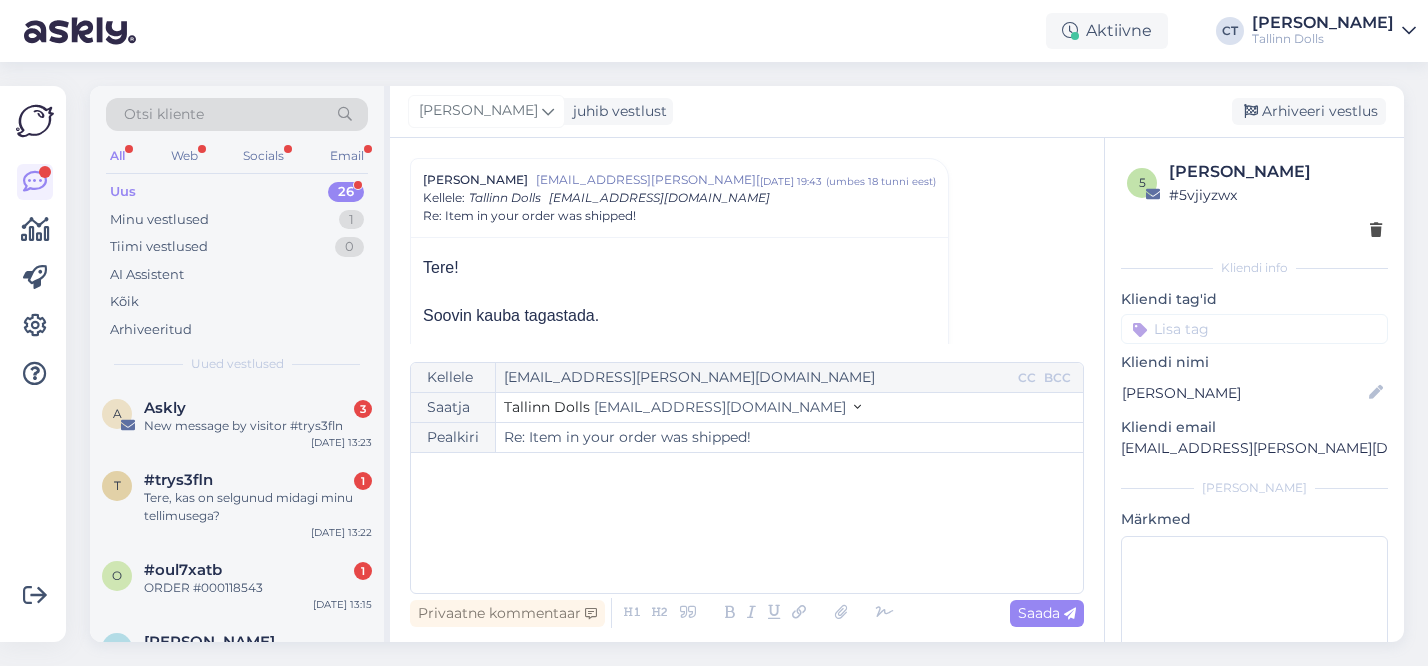 click on "﻿" at bounding box center [747, 523] 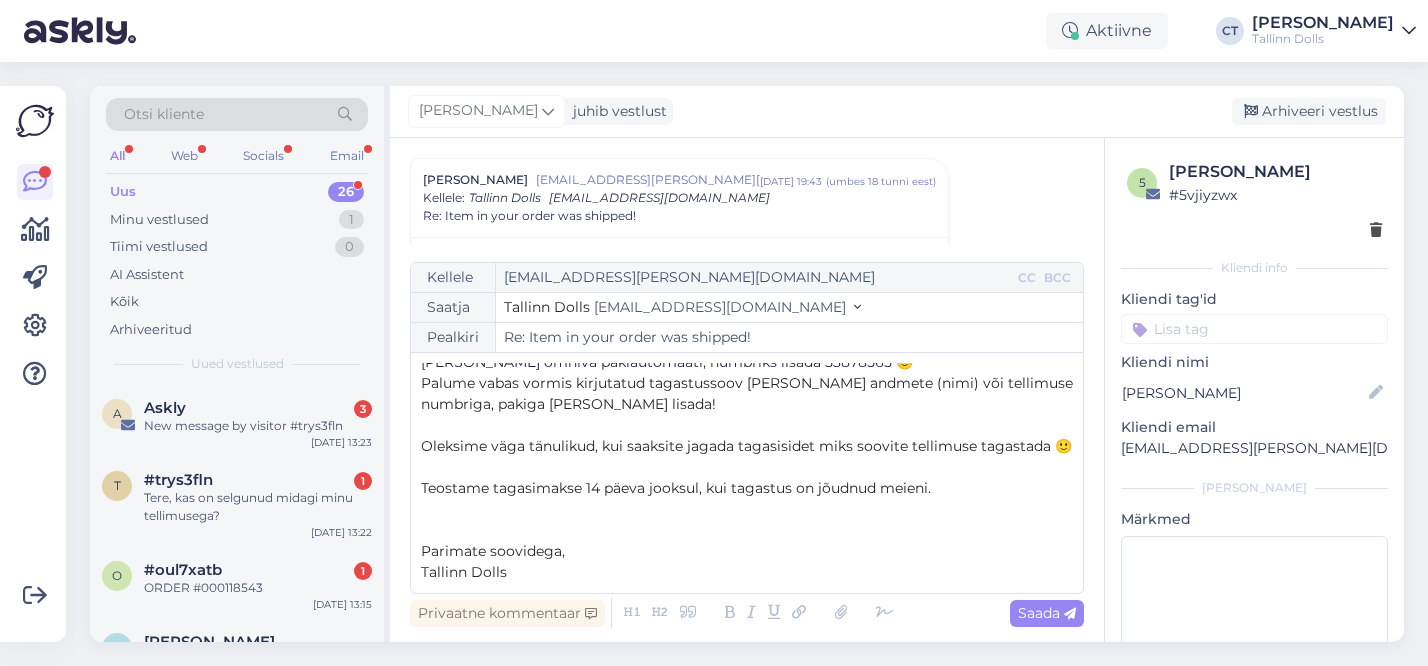 scroll, scrollTop: 0, scrollLeft: 0, axis: both 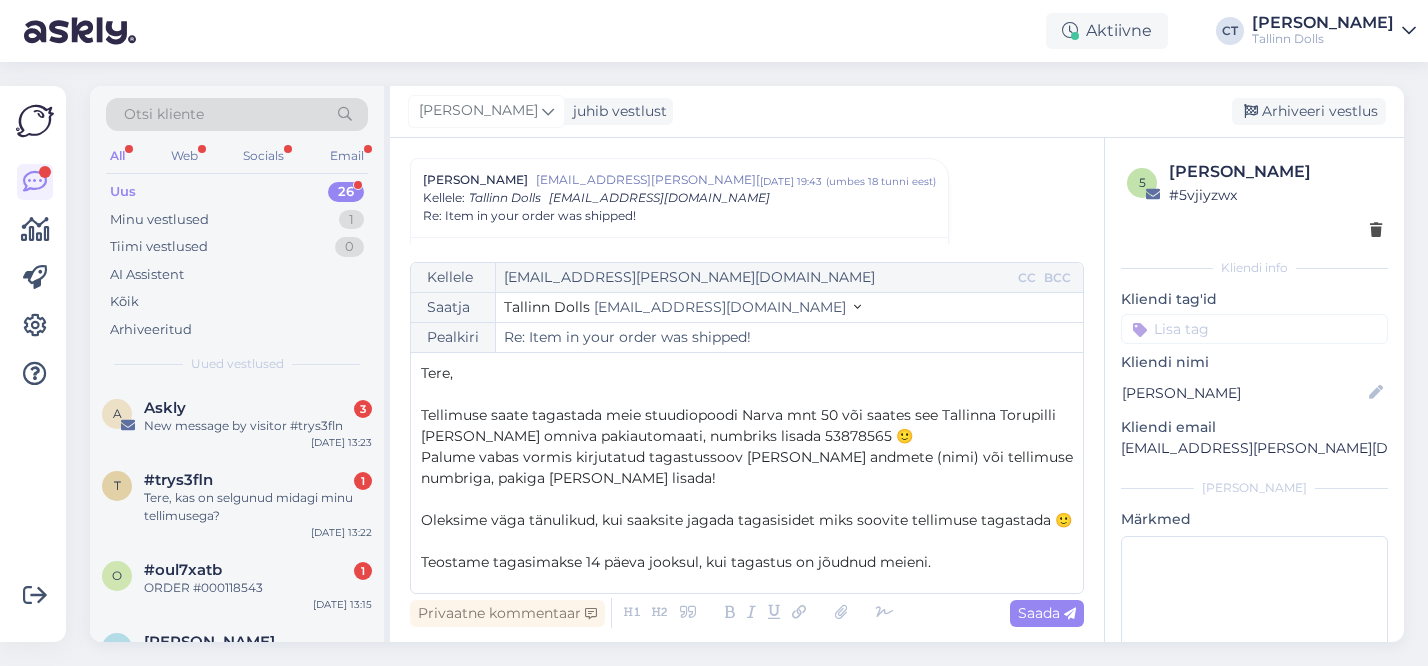 click on "Tere," at bounding box center (747, 373) 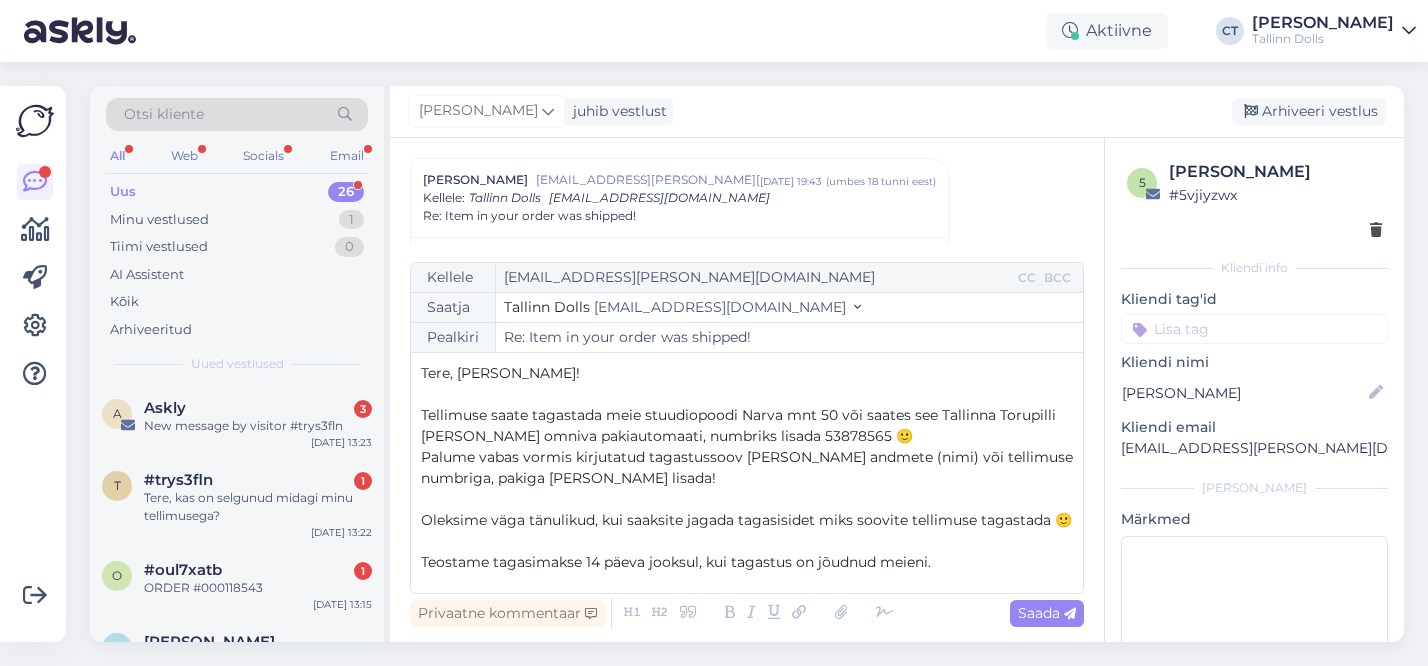 scroll, scrollTop: 74, scrollLeft: 0, axis: vertical 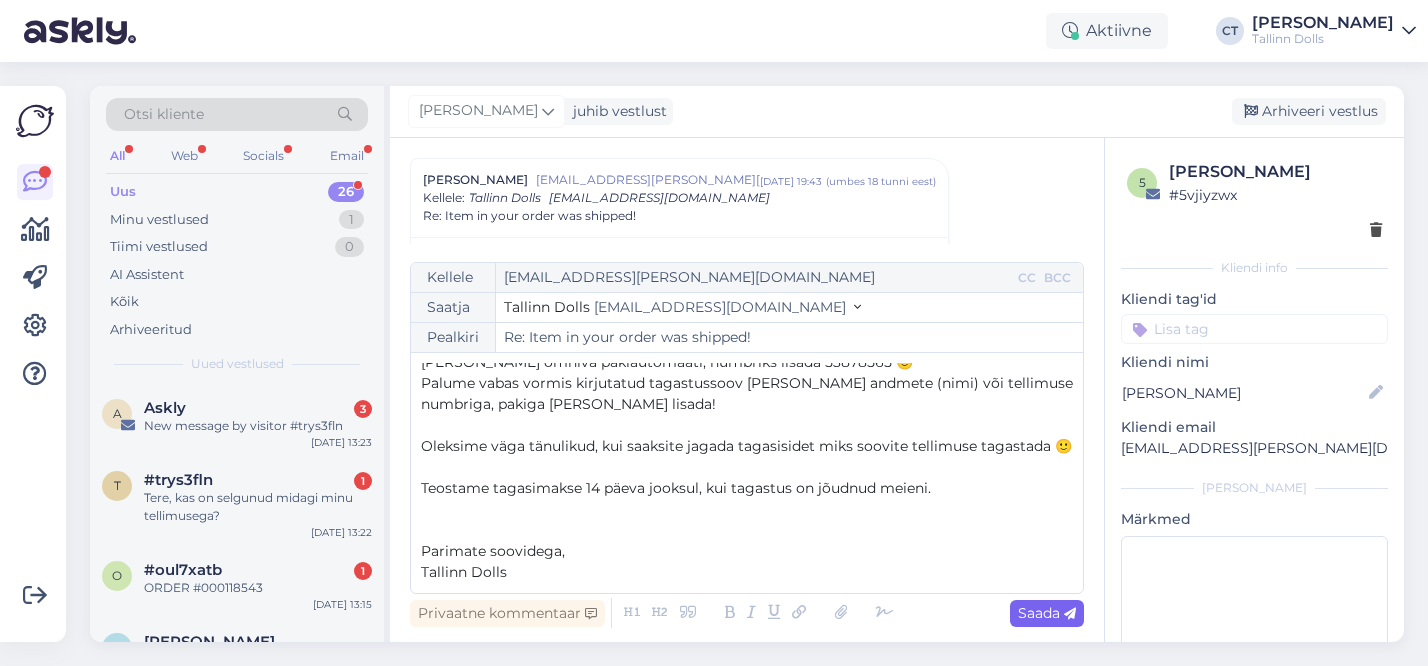 click at bounding box center (1070, 614) 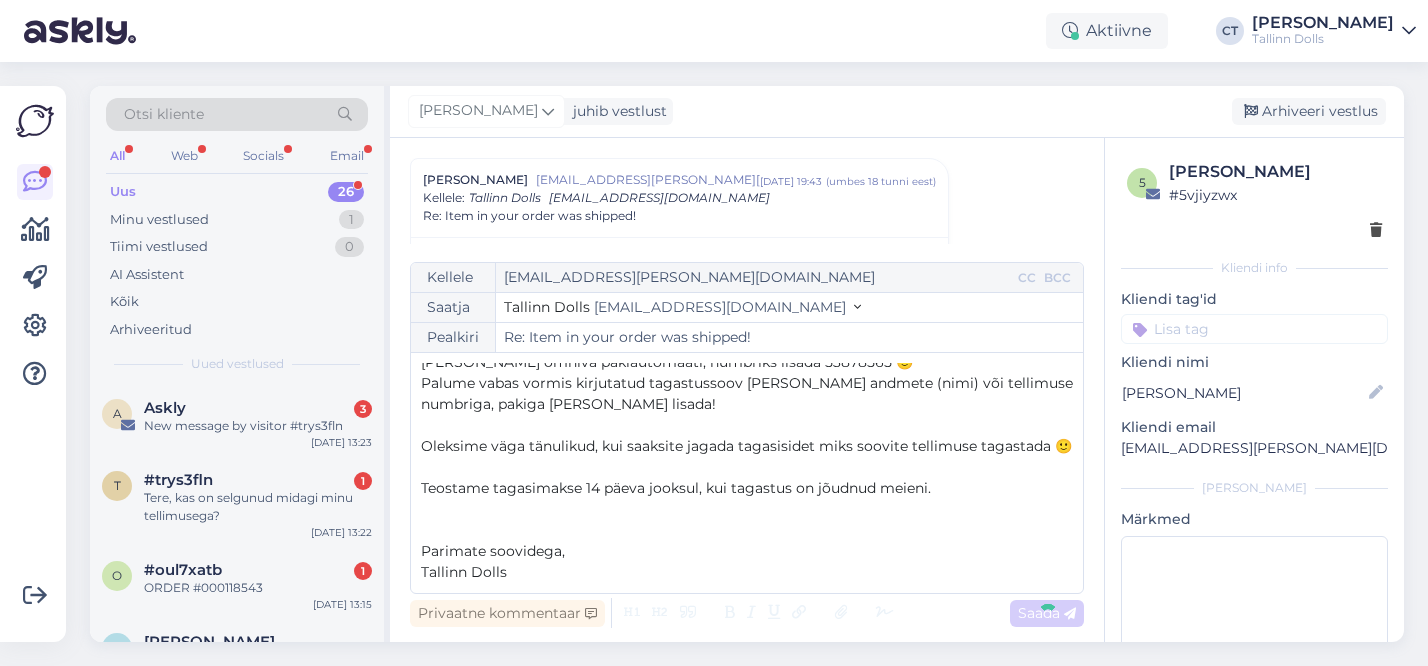 type on "Re: Re: Item in your order was shipped!" 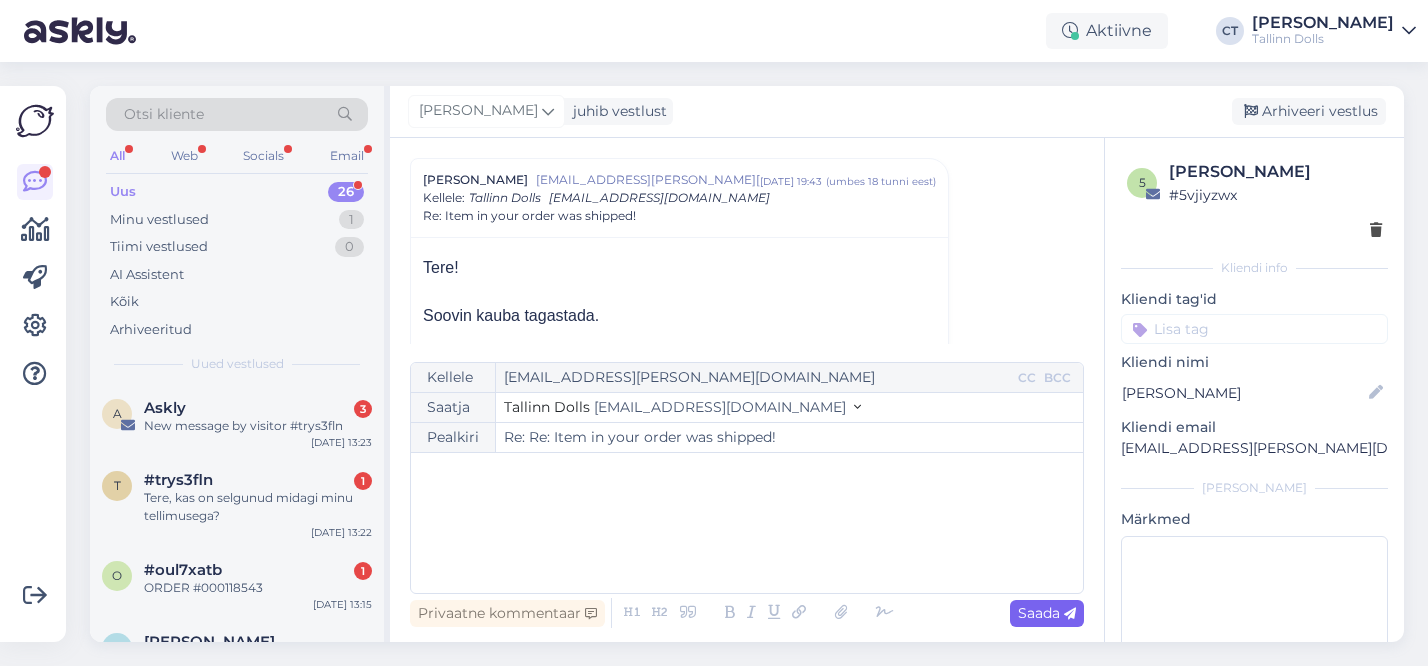 scroll, scrollTop: 1602, scrollLeft: 0, axis: vertical 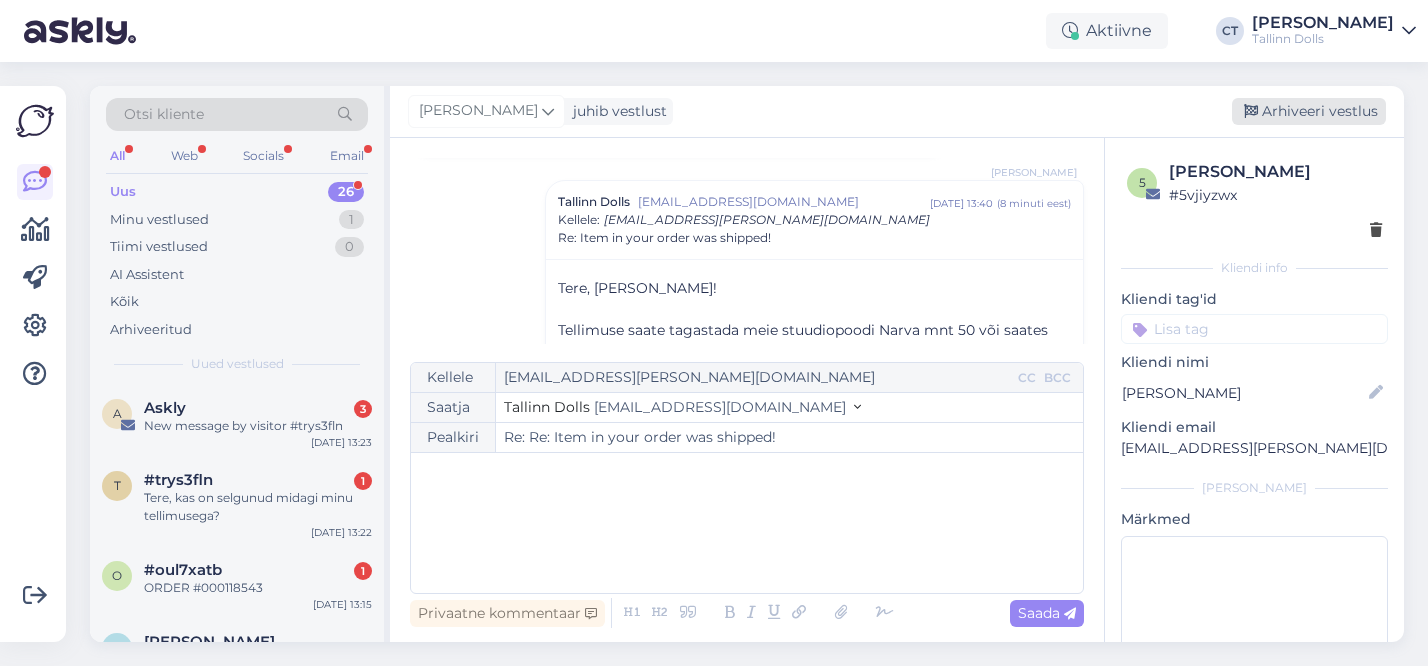 click on "Arhiveeri vestlus" at bounding box center (1309, 111) 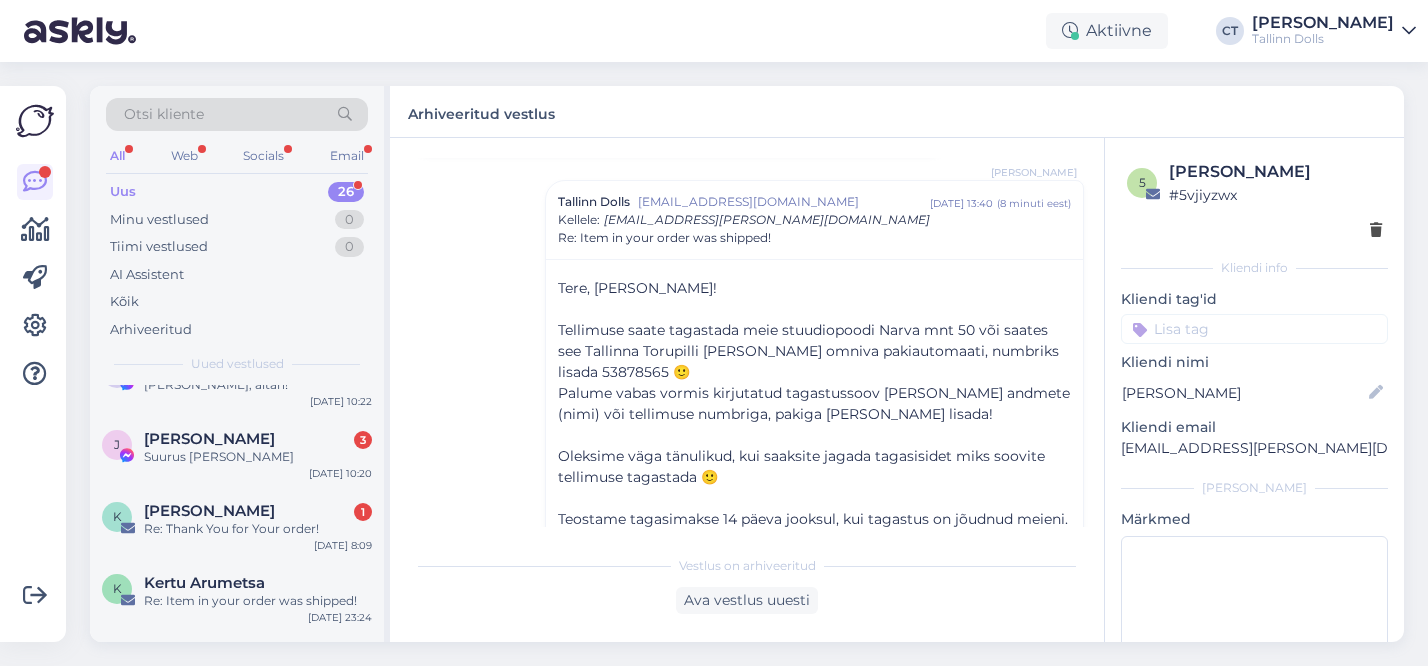 scroll, scrollTop: 1759, scrollLeft: 0, axis: vertical 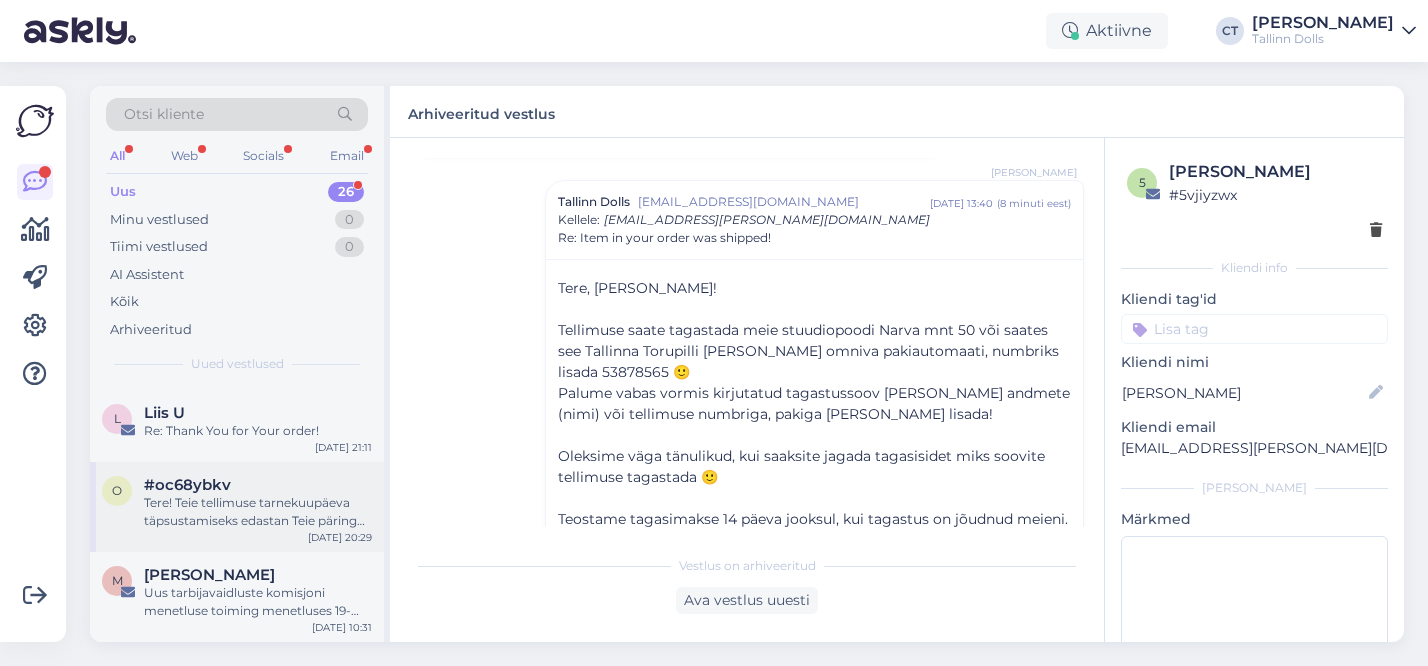 click on "Tere!
Teie tellimuse tarnekuupäeva täpsustamiseks edastan Teie päringu kolleegile, kes saab tellimuse andmeid kontrollida ja Teile täpsema vastuse anda." at bounding box center (258, 512) 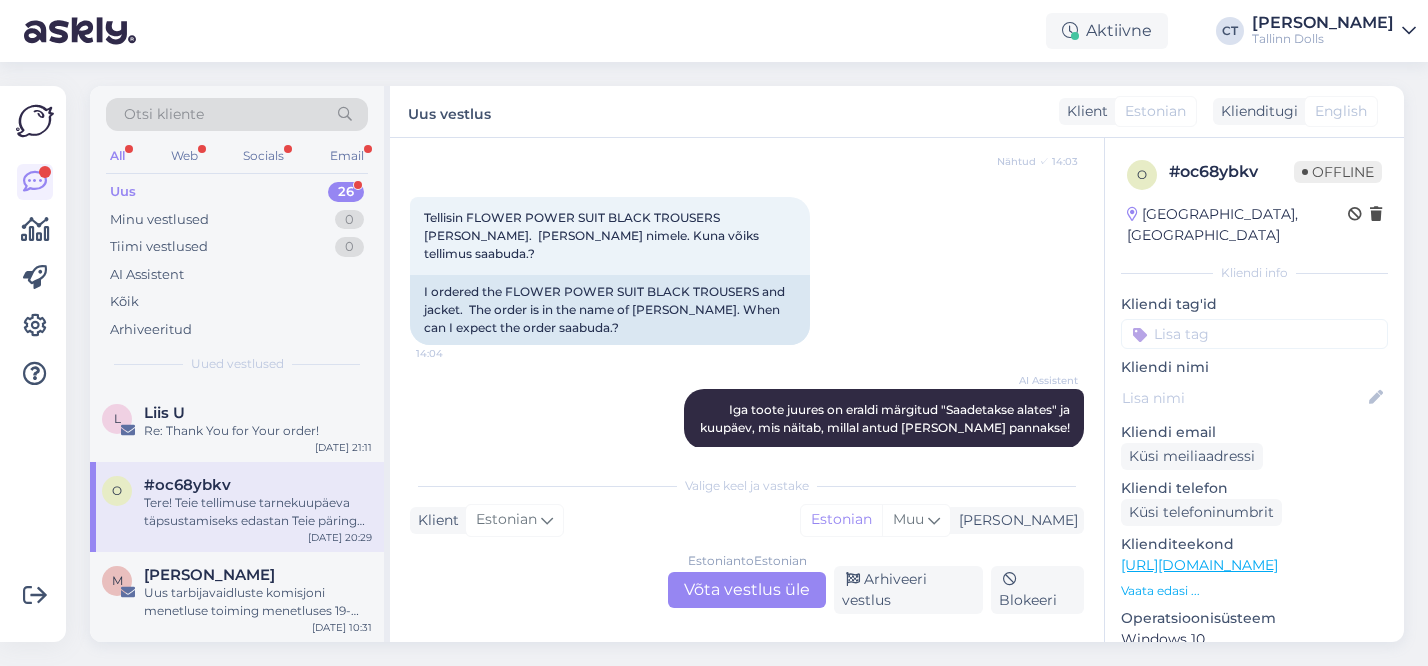 scroll, scrollTop: 450, scrollLeft: 0, axis: vertical 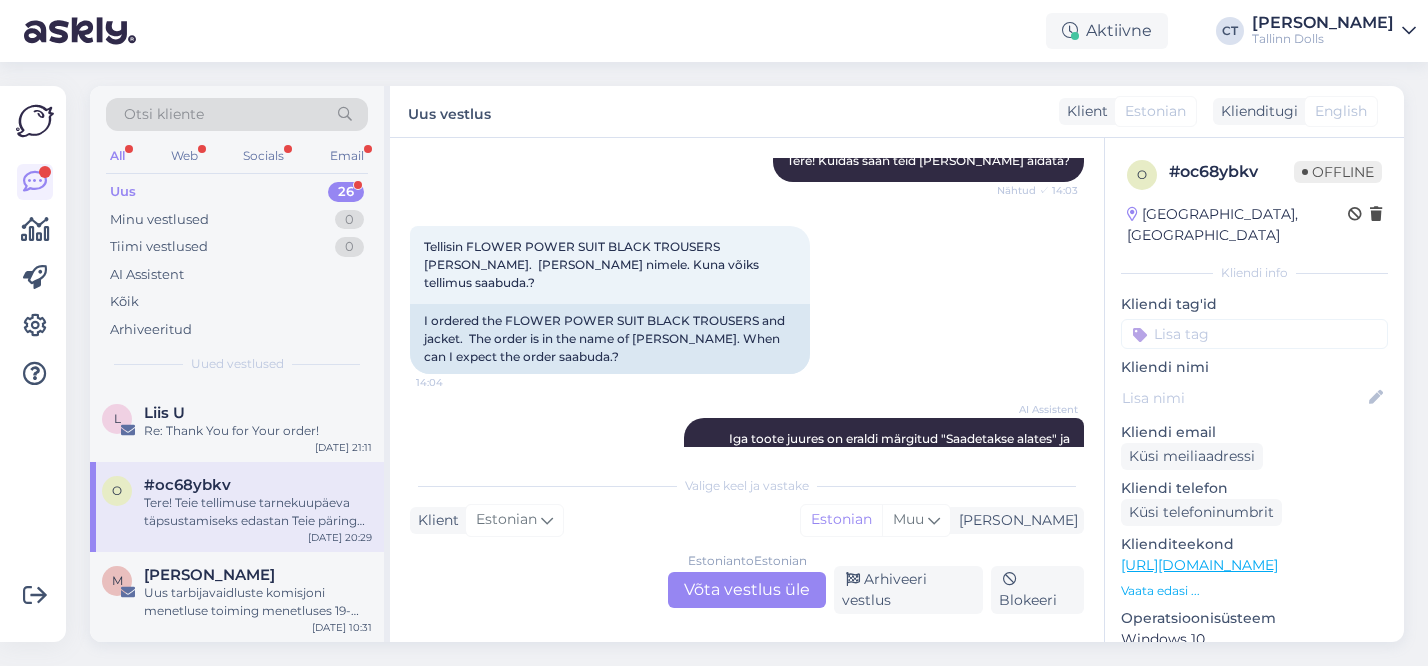 click on "Estonian  to  Estonian Võta vestlus üle" at bounding box center (747, 590) 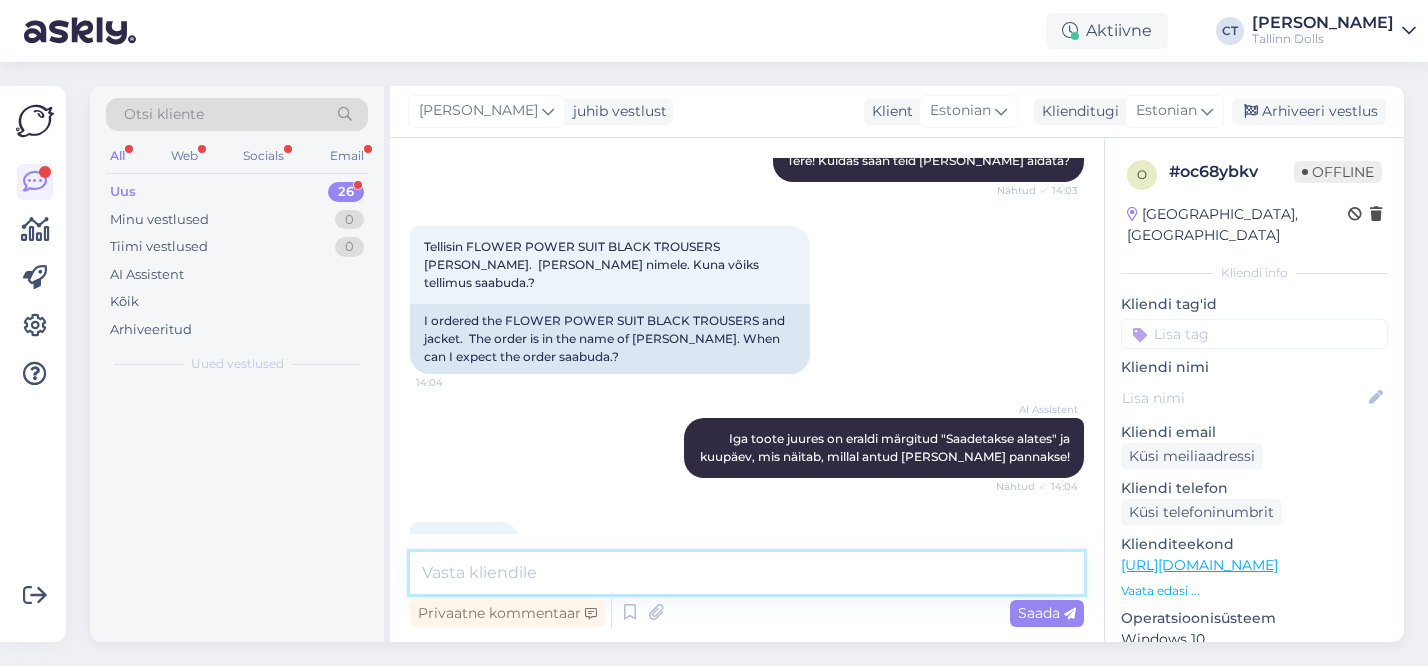 click at bounding box center [747, 573] 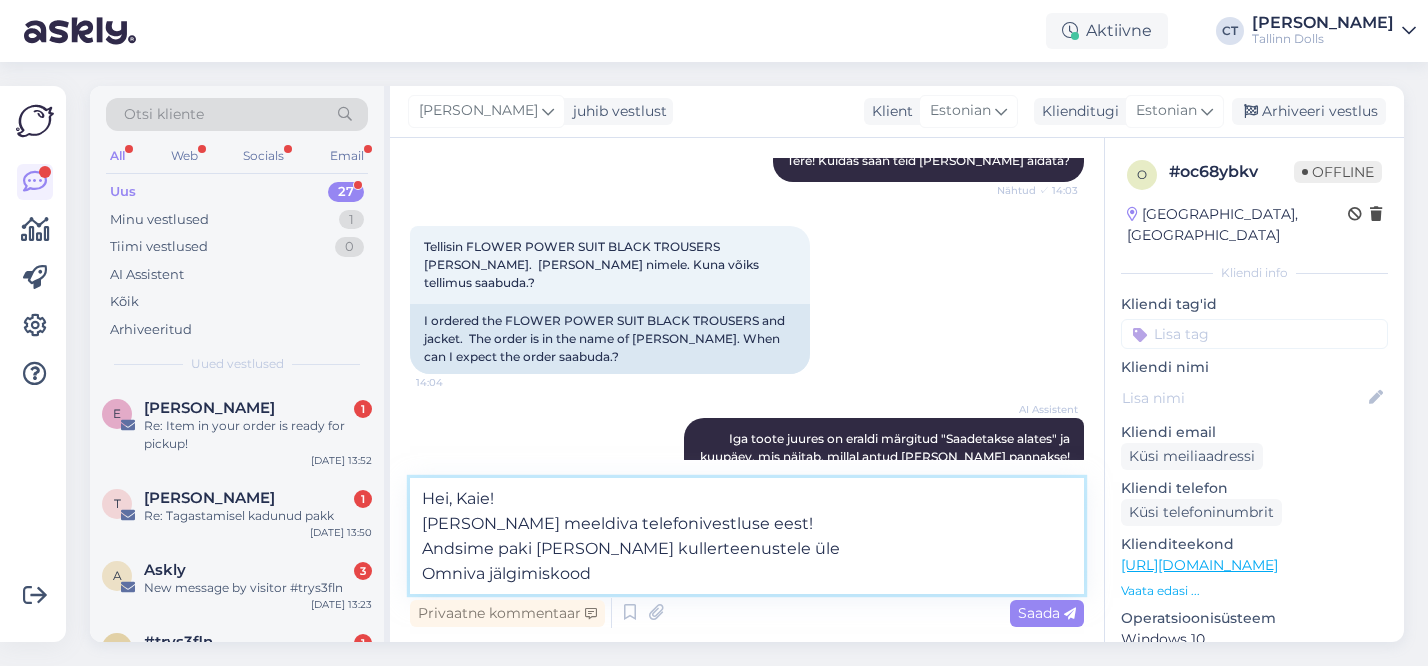 paste on "CC808384630EE" 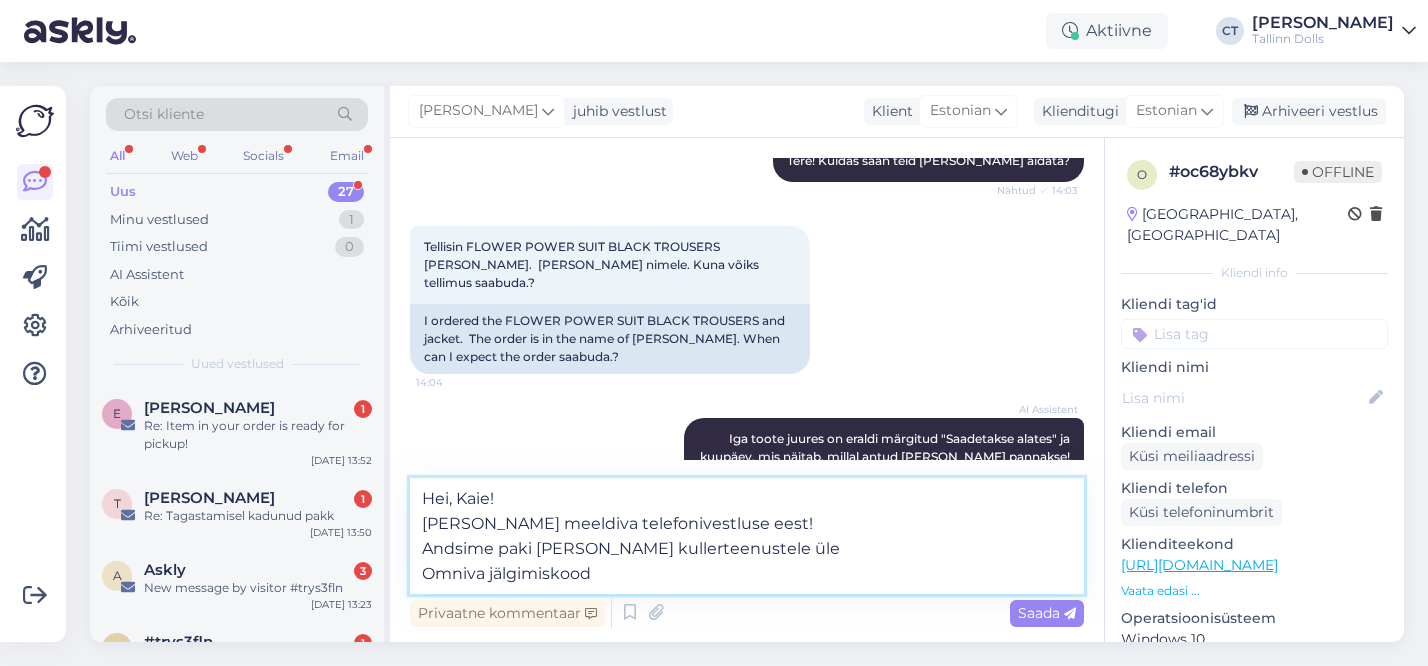 type on "Hei, Kaie!
[PERSON_NAME] meeldiva telefonivestluse eest!
Andsime paki [PERSON_NAME] kullerteenustele üle
Omniva jälgimiskood CC808384630EE" 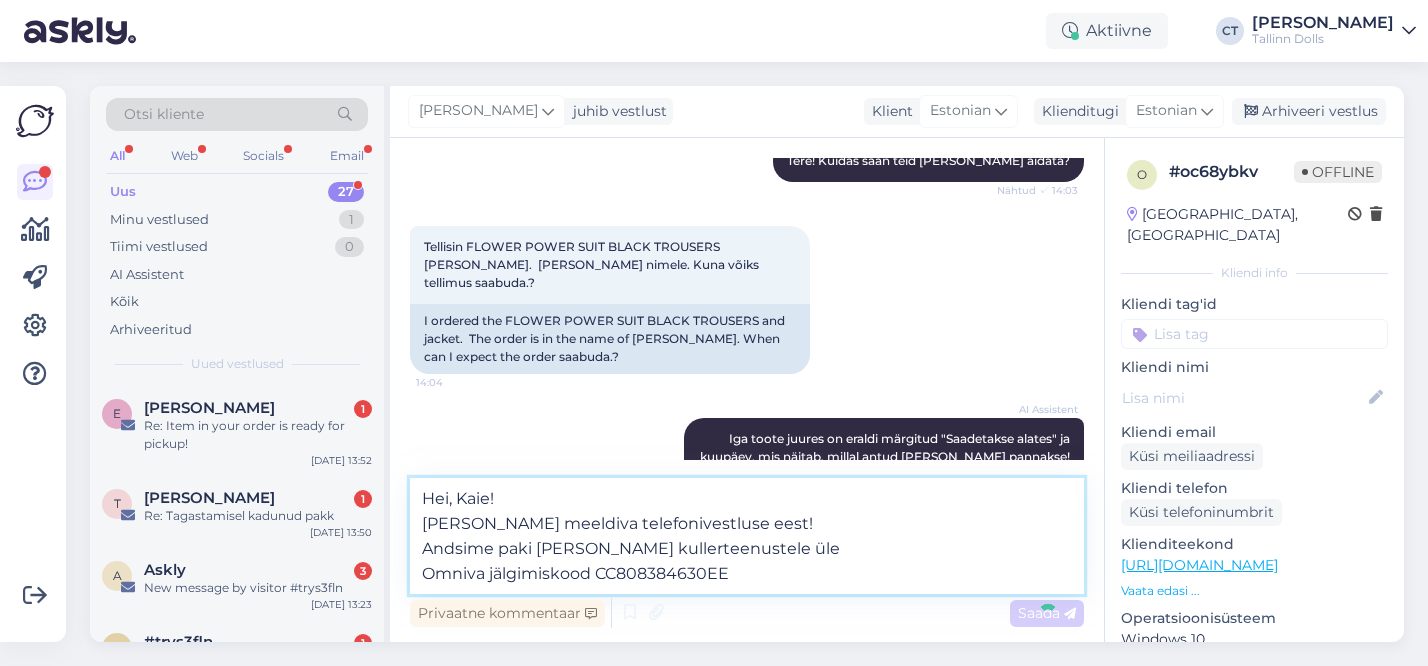 type 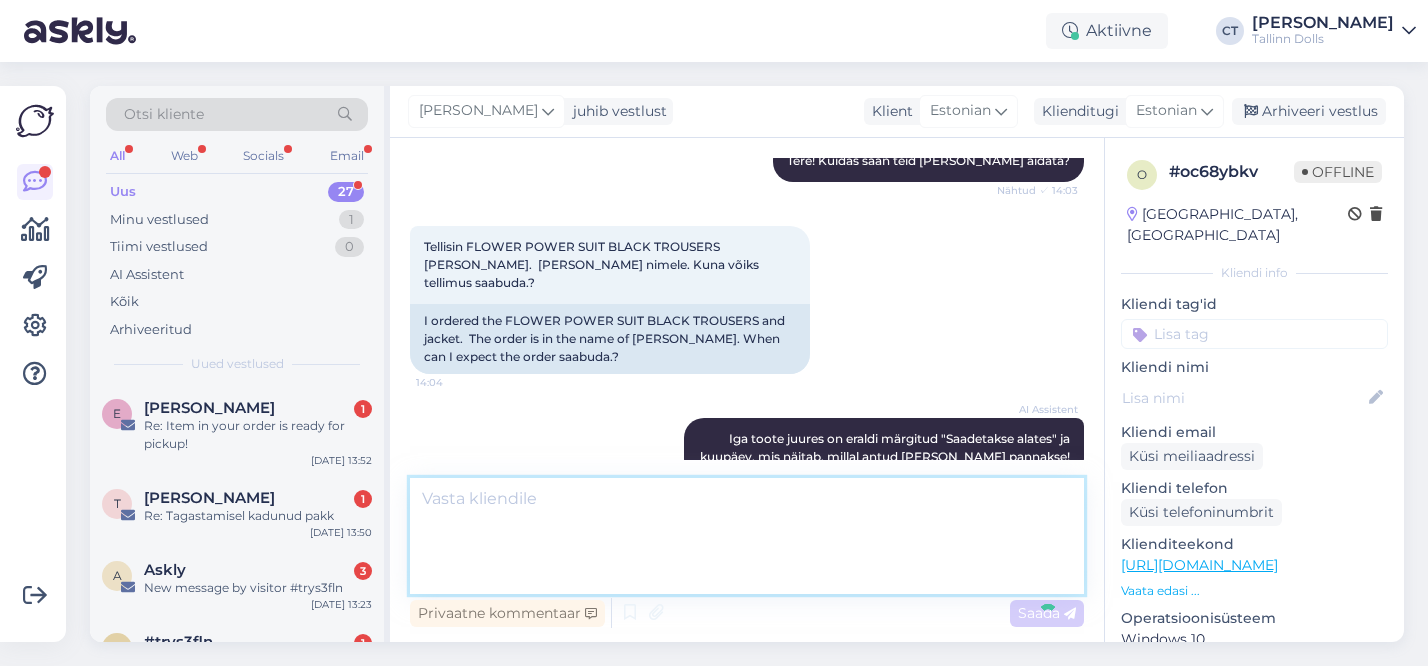 scroll, scrollTop: 1142, scrollLeft: 0, axis: vertical 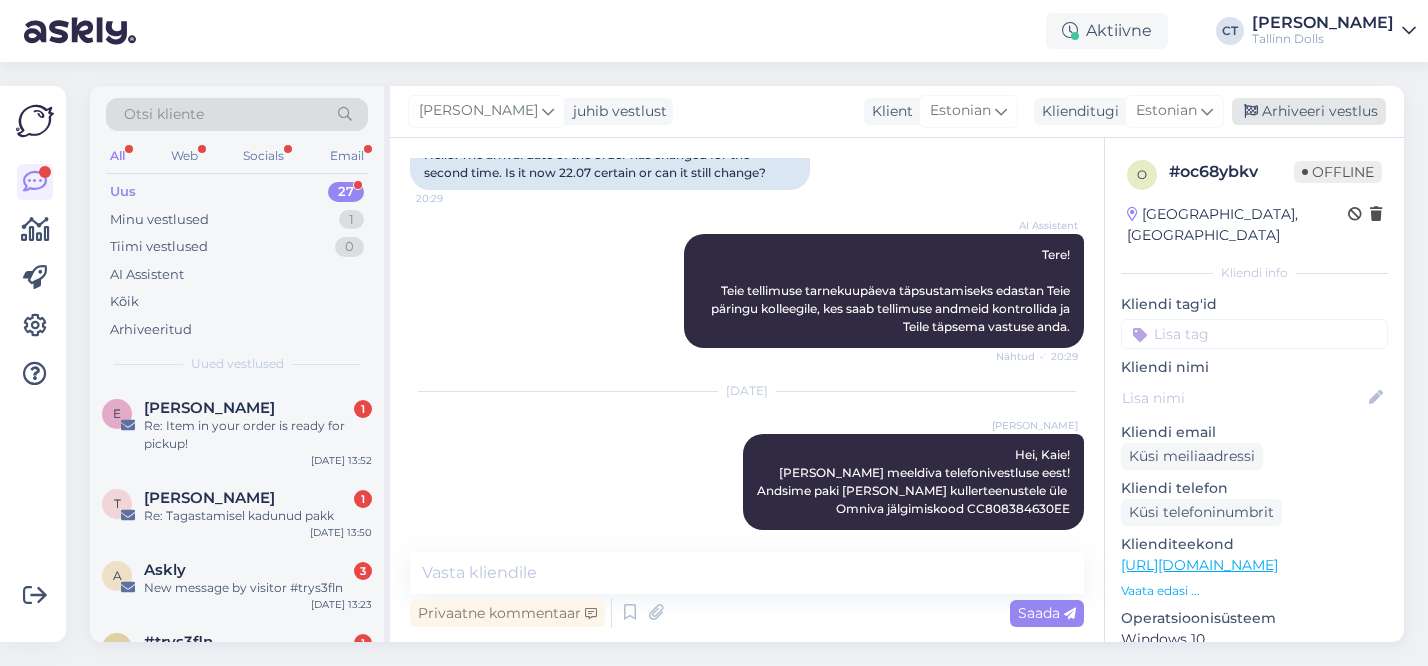 click on "Arhiveeri vestlus" at bounding box center [1309, 111] 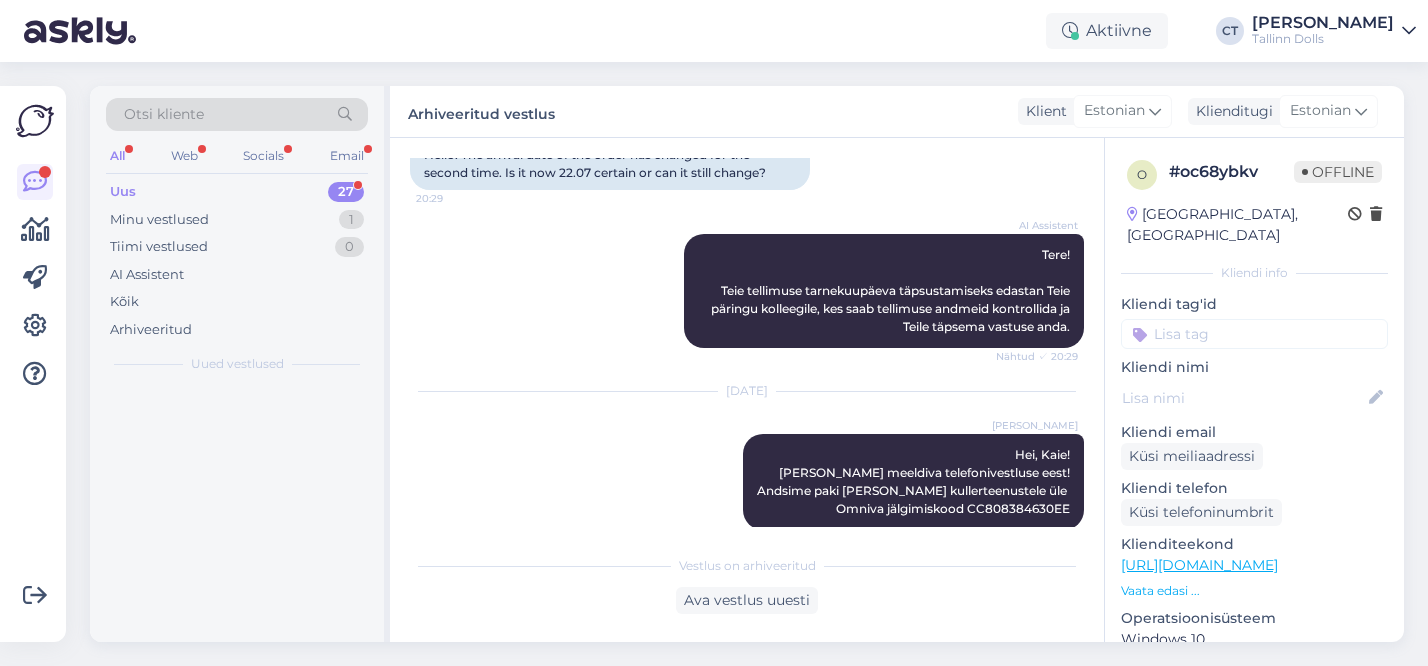 scroll, scrollTop: 1149, scrollLeft: 0, axis: vertical 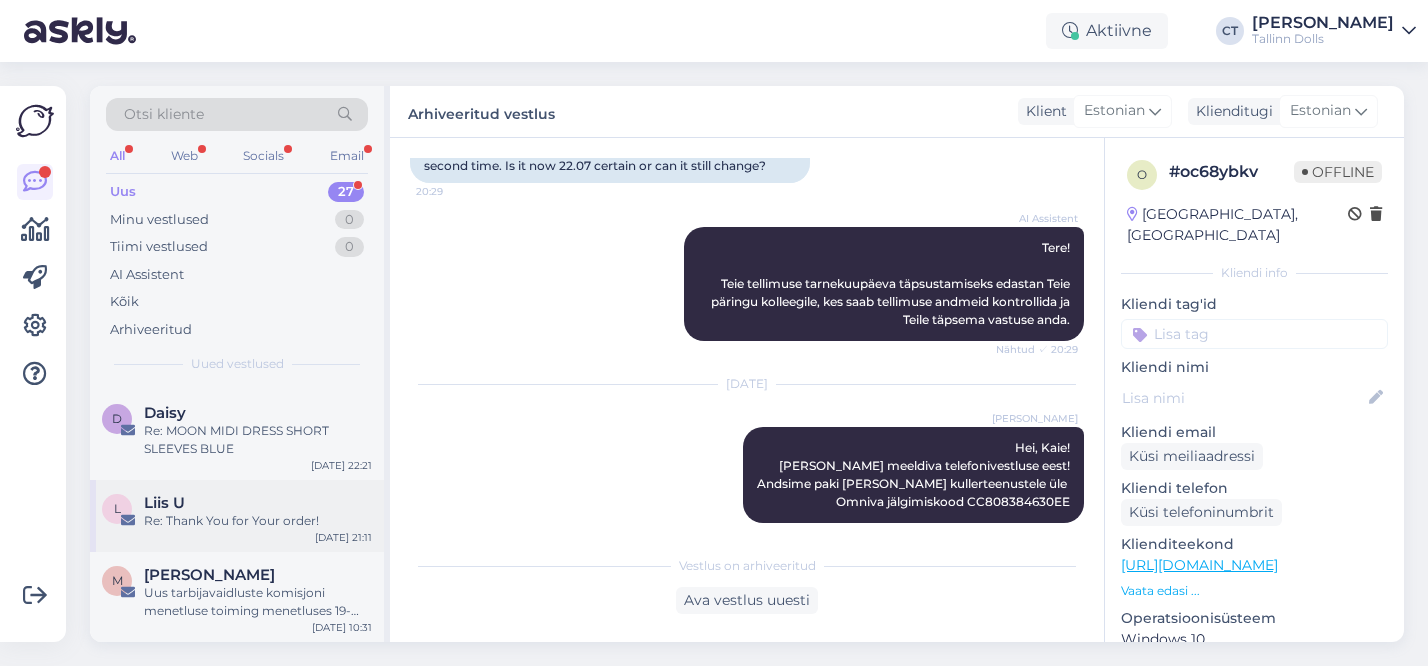 click on "[PERSON_NAME] U Re: Thank You for Your order! [DATE] 21:11" at bounding box center [237, 516] 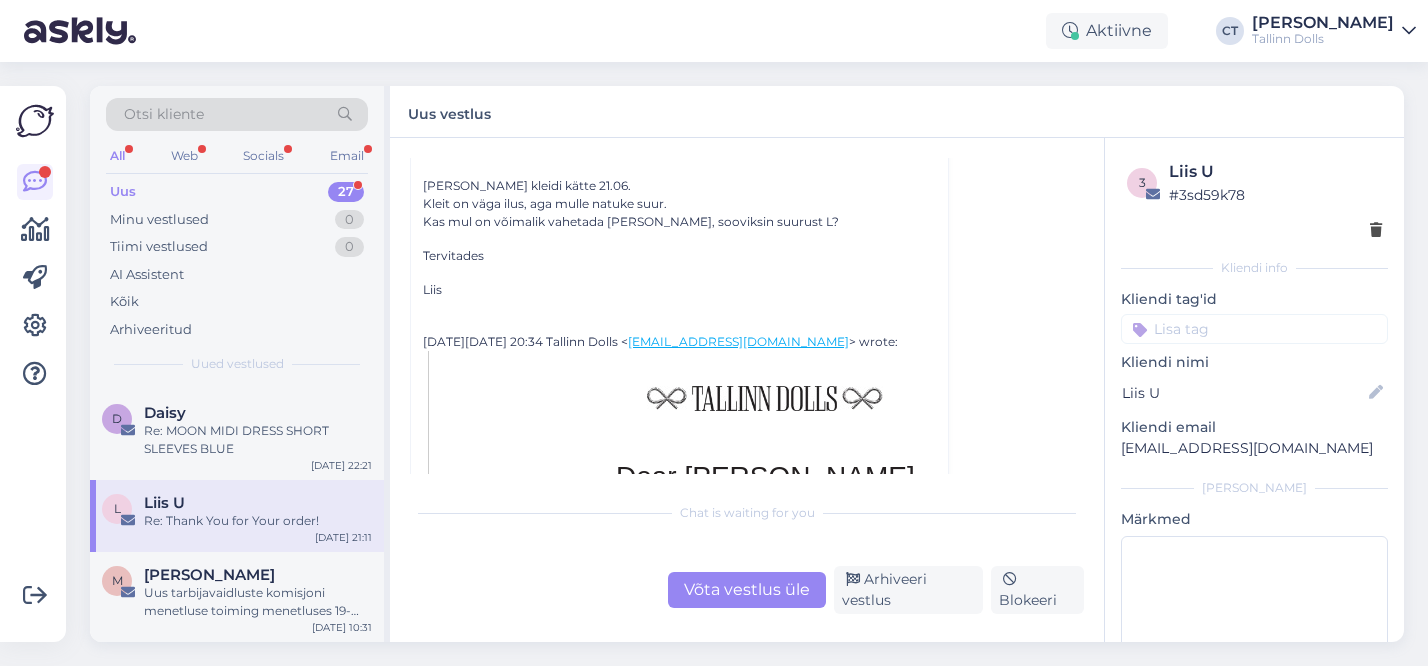 scroll, scrollTop: 688, scrollLeft: 0, axis: vertical 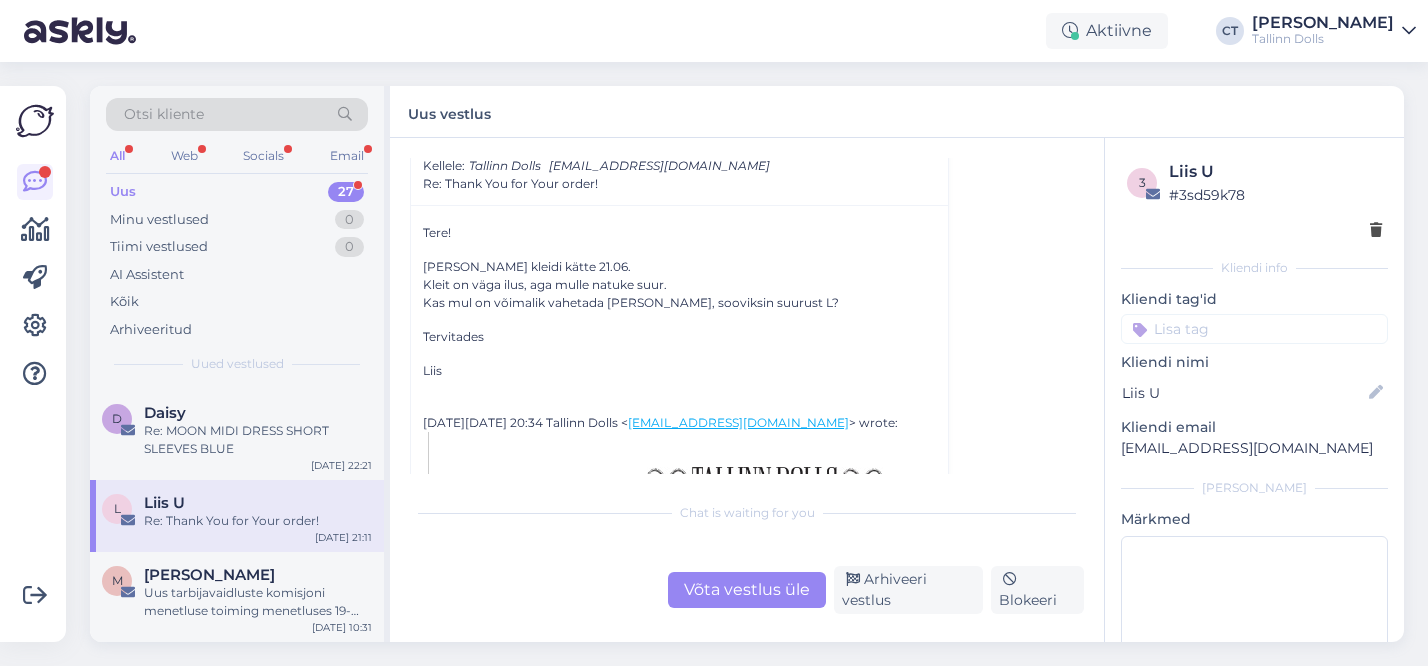 click on "Võta vestlus üle" at bounding box center (747, 590) 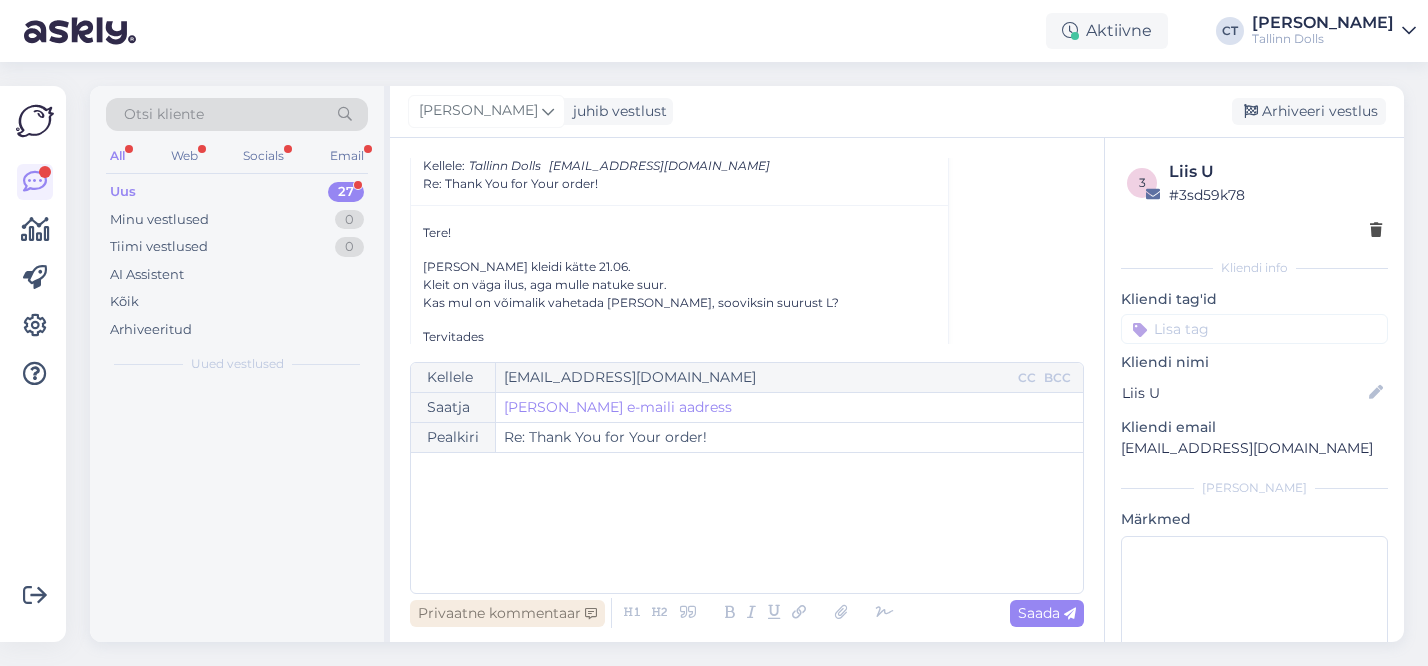 scroll, scrollTop: 656, scrollLeft: 0, axis: vertical 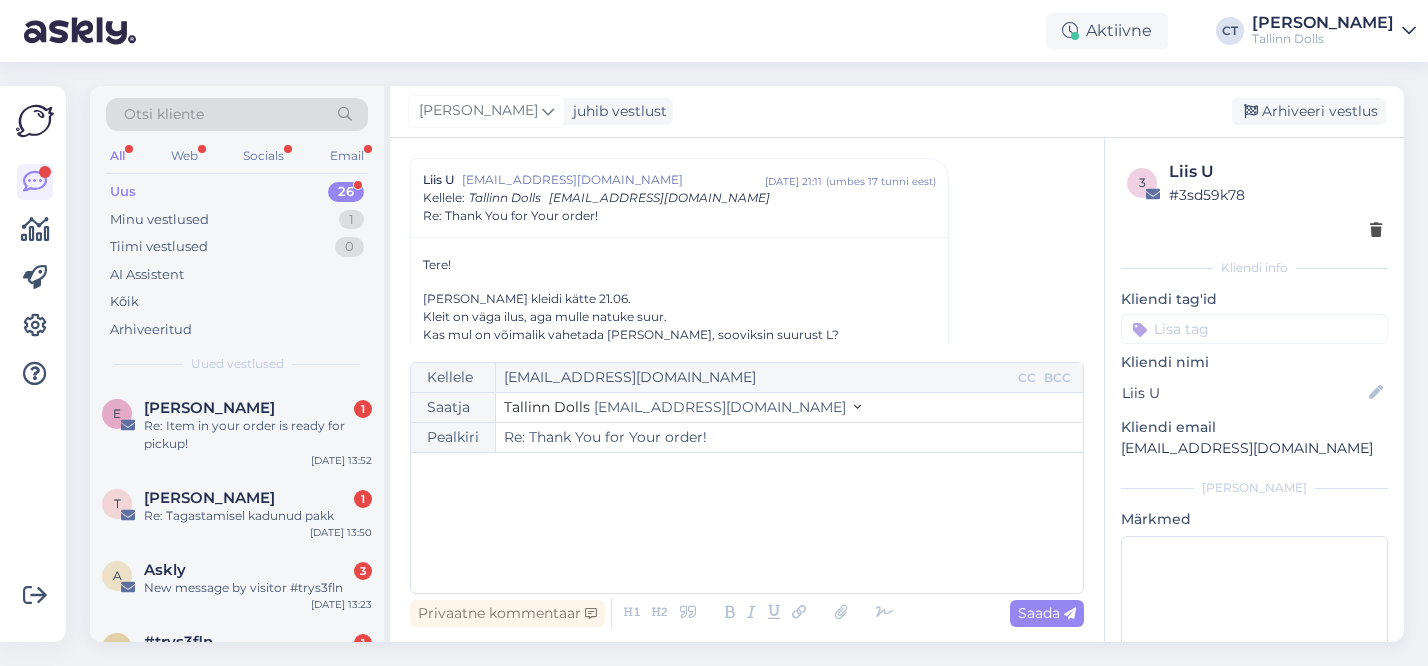 click on "﻿" at bounding box center [747, 523] 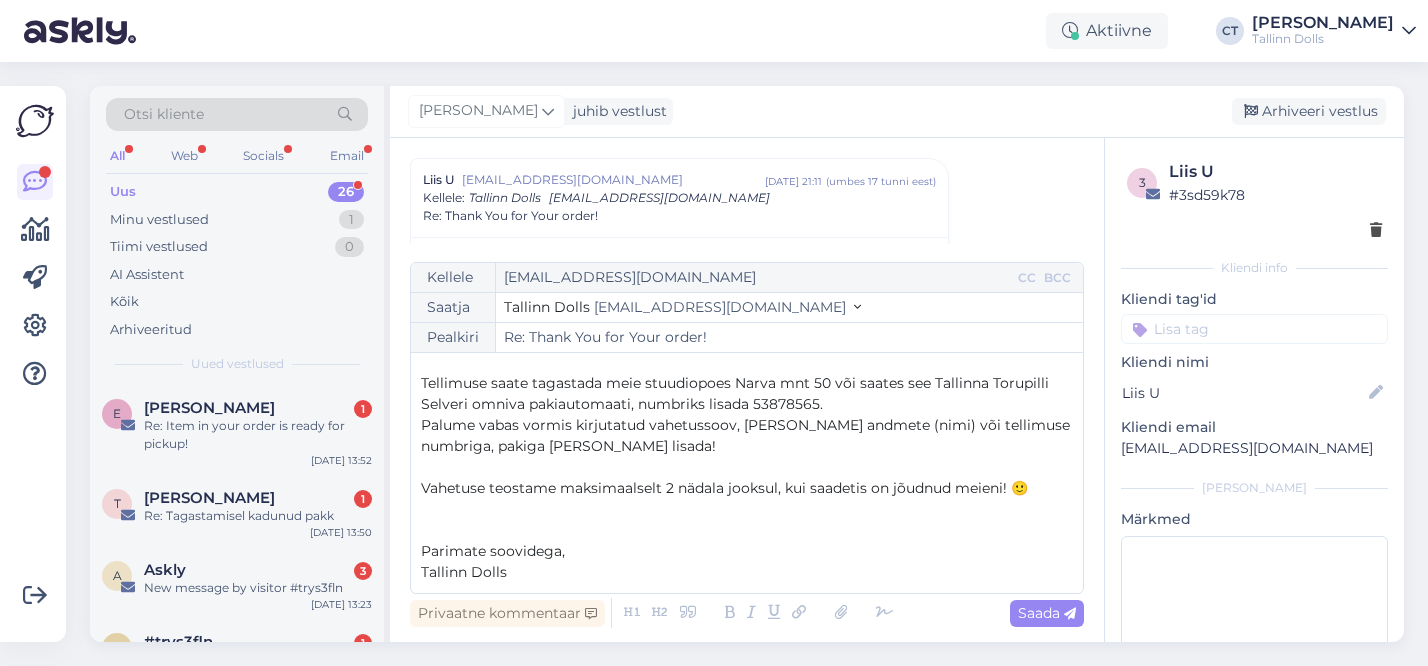 scroll, scrollTop: 0, scrollLeft: 0, axis: both 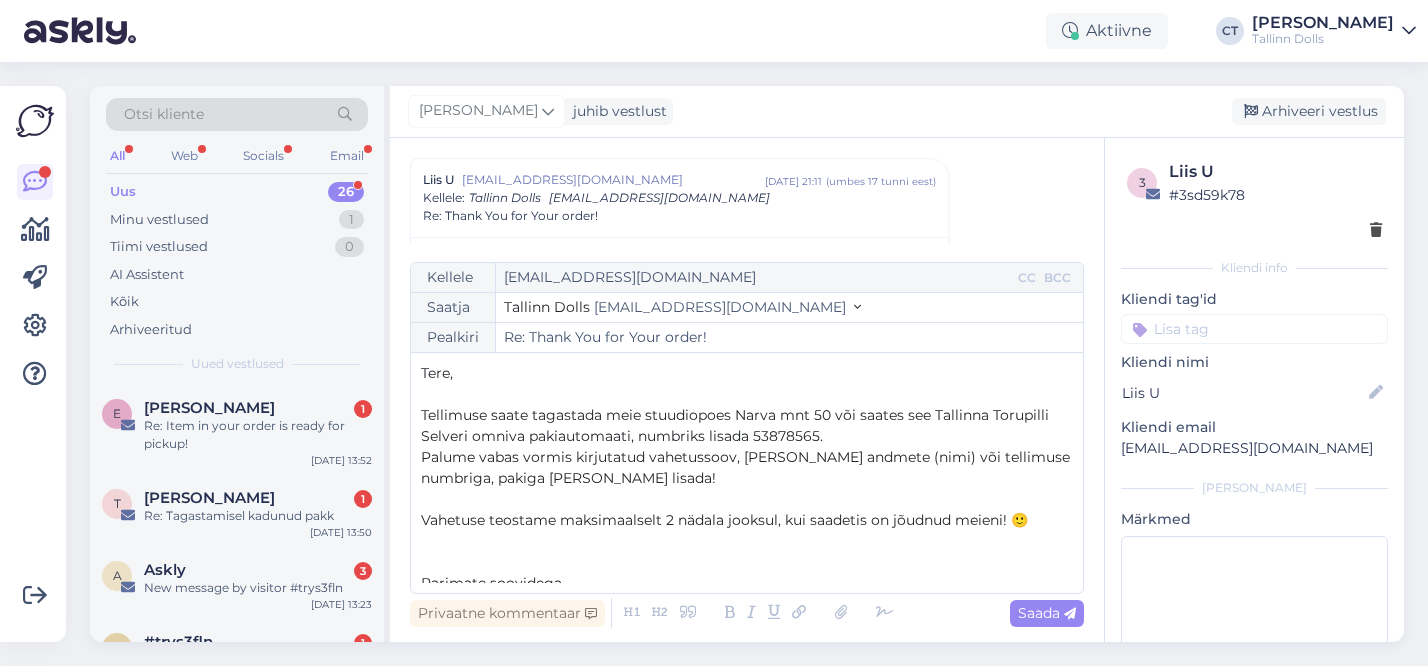 click on "Tere," at bounding box center [747, 373] 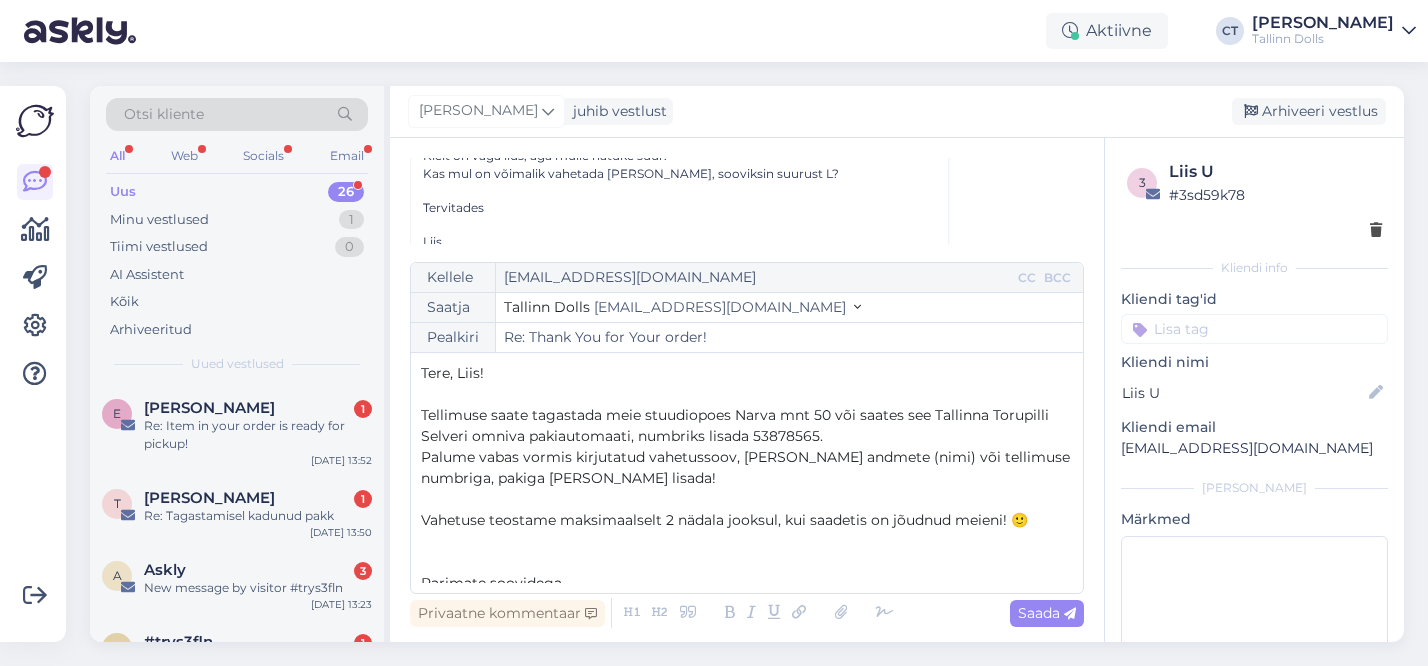 scroll, scrollTop: 849, scrollLeft: 0, axis: vertical 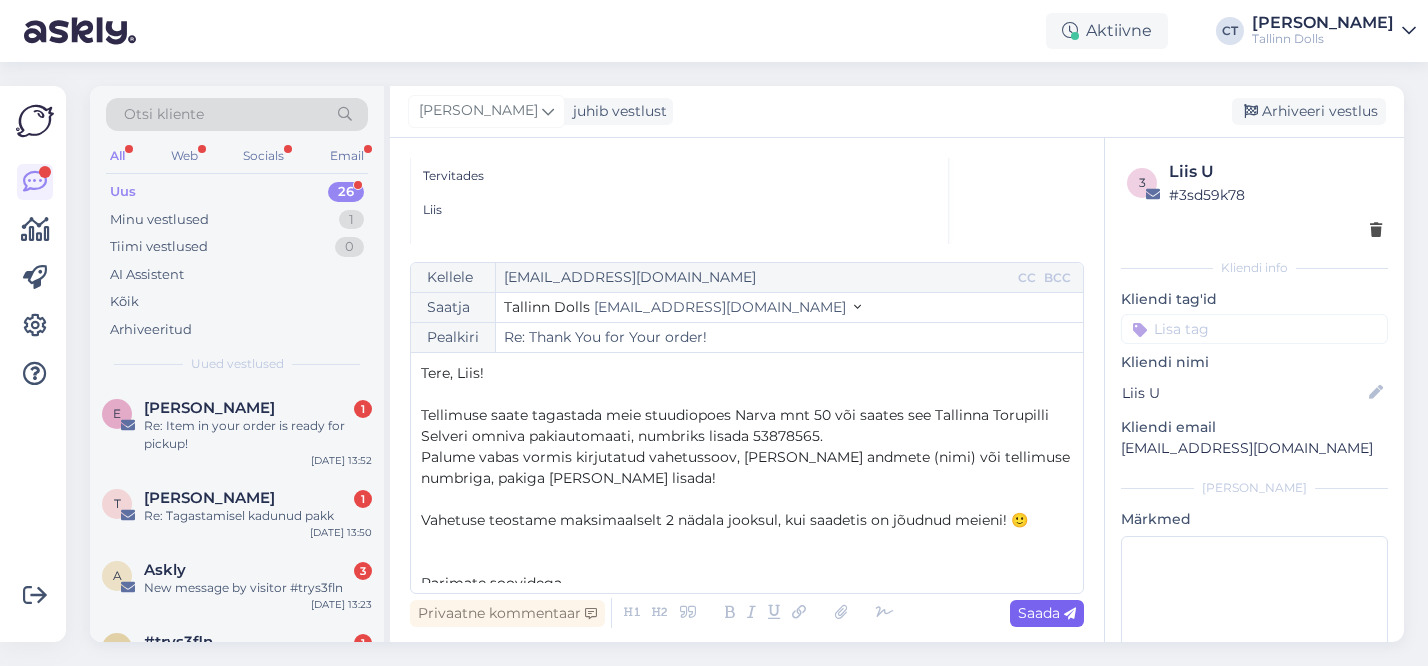 click on "Saada" at bounding box center [1047, 613] 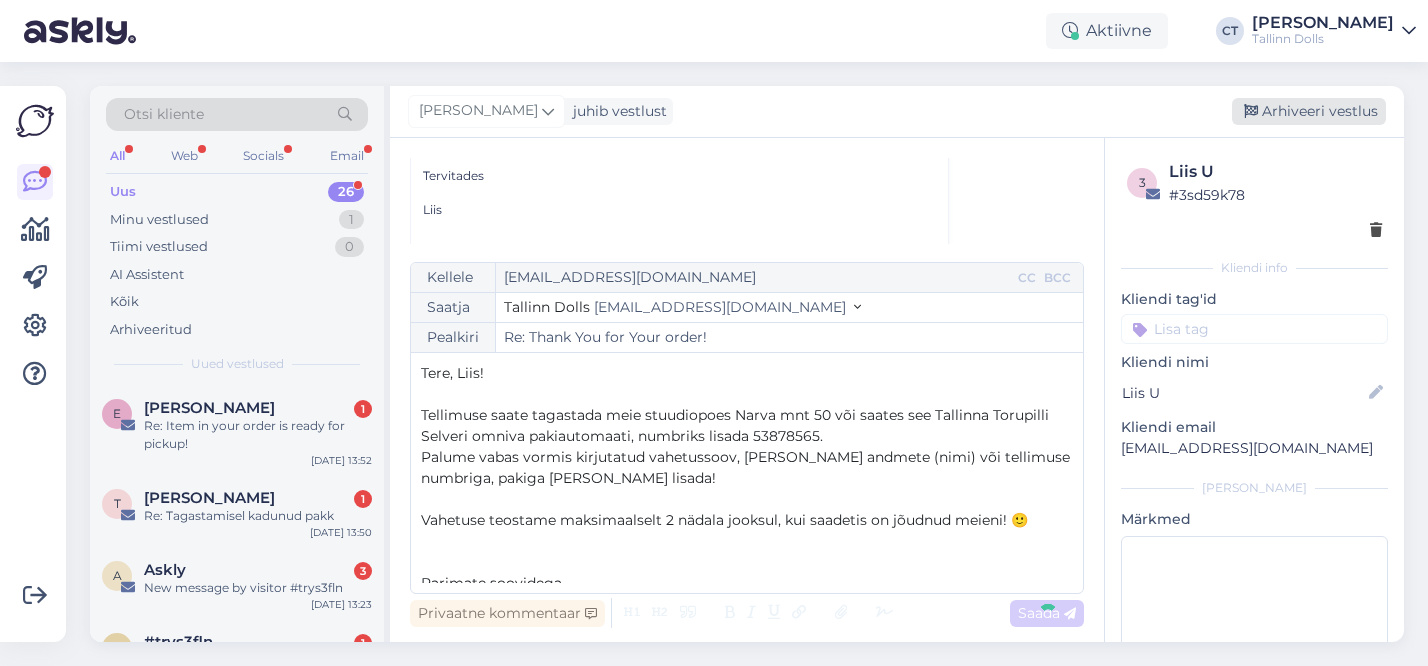 type on "Re: Re: Thank You for Your order!" 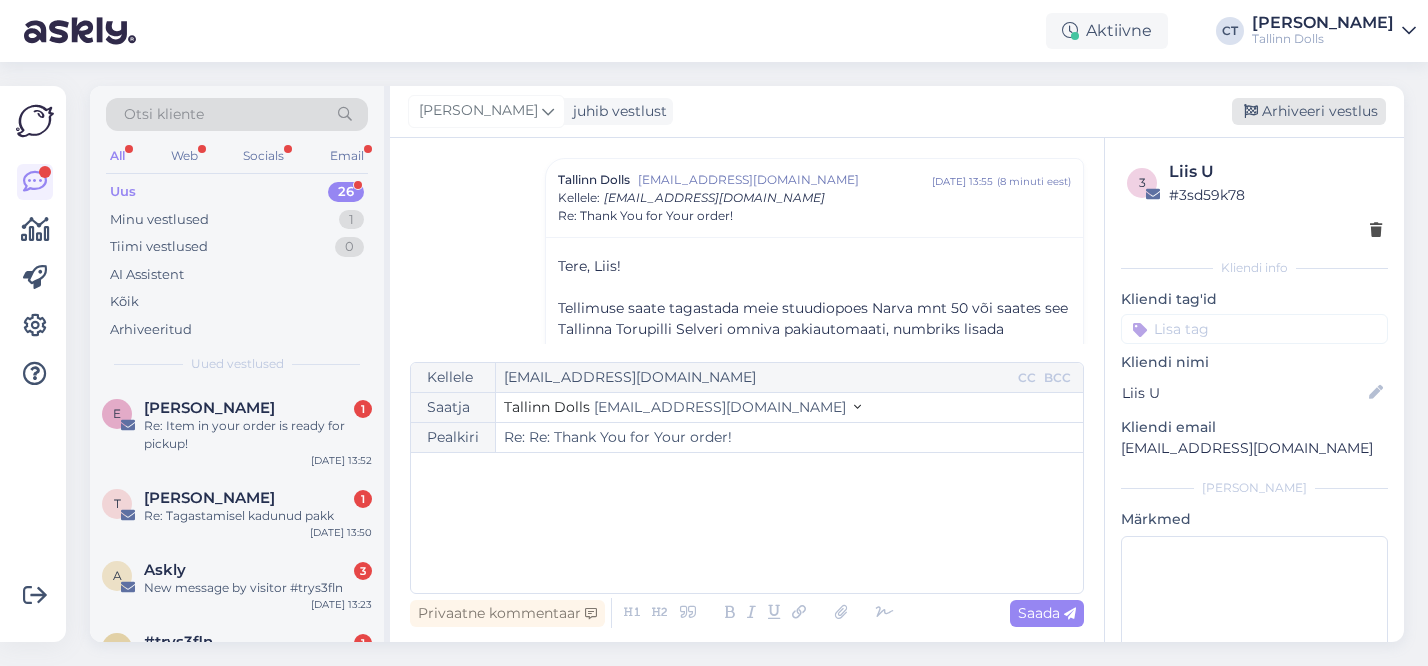 scroll, scrollTop: 1949, scrollLeft: 0, axis: vertical 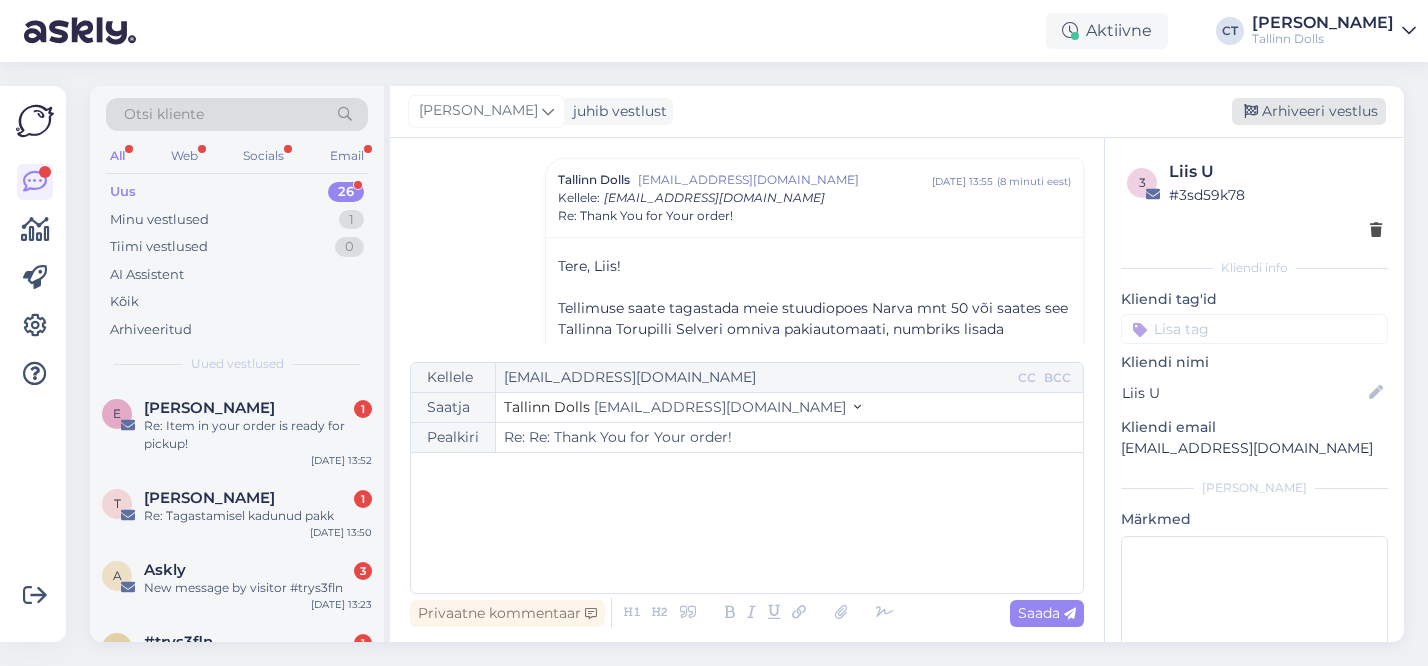click on "Arhiveeri vestlus" at bounding box center [1309, 111] 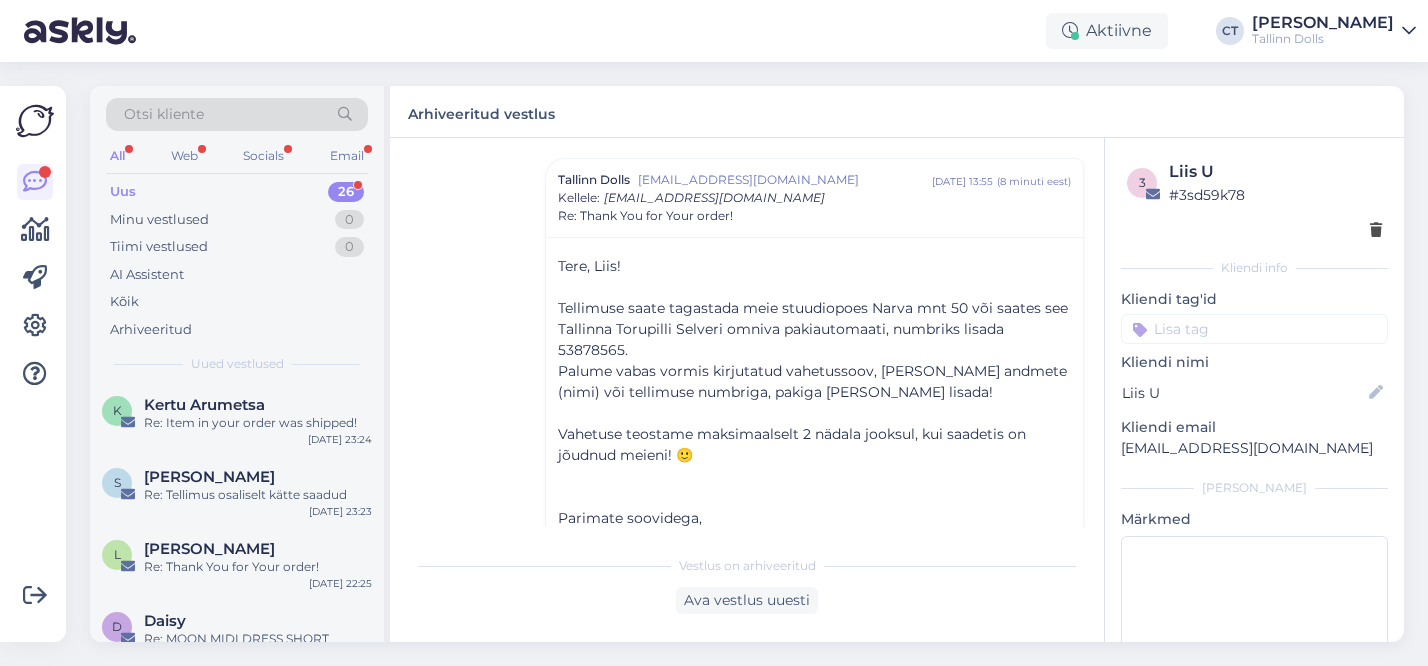 scroll, scrollTop: 1759, scrollLeft: 0, axis: vertical 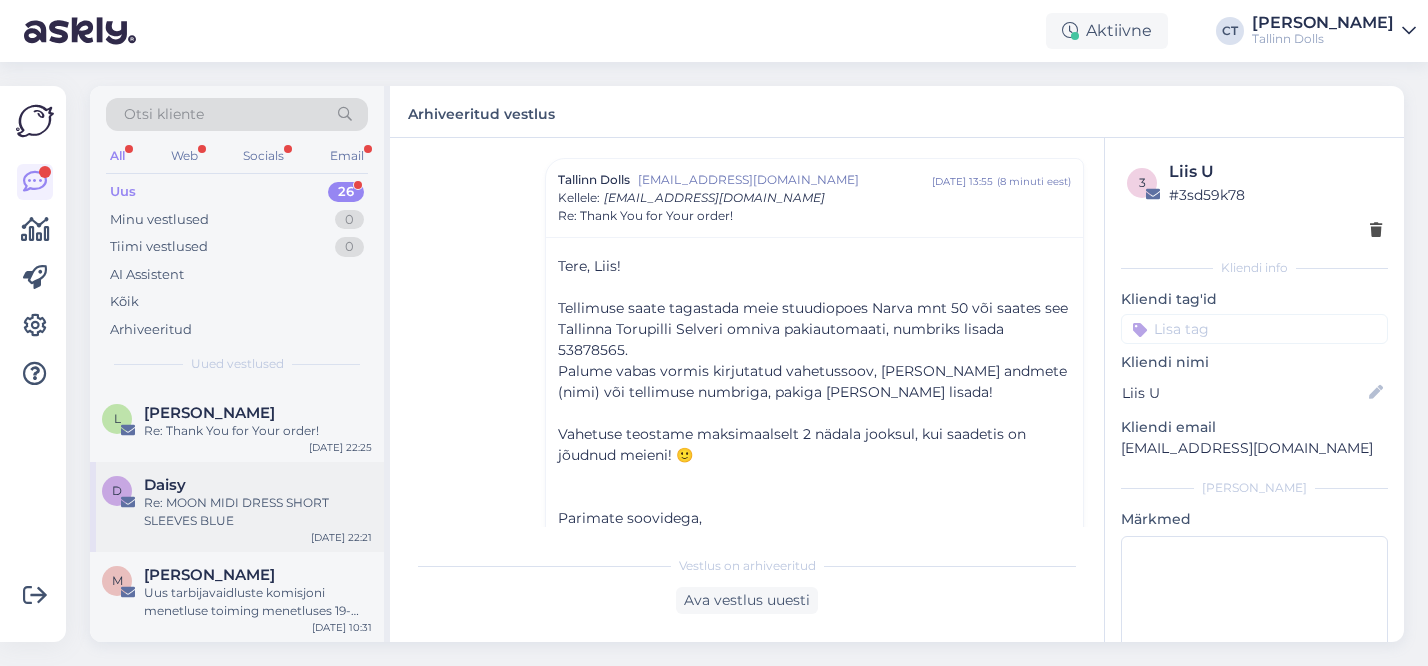 click on "Re: MOON MIDI DRESS SHORT SLEEVES BLUE" at bounding box center (258, 512) 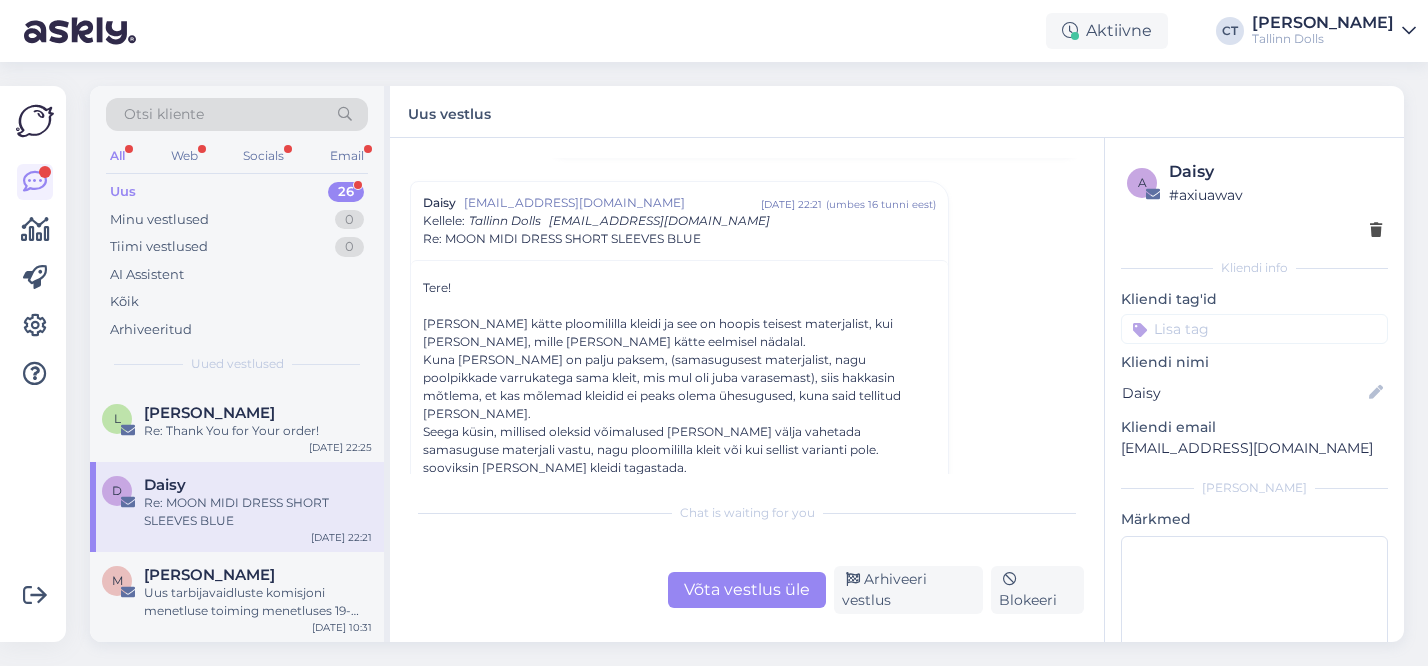 scroll, scrollTop: 462, scrollLeft: 0, axis: vertical 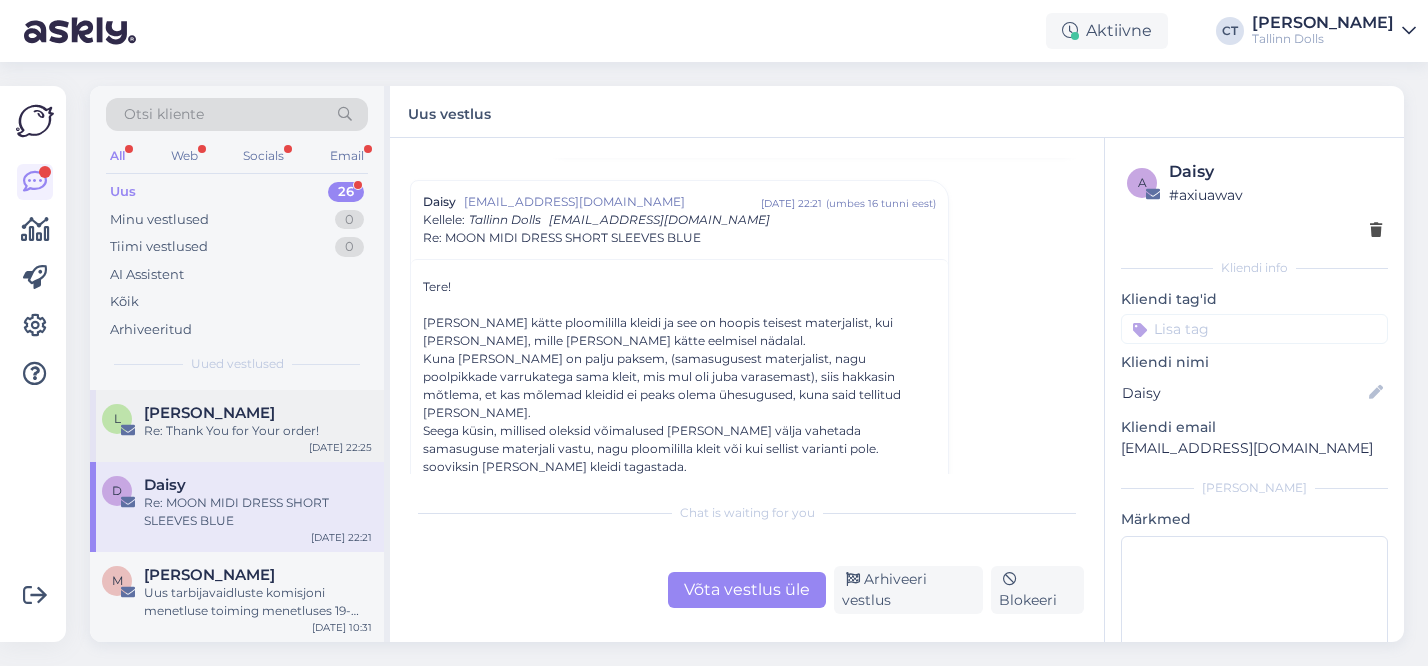 click on "L [PERSON_NAME] Re: Thank You for Your order! [DATE] 22:25" at bounding box center [237, 426] 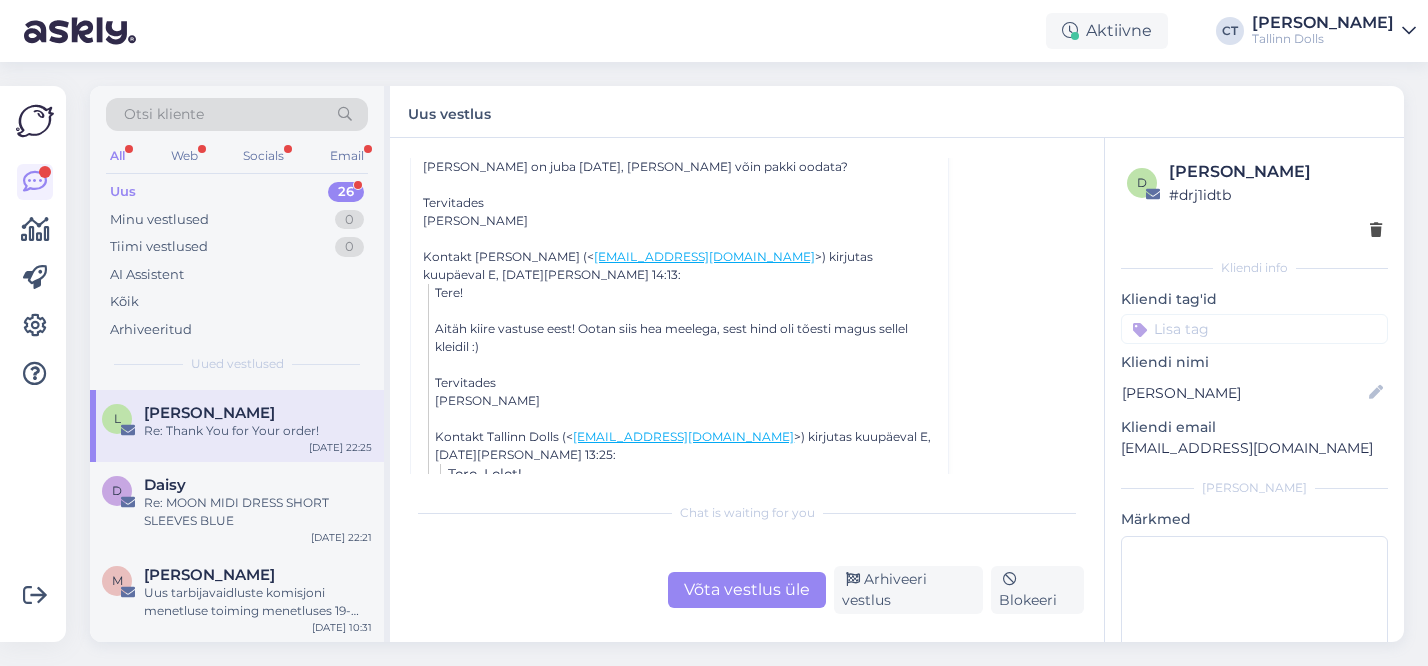 scroll, scrollTop: 468, scrollLeft: 0, axis: vertical 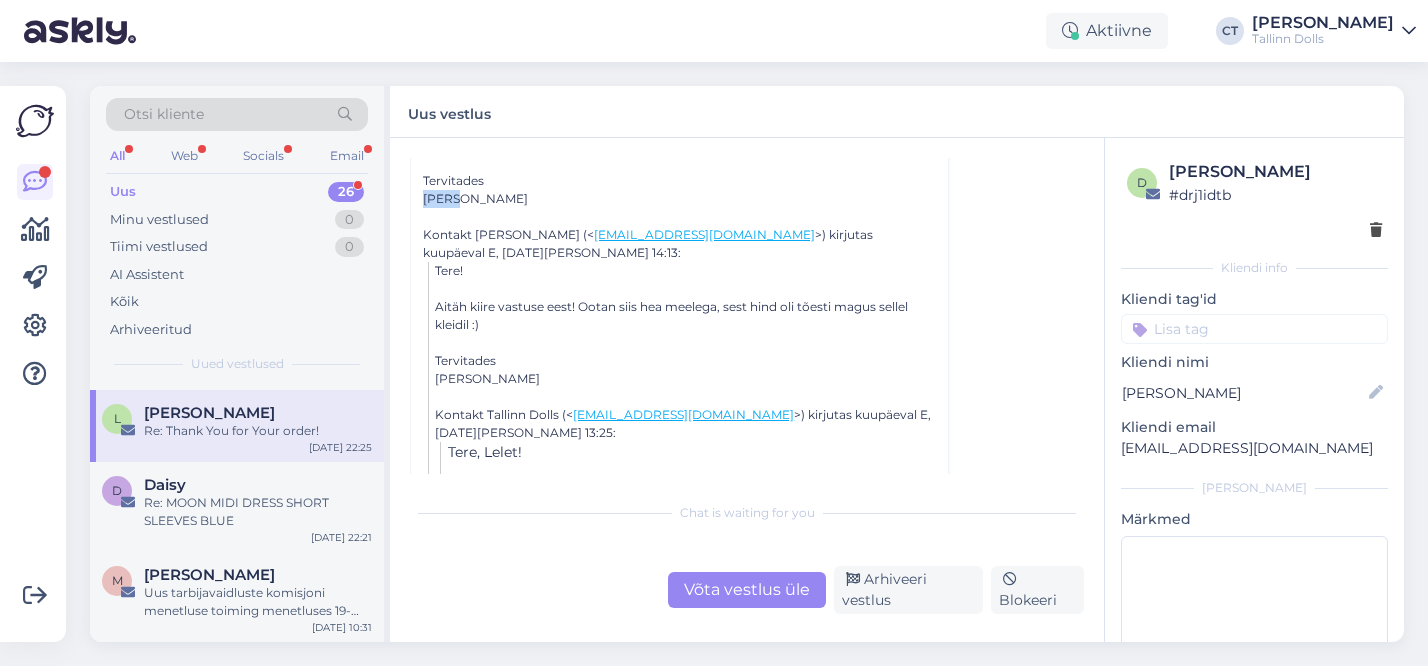 copy on "Lelet" 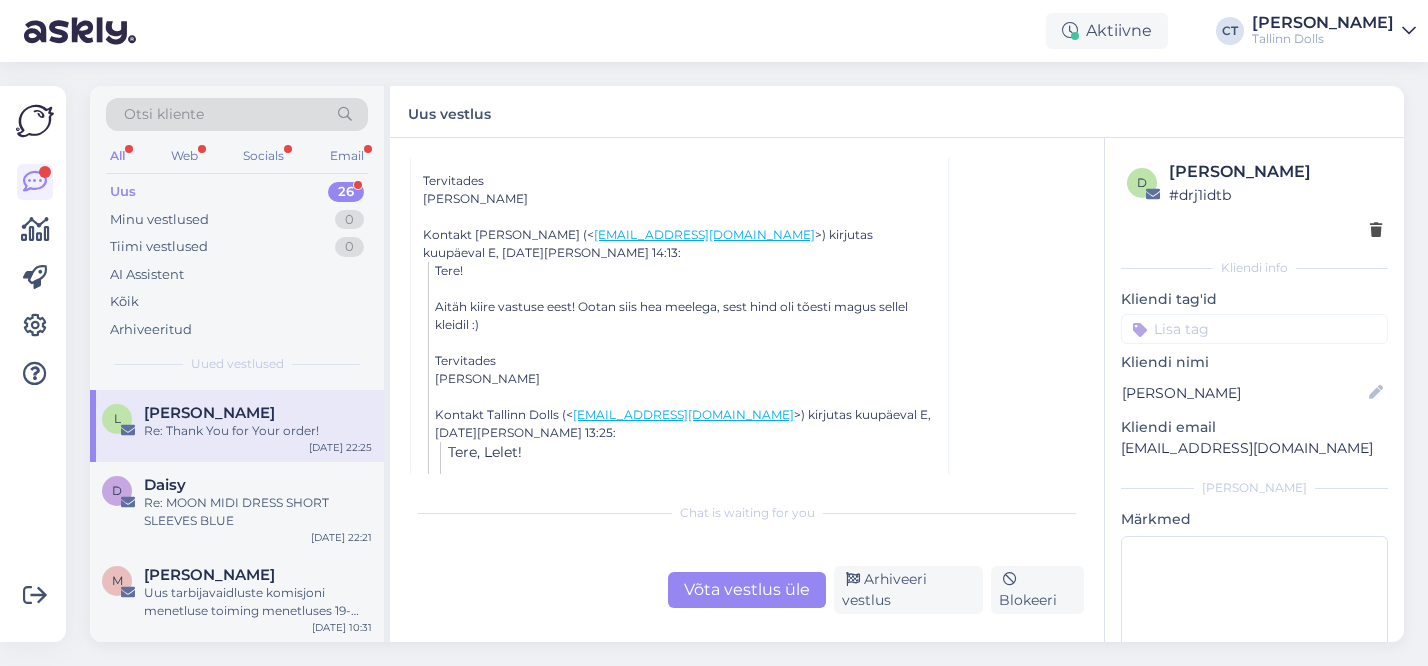 scroll, scrollTop: 300, scrollLeft: 0, axis: vertical 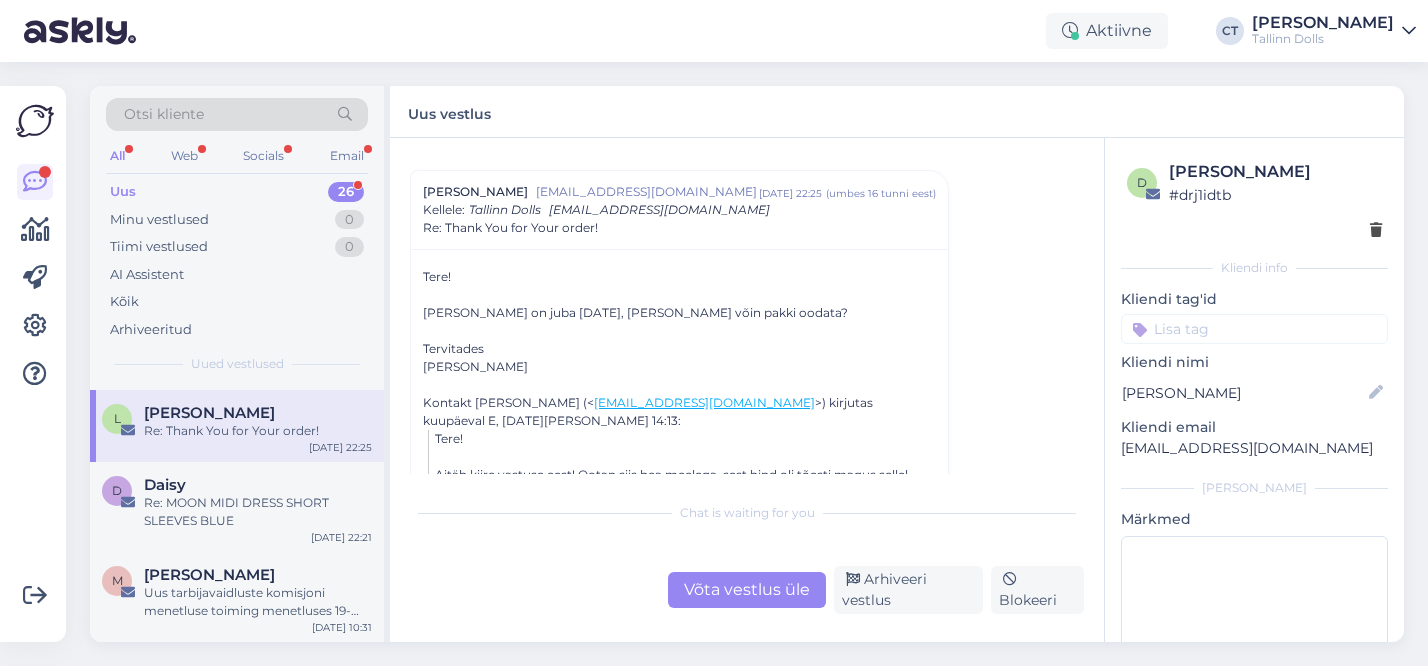 click on "Võta vestlus üle" at bounding box center [747, 590] 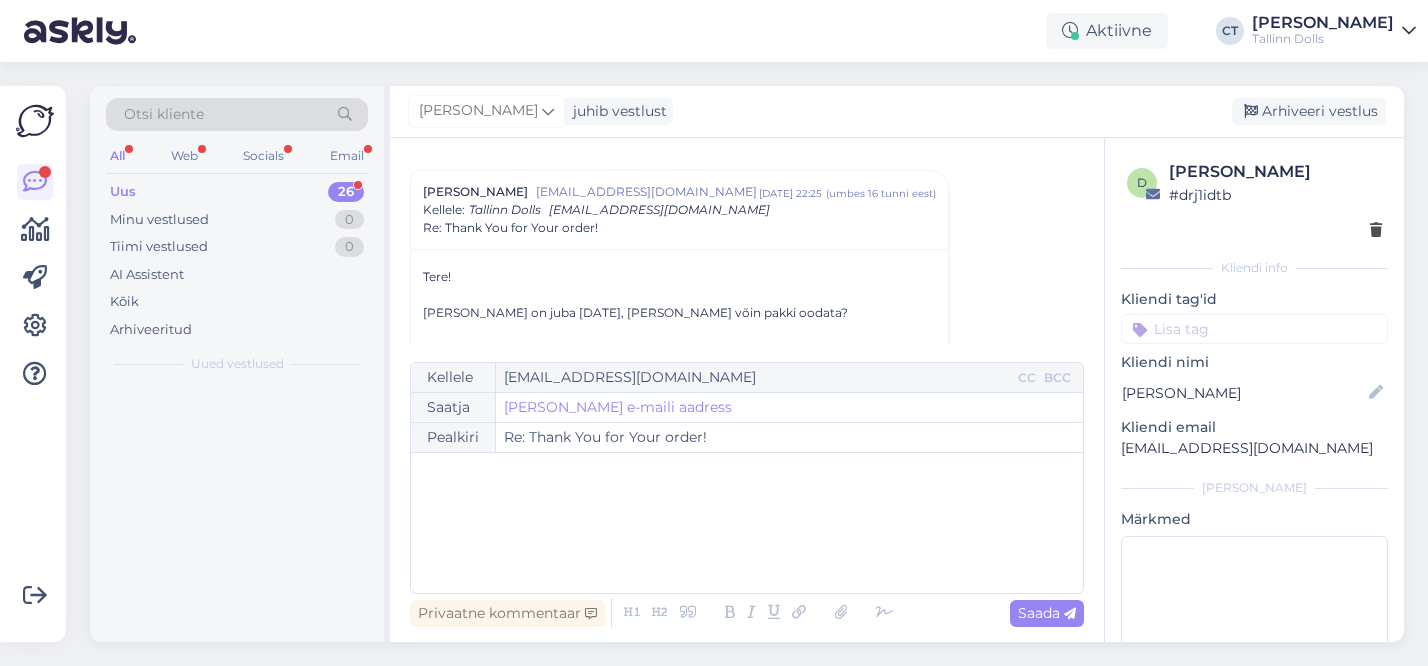 scroll, scrollTop: 312, scrollLeft: 0, axis: vertical 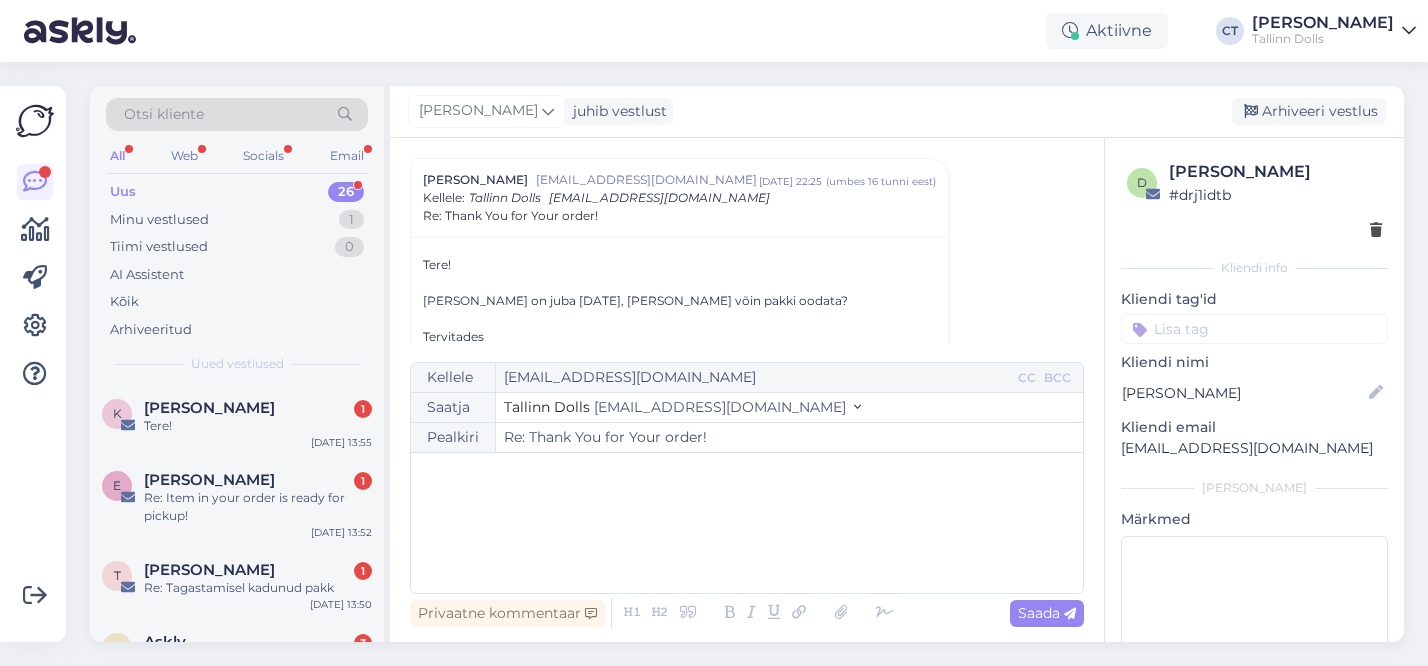 click on "﻿" at bounding box center (747, 523) 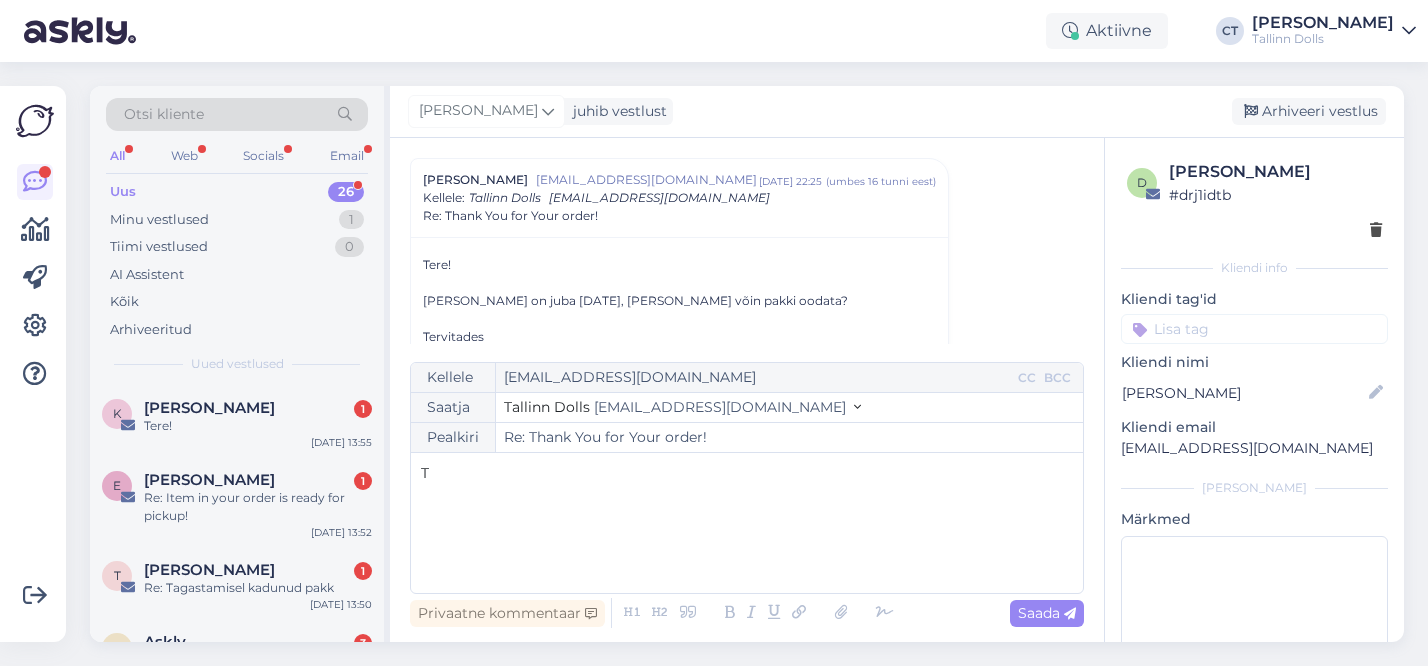 type 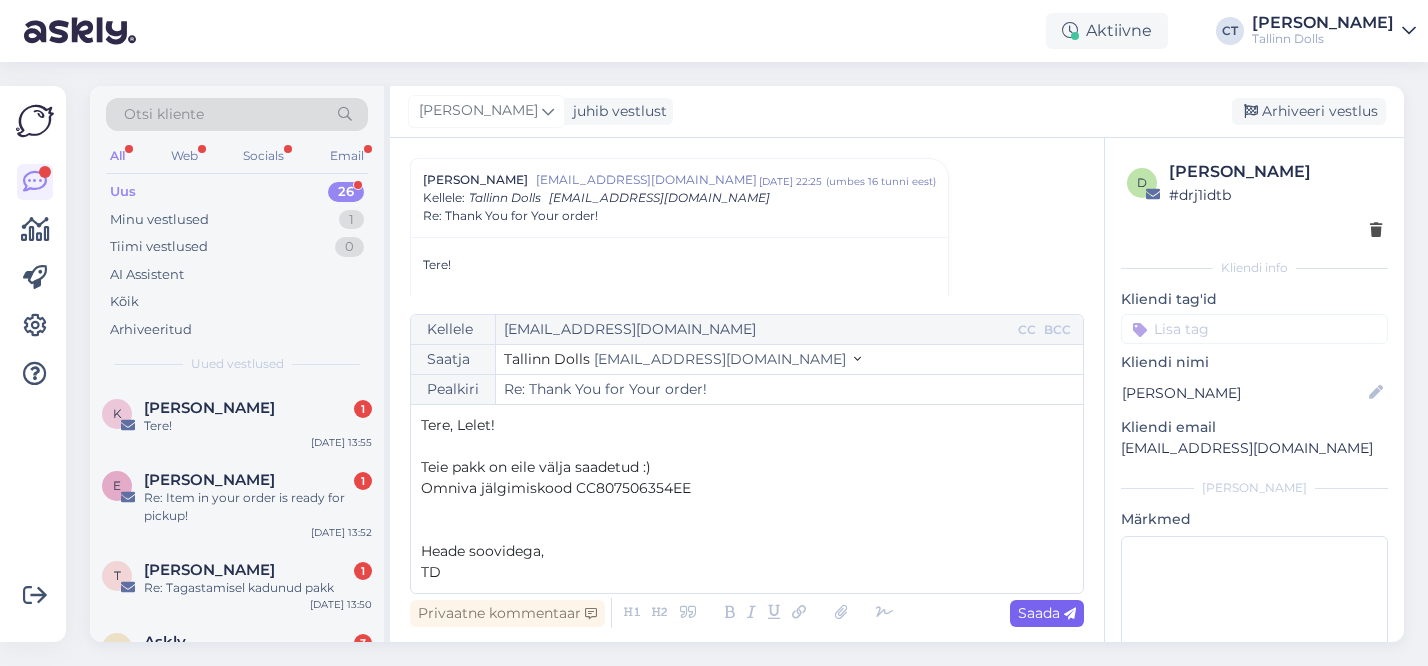 click on "Saada" at bounding box center (1047, 613) 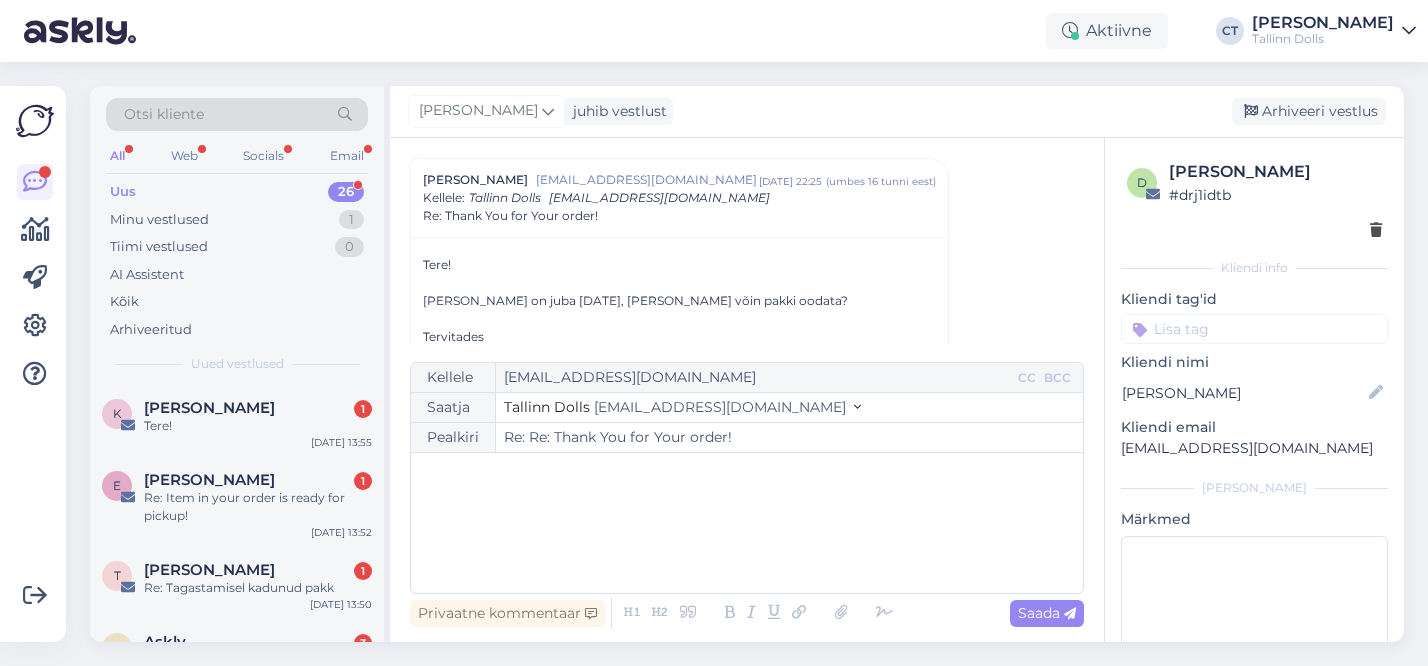 type on "Re: Re: Thank You for Your order!" 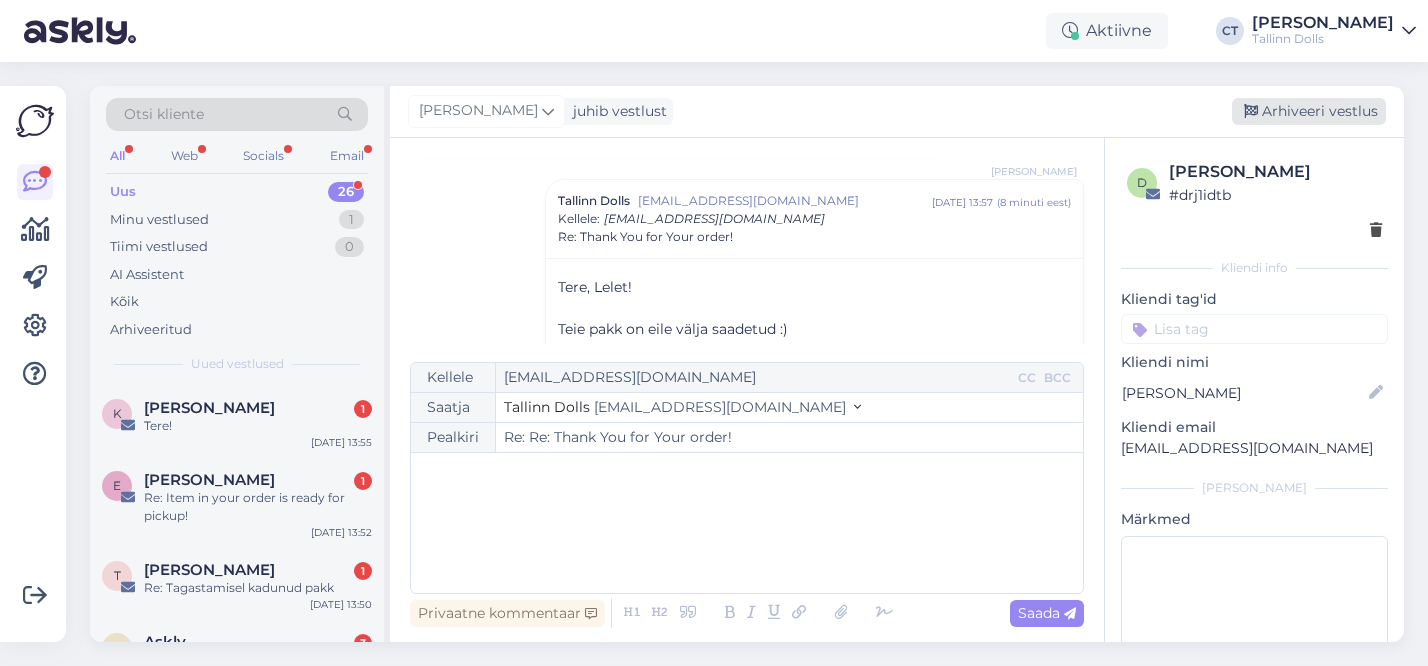 click on "Arhiveeri vestlus" at bounding box center [1309, 111] 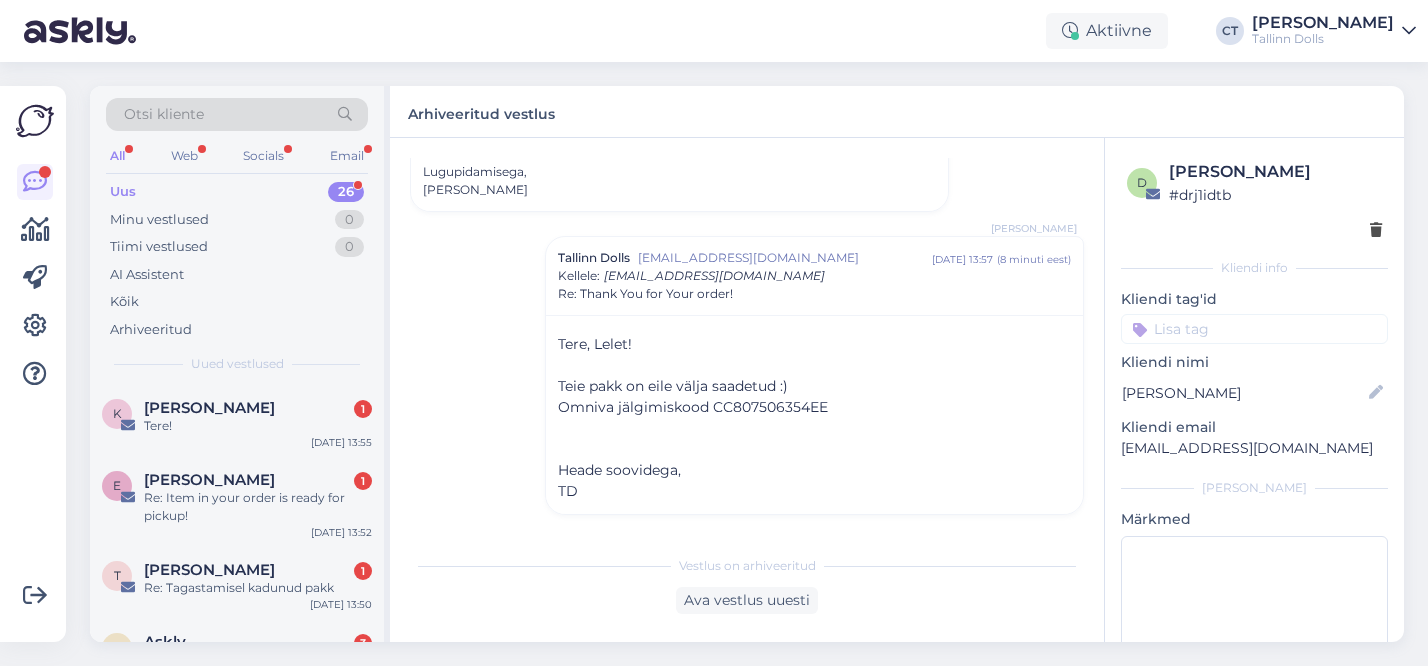 scroll, scrollTop: 1395, scrollLeft: 0, axis: vertical 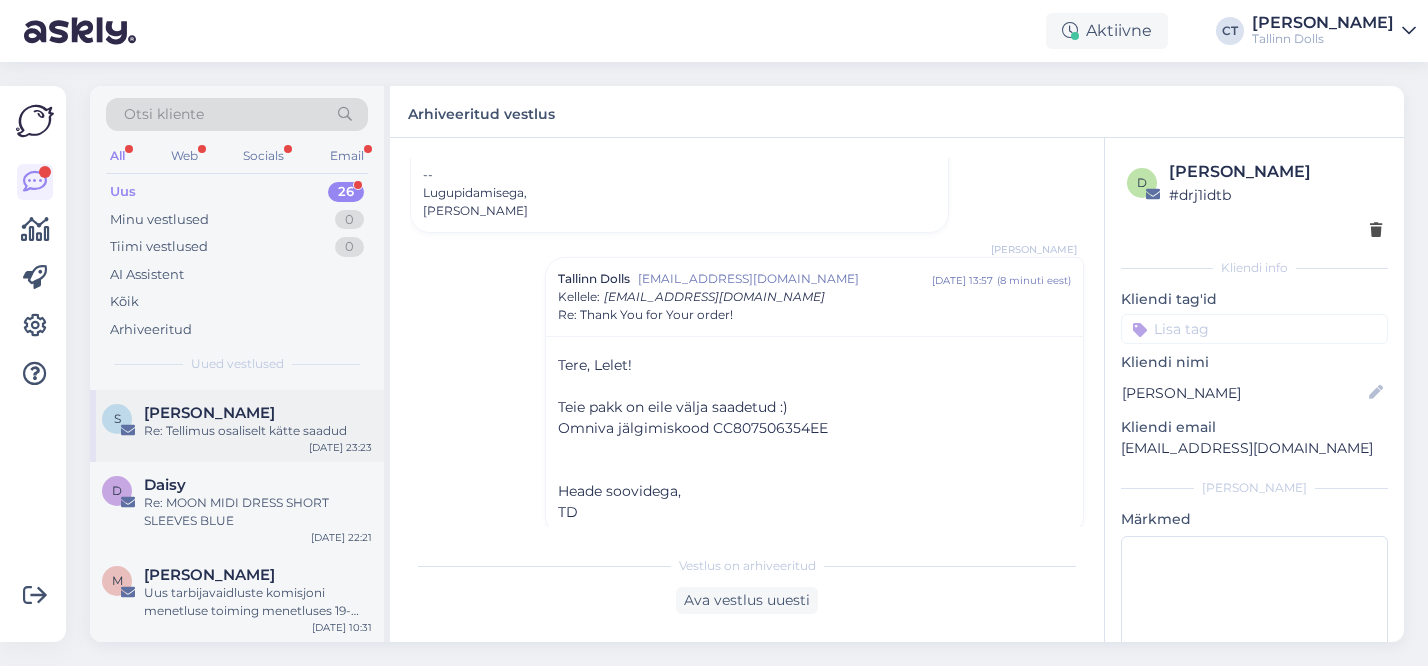 click on "S [PERSON_NAME] Re: Tellimus osaliselt kätte saadud [DATE] 23:23" at bounding box center (237, 426) 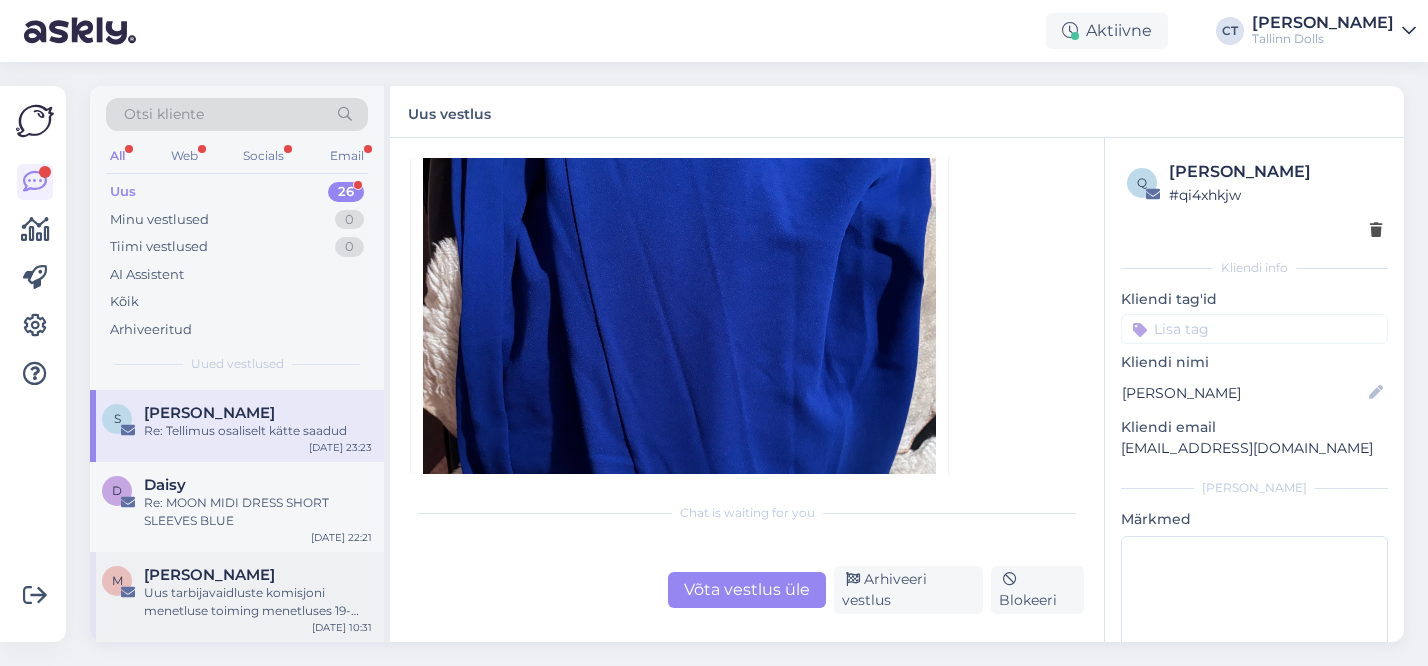 scroll, scrollTop: 1306, scrollLeft: 0, axis: vertical 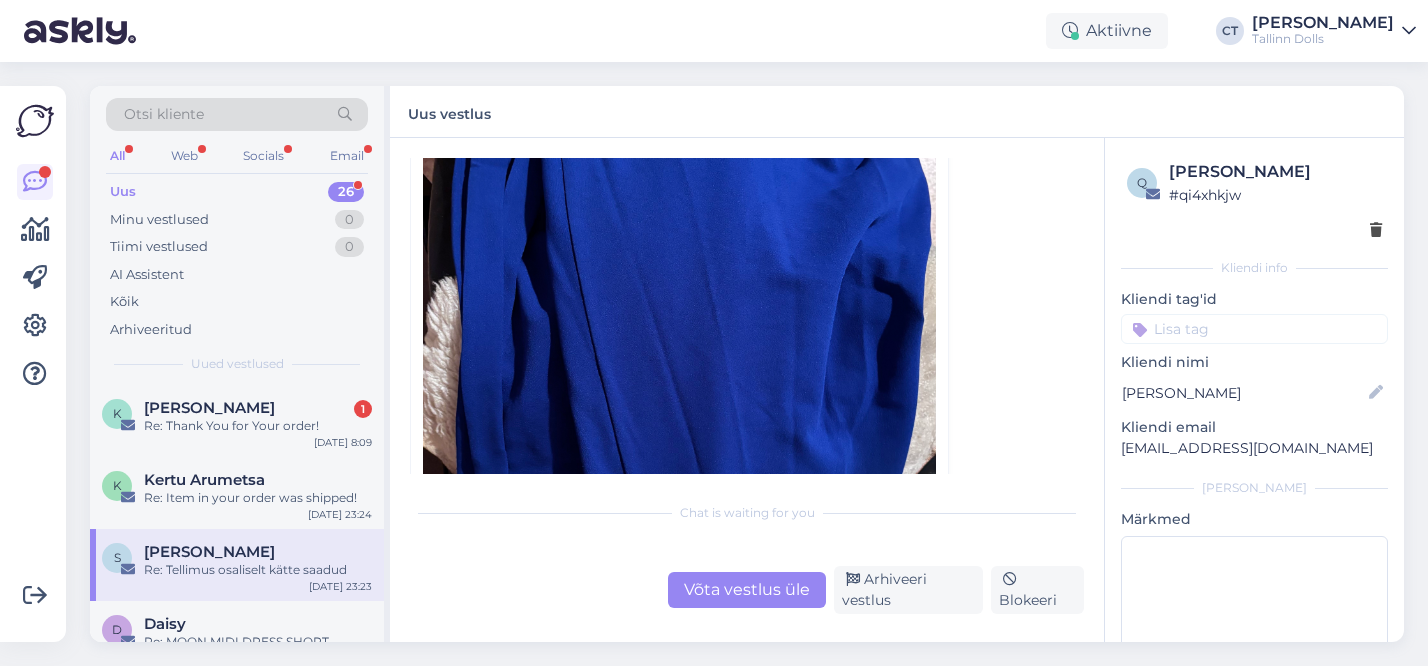 click on "K Kertu Arumetsa Re: Item in your order was shipped! [DATE] 23:24" at bounding box center [237, 493] 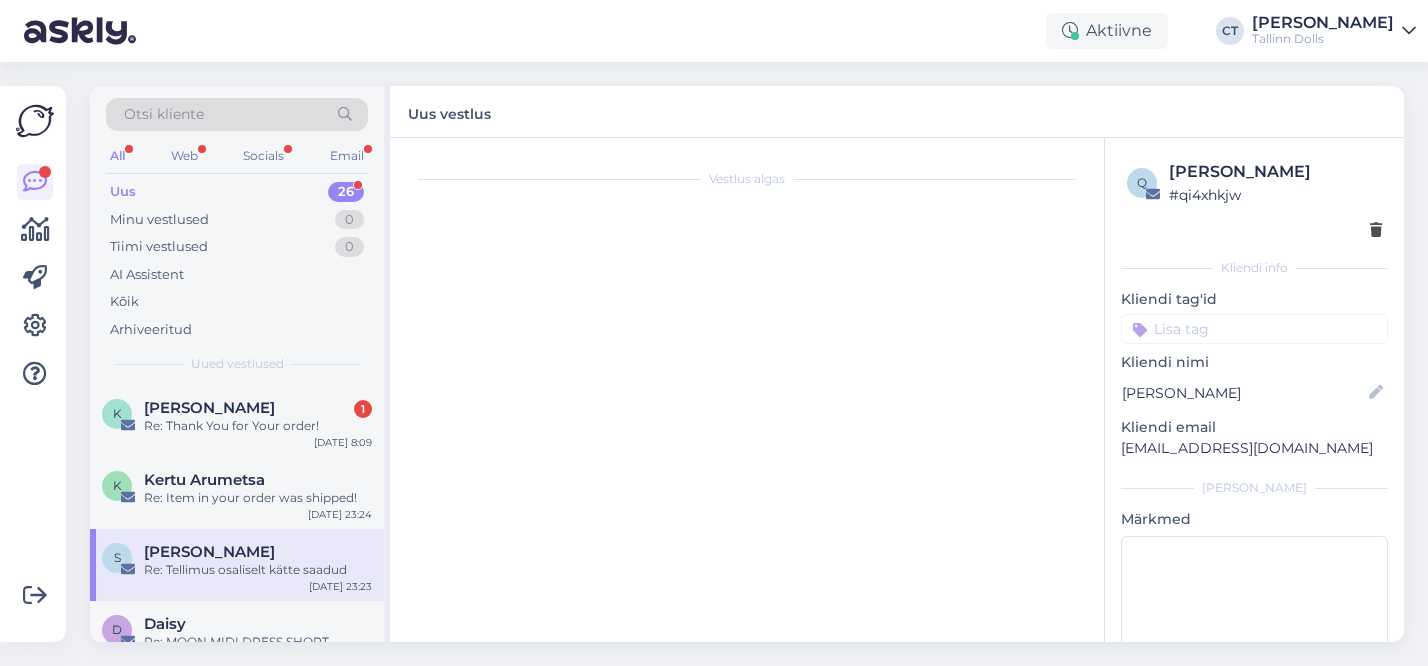 scroll, scrollTop: 0, scrollLeft: 0, axis: both 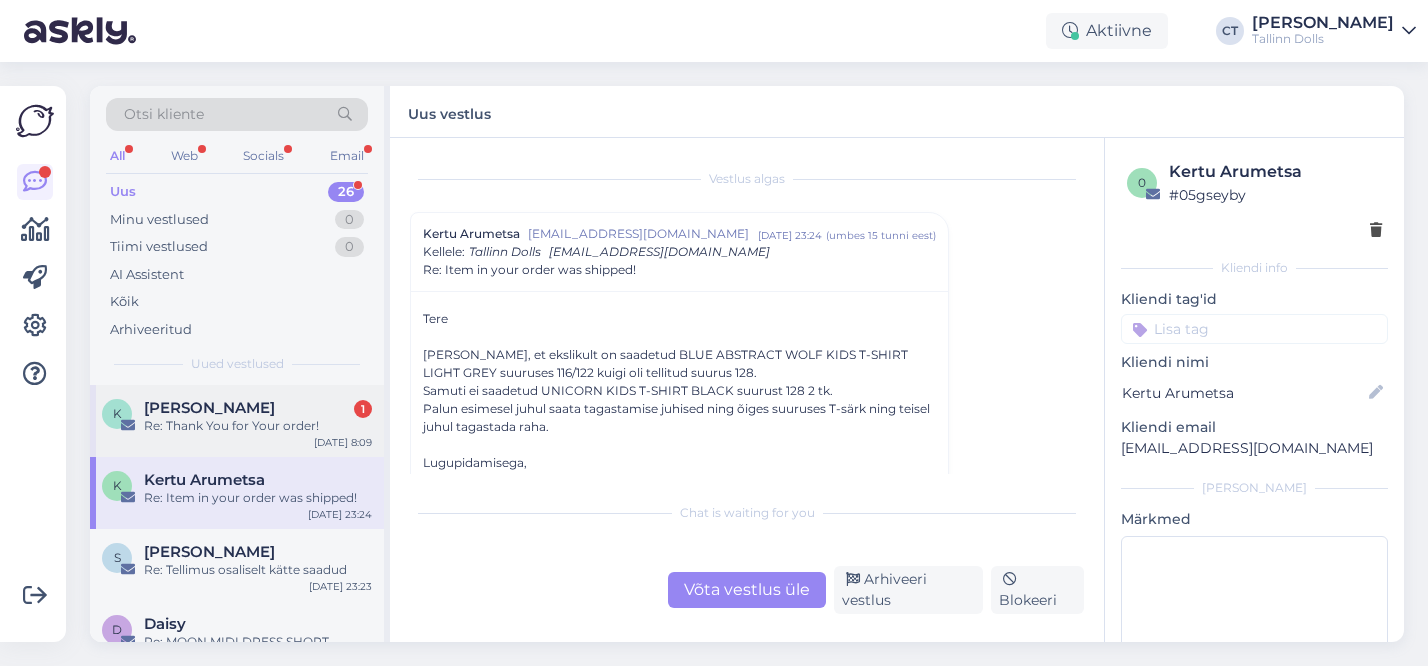 click on "Kaidi Kala 1" at bounding box center [258, 408] 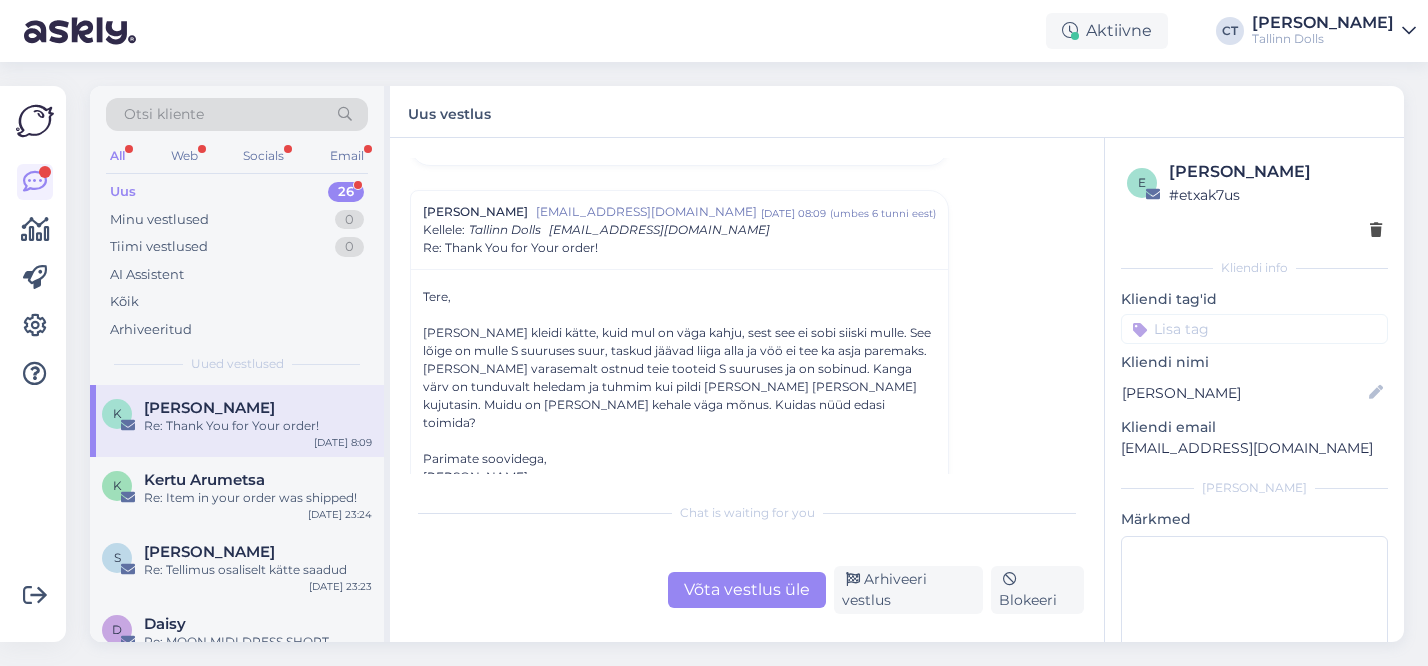 scroll, scrollTop: 1397, scrollLeft: 0, axis: vertical 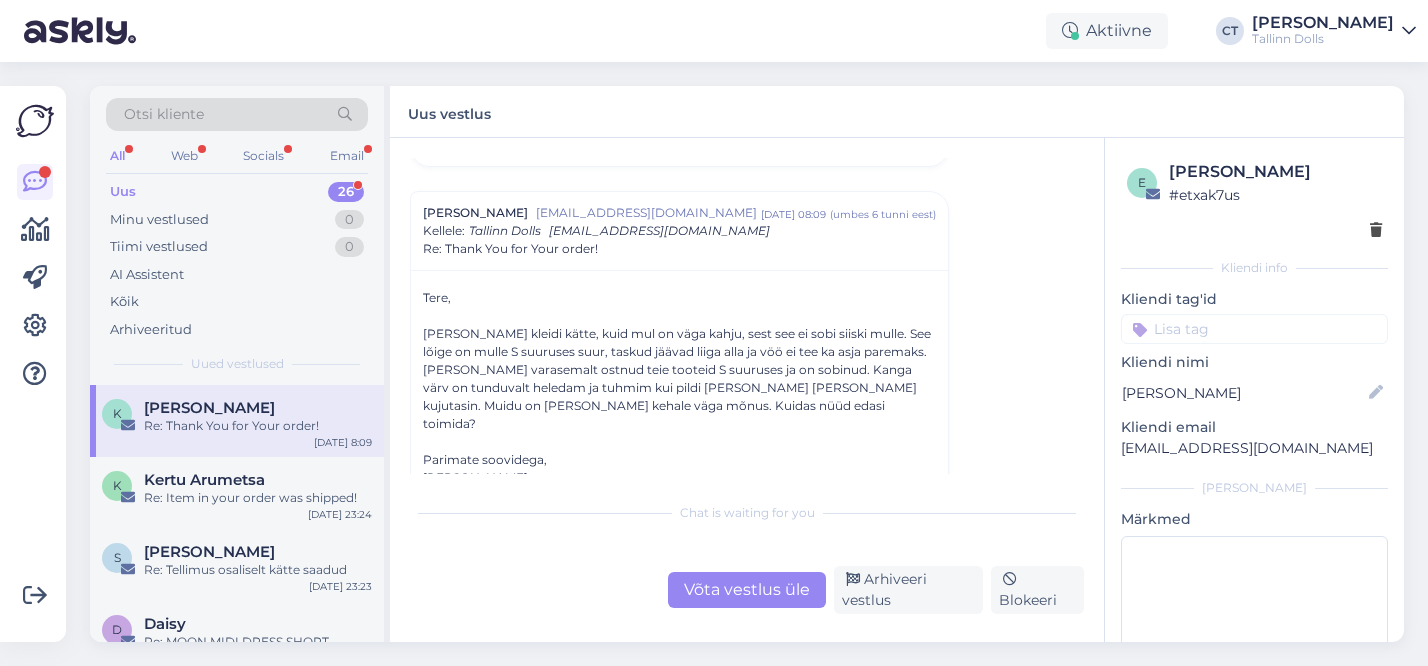 click on "Võta vestlus üle" at bounding box center [747, 590] 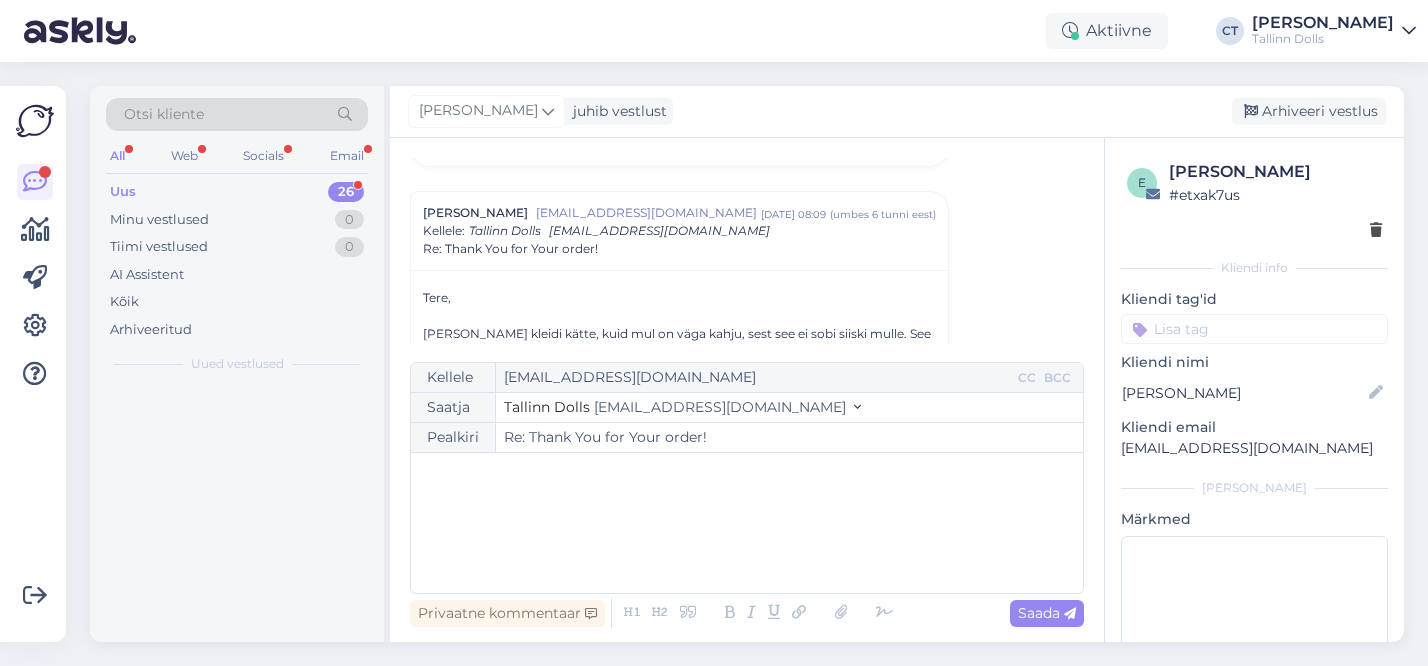 scroll, scrollTop: 1430, scrollLeft: 0, axis: vertical 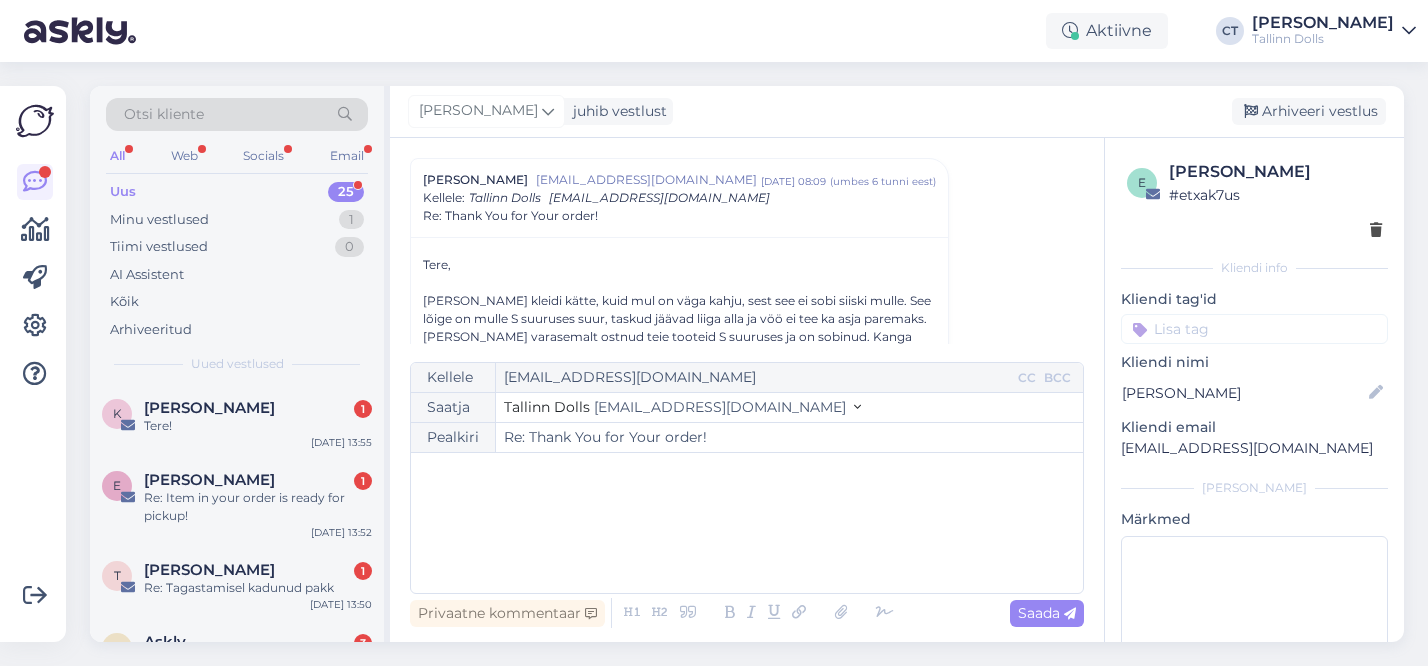 click on "﻿" at bounding box center (747, 523) 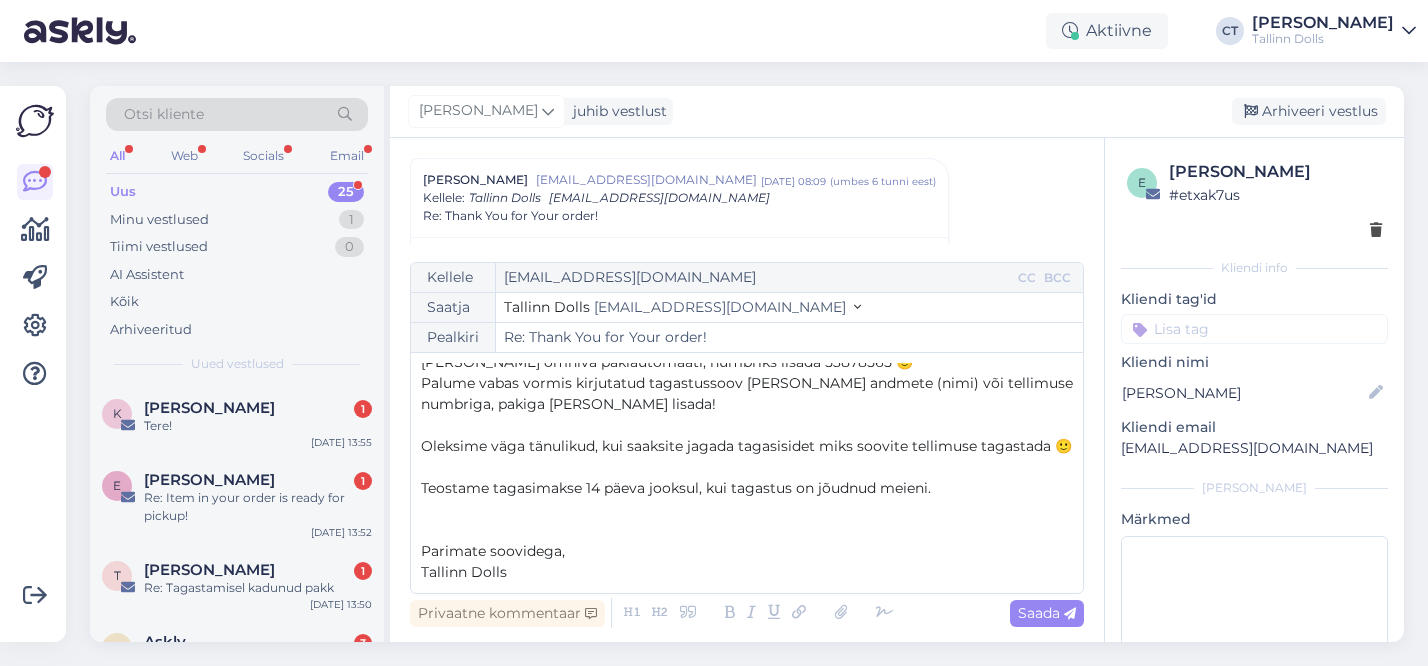 scroll, scrollTop: 0, scrollLeft: 0, axis: both 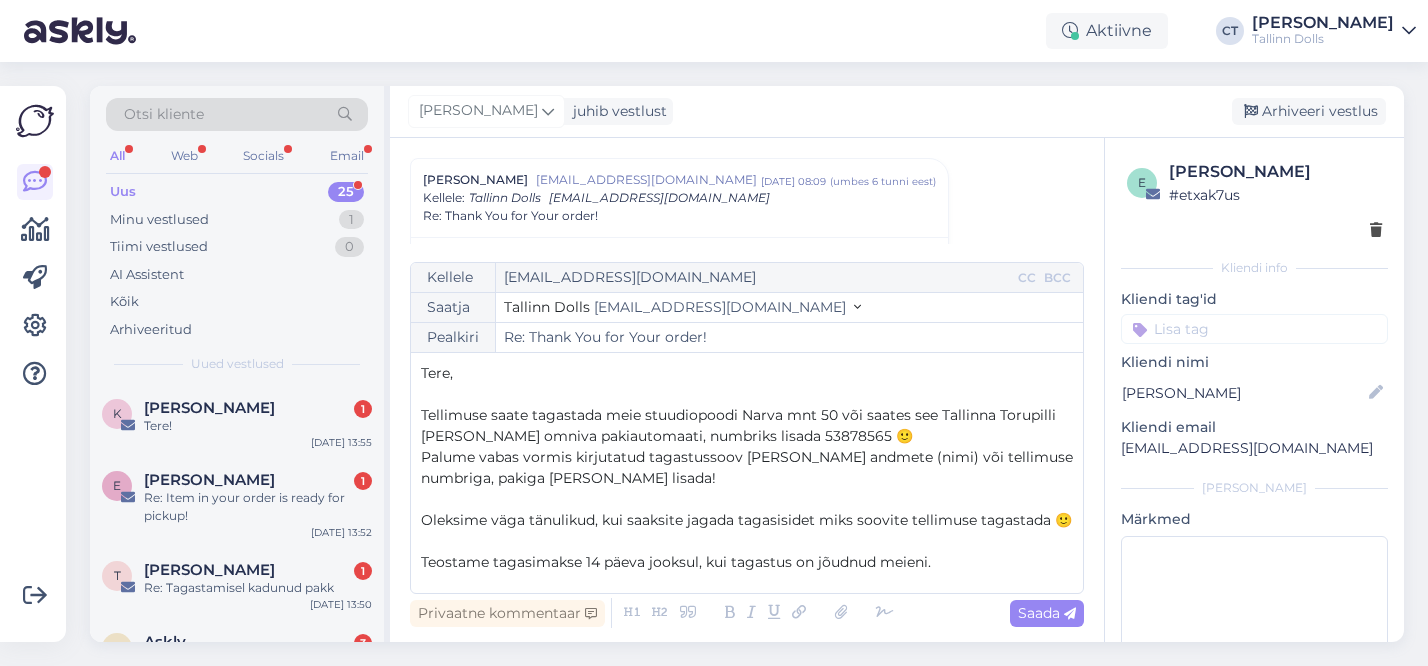 click on "Tere," at bounding box center (747, 373) 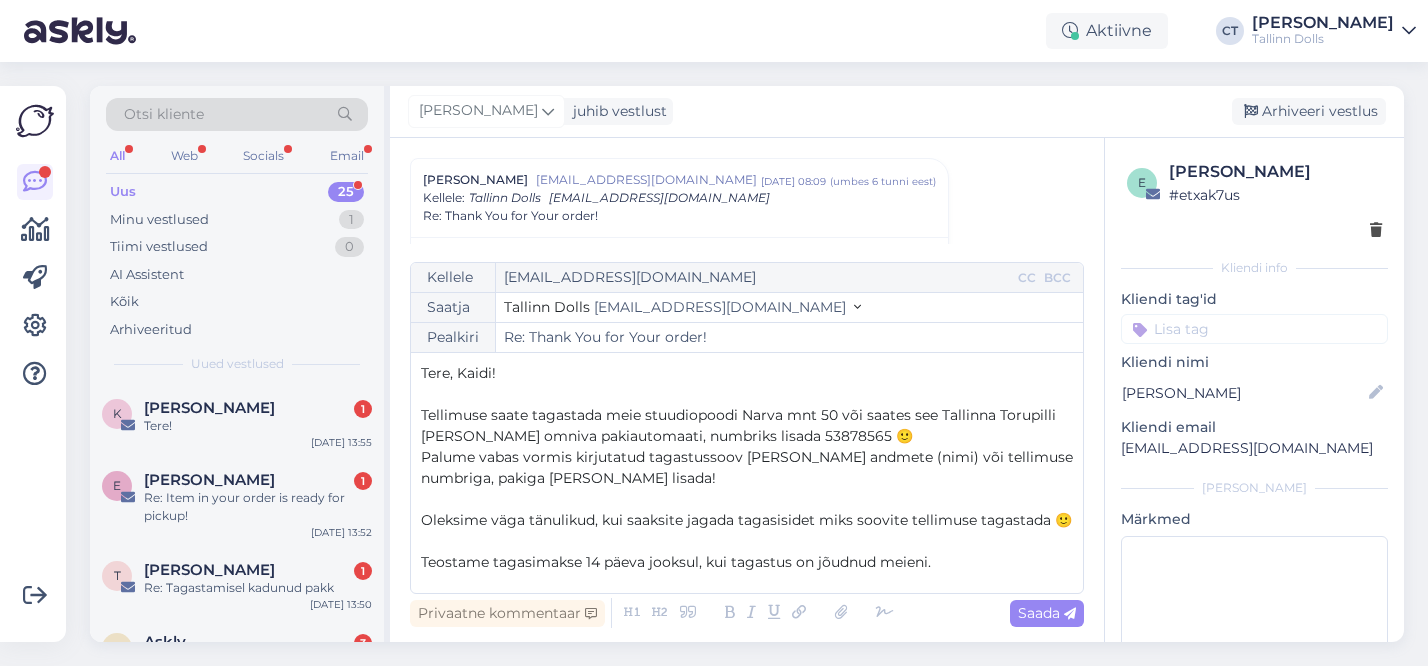 click on "Oleksime väga tänulikud, kui saaksite jagada tagasisidet miks soovite tellimuse tagastada 🙂" at bounding box center (746, 520) 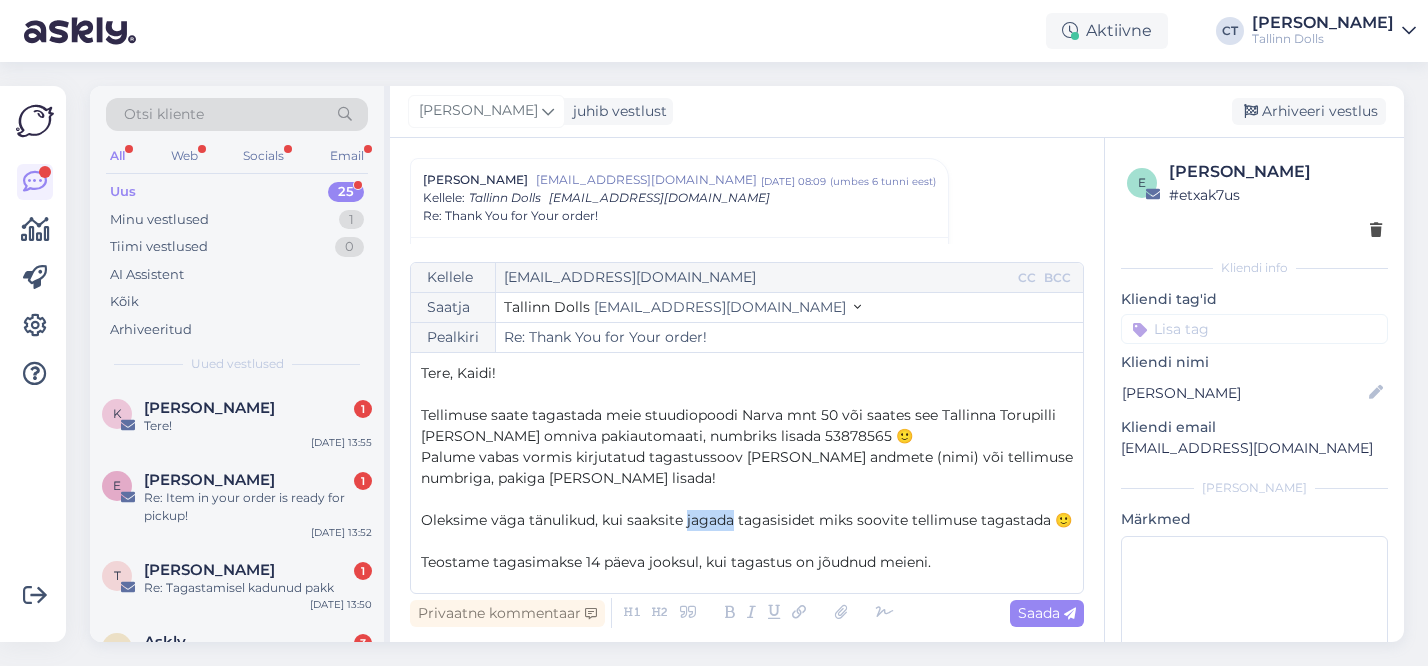 click on "Oleksime väga tänulikud, kui saaksite jagada tagasisidet miks soovite tellimuse tagastada 🙂" at bounding box center (746, 520) 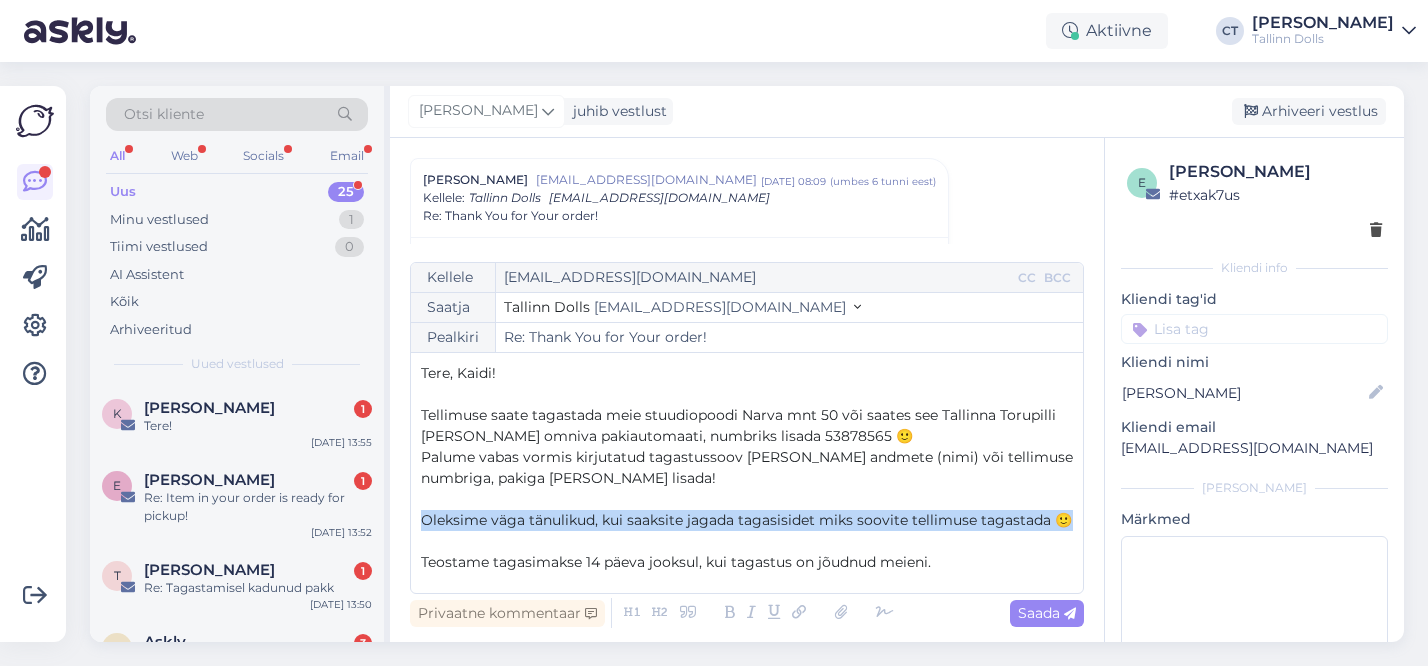 click on "Oleksime väga tänulikud, kui saaksite jagada tagasisidet miks soovite tellimuse tagastada 🙂" at bounding box center [746, 520] 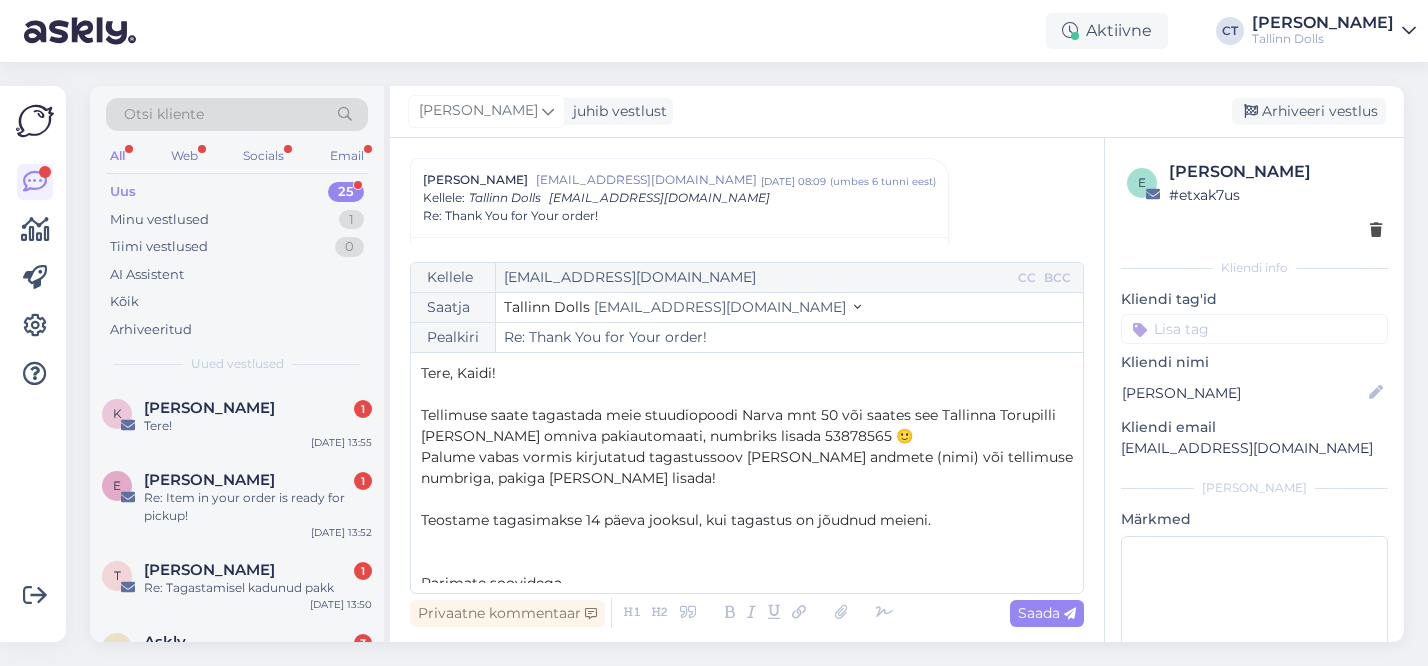 scroll, scrollTop: 32, scrollLeft: 0, axis: vertical 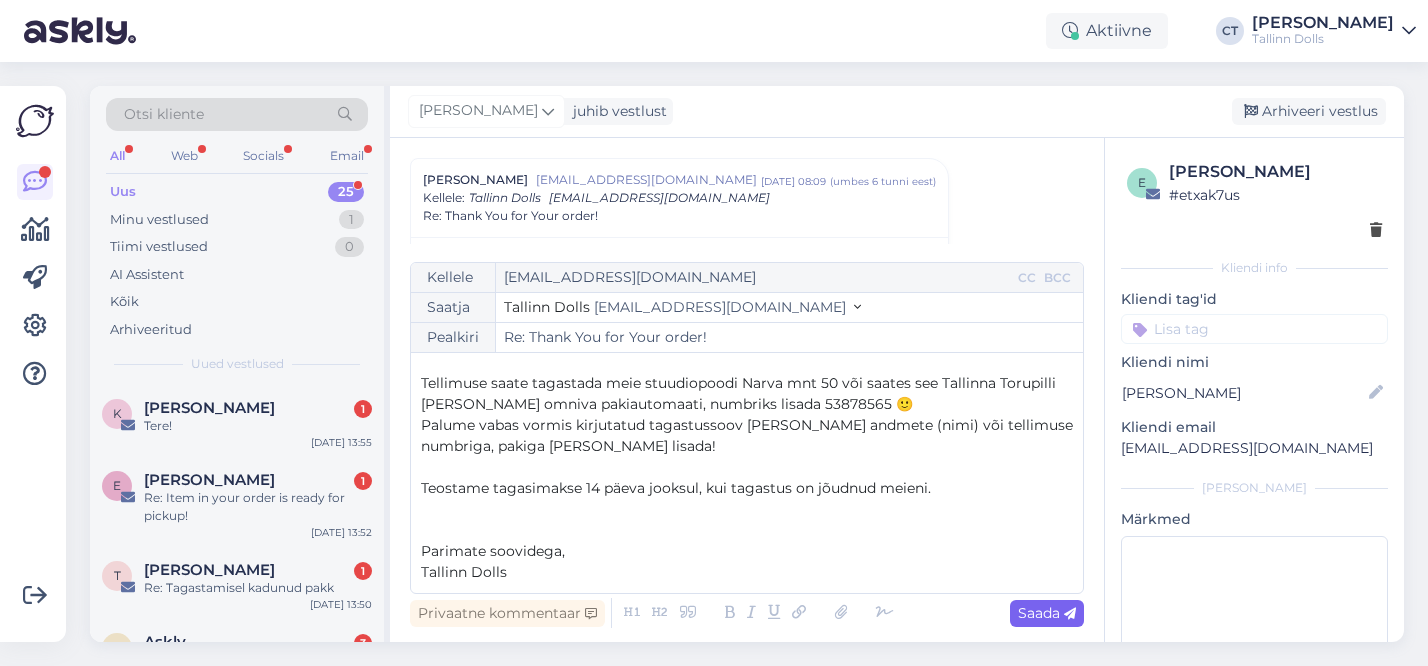 click on "Saada" at bounding box center [1047, 613] 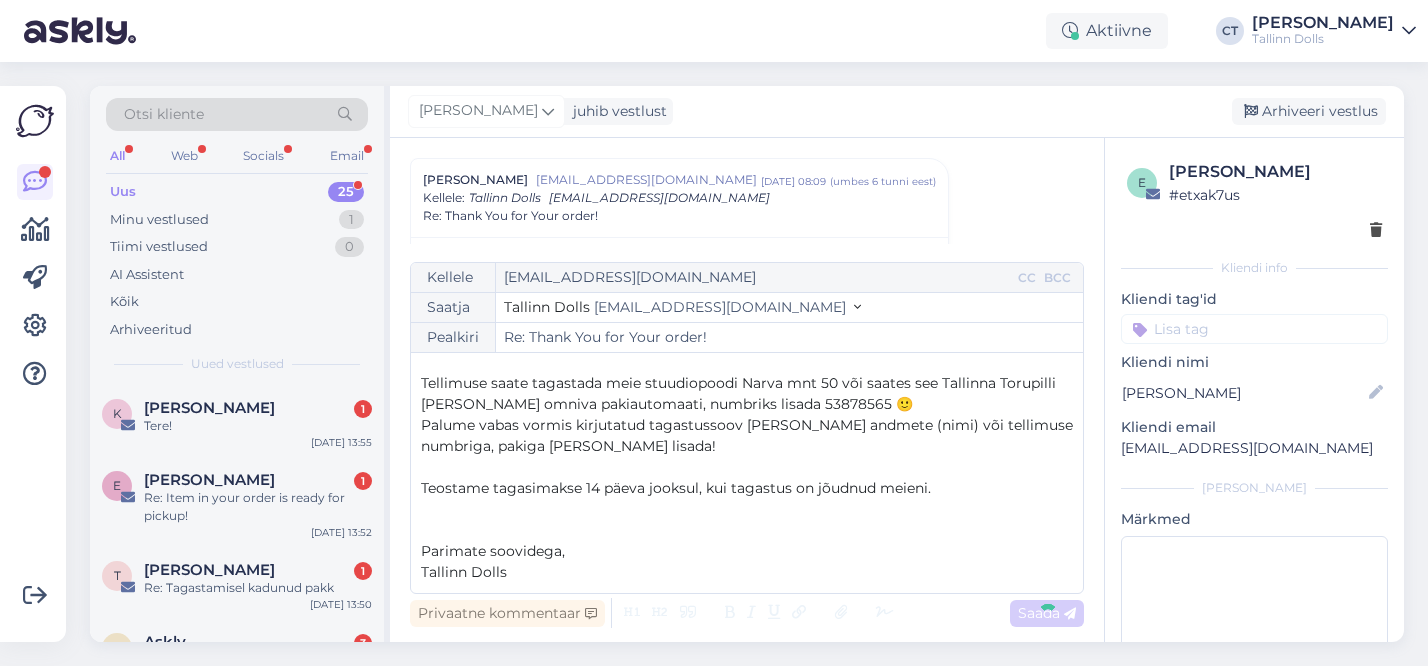 type on "Re: Re: Thank You for Your order!" 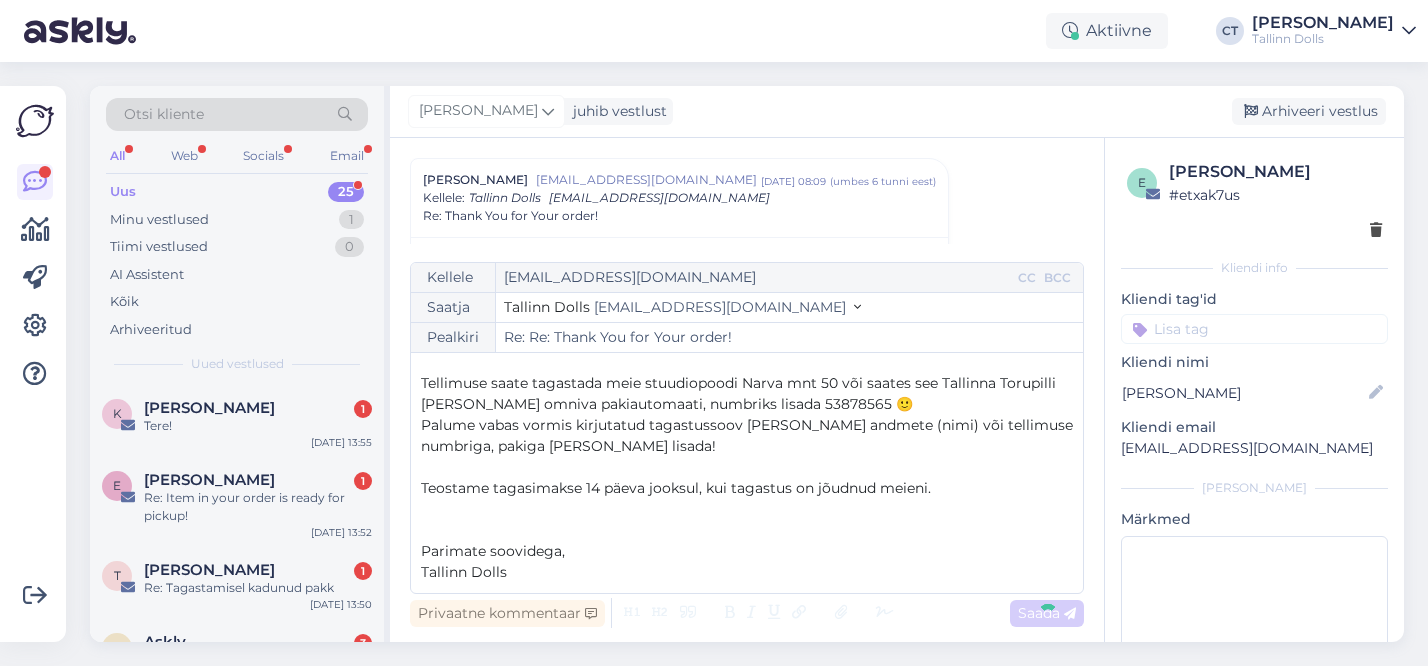 scroll, scrollTop: 2132, scrollLeft: 0, axis: vertical 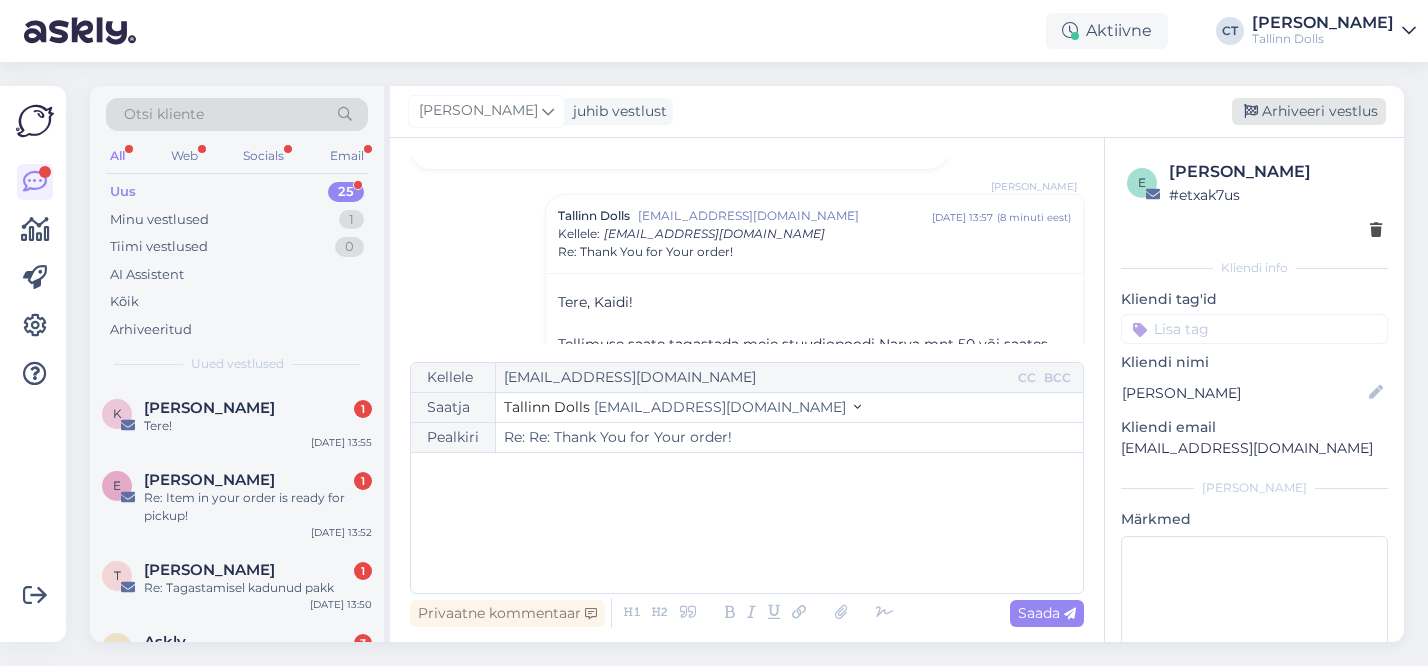 click on "Arhiveeri vestlus" at bounding box center (1309, 111) 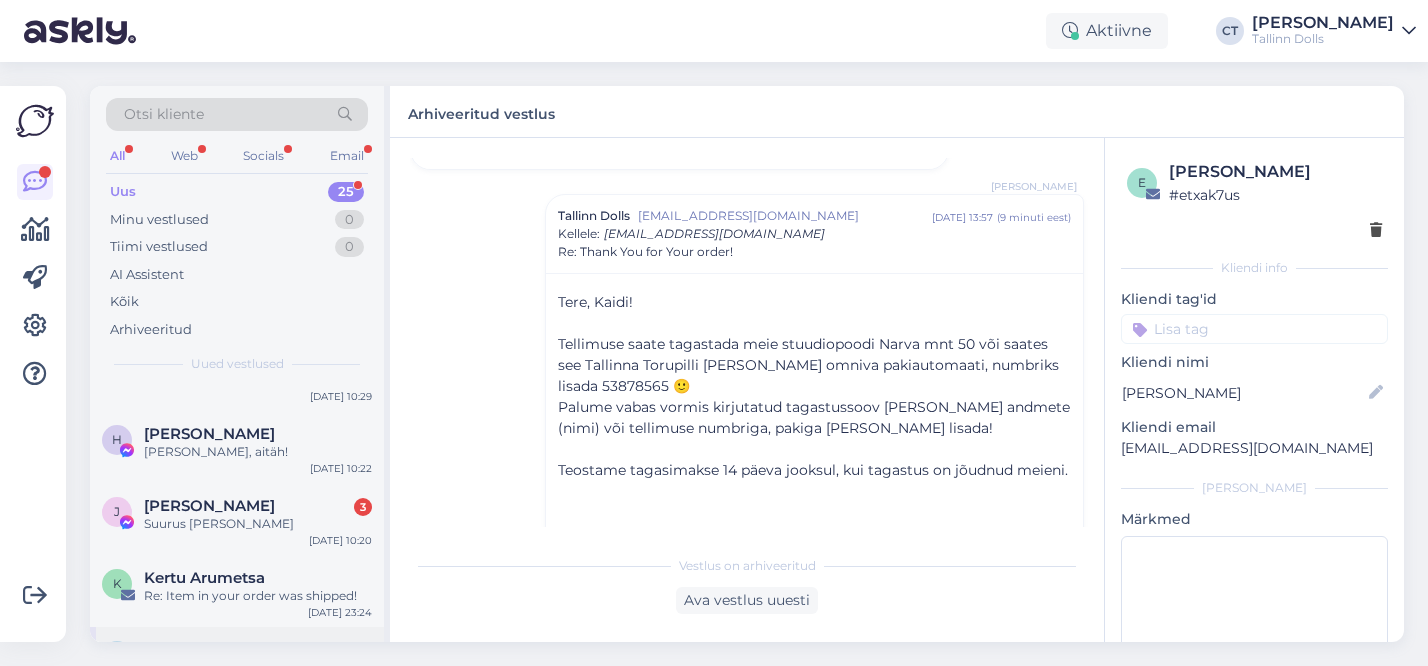 scroll, scrollTop: 1444, scrollLeft: 0, axis: vertical 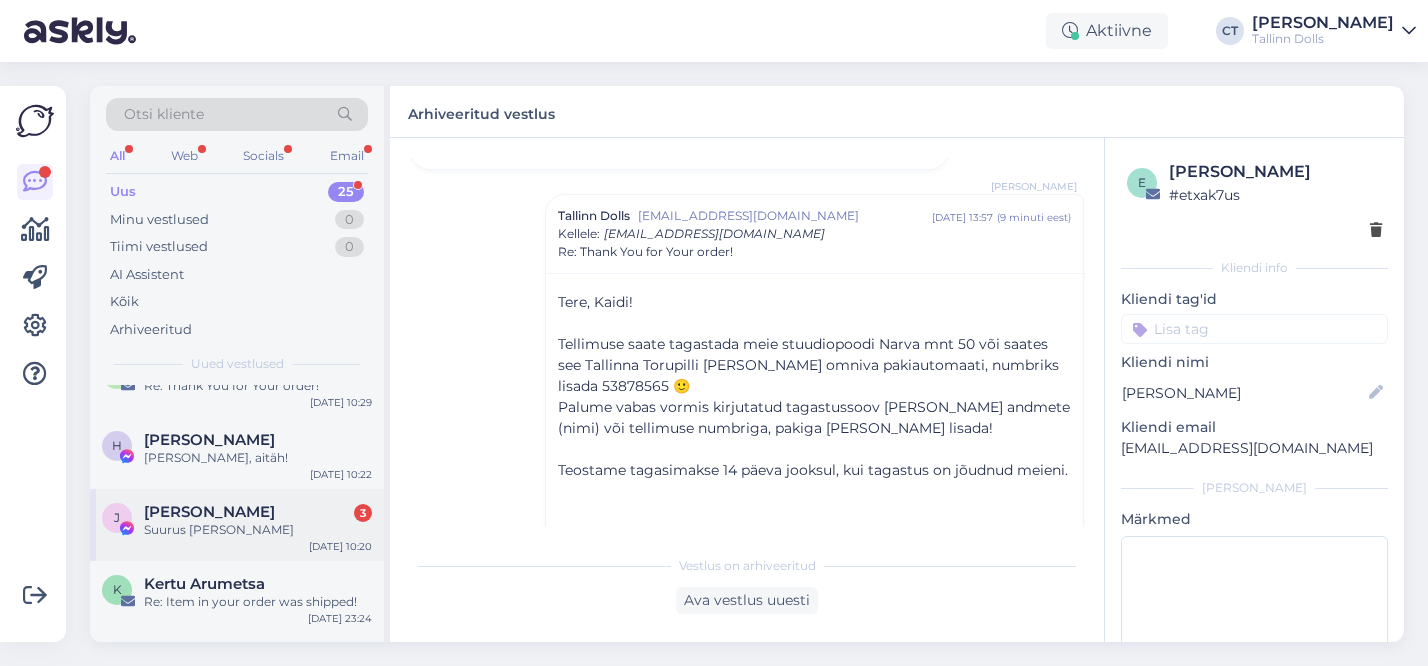 click on "J [PERSON_NAME] 3 Suurus [PERSON_NAME] [DATE] 10:20" at bounding box center [237, 525] 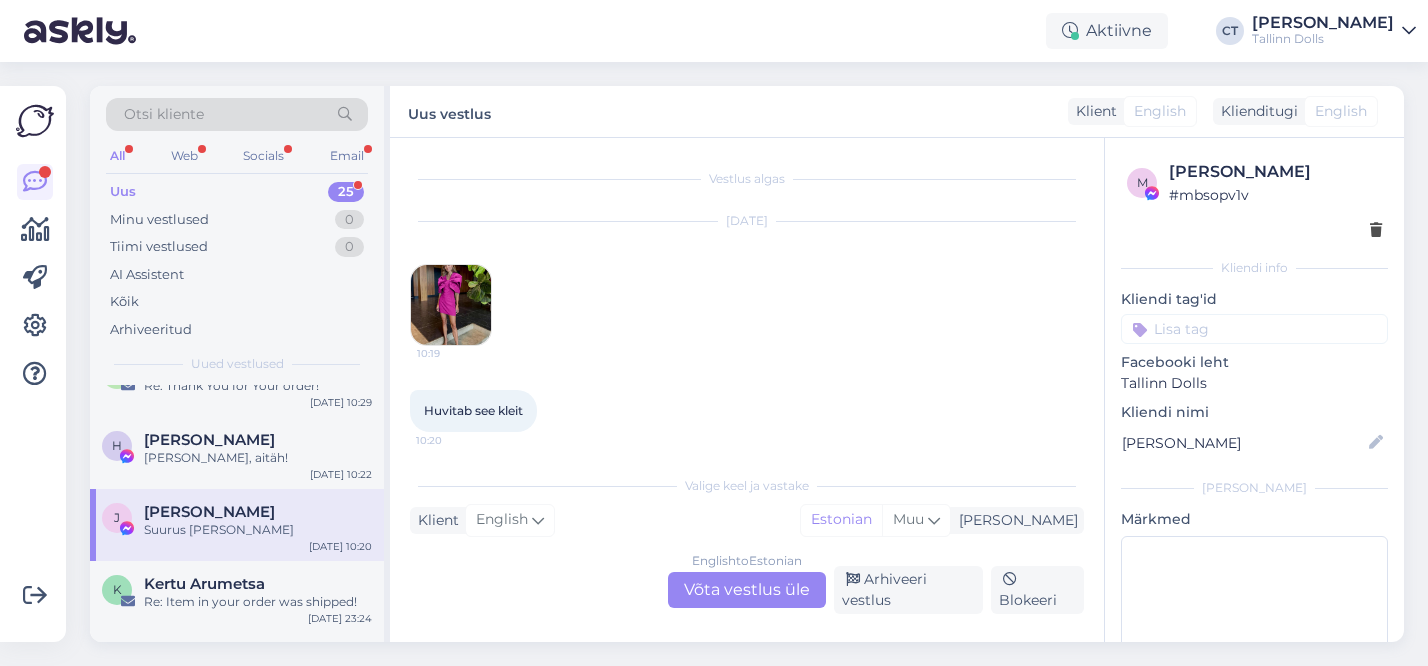 scroll, scrollTop: 93, scrollLeft: 0, axis: vertical 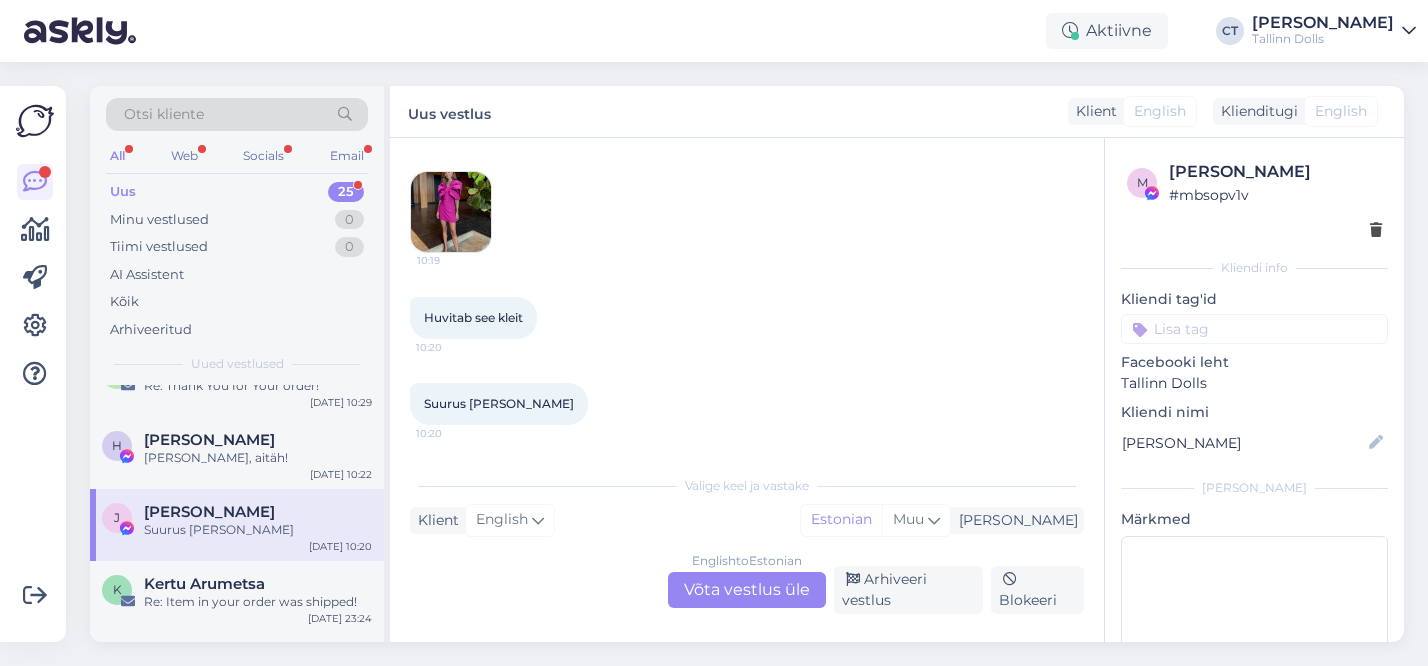 click on "English  to  Estonian Võta vestlus üle" at bounding box center (747, 590) 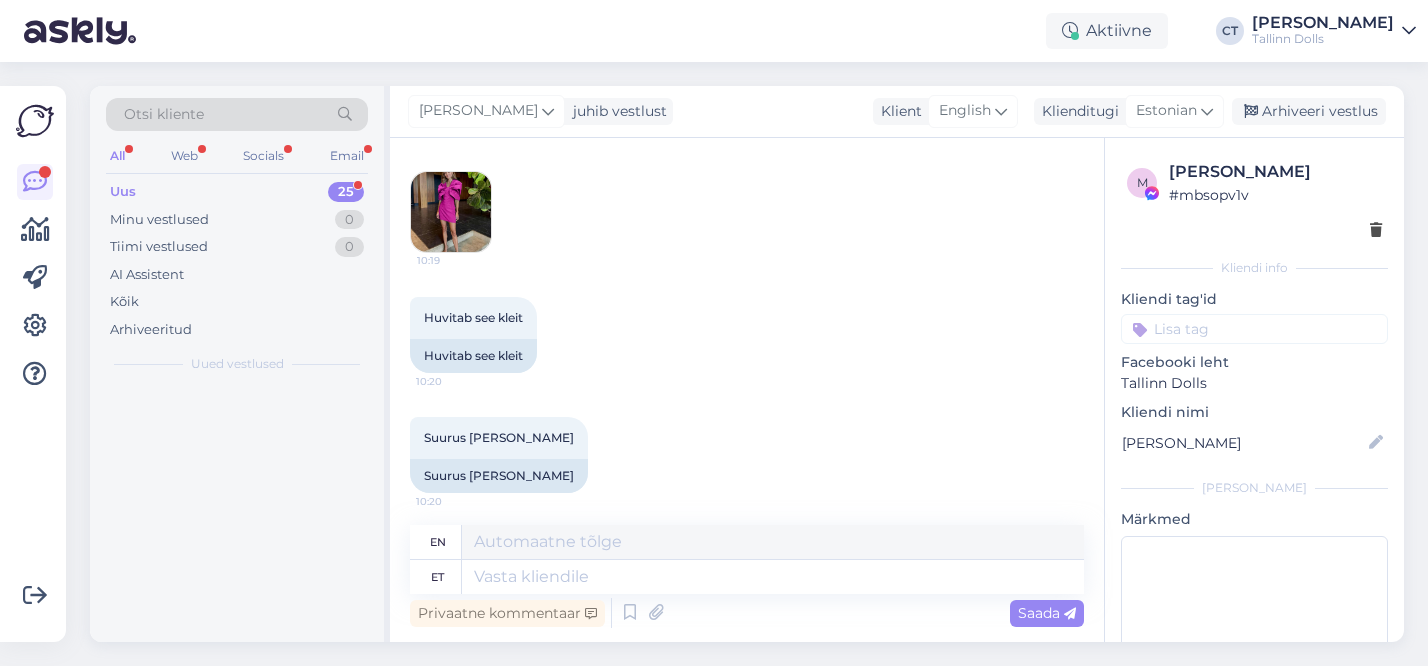 scroll, scrollTop: 0, scrollLeft: 0, axis: both 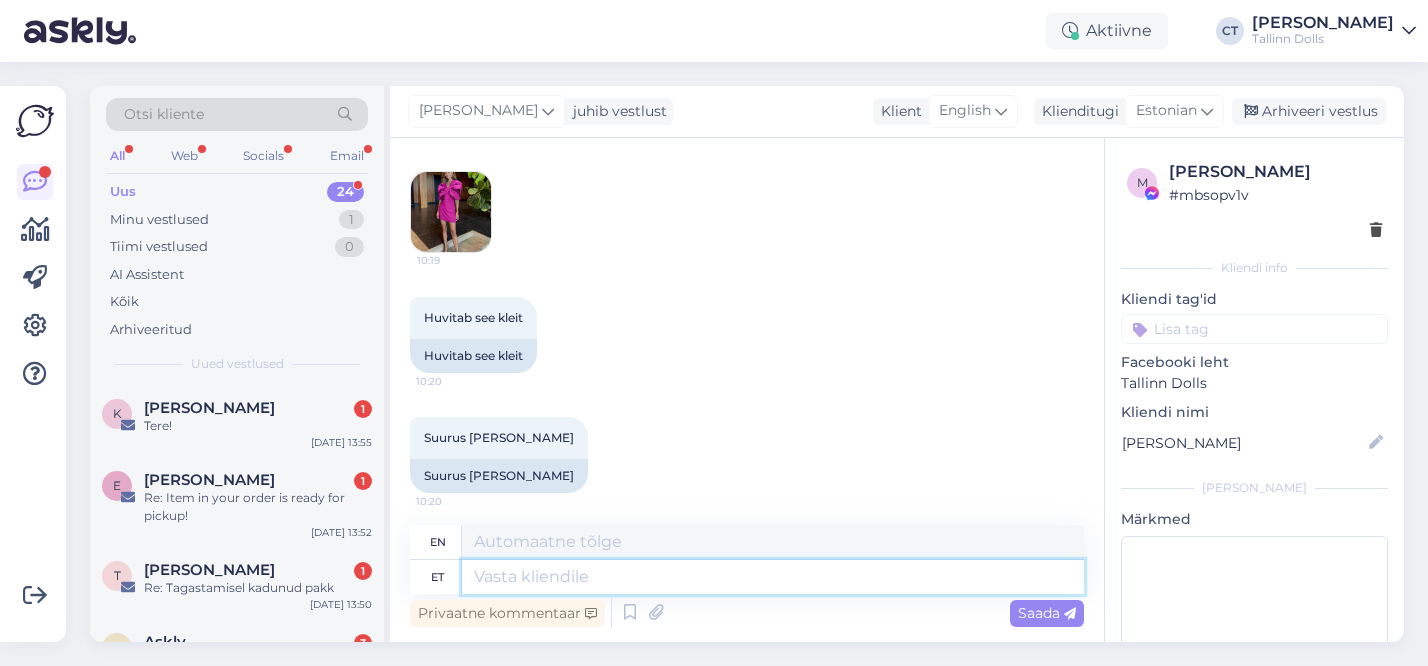 click at bounding box center [773, 577] 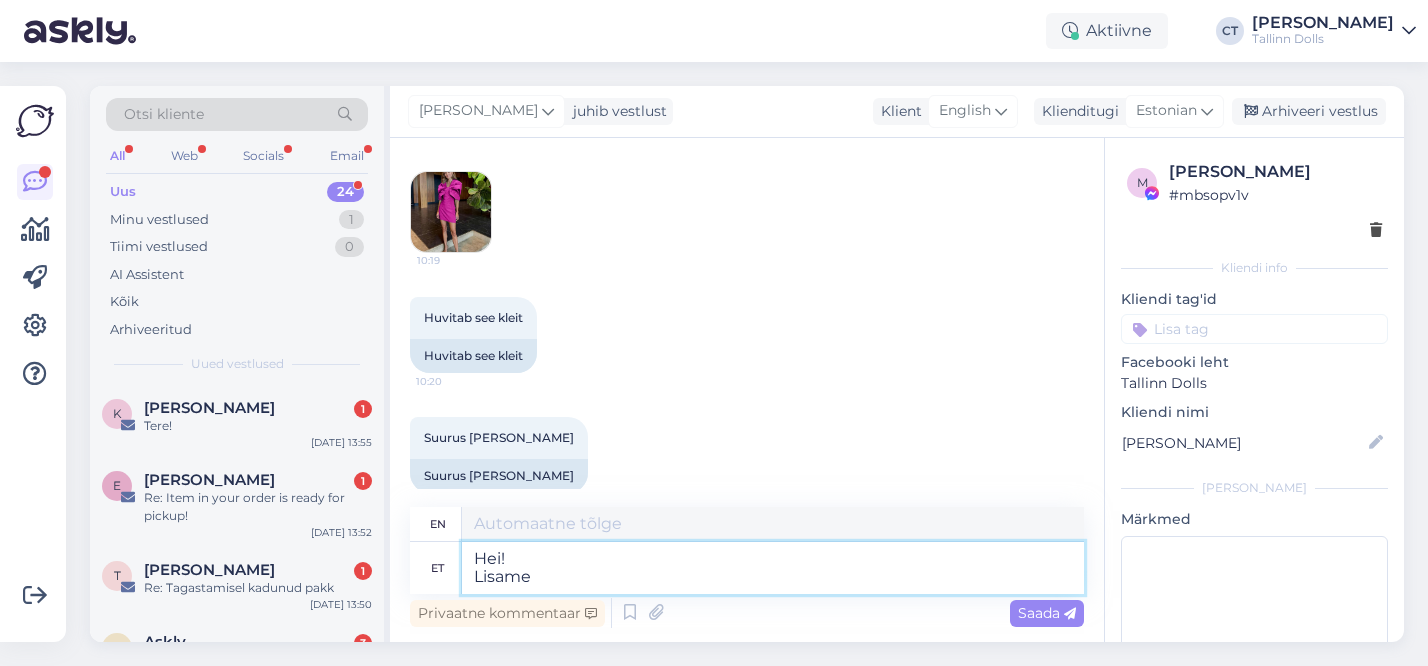 type on "Hei!
Lisame" 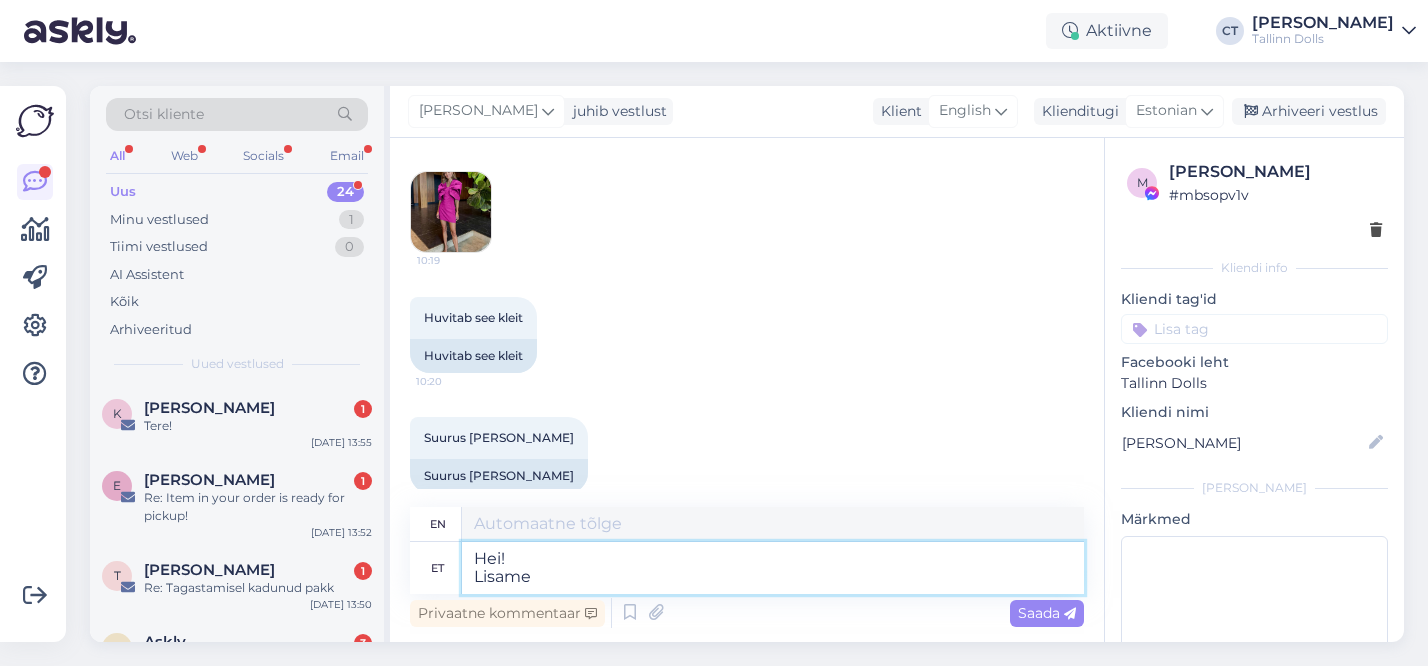 type on "Hey!
We'll add" 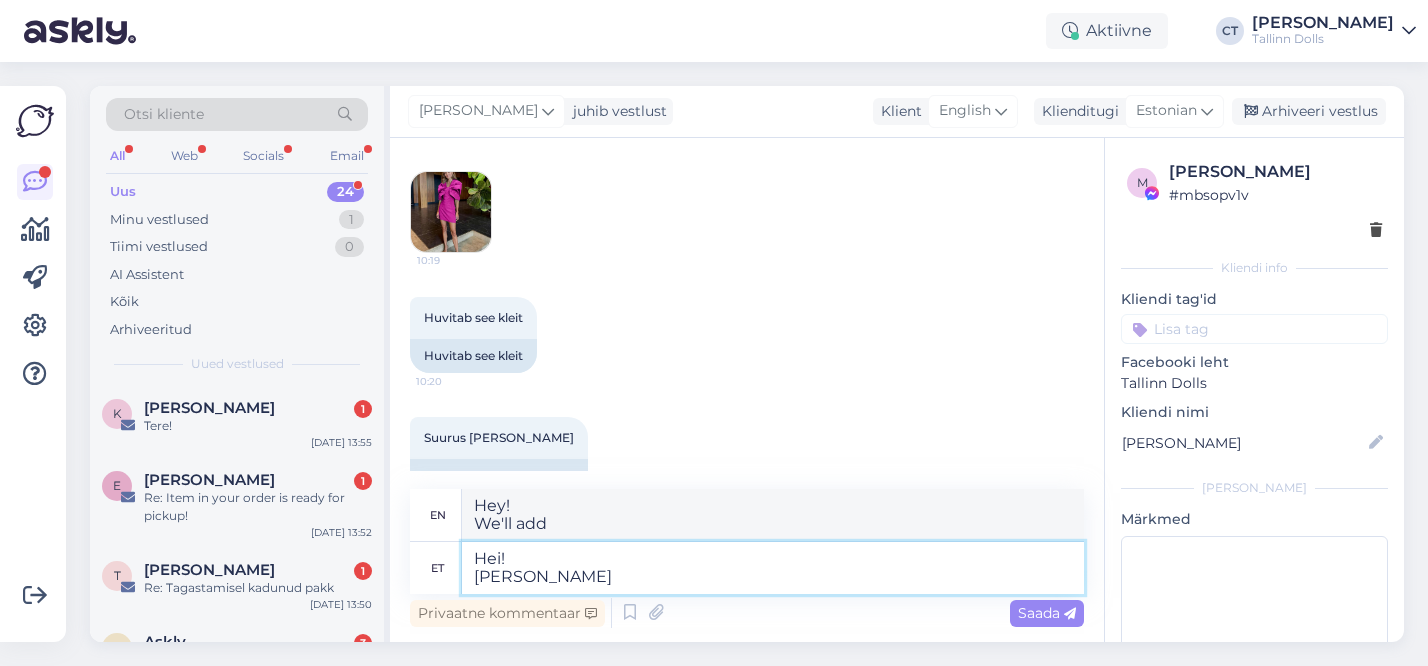 type on "Hei!
[PERSON_NAME]" 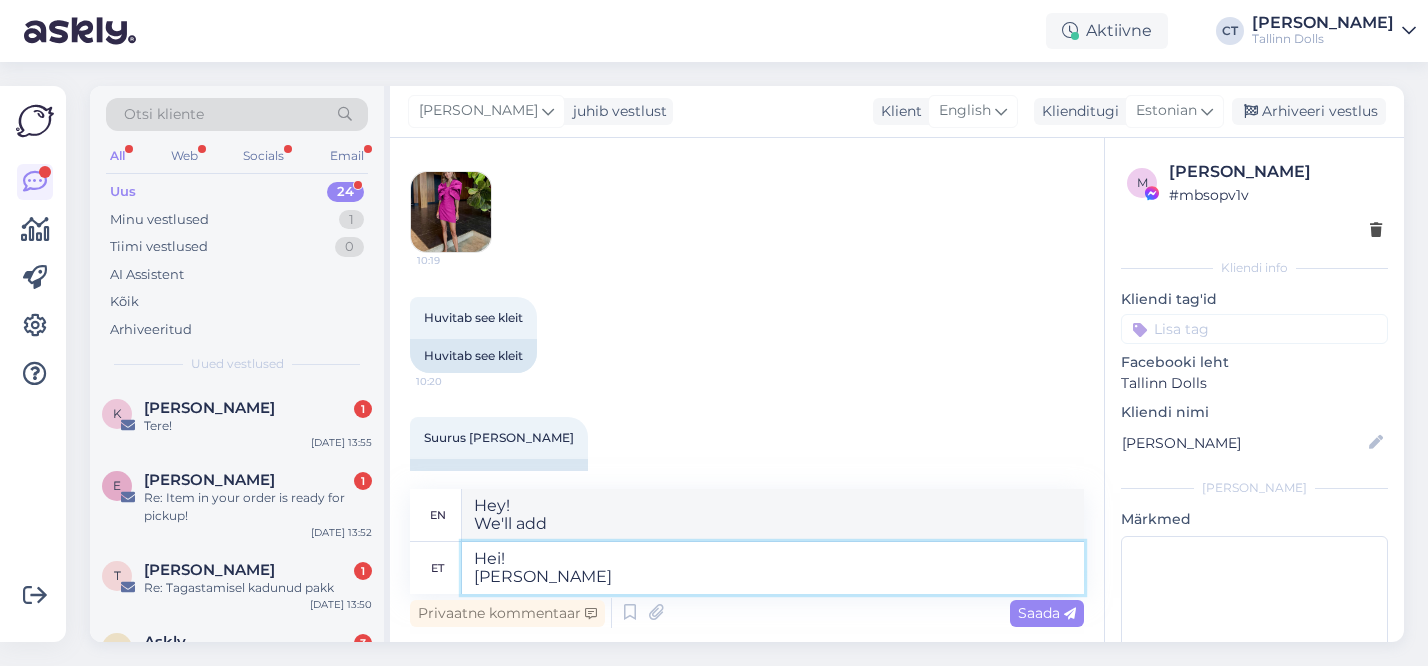 type on "Hey!
We'll add you" 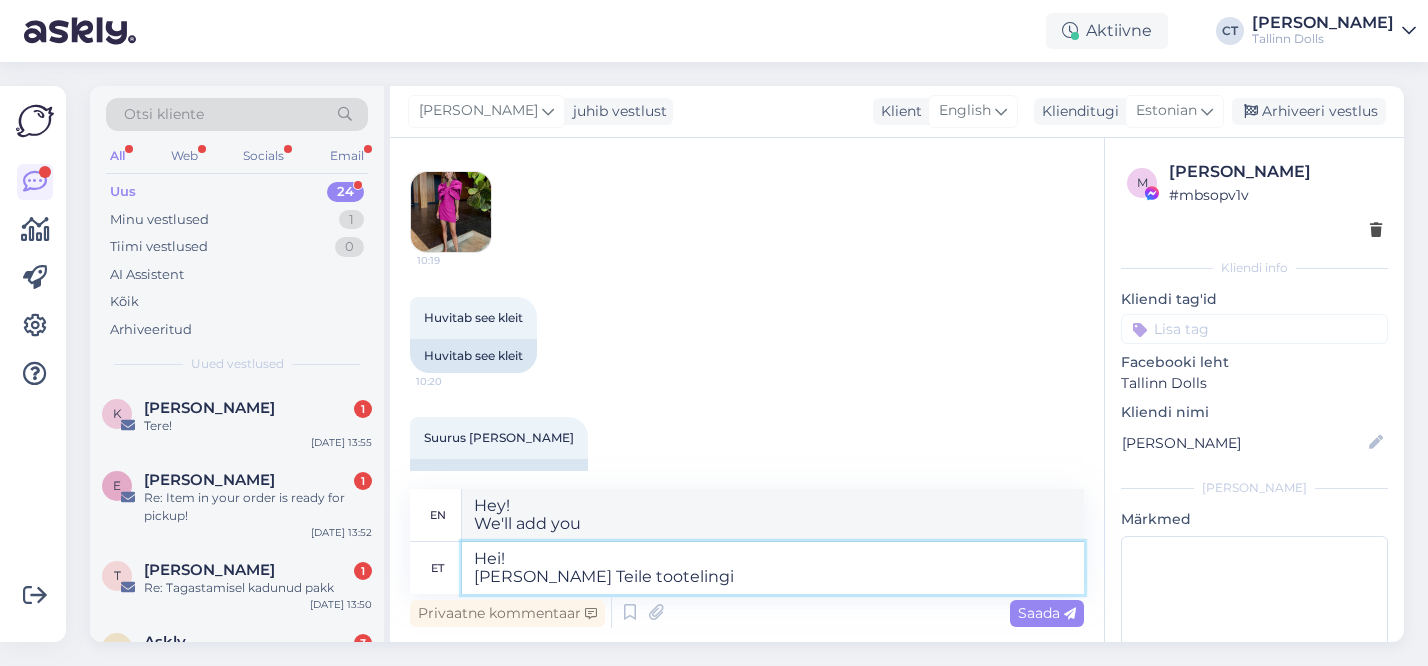 type on "Hei!
[PERSON_NAME] Teile tootelingi" 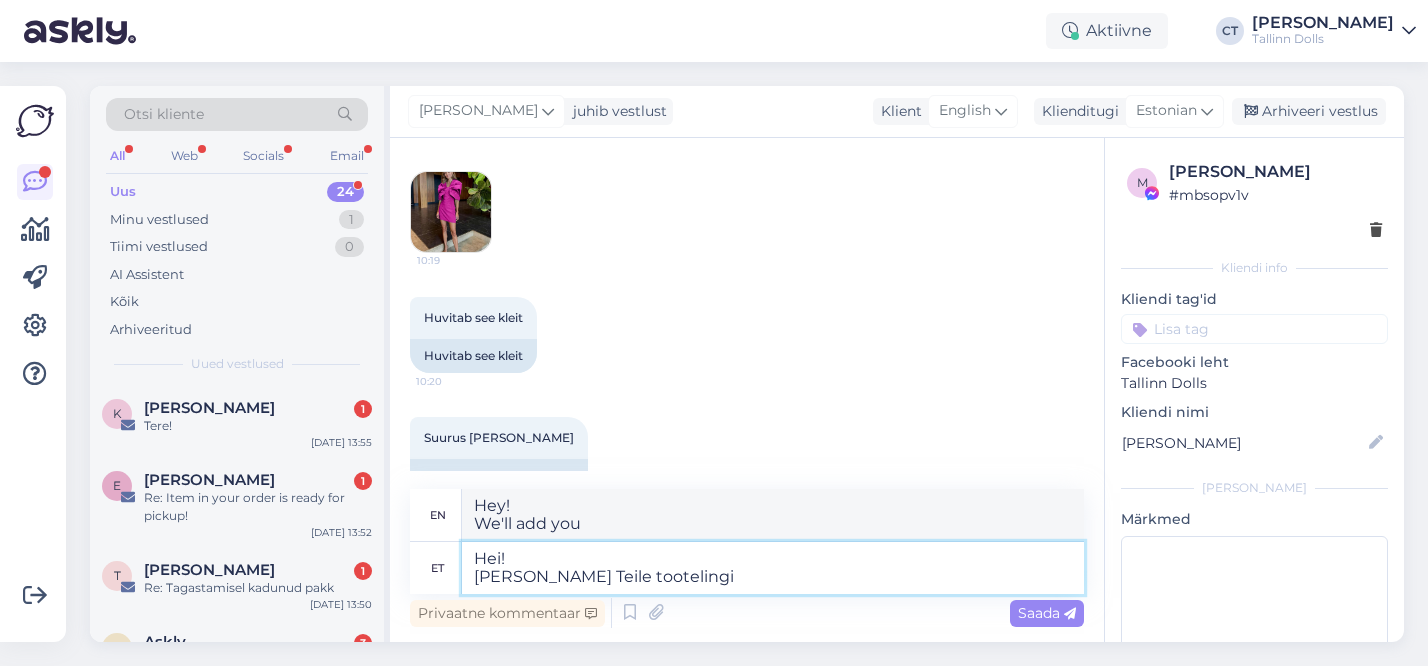 type on "Hey!
We'll add a product link for you" 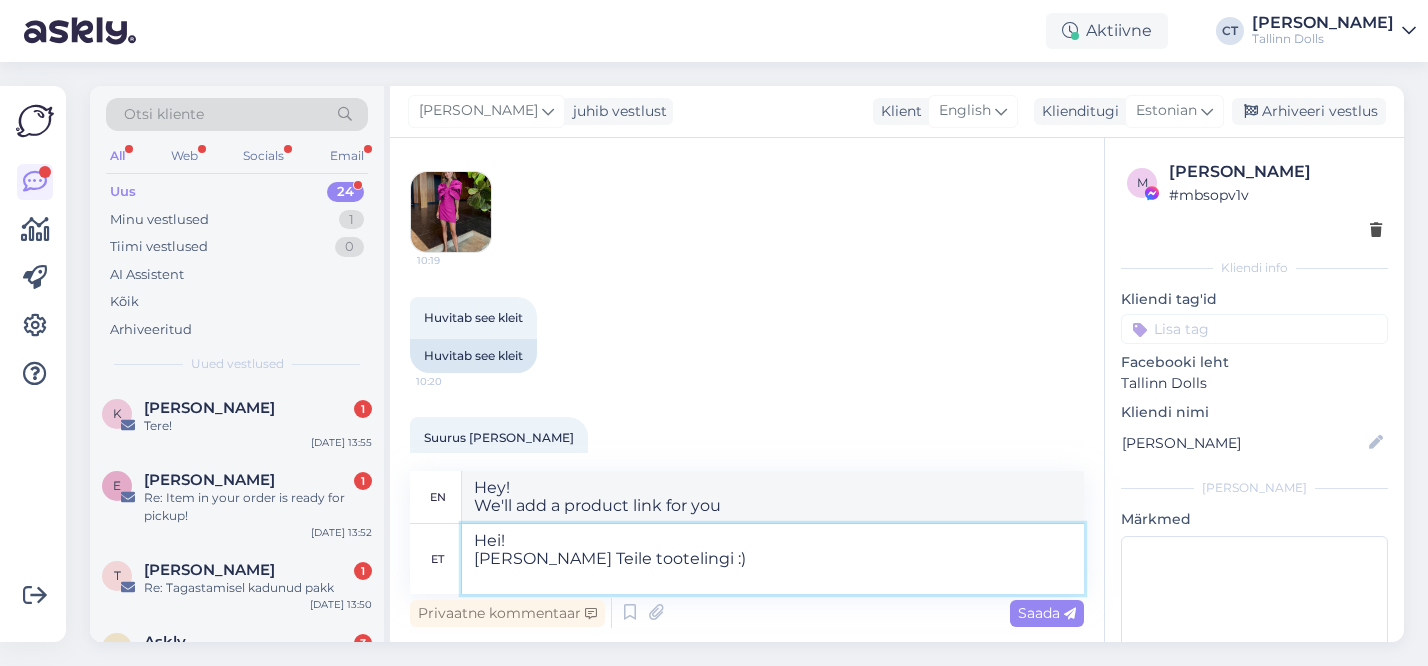 paste on "[URL][DOMAIN_NAME]" 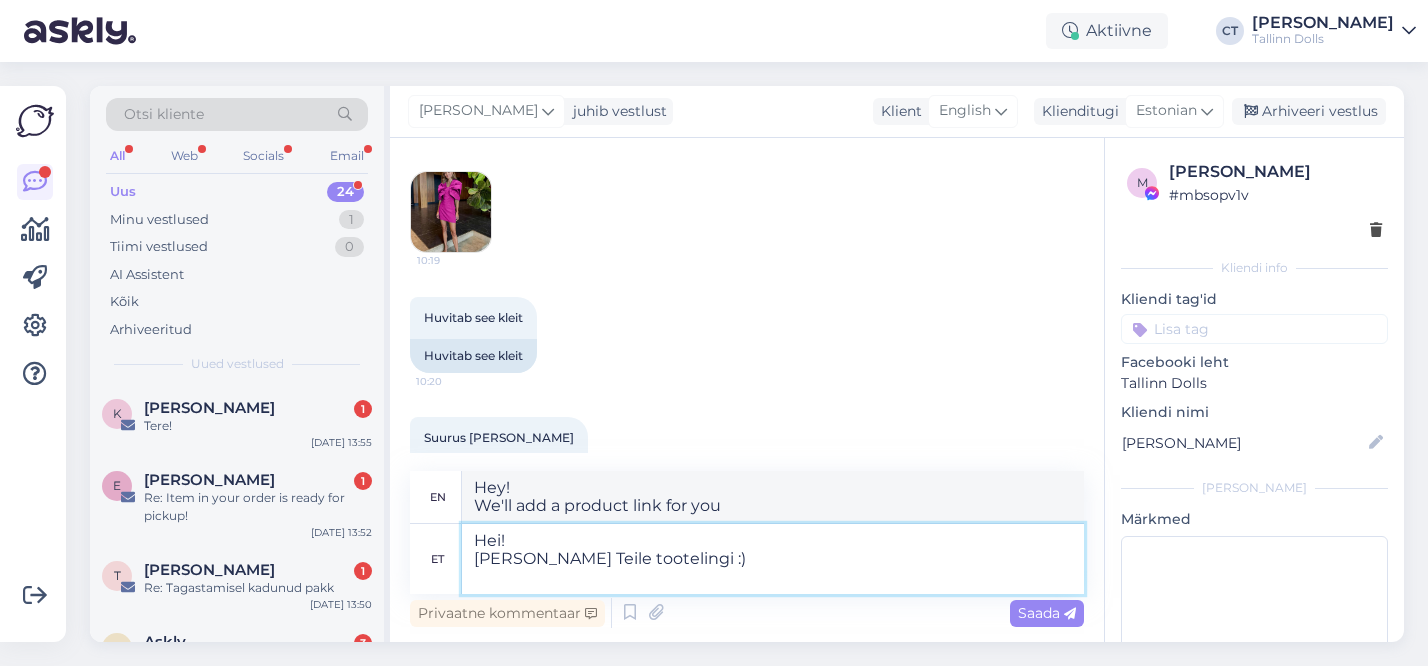 type on "Hei!
[PERSON_NAME] Teile tootelingi :)
[URL][DOMAIN_NAME]" 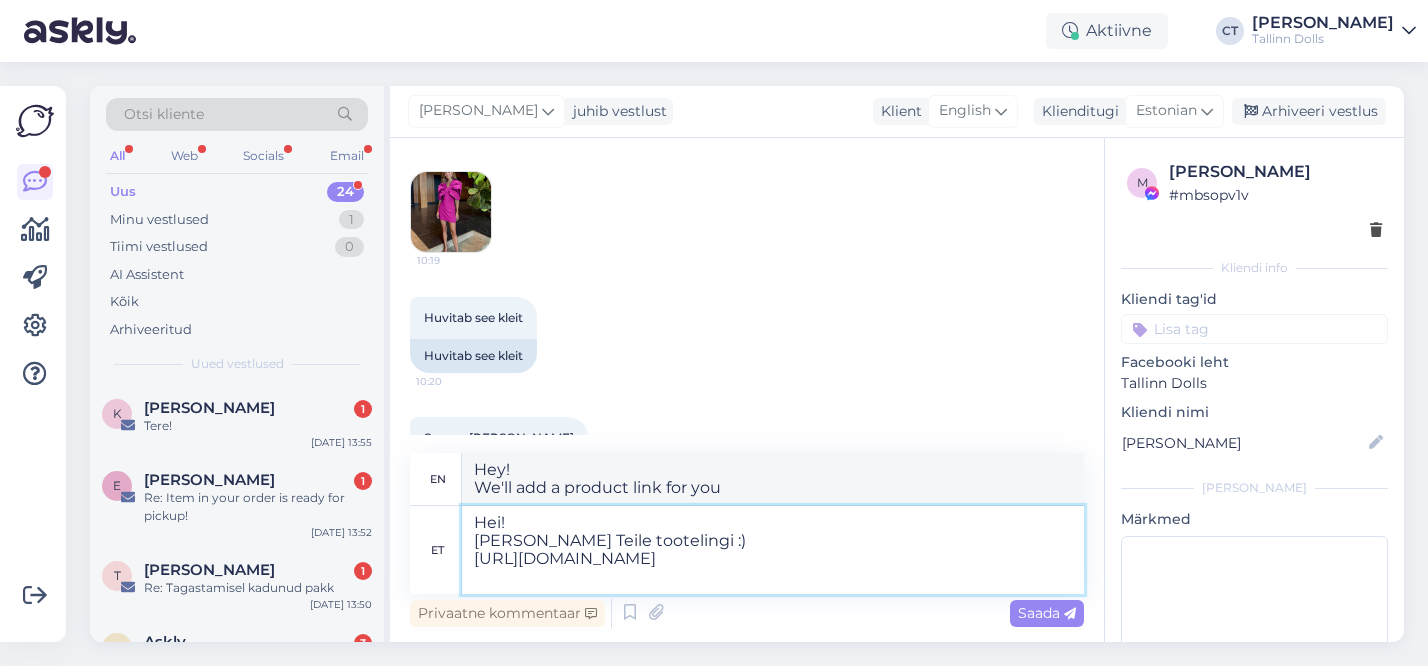 type on "Hey!
We'll add a product link for you :)
[URL][DOMAIN_NAME]" 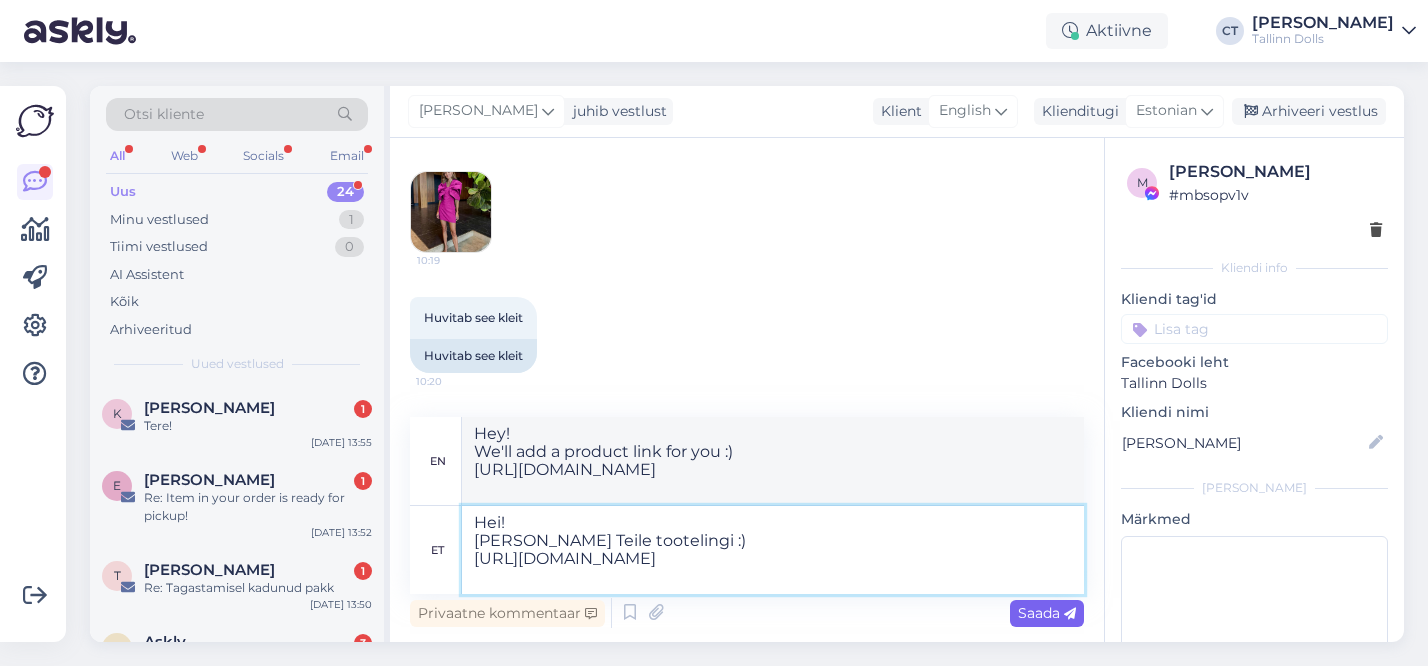 type on "Hei!
[PERSON_NAME] Teile tootelingi :)
[URL][DOMAIN_NAME]" 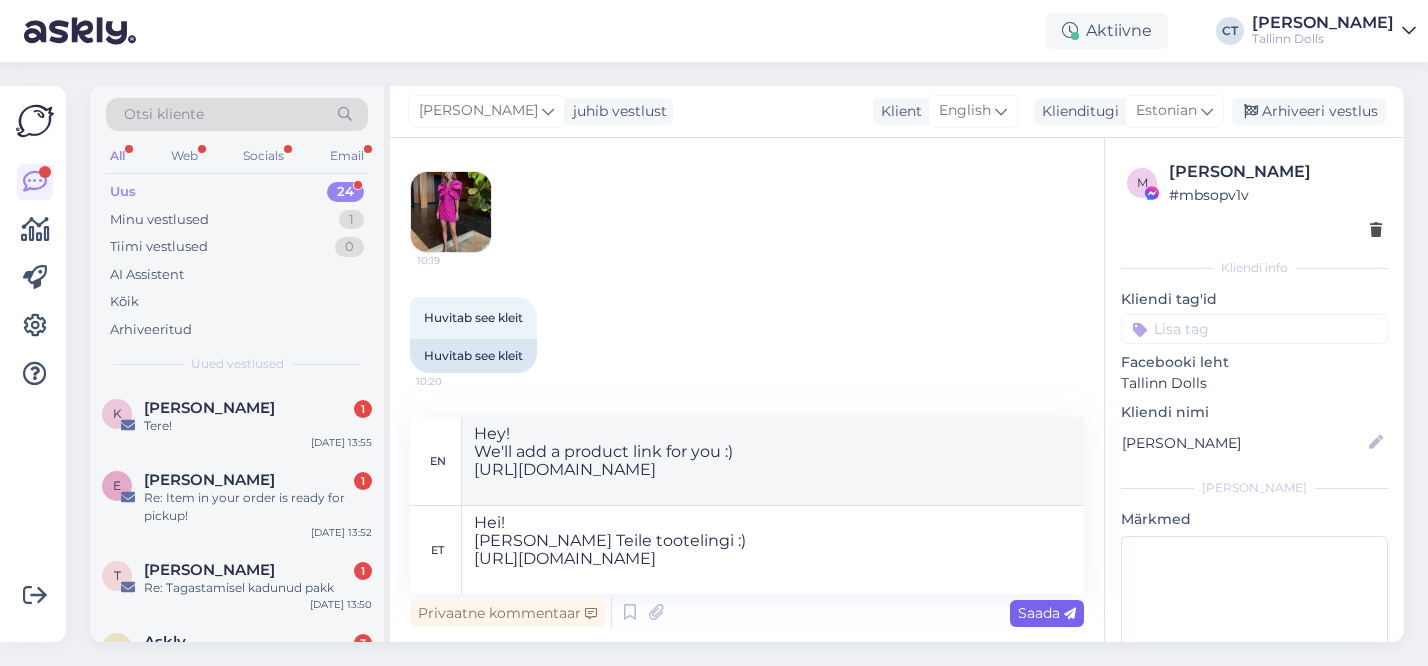 click on "Saada" at bounding box center [1047, 613] 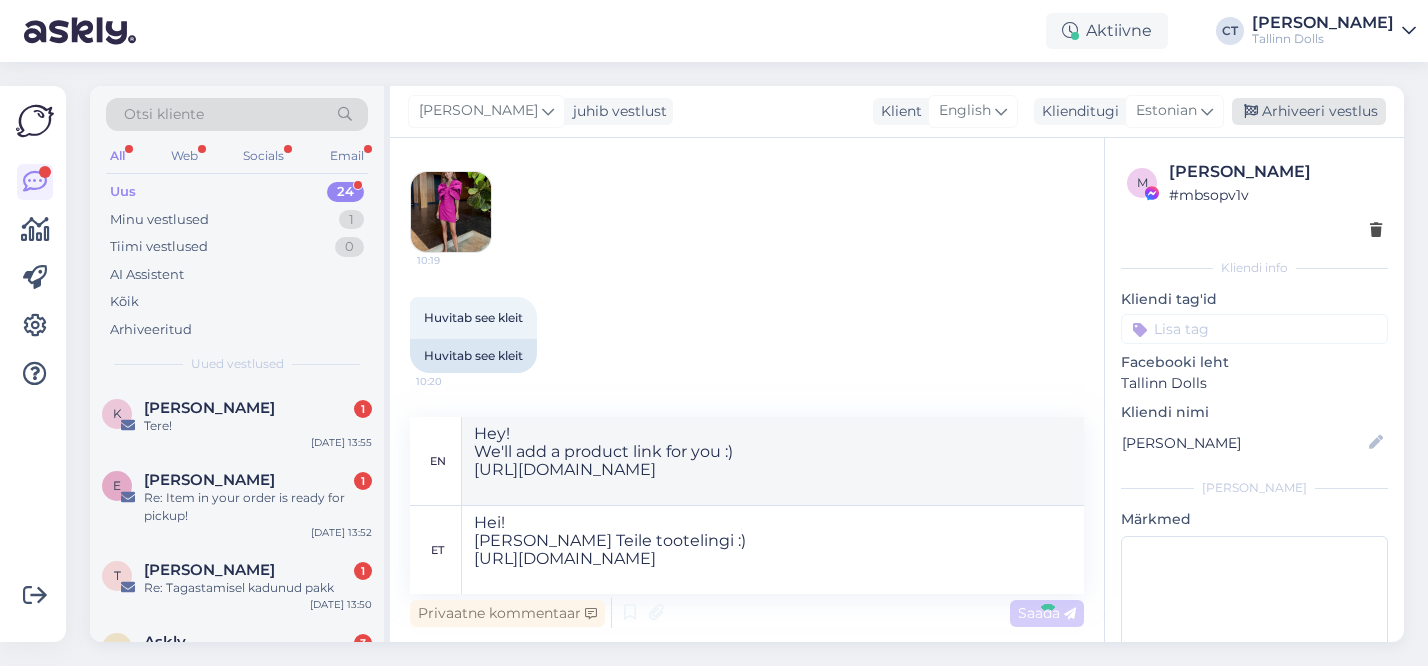 type 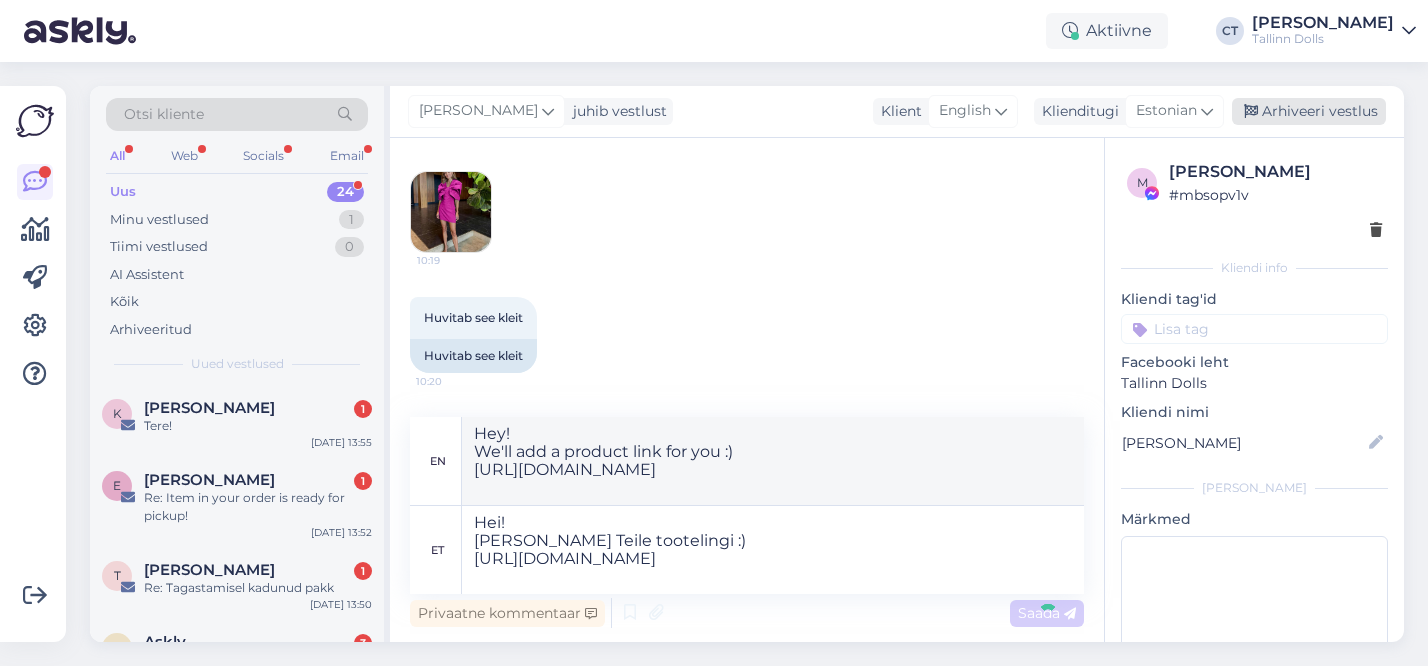 type 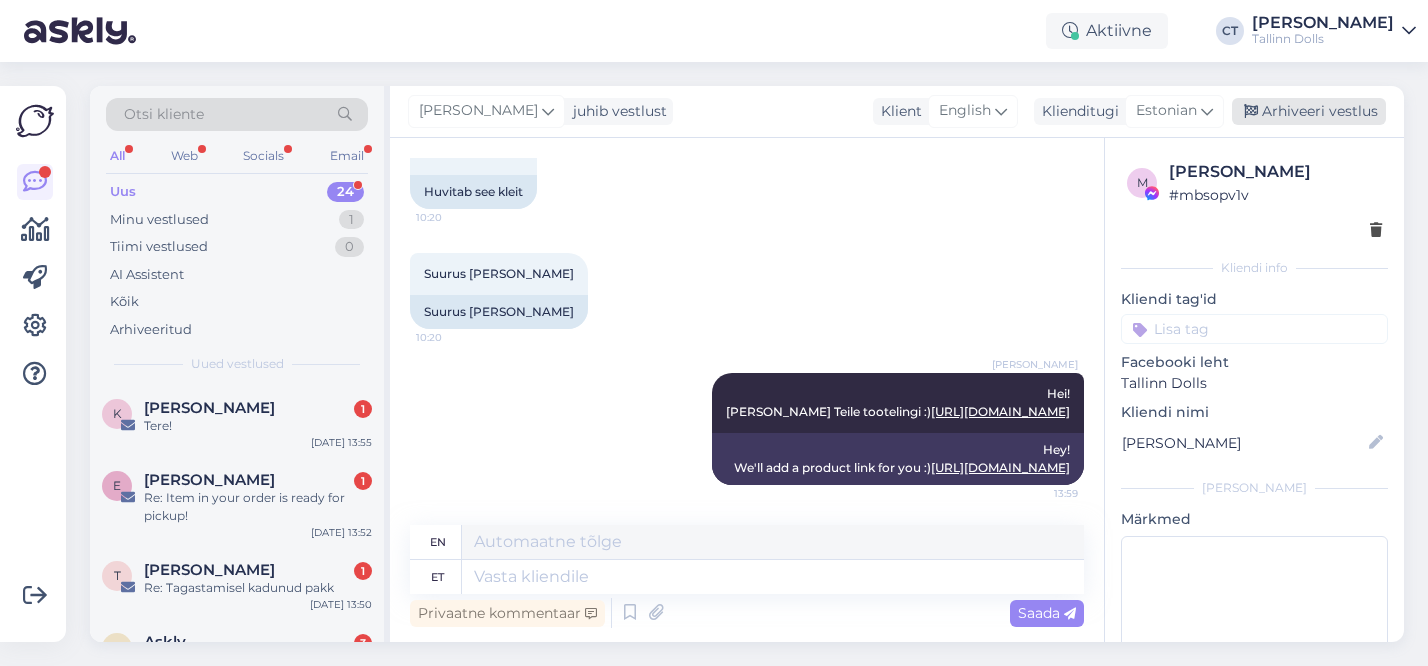click on "Arhiveeri vestlus" at bounding box center [1309, 111] 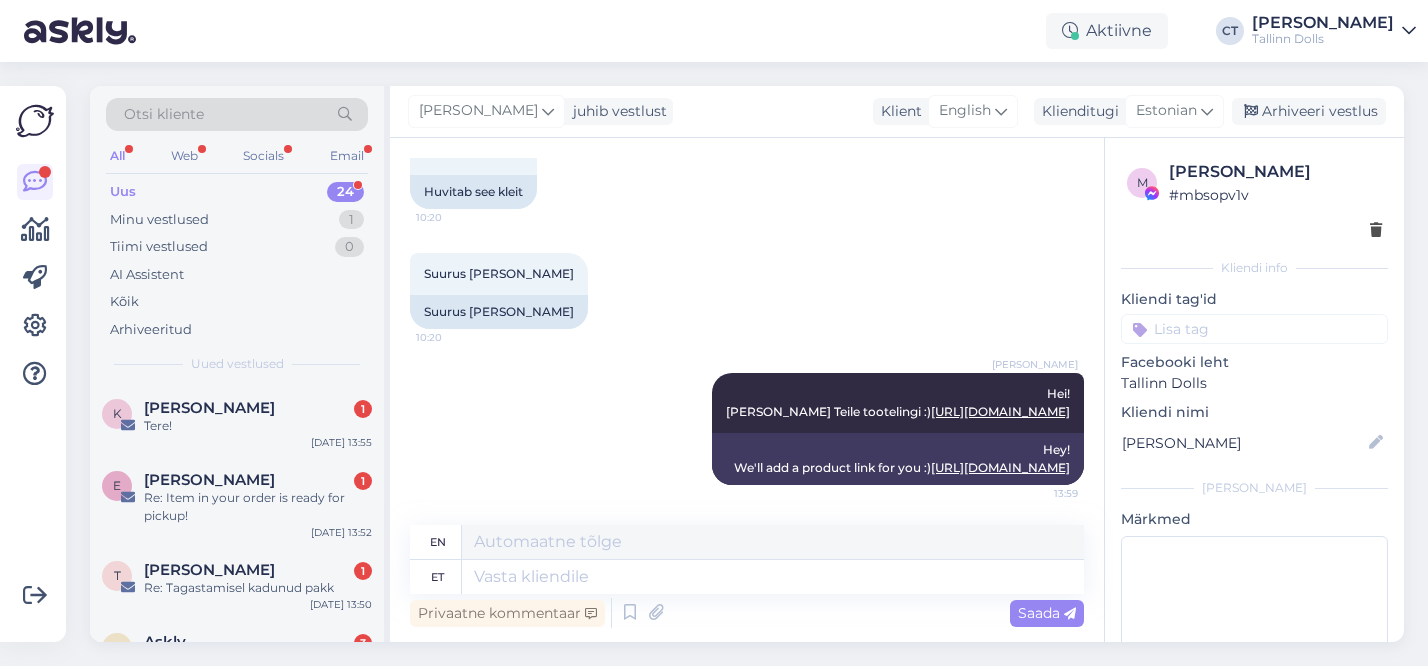 scroll, scrollTop: 345, scrollLeft: 0, axis: vertical 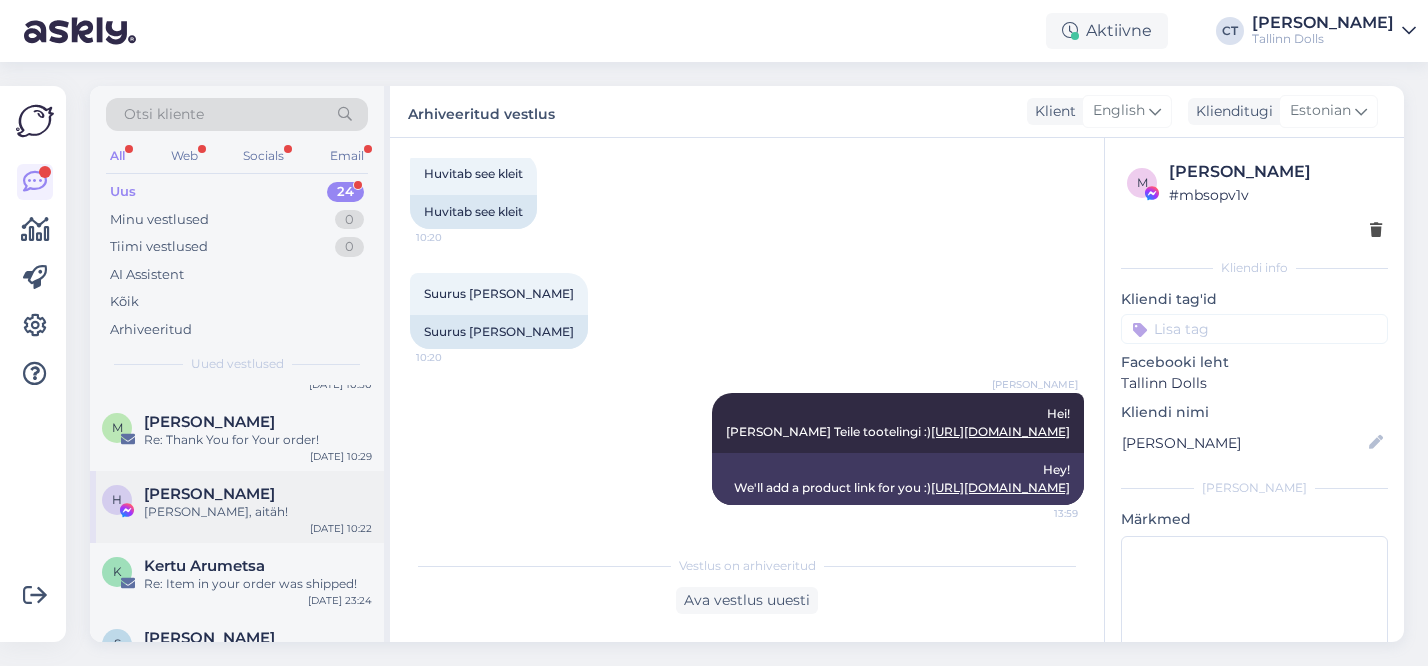 click on "[PERSON_NAME], aitäh!" at bounding box center (258, 512) 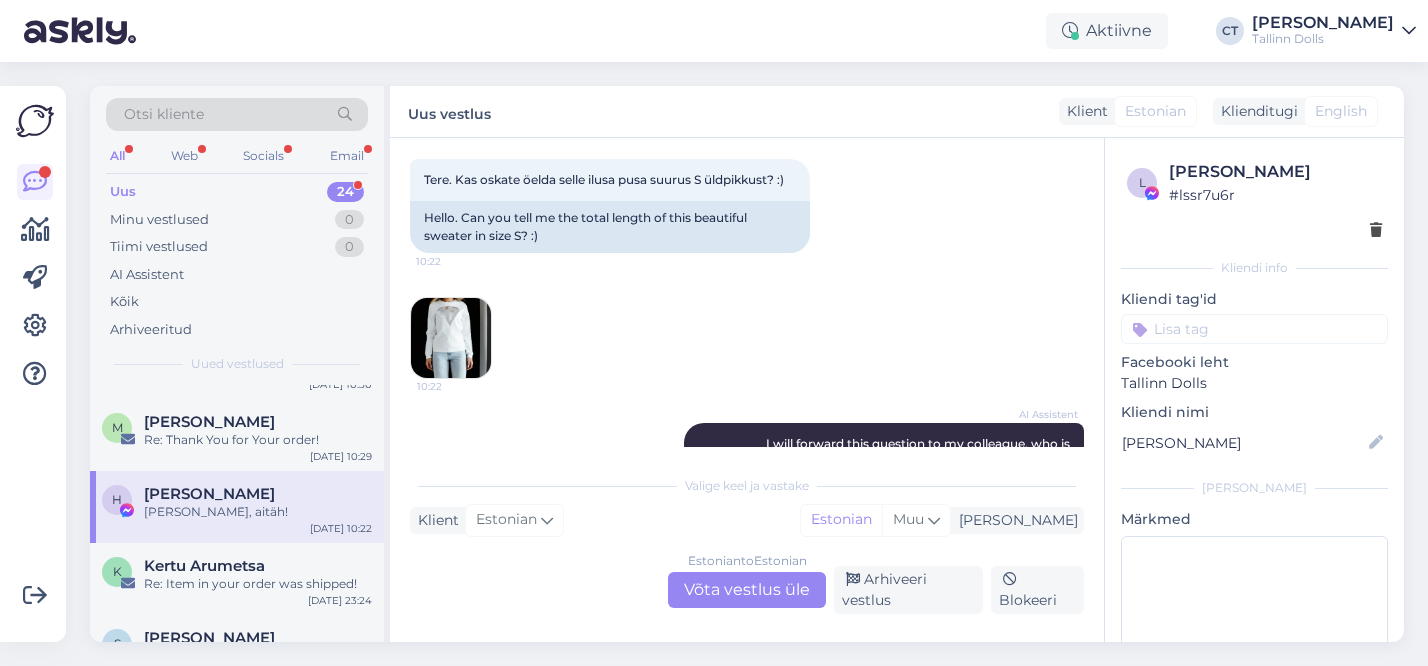 scroll, scrollTop: 1011, scrollLeft: 0, axis: vertical 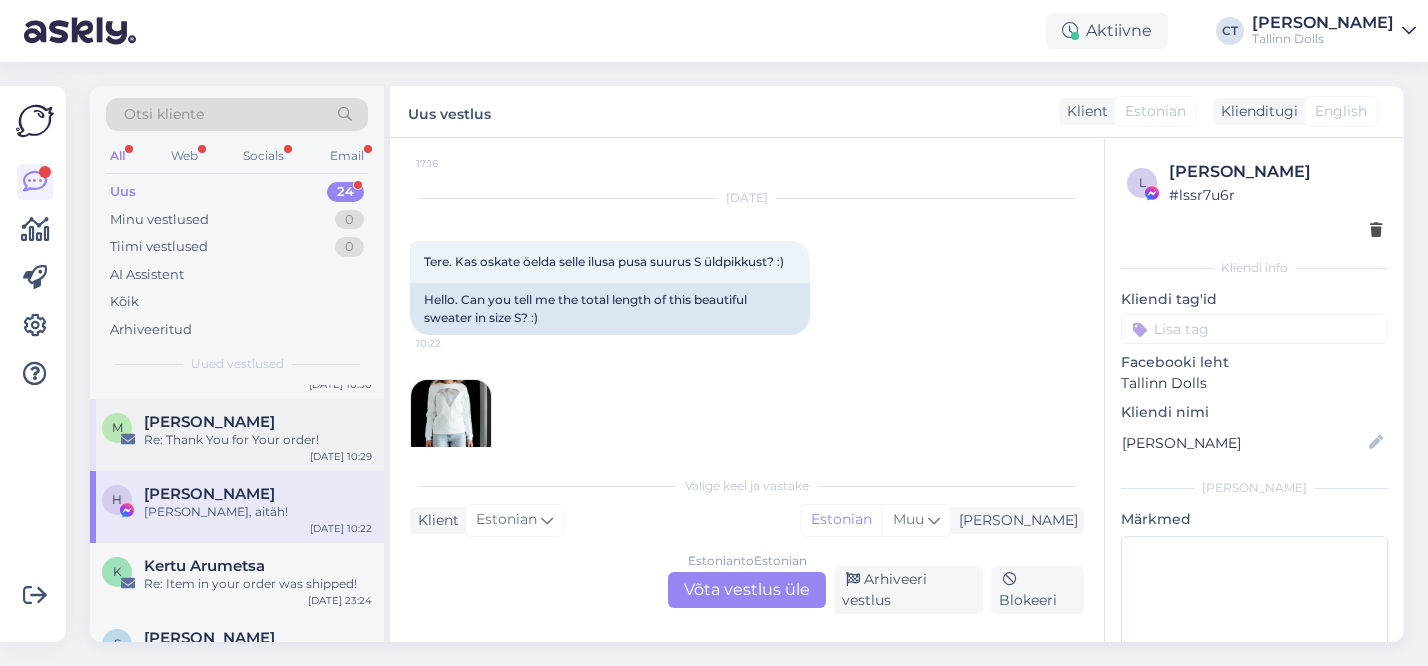 click on "Re: Thank You for Your order!" at bounding box center [258, 440] 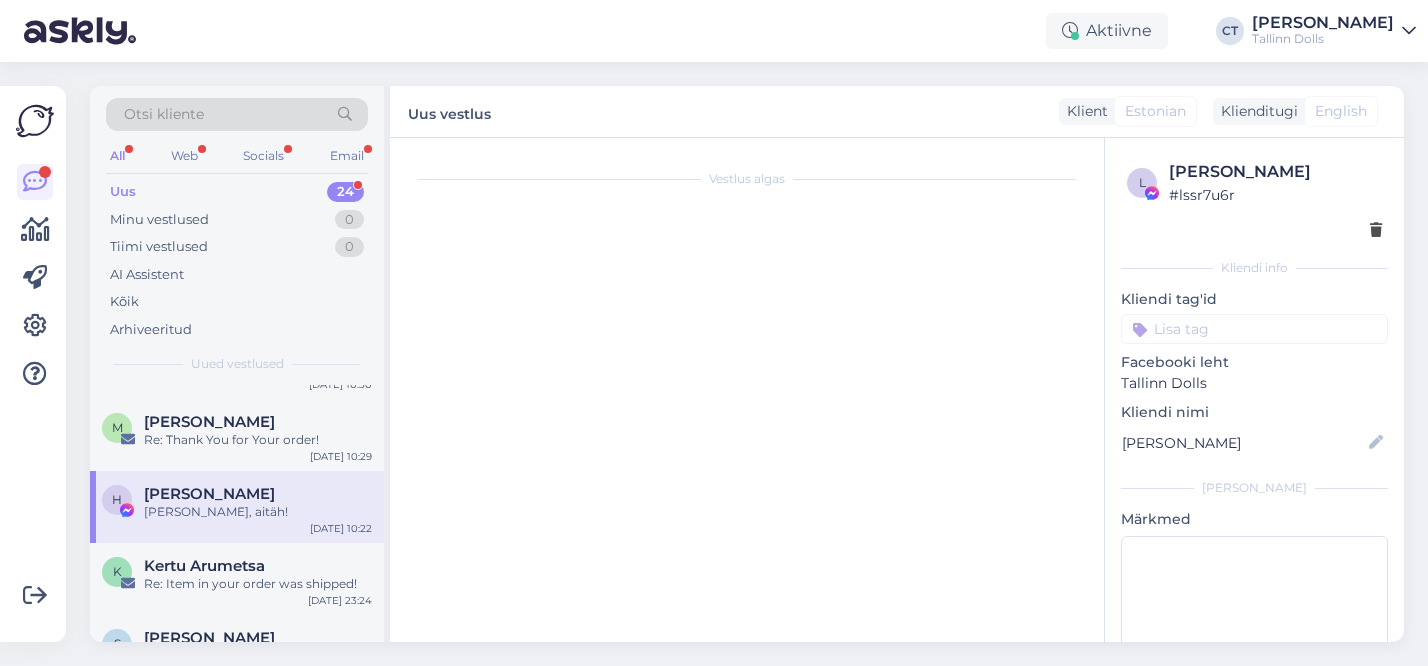 scroll, scrollTop: 0, scrollLeft: 0, axis: both 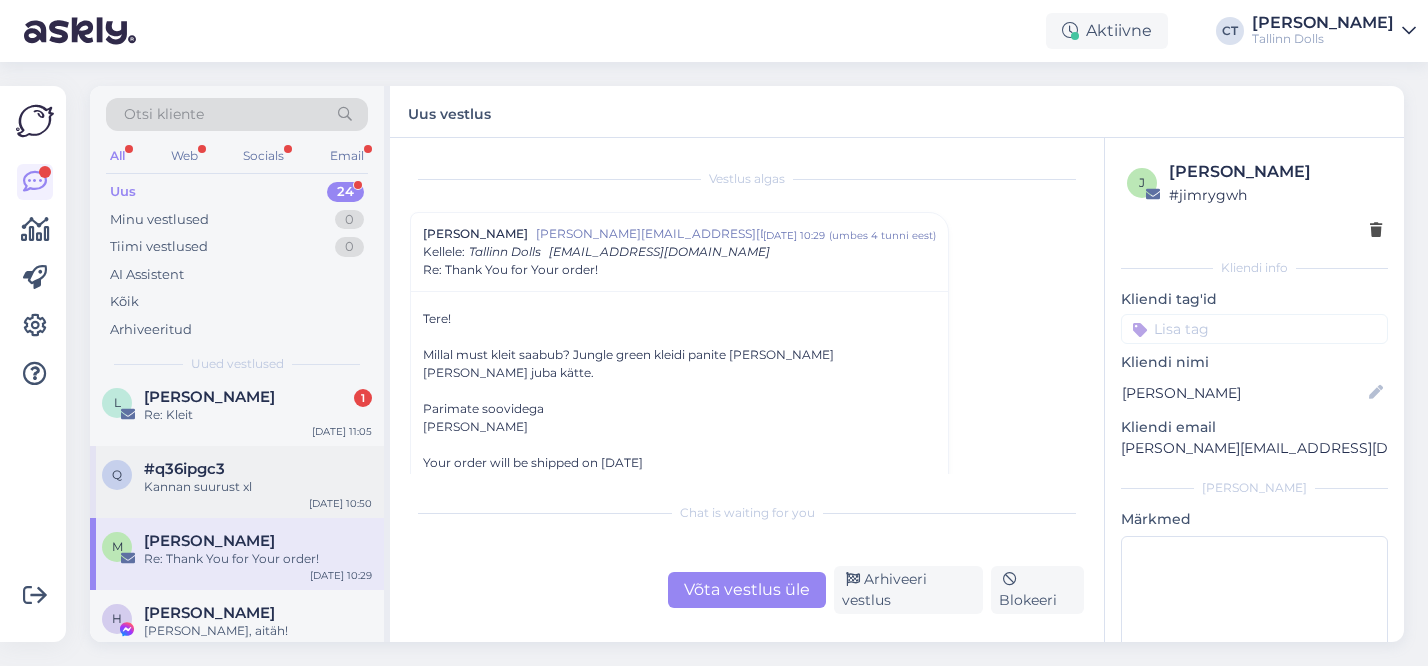 click on "#q36ipgc3" at bounding box center (258, 469) 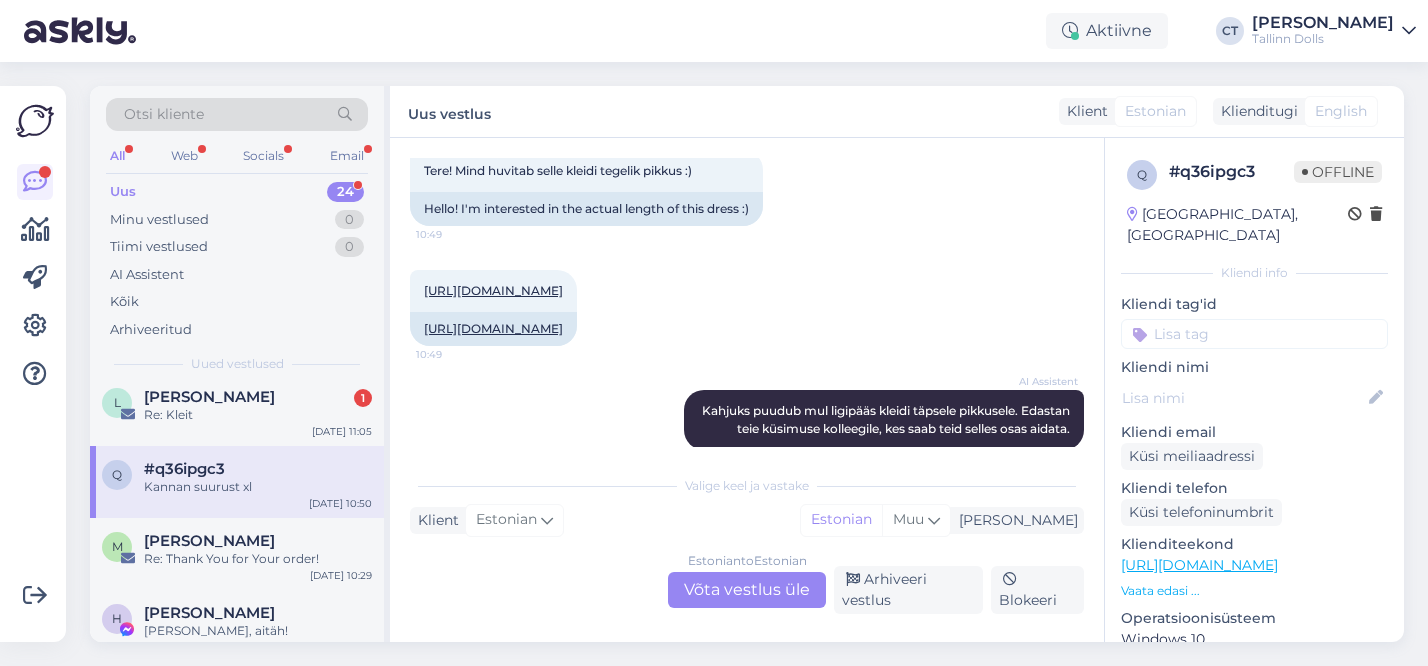 scroll, scrollTop: 113, scrollLeft: 0, axis: vertical 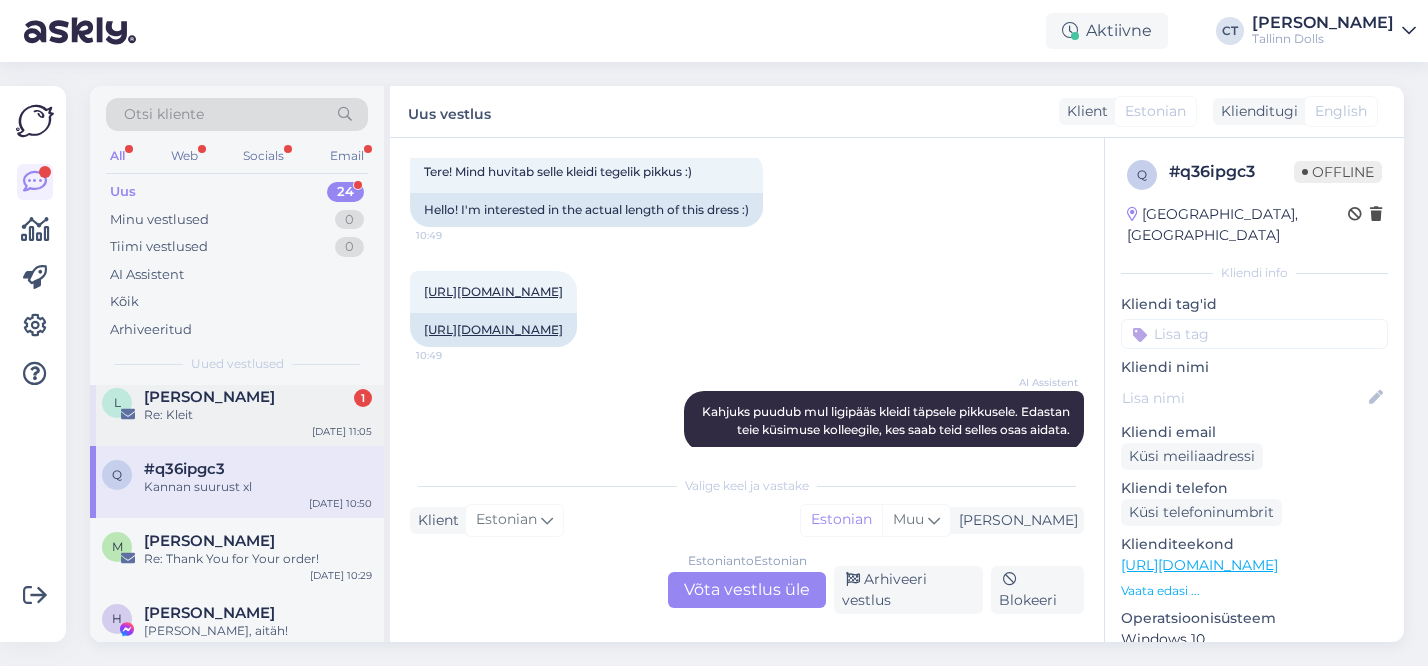 click on "Re: Kleit" at bounding box center (258, 415) 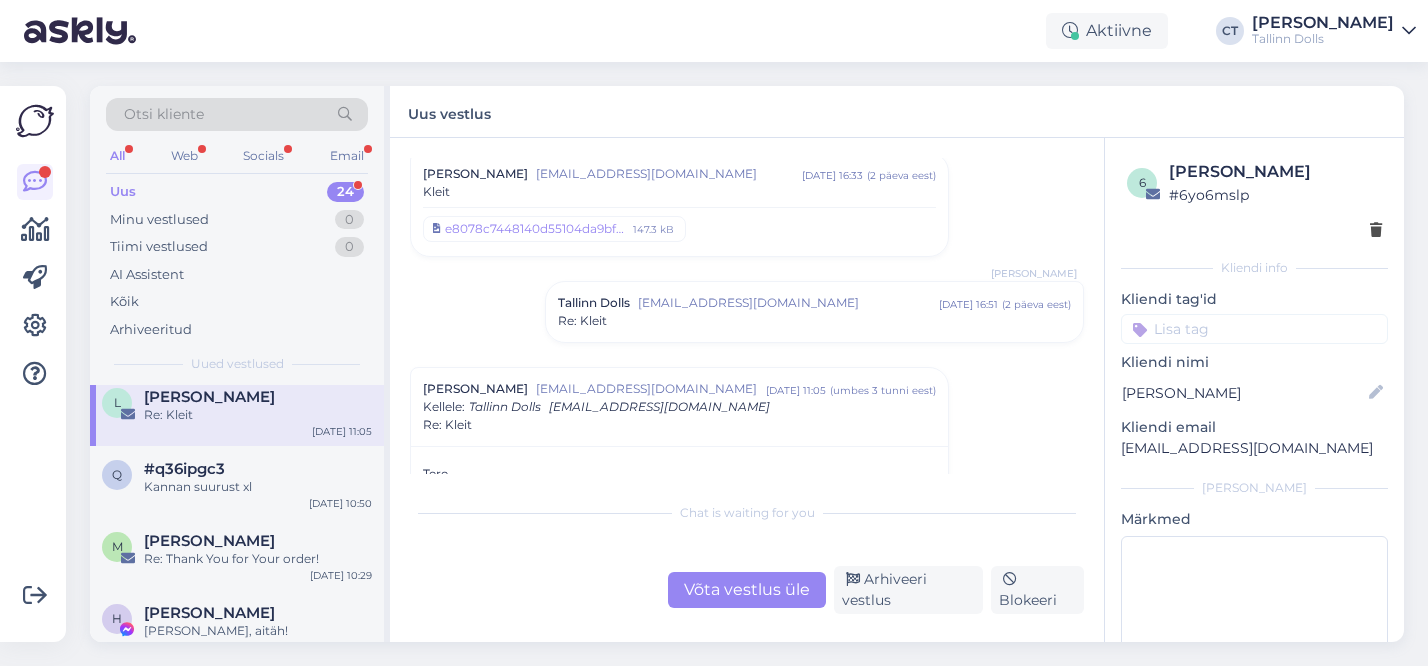 scroll, scrollTop: 0, scrollLeft: 0, axis: both 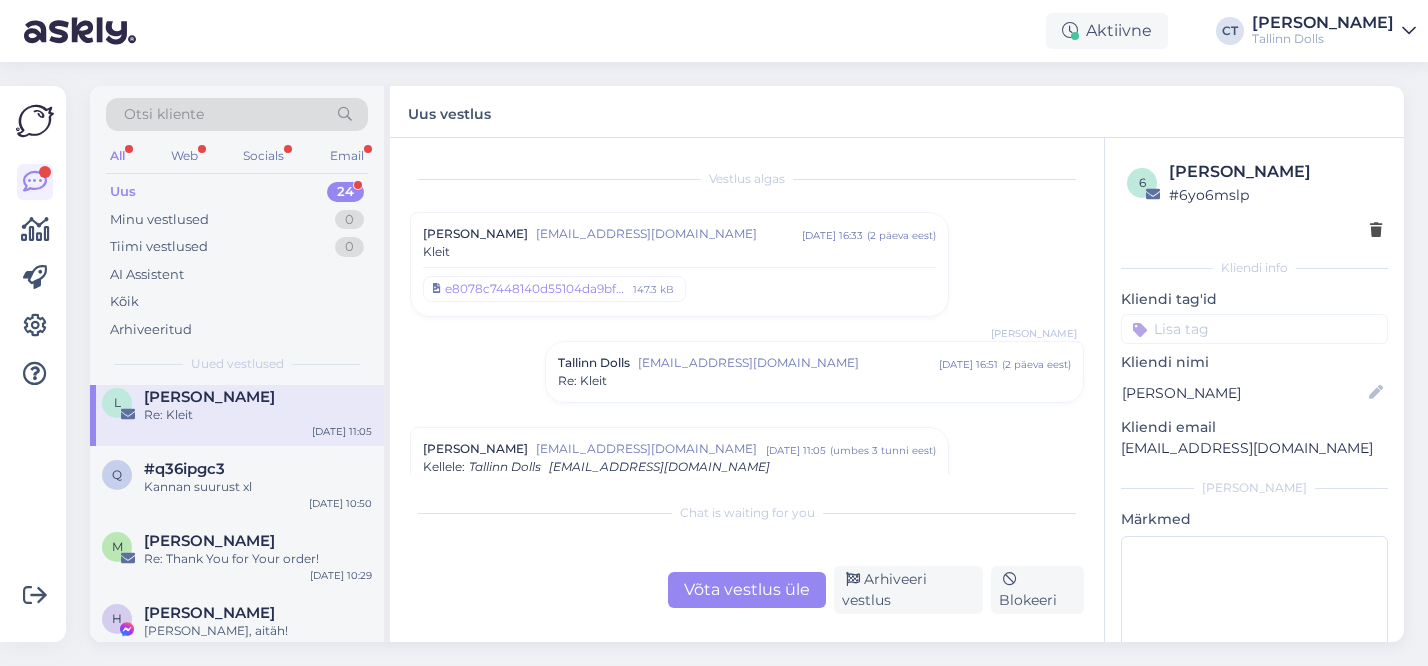 click on "[EMAIL_ADDRESS][DOMAIN_NAME]" at bounding box center [669, 234] 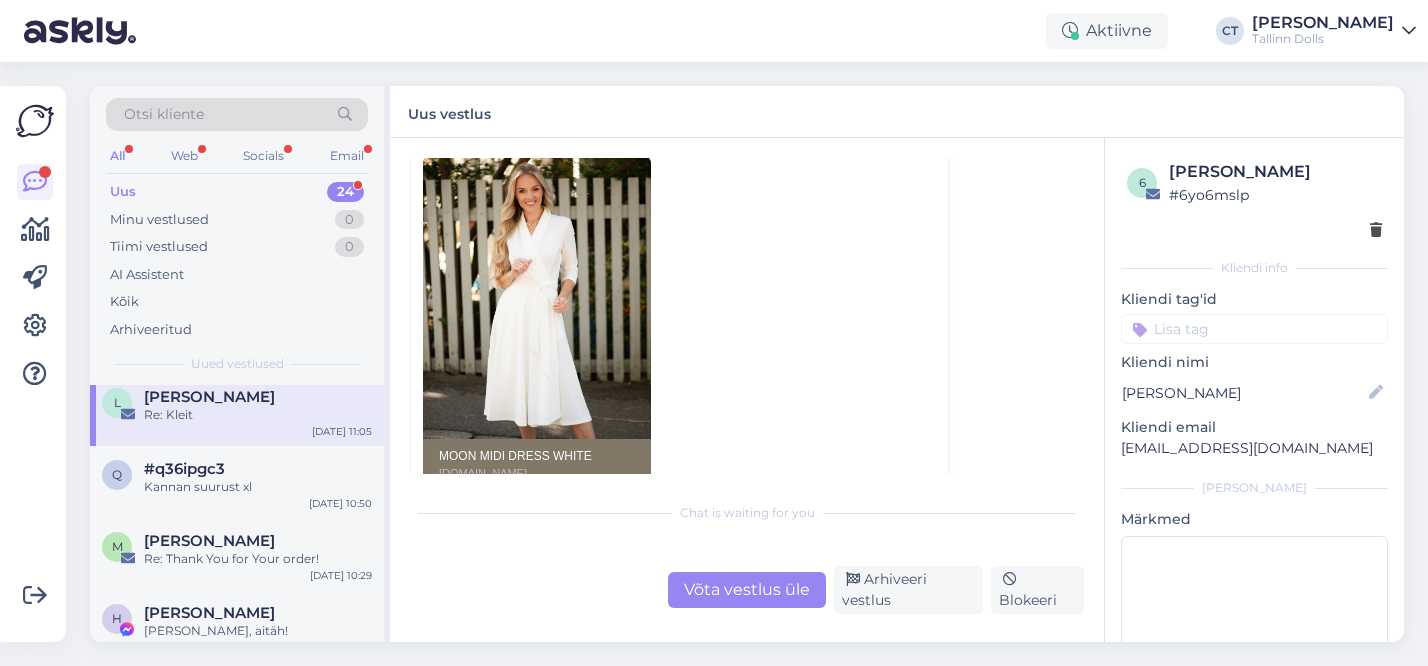 scroll, scrollTop: 215, scrollLeft: 0, axis: vertical 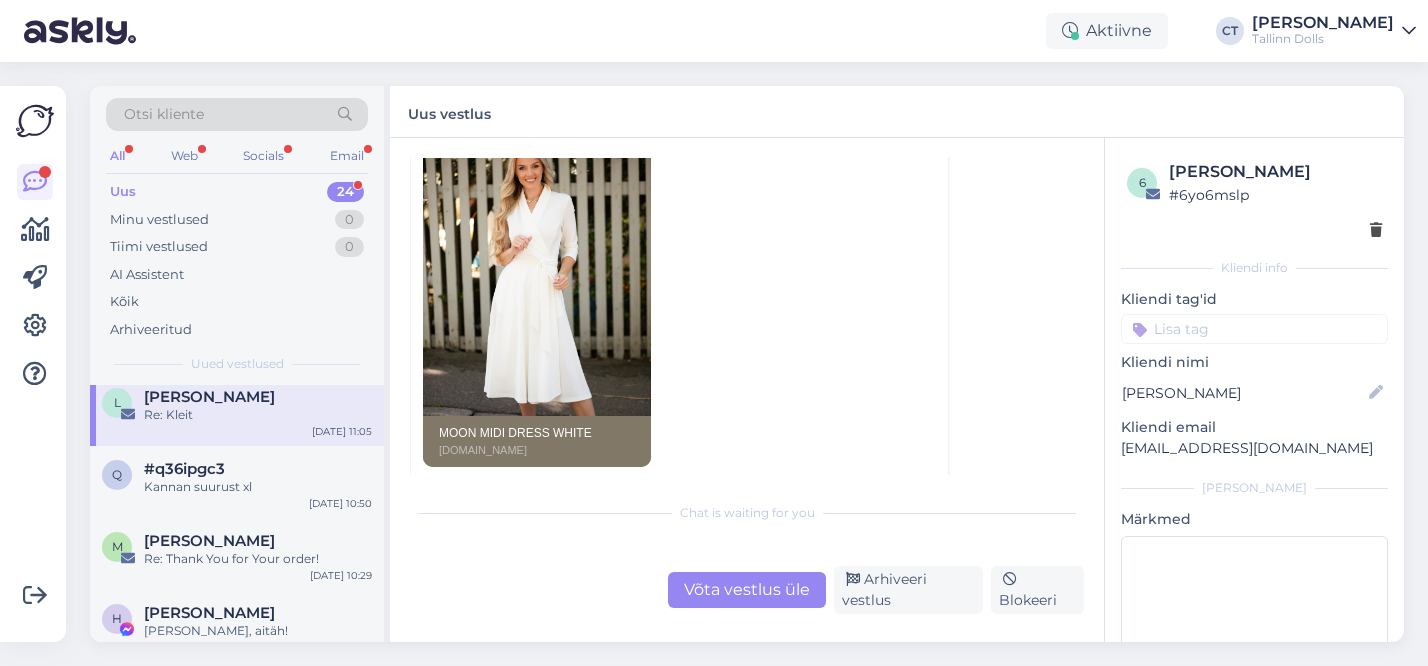 click at bounding box center (537, 273) 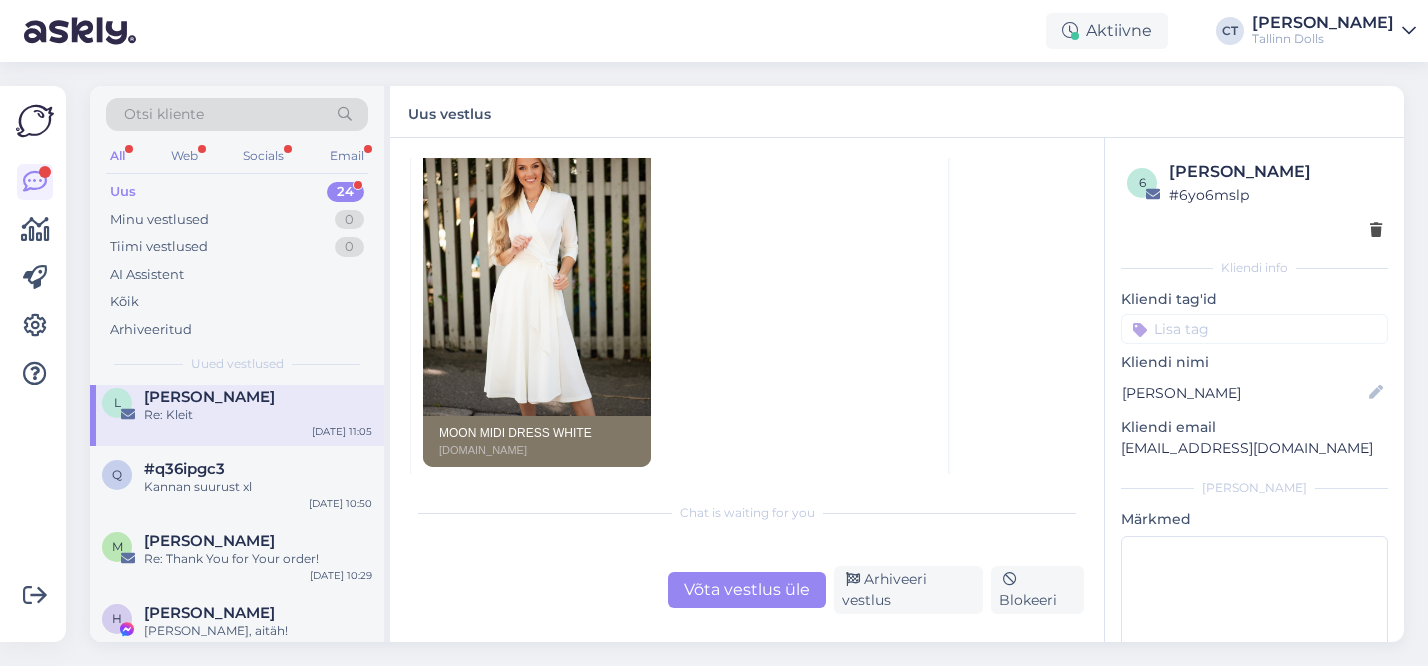 scroll, scrollTop: 921, scrollLeft: 0, axis: vertical 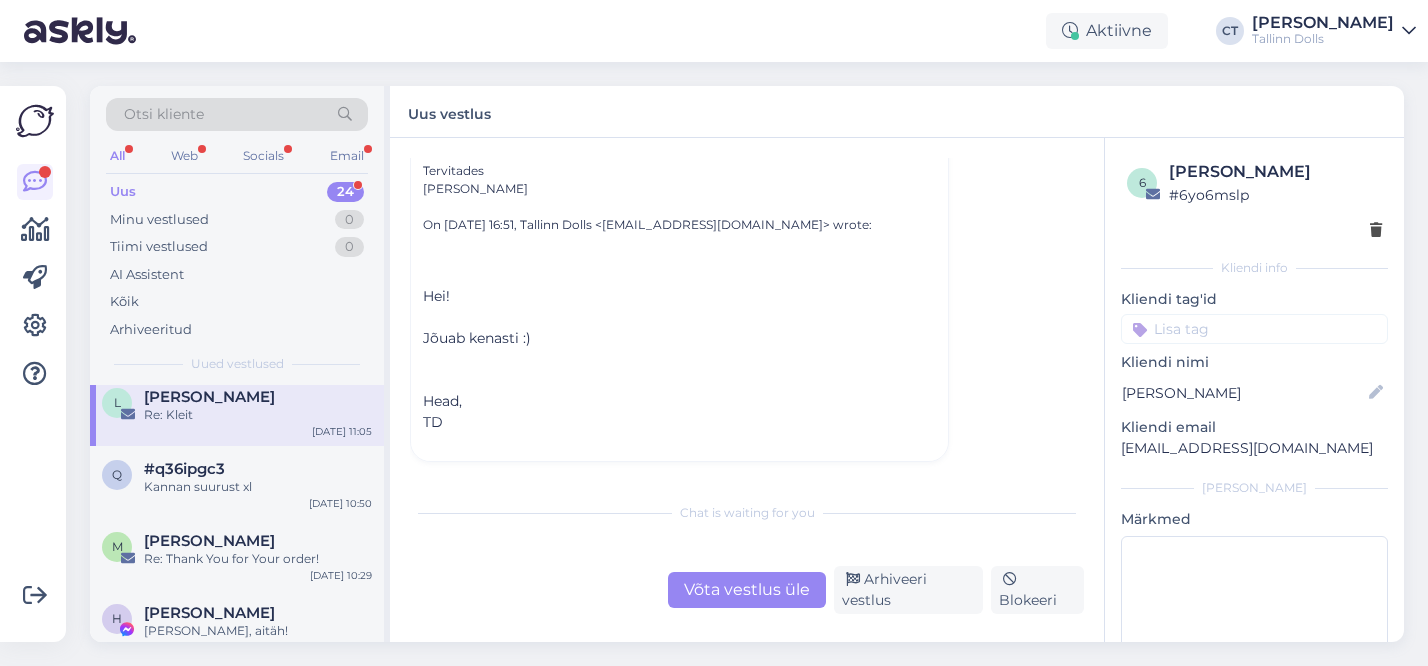 click on "Võta vestlus üle" at bounding box center [747, 590] 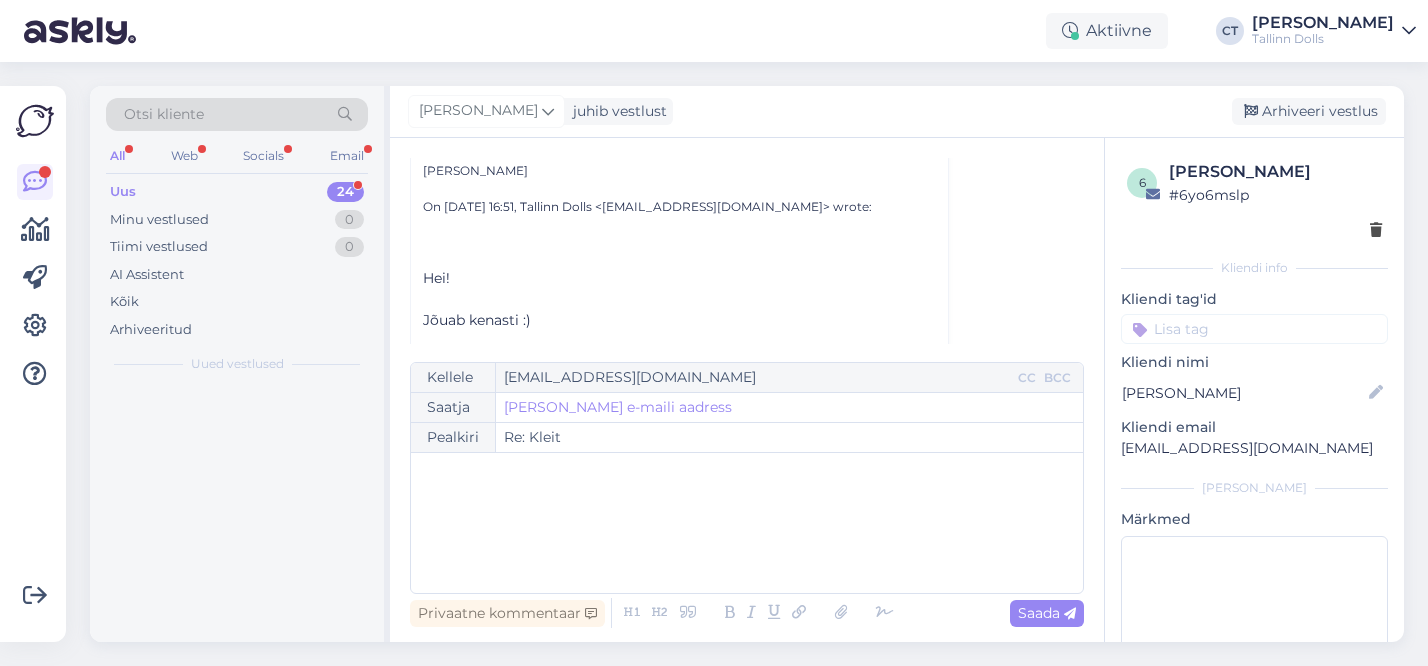 scroll, scrollTop: 755, scrollLeft: 0, axis: vertical 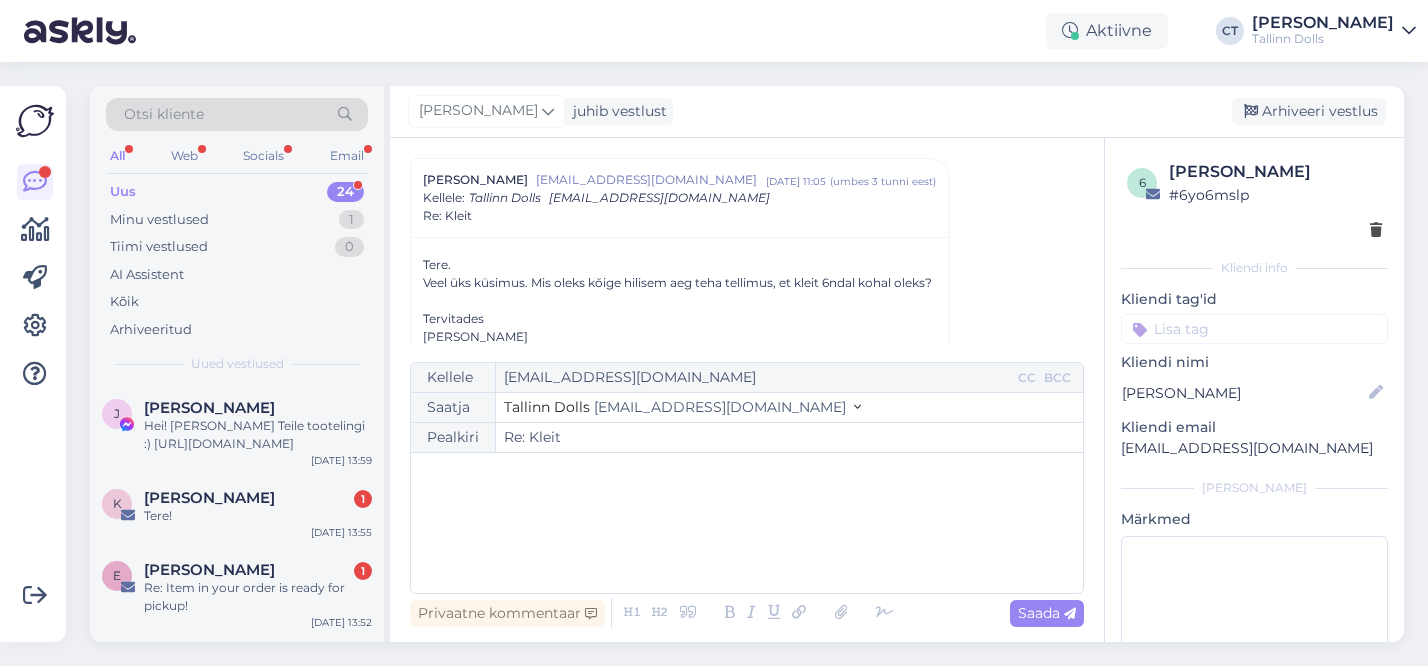 click on "﻿" at bounding box center (747, 523) 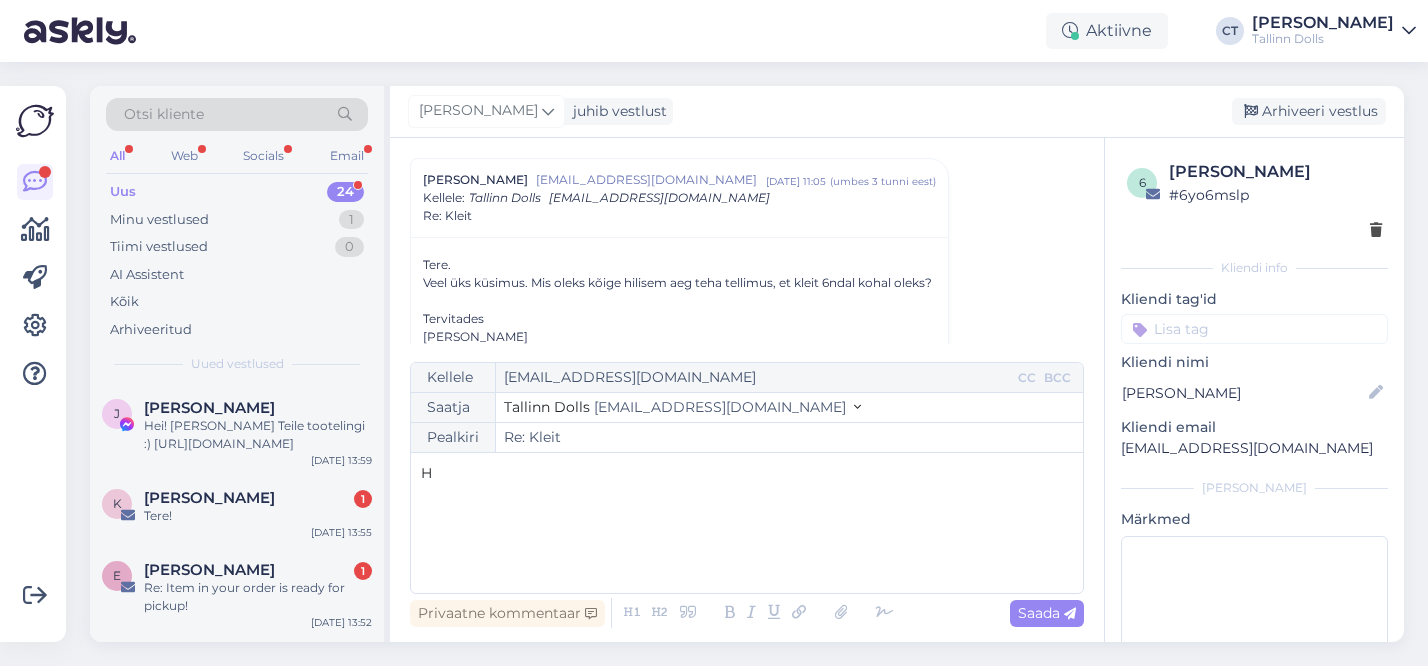 type 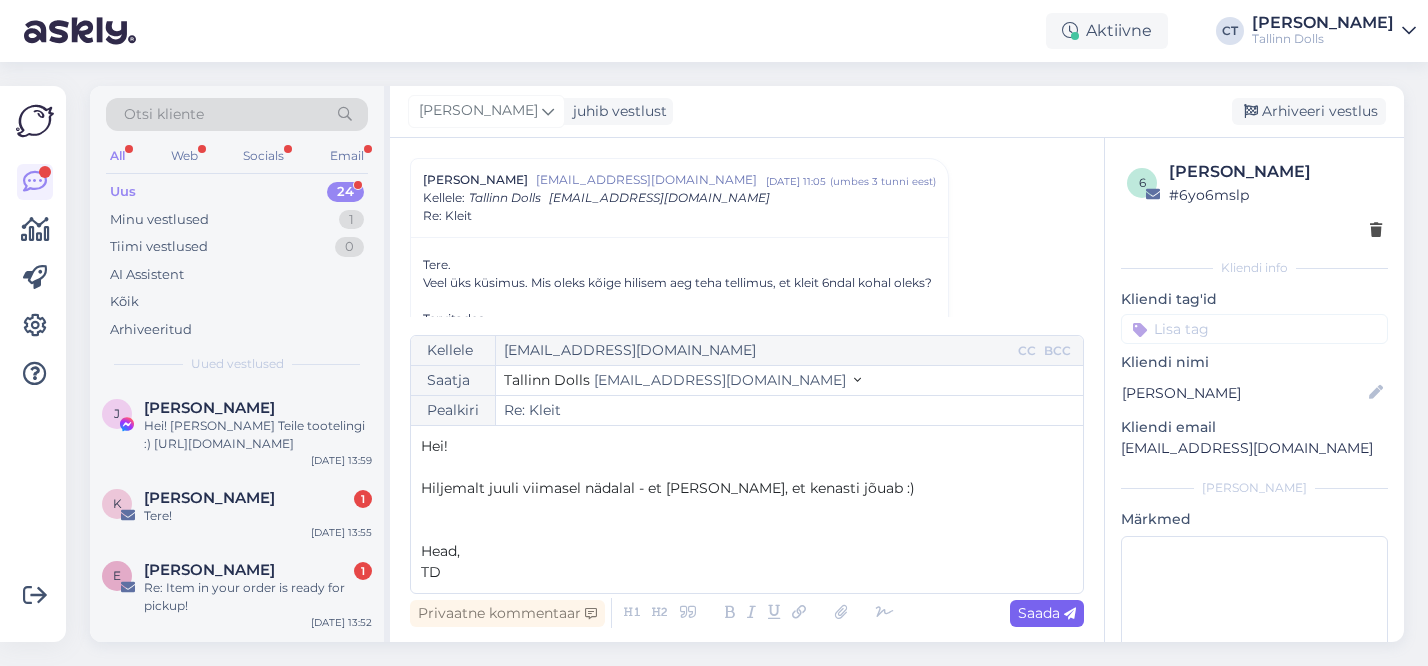 click on "Saada" at bounding box center (1047, 613) 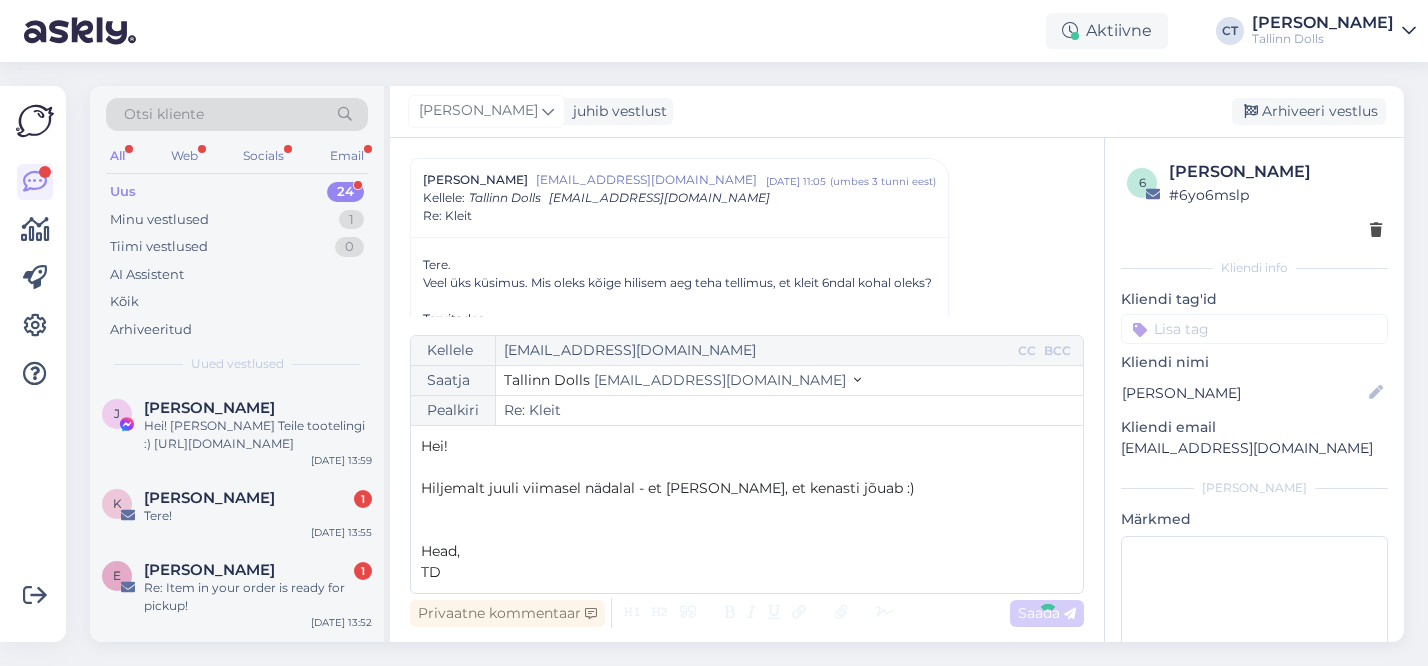 type on "Re: Re: Kleit" 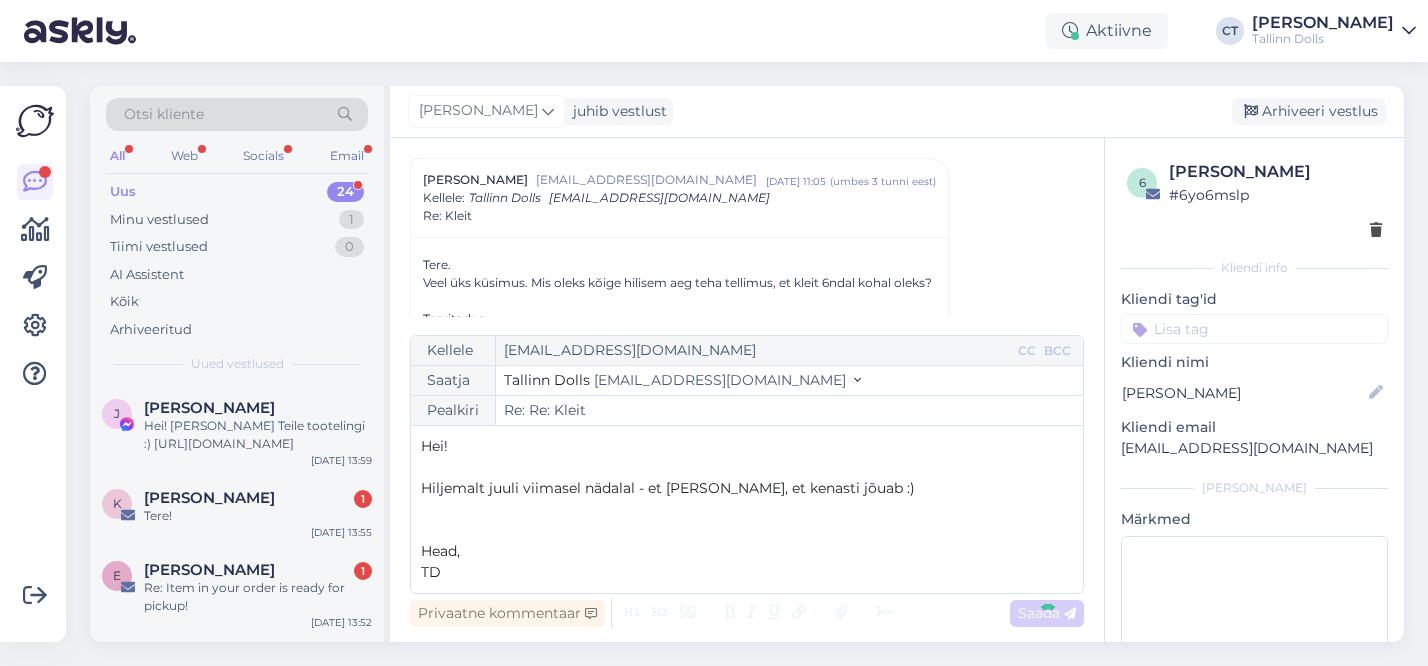 scroll, scrollTop: 1234, scrollLeft: 0, axis: vertical 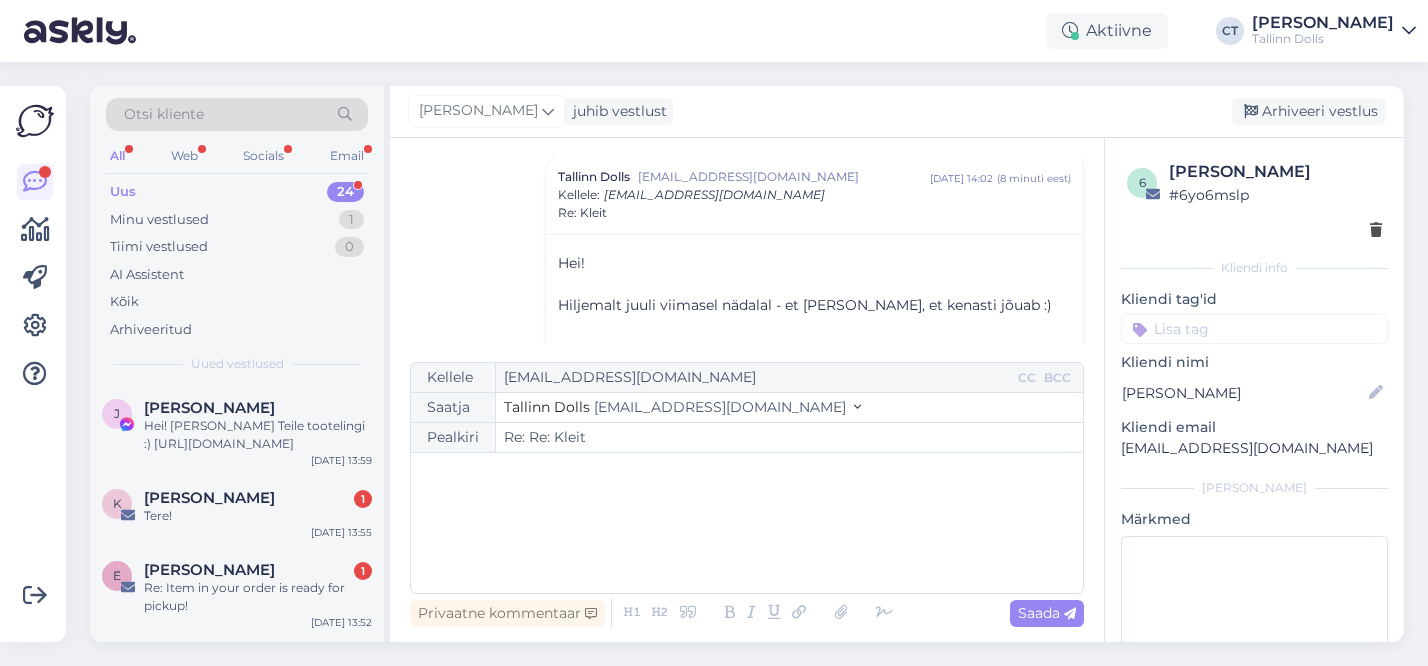 click on "[PERSON_NAME] juhib vestlust [GEOGRAPHIC_DATA] vestlus" at bounding box center (897, 112) 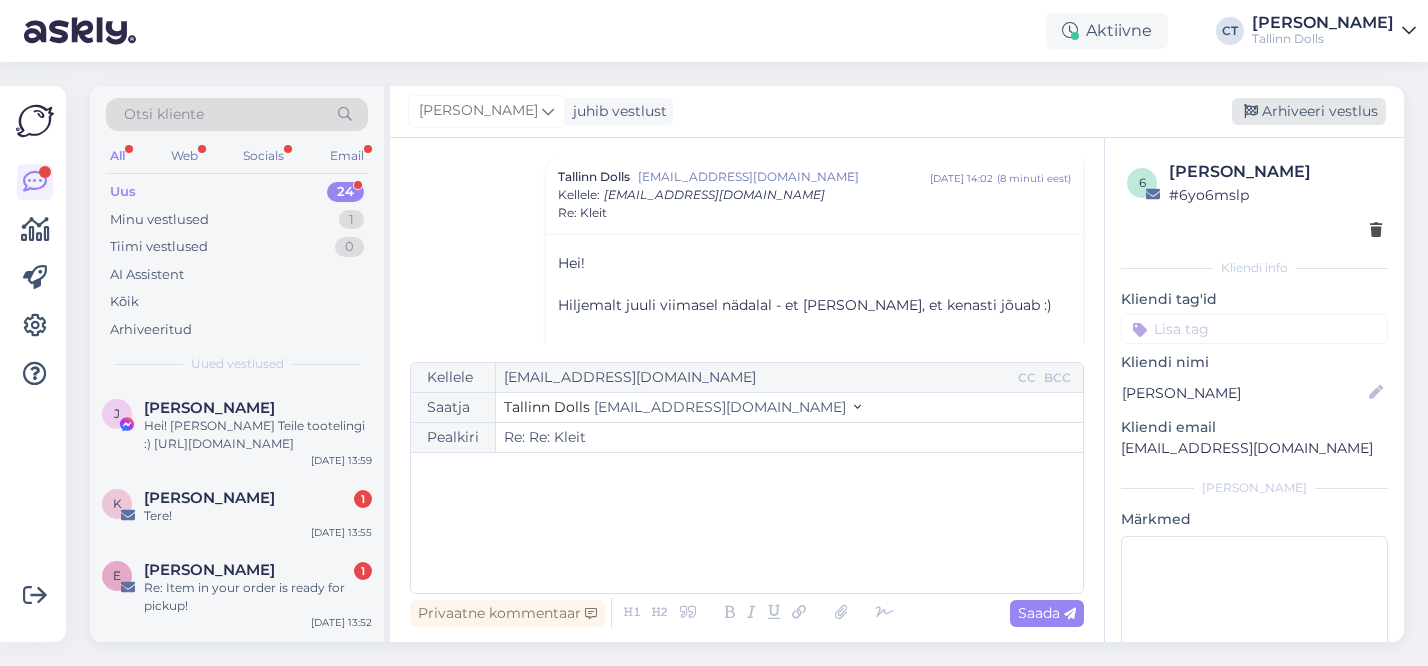 click on "Arhiveeri vestlus" at bounding box center [1309, 111] 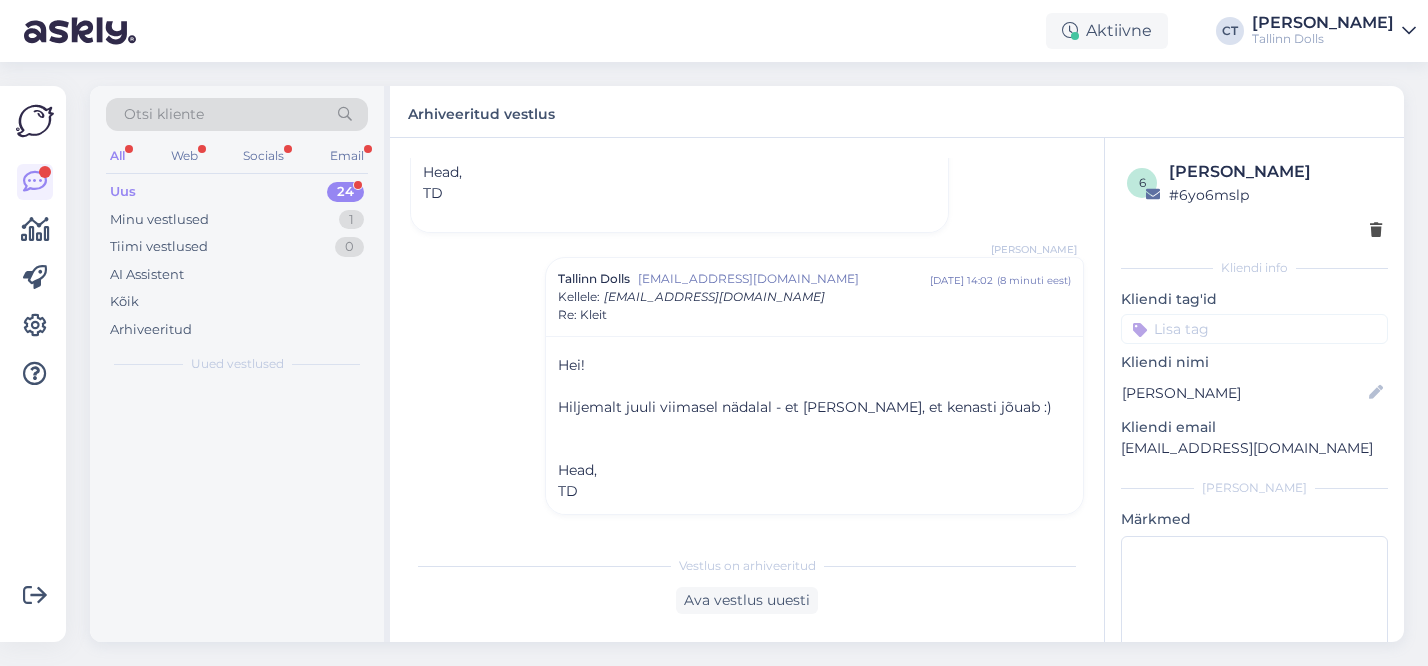scroll, scrollTop: 1150, scrollLeft: 0, axis: vertical 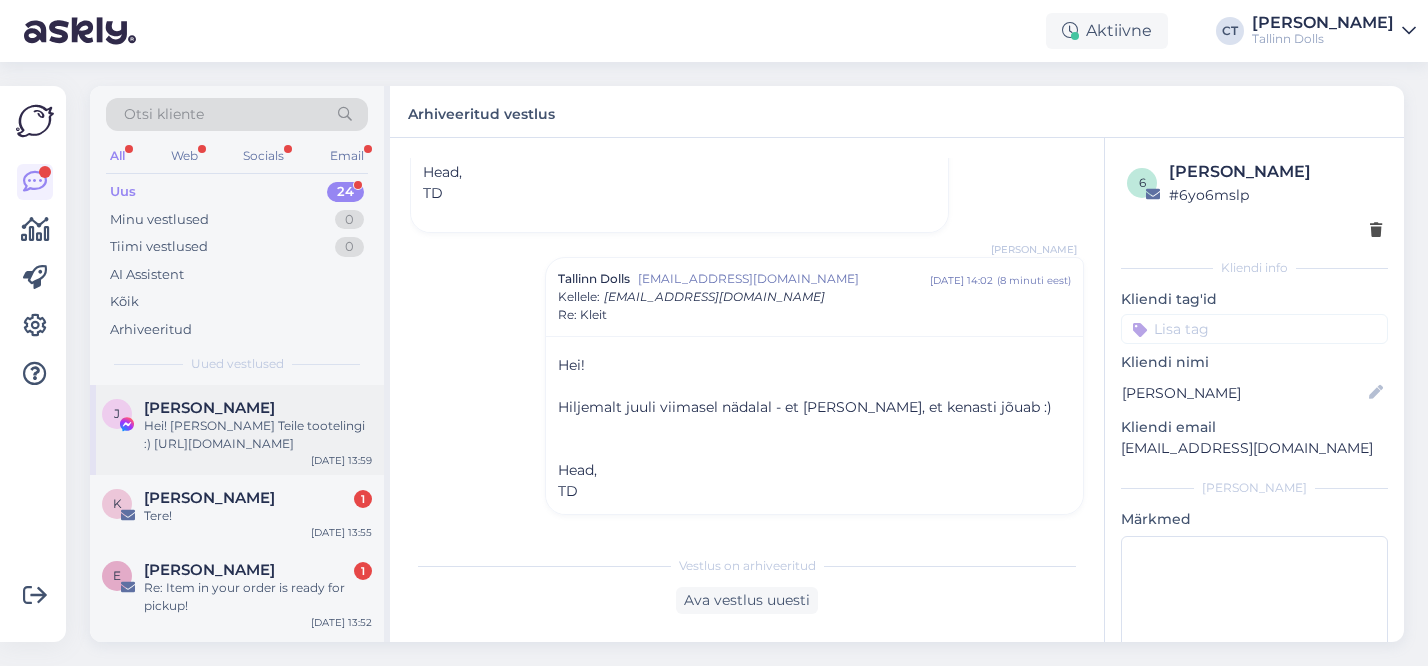 click on "Hei!
[PERSON_NAME] Teile tootelingi :)
[URL][DOMAIN_NAME]" at bounding box center (258, 435) 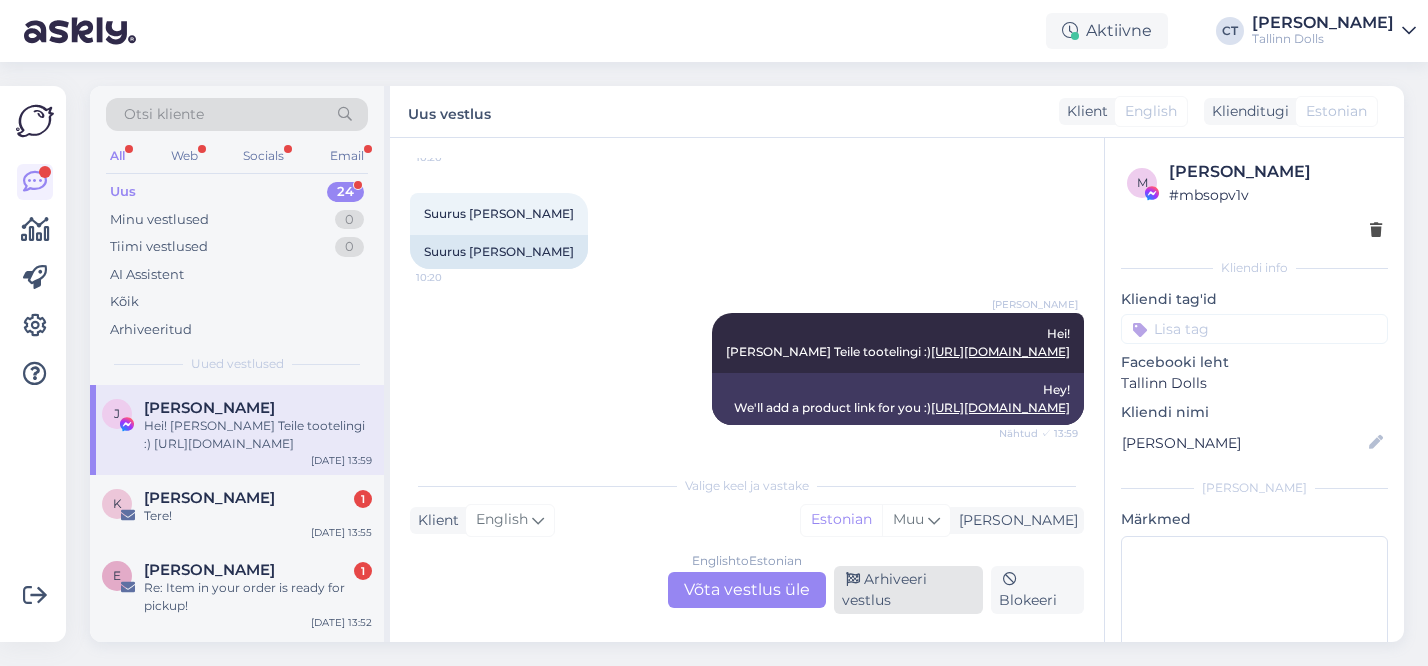 click on "Arhiveeri vestlus" at bounding box center [908, 590] 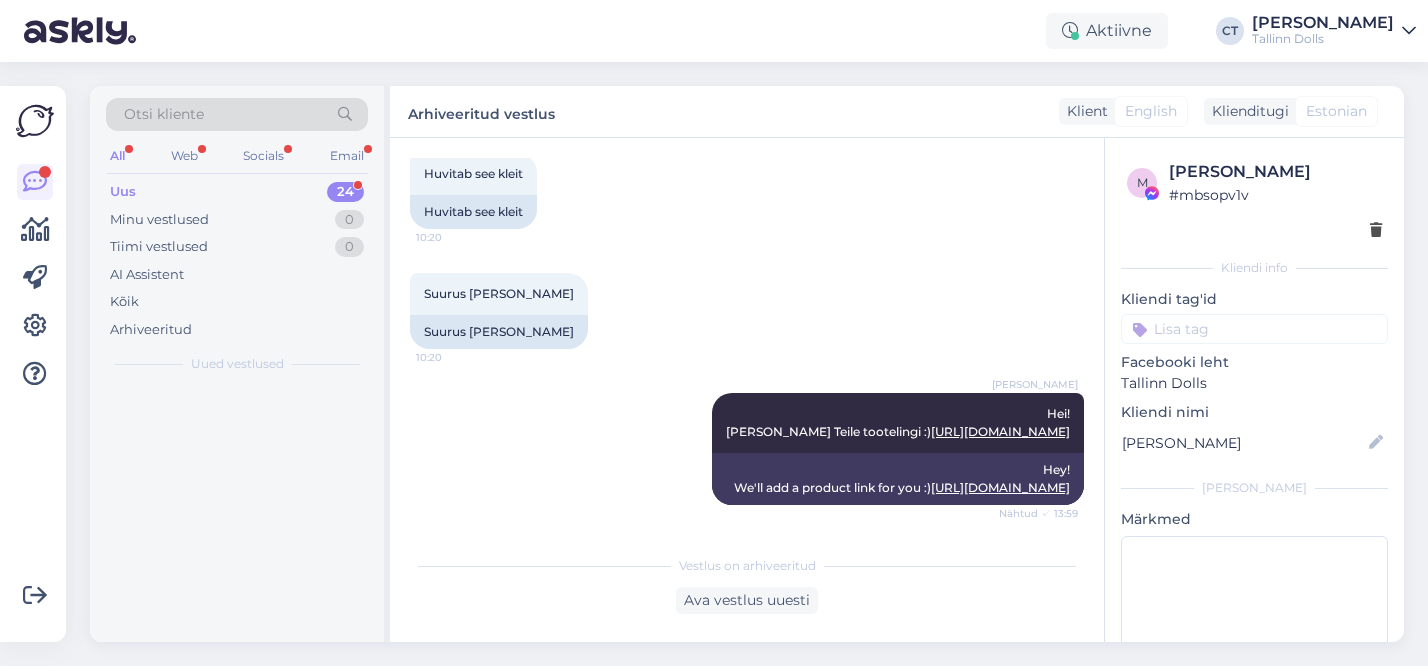 scroll, scrollTop: 345, scrollLeft: 0, axis: vertical 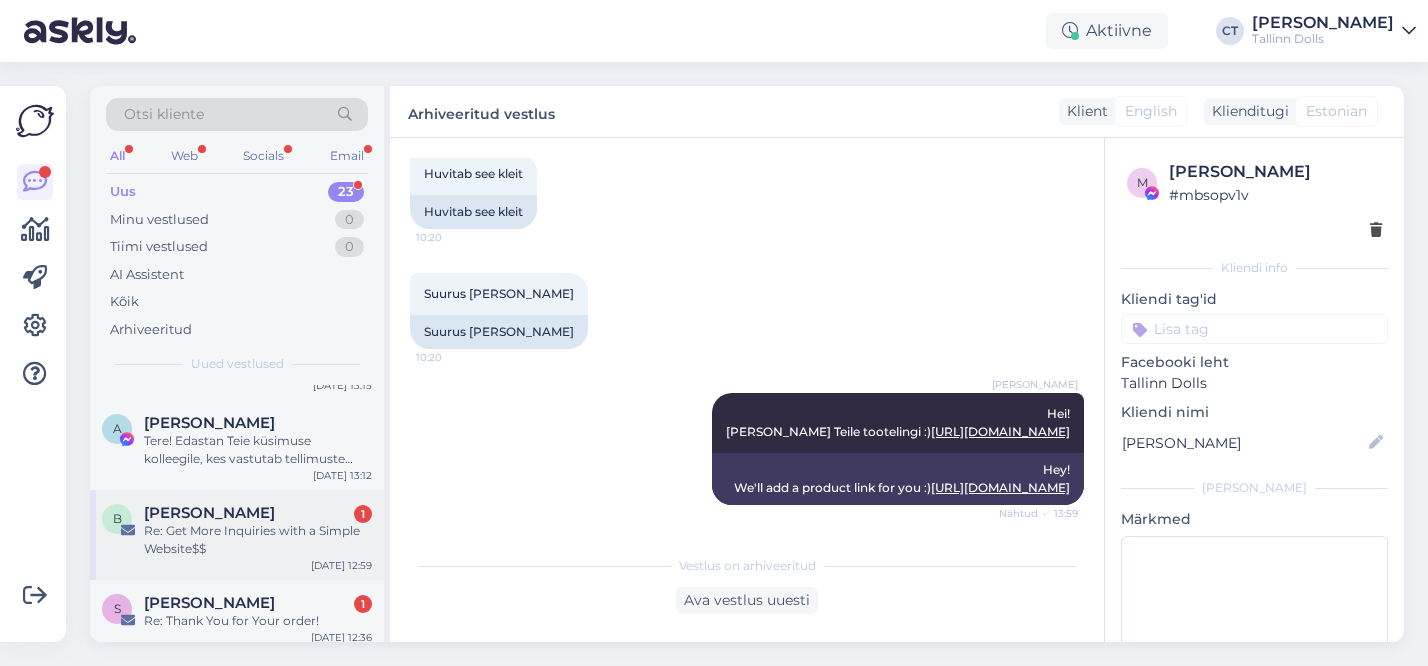 click on "Re: Get More Inquiries with a Simple Website$$" at bounding box center [258, 540] 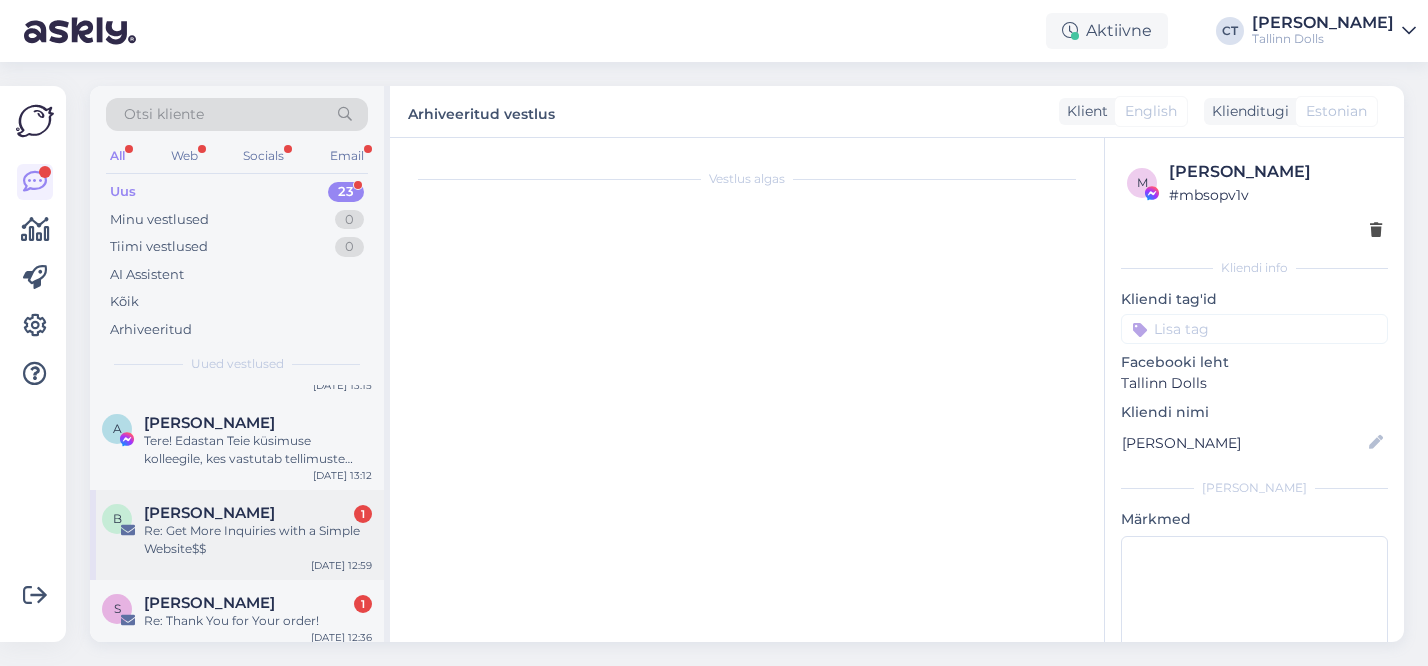 scroll, scrollTop: 0, scrollLeft: 0, axis: both 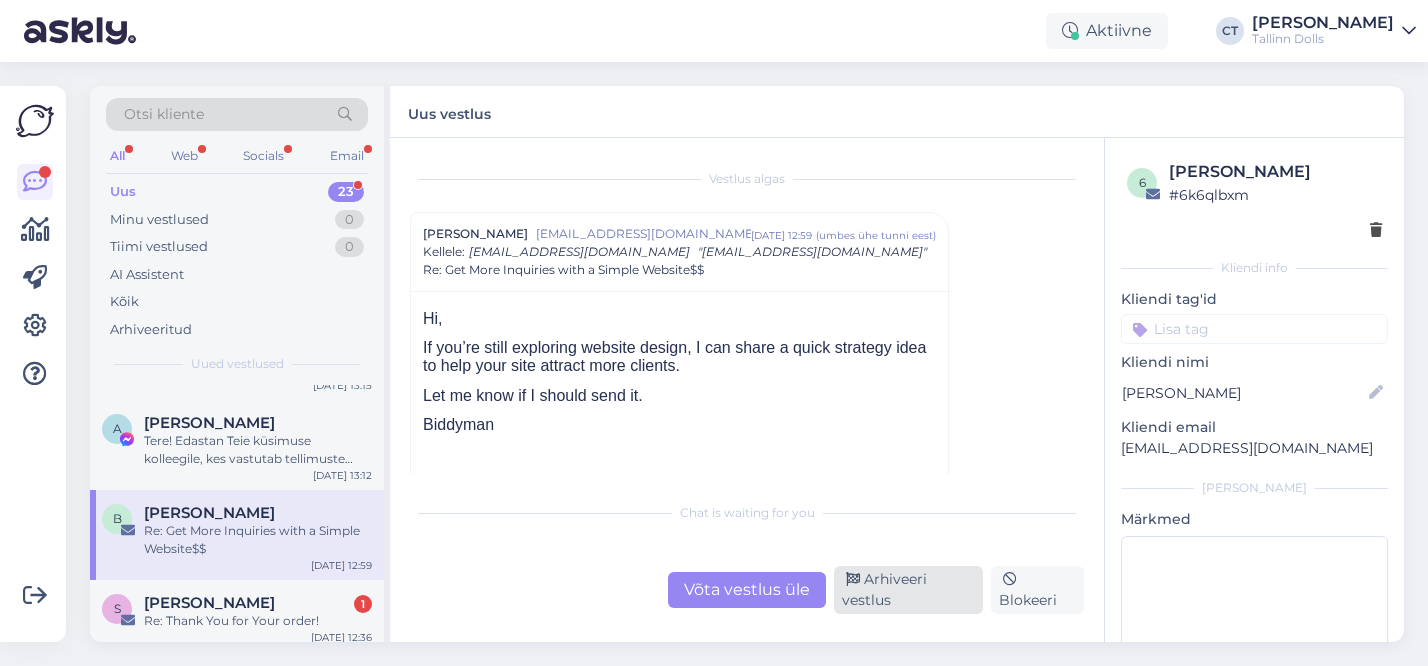 click on "Arhiveeri vestlus" at bounding box center [908, 590] 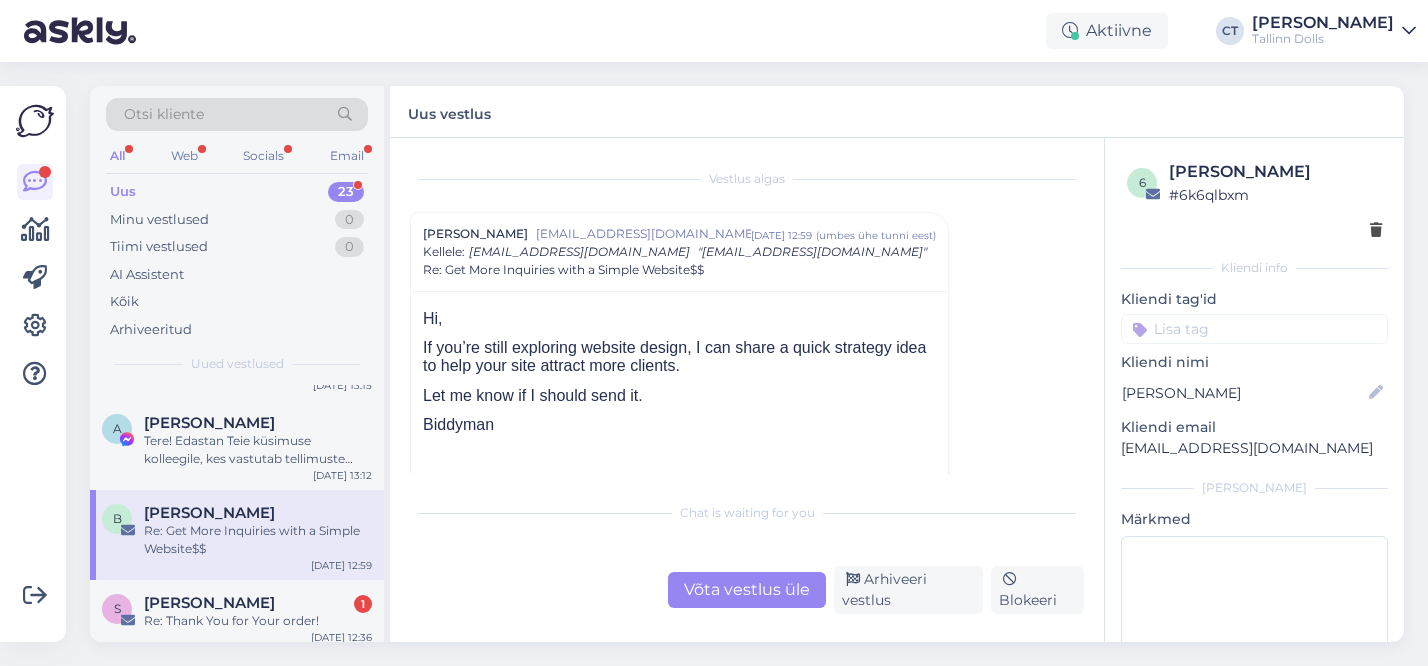 scroll, scrollTop: 54, scrollLeft: 0, axis: vertical 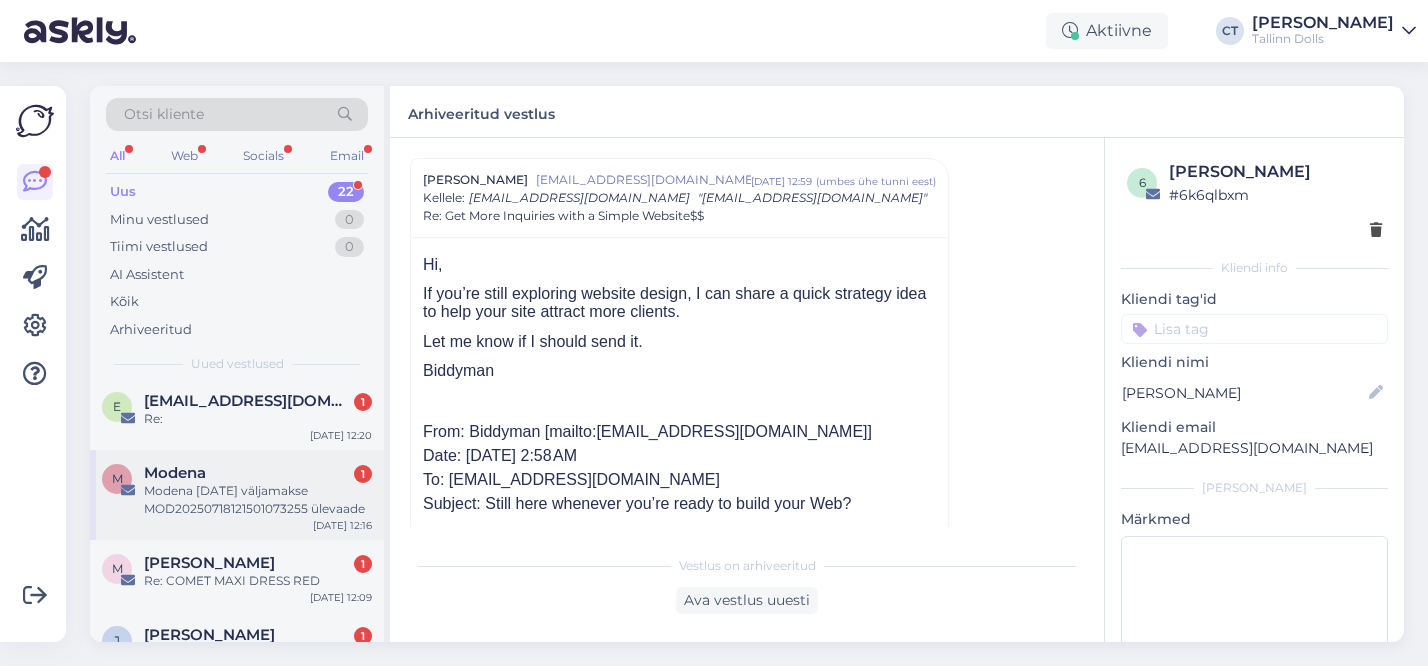 click on "Modena [DATE] väljamakse MOD20250718121501073255 ülevaade" at bounding box center [258, 500] 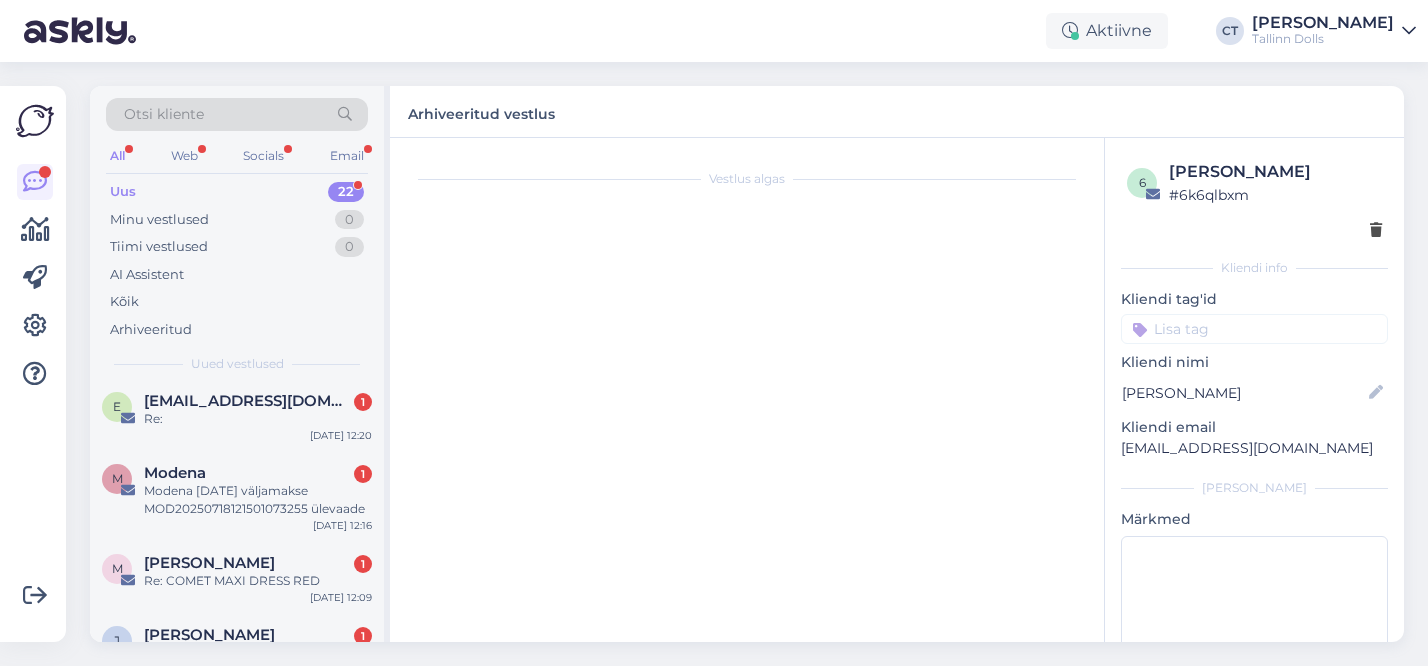 scroll, scrollTop: 0, scrollLeft: 0, axis: both 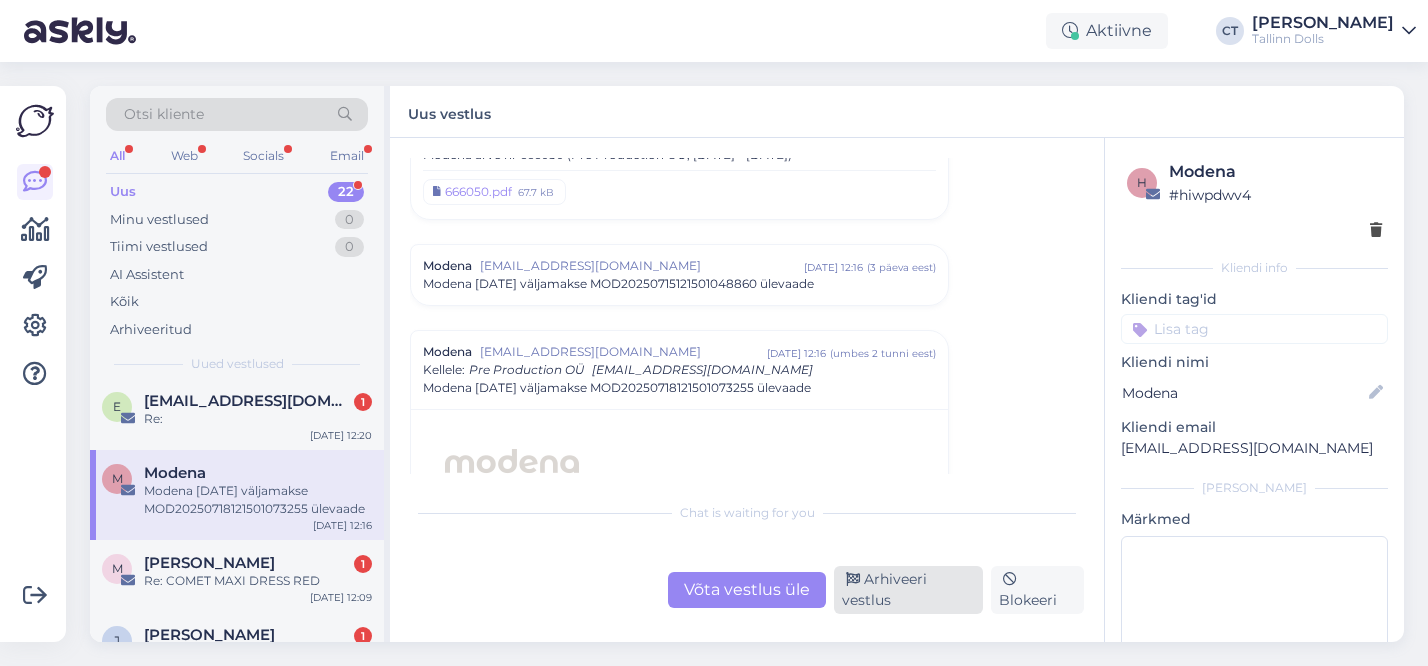 click on "Arhiveeri vestlus" at bounding box center (908, 590) 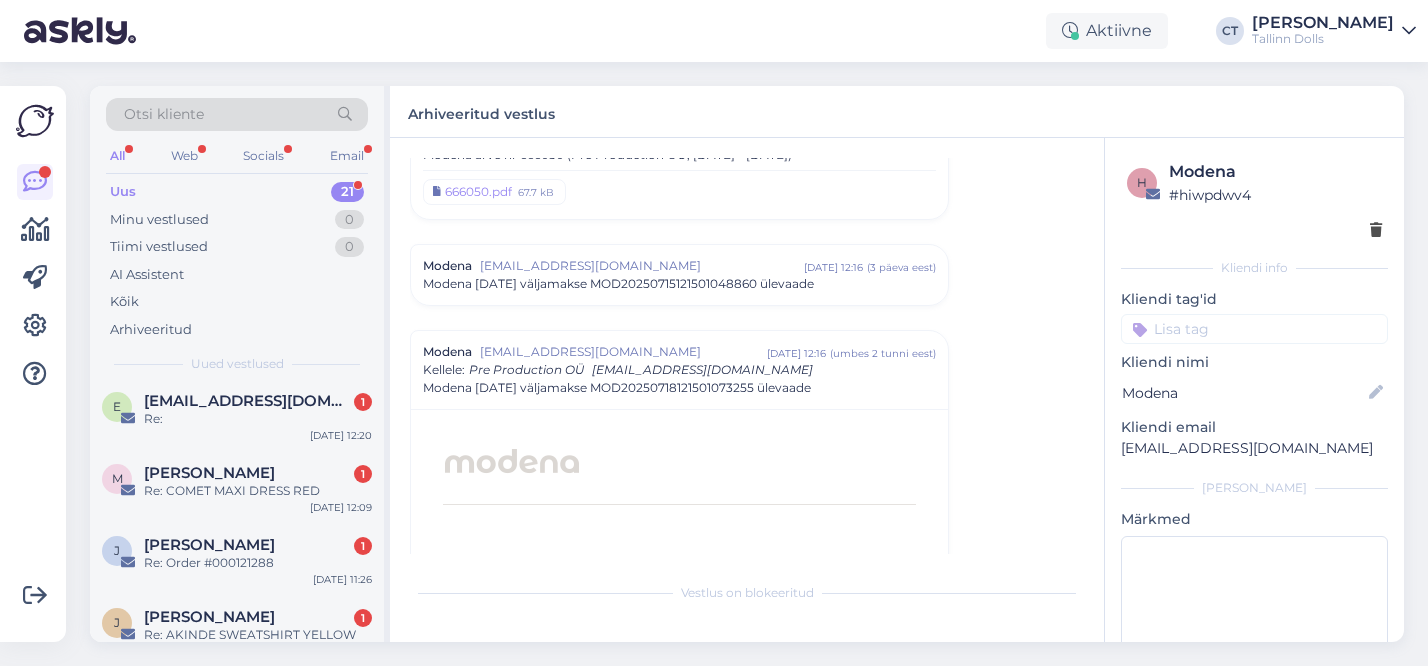 scroll, scrollTop: 8783, scrollLeft: 0, axis: vertical 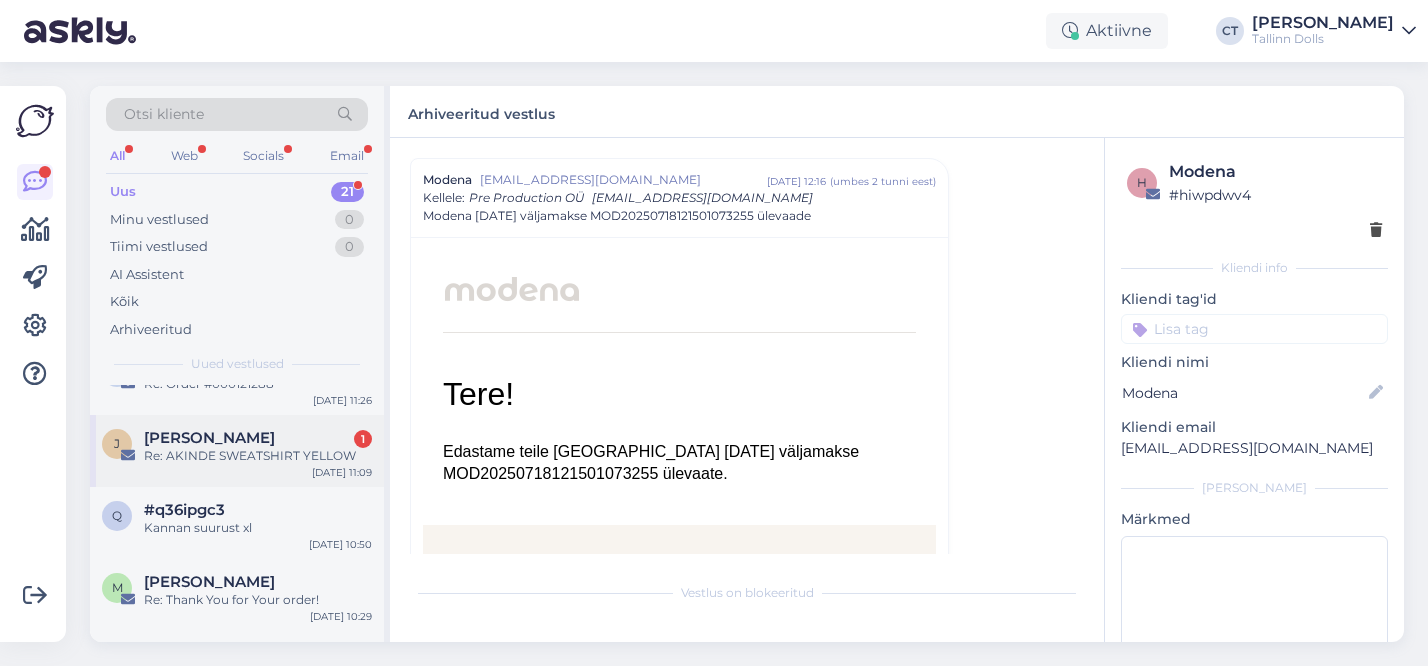 click on "Re: AKINDE SWEATSHIRT YELLOW" at bounding box center (258, 456) 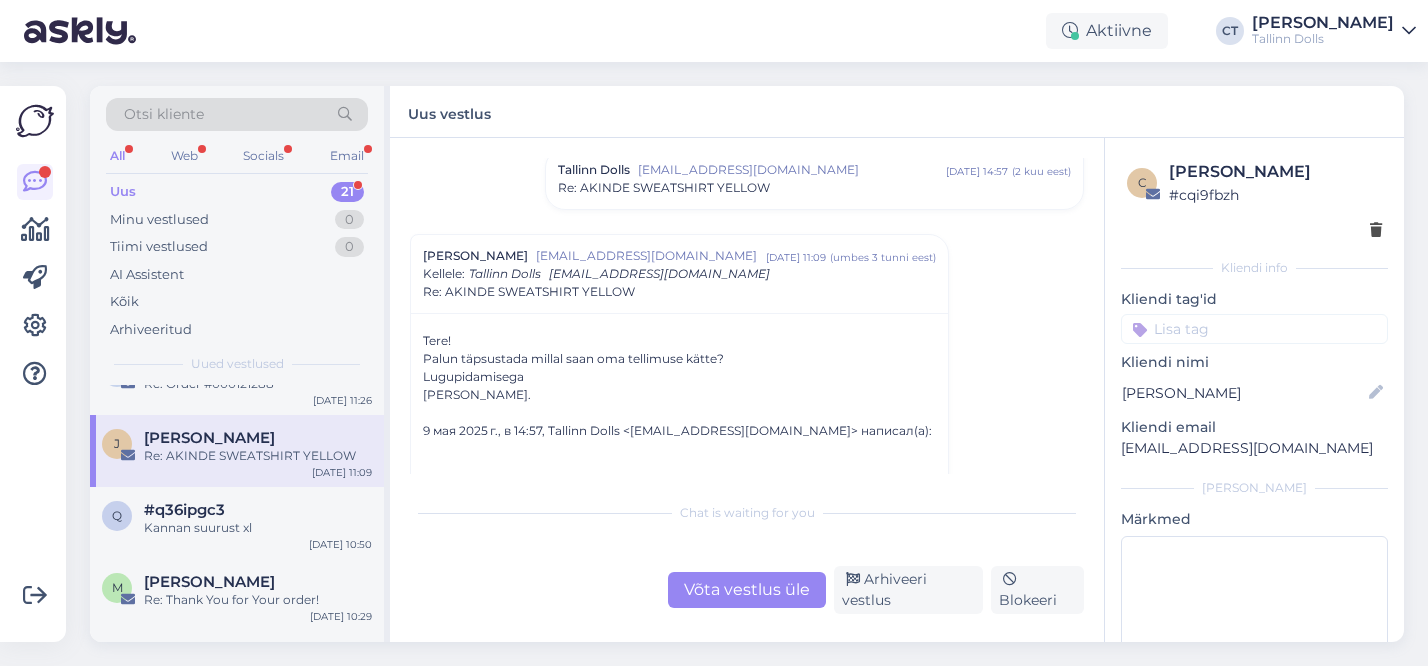 scroll, scrollTop: 344, scrollLeft: 0, axis: vertical 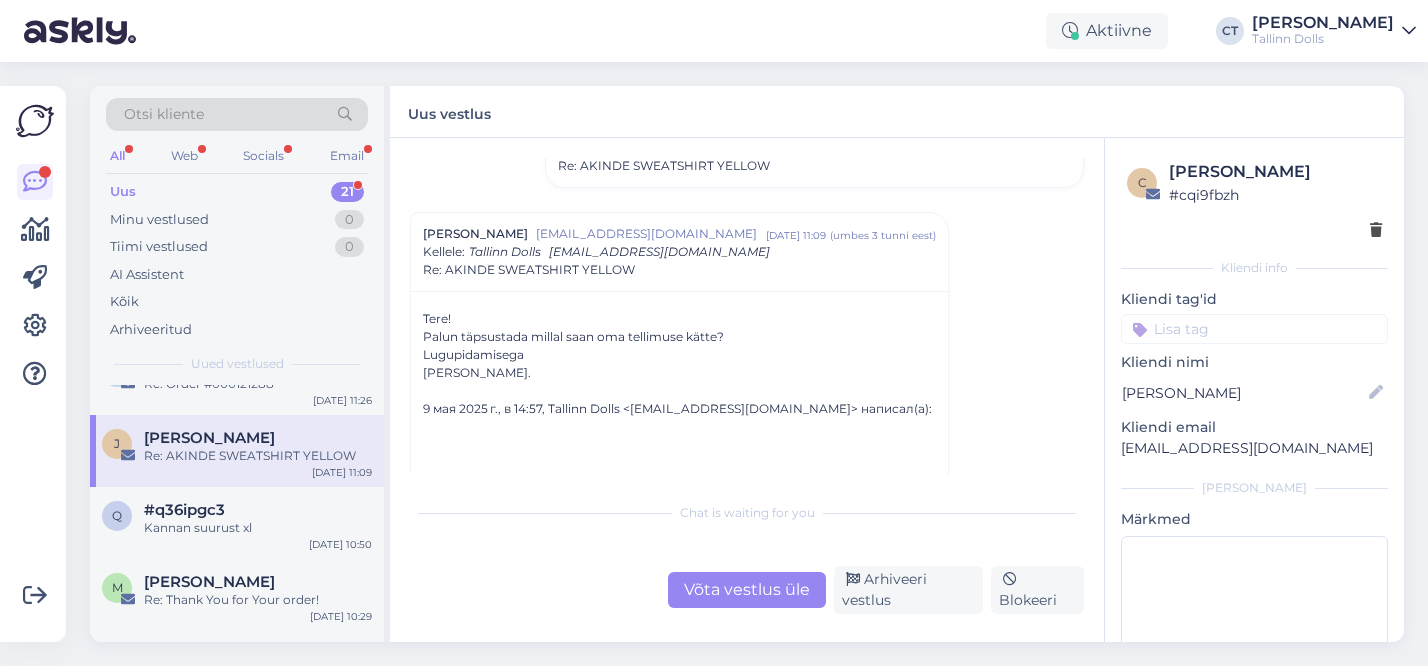 click on "Võta vestlus üle" at bounding box center (747, 590) 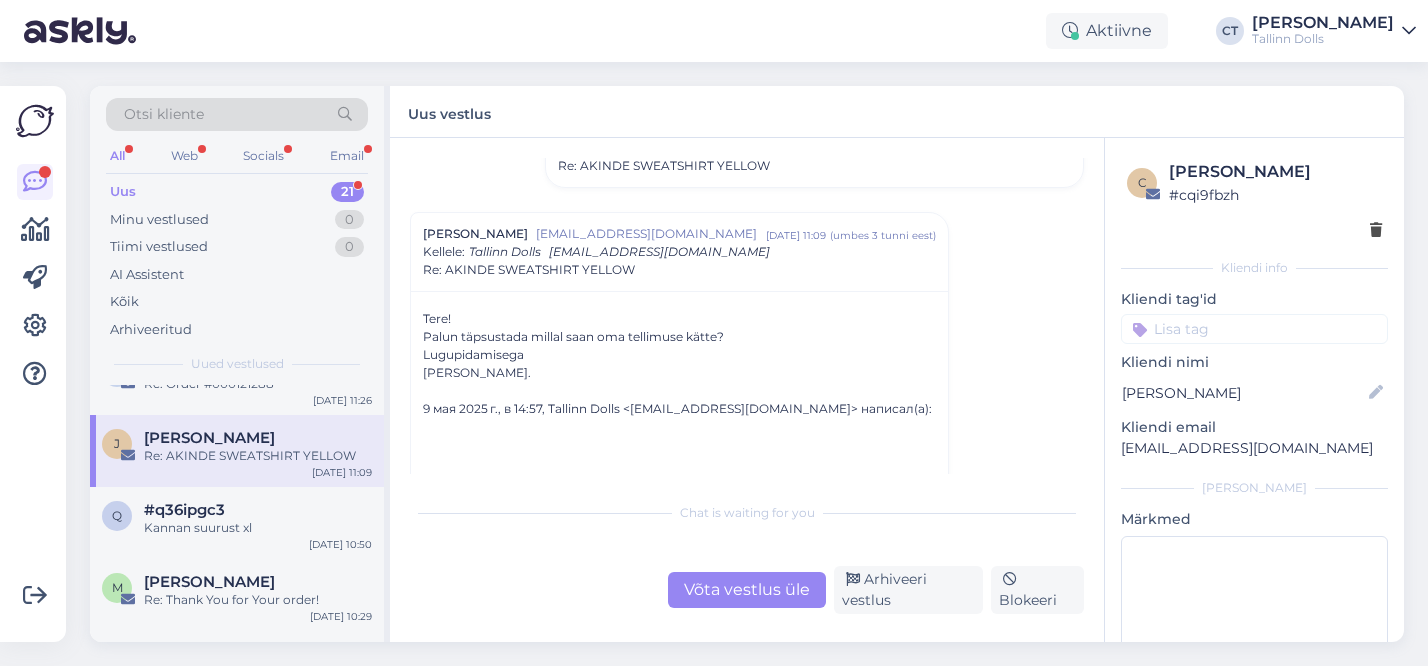 scroll, scrollTop: 398, scrollLeft: 0, axis: vertical 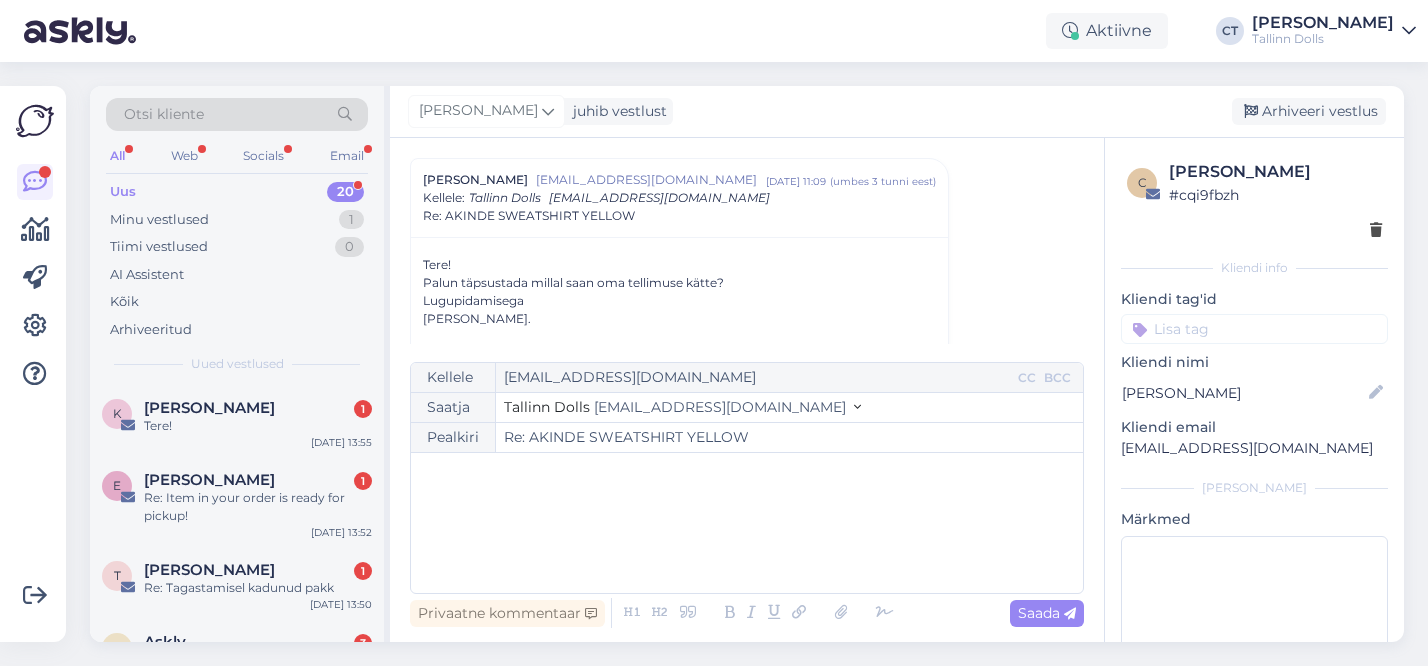 click on "﻿" at bounding box center [747, 473] 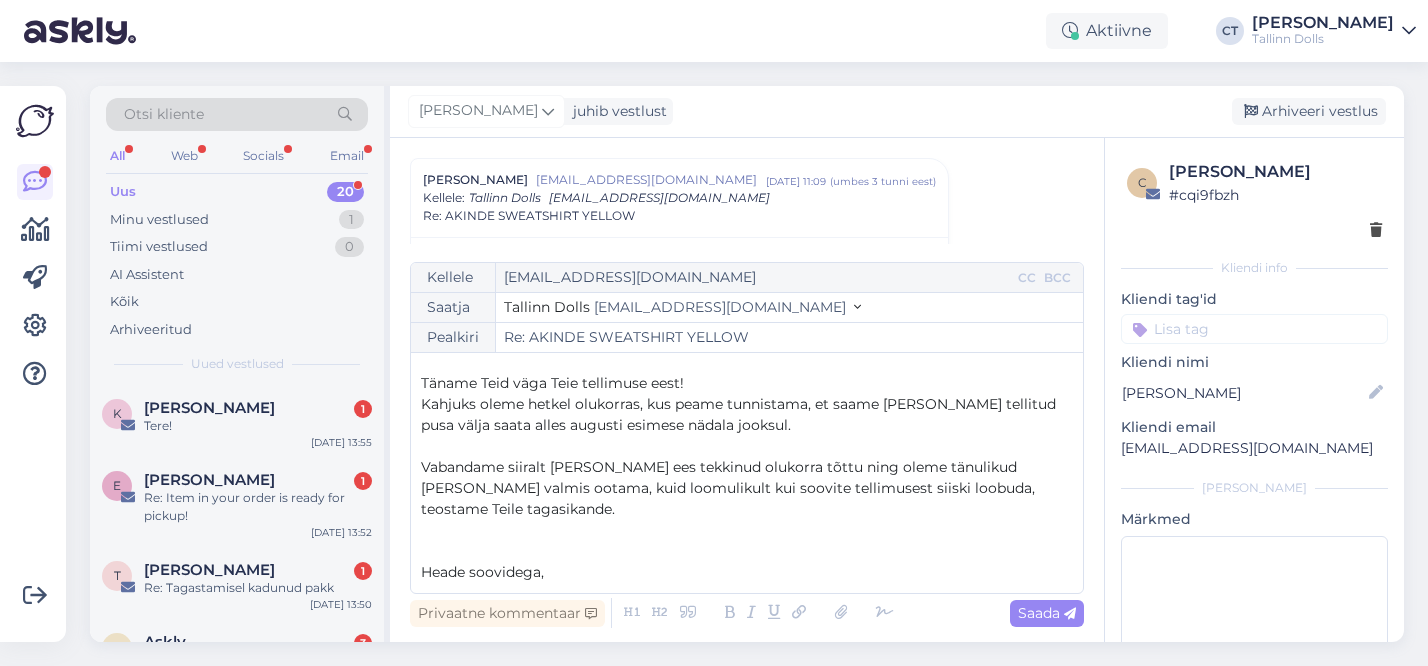 scroll, scrollTop: 0, scrollLeft: 0, axis: both 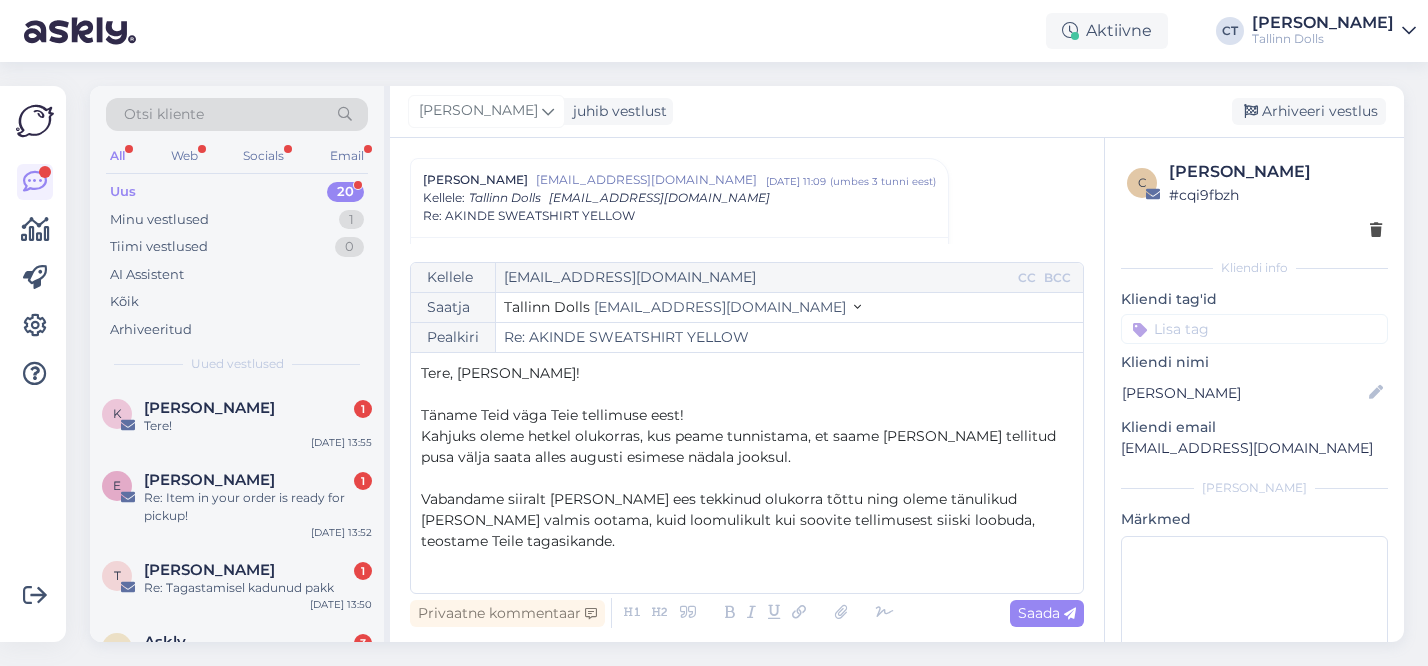 click on "Tere, [PERSON_NAME]!" at bounding box center (500, 373) 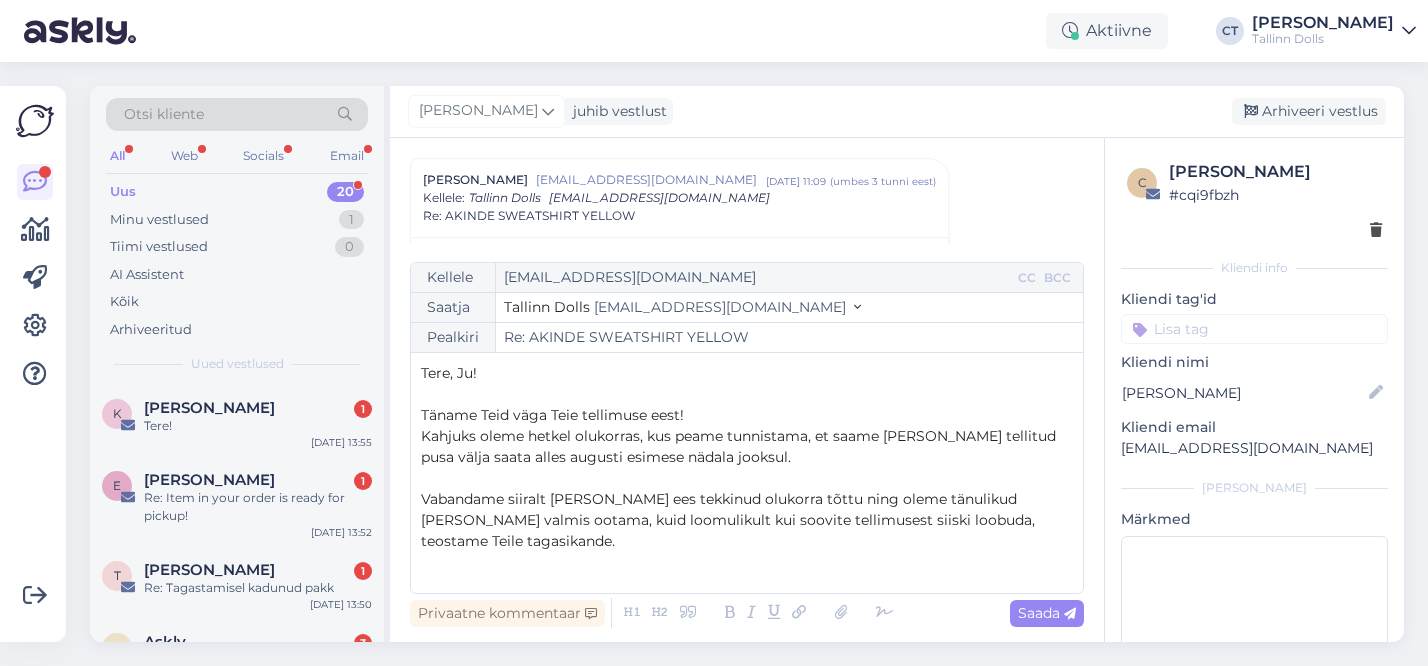 type 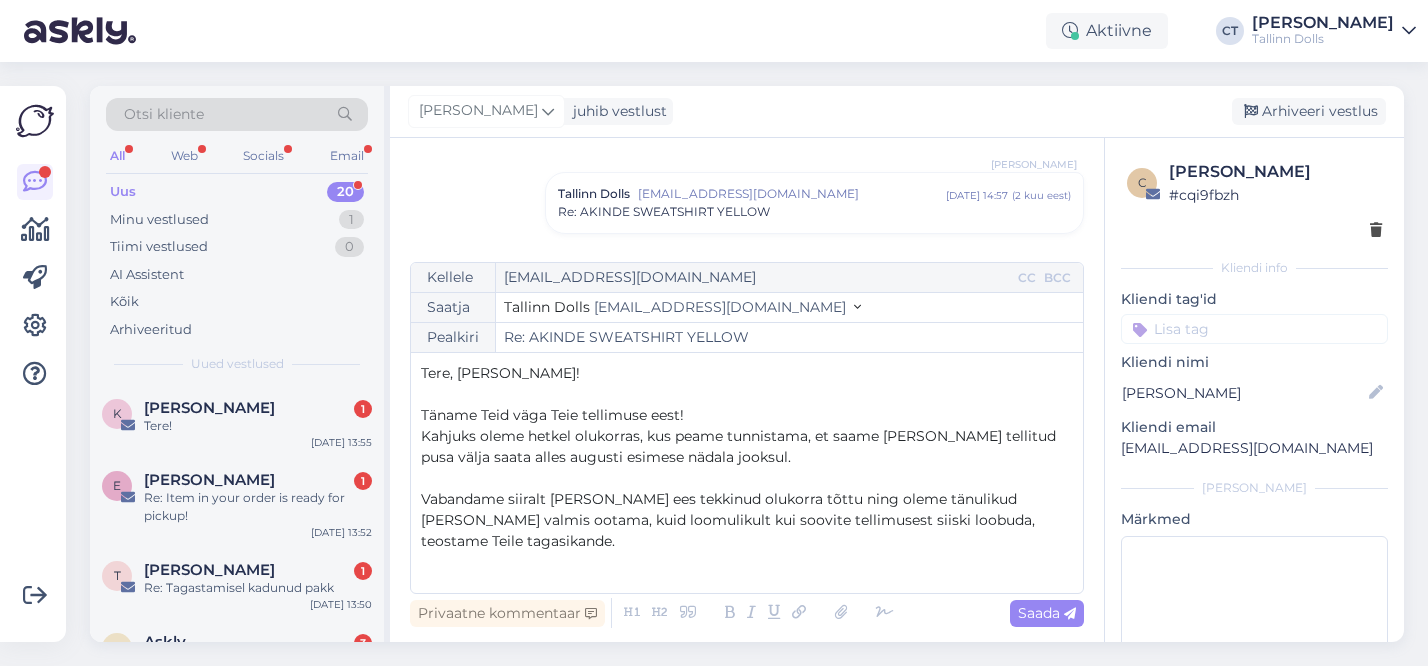 scroll, scrollTop: 303, scrollLeft: 0, axis: vertical 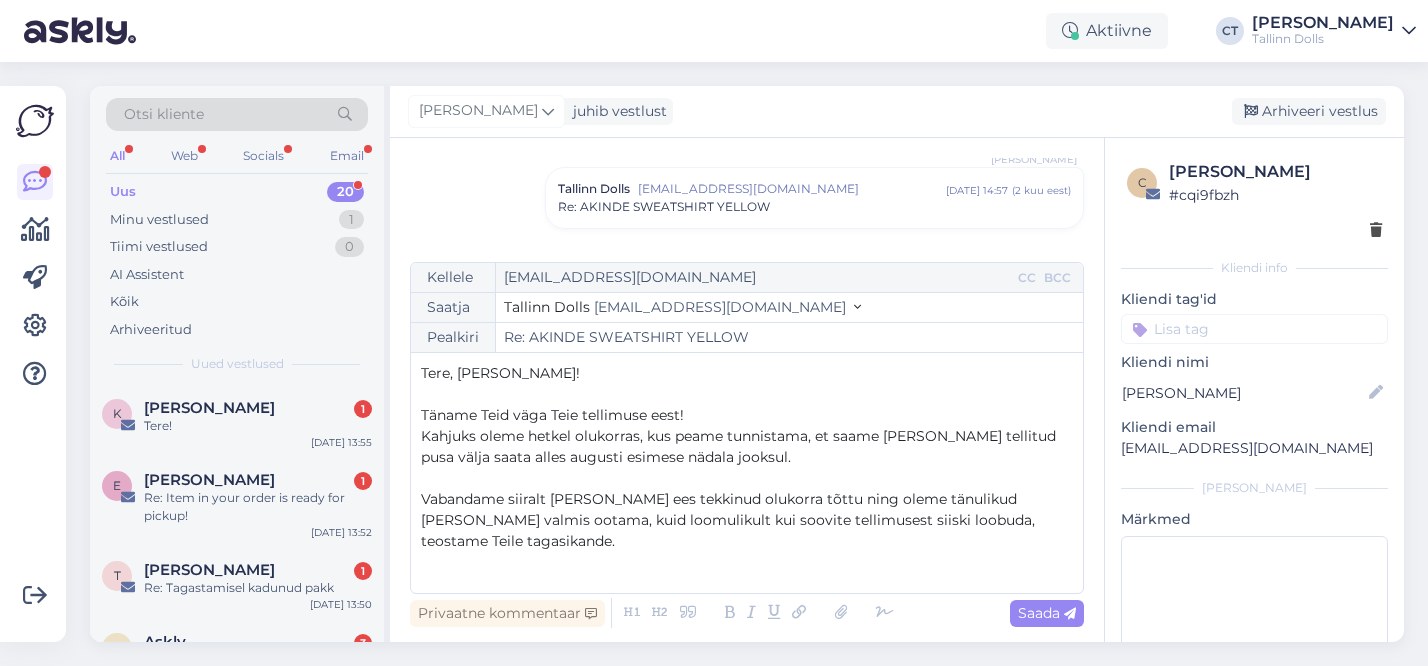 click on "[EMAIL_ADDRESS][DOMAIN_NAME]" at bounding box center [792, 189] 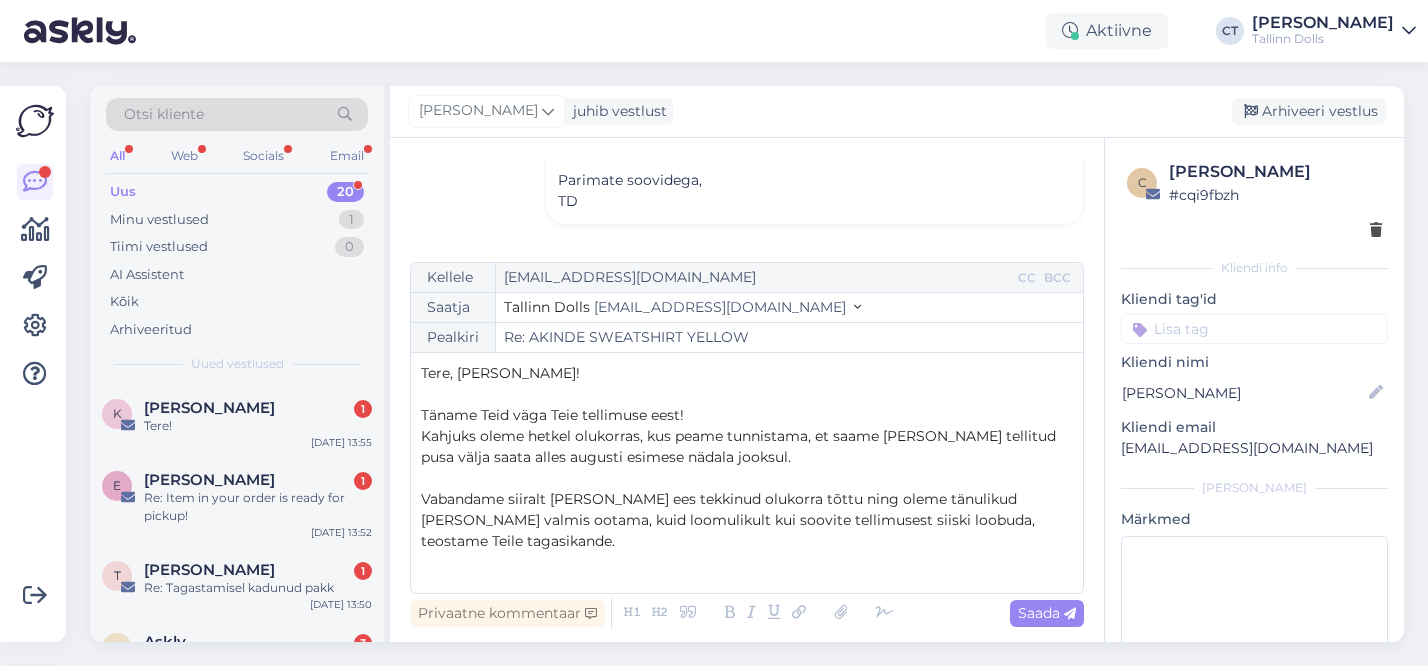scroll, scrollTop: 611, scrollLeft: 0, axis: vertical 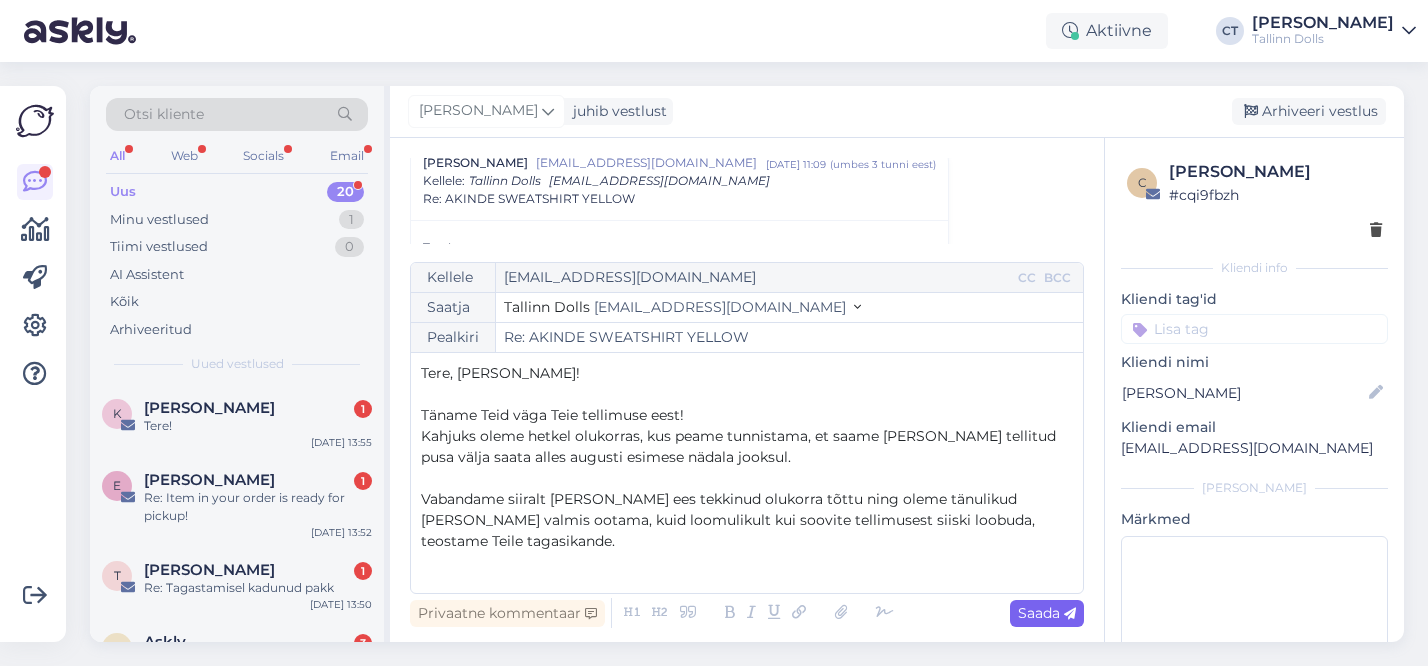 click on "Saada" at bounding box center (1047, 613) 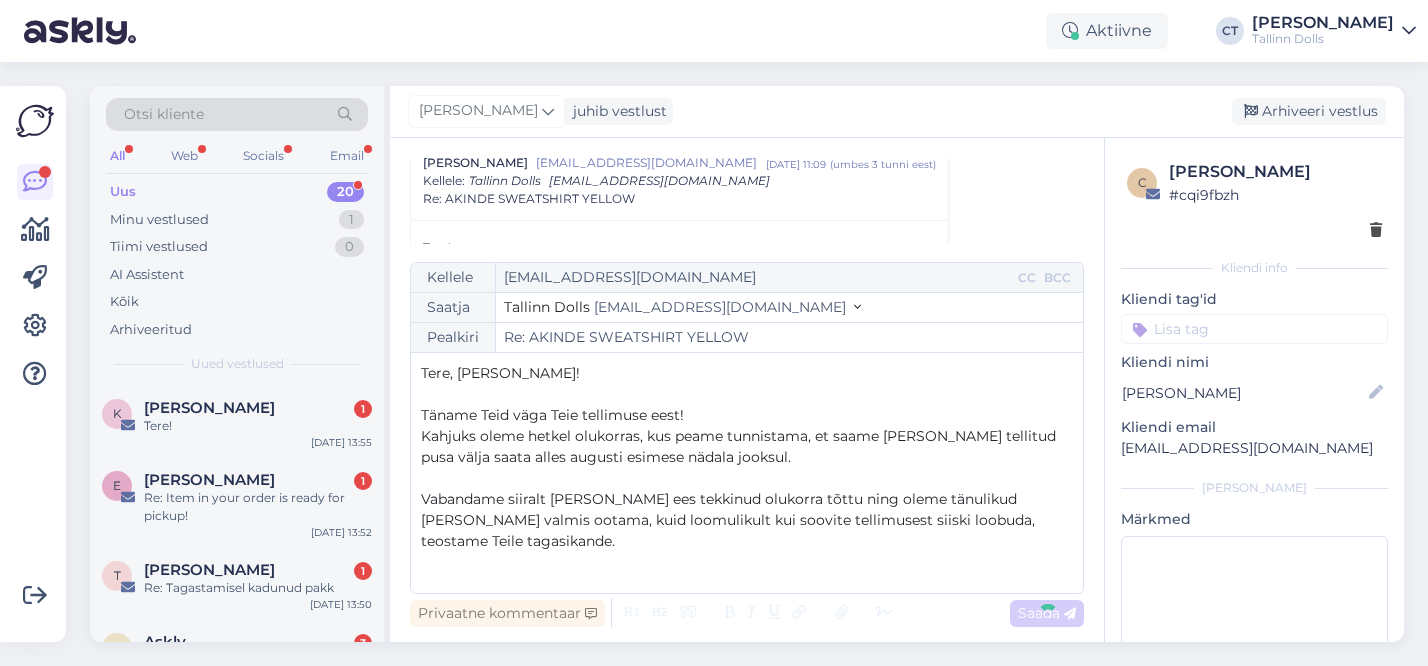 type on "Re: Re: [PERSON_NAME] YELLOW" 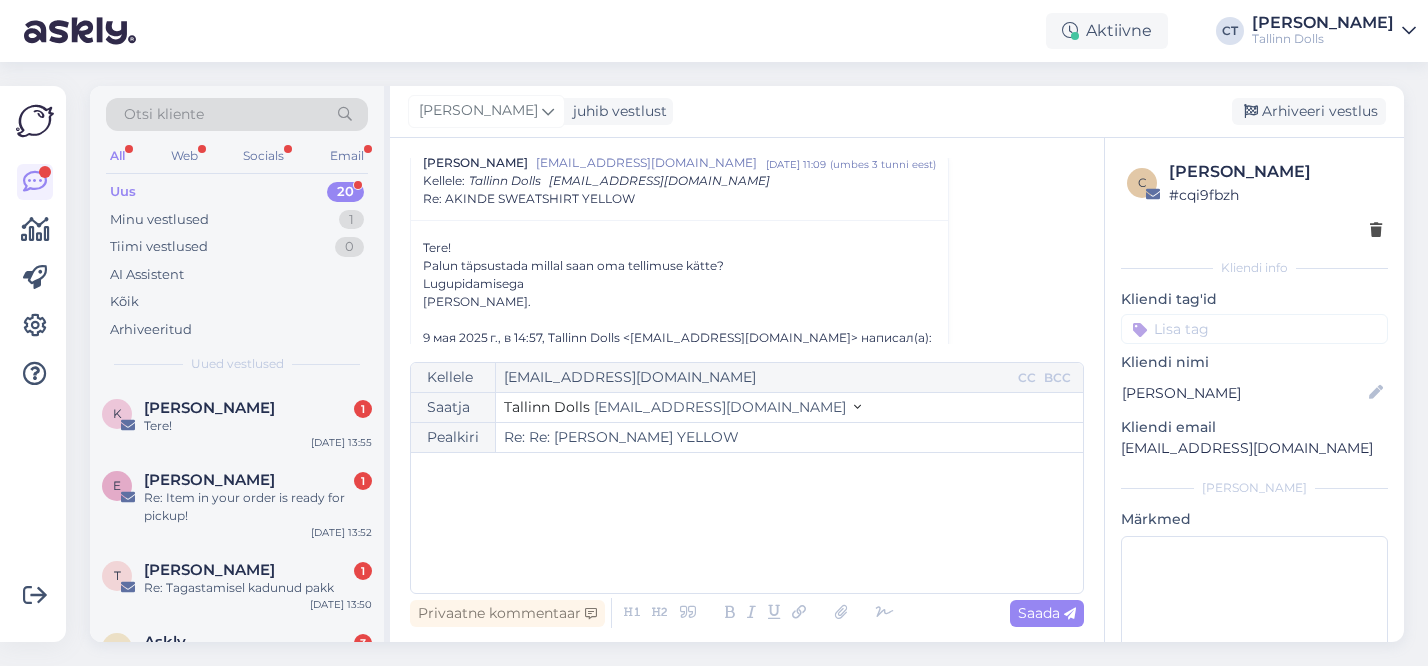 scroll, scrollTop: 1052, scrollLeft: 0, axis: vertical 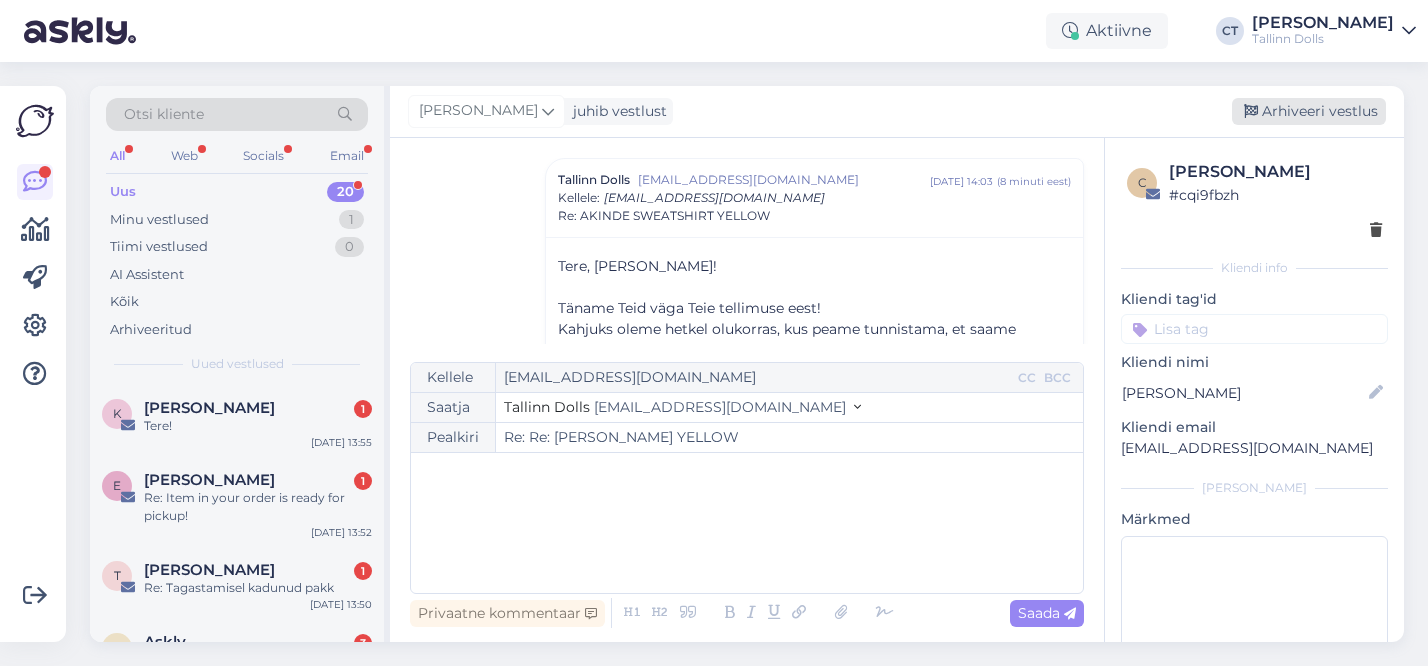 click on "Arhiveeri vestlus" at bounding box center [1309, 111] 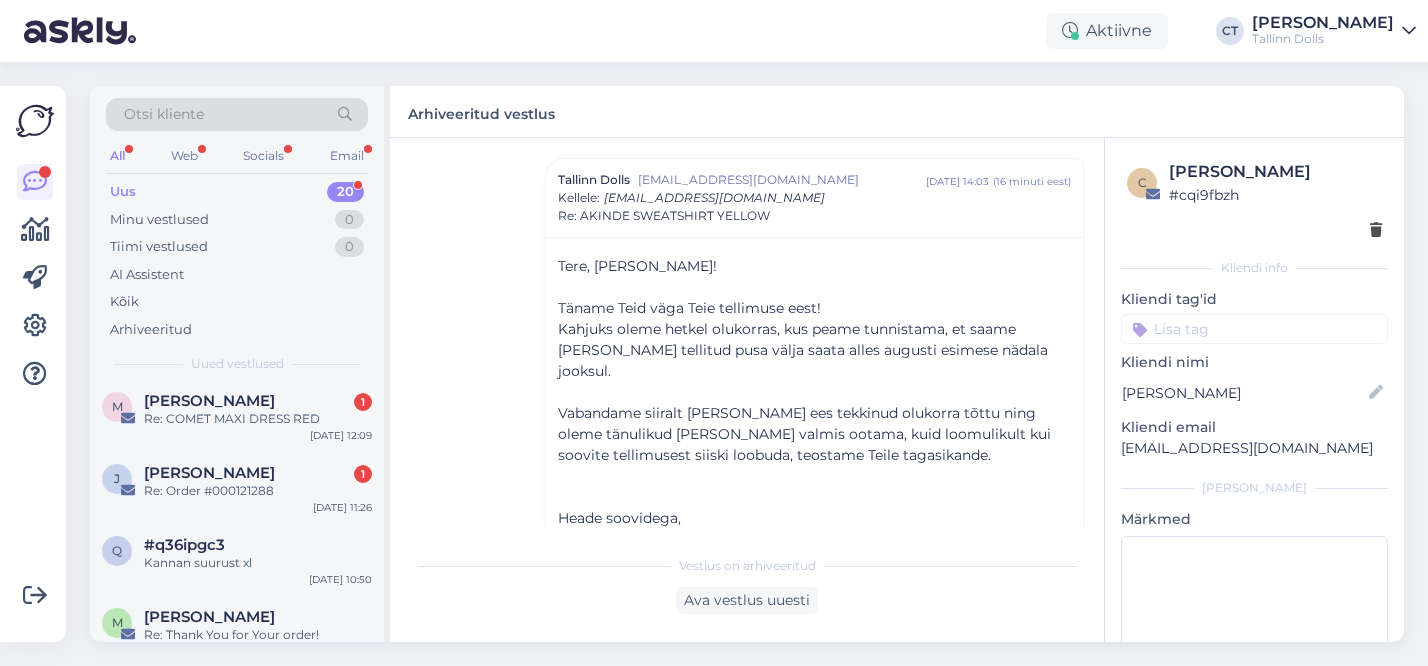 scroll, scrollTop: 790, scrollLeft: 0, axis: vertical 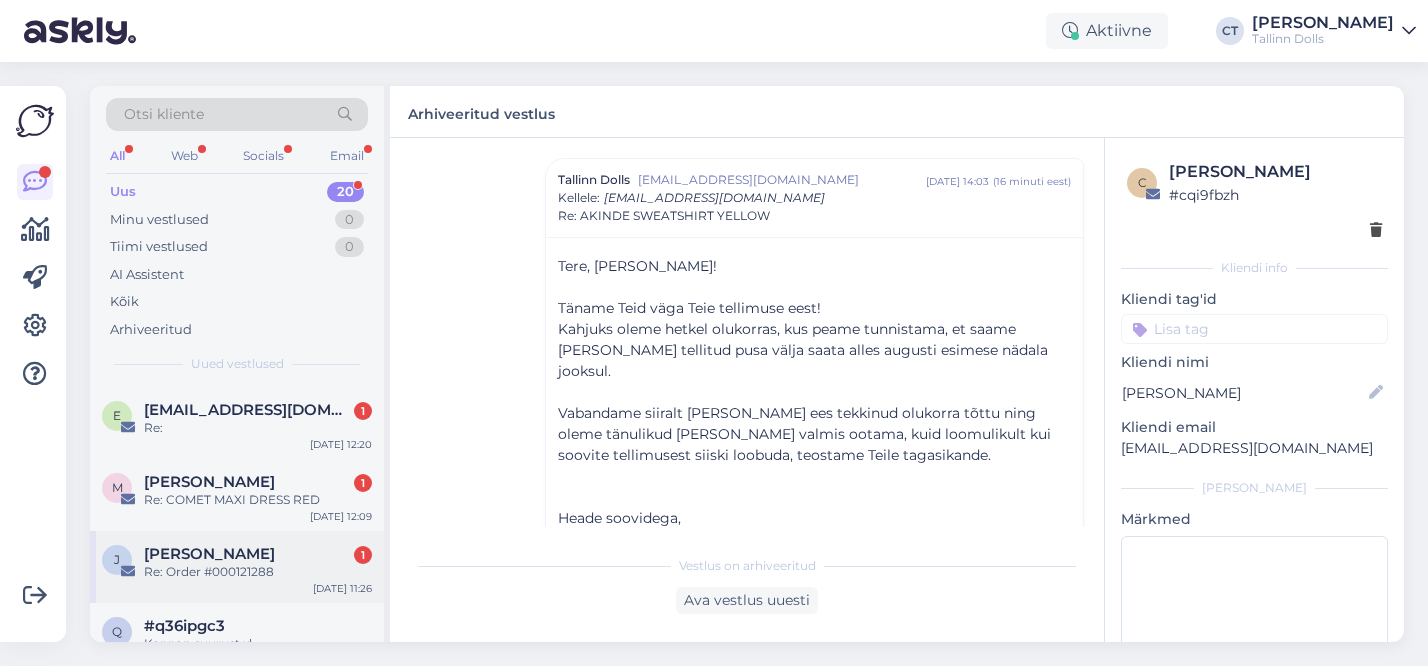 click on "[PERSON_NAME]" at bounding box center (209, 554) 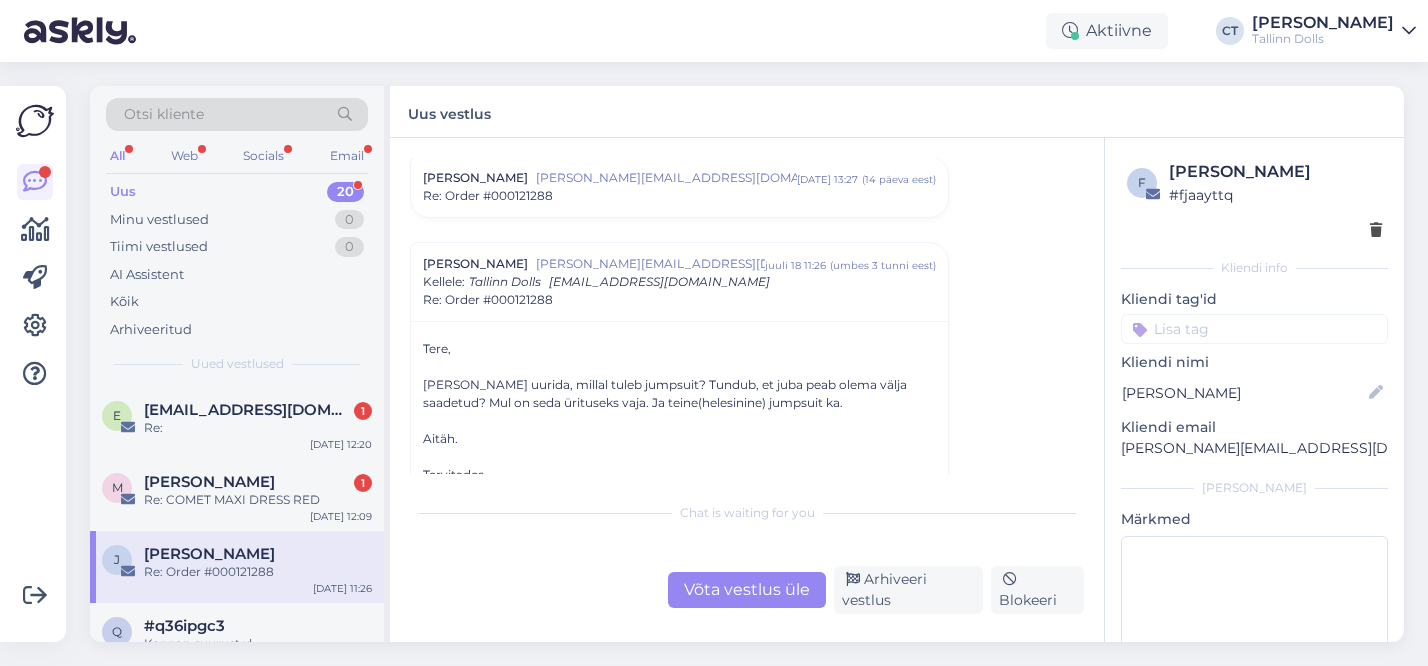 scroll, scrollTop: 573, scrollLeft: 0, axis: vertical 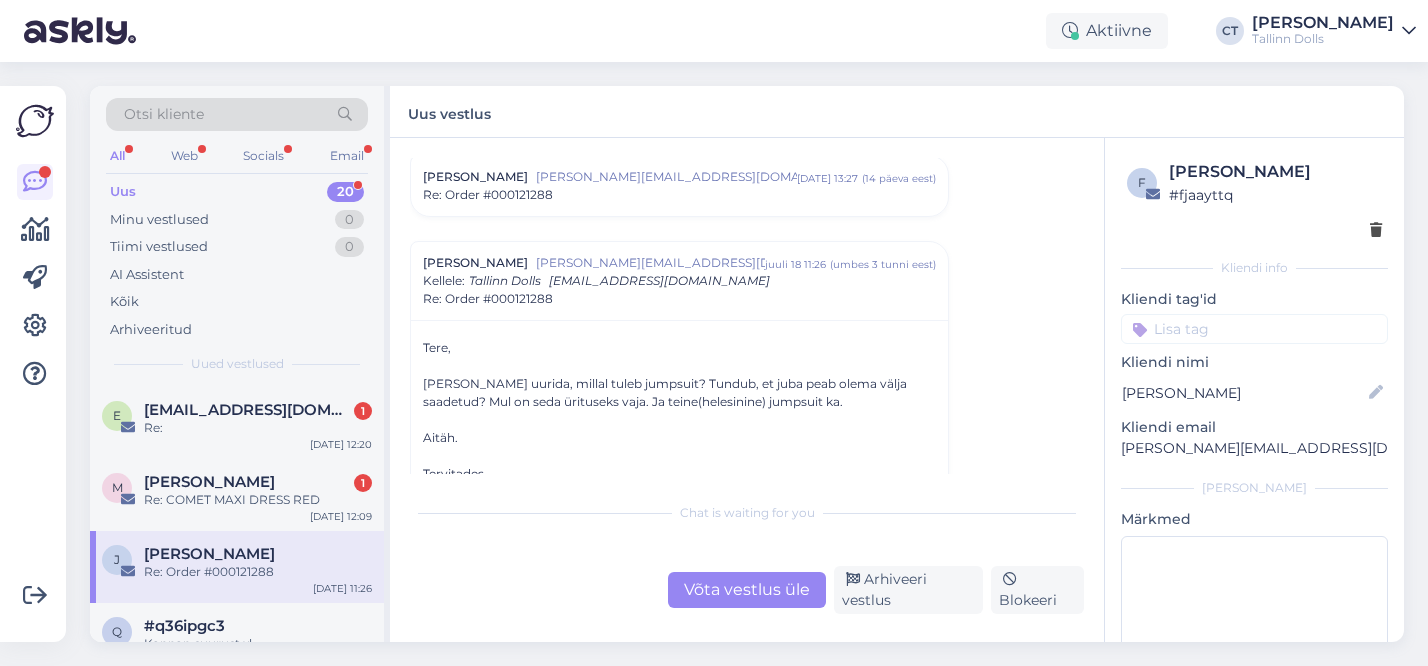 click on "Võta vestlus üle" at bounding box center [747, 590] 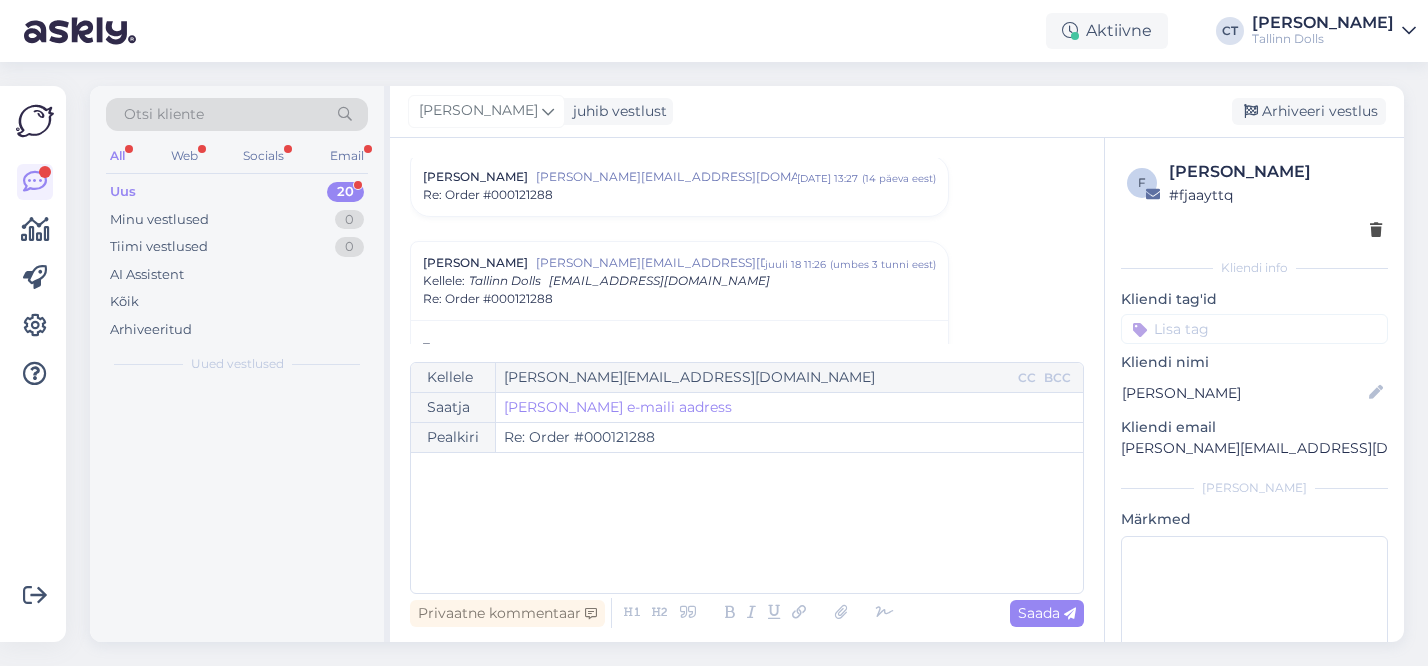 scroll, scrollTop: 656, scrollLeft: 0, axis: vertical 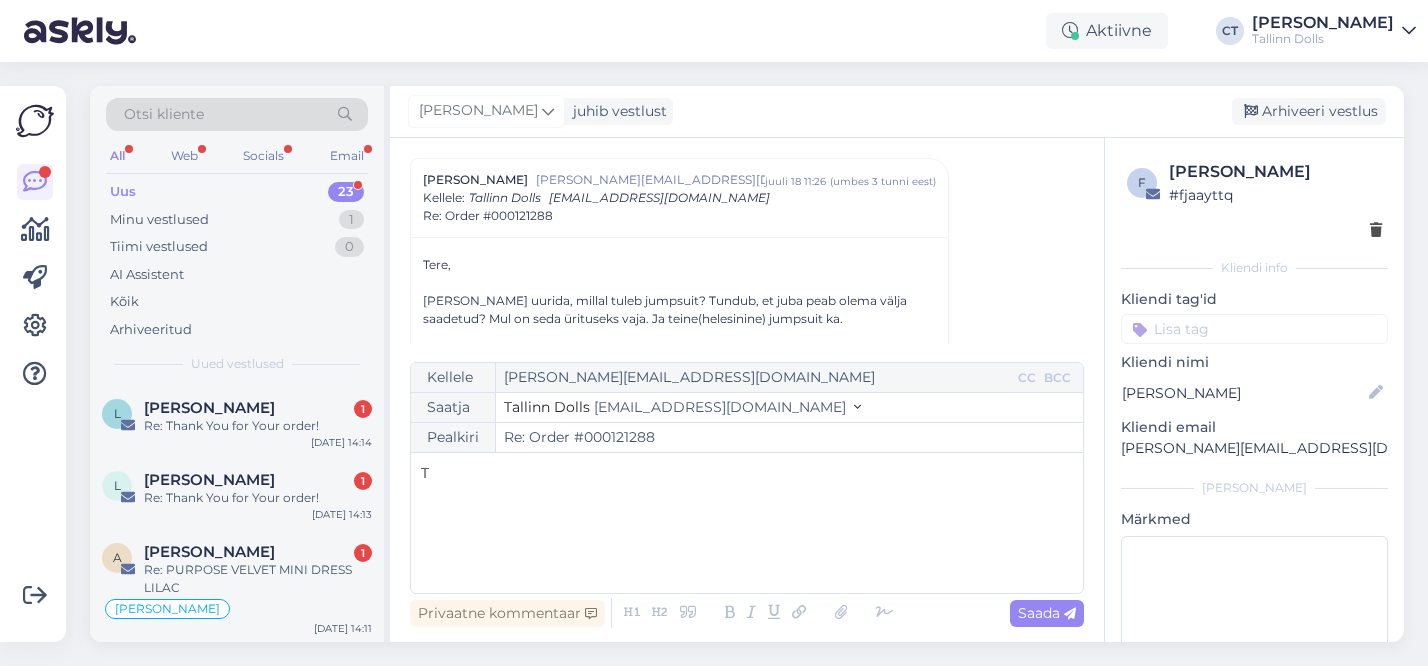 type 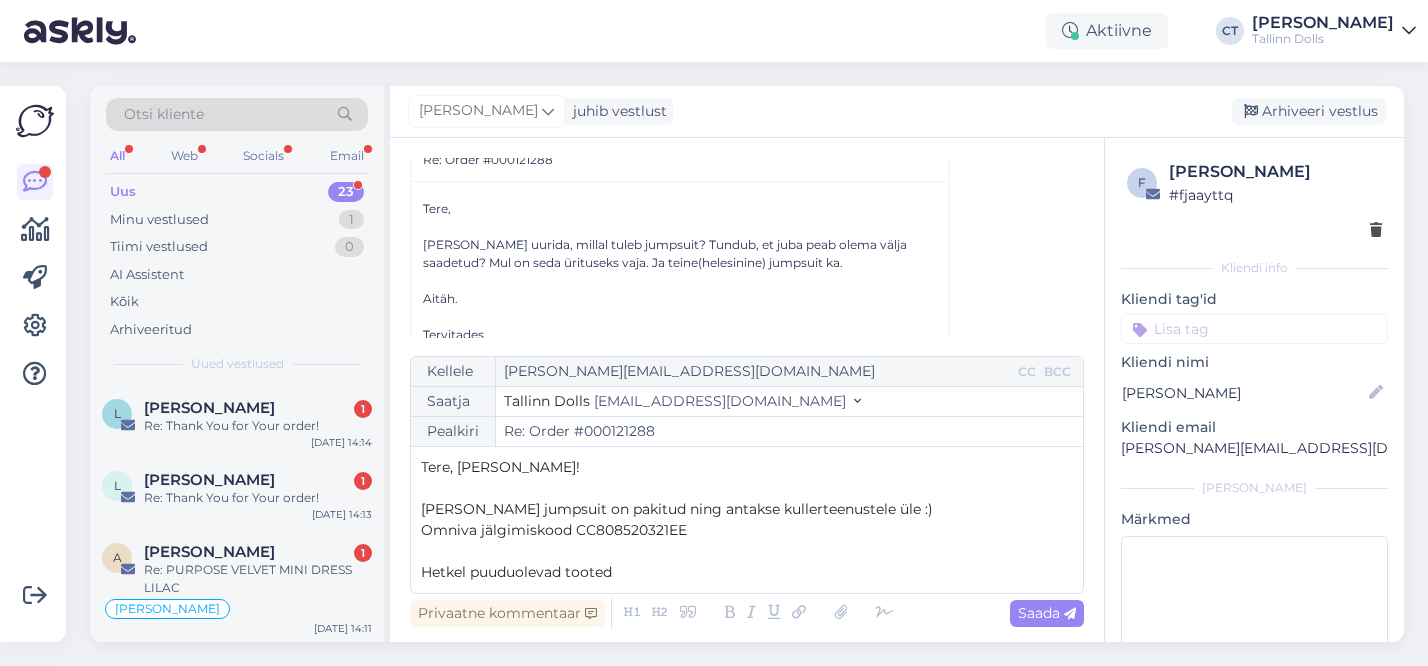 scroll, scrollTop: 714, scrollLeft: 0, axis: vertical 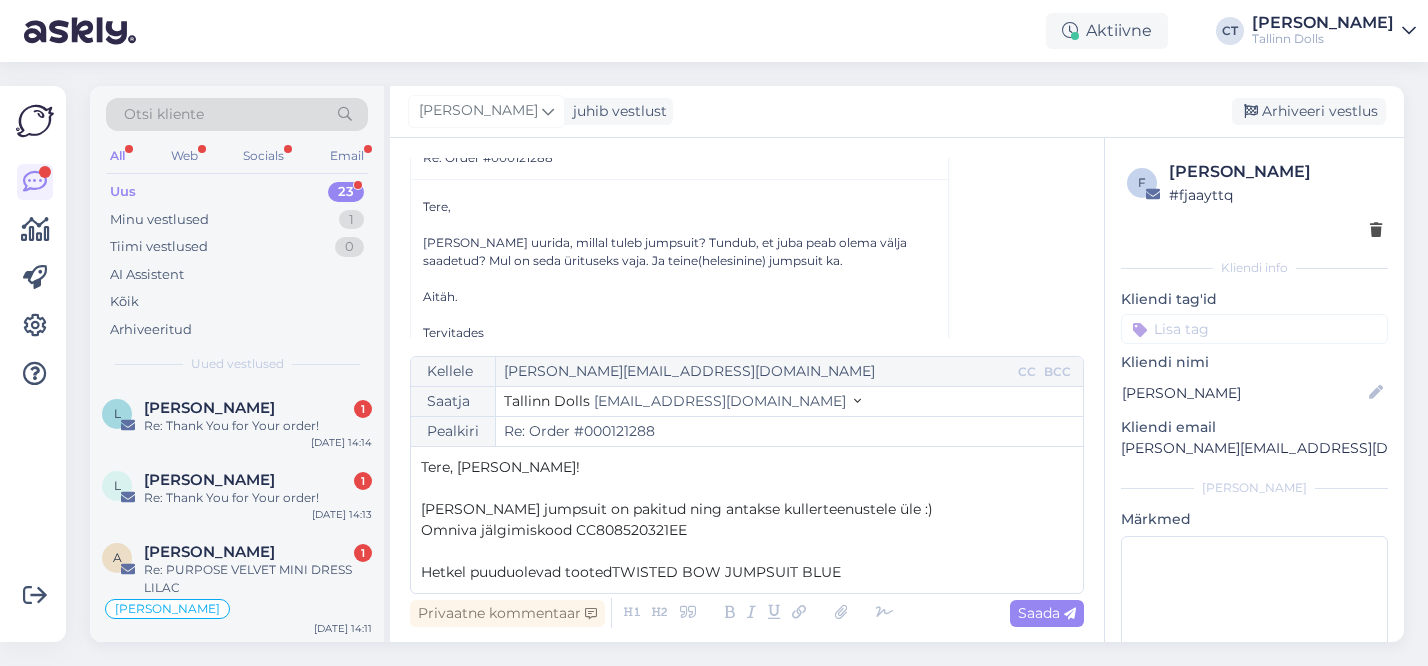 click on "Hetkel puuduolevad tootedTWISTED BOW JUMPSUIT BLUE" at bounding box center [631, 572] 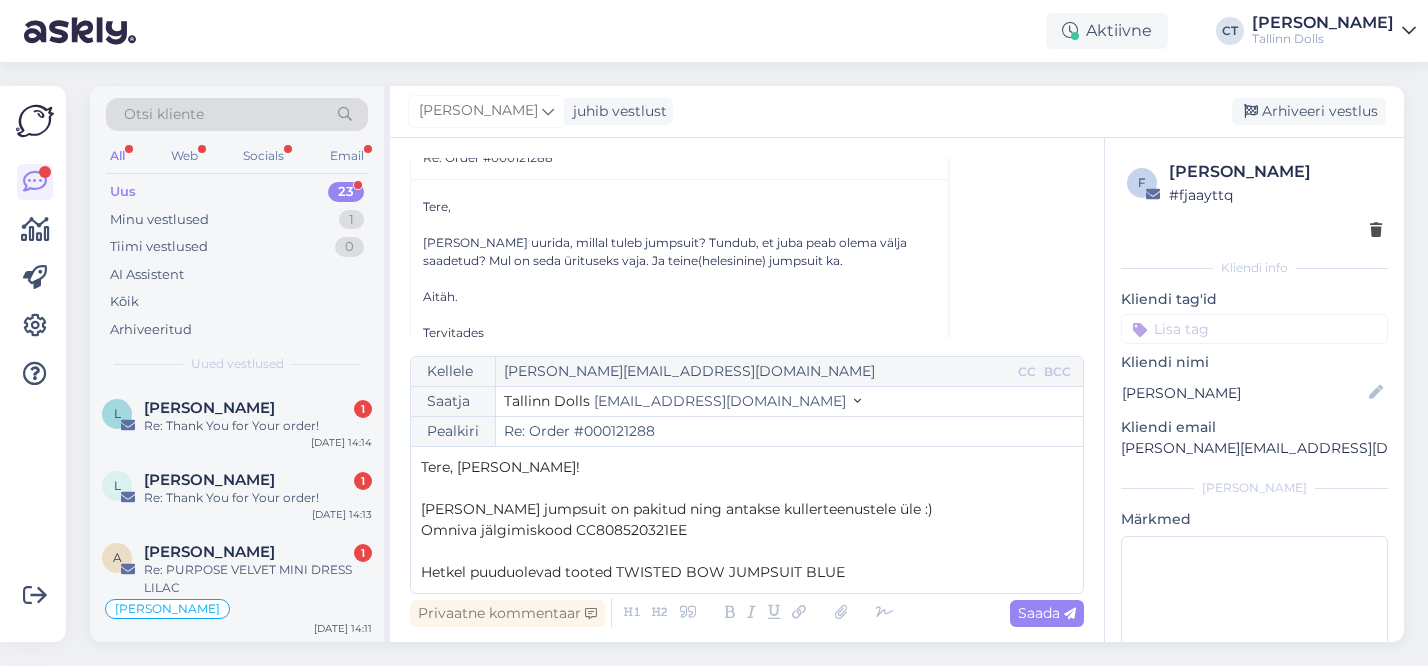 click on "Hetkel puuduolevad tooted TWISTED BOW JUMPSUIT BLUE" at bounding box center (747, 572) 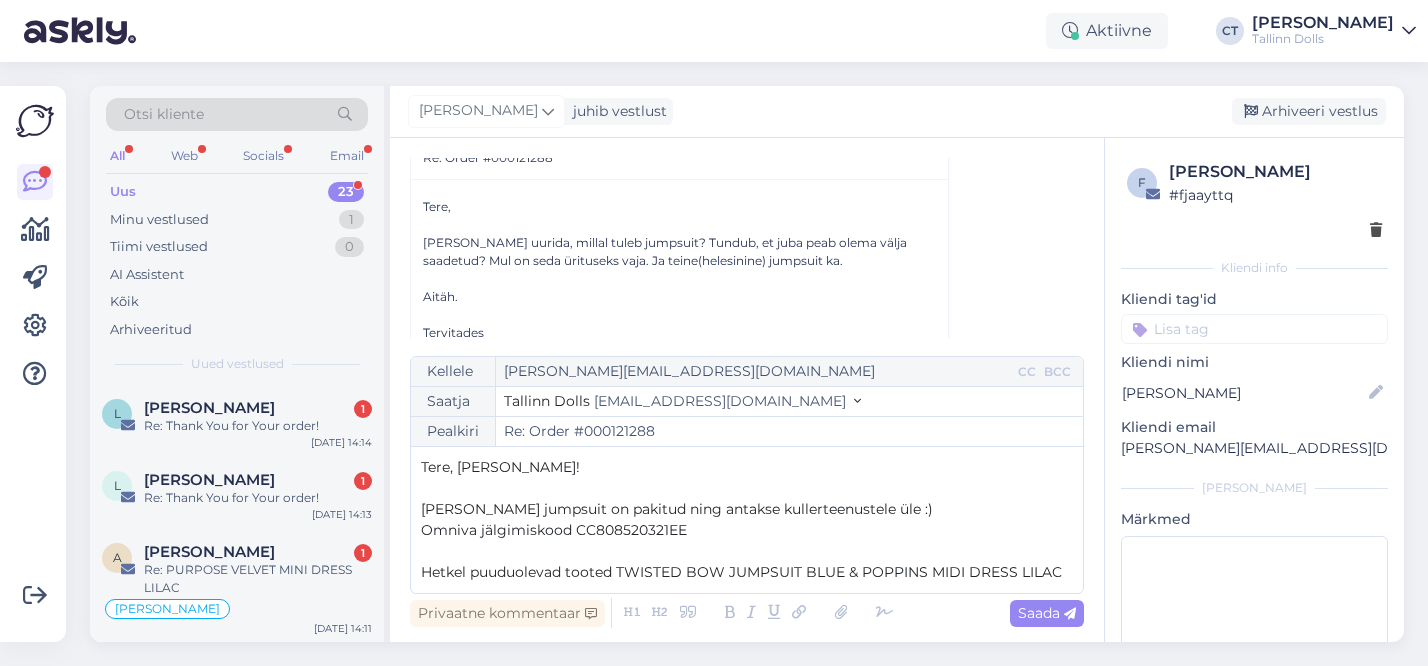 click on "Hetkel puuduolevad tooted TWISTED BOW JUMPSUIT BLUE & POPPINS MIDI DRESS LILAC" at bounding box center [741, 572] 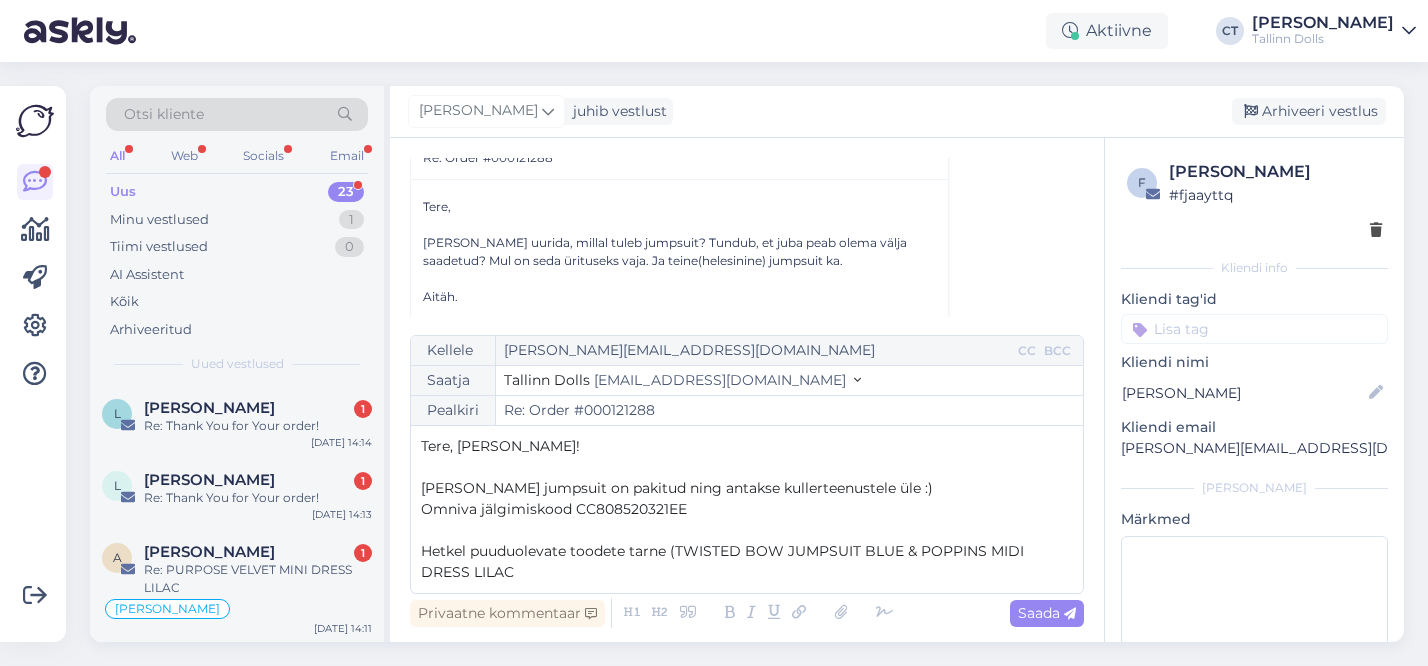 click on "Hetkel puuduolevate toodete tarne (TWISTED BOW JUMPSUIT BLUE & POPPINS MIDI DRESS LILAC" at bounding box center (747, 562) 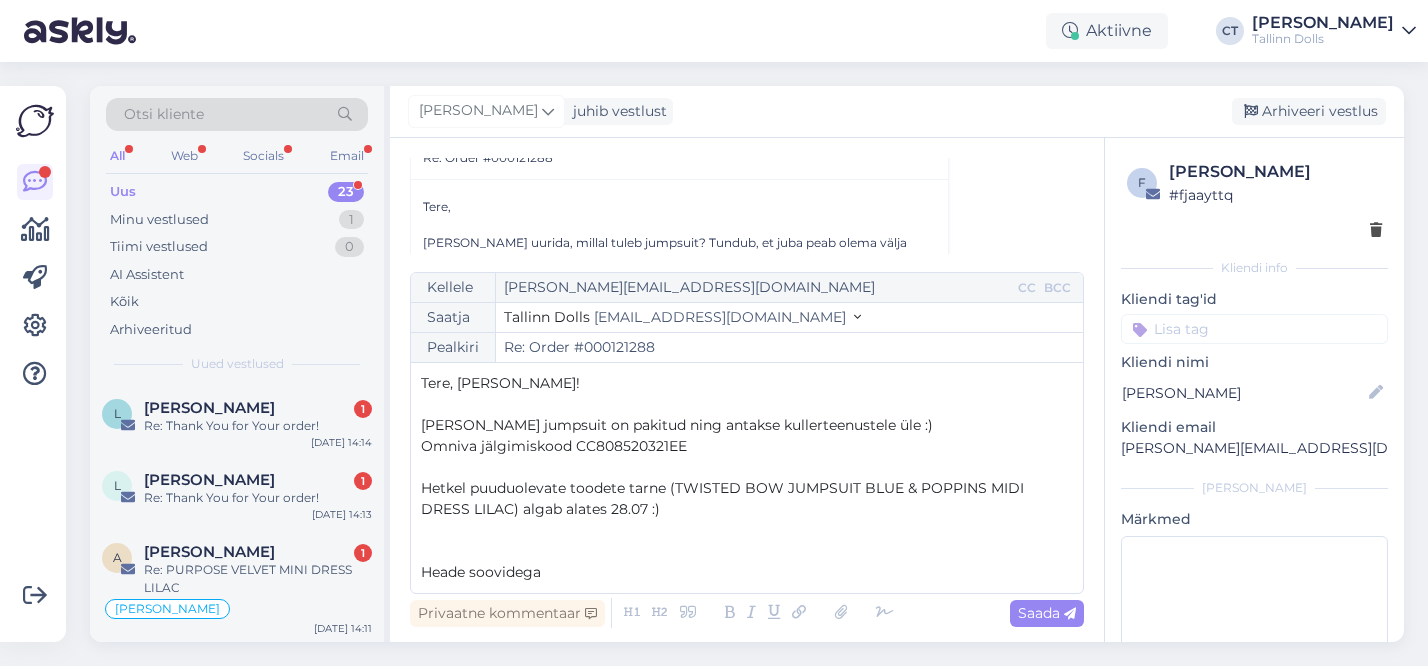 scroll, scrollTop: 11, scrollLeft: 0, axis: vertical 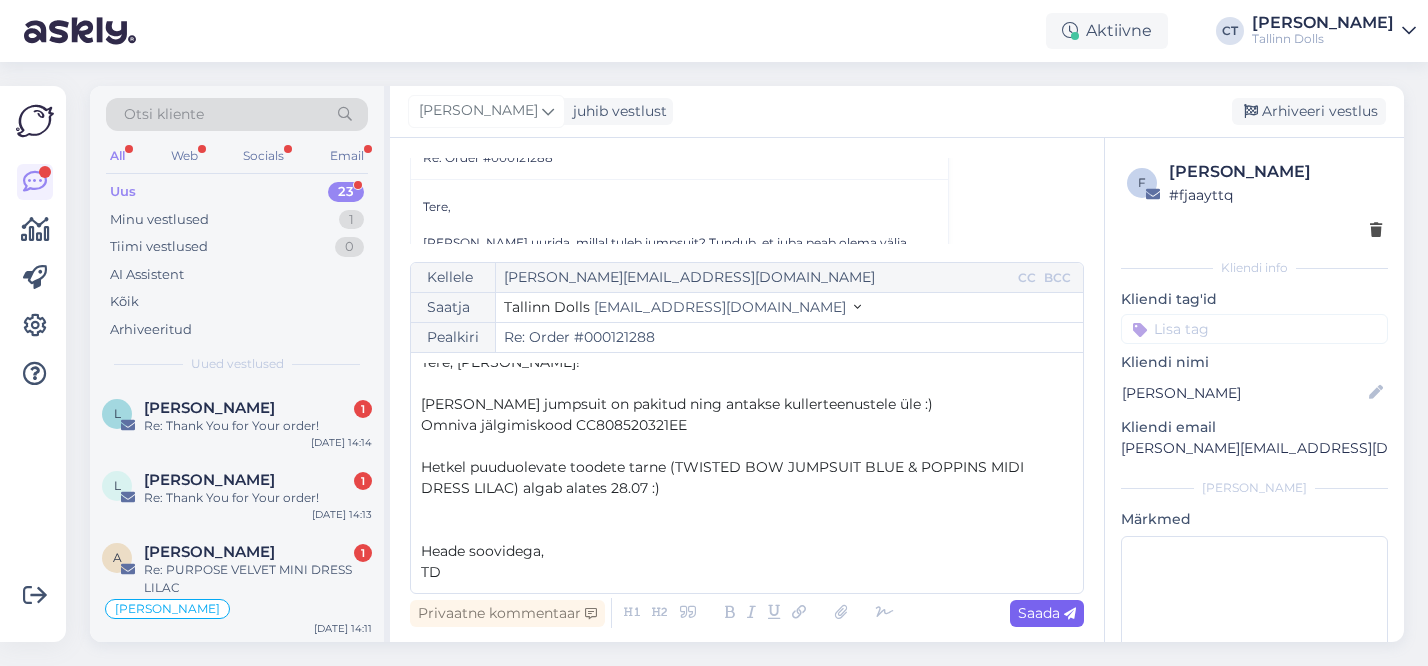 click on "Saada" at bounding box center (1047, 613) 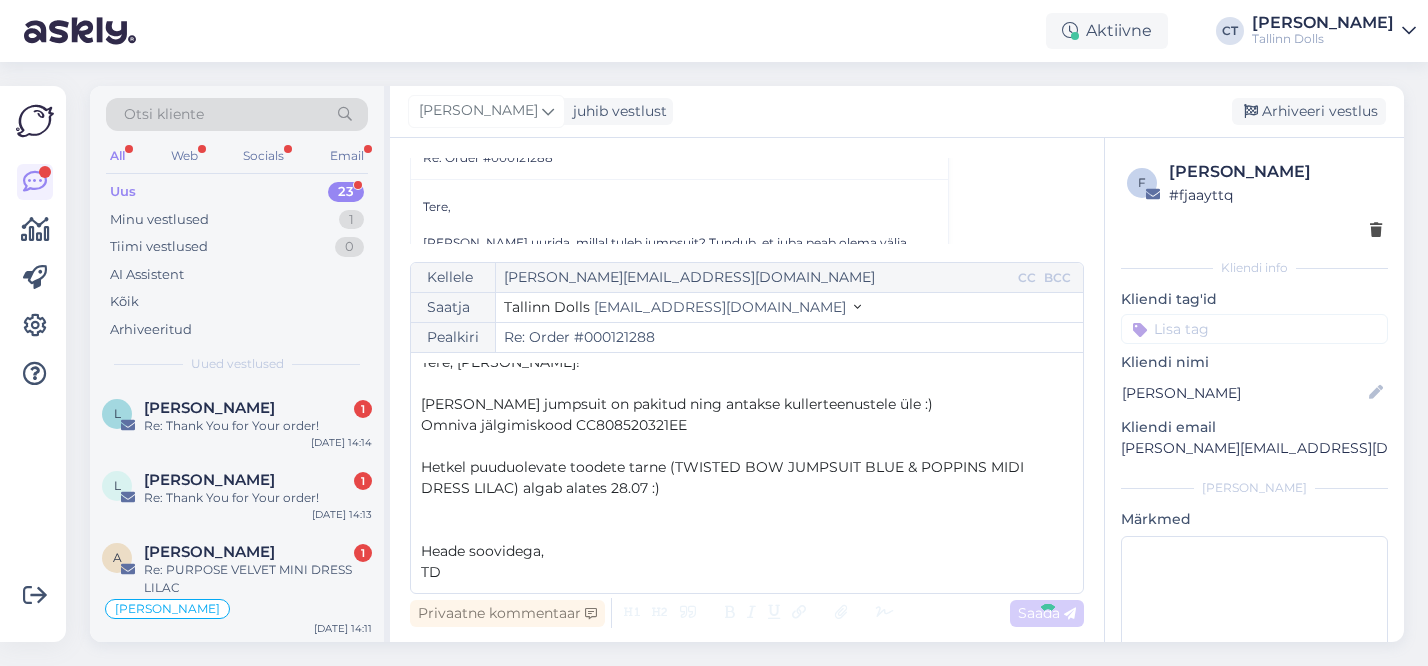 type on "Re: Re: Order #000121288" 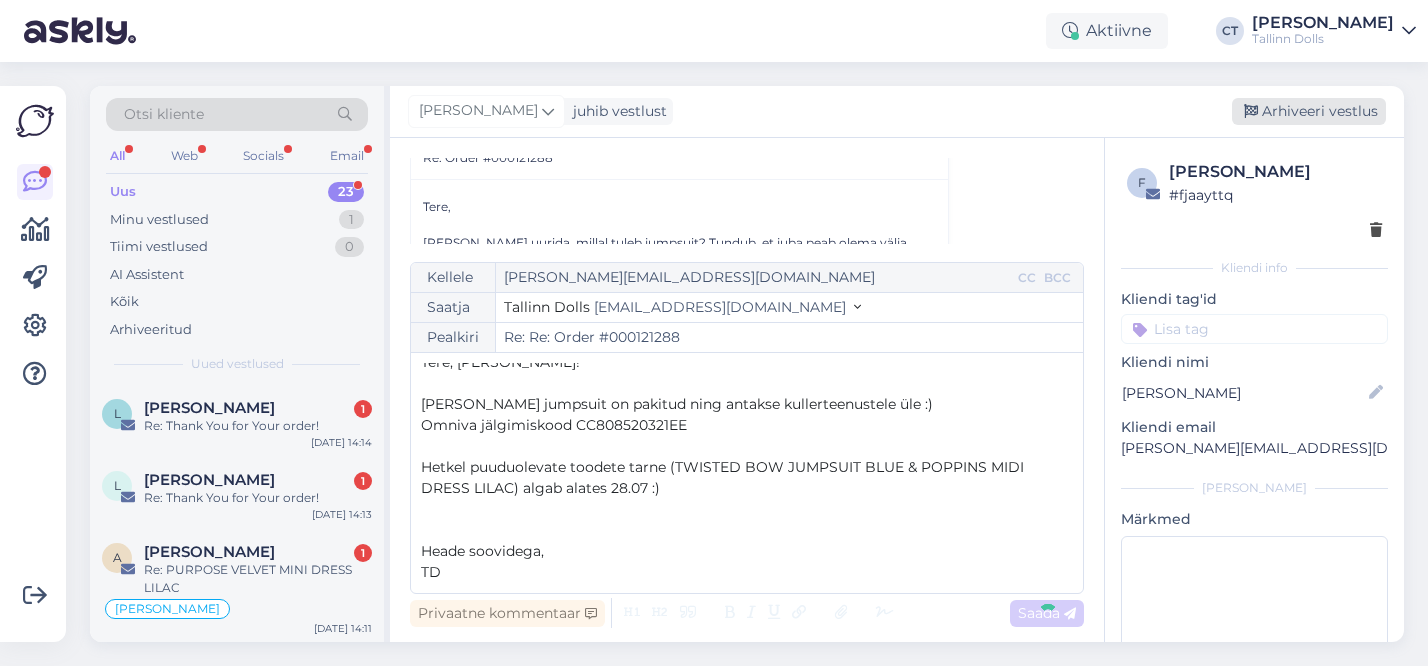 scroll, scrollTop: 1222, scrollLeft: 0, axis: vertical 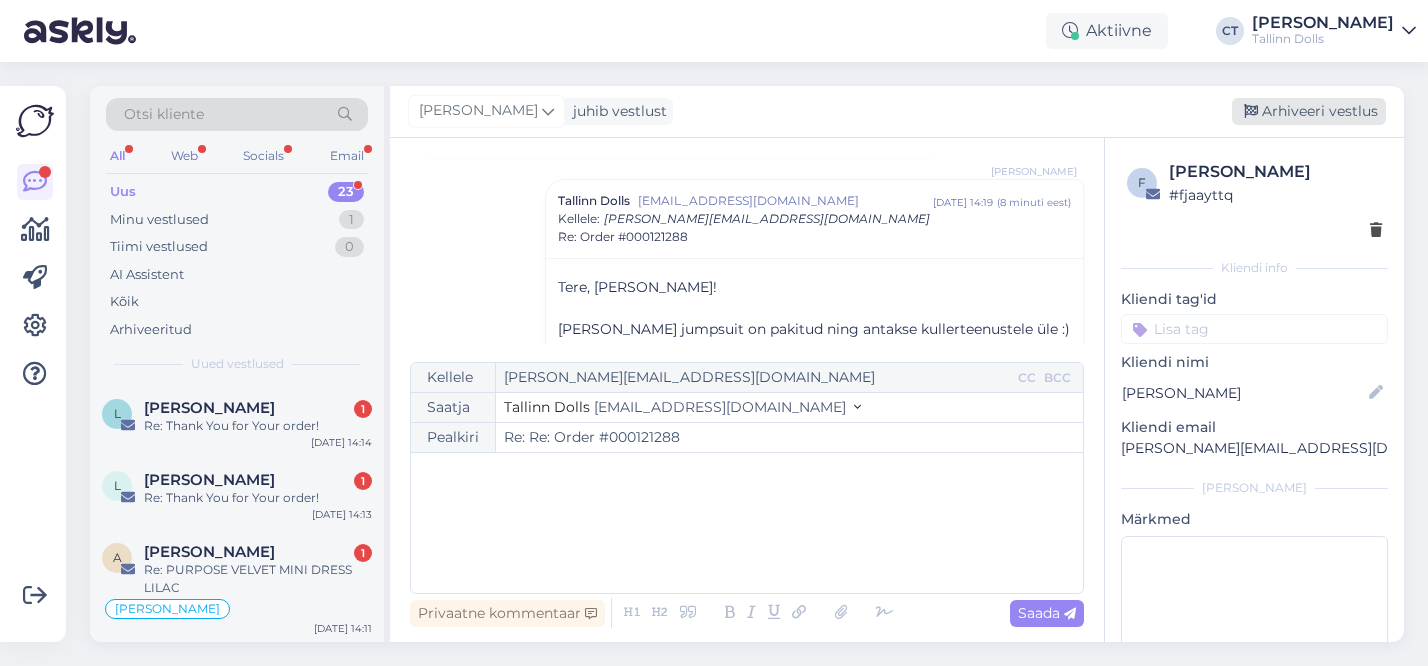 click on "Arhiveeri vestlus" at bounding box center (1309, 111) 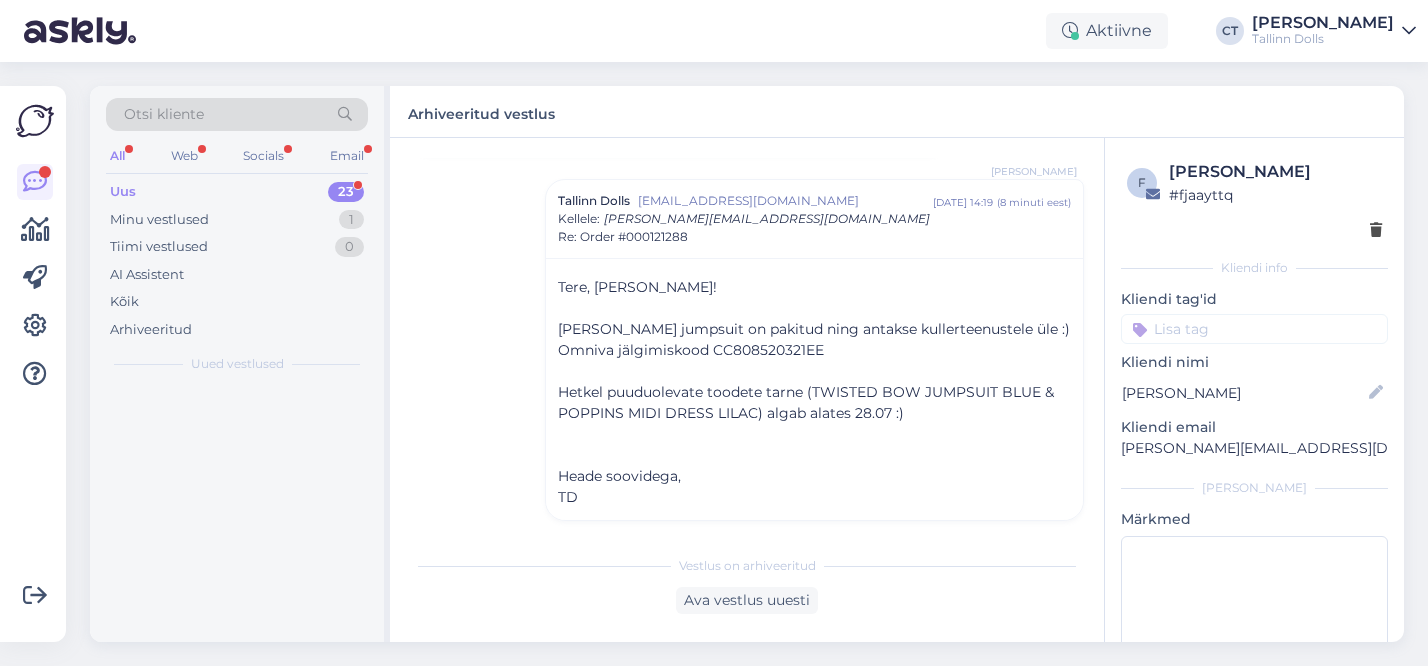scroll, scrollTop: 1207, scrollLeft: 0, axis: vertical 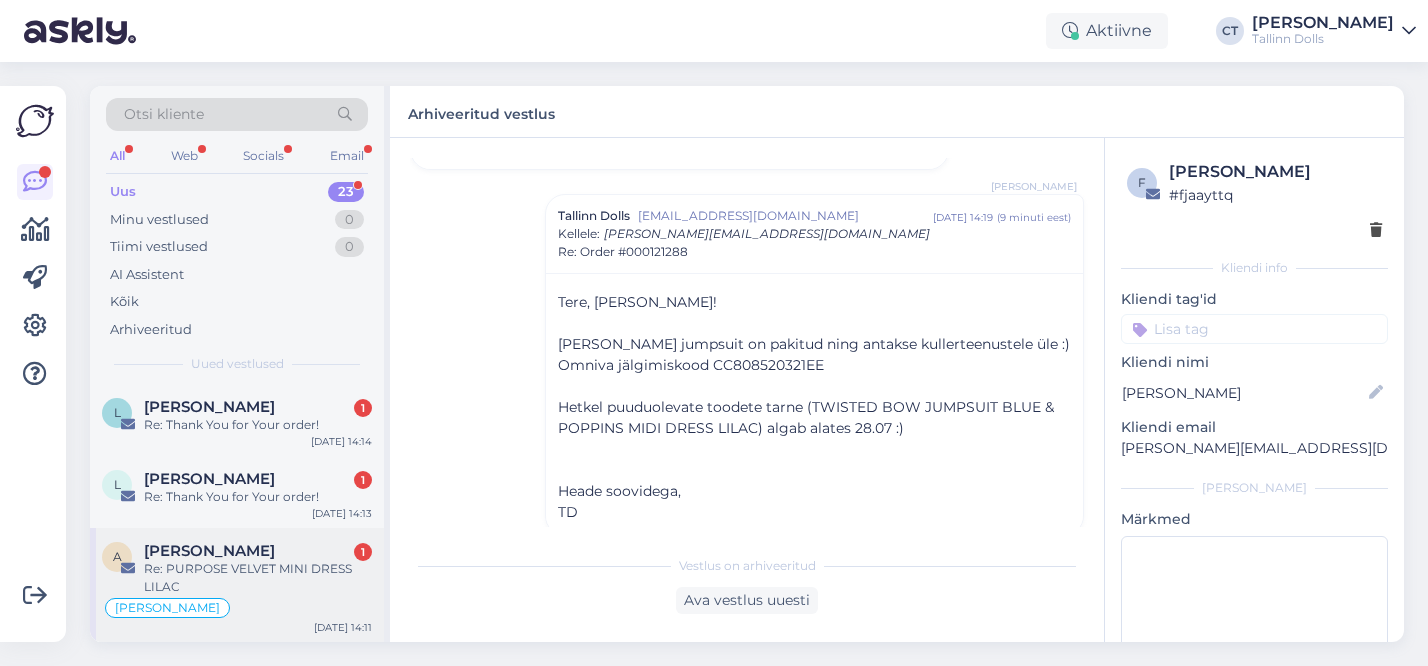 click on "Re: PURPOSE VELVET MINI DRESS LILAC" at bounding box center (258, 578) 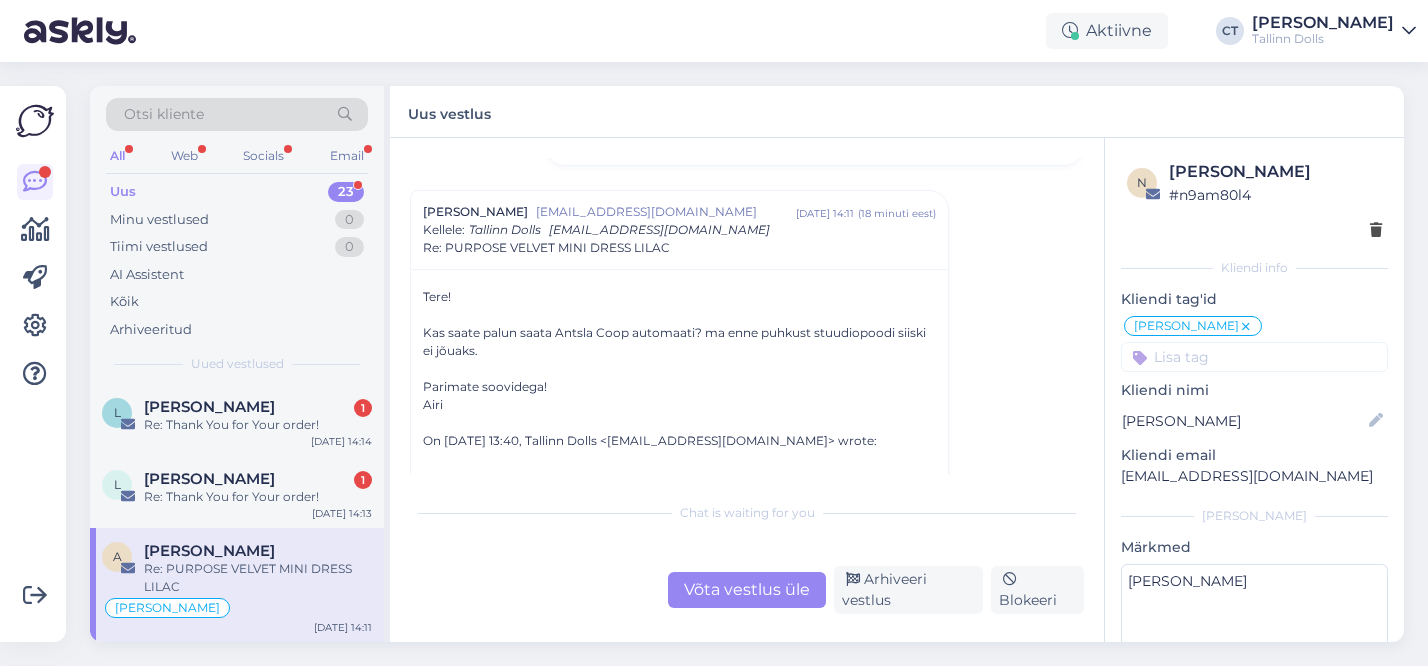 scroll, scrollTop: 2026, scrollLeft: 0, axis: vertical 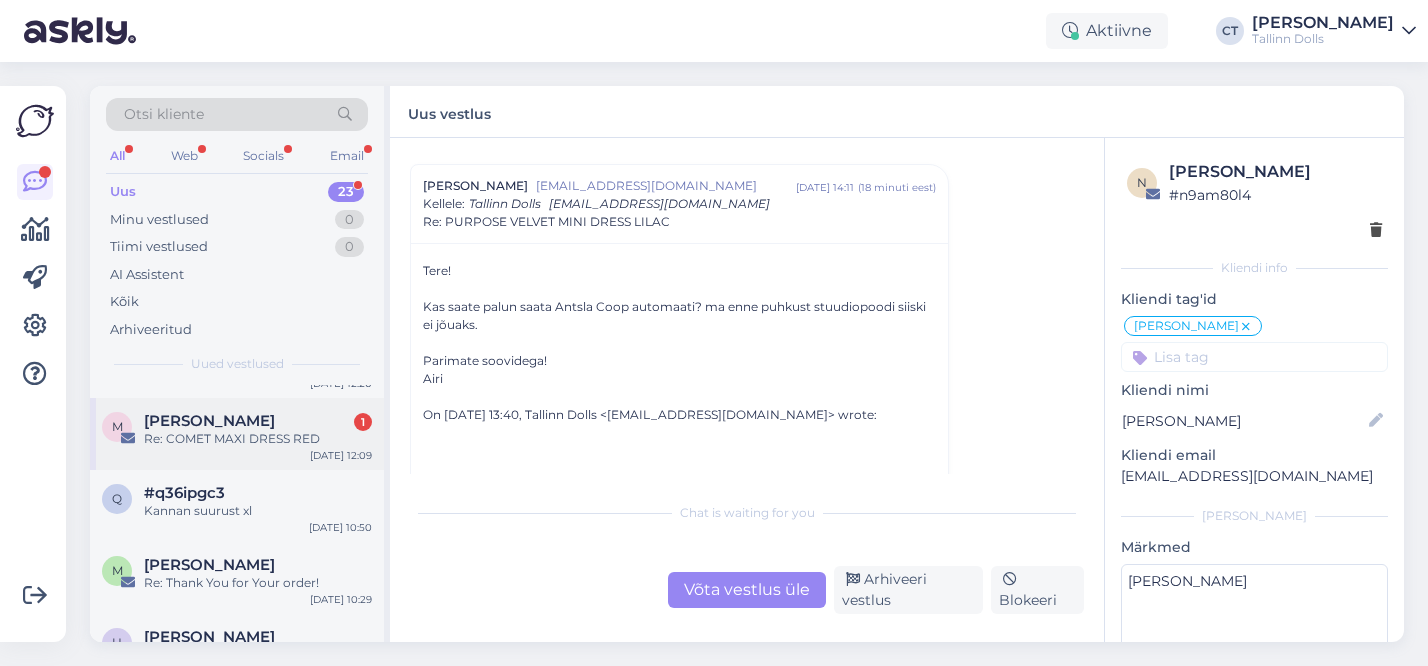 click on "Re: COMET MAXI DRESS RED" at bounding box center (258, 439) 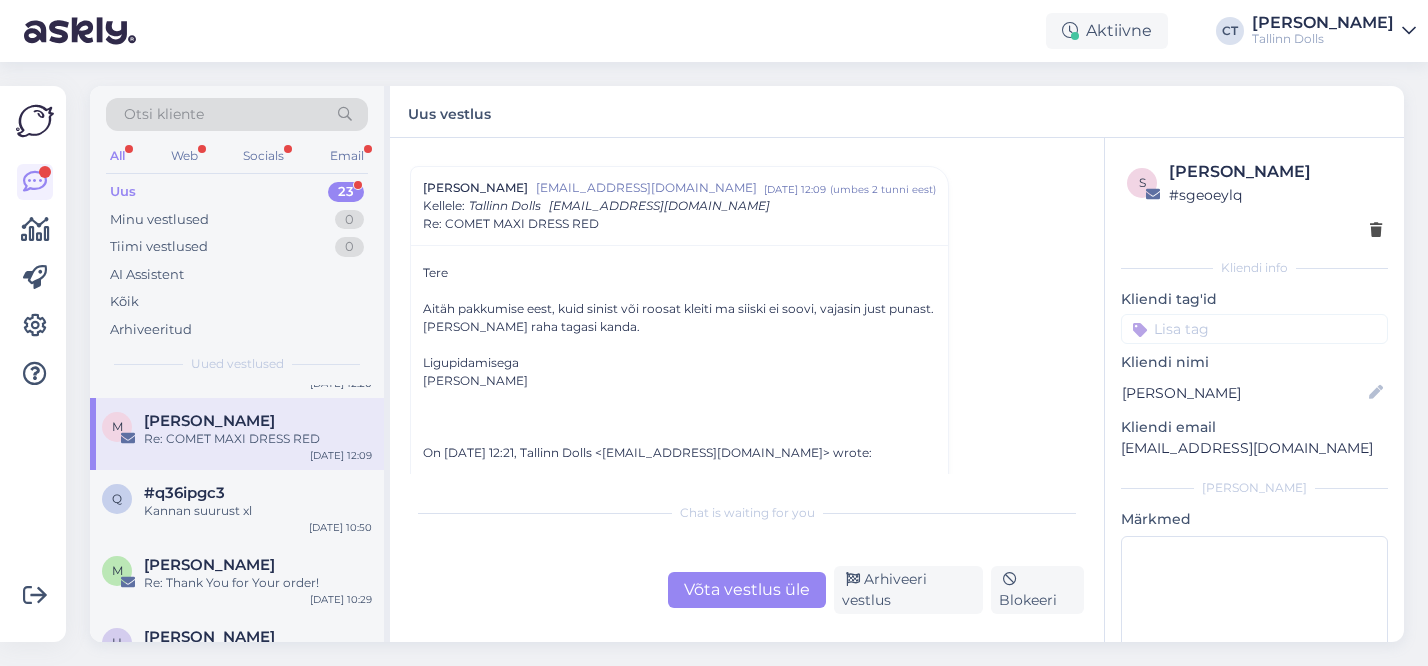scroll, scrollTop: 54, scrollLeft: 0, axis: vertical 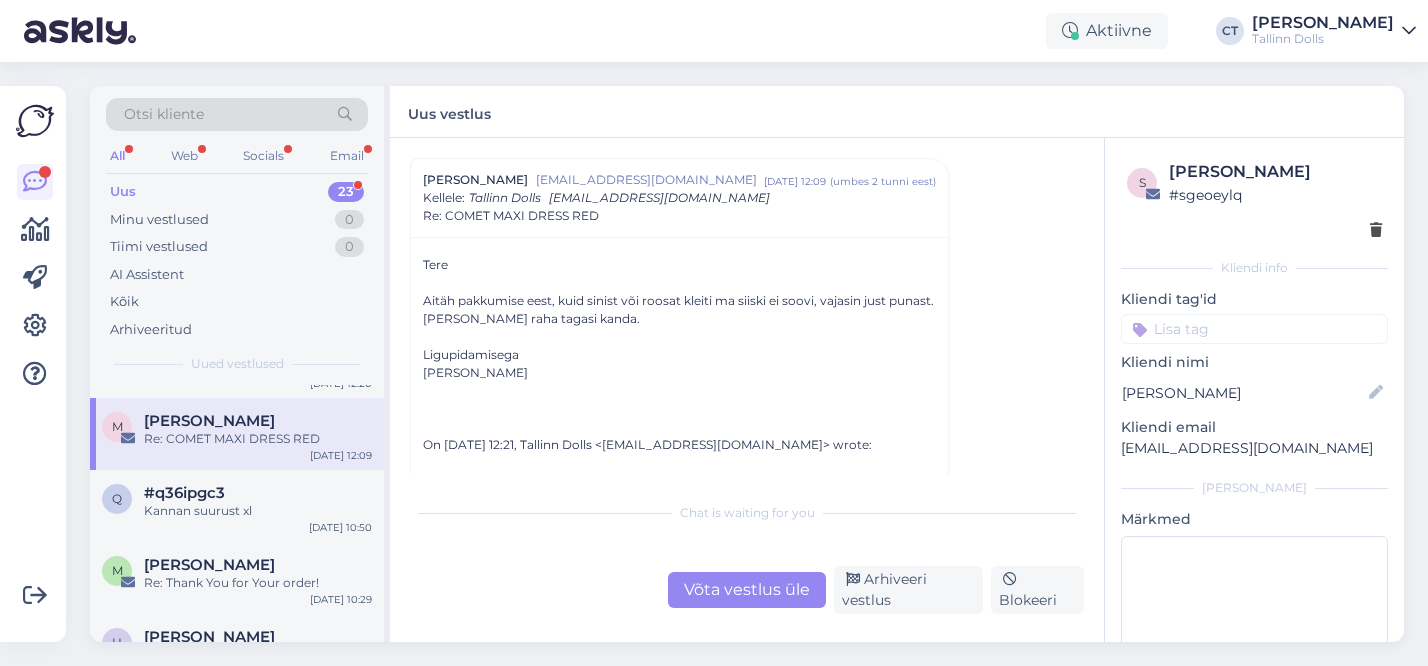 click on "[PERSON_NAME]" at bounding box center (679, 373) 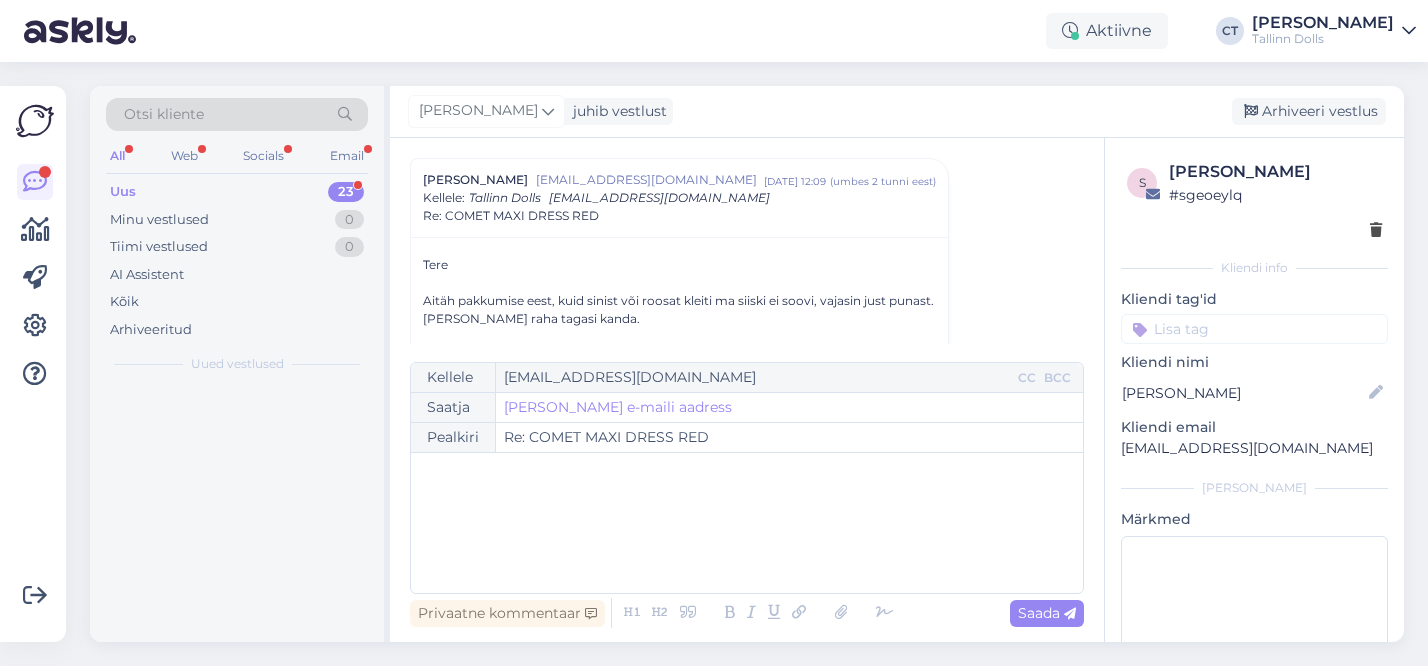 scroll, scrollTop: 0, scrollLeft: 0, axis: both 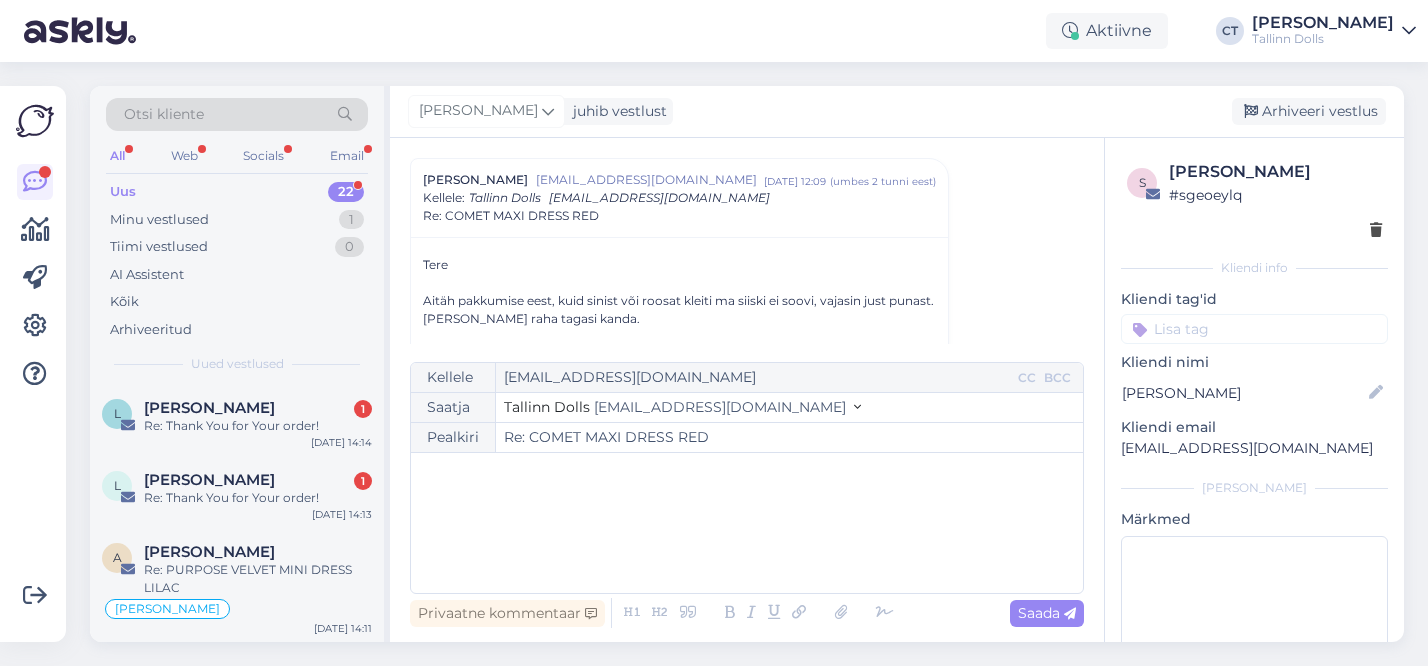 click on "﻿" at bounding box center [747, 523] 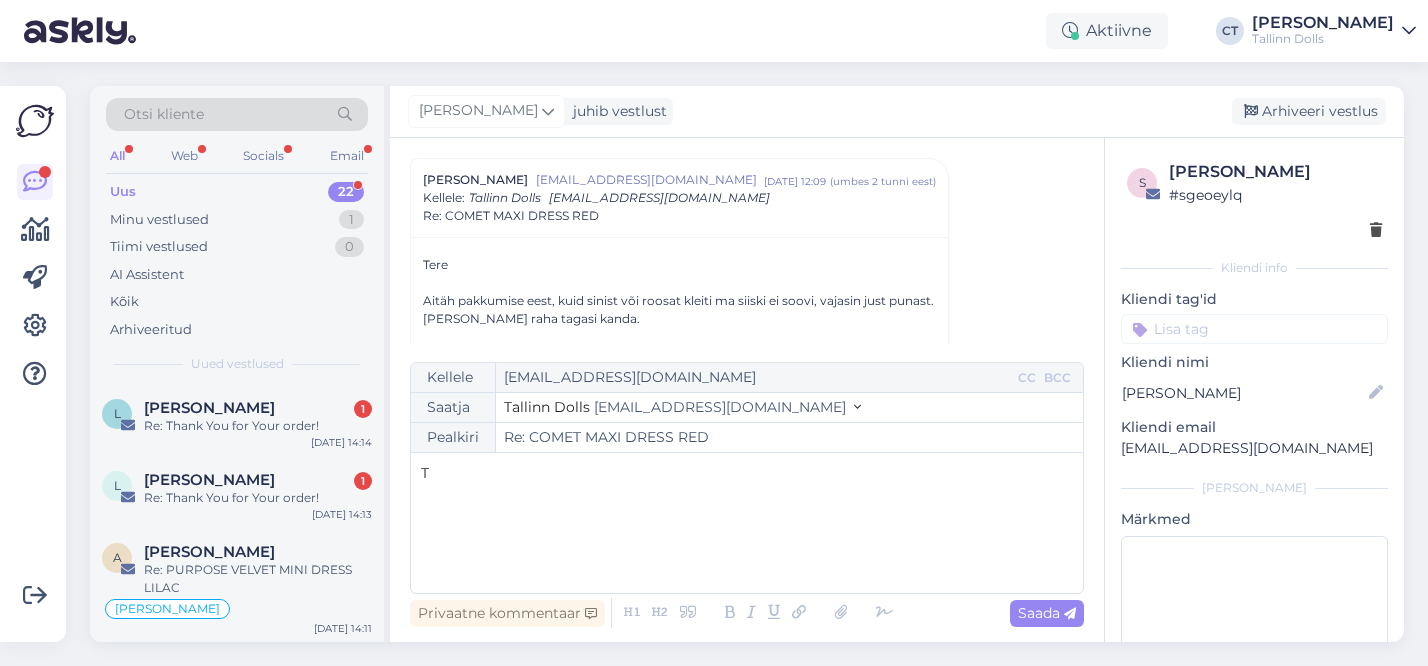 type 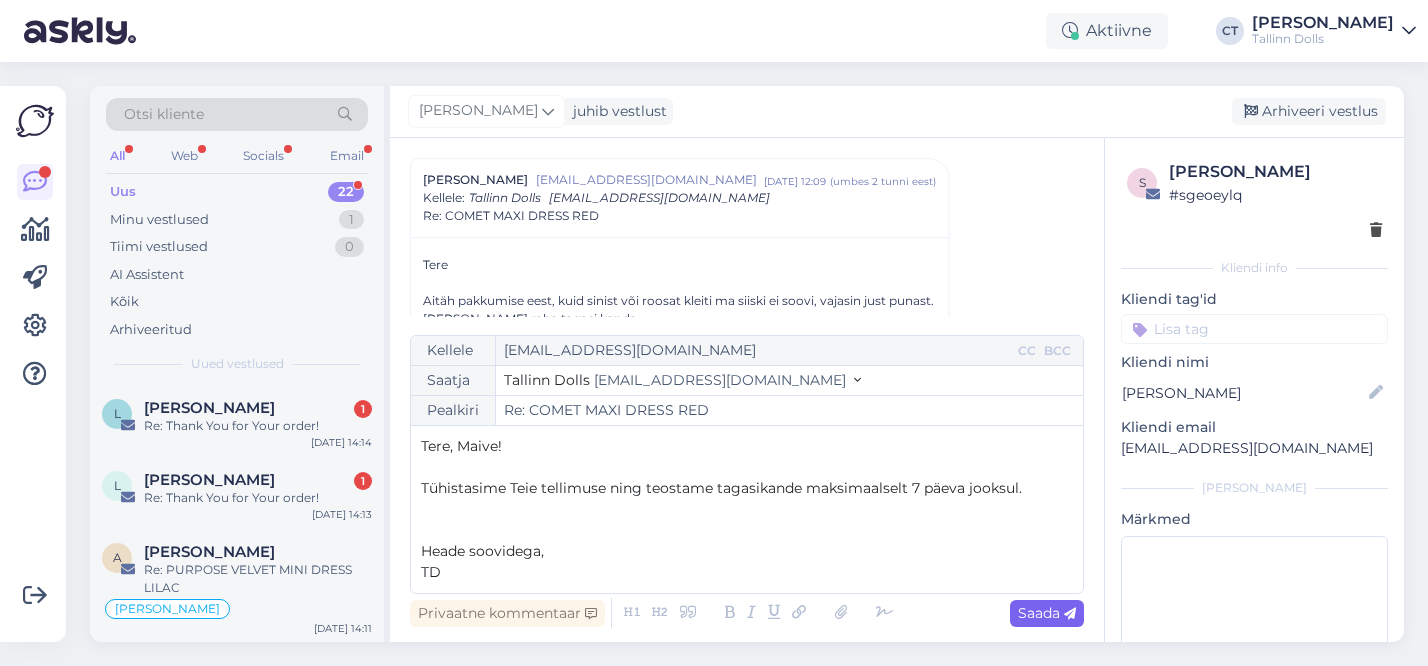 click on "Saada" at bounding box center [1047, 613] 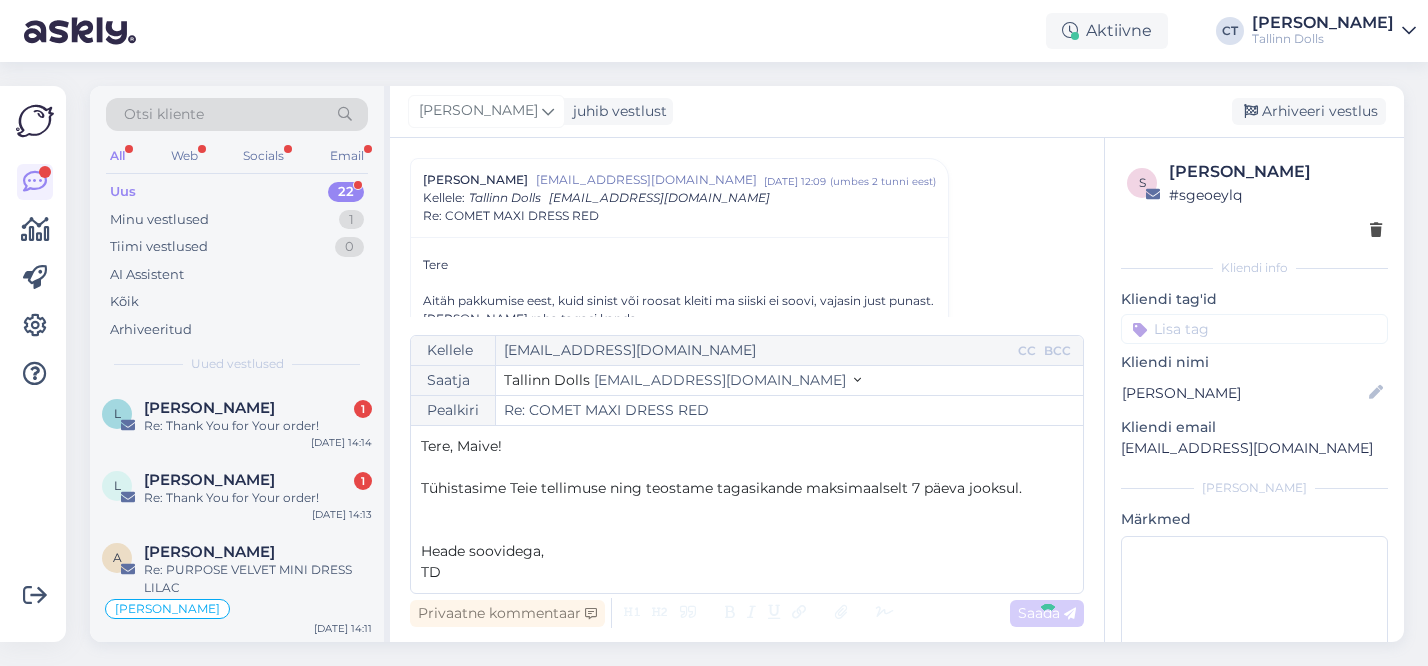 type on "Re: Re: COMET MAXI DRESS RED" 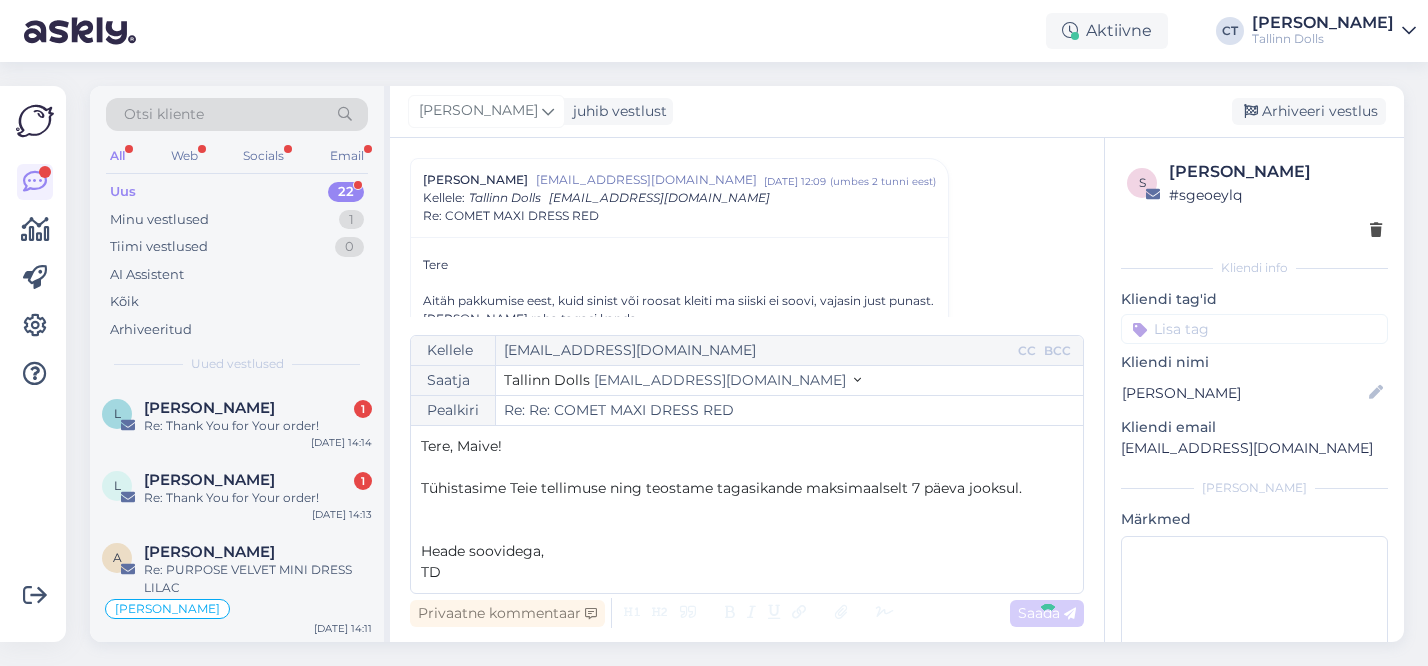 scroll, scrollTop: 1006, scrollLeft: 0, axis: vertical 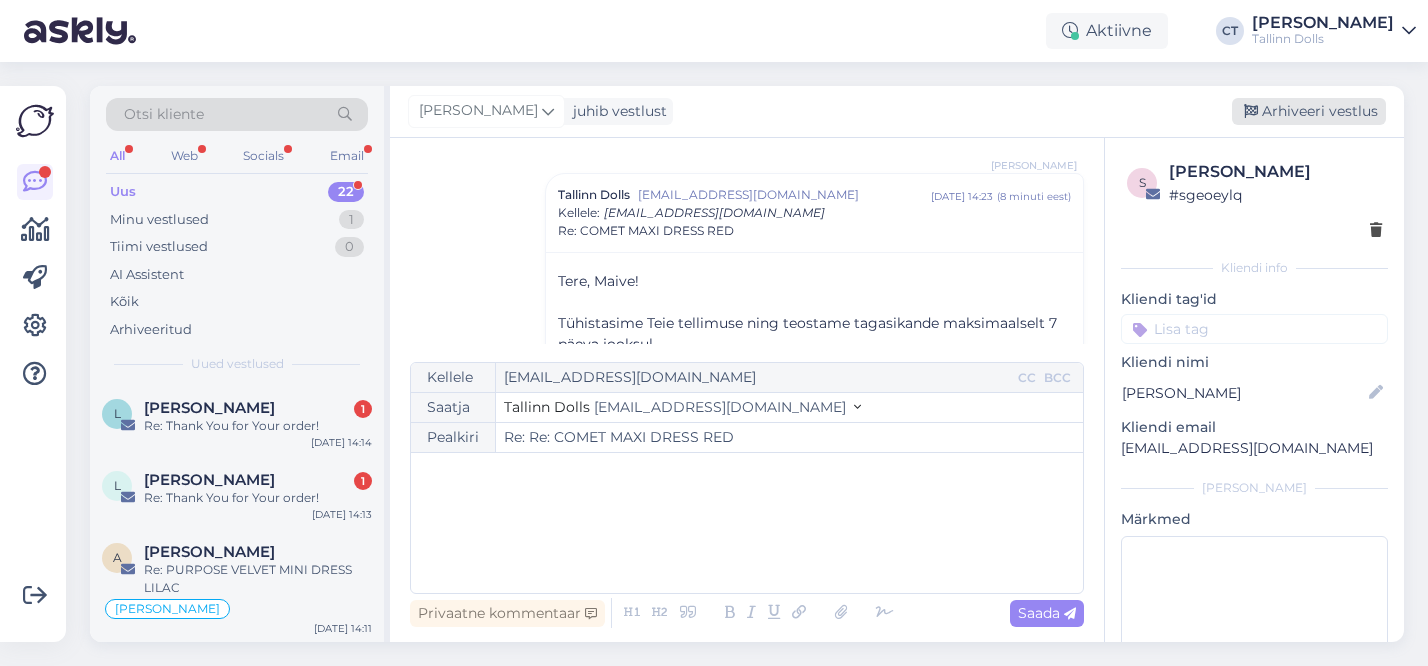 click on "Arhiveeri vestlus" at bounding box center [1309, 111] 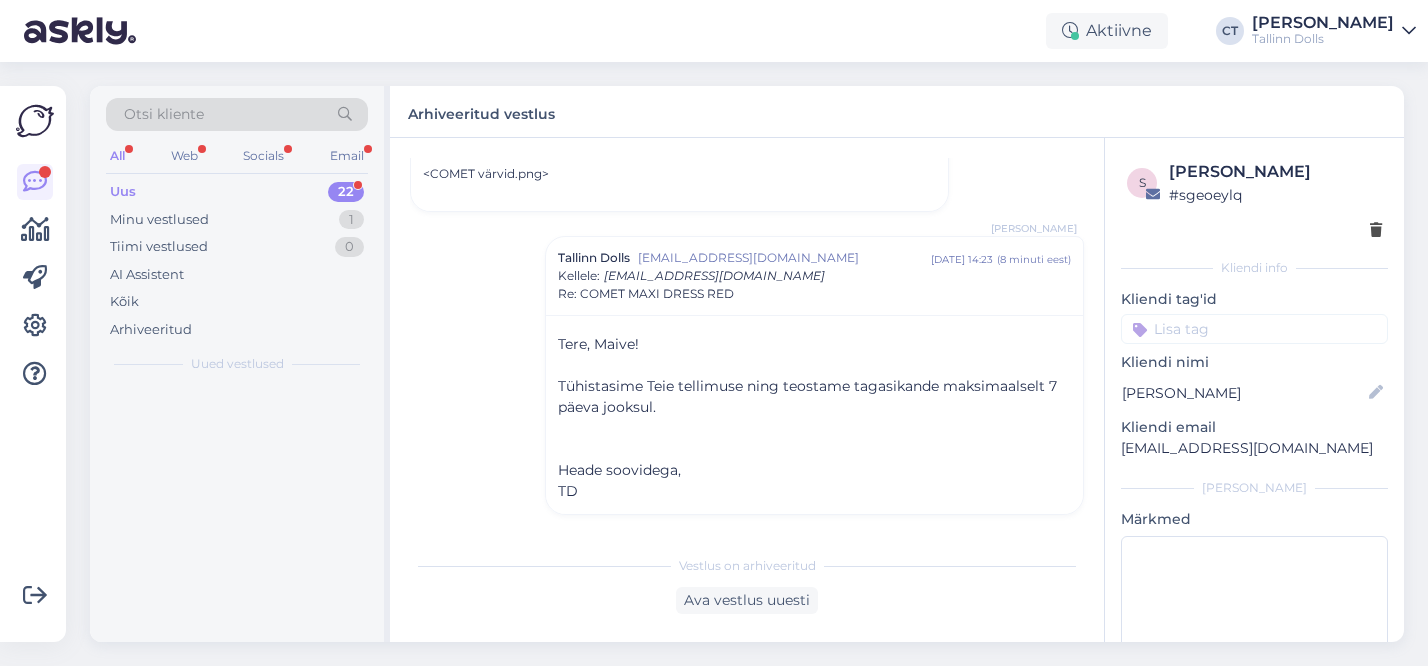 scroll, scrollTop: 943, scrollLeft: 0, axis: vertical 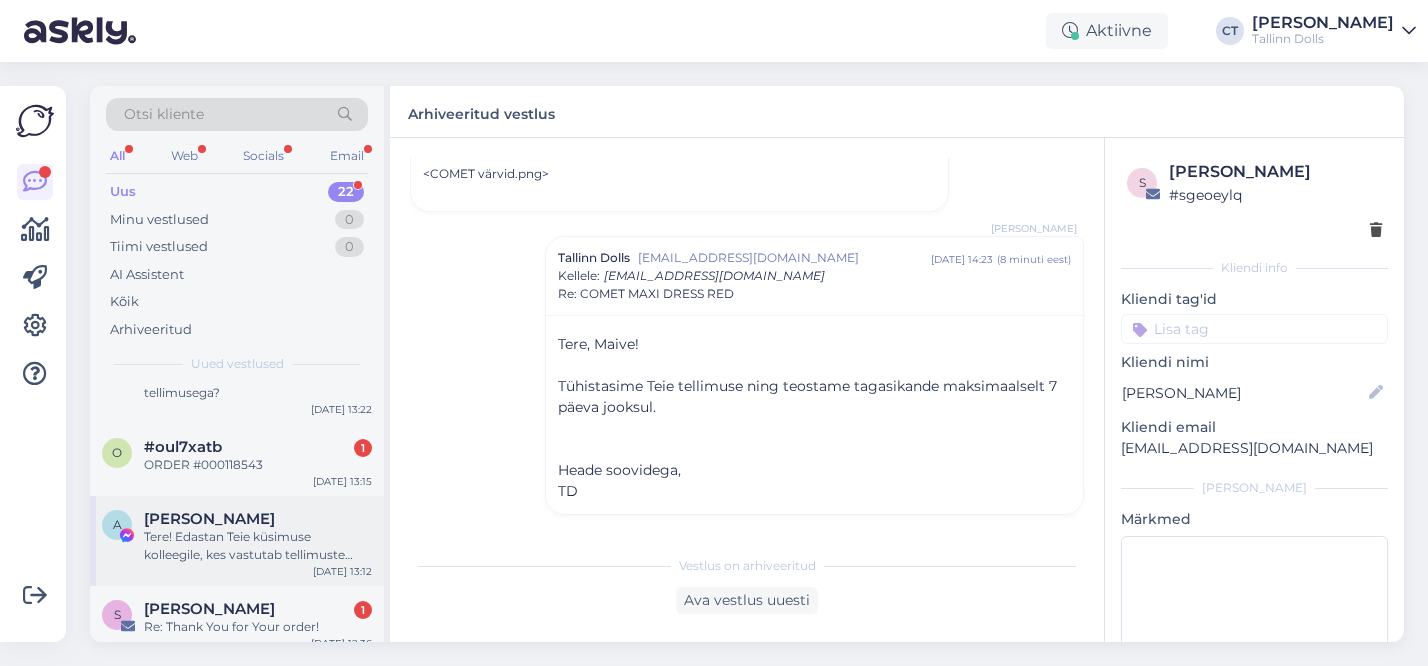 click on "Tere!
Edastan Teie küsimuse kolleegile, kes vastutab tellimuste eest. [PERSON_NAME] Teile teada, millal kleit posti pandi." at bounding box center [258, 546] 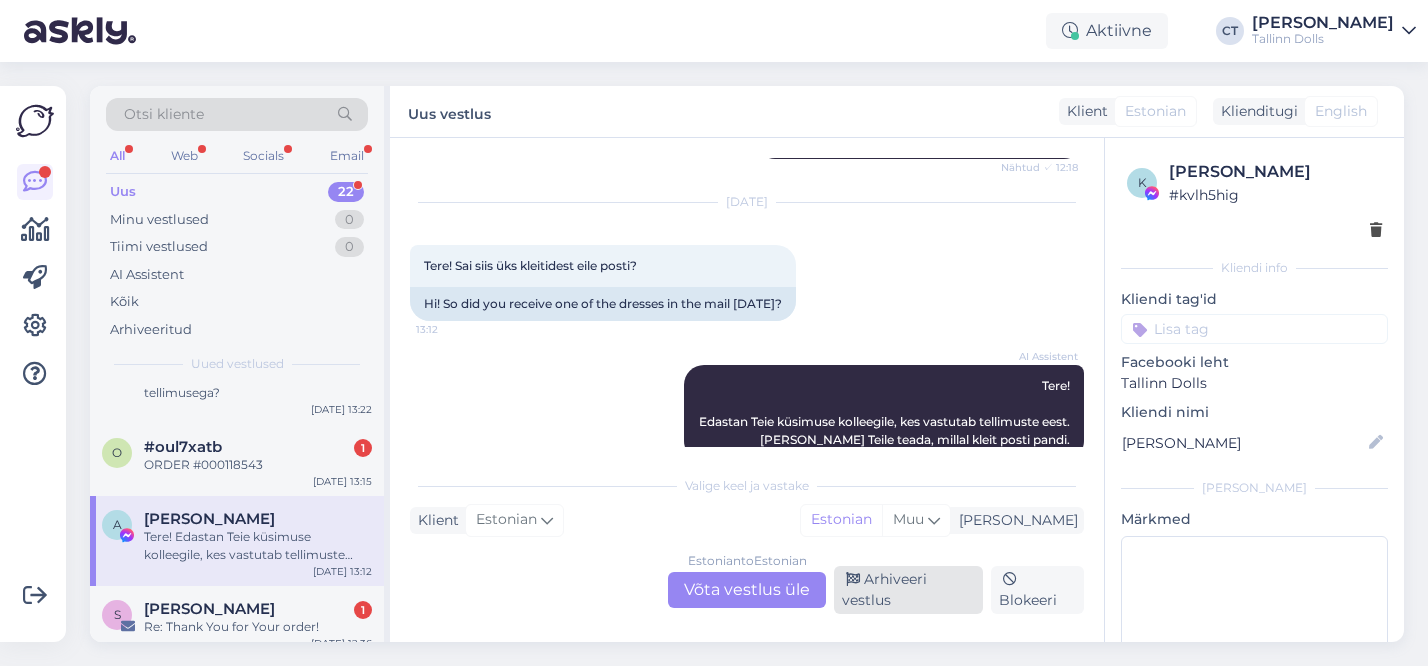 click on "Arhiveeri vestlus" at bounding box center (908, 590) 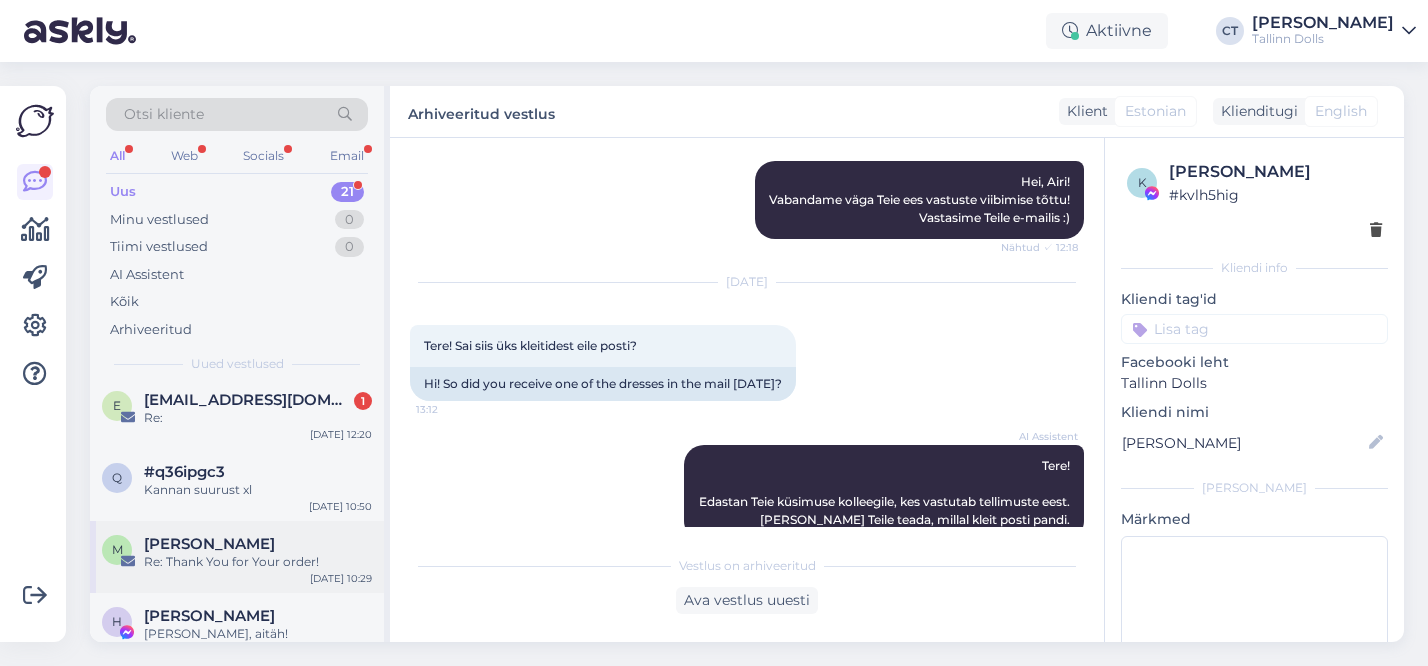 scroll, scrollTop: 1026, scrollLeft: 0, axis: vertical 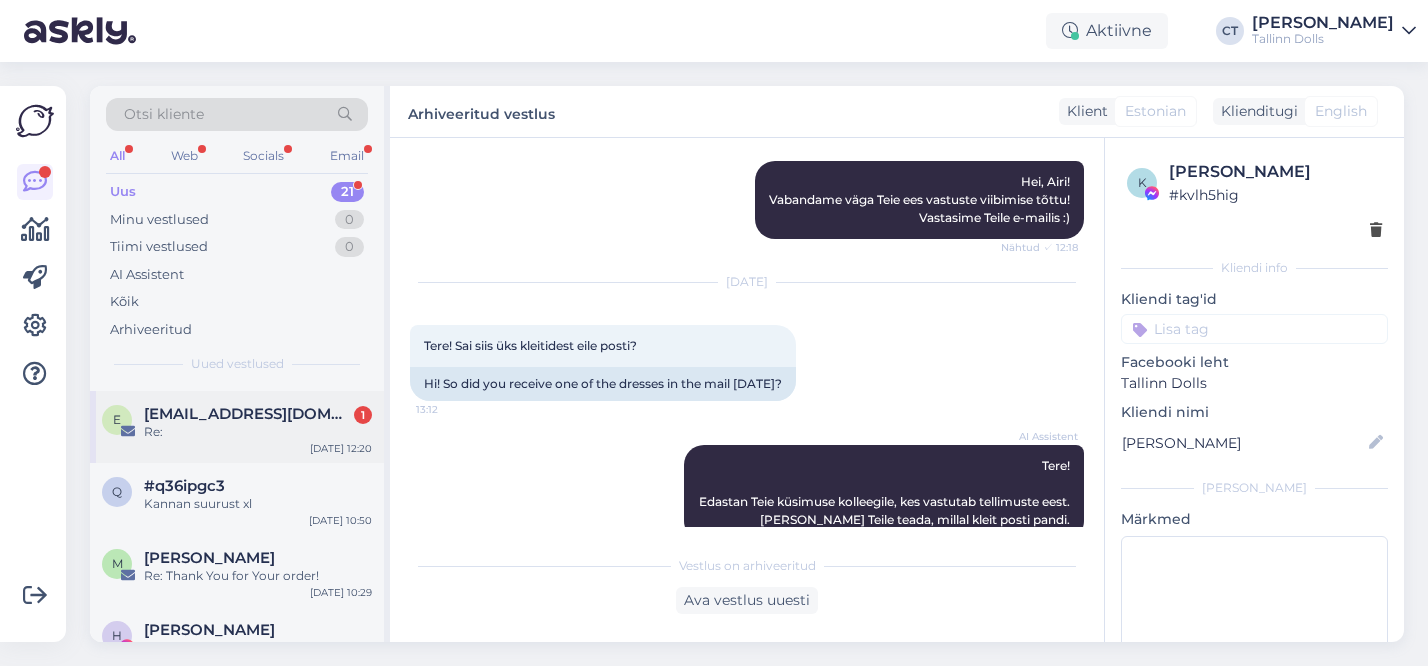 click on "Re:" at bounding box center [258, 432] 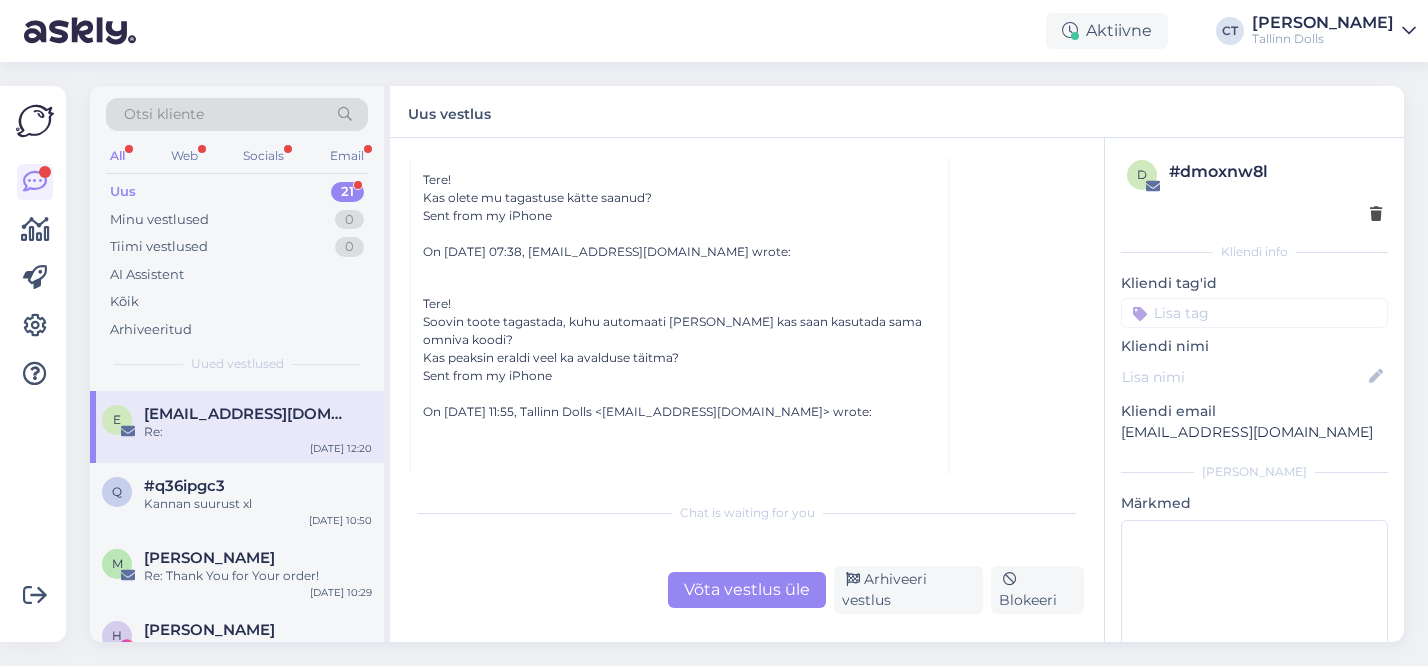 scroll, scrollTop: 560, scrollLeft: 0, axis: vertical 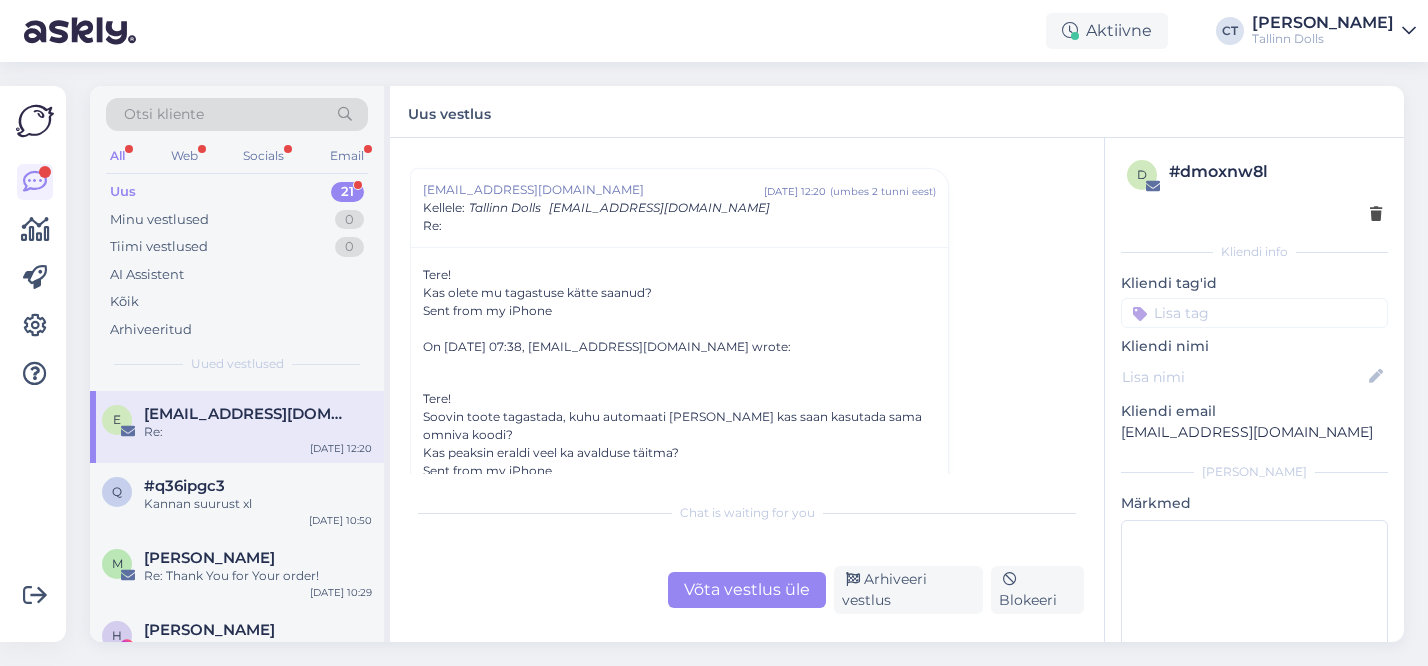 click on "Võta vestlus üle" at bounding box center (747, 590) 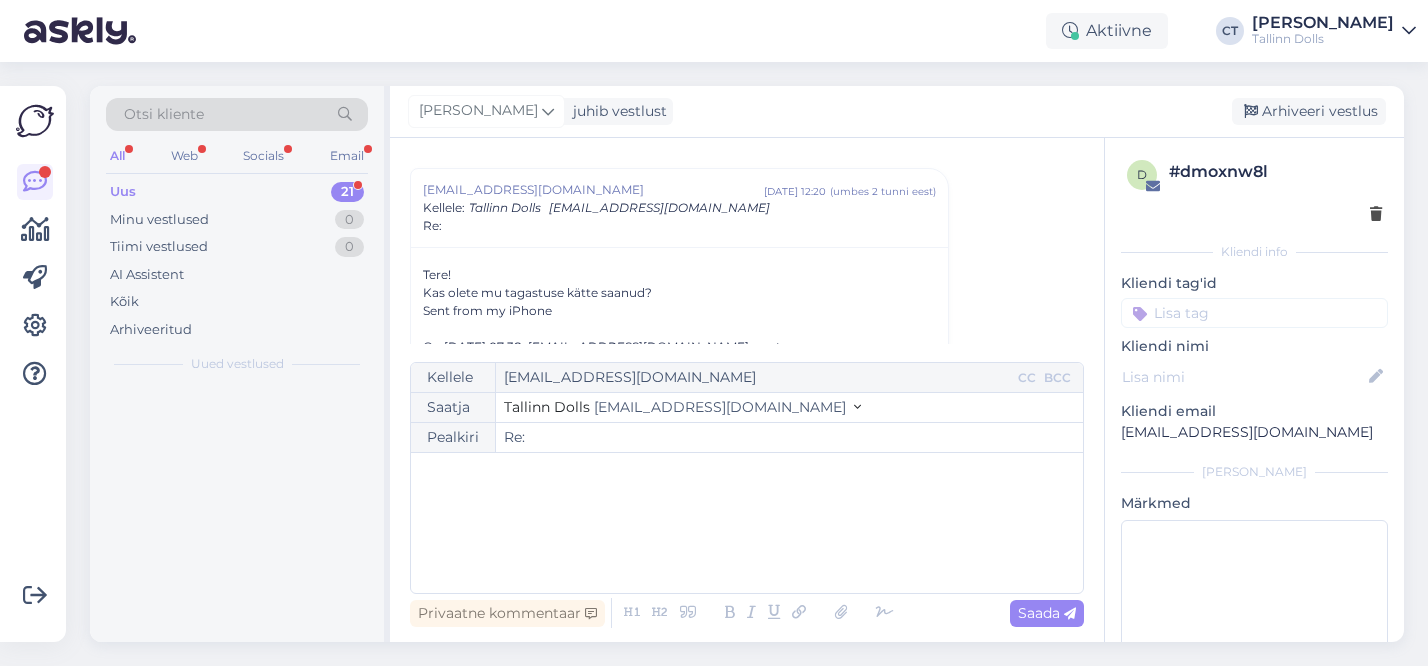scroll, scrollTop: 570, scrollLeft: 0, axis: vertical 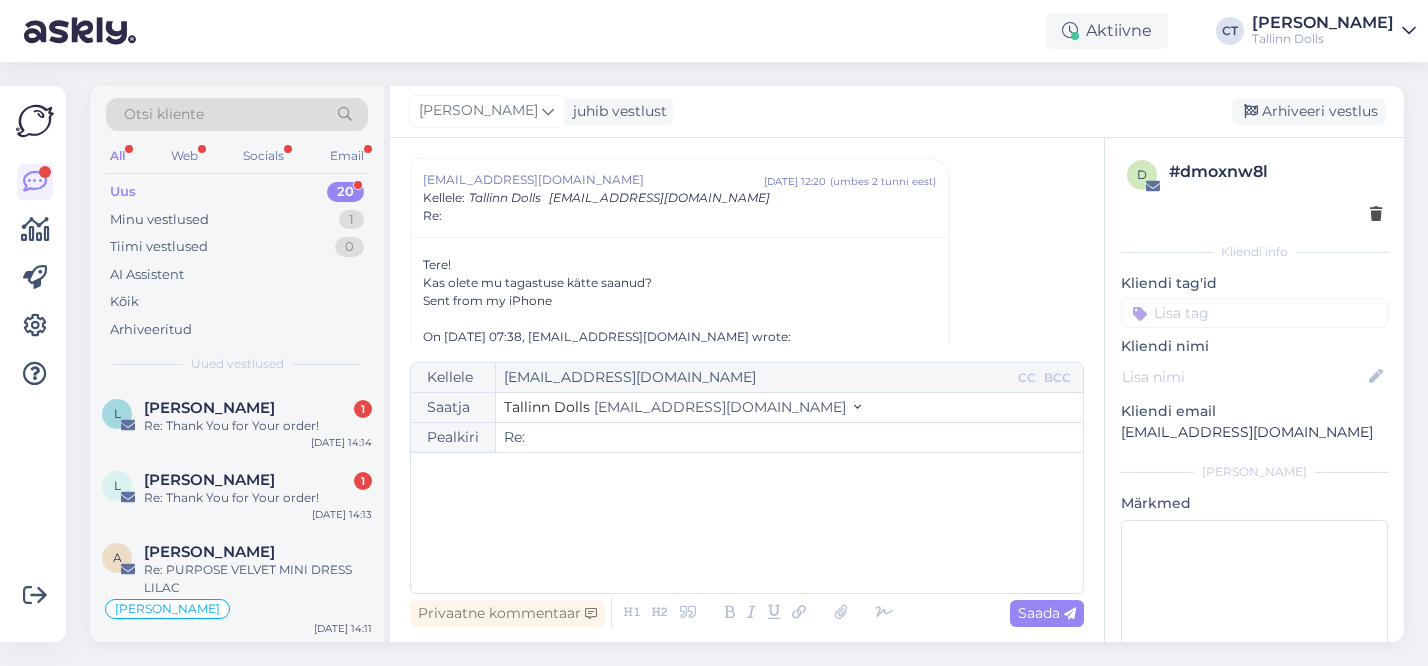 click on "﻿" at bounding box center (747, 523) 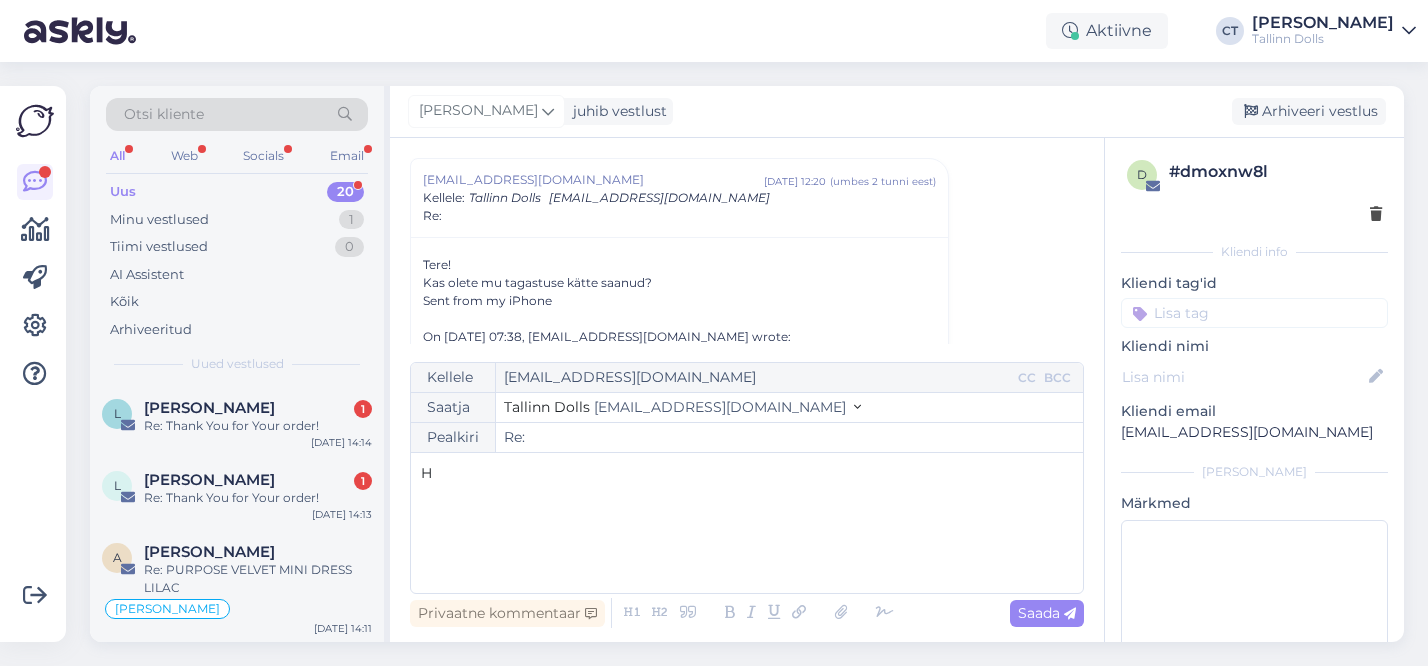 type 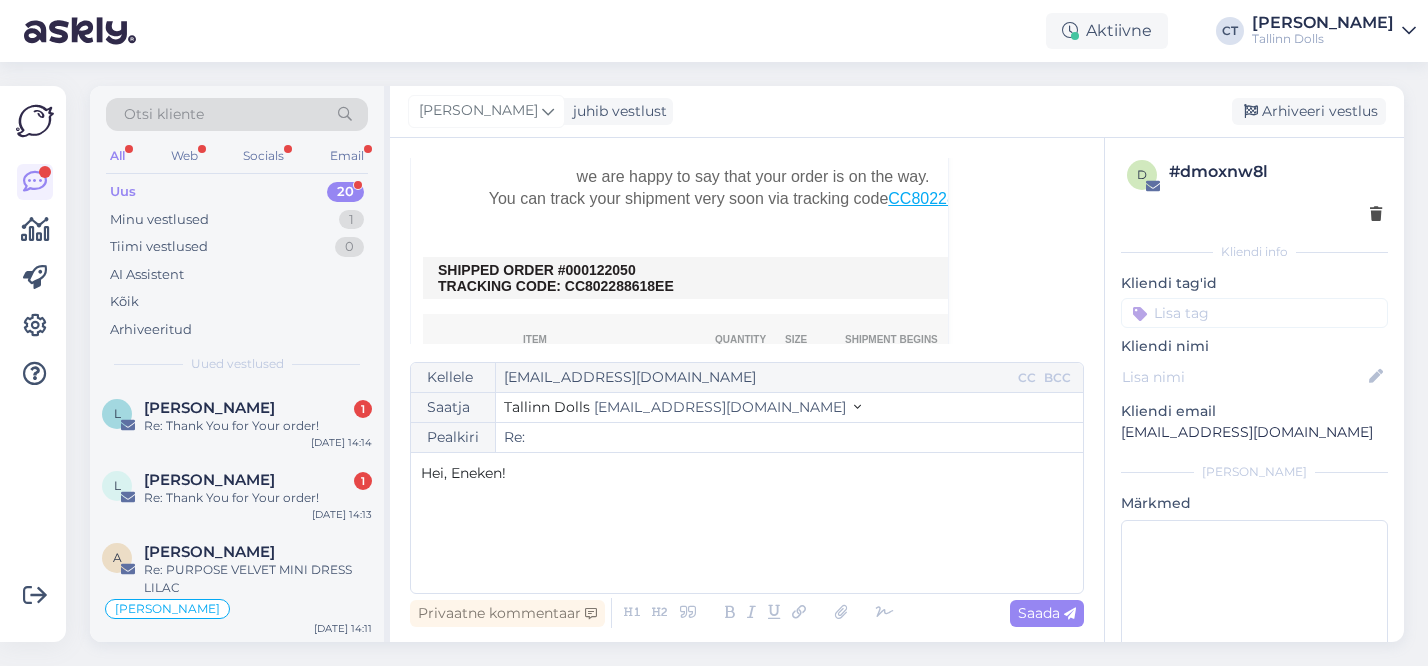 scroll, scrollTop: 1109, scrollLeft: 0, axis: vertical 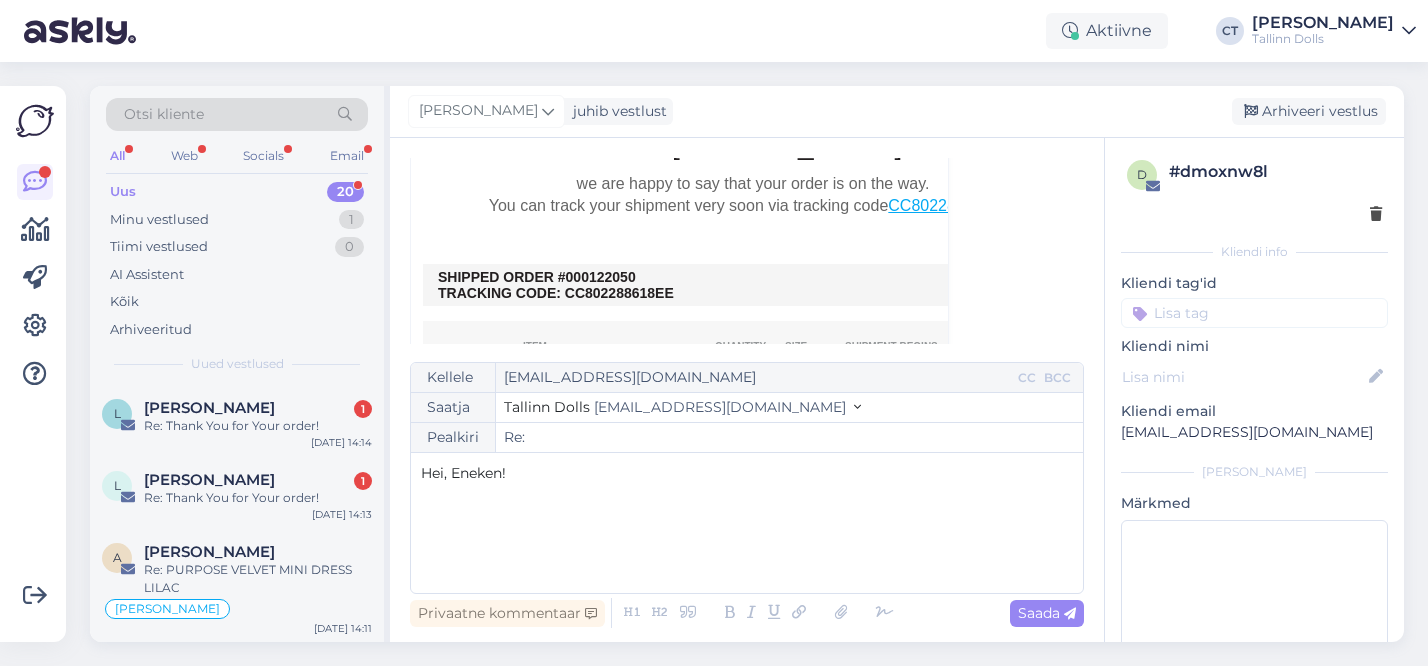 copy on "122050" 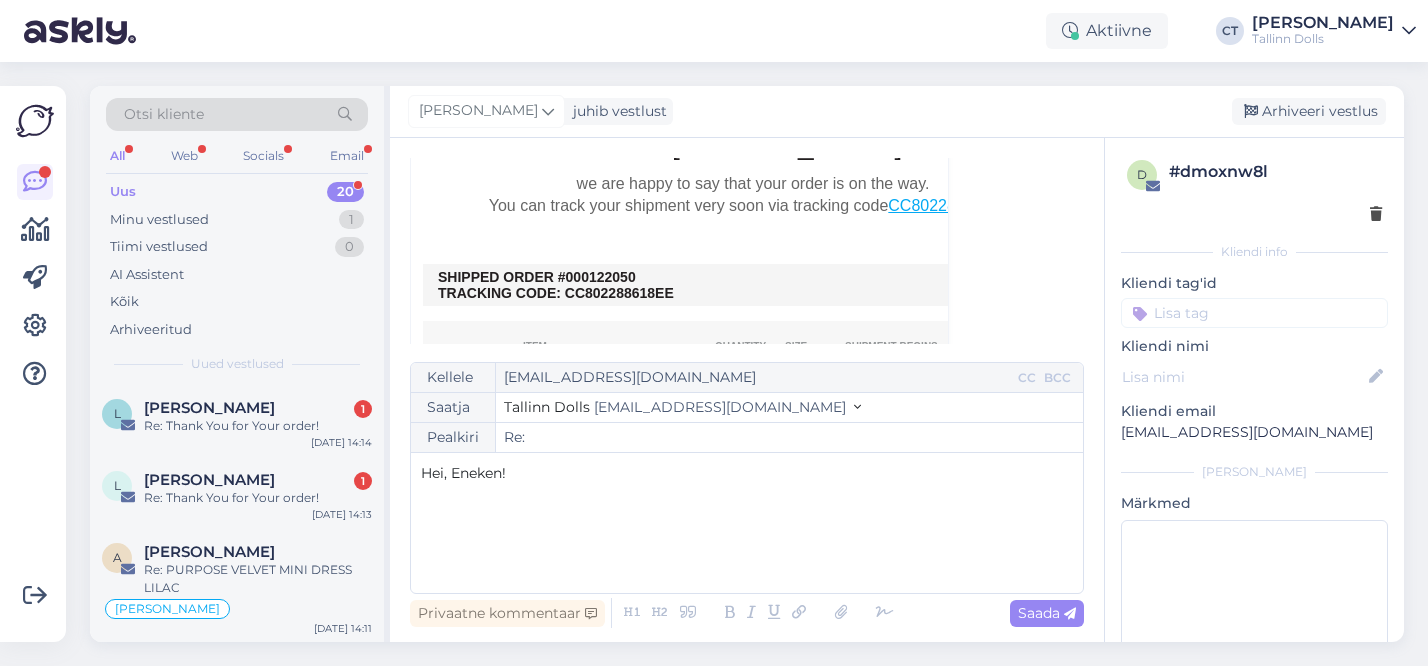 drag, startPoint x: 650, startPoint y: 175, endPoint x: 591, endPoint y: 276, distance: 116.970085 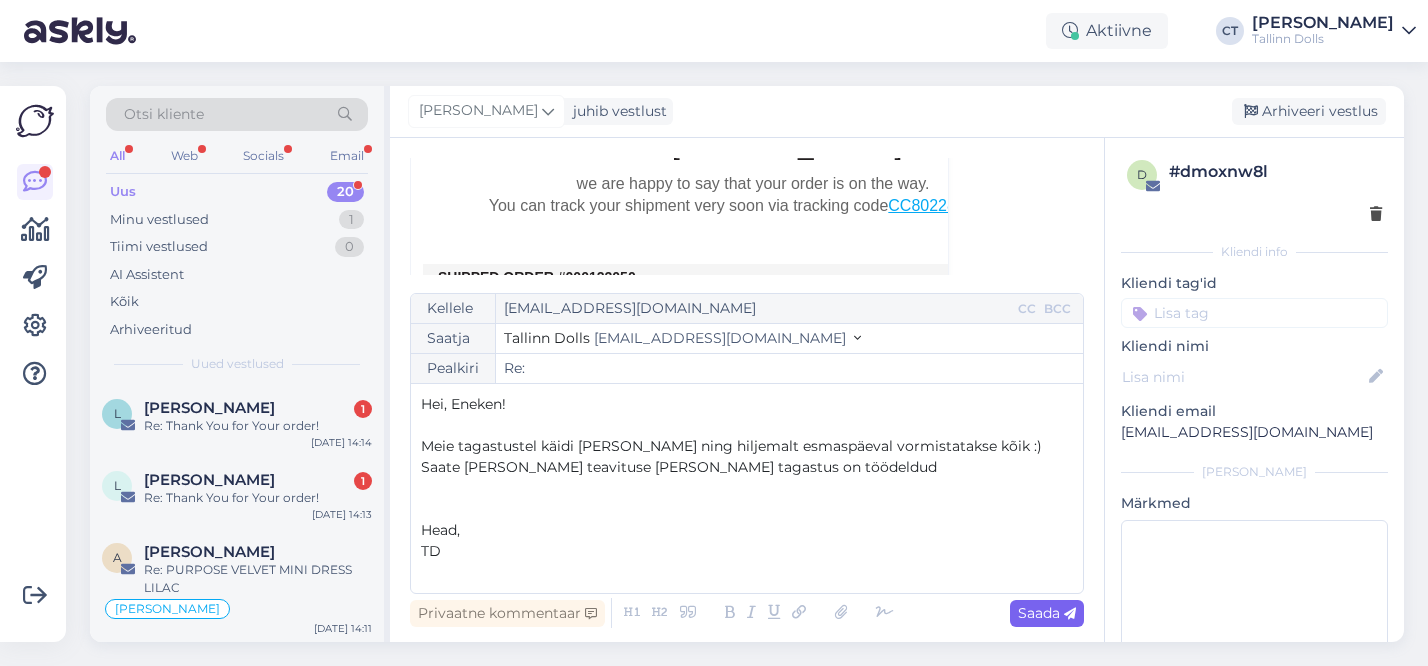 click at bounding box center [1070, 614] 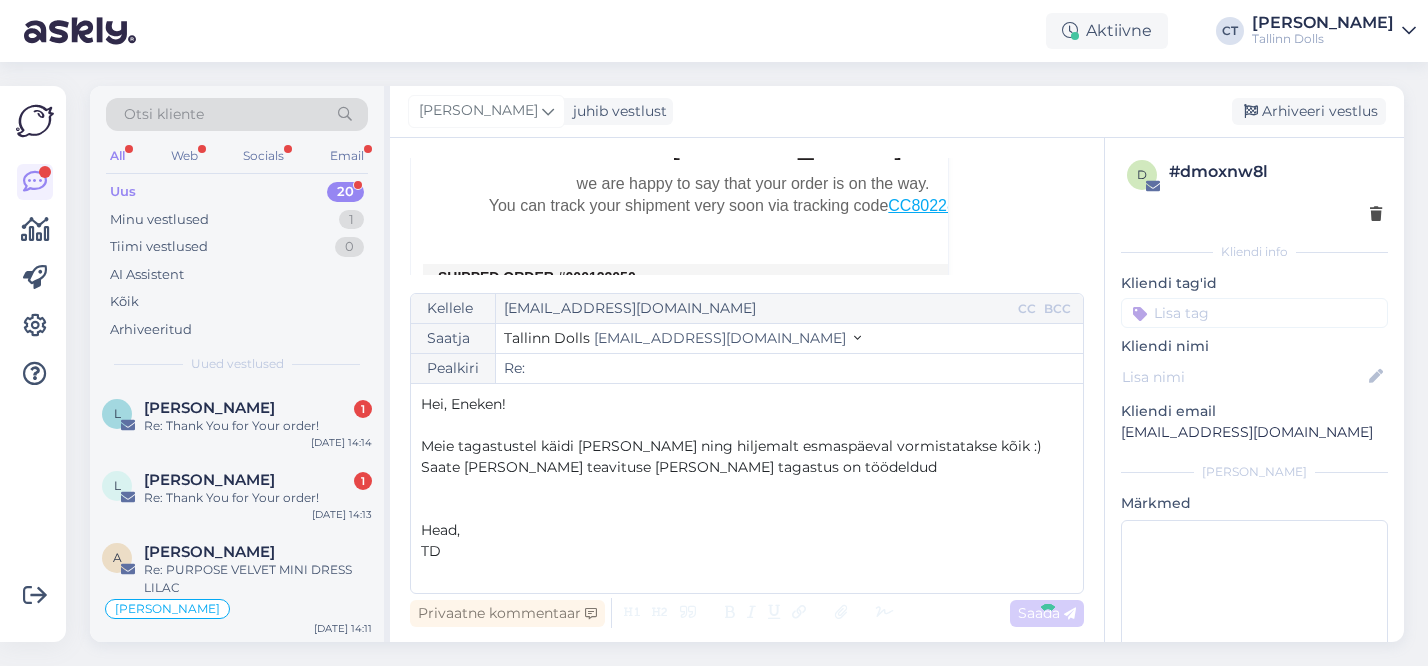 type on "Re: Re:" 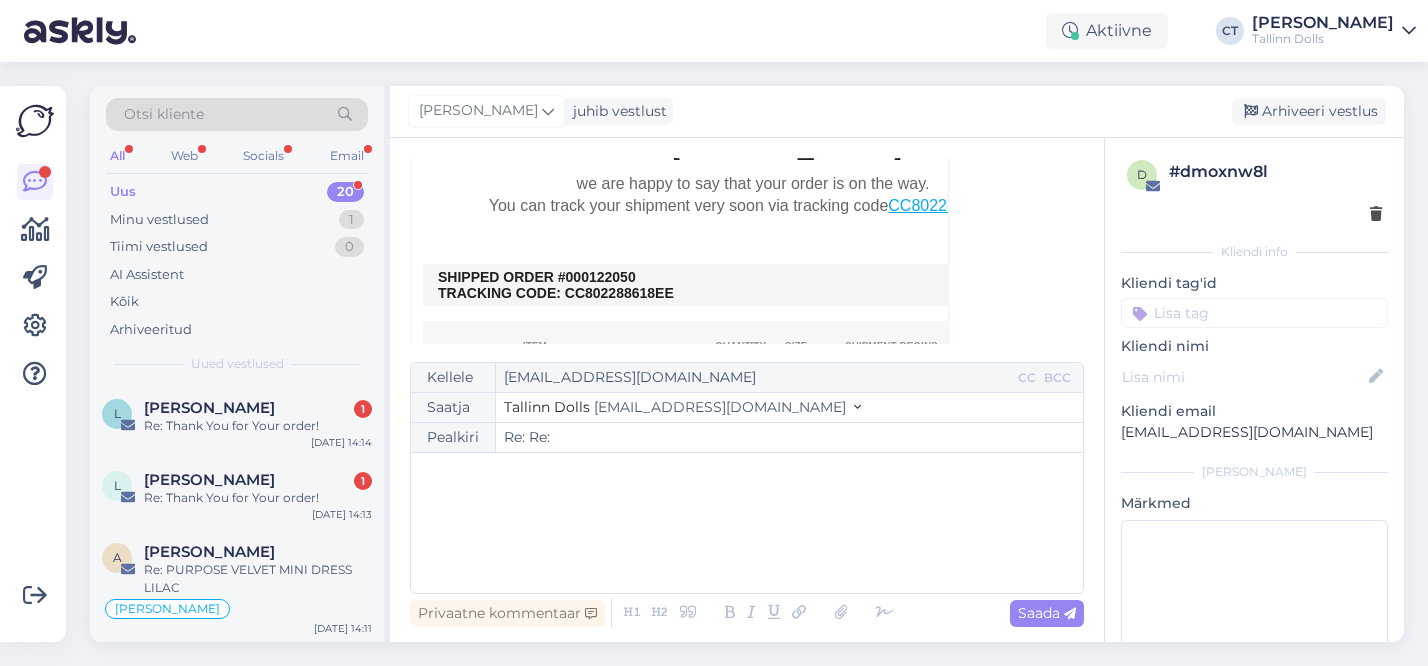 scroll, scrollTop: 2005, scrollLeft: 0, axis: vertical 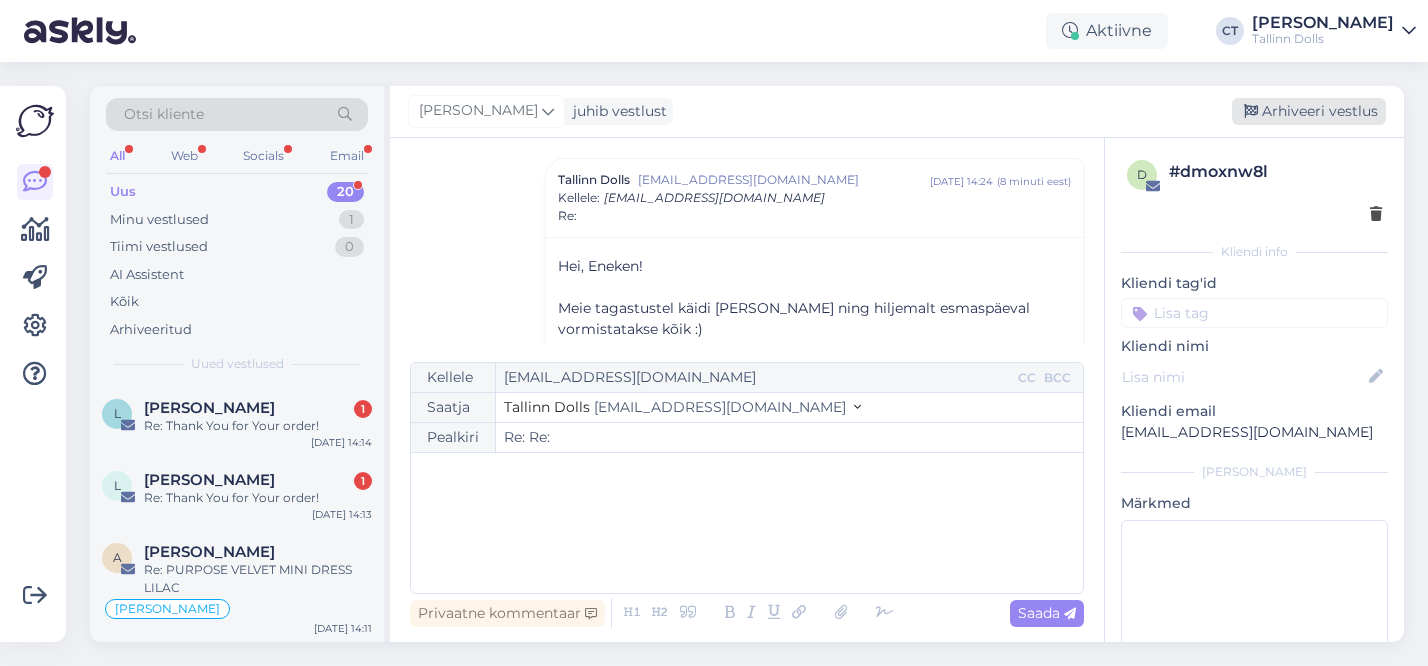 click on "Arhiveeri vestlus" at bounding box center (1309, 111) 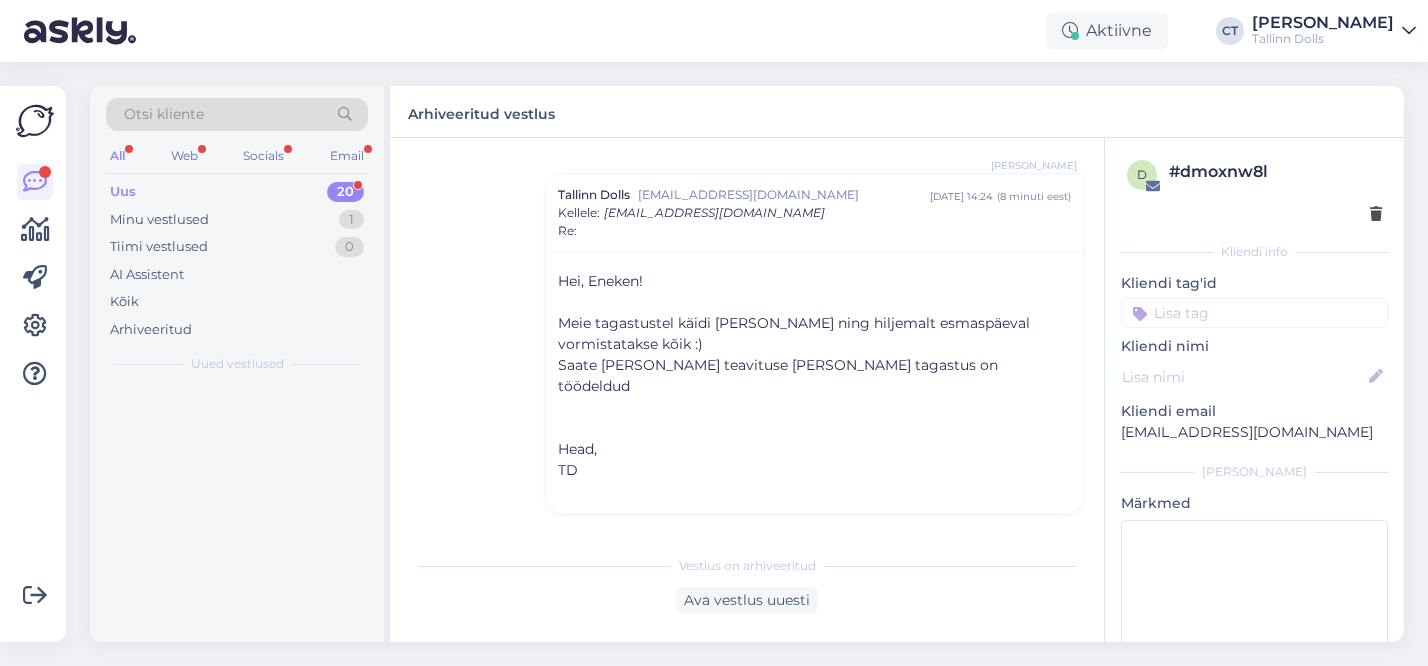 scroll, scrollTop: 1969, scrollLeft: 0, axis: vertical 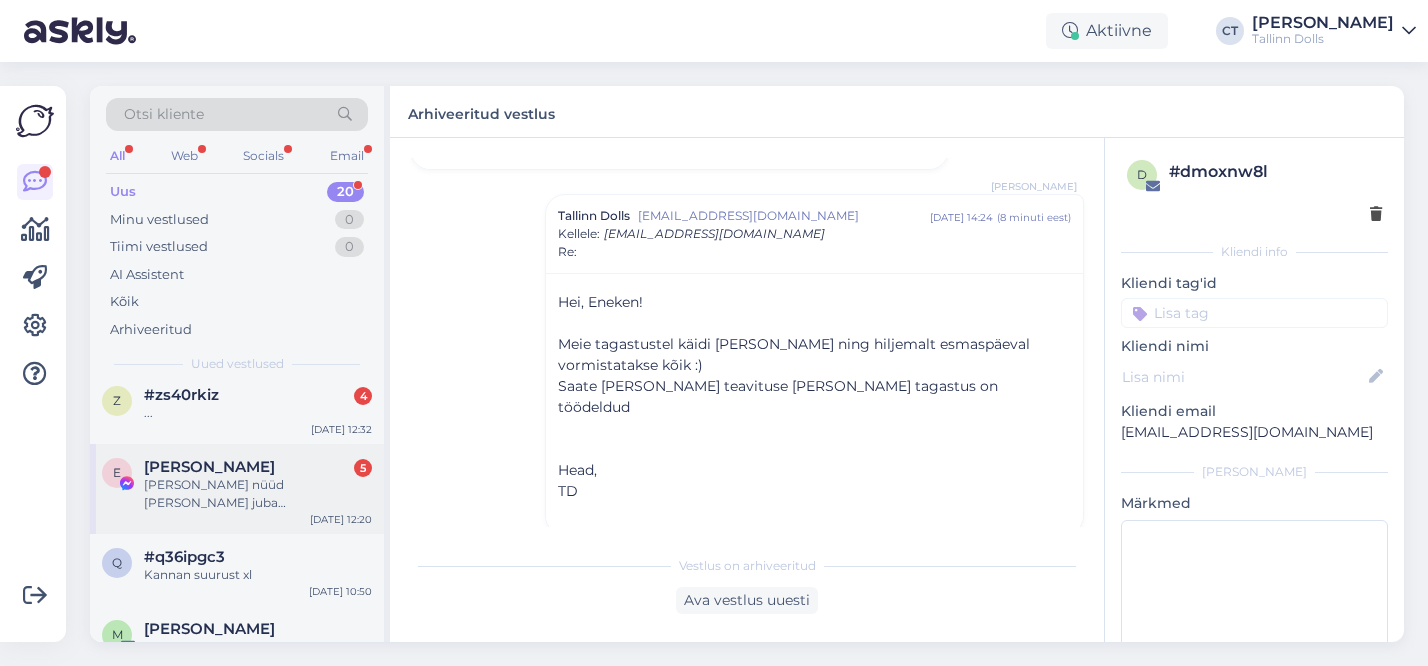 click on "[PERSON_NAME] nüüd [PERSON_NAME] juba [PERSON_NAME] korrektselt [PERSON_NAME], palun. Natuke liiga palju sekeldusi ühe tellimusega. [PERSON_NAME] klient [PERSON_NAME] hea tuttav, aga [PERSON_NAME] tellimust kaalun, kas enam tellida. Tervitades, [PERSON_NAME]" at bounding box center (258, 494) 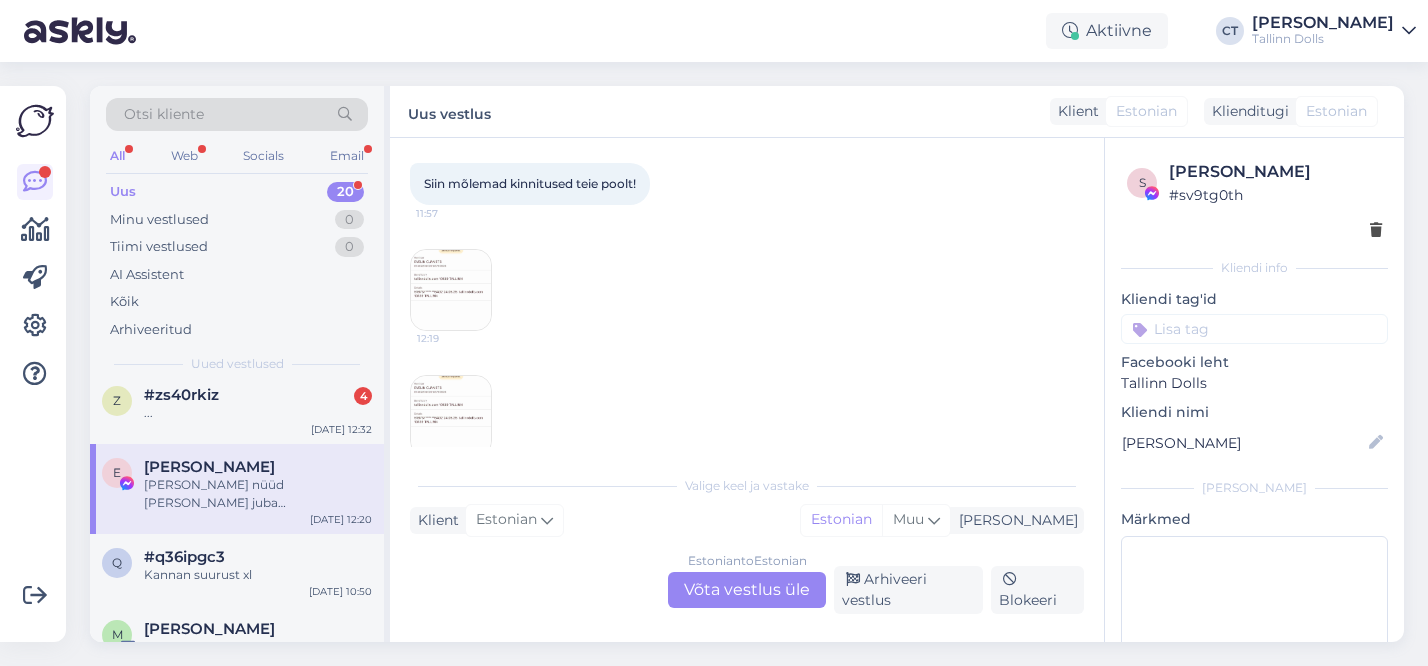 scroll, scrollTop: 2390, scrollLeft: 0, axis: vertical 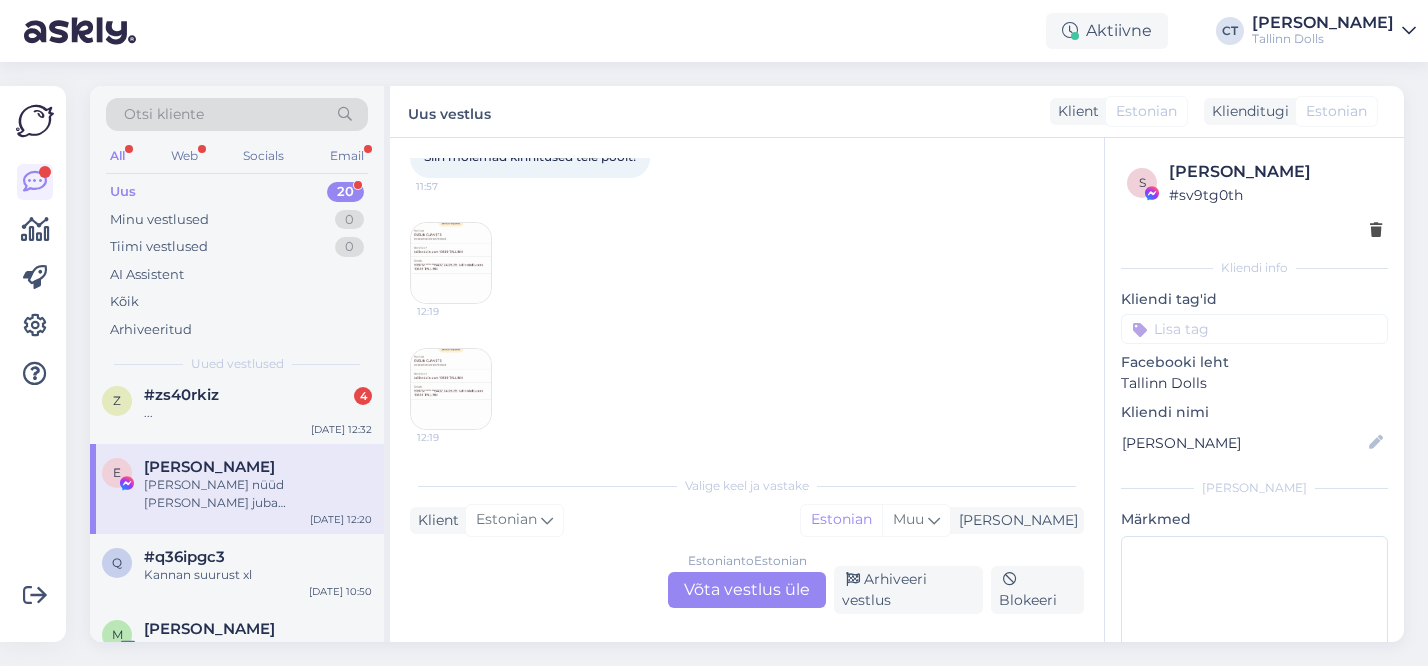 click at bounding box center [451, 263] 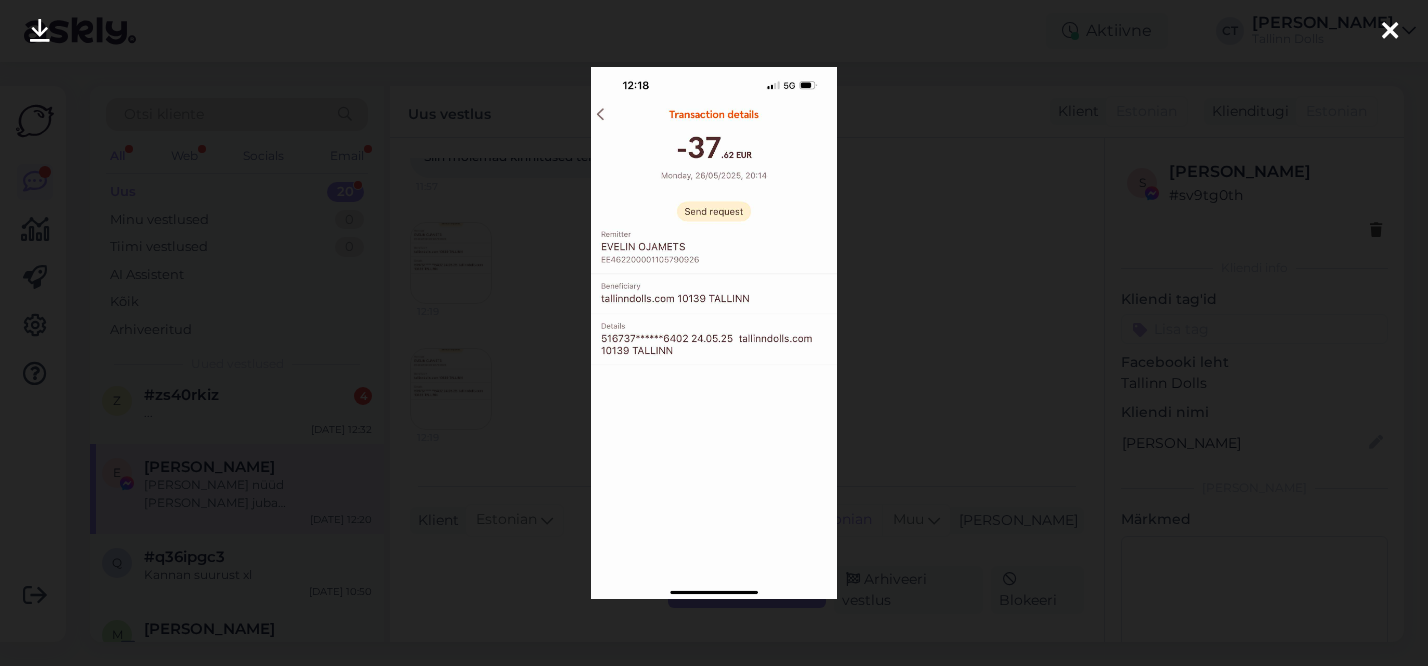 click at bounding box center [714, 333] 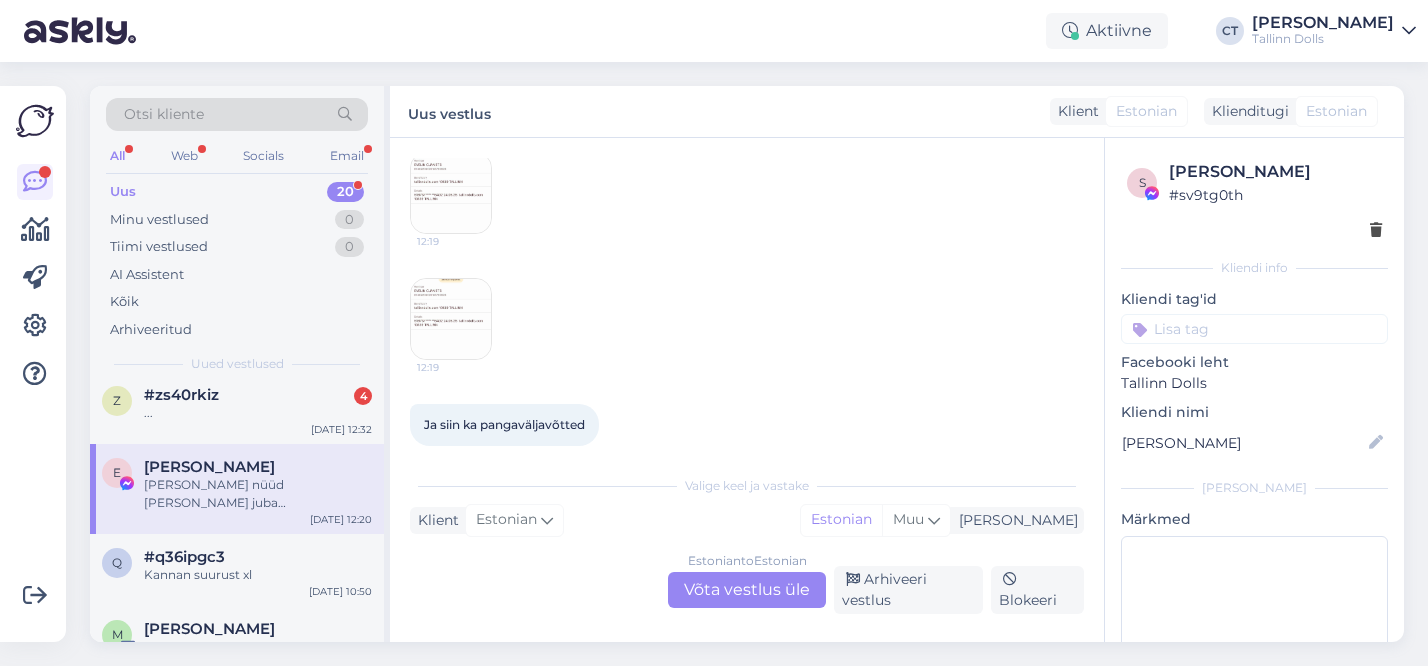 scroll, scrollTop: 2482, scrollLeft: 0, axis: vertical 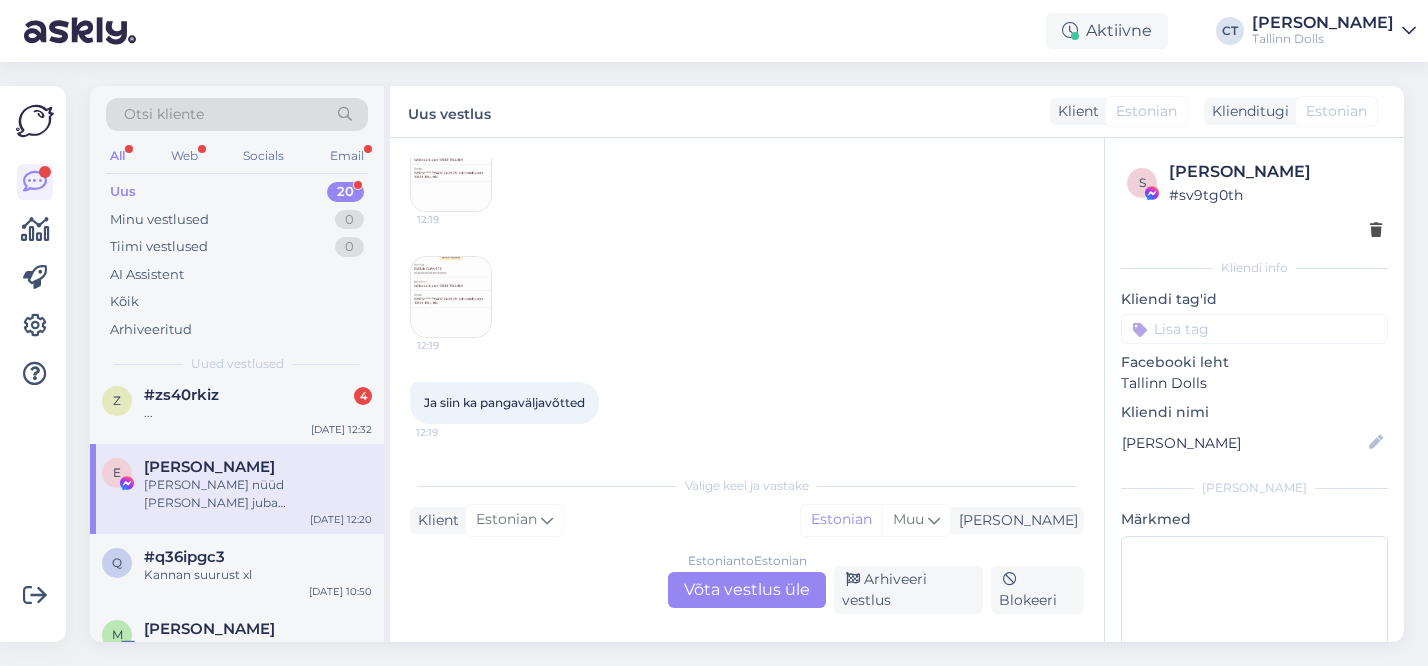 click at bounding box center (451, 297) 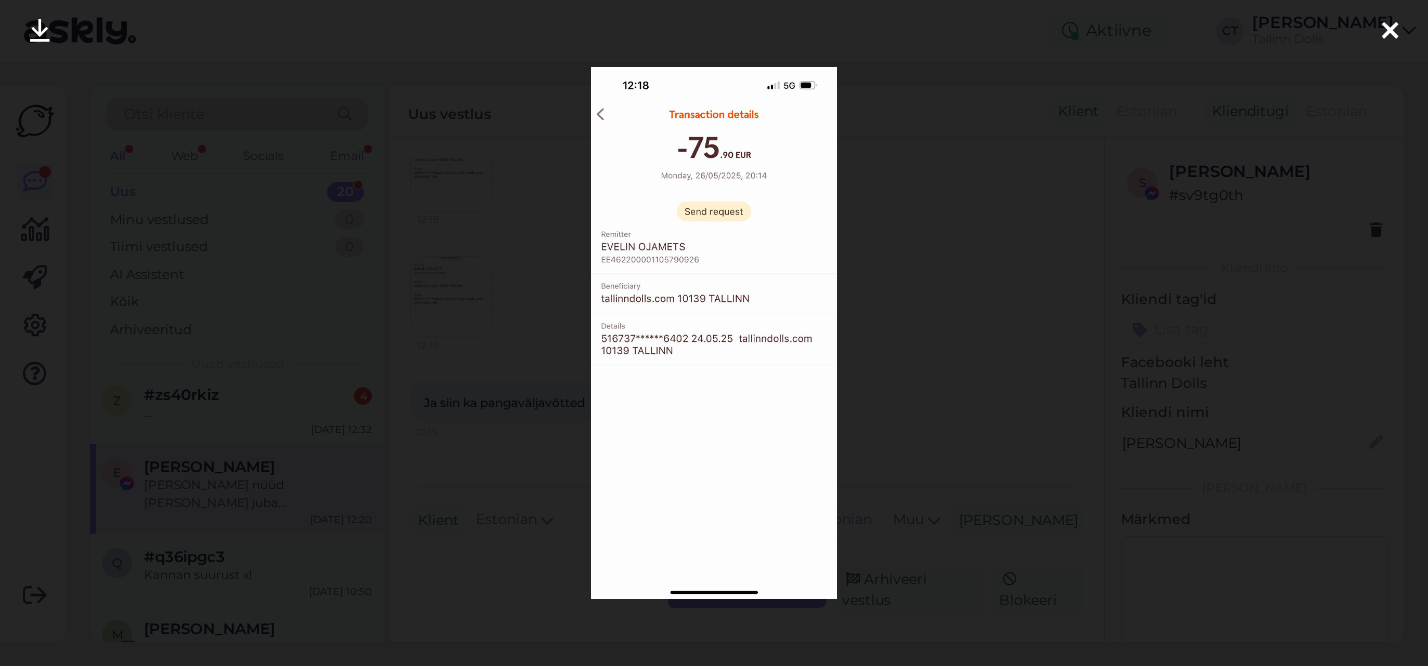 click at bounding box center (714, 333) 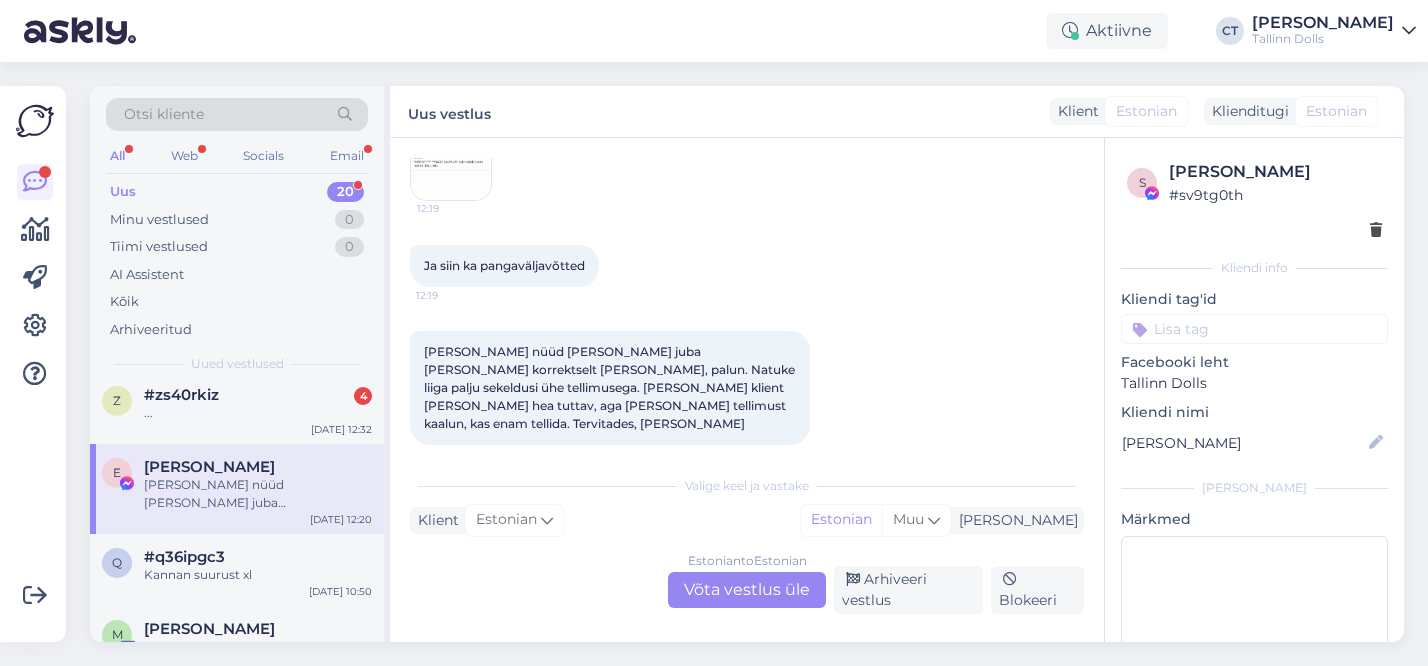 scroll, scrollTop: 2657, scrollLeft: 0, axis: vertical 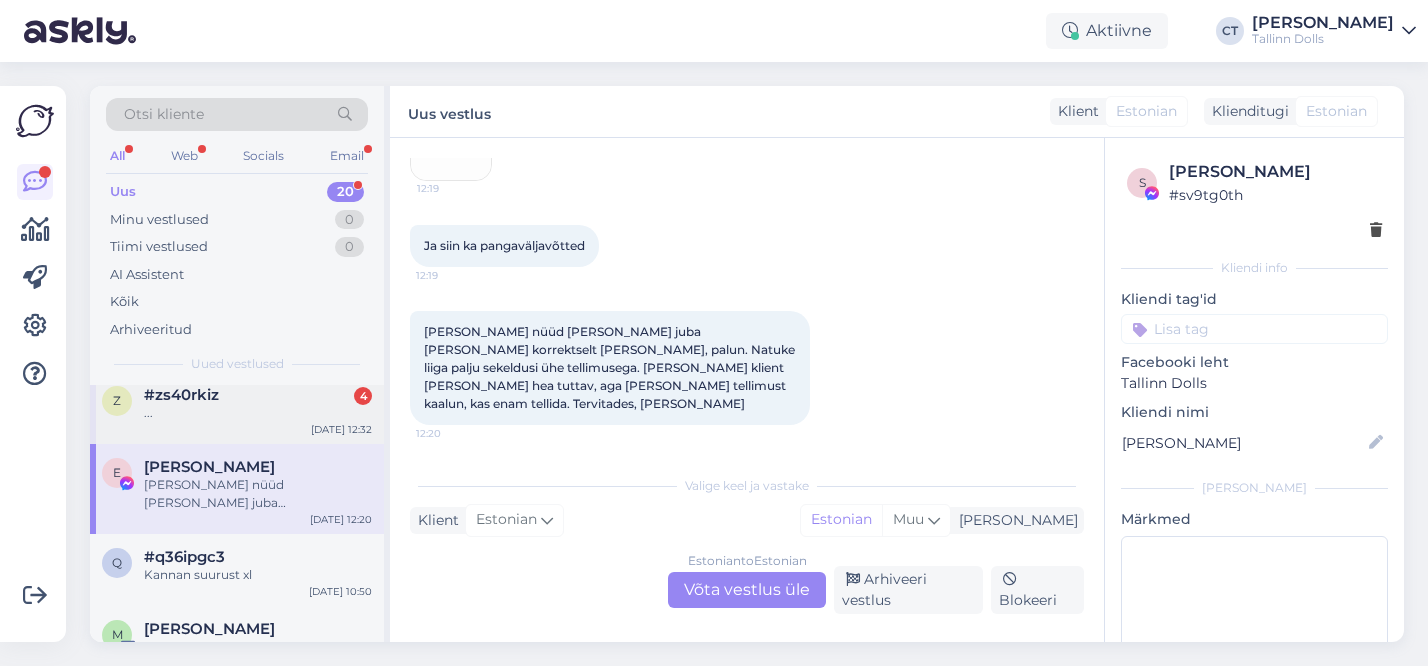 click on "..." at bounding box center (258, 413) 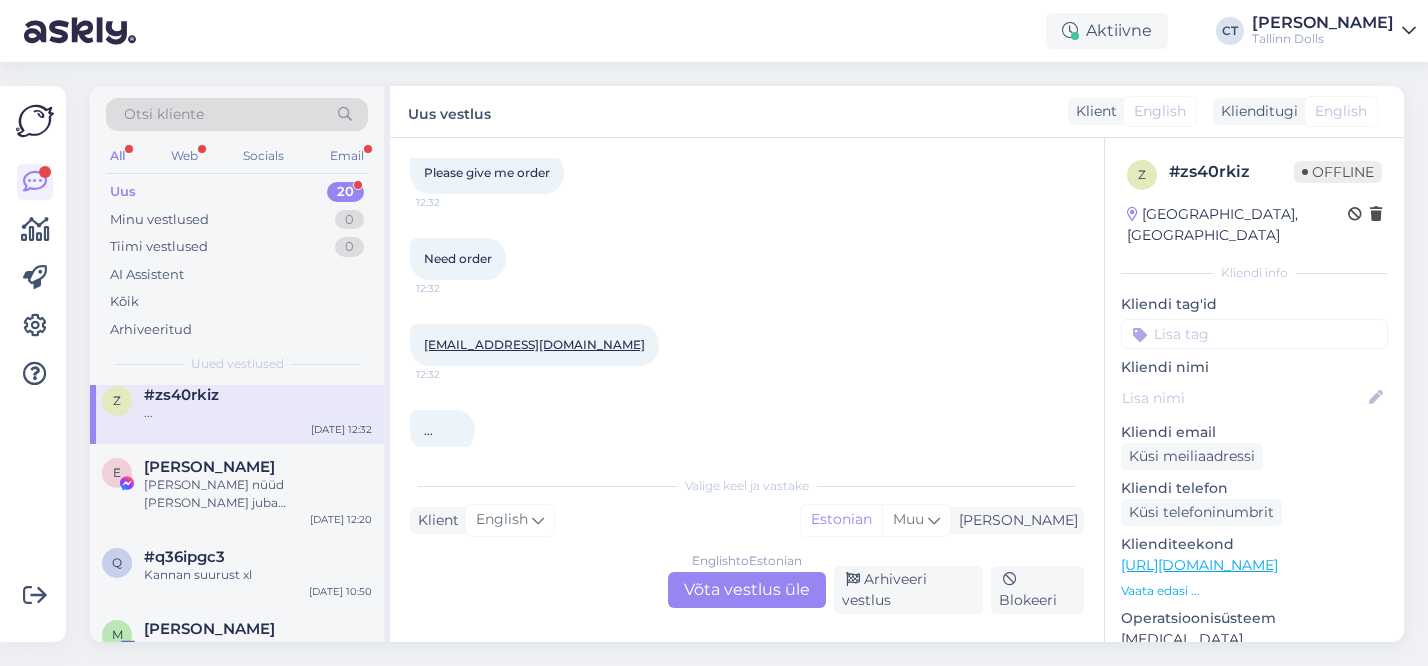 scroll, scrollTop: 795, scrollLeft: 0, axis: vertical 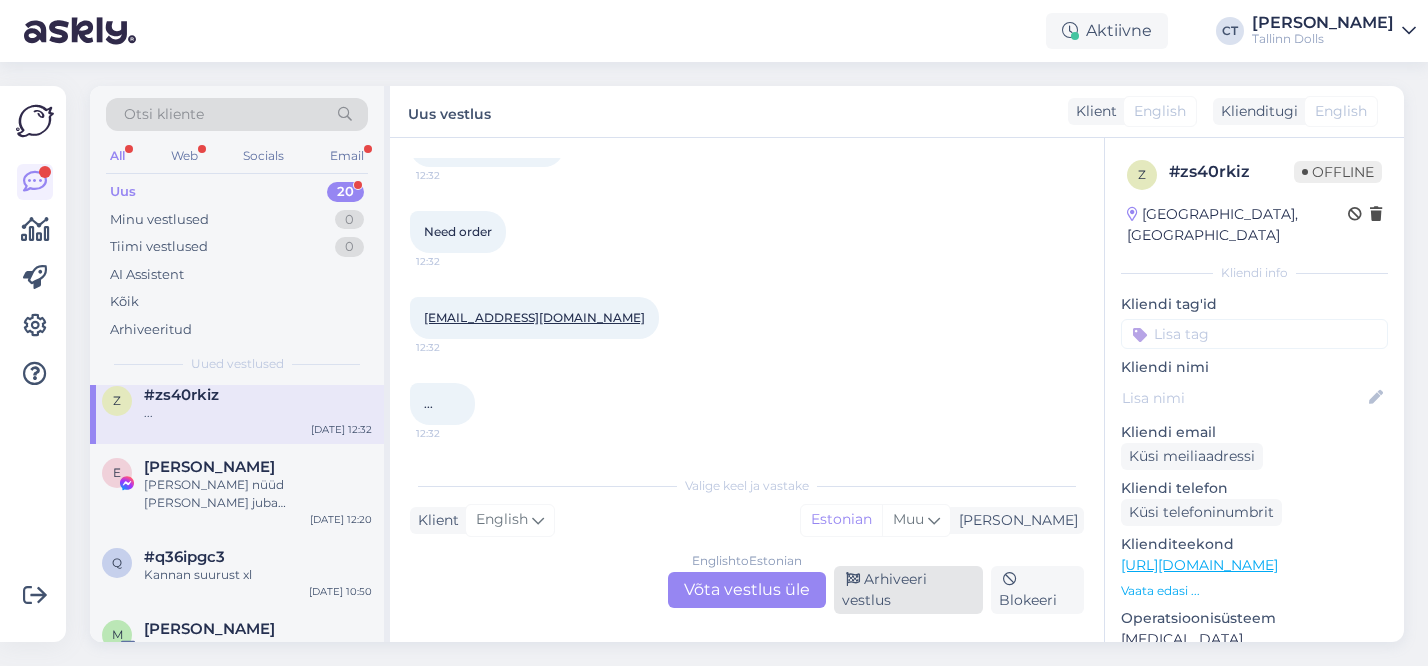 click on "Arhiveeri vestlus" at bounding box center (908, 590) 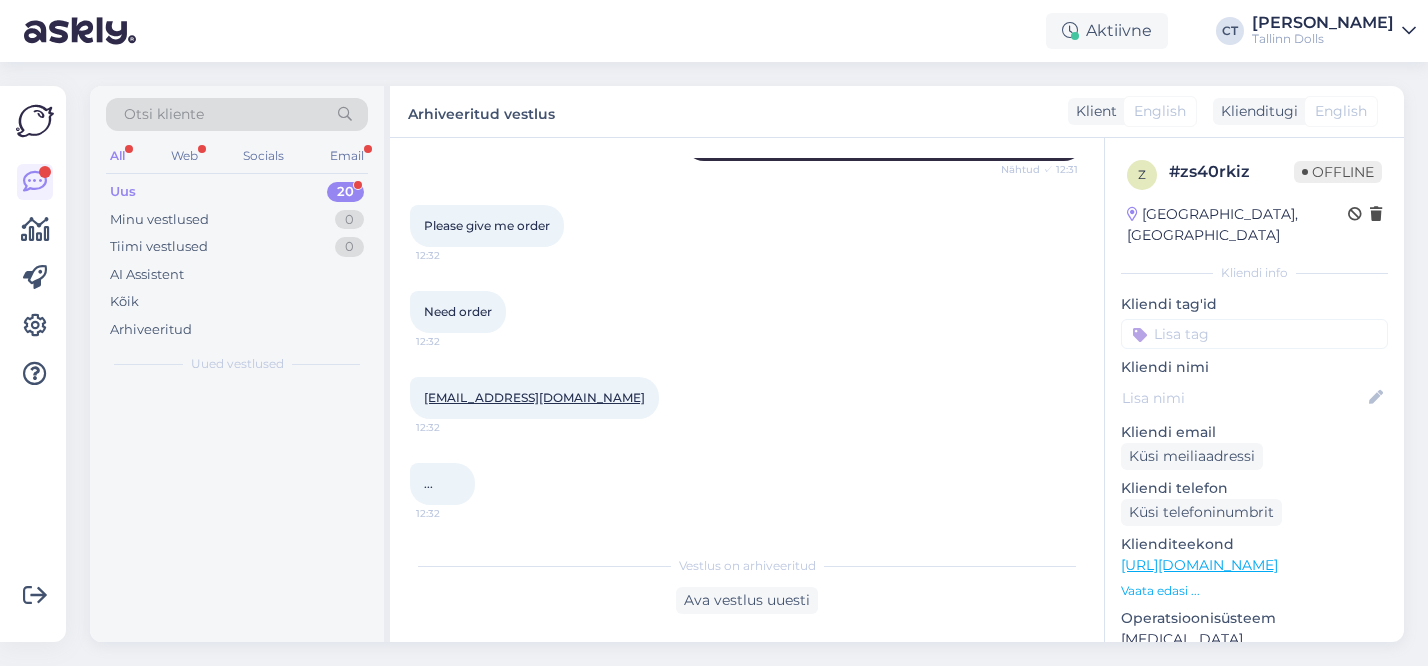 scroll, scrollTop: 0, scrollLeft: 0, axis: both 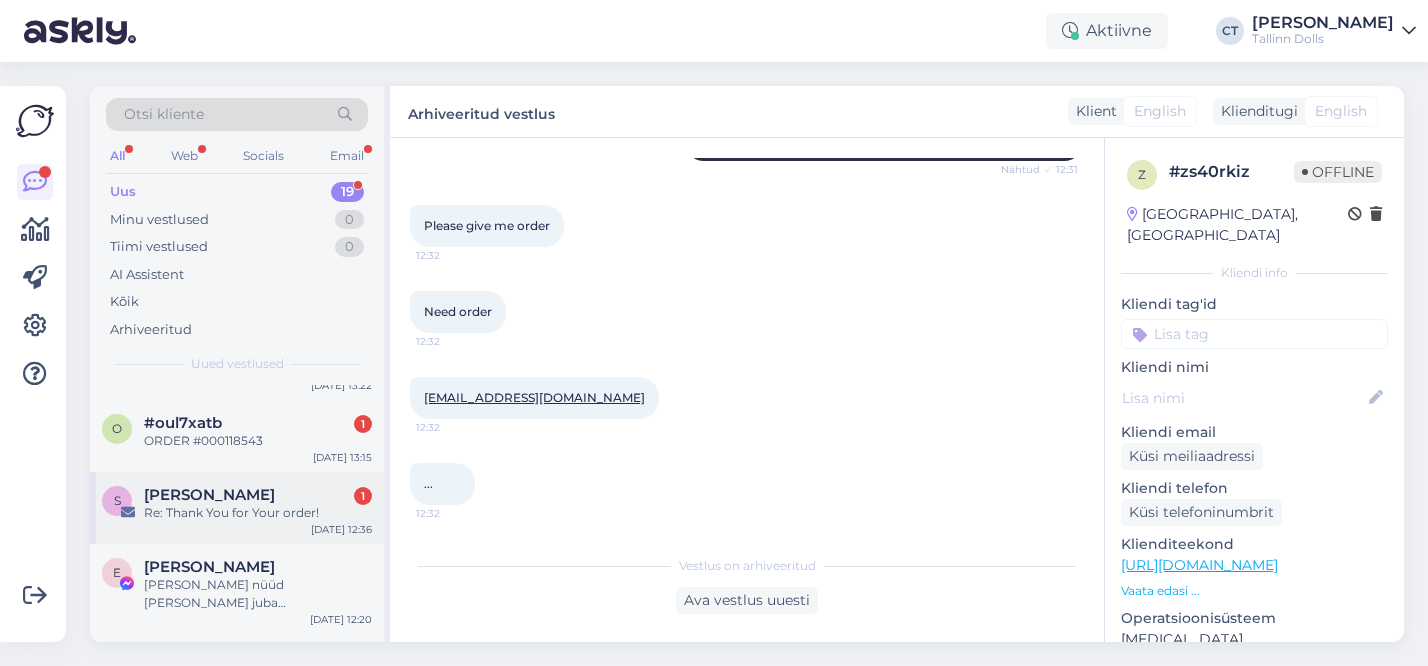 click on "[PERSON_NAME] 1" at bounding box center (258, 495) 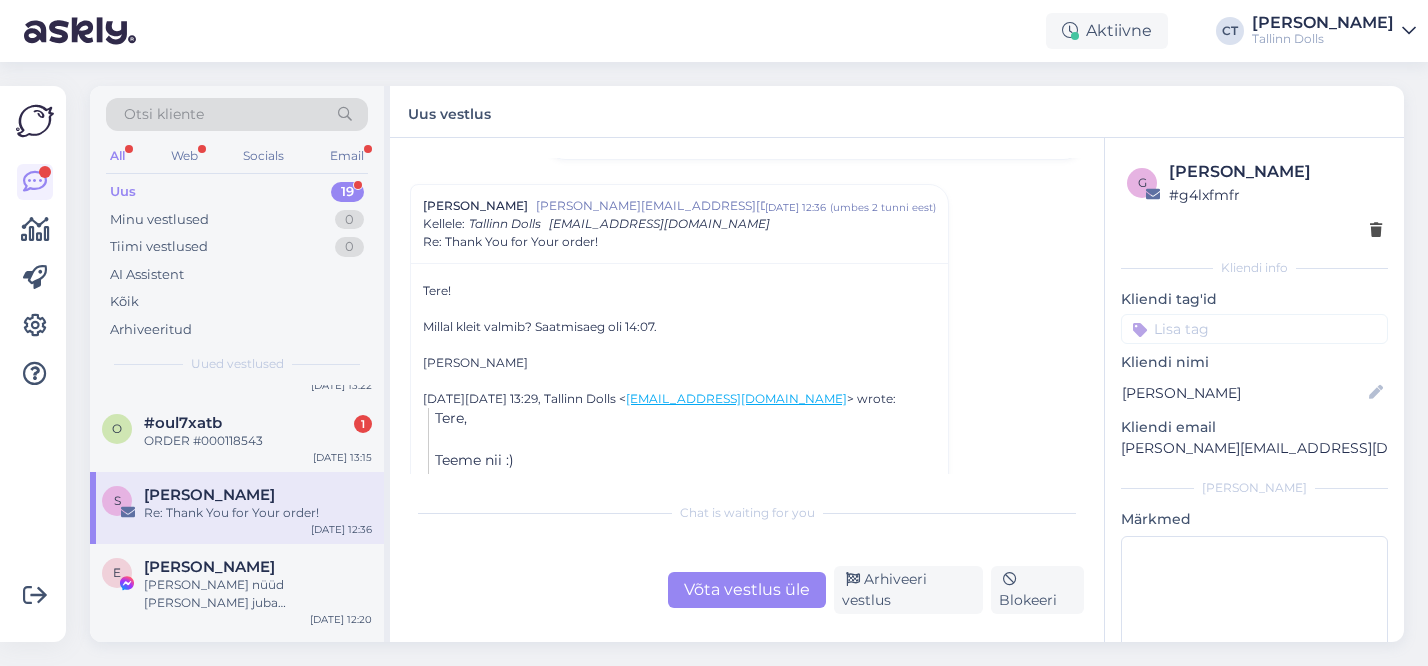 scroll, scrollTop: 696, scrollLeft: 0, axis: vertical 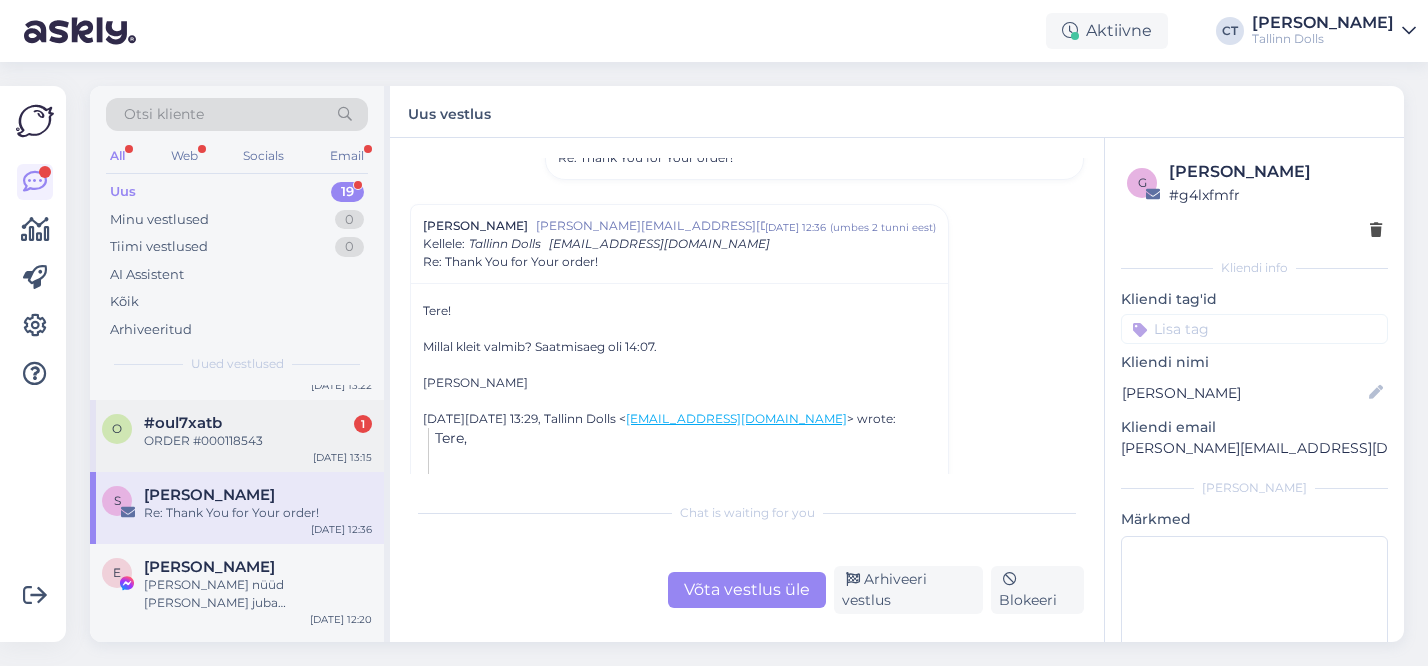 click on "ORDER #000118543" at bounding box center (258, 441) 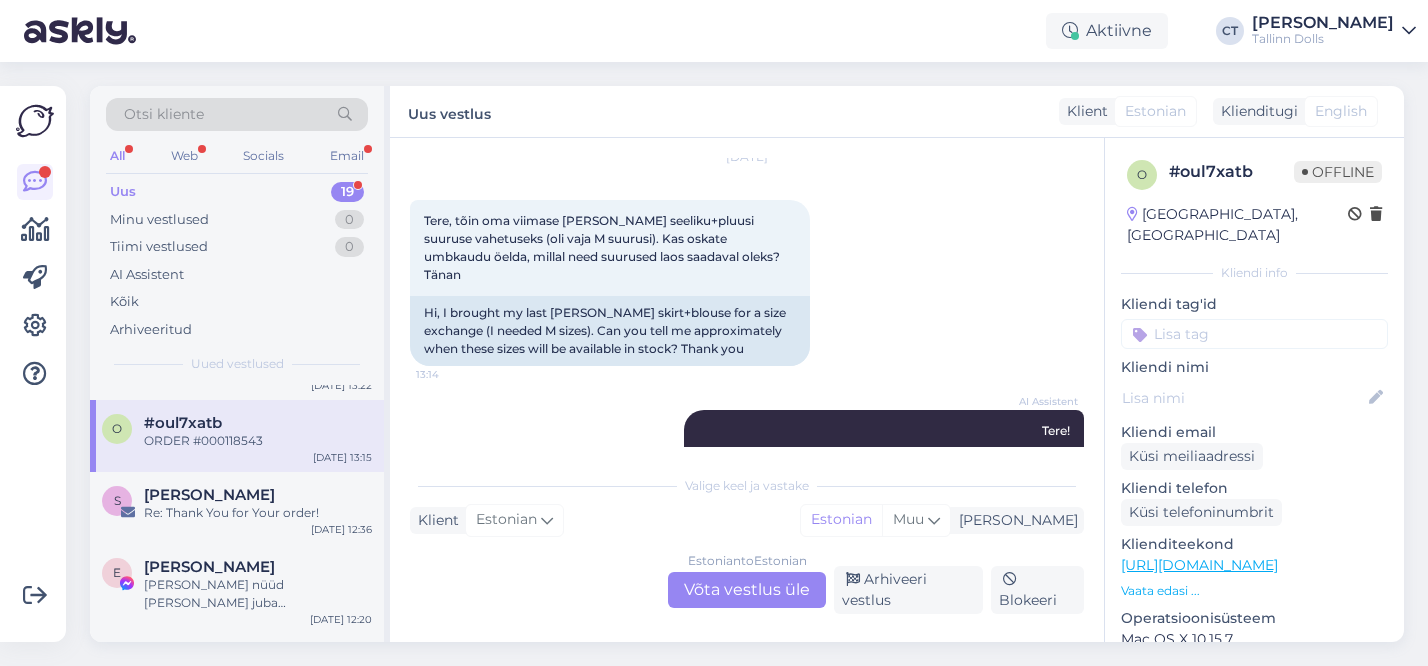 scroll, scrollTop: 897, scrollLeft: 0, axis: vertical 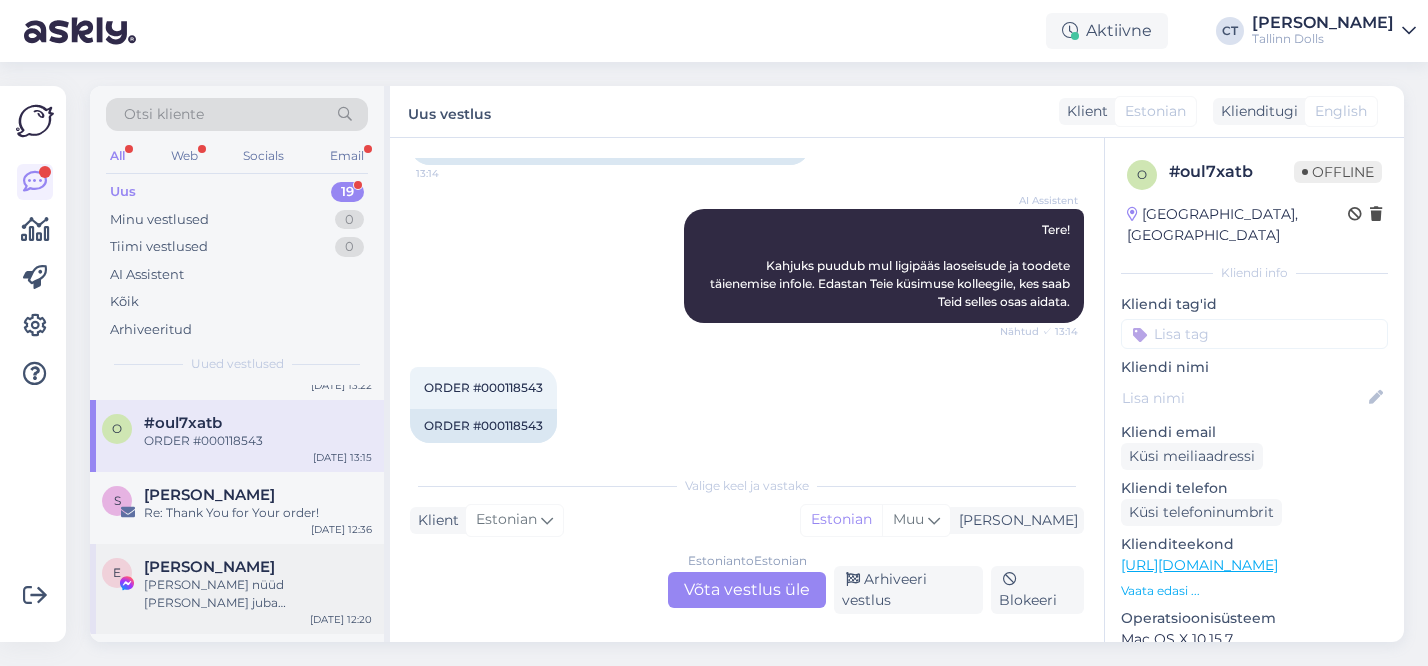 click on "[PERSON_NAME] nüüd [PERSON_NAME] juba [PERSON_NAME] korrektselt [PERSON_NAME], palun. Natuke liiga palju sekeldusi ühe tellimusega. [PERSON_NAME] klient [PERSON_NAME] hea tuttav, aga [PERSON_NAME] tellimust kaalun, kas enam tellida. Tervitades, [PERSON_NAME]" at bounding box center [258, 594] 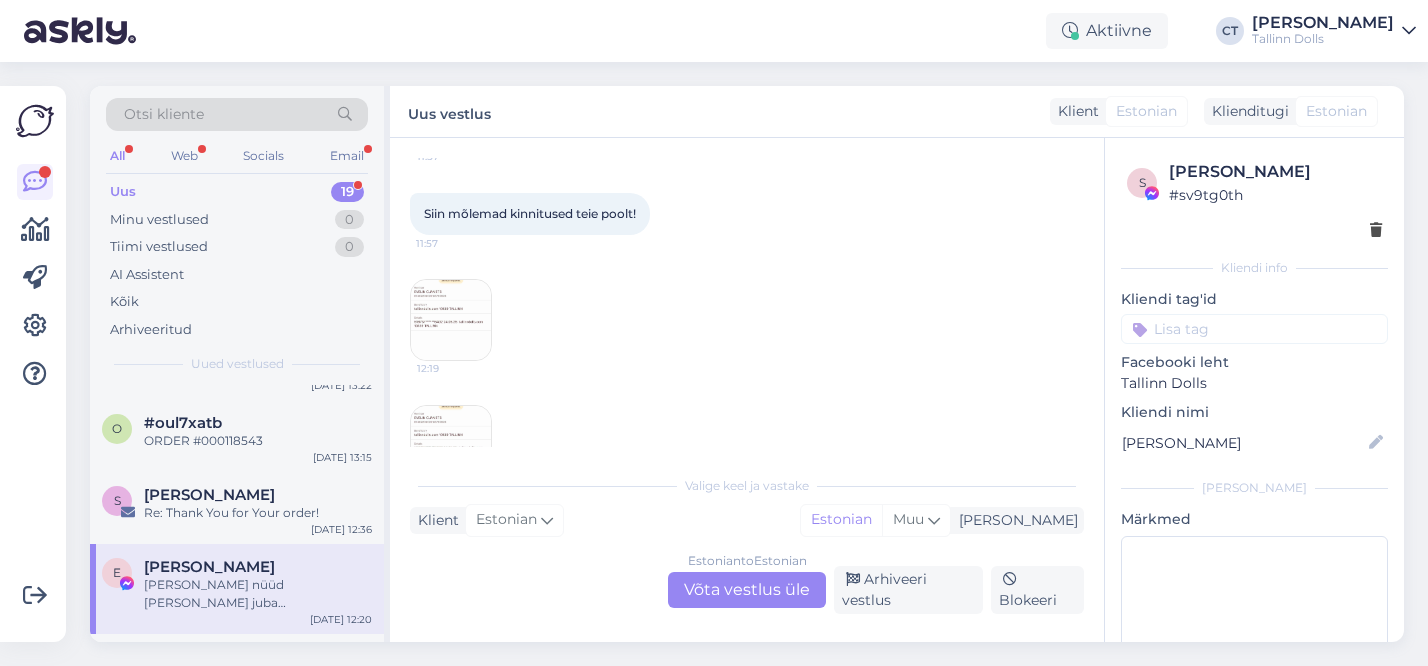scroll, scrollTop: 2183, scrollLeft: 0, axis: vertical 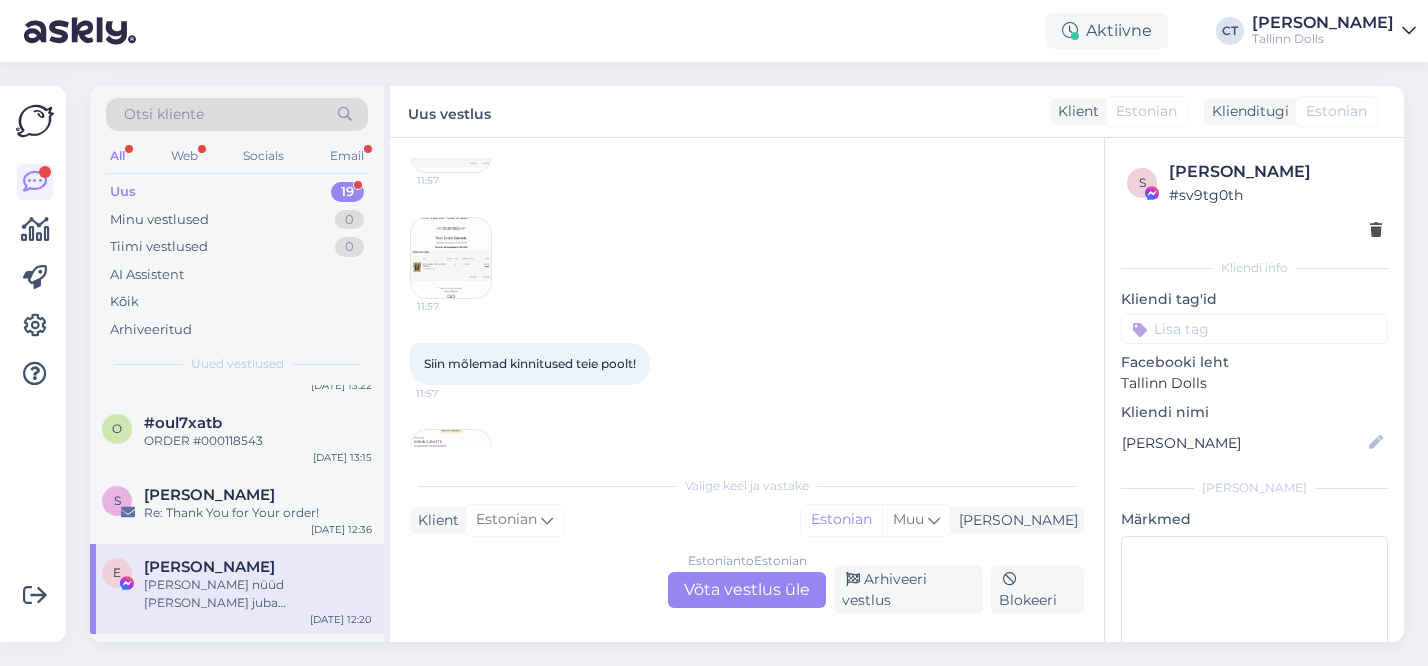 click at bounding box center [451, 132] 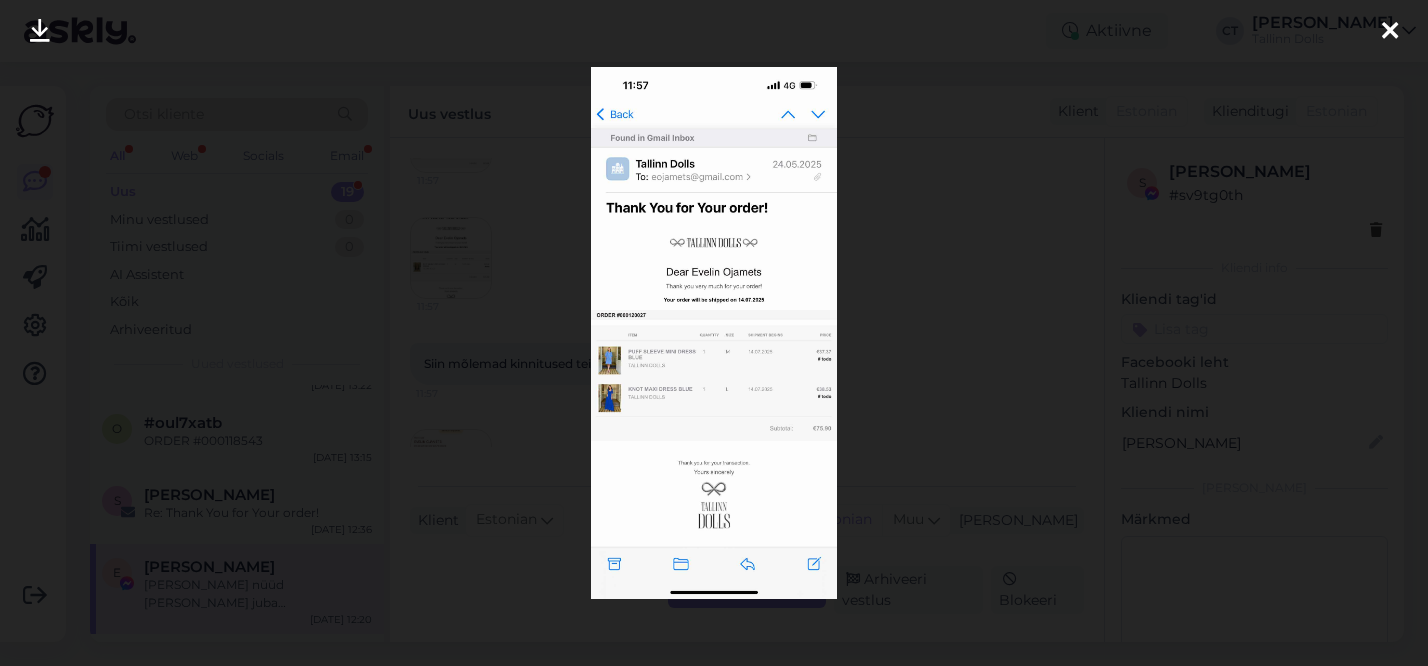 click at bounding box center [714, 333] 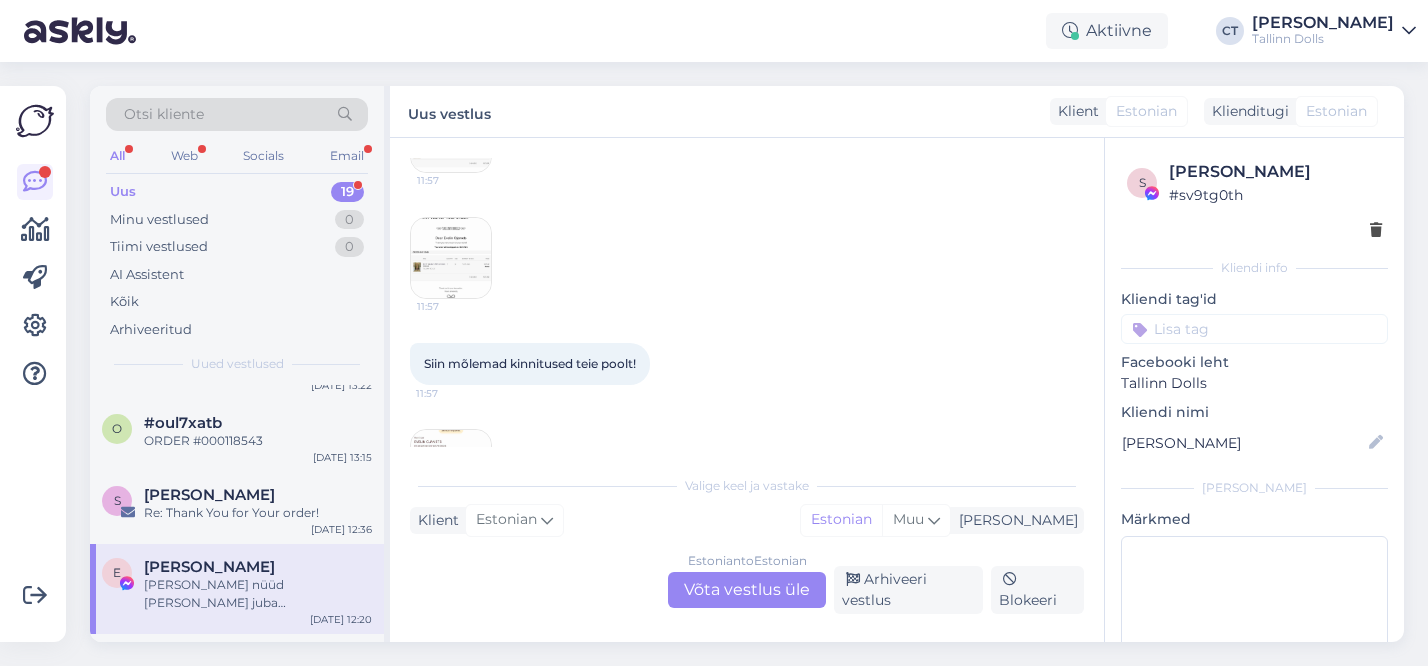 click at bounding box center [451, 258] 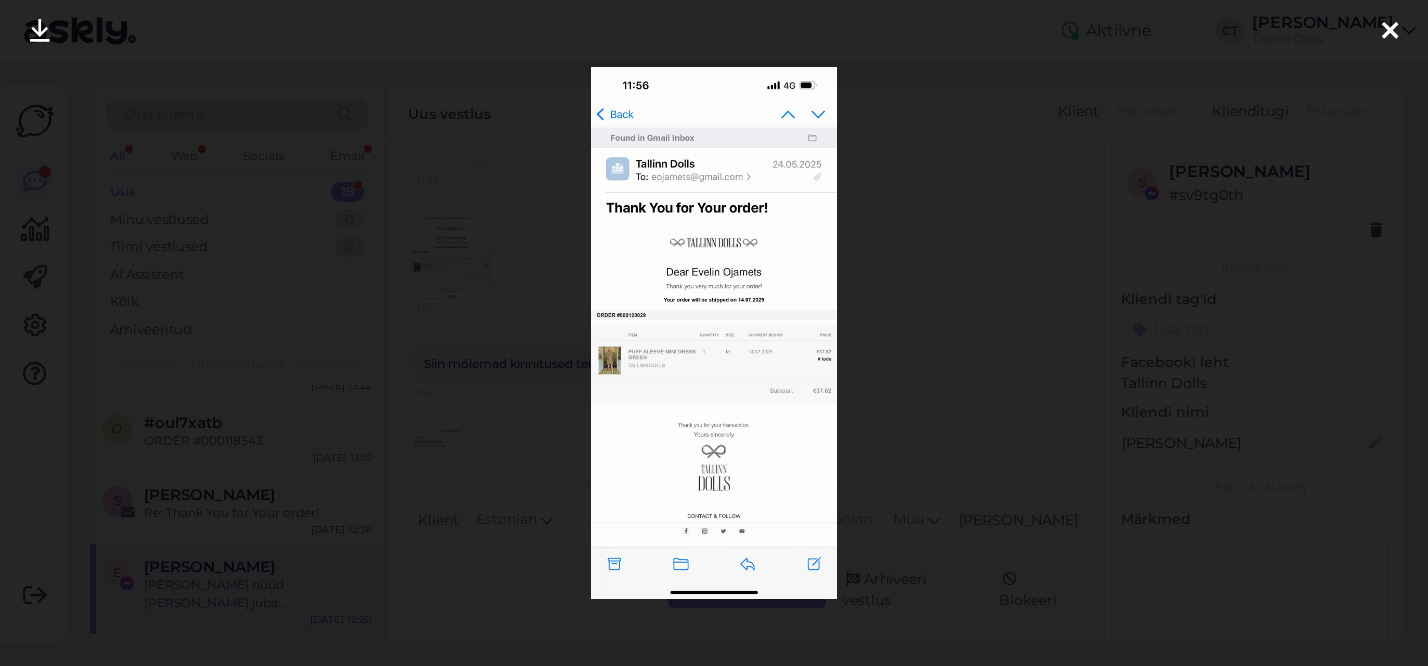 click at bounding box center [714, 333] 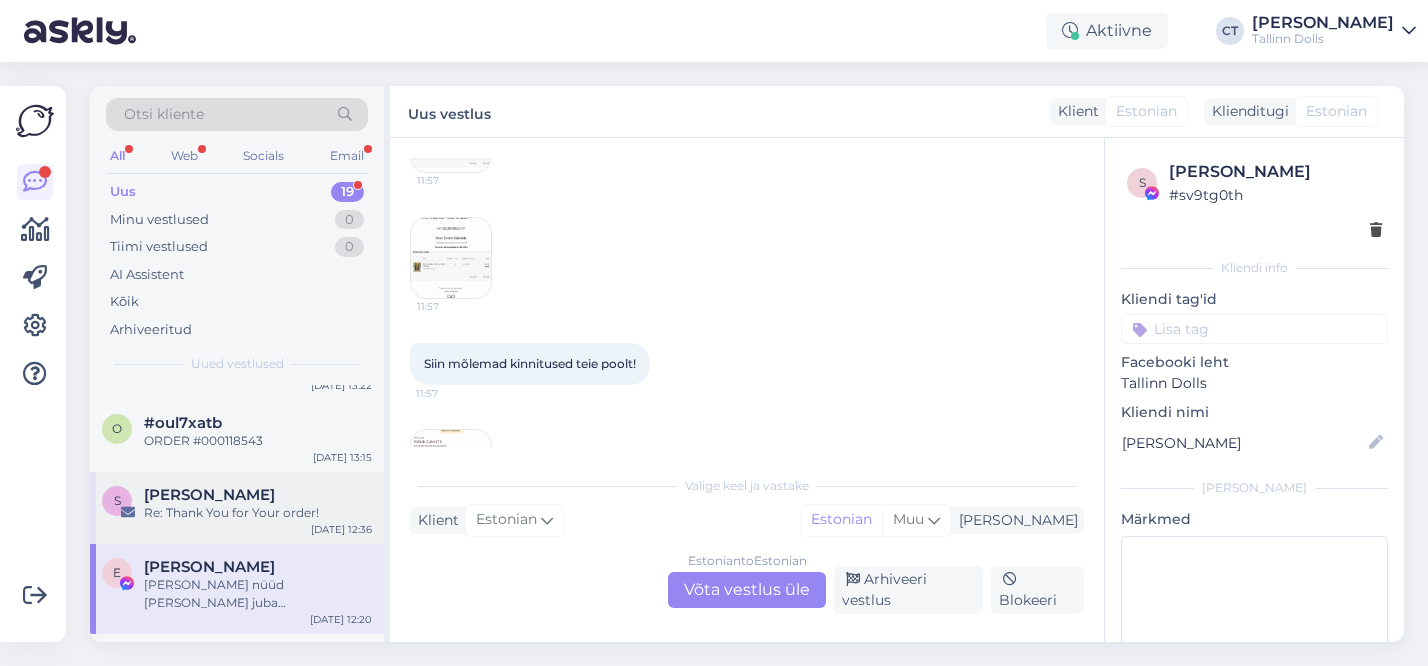 scroll, scrollTop: 785, scrollLeft: 0, axis: vertical 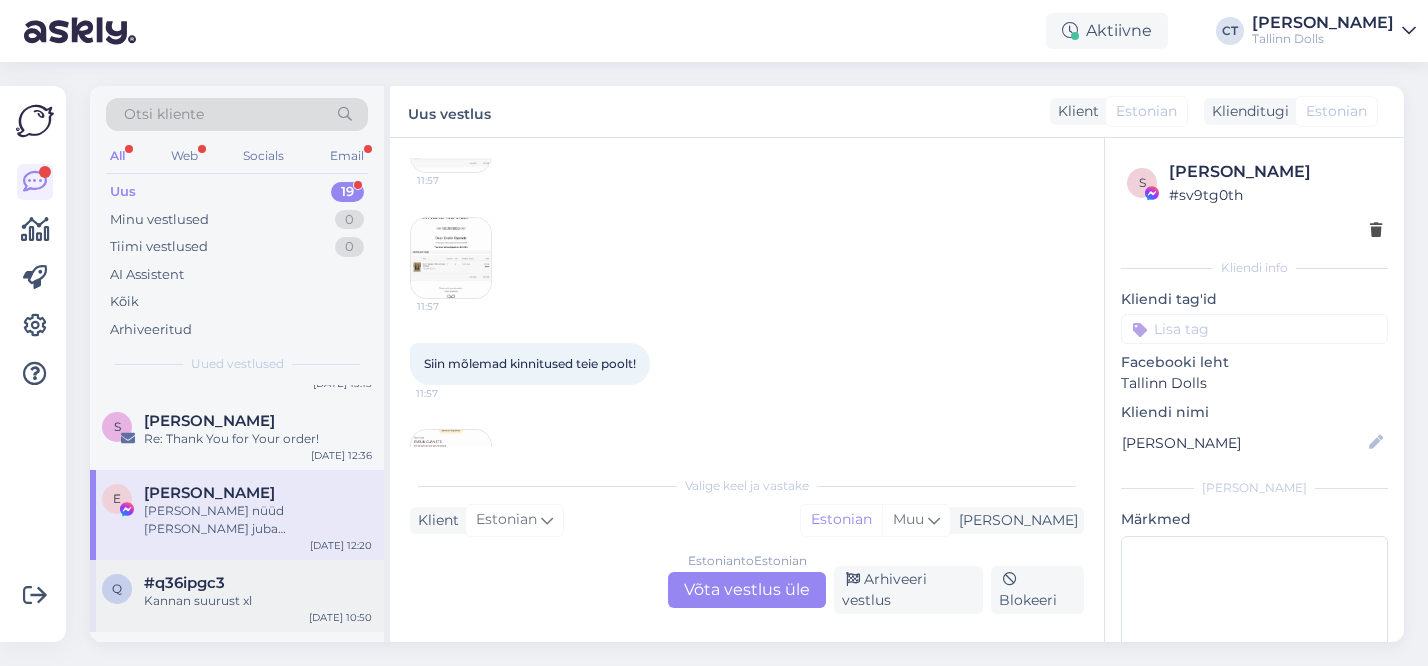 click on "Kannan suurust xl" at bounding box center [258, 601] 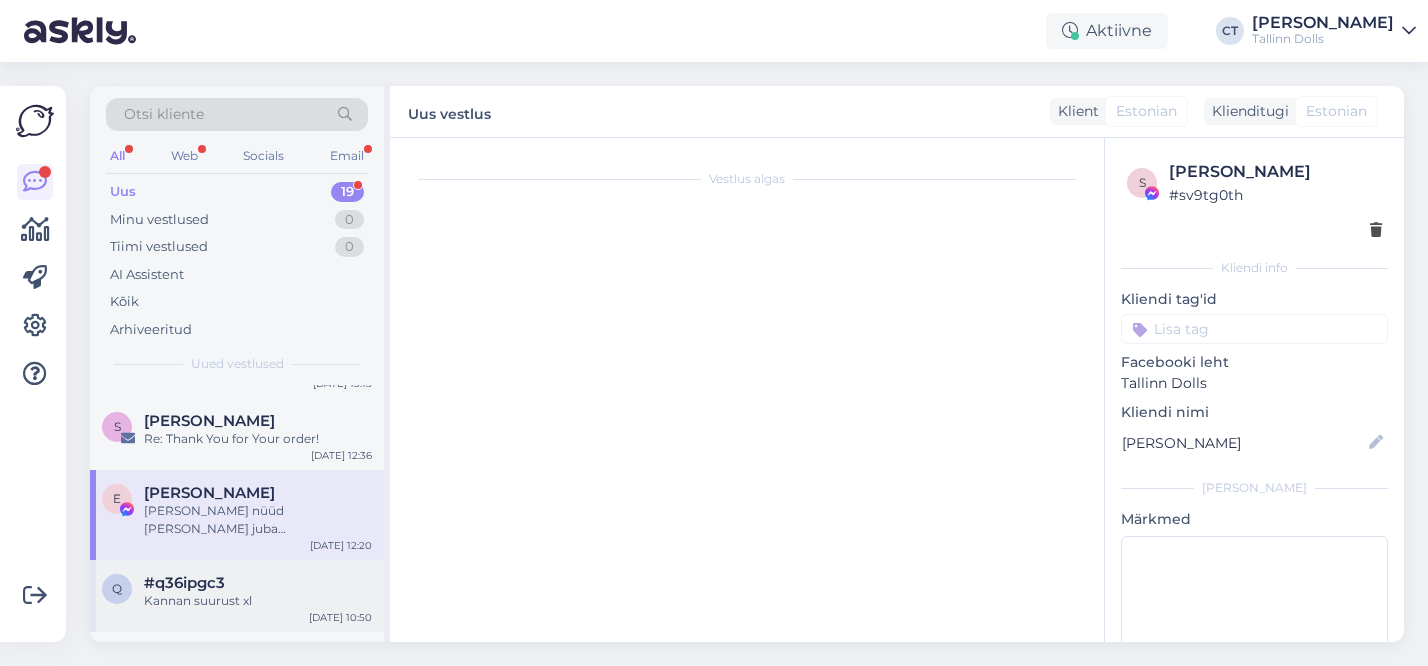 scroll, scrollTop: 505, scrollLeft: 0, axis: vertical 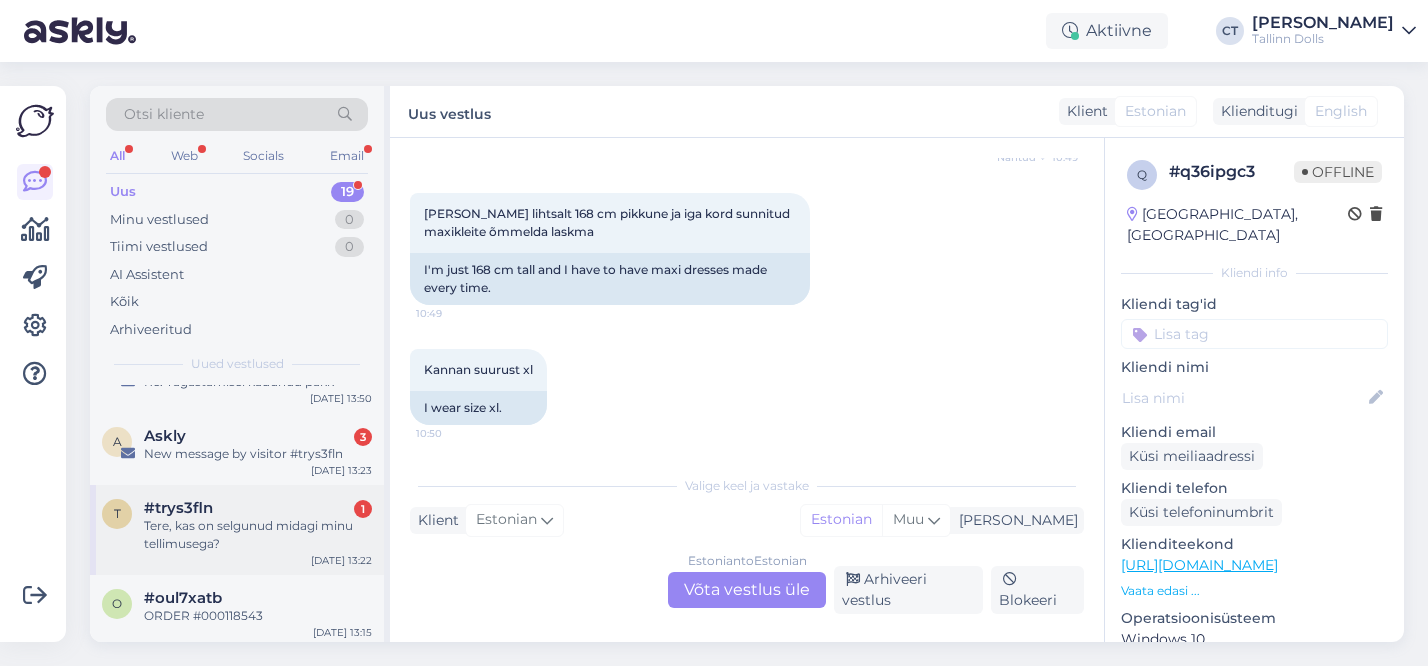 click on "Tere, kas on selgunud midagi minu tellimusega?" at bounding box center (258, 535) 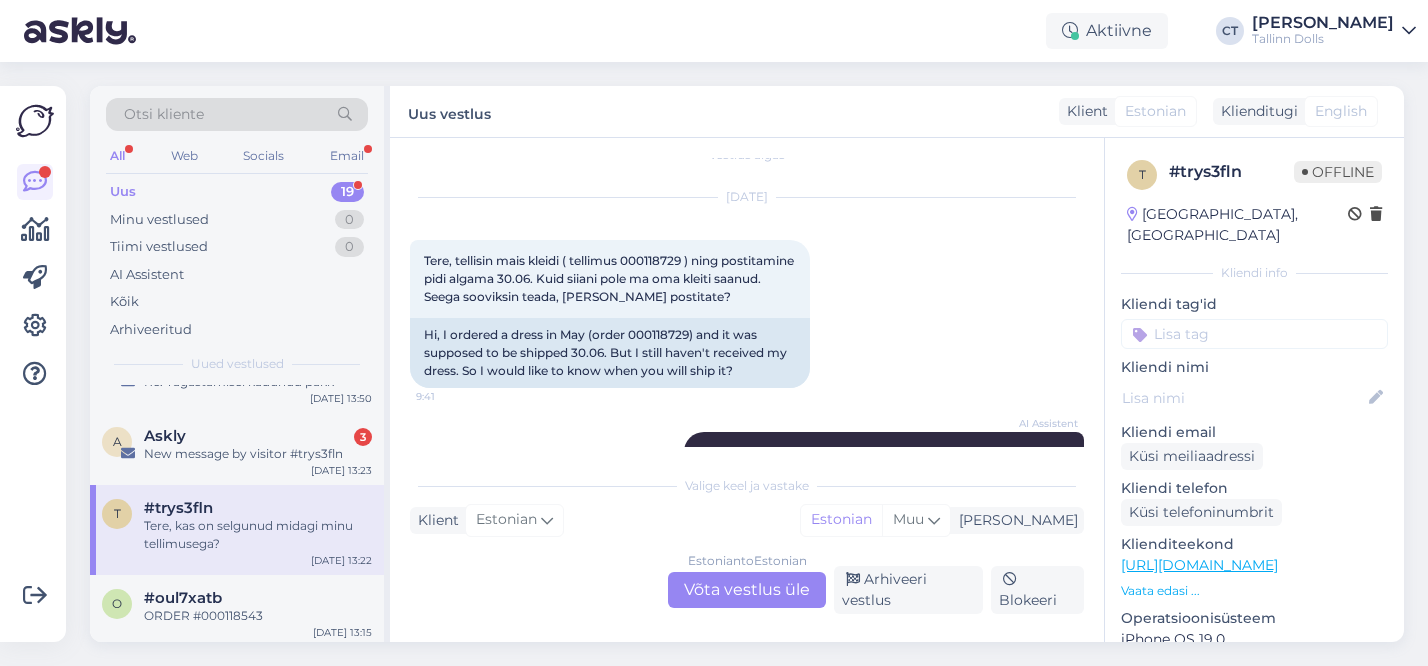 scroll, scrollTop: 5, scrollLeft: 0, axis: vertical 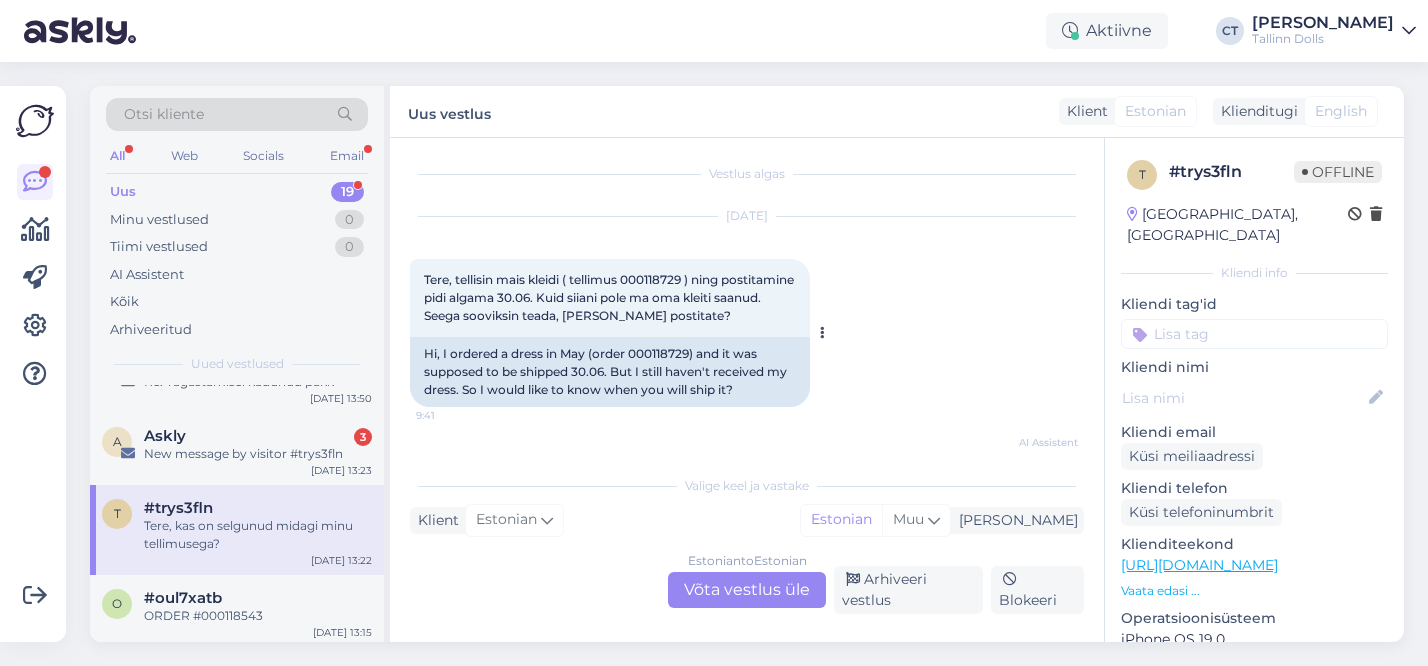 click on "Tere, tellisin mais kleidi ( tellimus 000118729 ) ning postitamine pidi algama 30.06. Kuid siiani pole ma oma kleiti saanud. Seega sooviksin teada, [PERSON_NAME] postitate?" at bounding box center (610, 297) 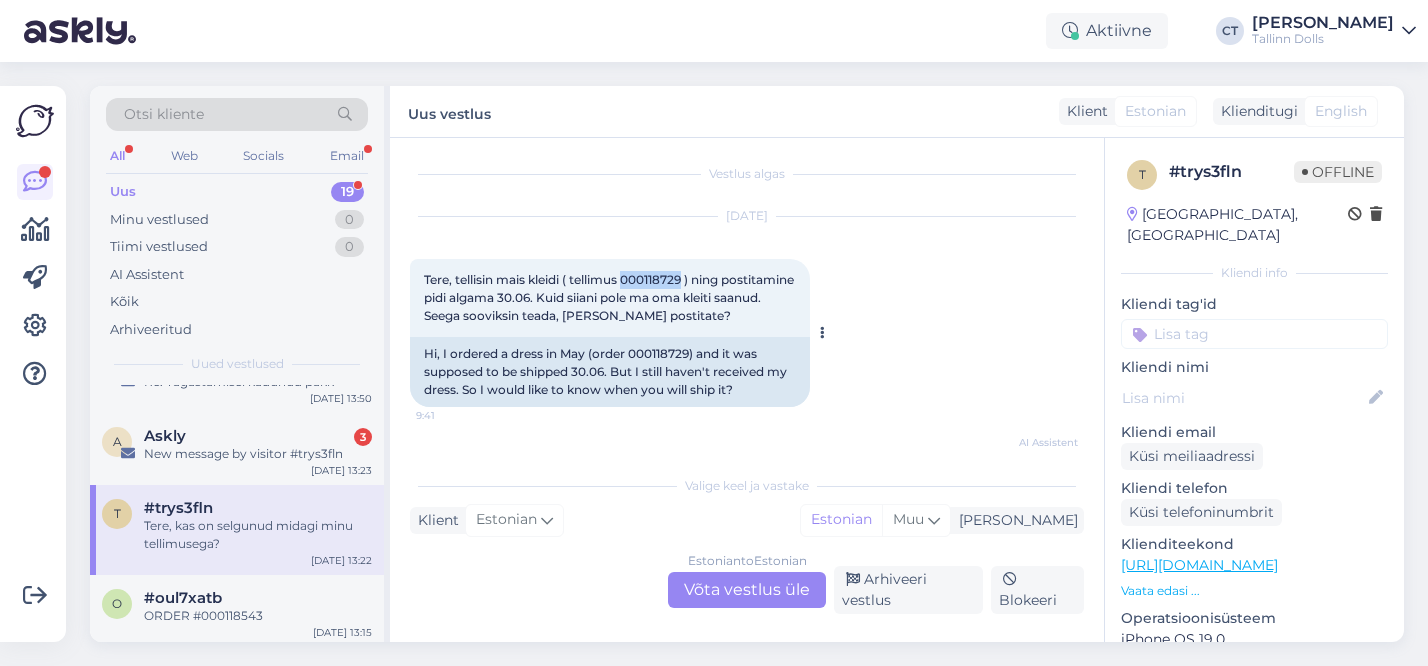 click on "Tere, tellisin mais kleidi ( tellimus 000118729 ) ning postitamine pidi algama 30.06. Kuid siiani pole ma oma kleiti saanud. Seega sooviksin teada, [PERSON_NAME] postitate?" at bounding box center (610, 297) 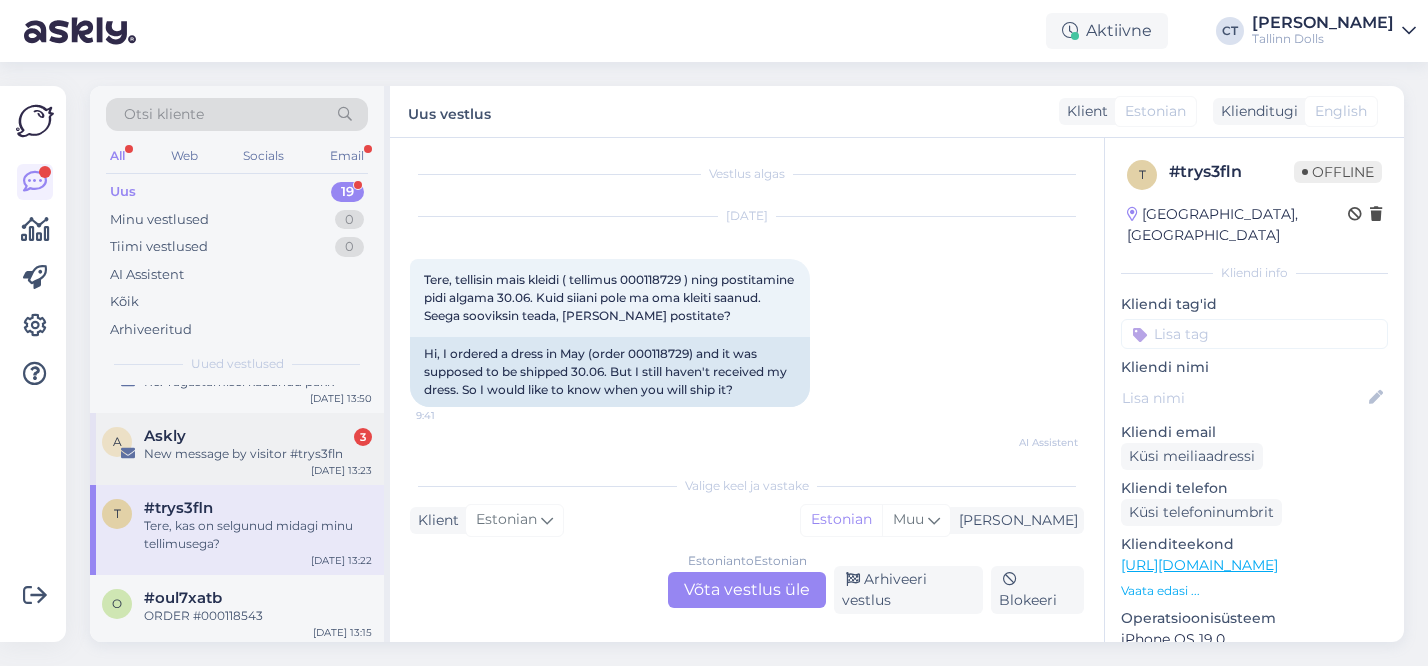 click on "Askly 3" at bounding box center [258, 436] 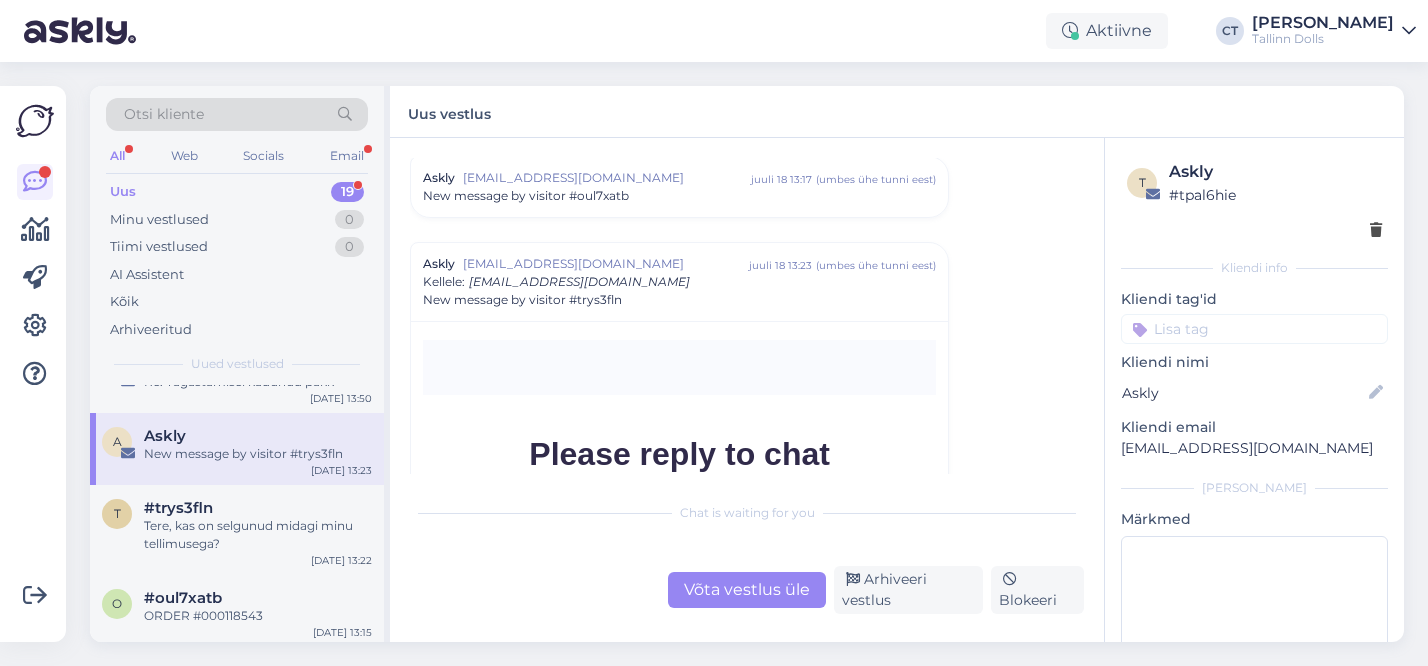 scroll, scrollTop: 8495, scrollLeft: 0, axis: vertical 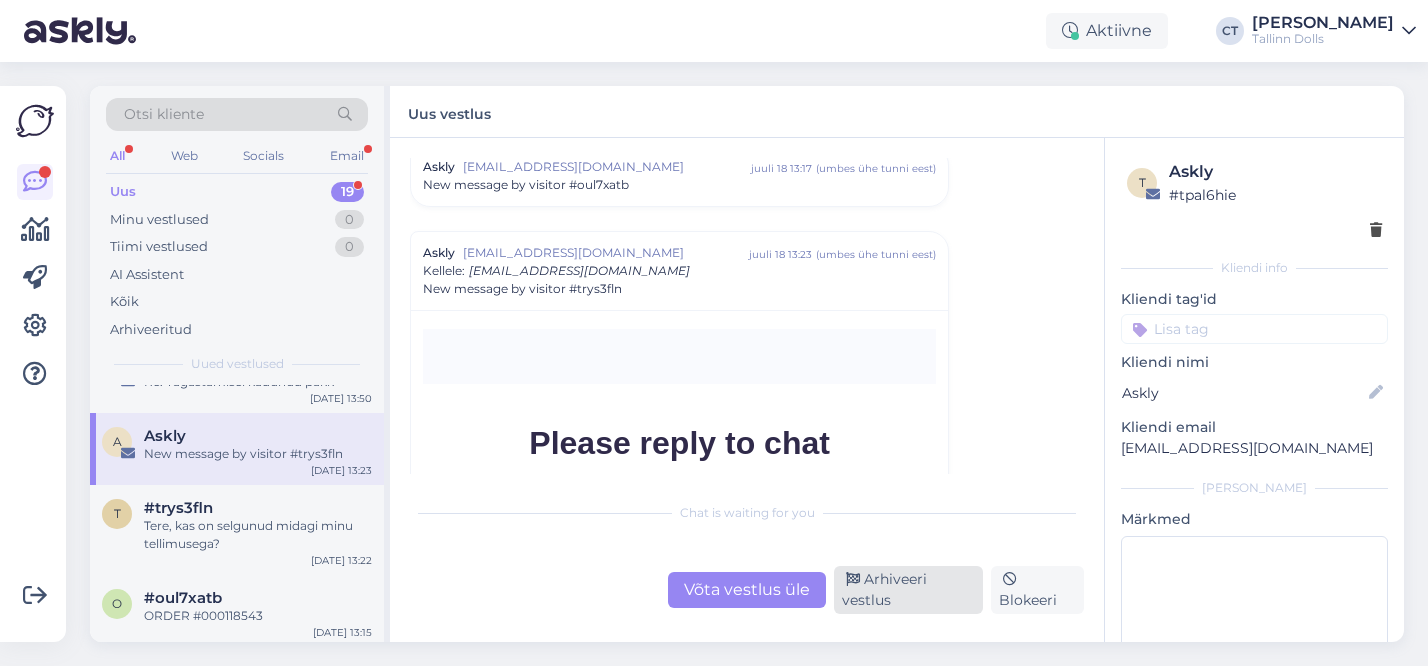 click on "Arhiveeri vestlus" at bounding box center (908, 590) 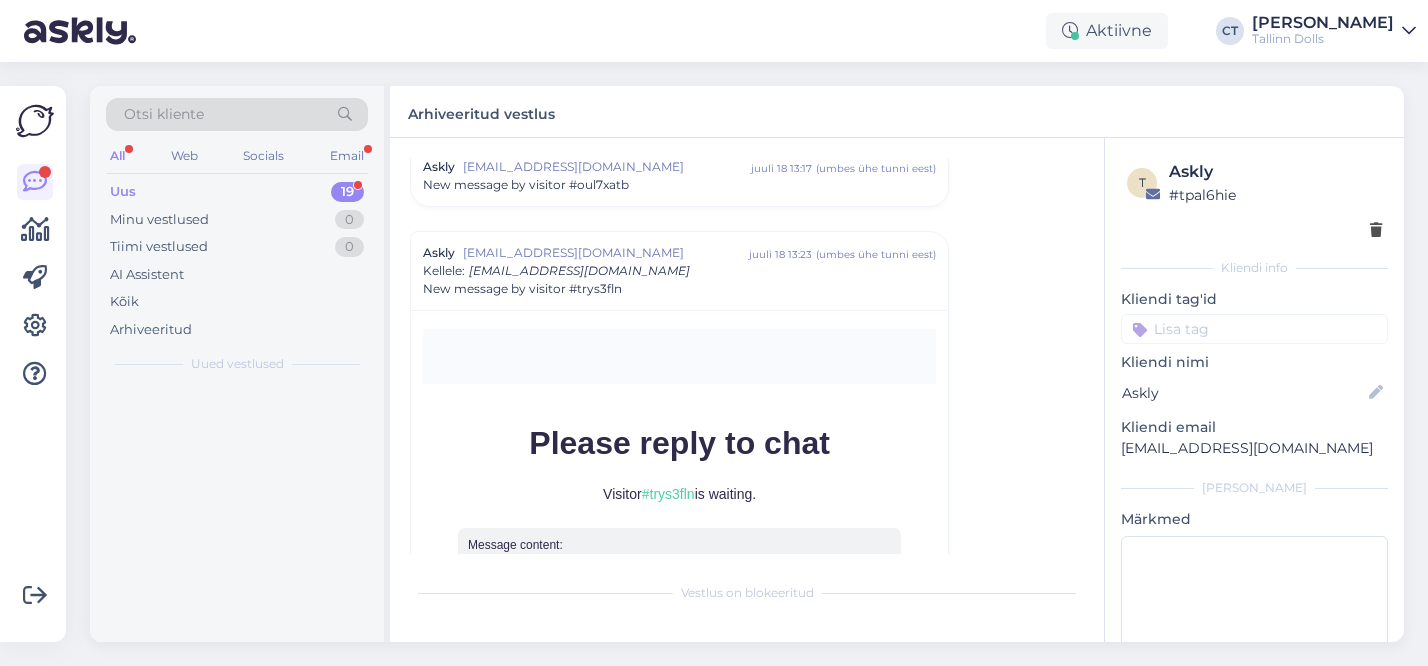 scroll, scrollTop: 8568, scrollLeft: 0, axis: vertical 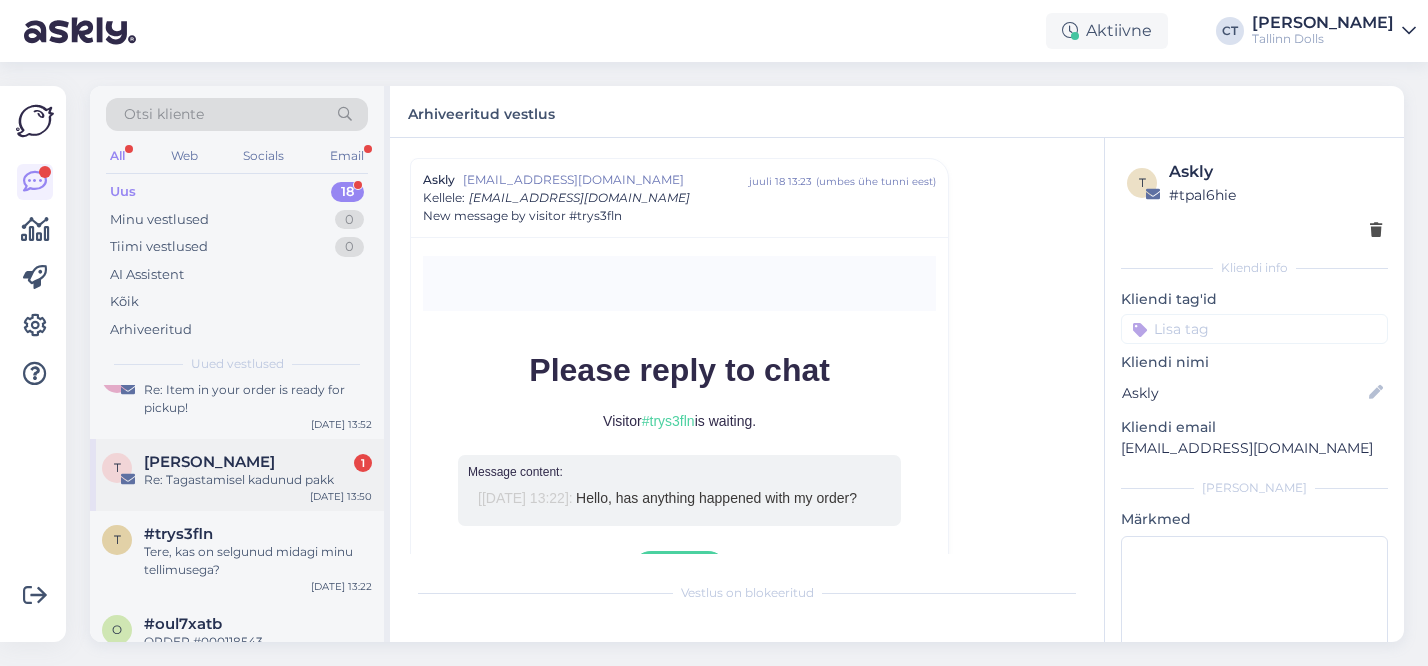 click on "Re: Tagastamisel kadunud pakk" at bounding box center [258, 480] 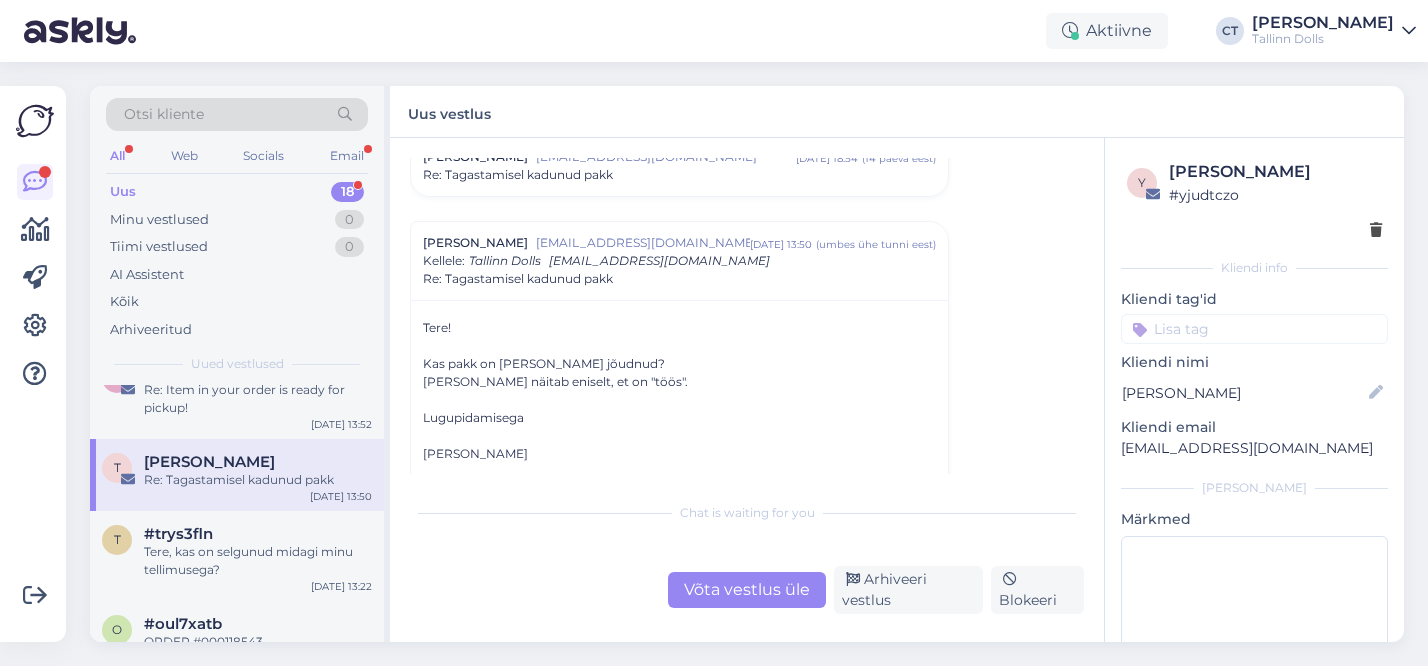 scroll, scrollTop: 613, scrollLeft: 0, axis: vertical 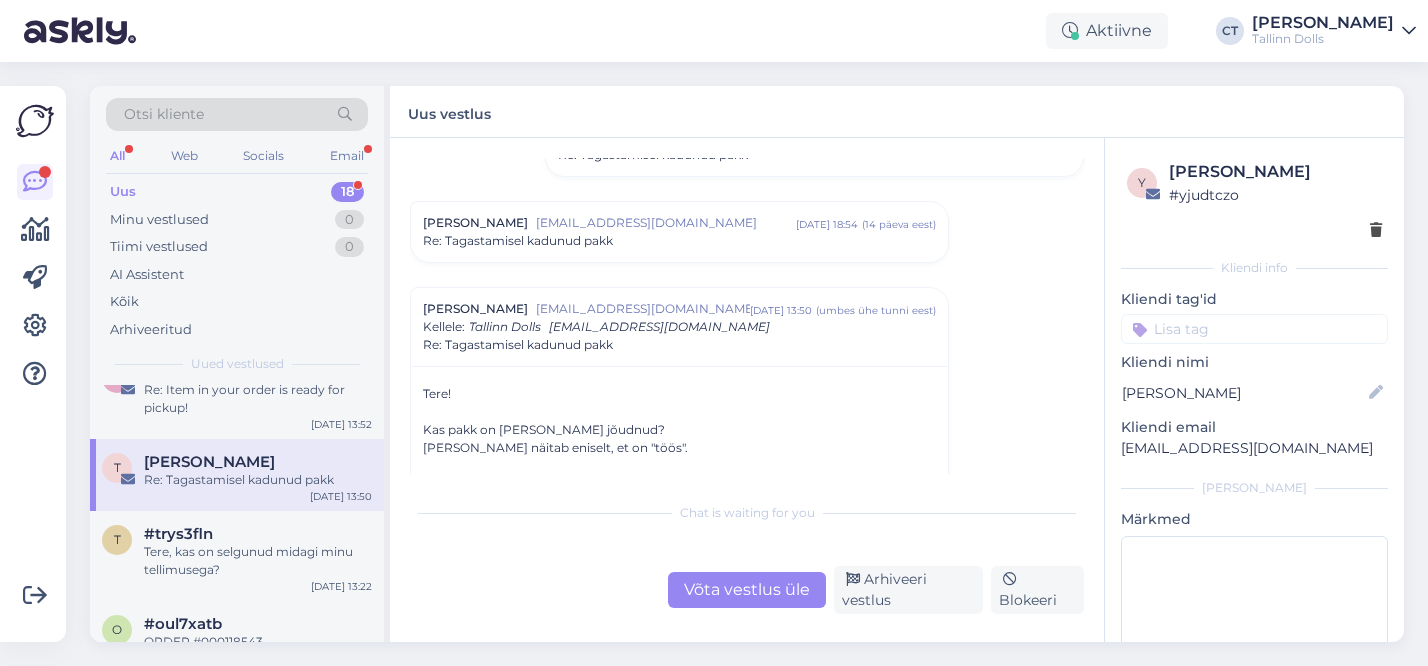 click on "Re: Tagastamisel kadunud pakk" at bounding box center (679, 241) 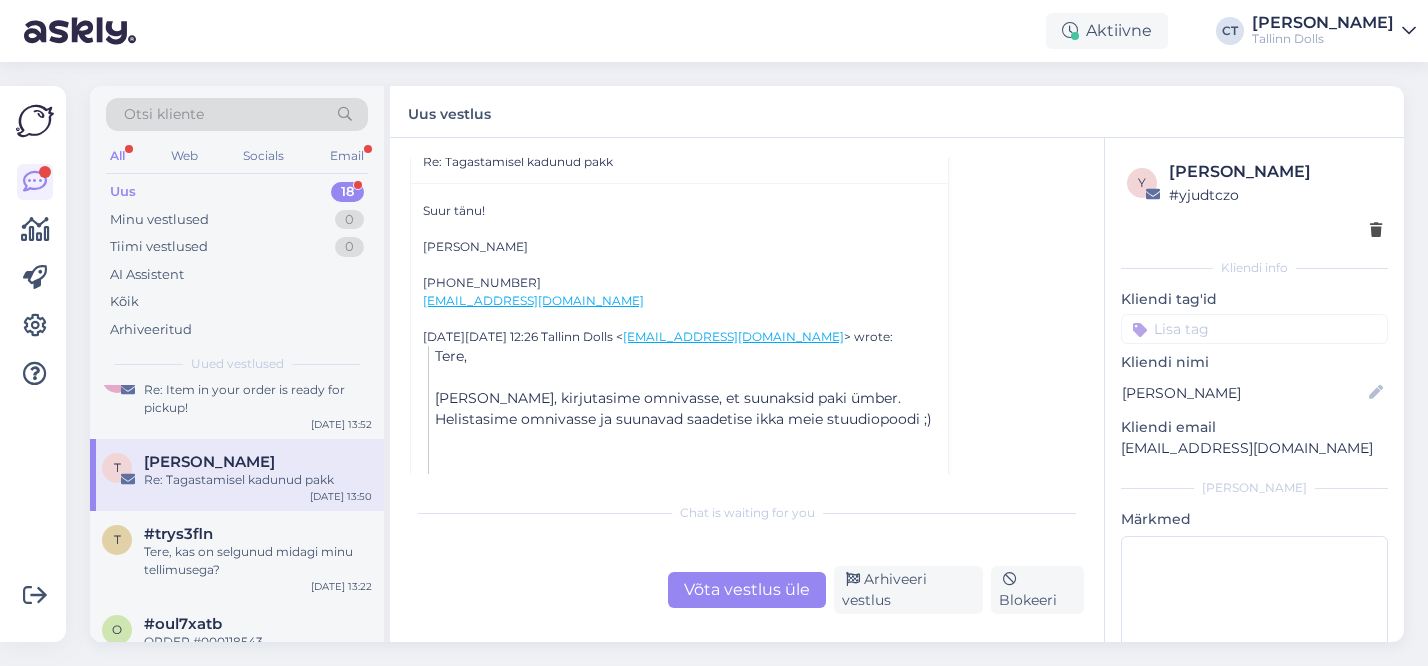 scroll, scrollTop: 700, scrollLeft: 0, axis: vertical 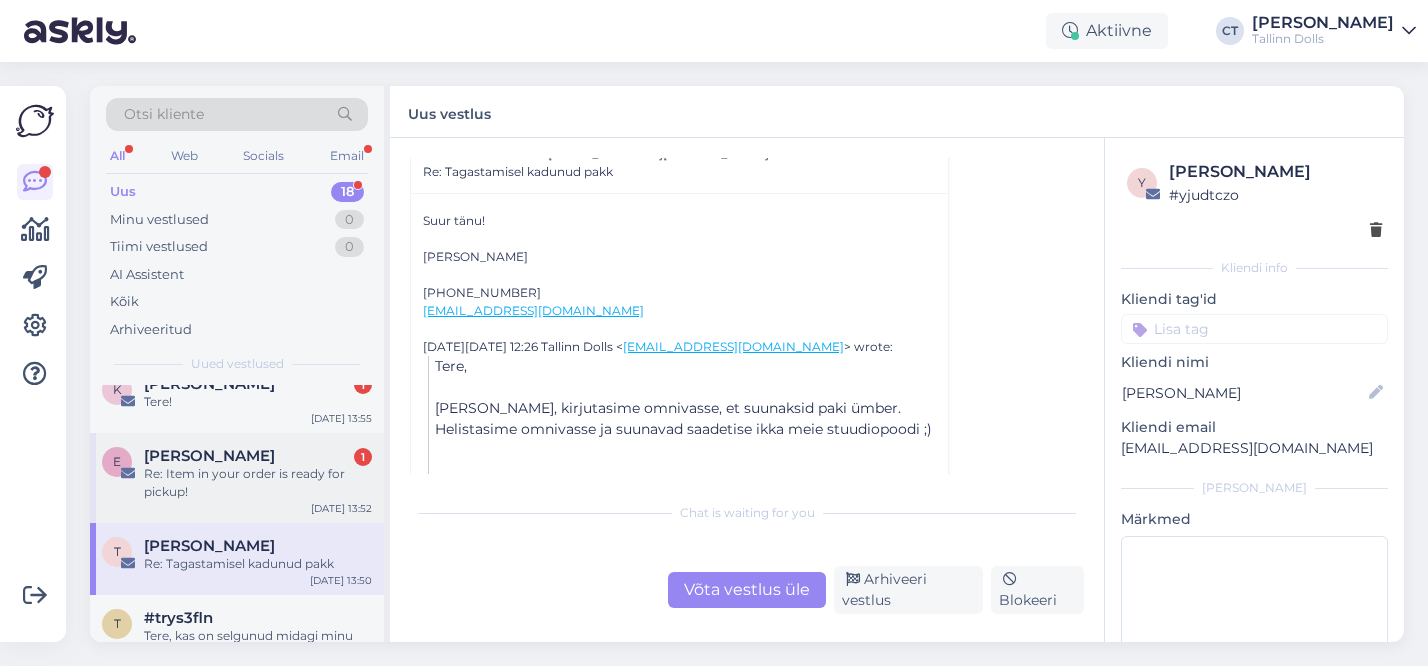 click on "E [PERSON_NAME] 1 Re: Item in your order is ready for pickup! [DATE] 13:52" at bounding box center [237, 478] 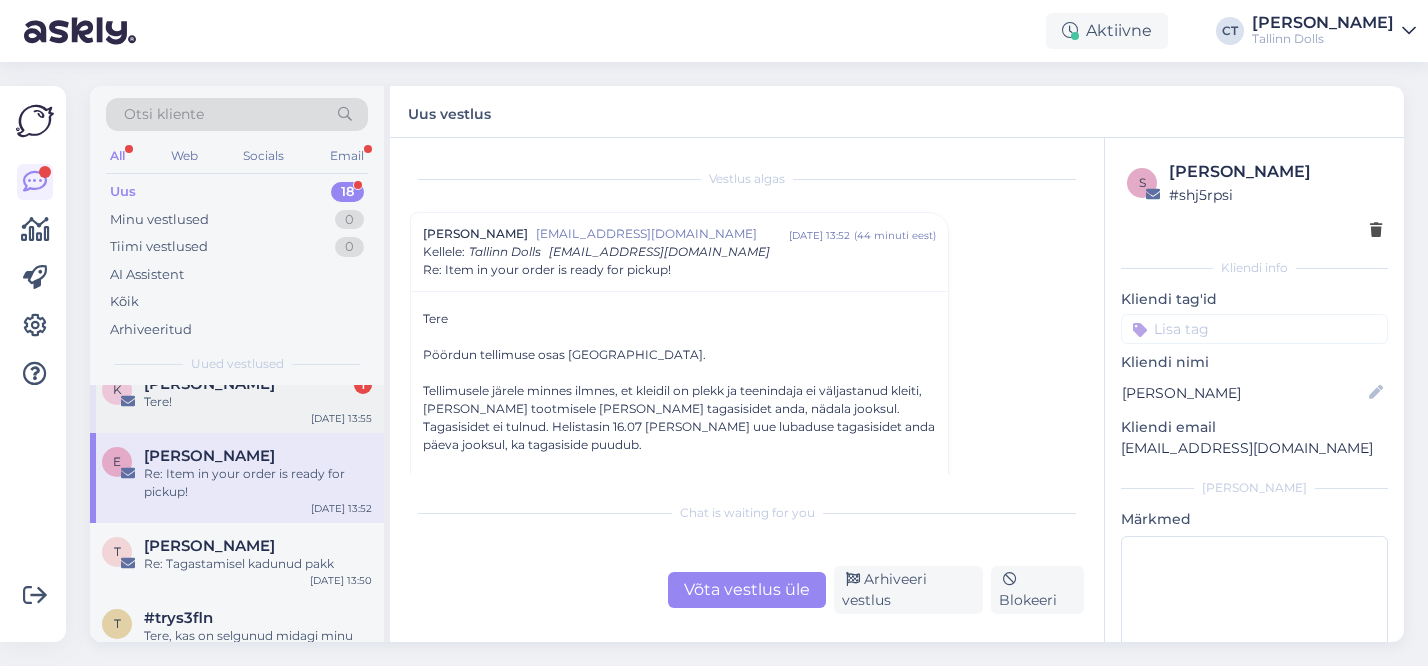 click on "Tere!" at bounding box center (258, 402) 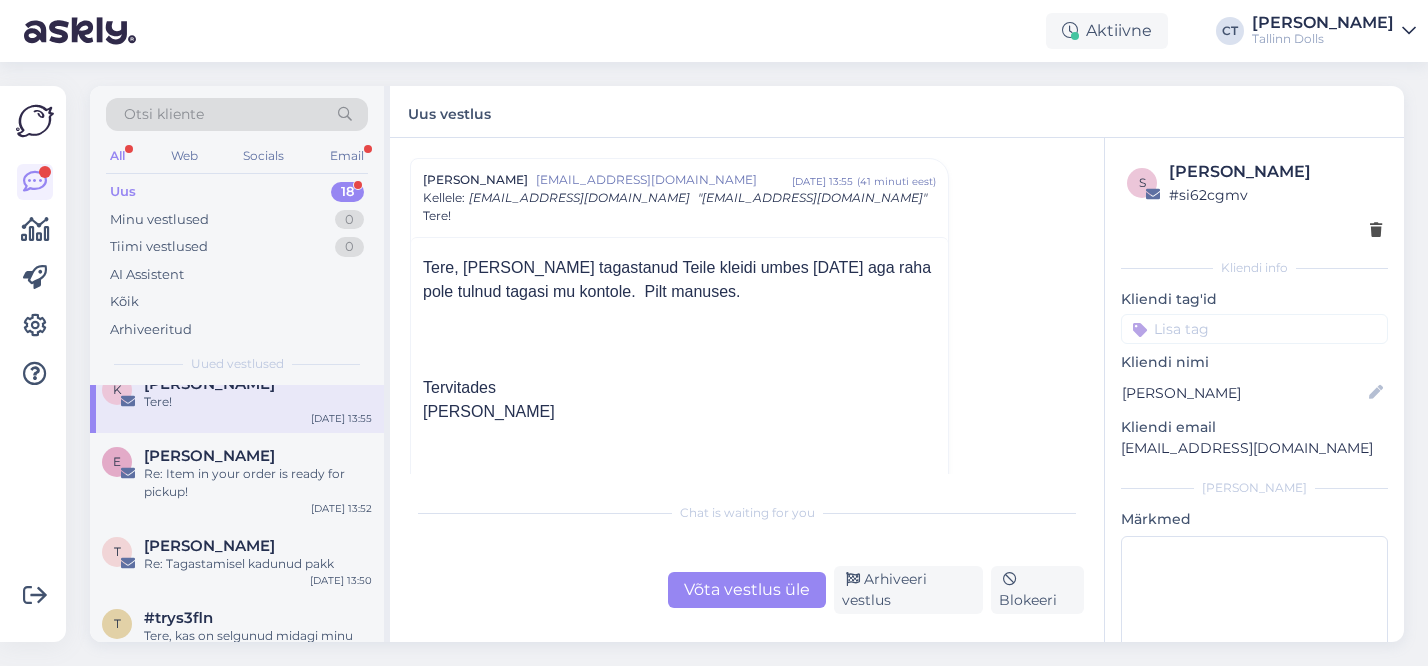 scroll, scrollTop: 126, scrollLeft: 0, axis: vertical 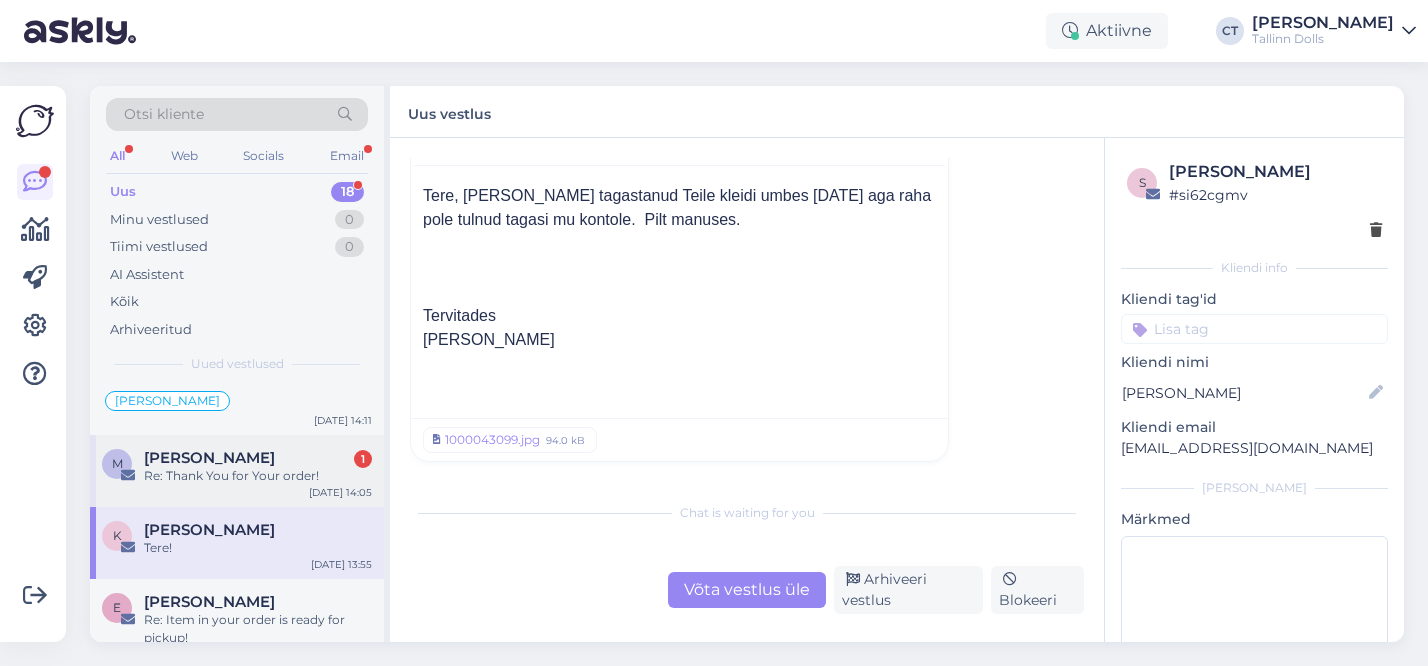 click on "Re: Thank You for Your order!" at bounding box center (258, 476) 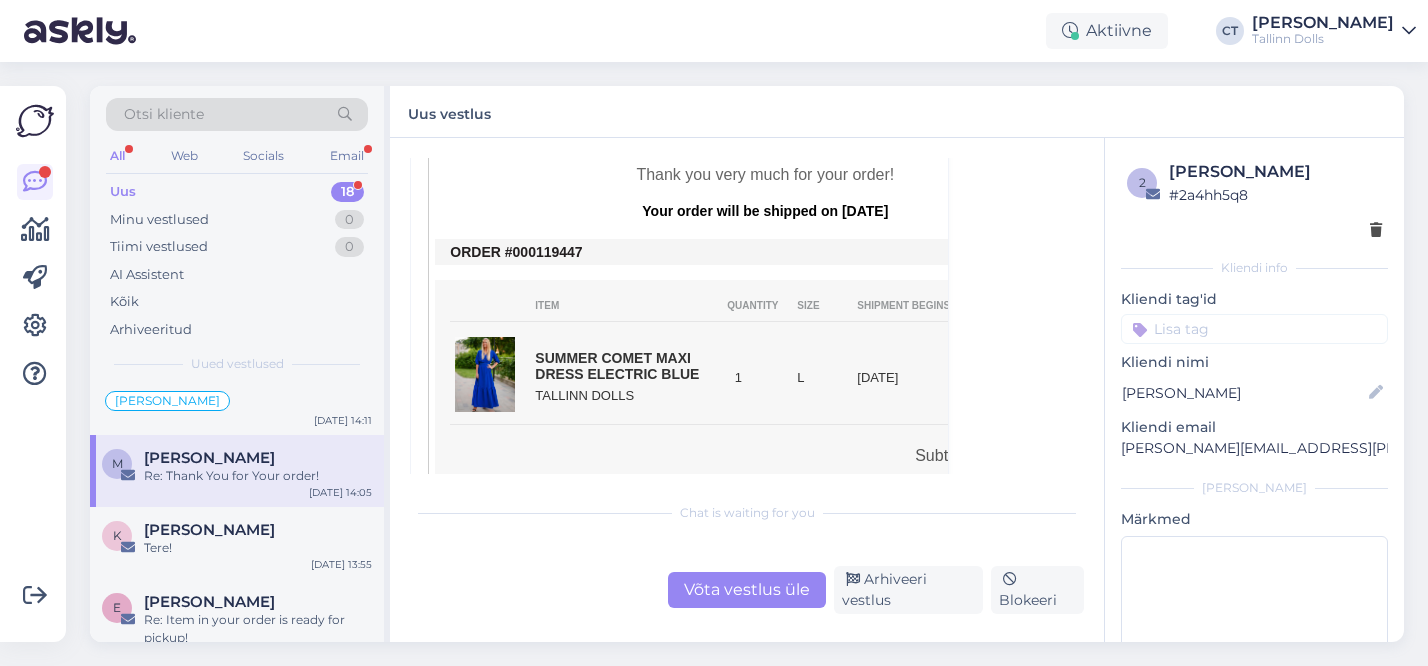scroll, scrollTop: 491, scrollLeft: 0, axis: vertical 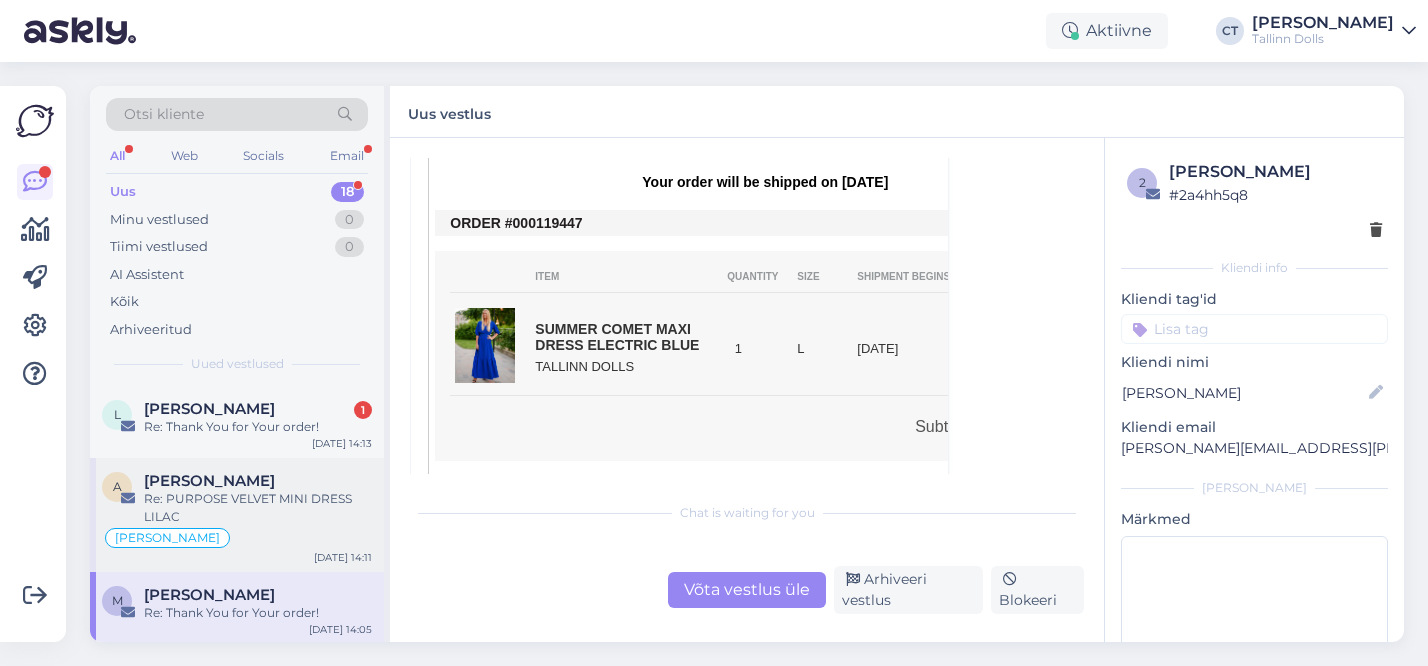 click on "Re: PURPOSE VELVET MINI DRESS LILAC" at bounding box center (258, 508) 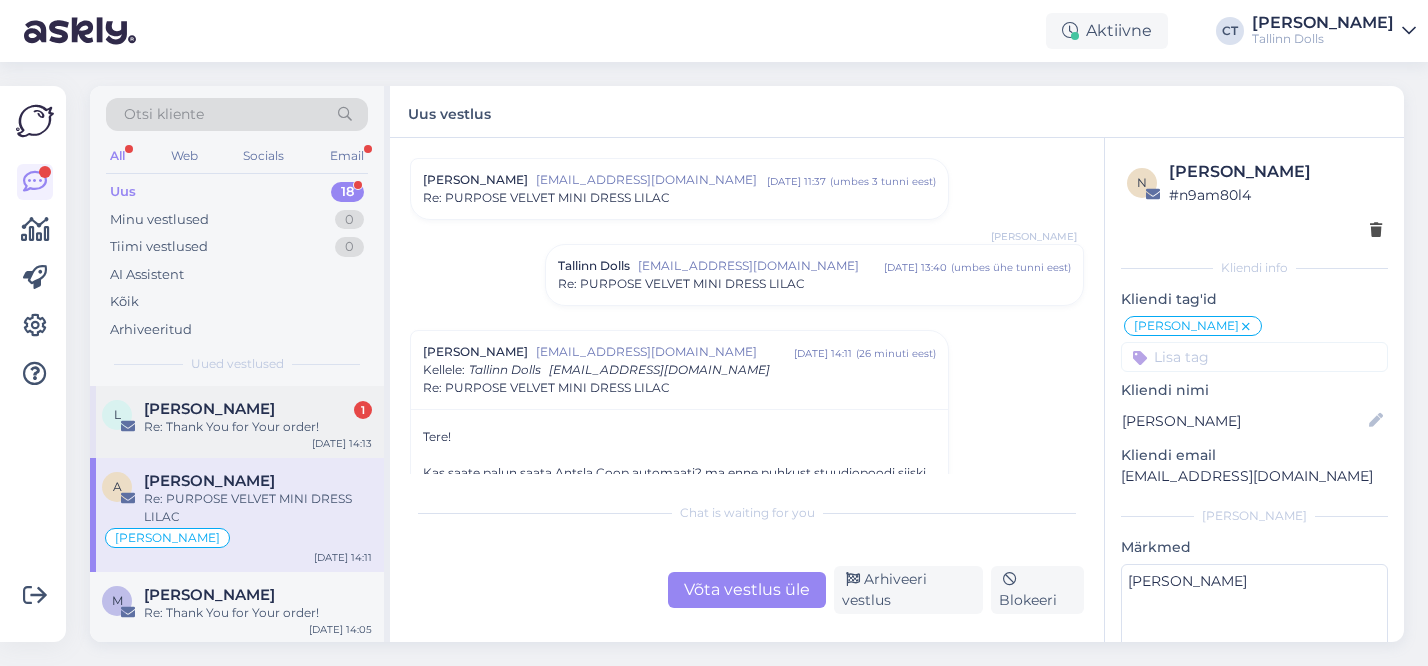 click on "Re: Thank You for Your order!" at bounding box center (258, 427) 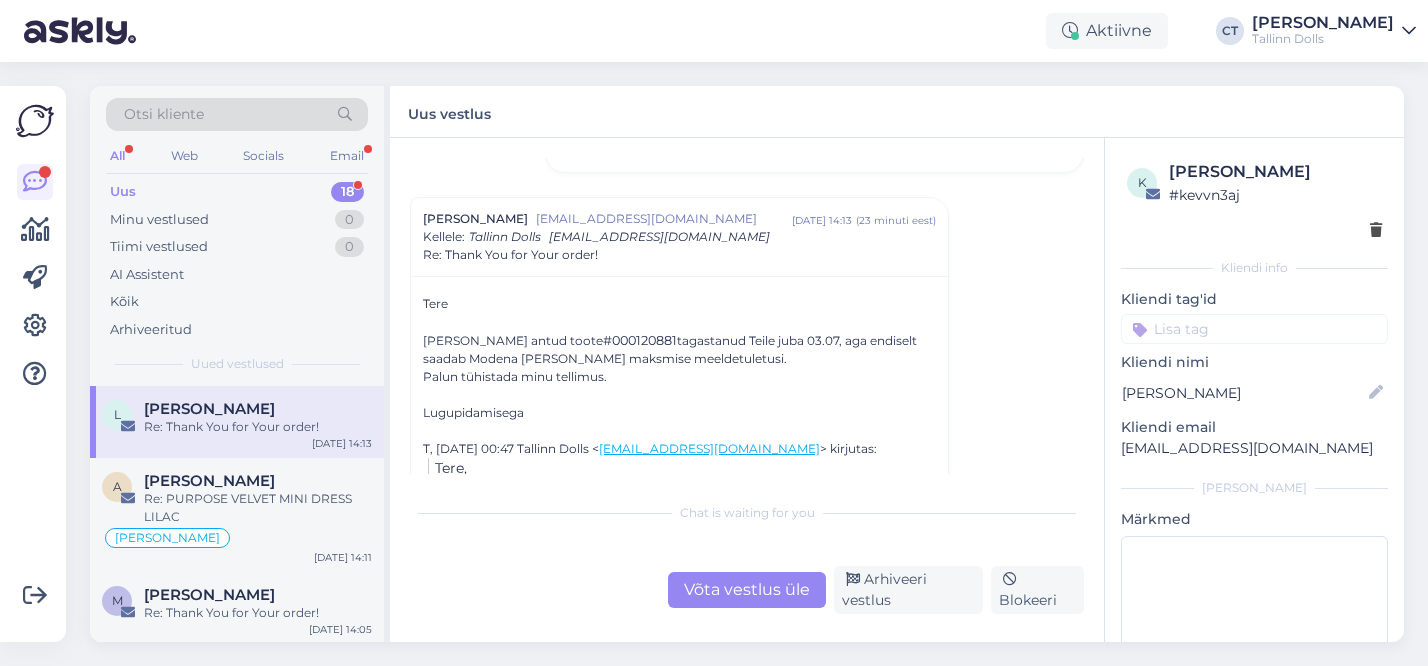 scroll, scrollTop: 634, scrollLeft: 0, axis: vertical 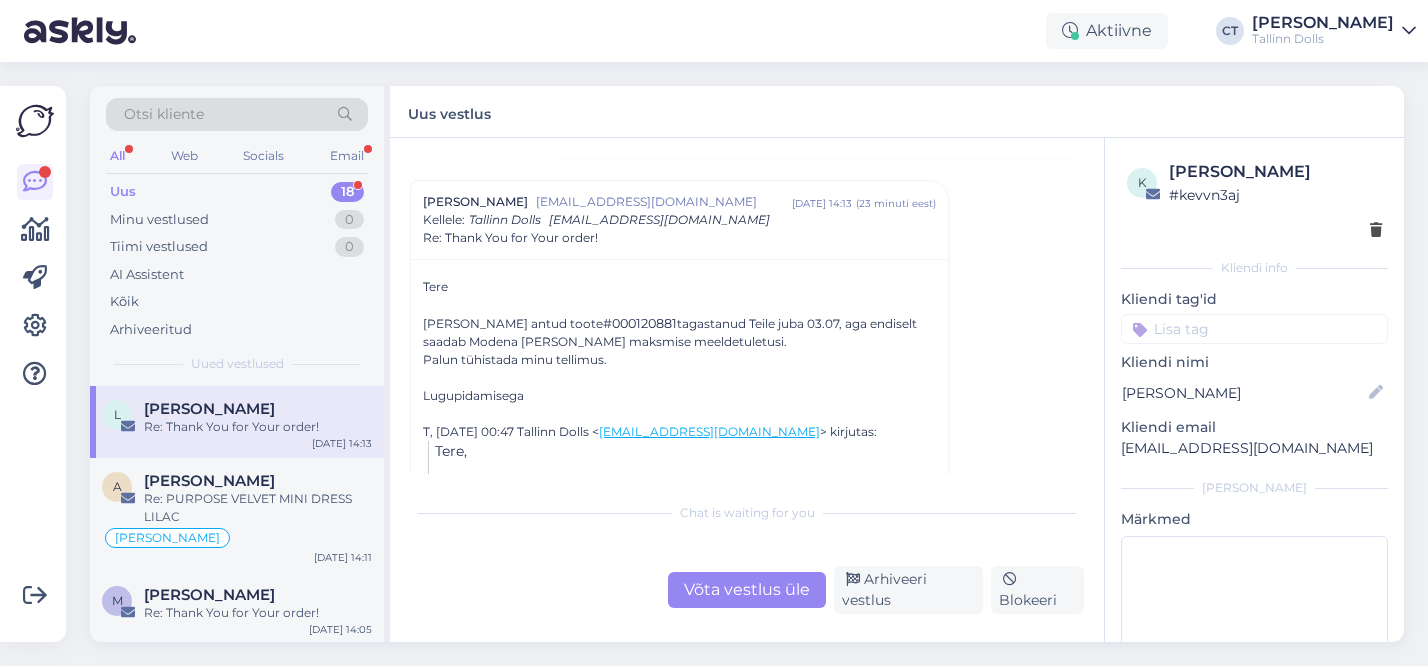 click on "#000120881" at bounding box center (640, 323) 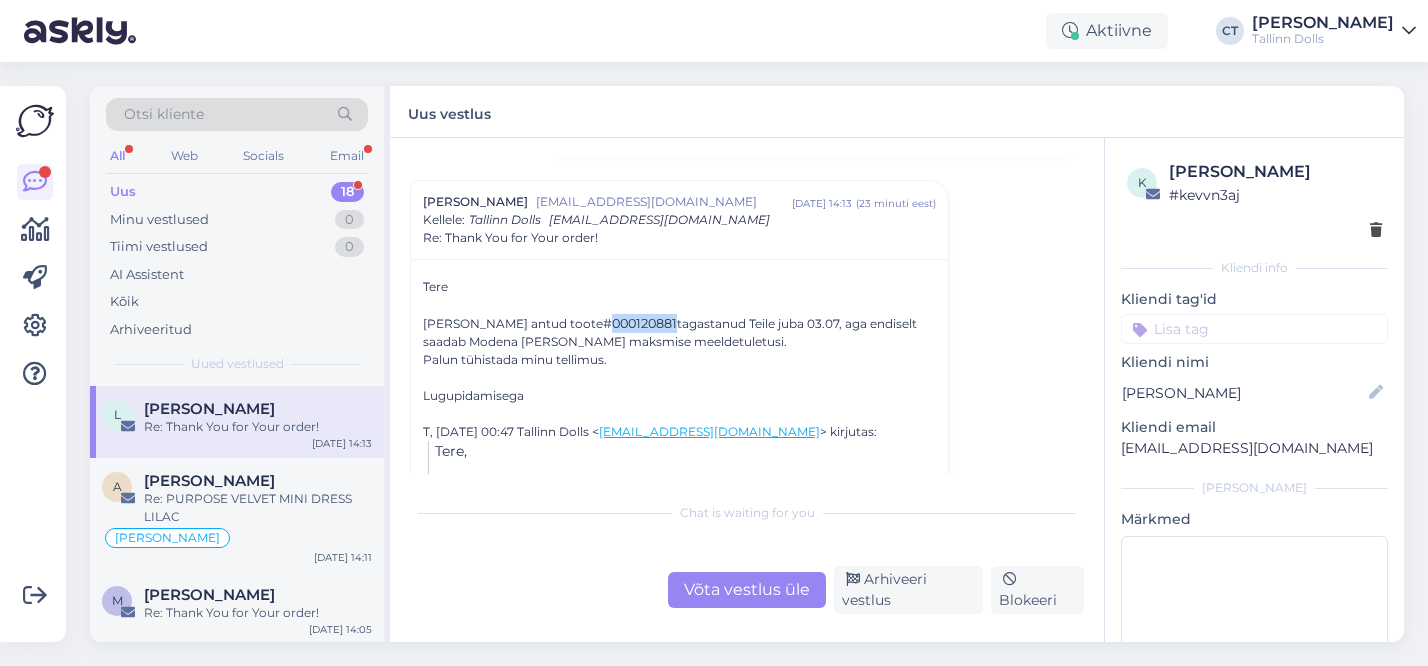 click on "#000120881" at bounding box center (640, 323) 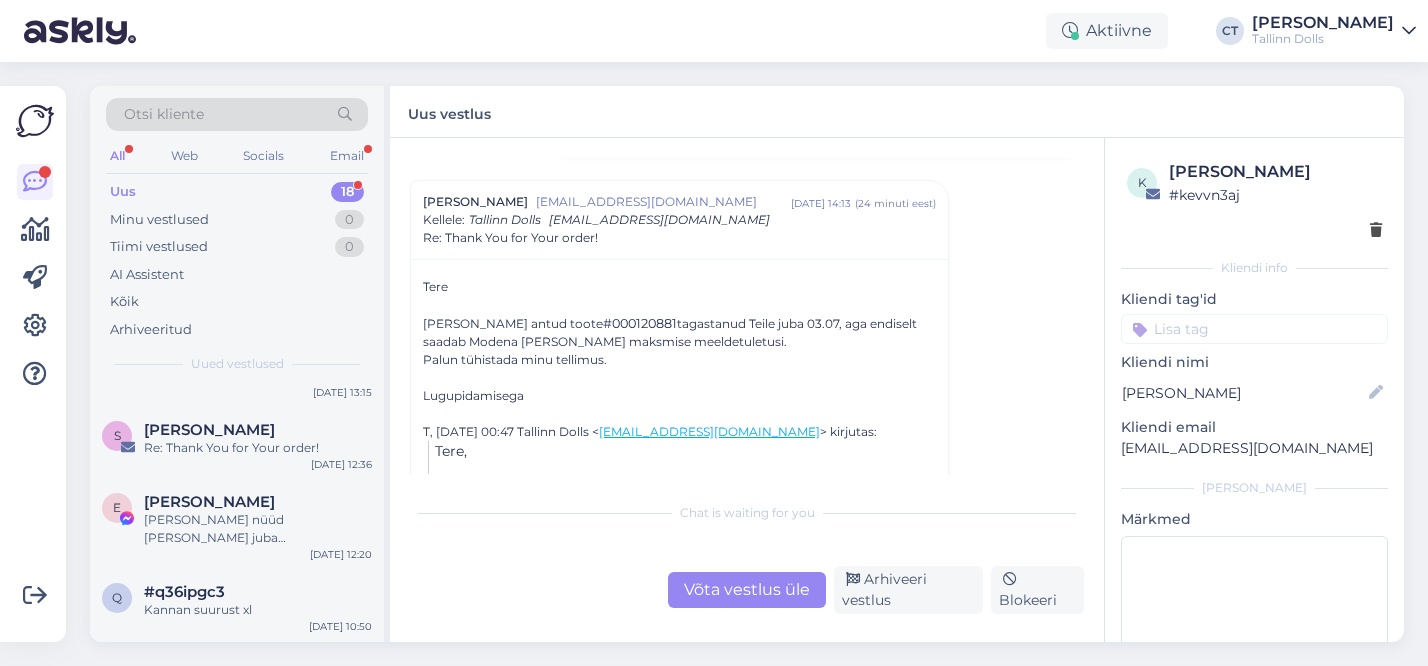 scroll, scrollTop: 1171, scrollLeft: 0, axis: vertical 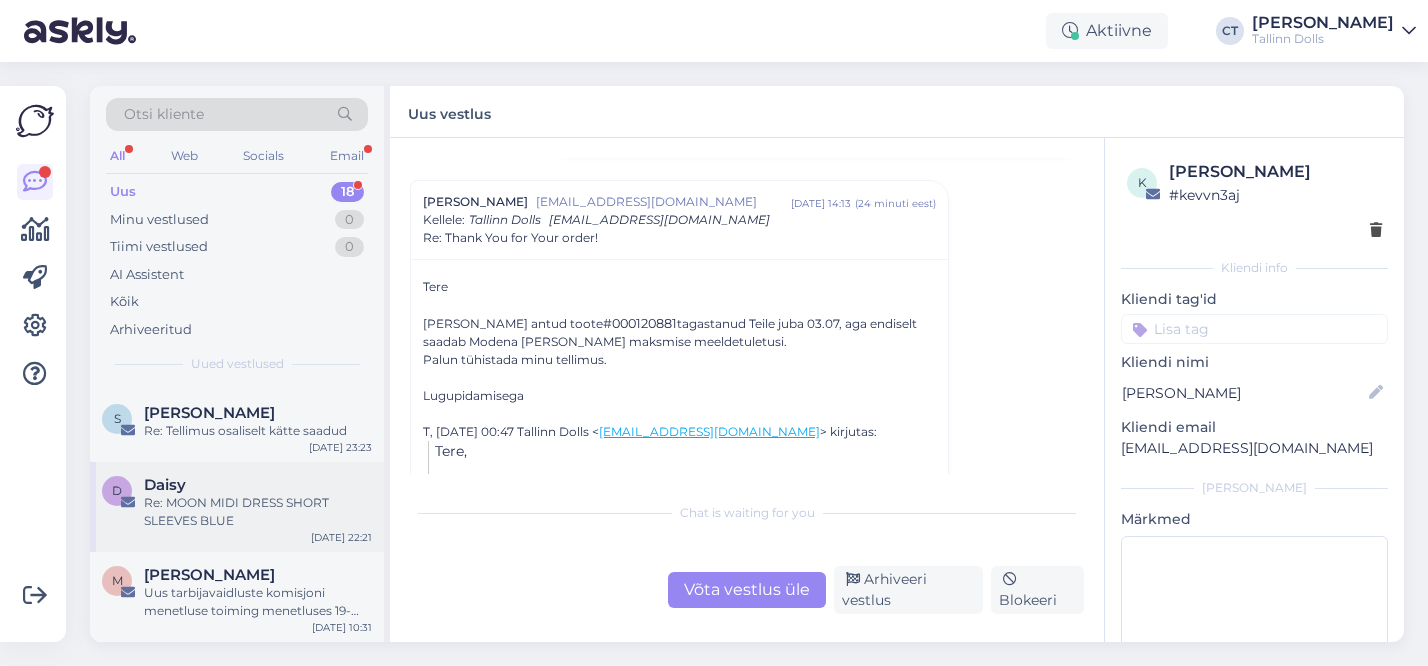 click on "Re: MOON MIDI DRESS SHORT SLEEVES BLUE" at bounding box center [258, 512] 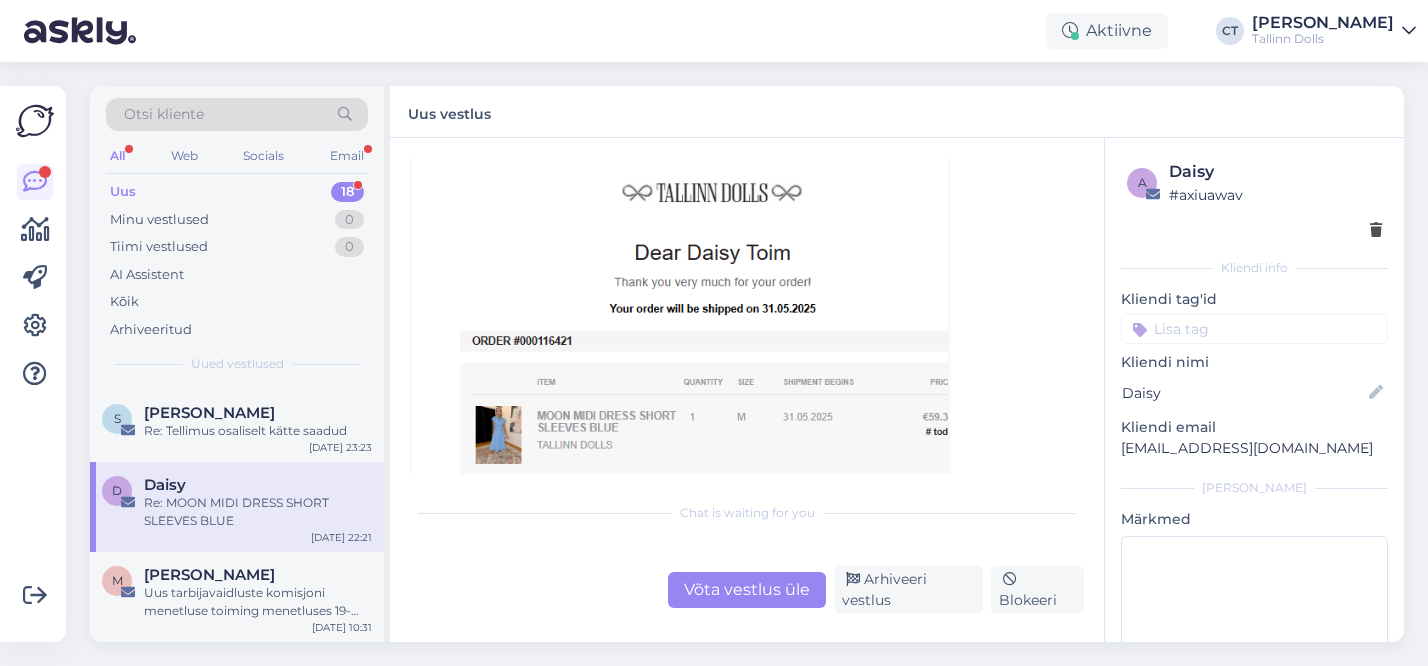 scroll, scrollTop: 898, scrollLeft: 0, axis: vertical 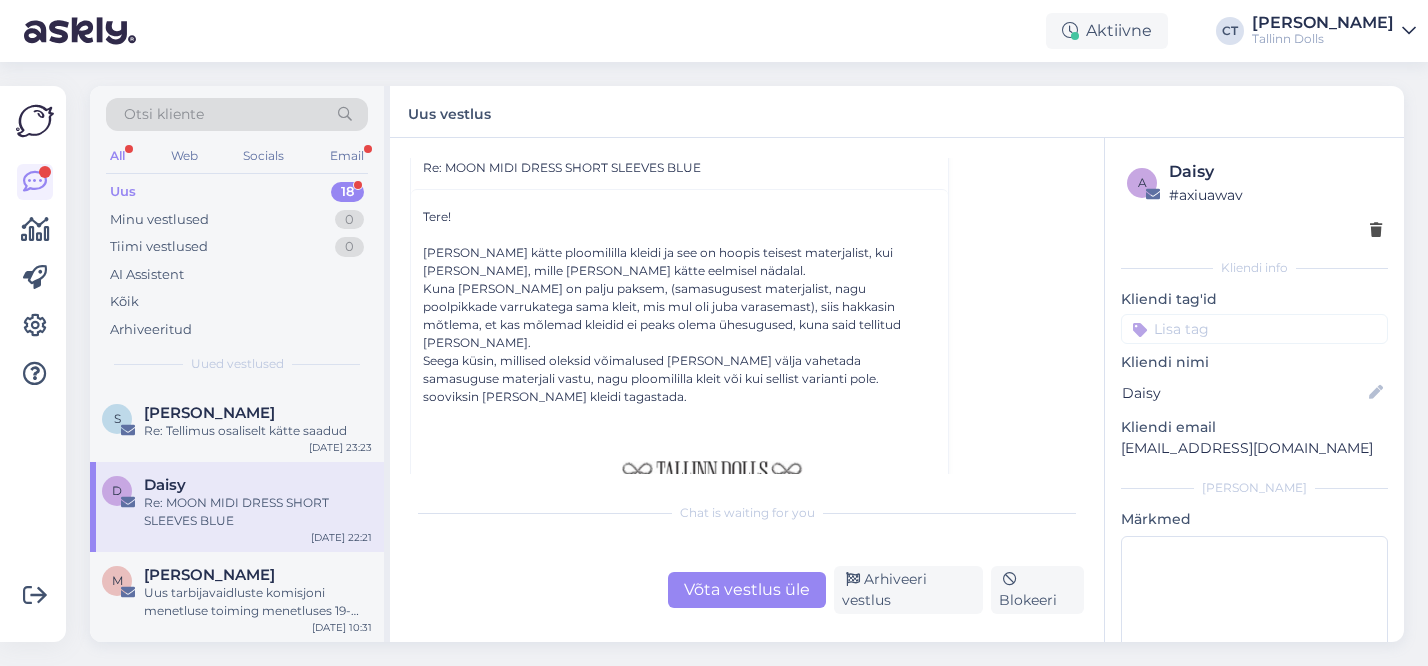 click on "Võta vestlus üle" at bounding box center [747, 590] 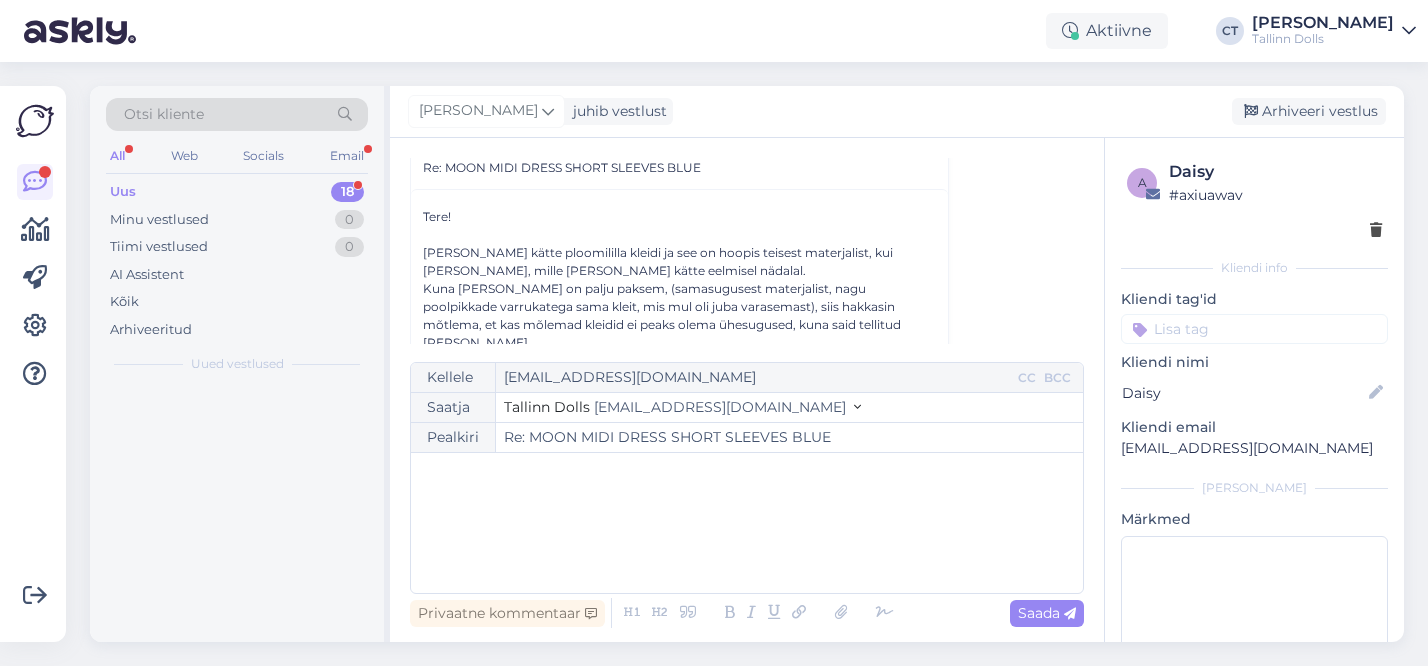 scroll, scrollTop: 484, scrollLeft: 0, axis: vertical 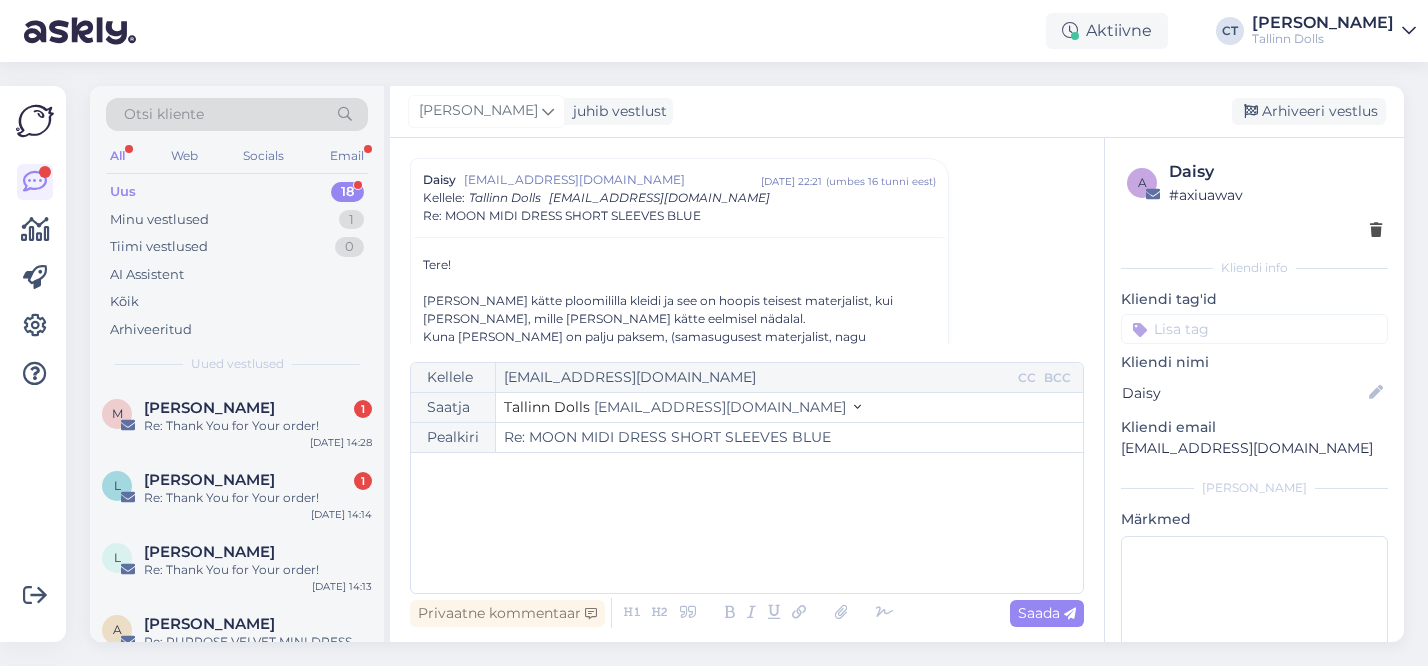 click on "﻿" at bounding box center [747, 523] 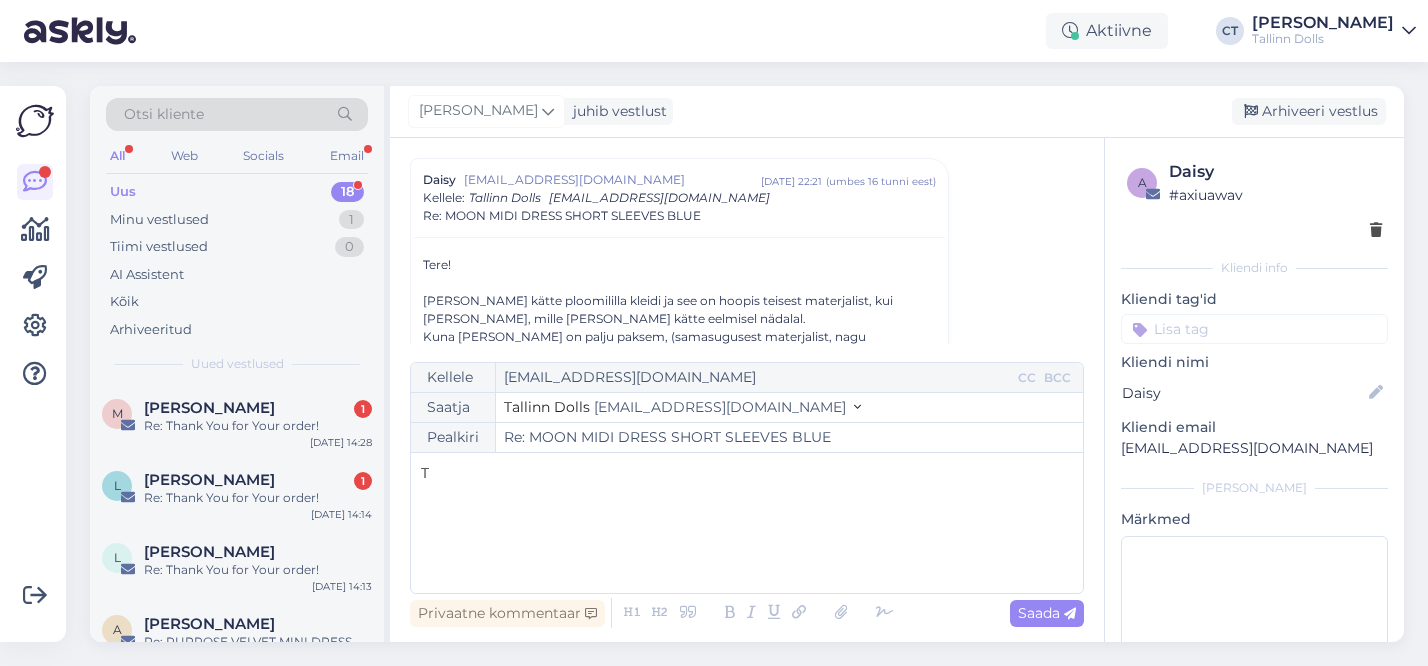 type 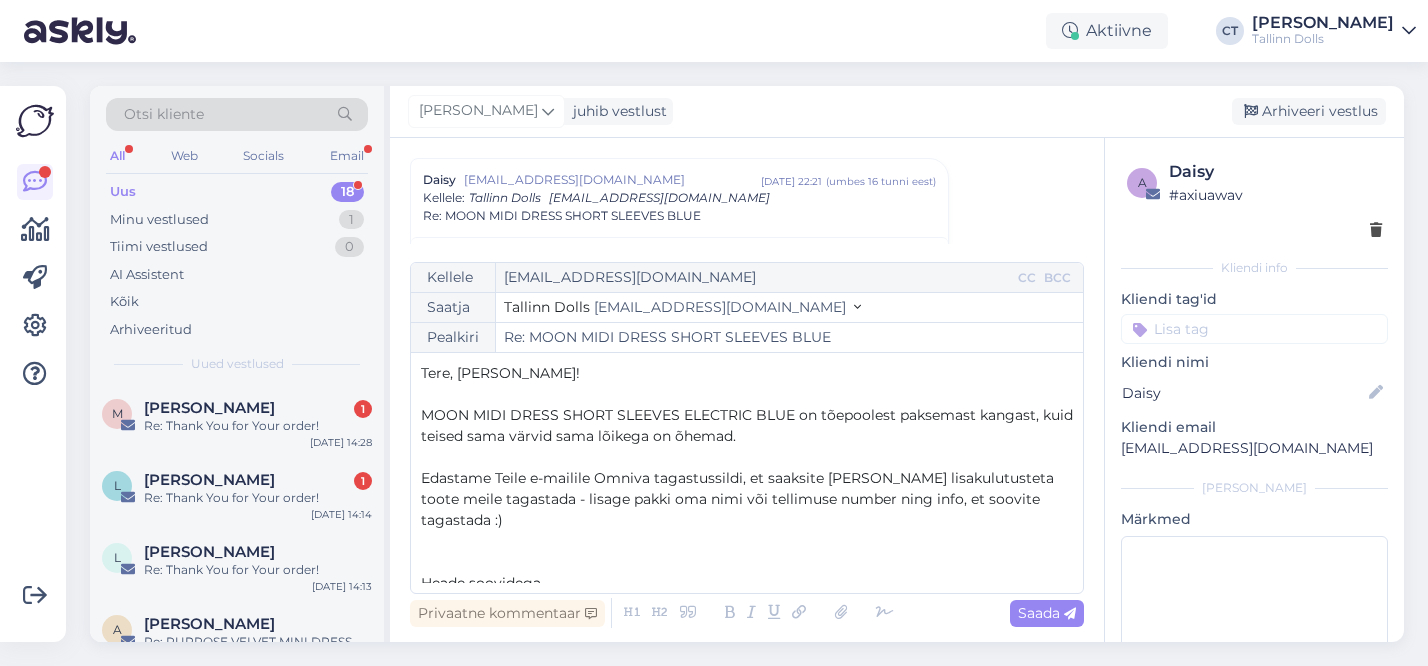 scroll, scrollTop: 11, scrollLeft: 0, axis: vertical 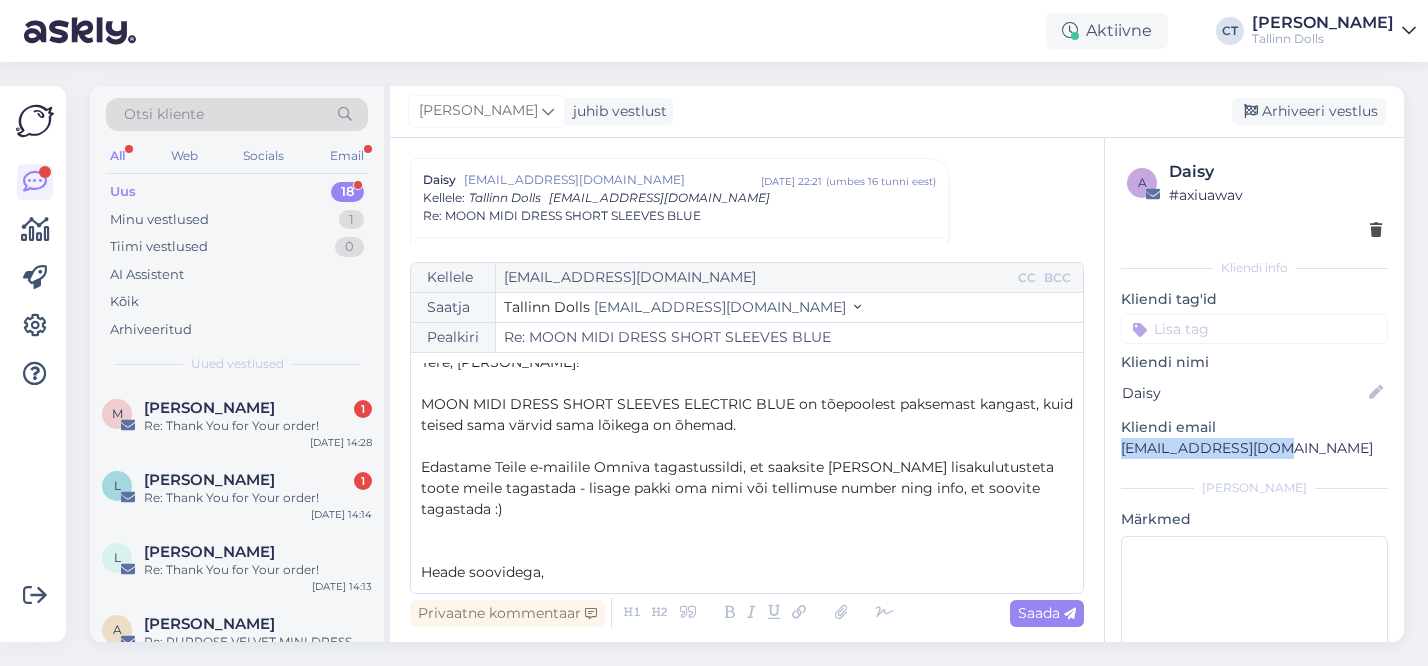 copy on "[EMAIL_ADDRESS][DOMAIN_NAME]" 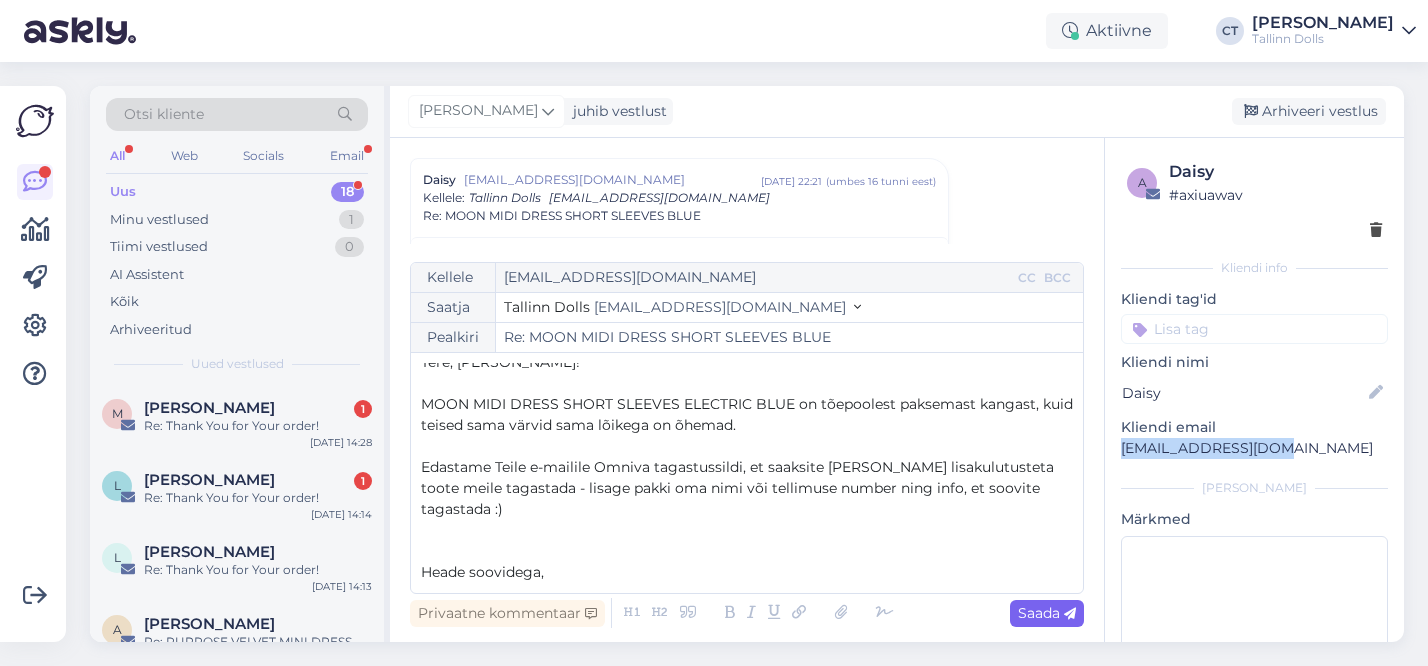 click on "Saada" at bounding box center (1047, 613) 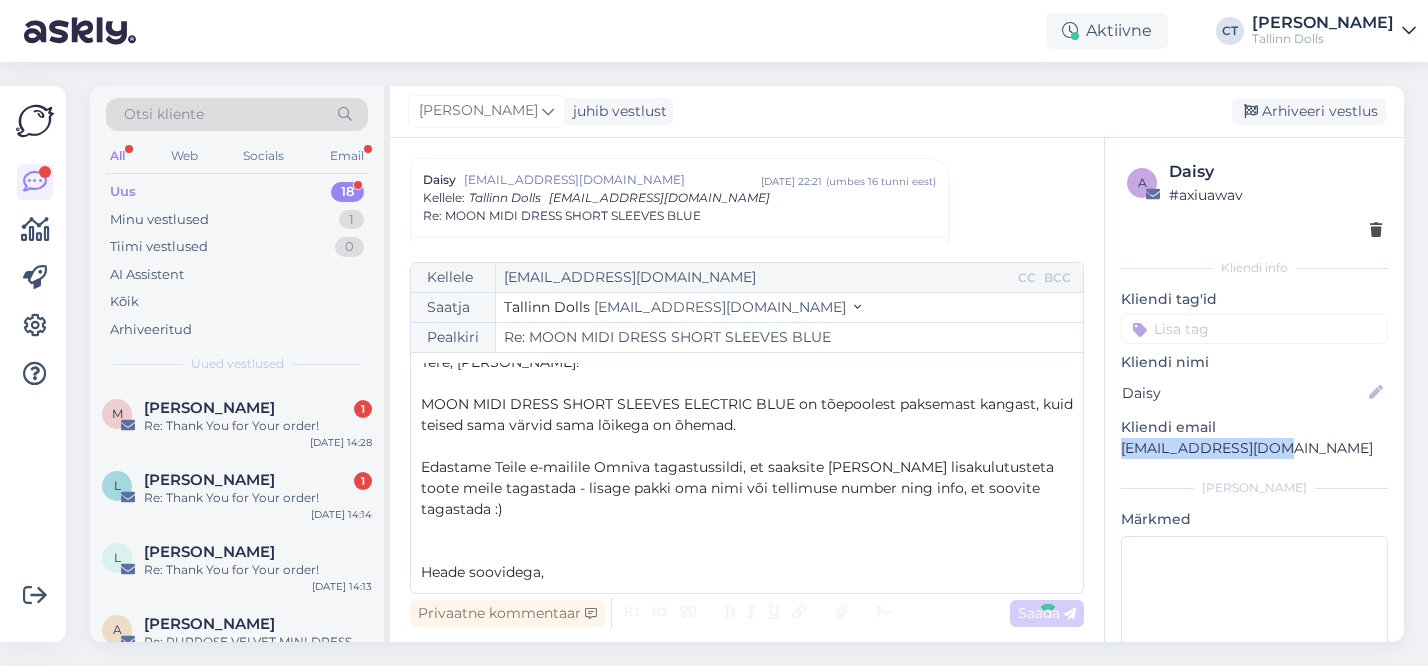 type on "Re: Re: MOON MIDI DRESS SHORT SLEEVES BLUE" 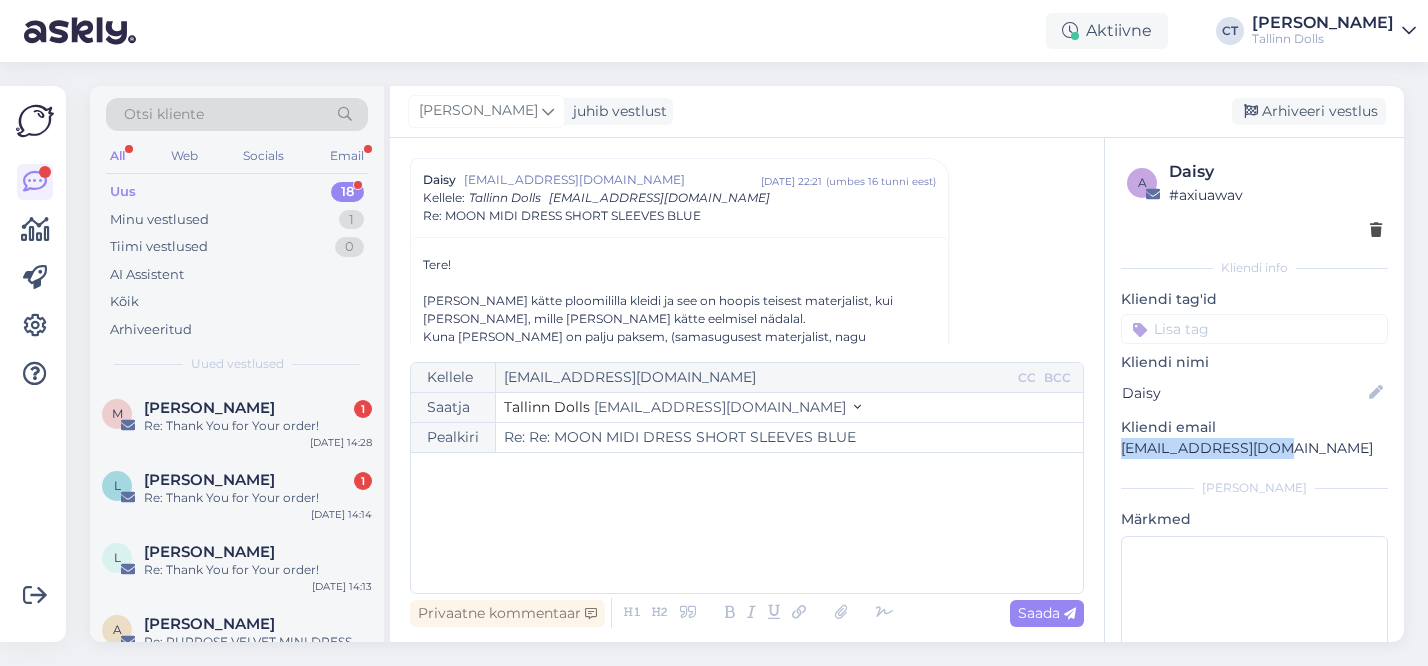 scroll, scrollTop: 2577, scrollLeft: 0, axis: vertical 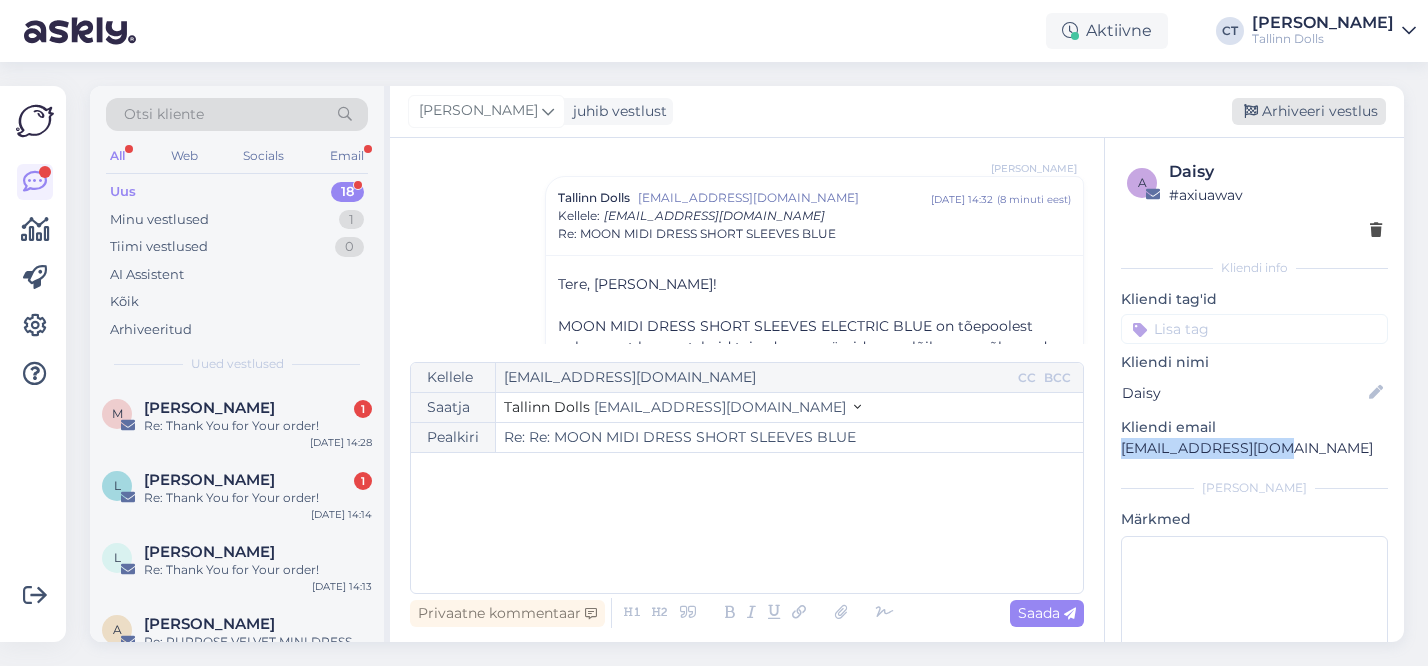 click on "Arhiveeri vestlus" at bounding box center (1309, 111) 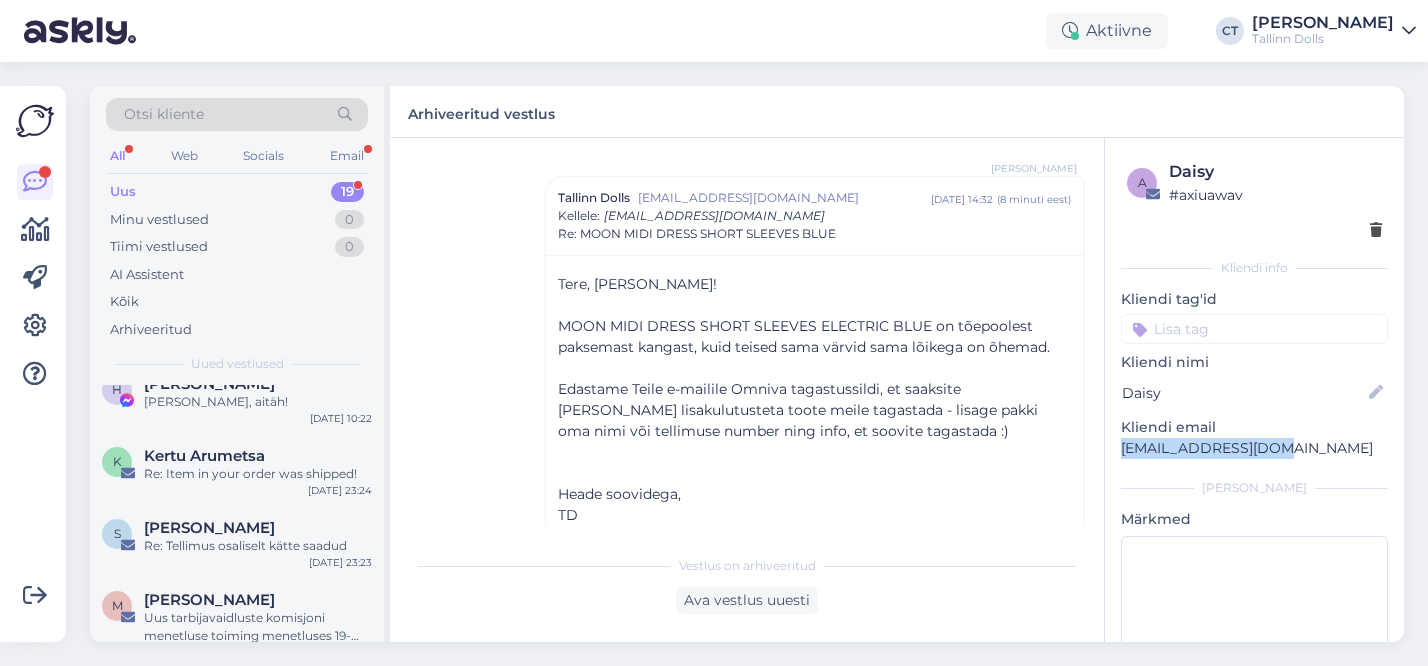 scroll, scrollTop: 1225, scrollLeft: 0, axis: vertical 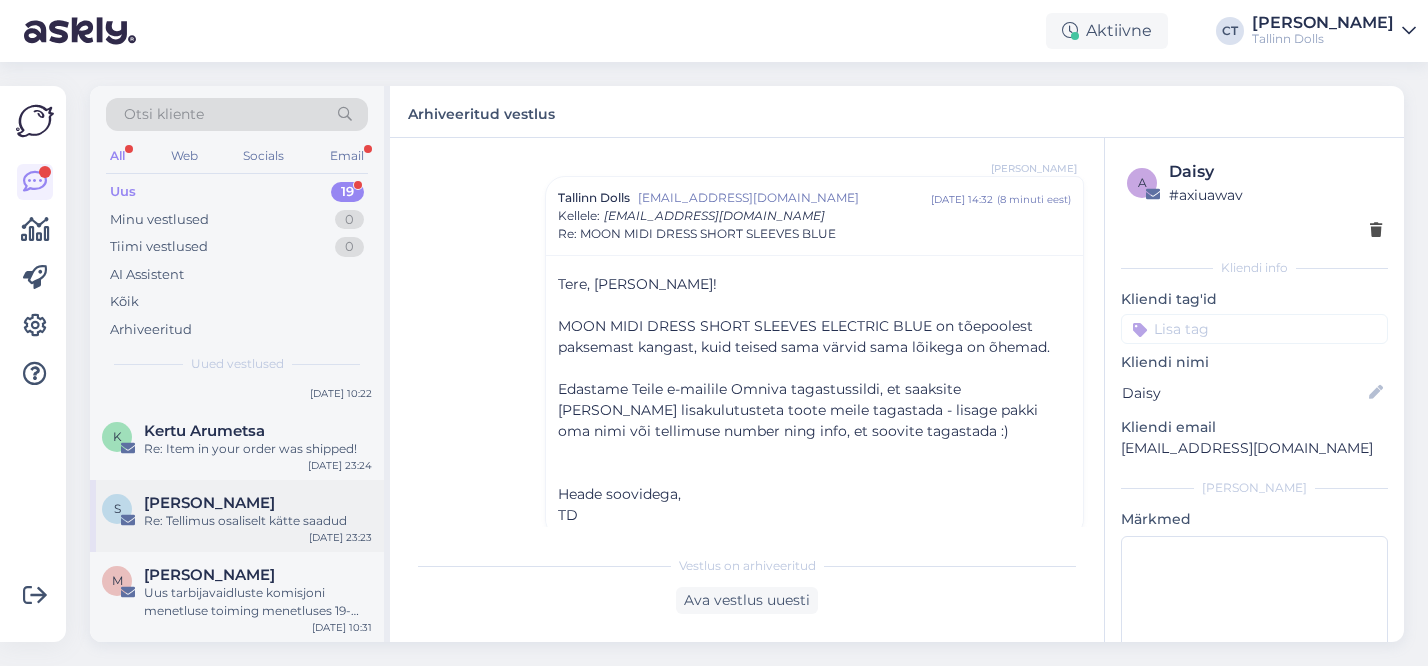 click on "[PERSON_NAME]" at bounding box center (258, 503) 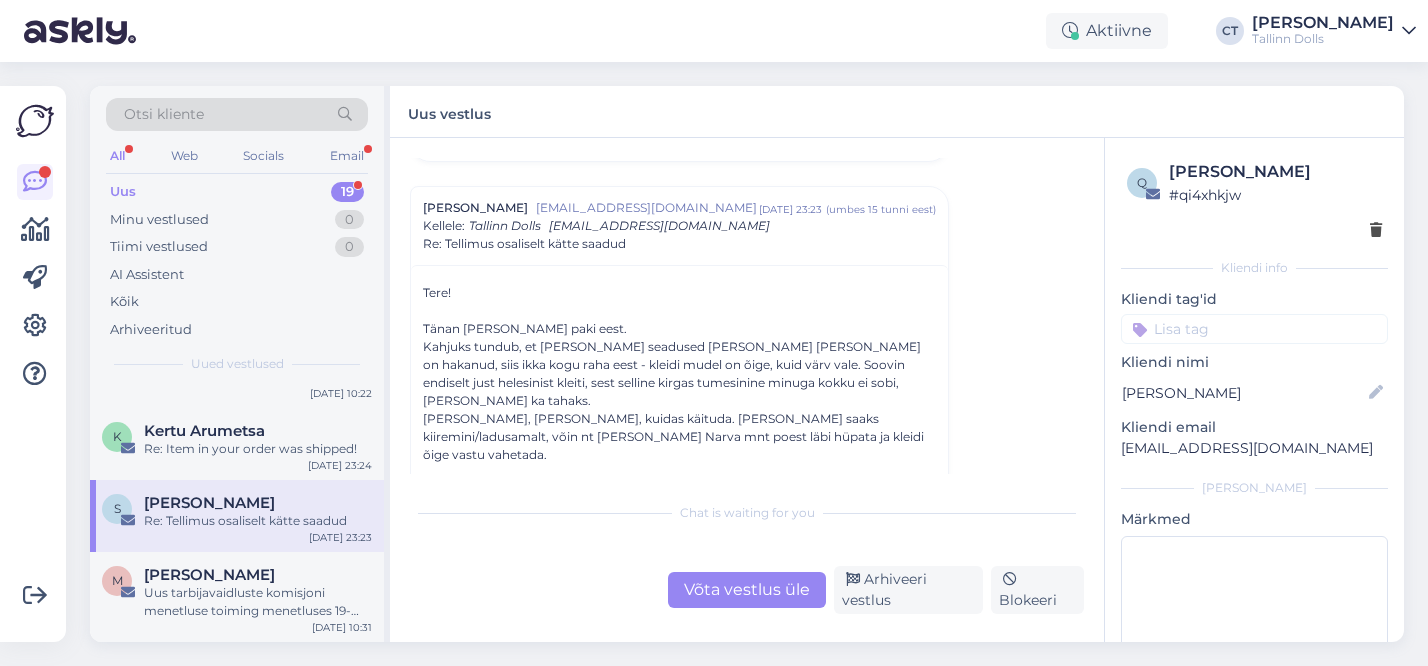 scroll, scrollTop: 692, scrollLeft: 0, axis: vertical 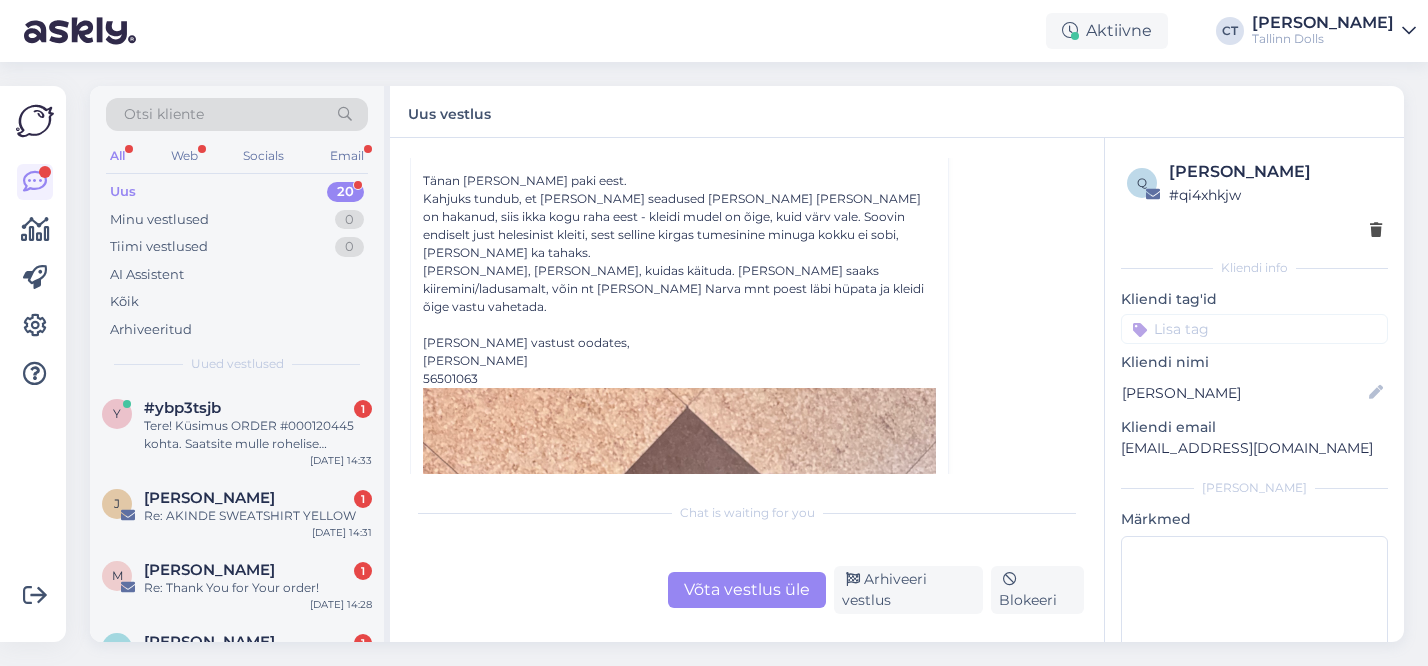 click on "[PERSON_NAME]" at bounding box center (679, 361) 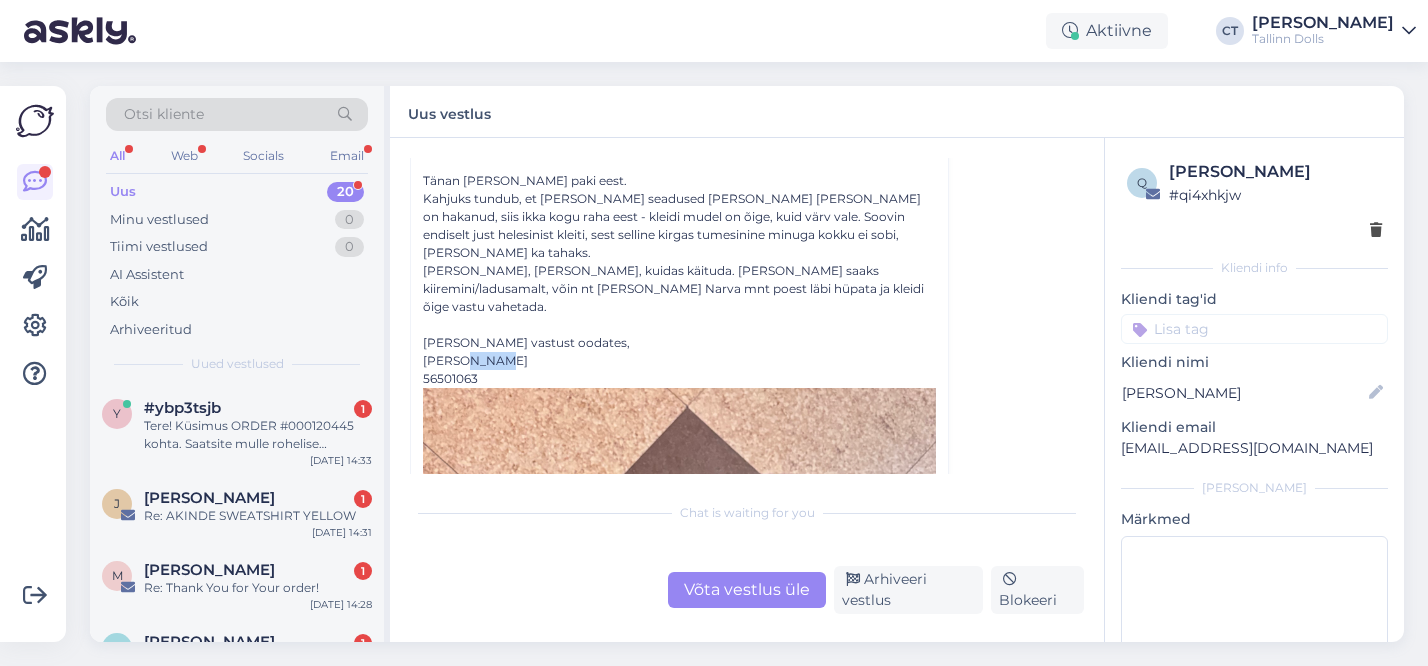 click on "[PERSON_NAME]" at bounding box center [679, 361] 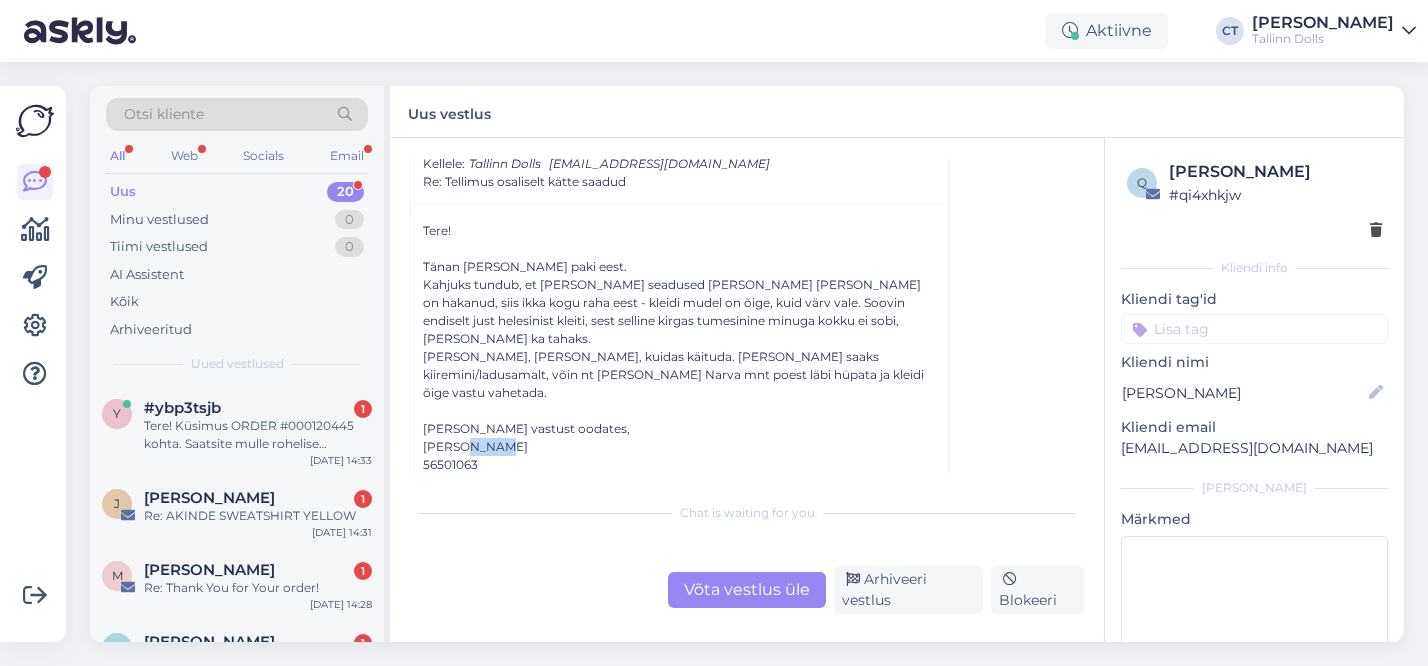 scroll, scrollTop: 735, scrollLeft: 0, axis: vertical 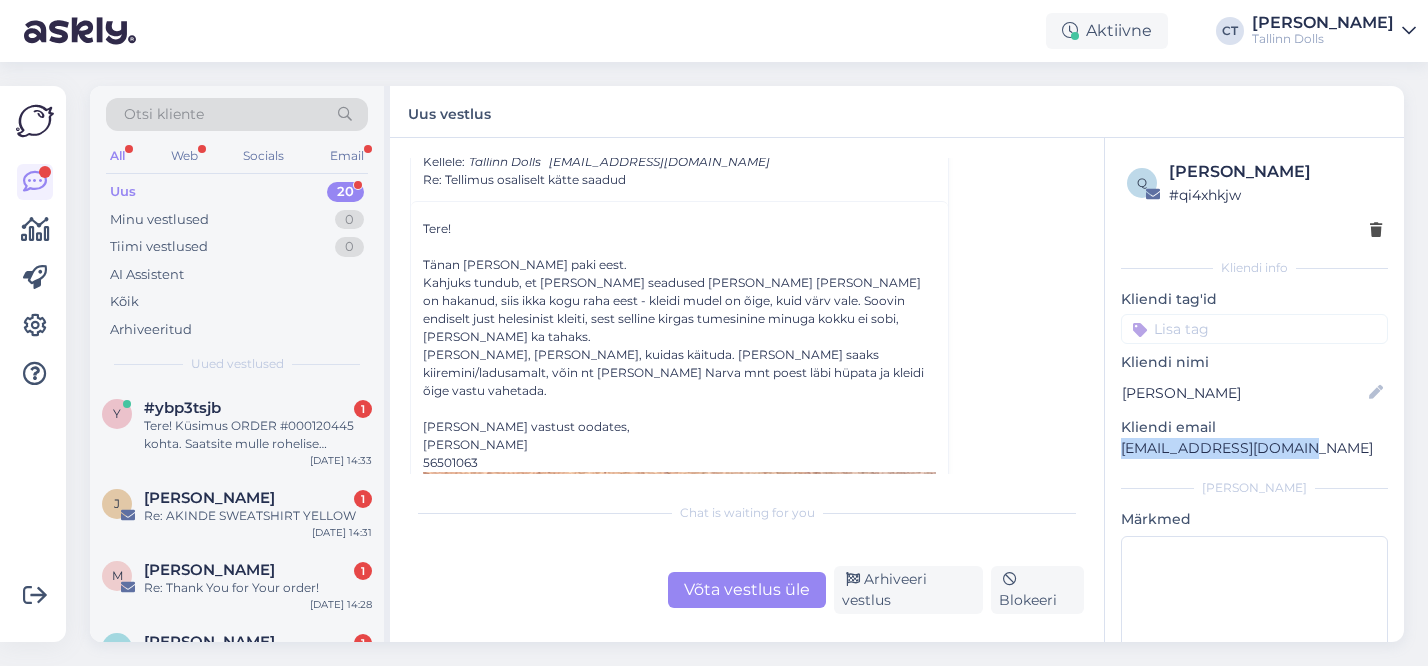 drag, startPoint x: 1252, startPoint y: 449, endPoint x: 1117, endPoint y: 451, distance: 135.01482 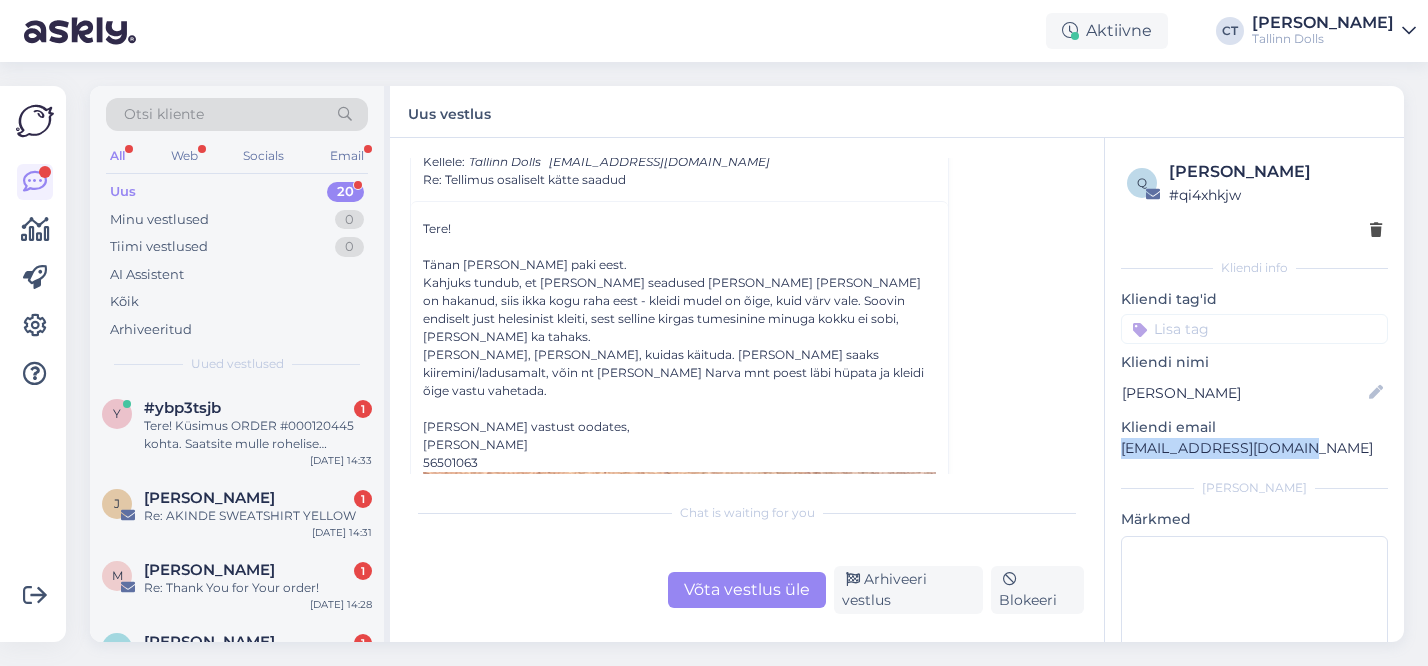 click on "Otsi kliente" at bounding box center [164, 114] 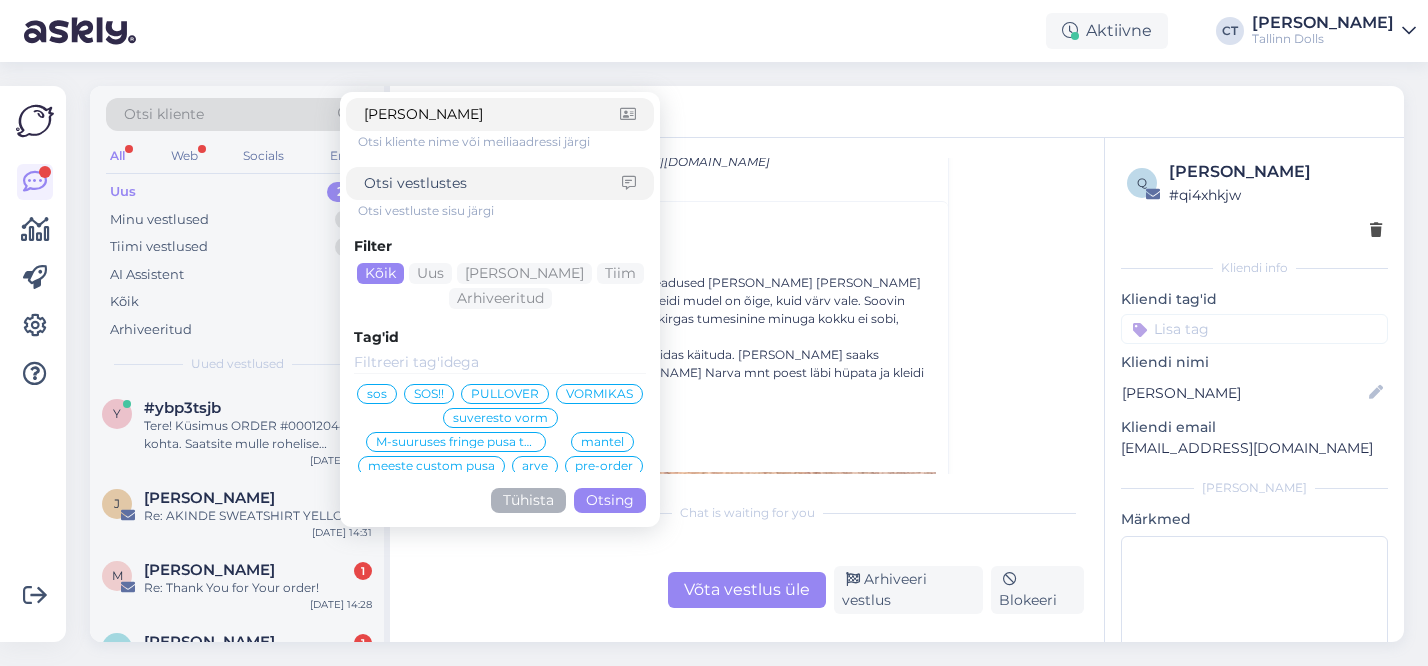 type on "[PERSON_NAME]" 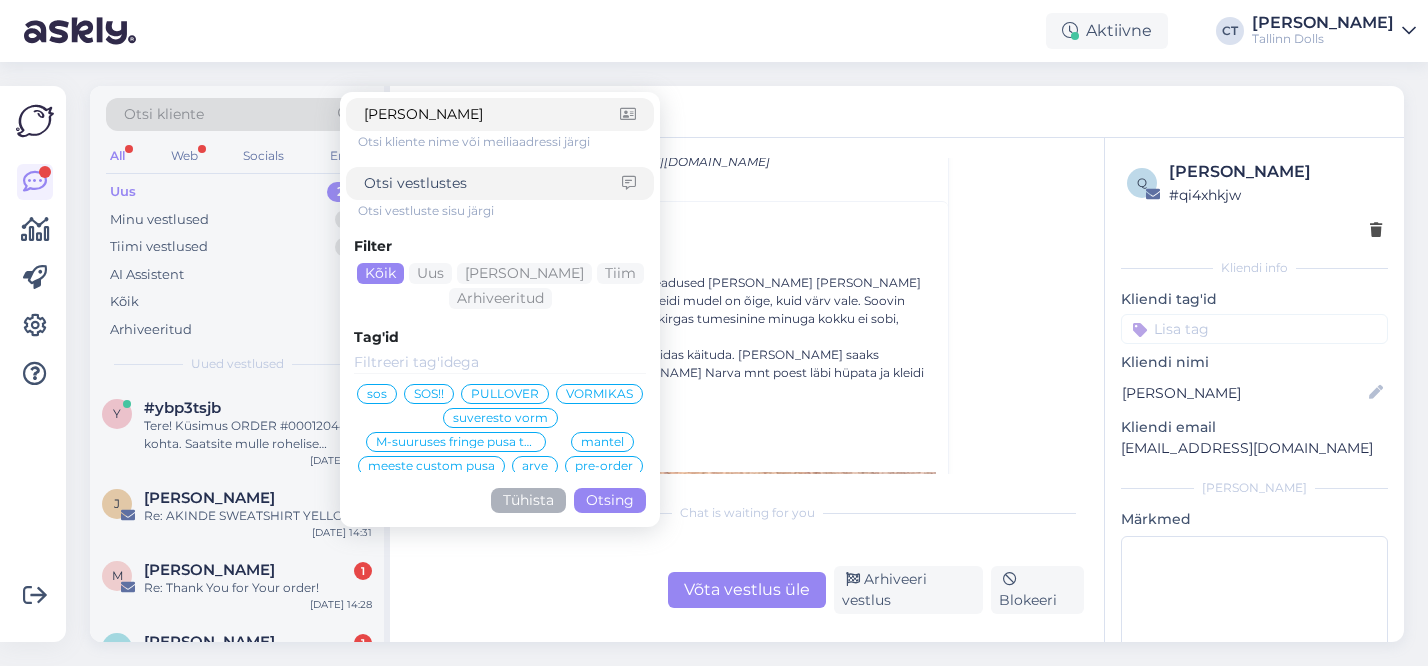 click on "Otsing" at bounding box center [610, 500] 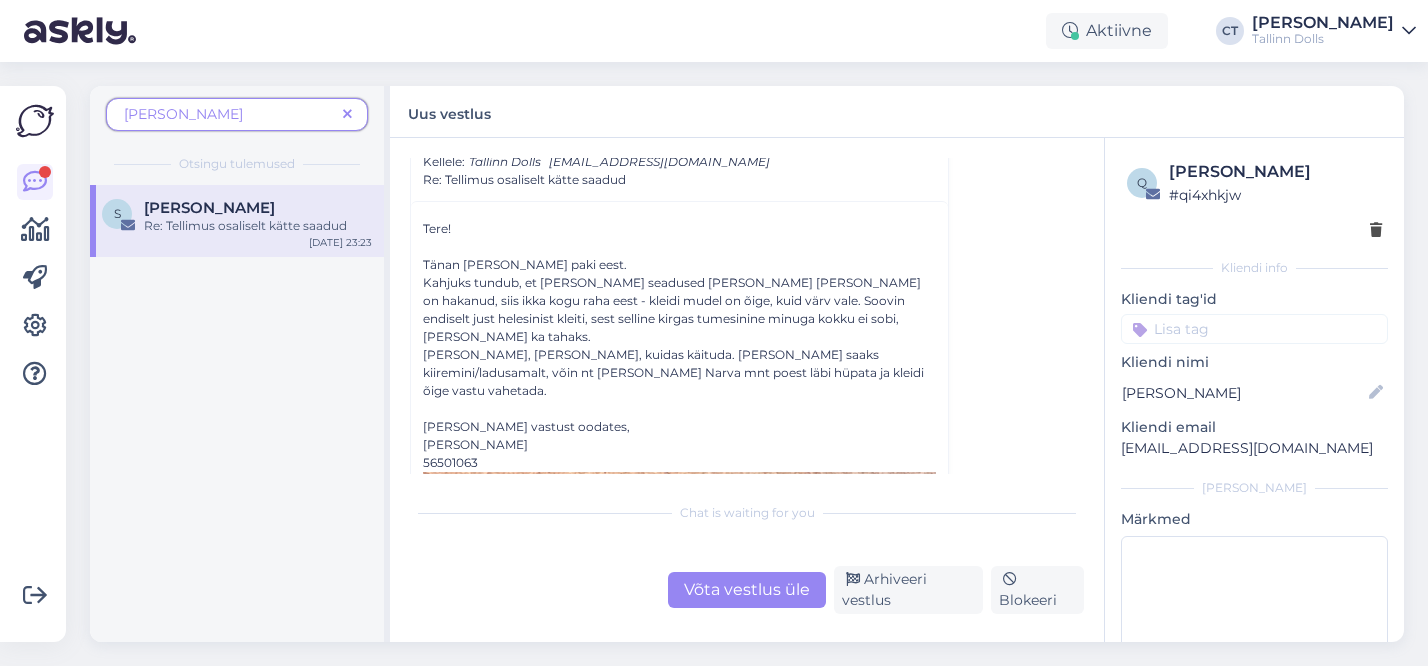 click on "S [PERSON_NAME] Re: Tellimus osaliselt kätte saadud [DATE] 23:23" at bounding box center (237, 413) 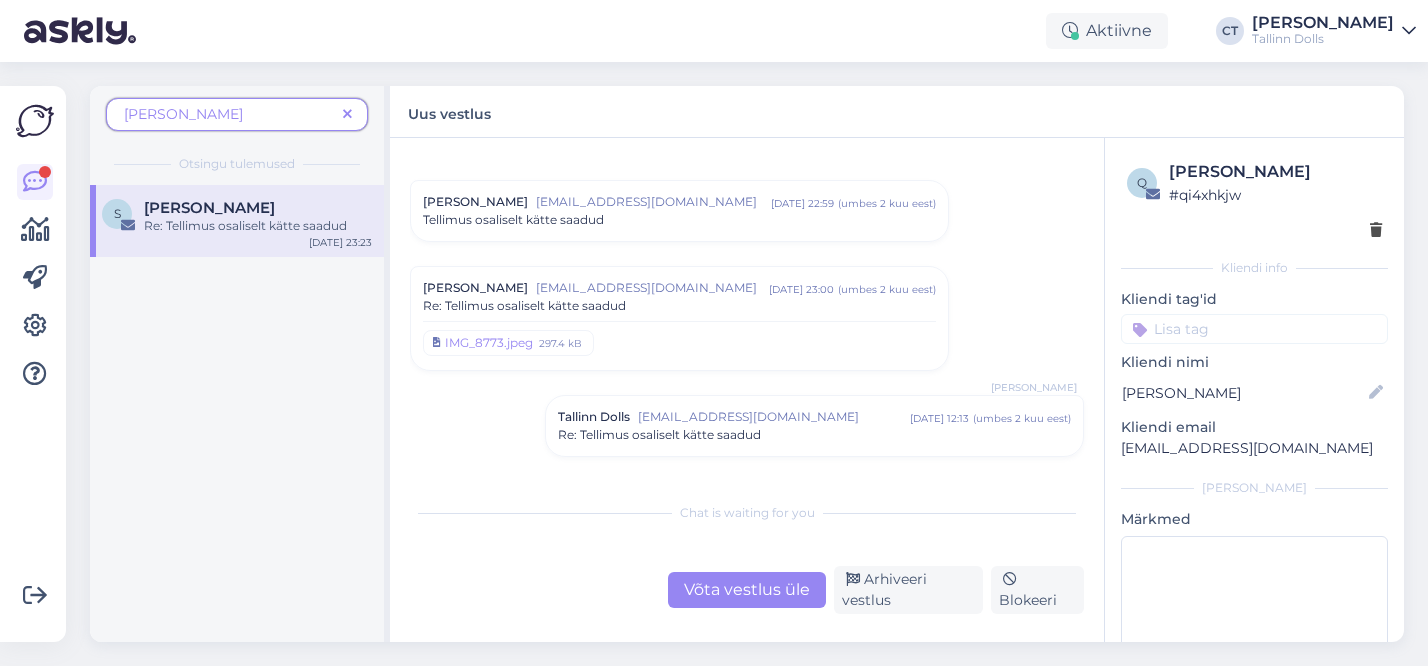 scroll, scrollTop: 0, scrollLeft: 0, axis: both 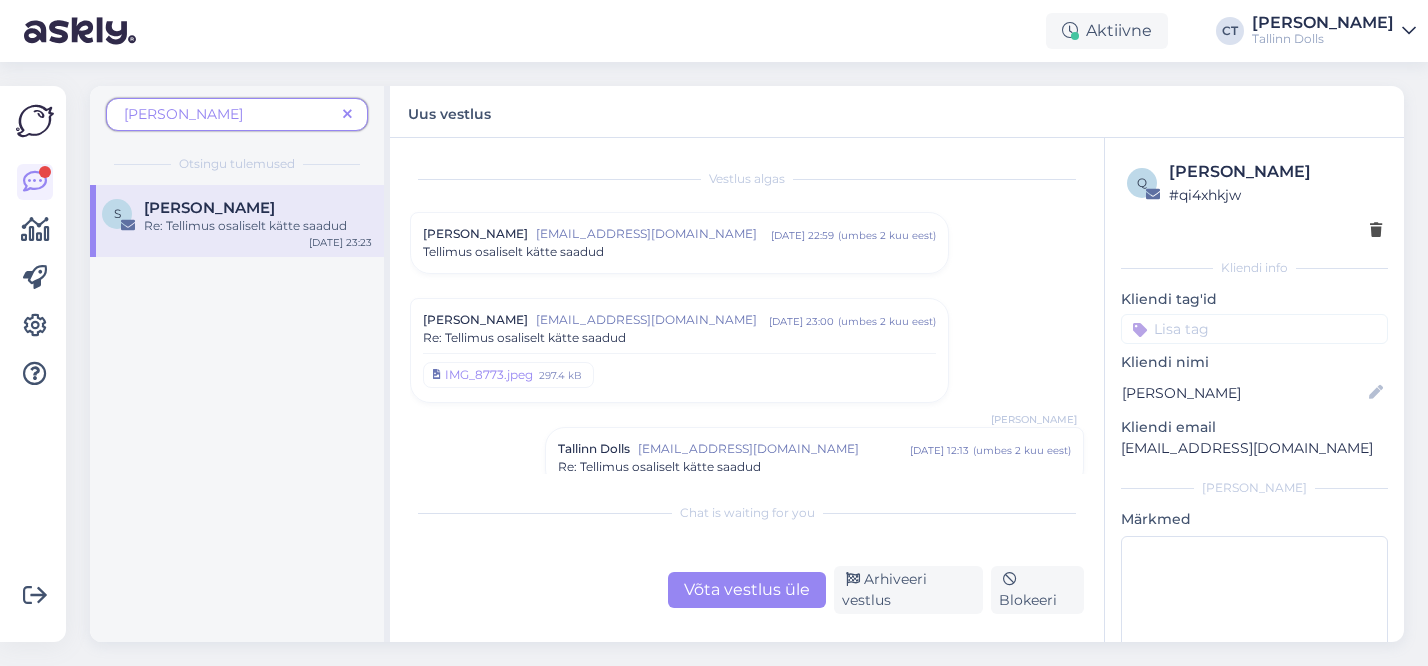 click on "Tellimus osaliselt kätte saadud" at bounding box center [679, 252] 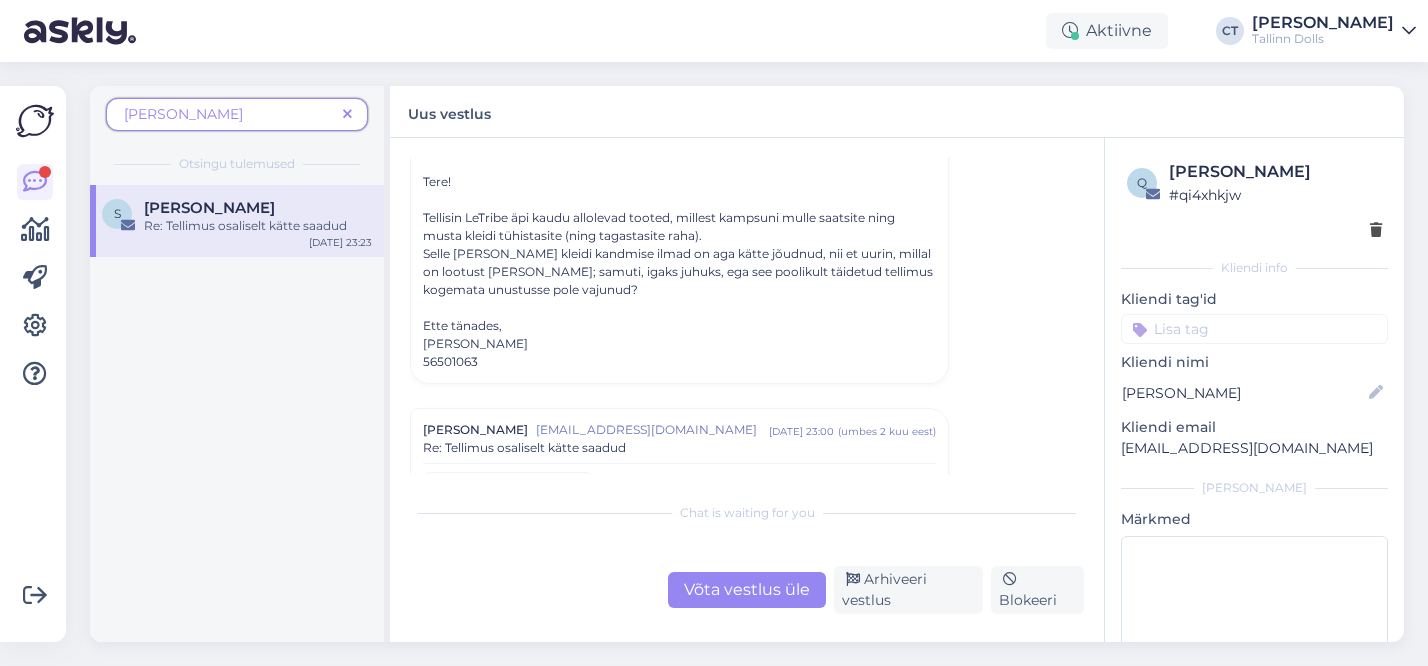 scroll, scrollTop: 149, scrollLeft: 0, axis: vertical 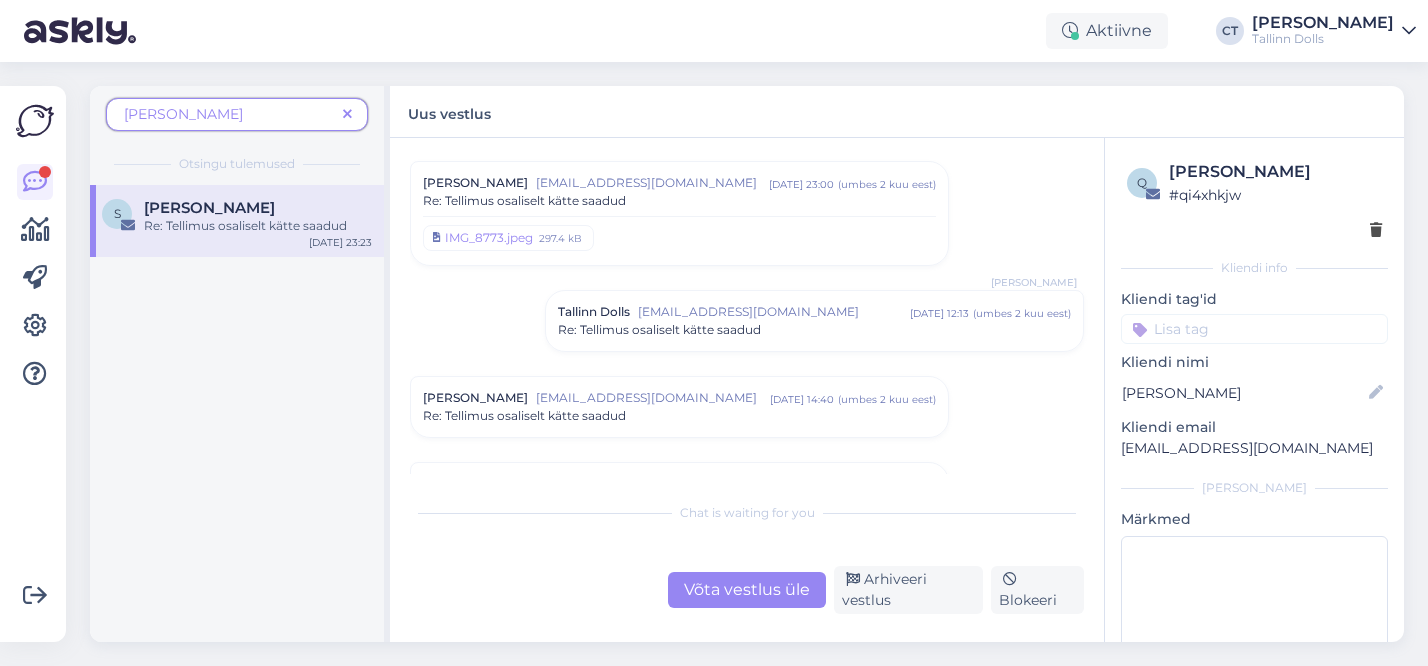 click on "Re: Tellimus osaliselt kätte saadud" at bounding box center (679, 201) 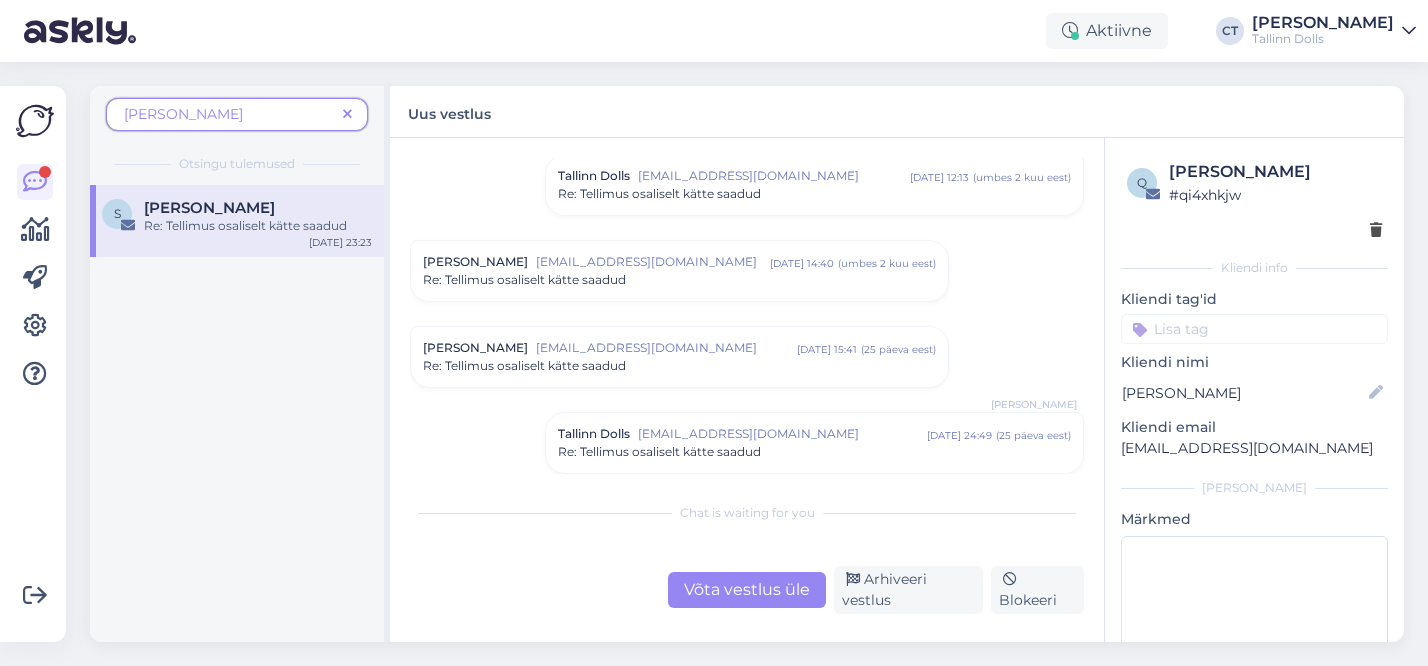 click on "Re: Tellimus osaliselt kätte saadud" at bounding box center [814, 194] 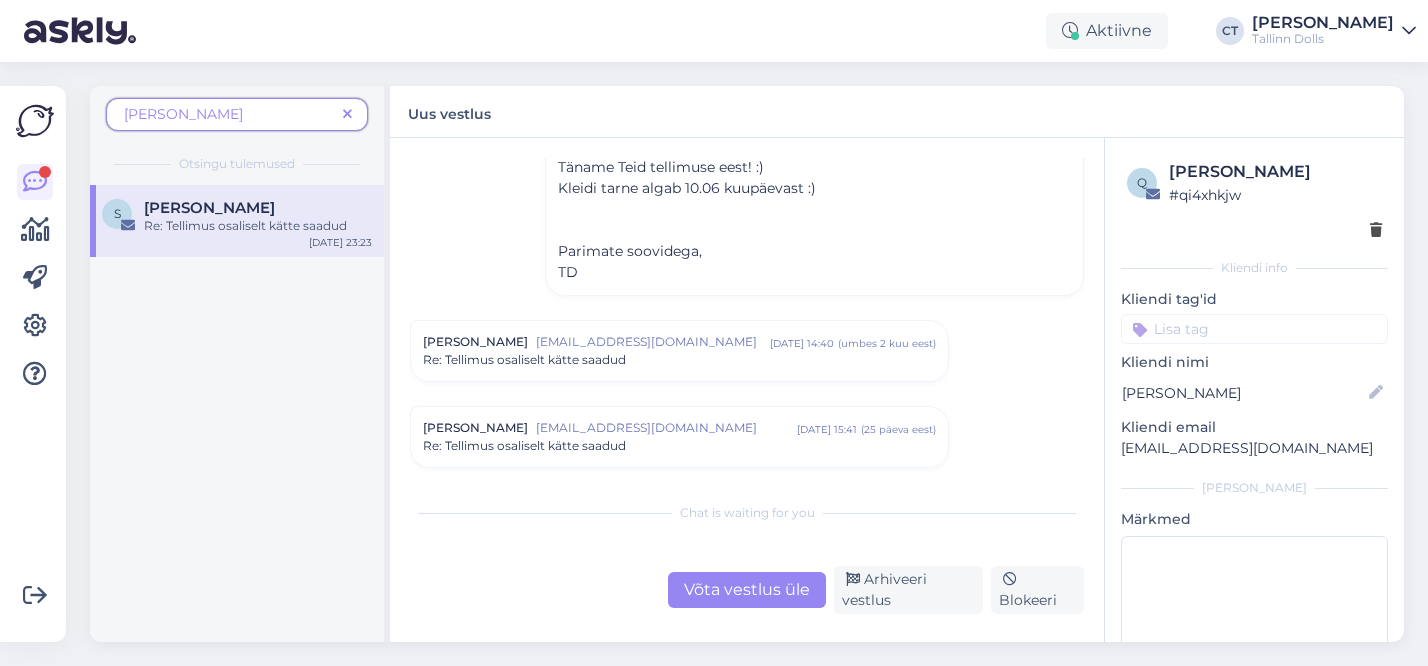 scroll, scrollTop: 1980, scrollLeft: 0, axis: vertical 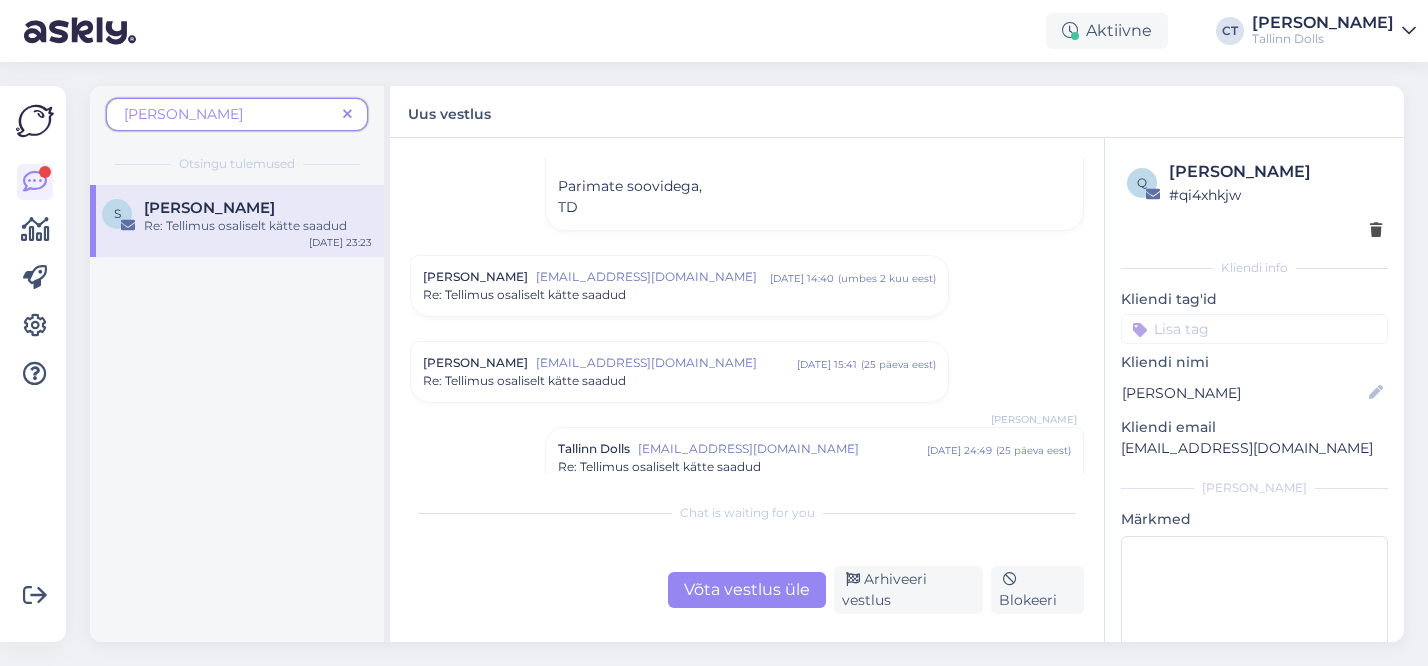 click on "Re: Tellimus osaliselt kätte saadud" at bounding box center (679, 295) 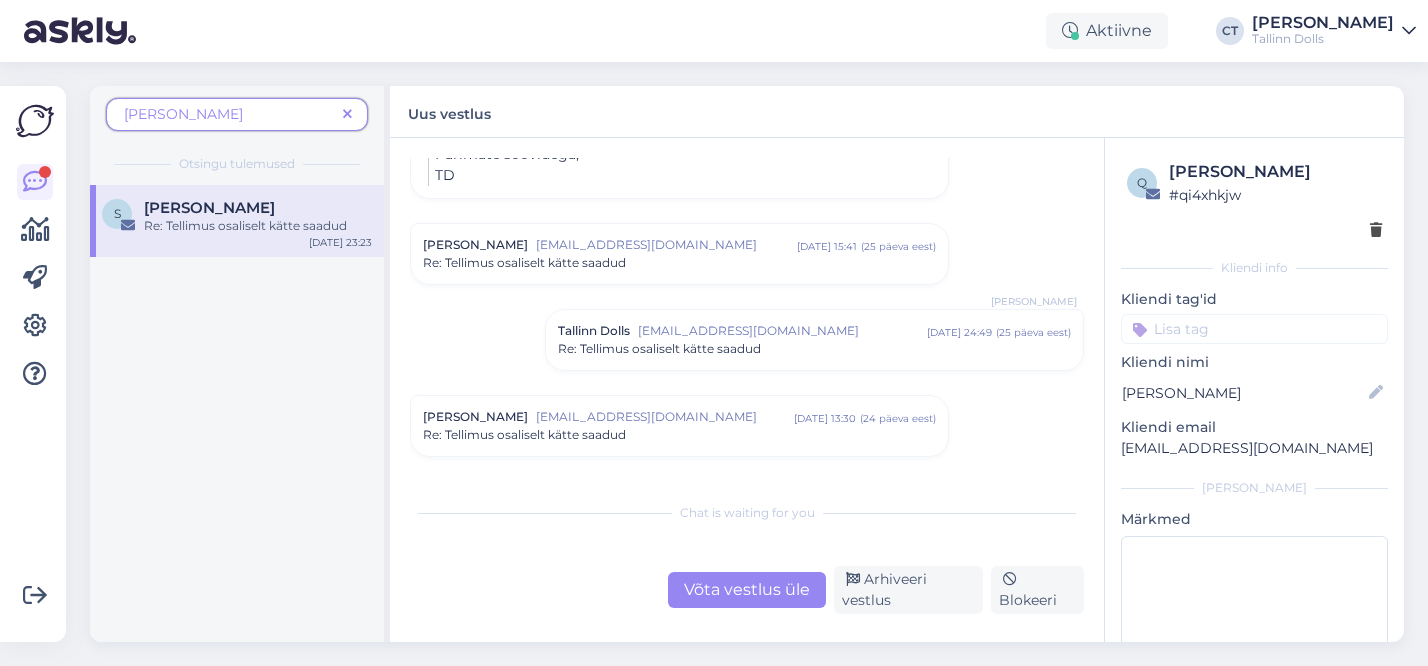 scroll, scrollTop: 2370, scrollLeft: 0, axis: vertical 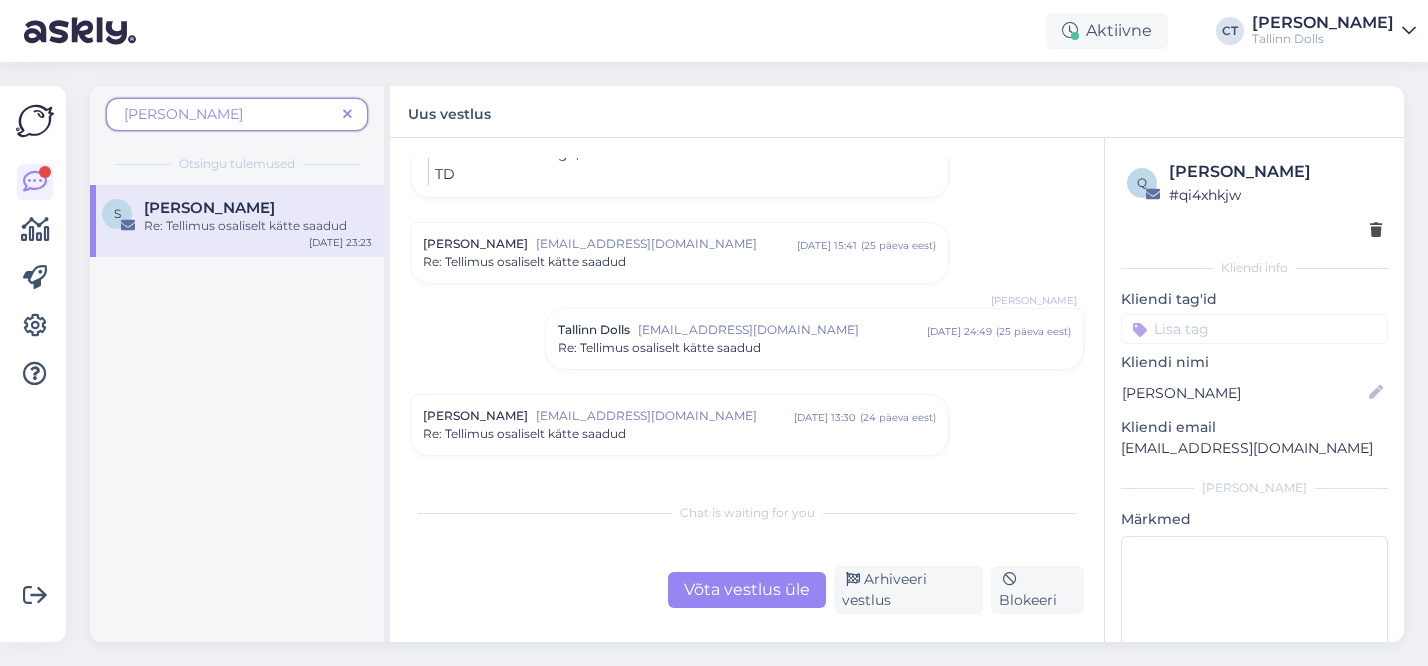 click on "[EMAIL_ADDRESS][DOMAIN_NAME]" at bounding box center [666, 244] 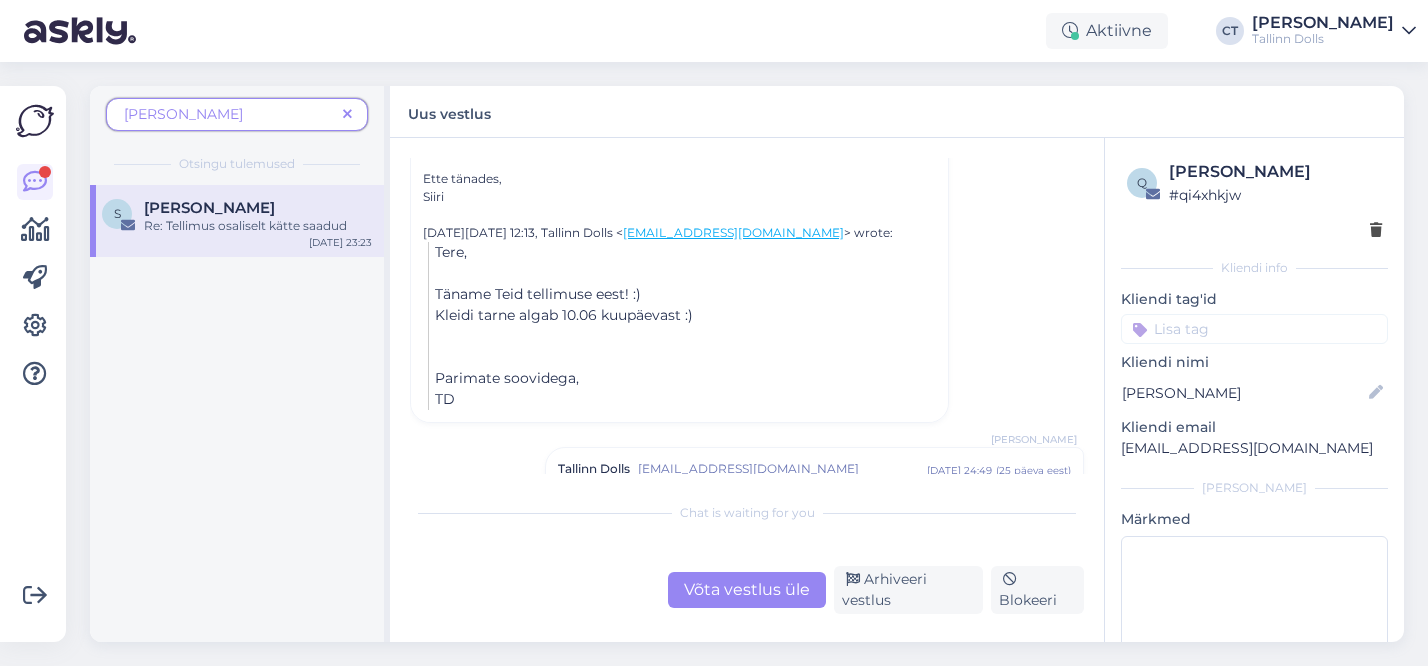 scroll, scrollTop: 2853, scrollLeft: 0, axis: vertical 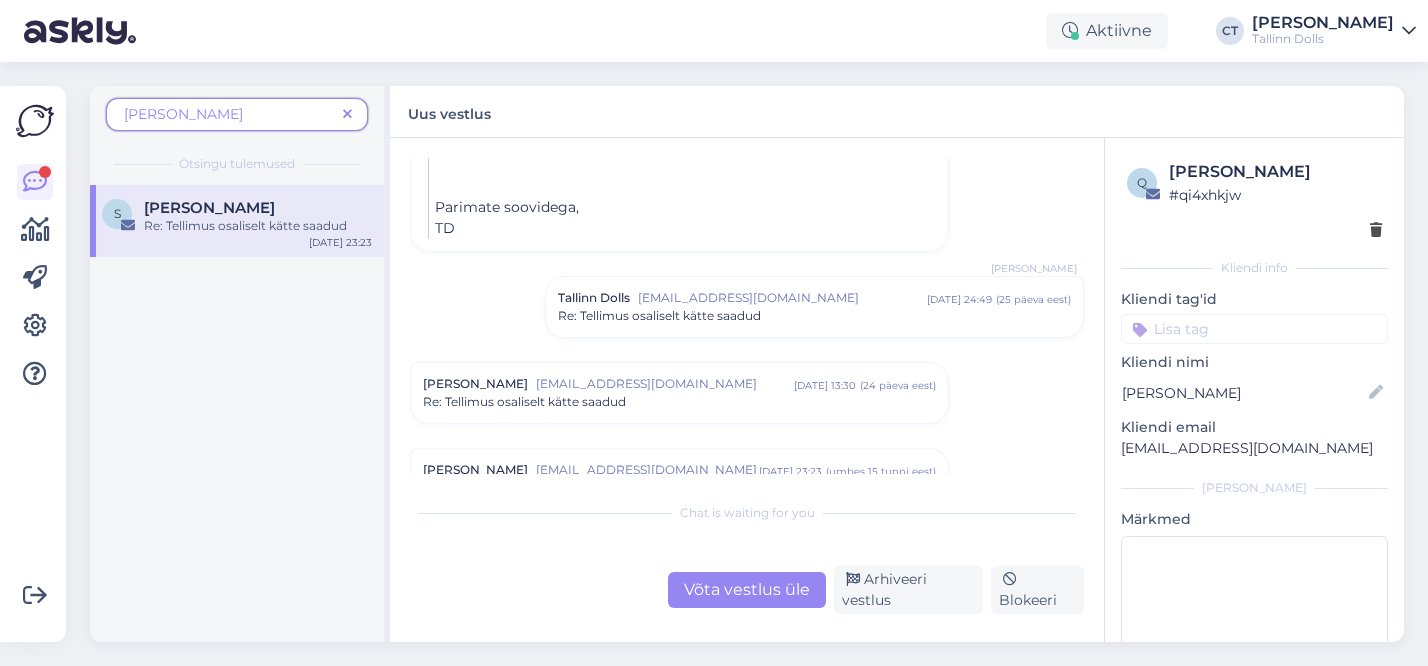 click on "Re: Tellimus osaliselt kätte saadud" at bounding box center (814, 316) 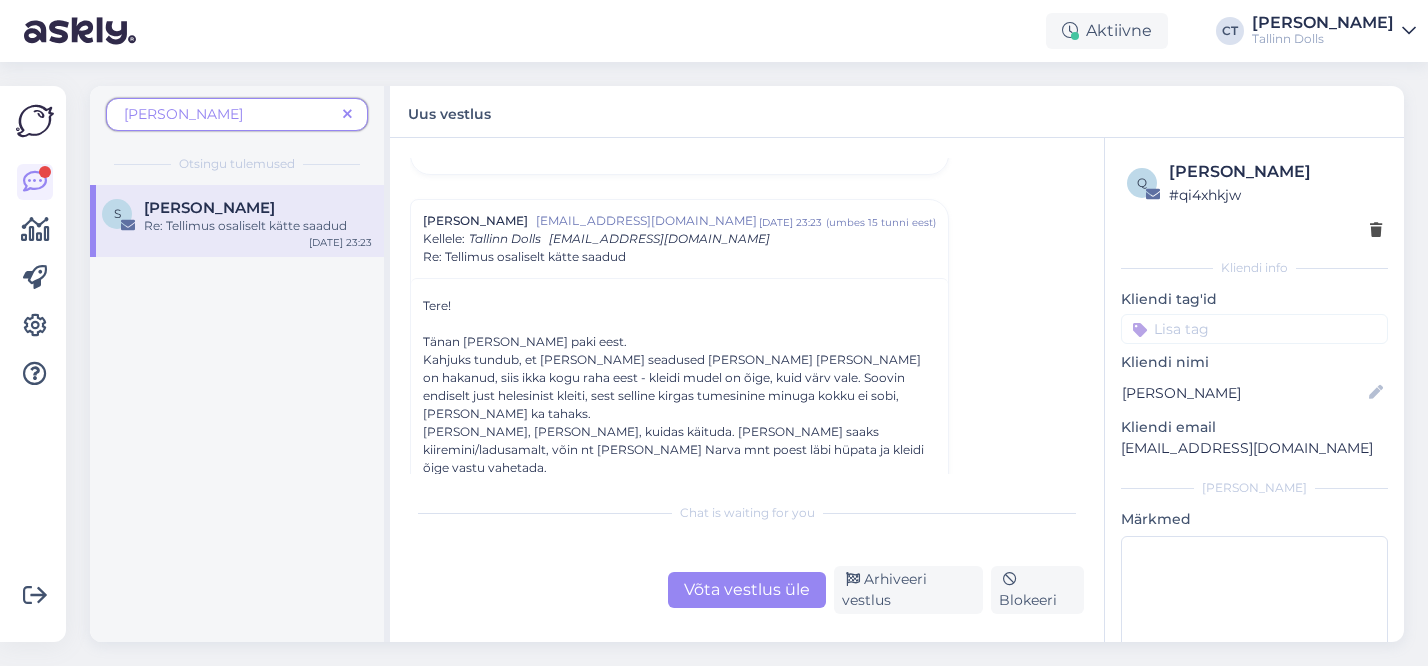 scroll, scrollTop: 3332, scrollLeft: 0, axis: vertical 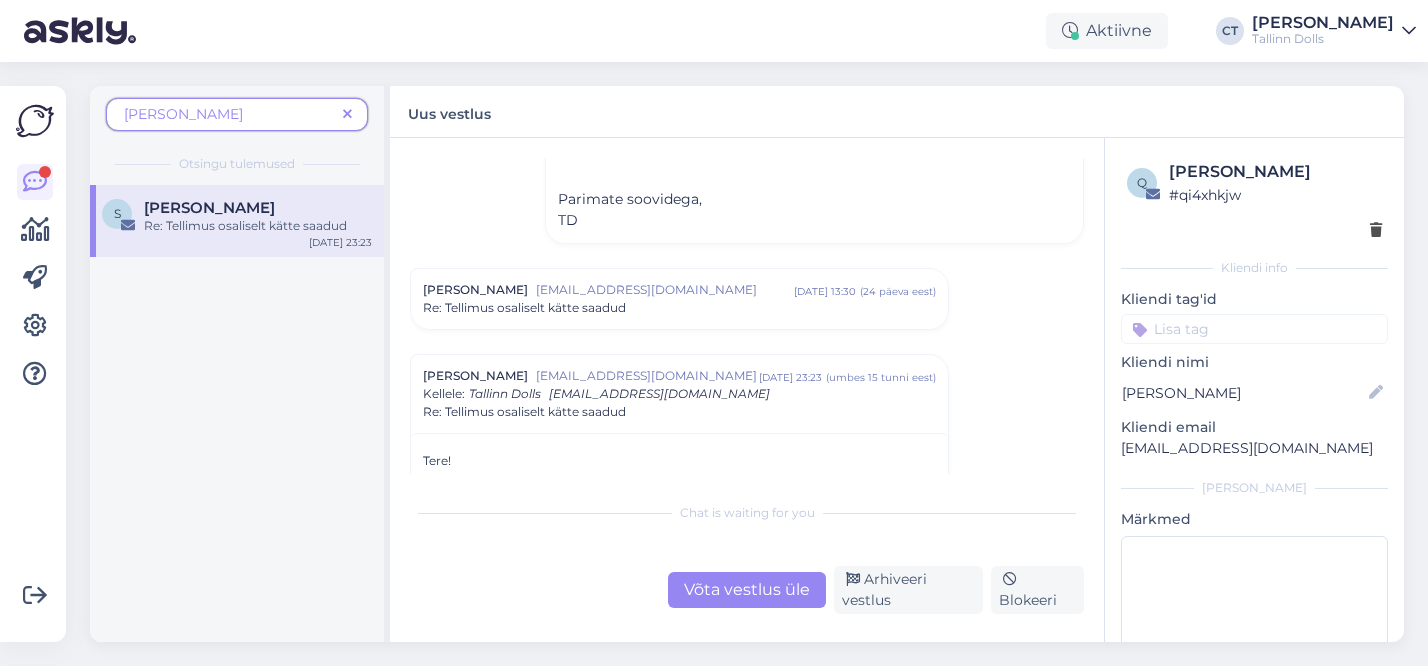click on "[PERSON_NAME] [EMAIL_ADDRESS][DOMAIN_NAME] [DATE] 13:30 ( 24 päeva eest ) Re: Tellimus osaliselt kätte saadud" at bounding box center [679, 299] 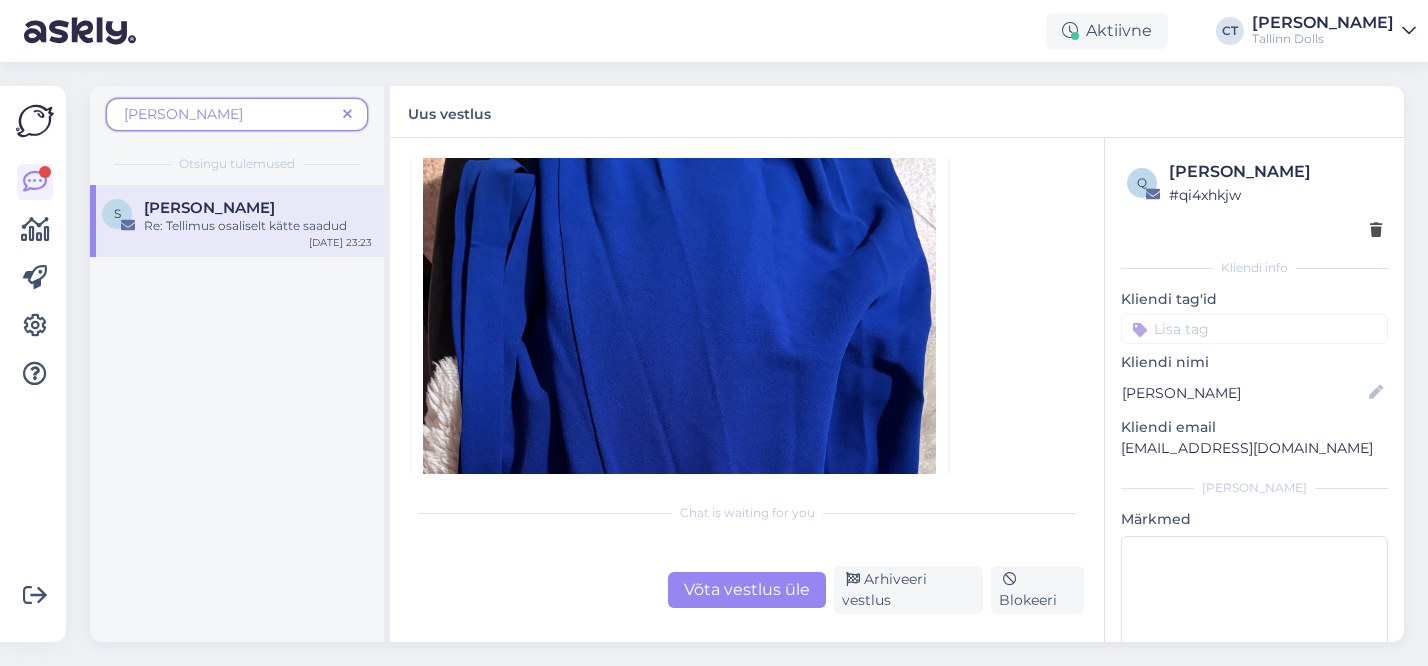 scroll, scrollTop: 4260, scrollLeft: 0, axis: vertical 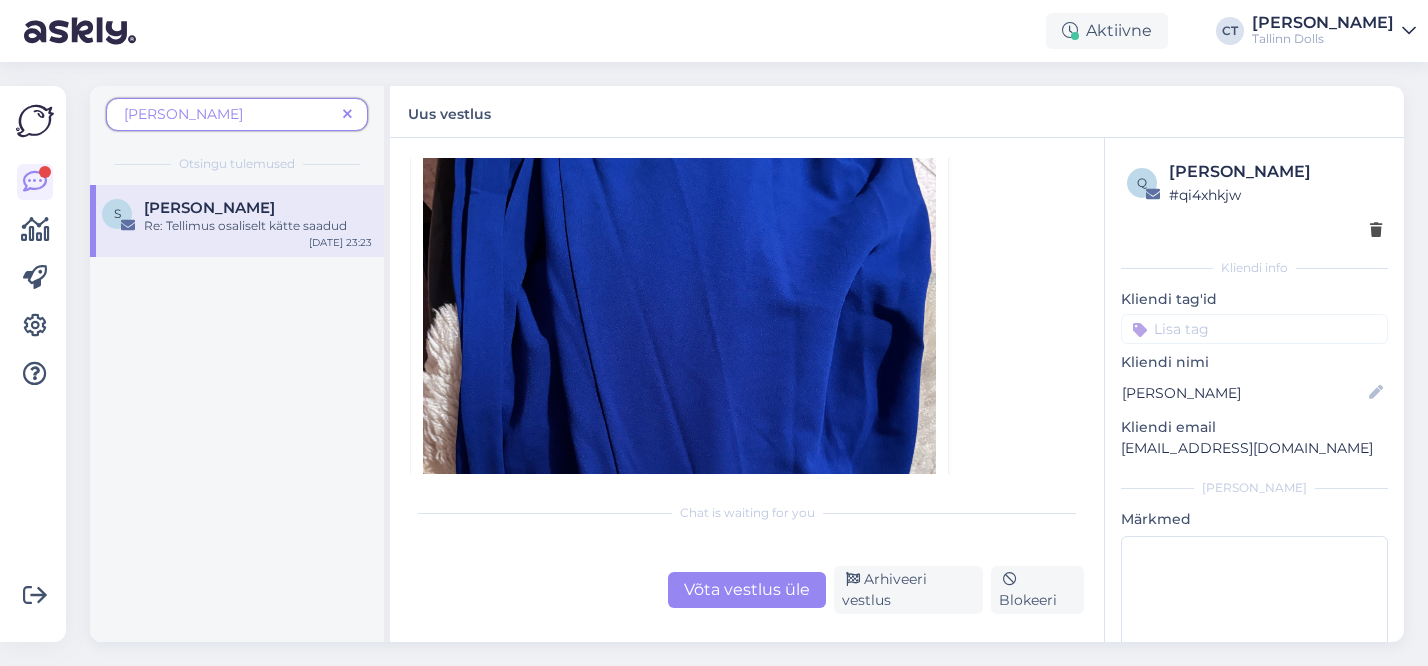 click at bounding box center [347, 115] 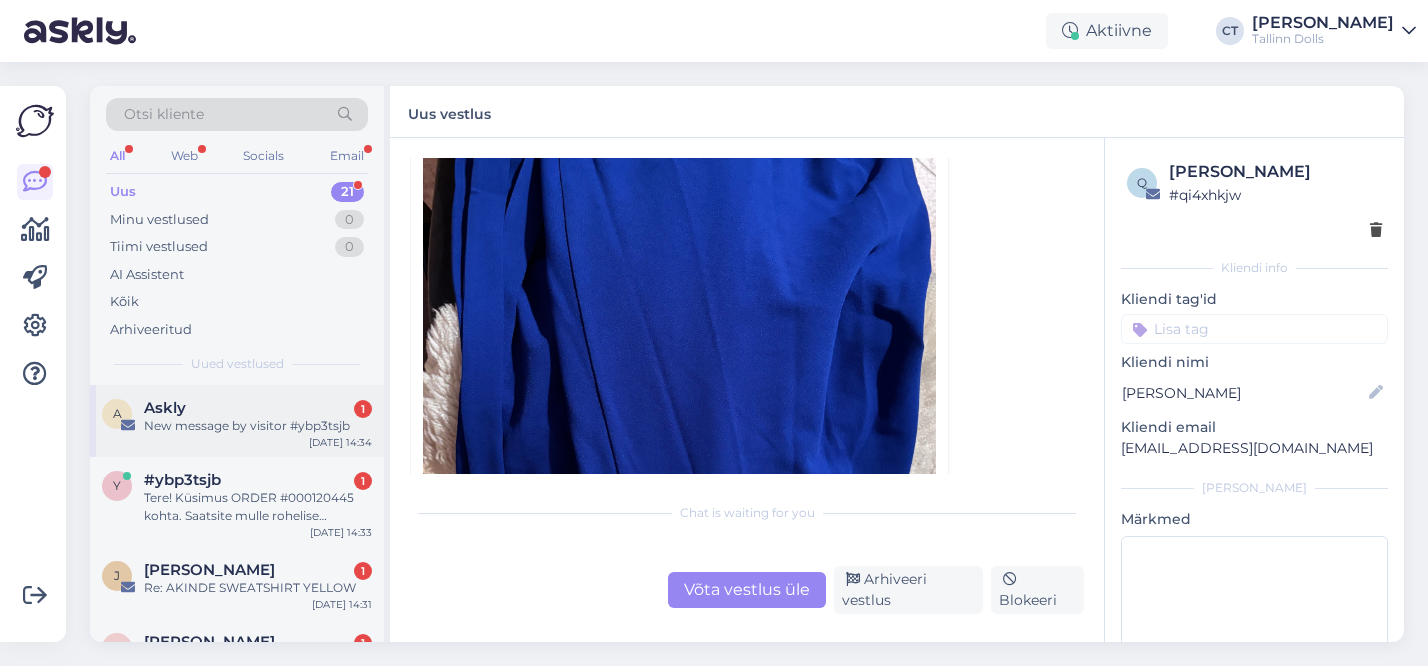 scroll, scrollTop: 1387, scrollLeft: 0, axis: vertical 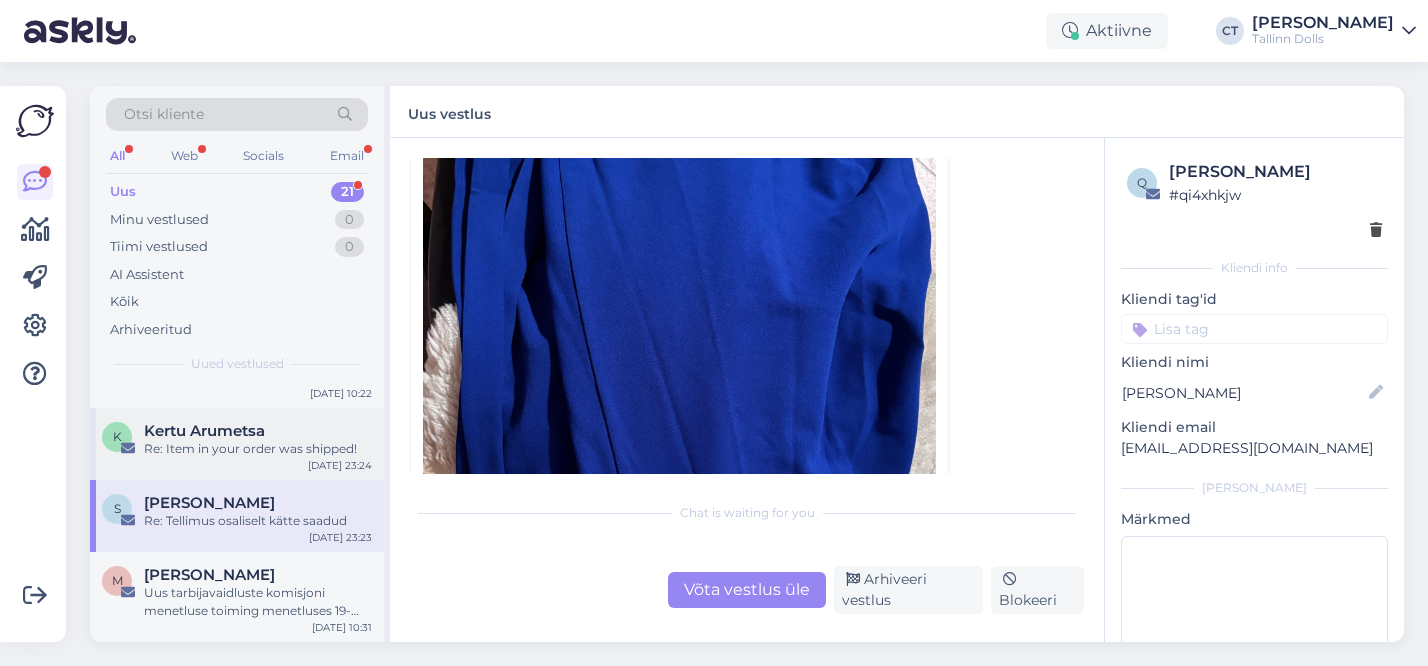 click on "Re: Item in your order was shipped!" at bounding box center (258, 449) 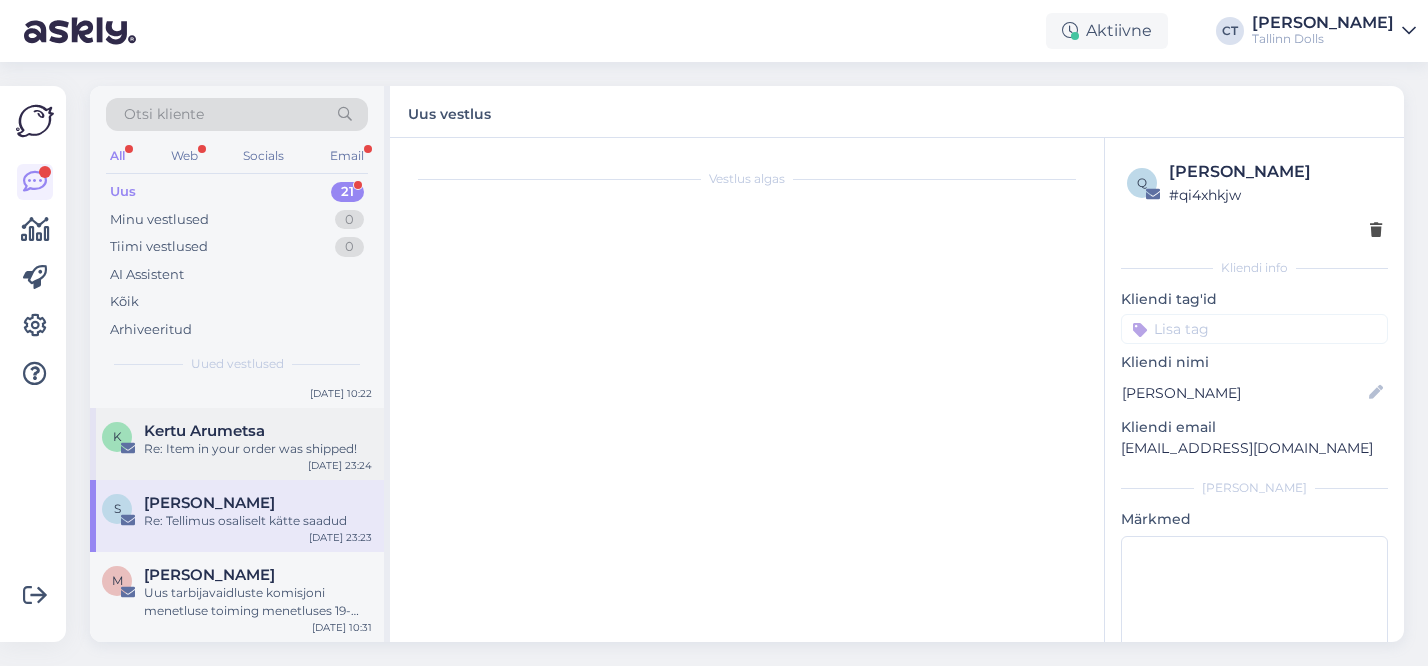 scroll, scrollTop: 0, scrollLeft: 0, axis: both 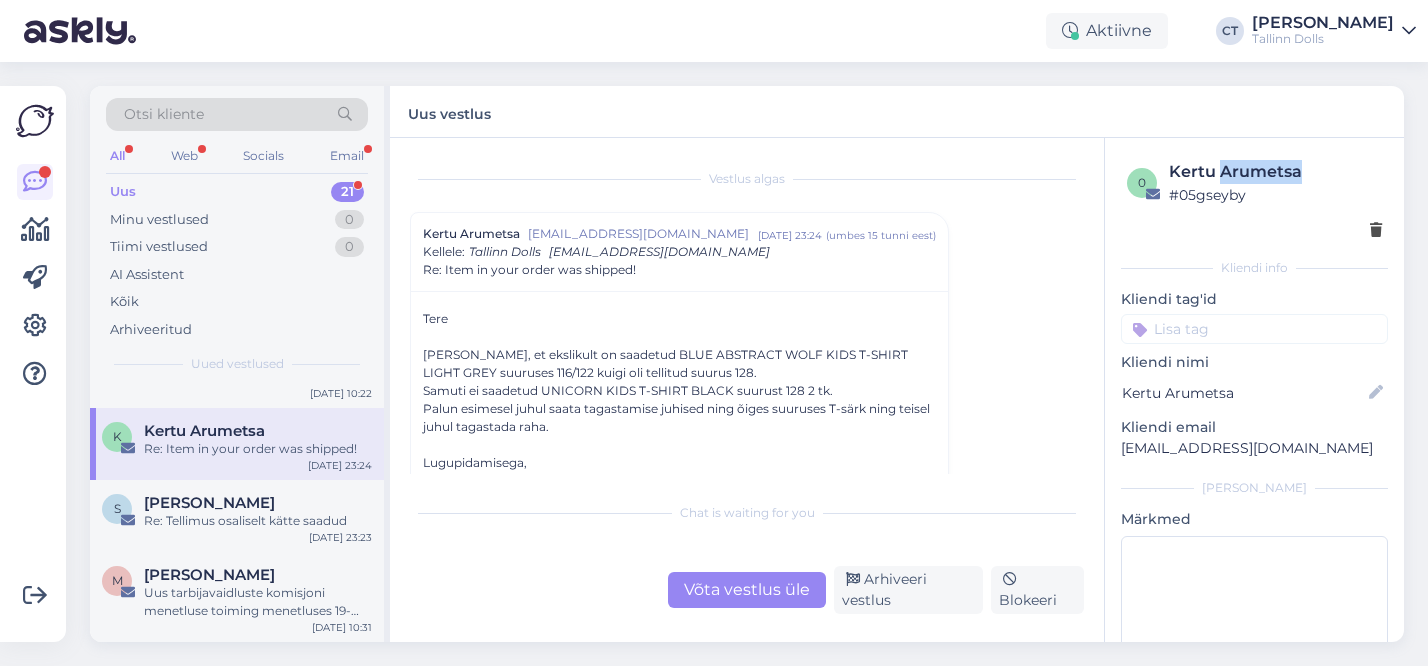 drag, startPoint x: 1304, startPoint y: 174, endPoint x: 1223, endPoint y: 168, distance: 81.22192 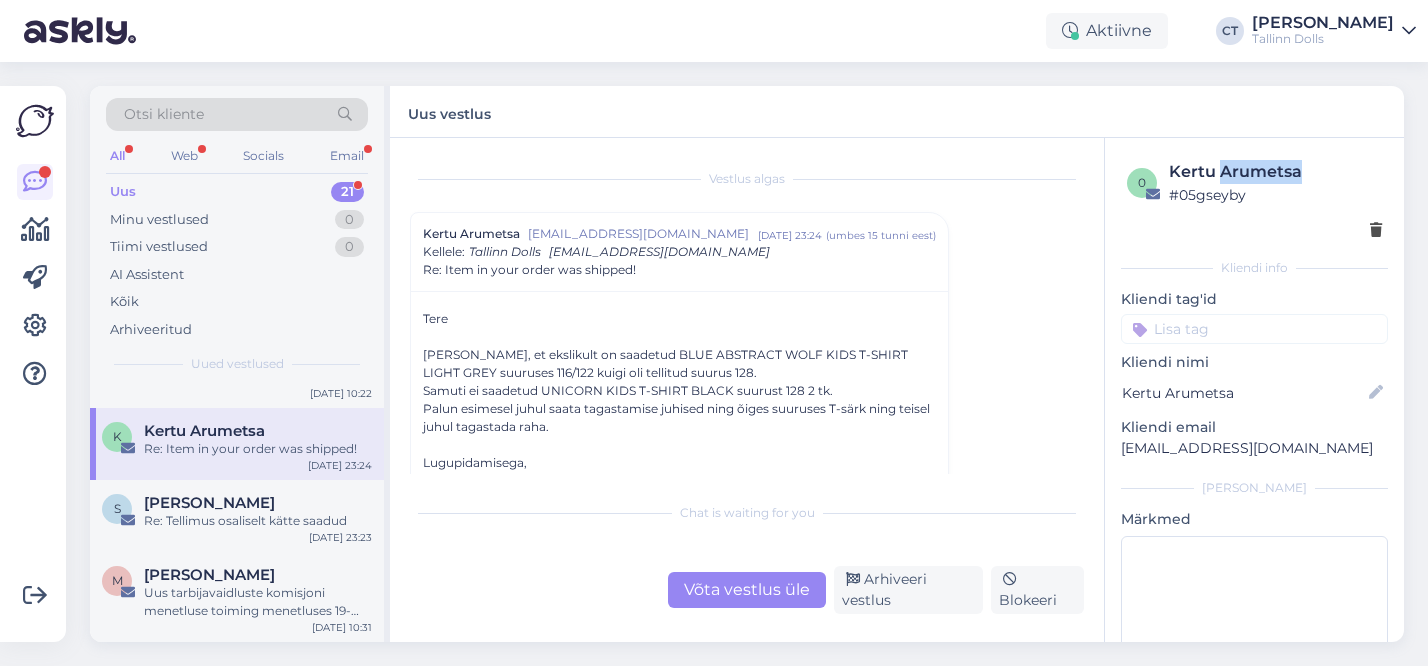 click on "Kertu Arumetsa" at bounding box center [1275, 172] 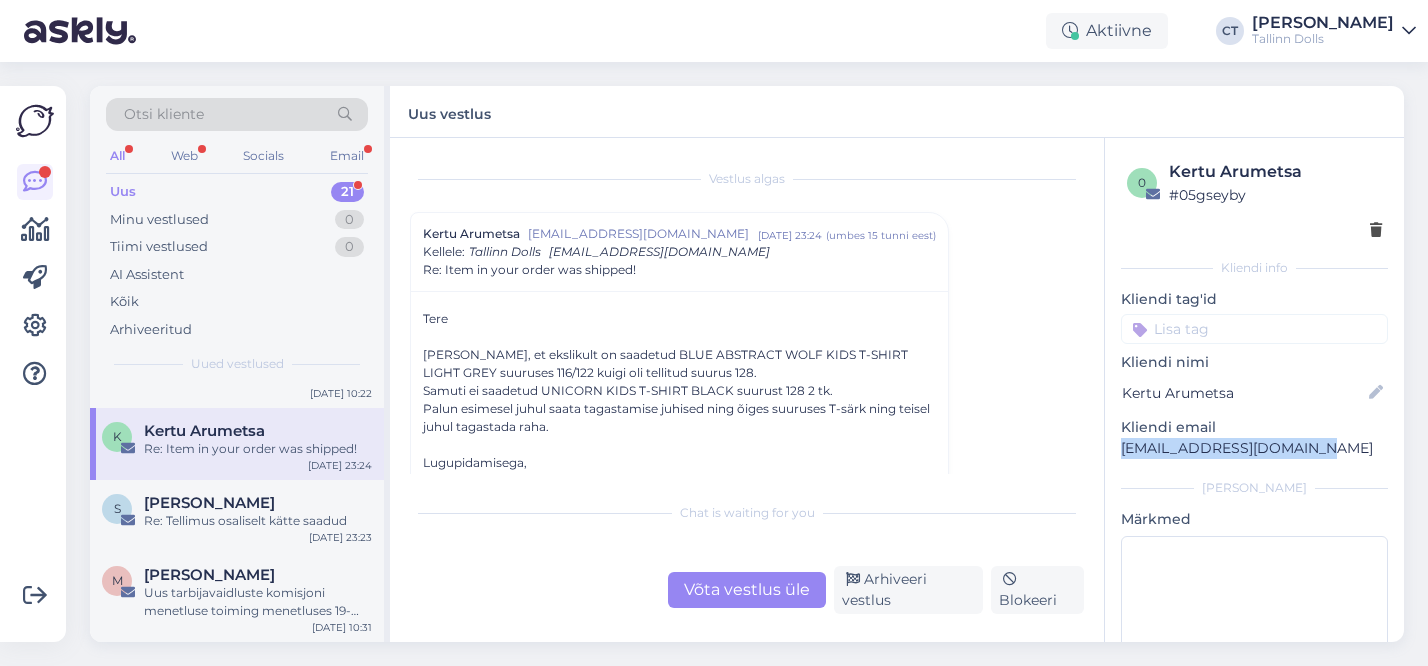 drag, startPoint x: 1322, startPoint y: 452, endPoint x: 1122, endPoint y: 454, distance: 200.01 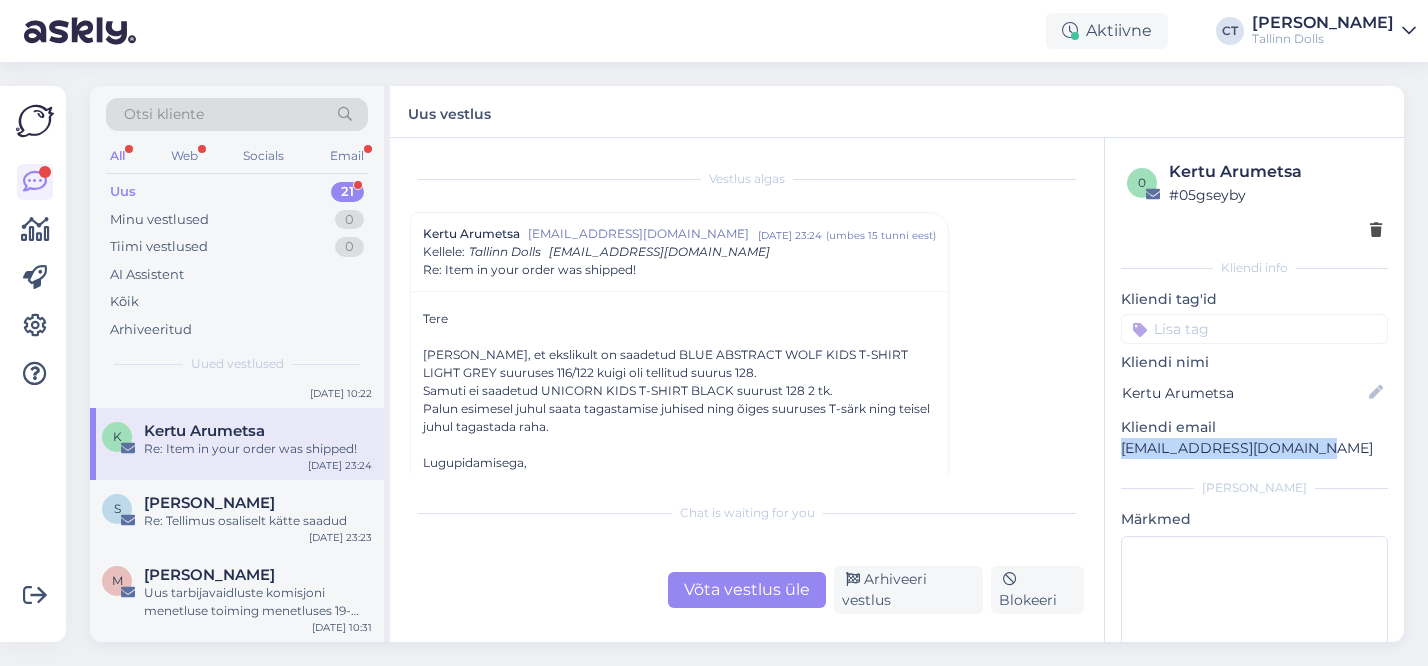 copy on "[EMAIL_ADDRESS][DOMAIN_NAME]" 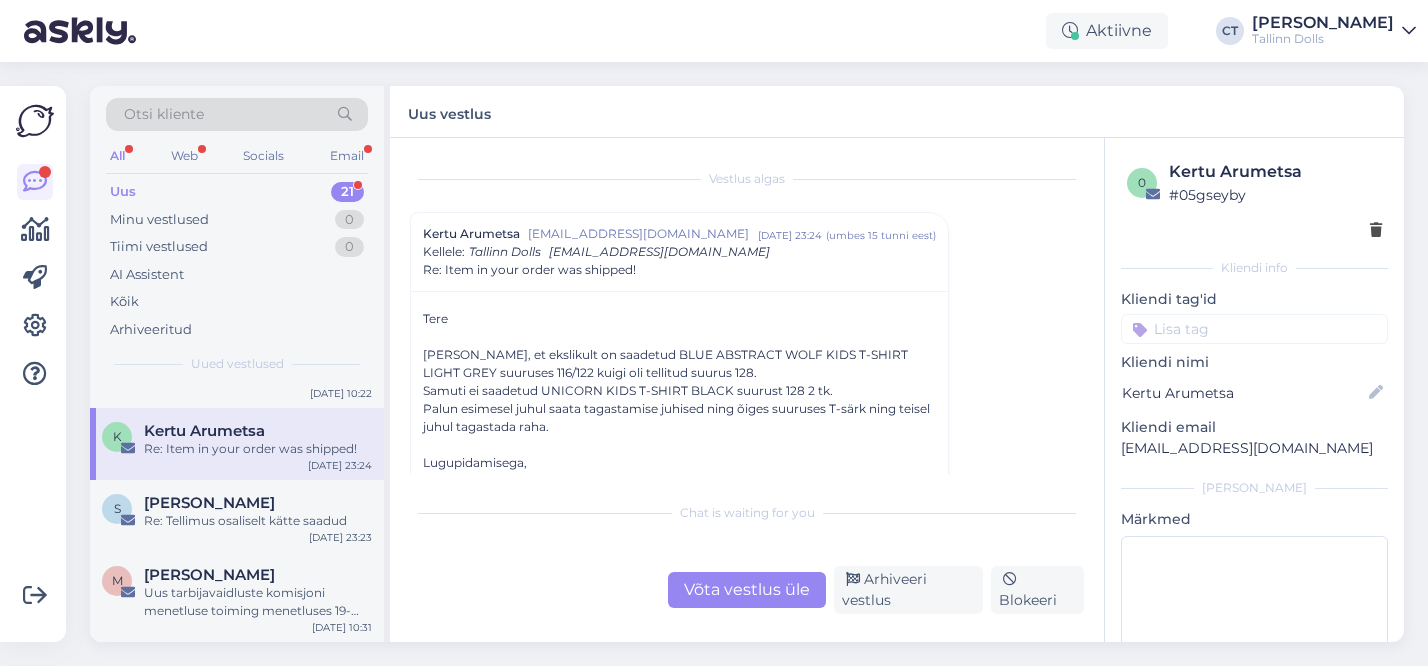 click on "Võta vestlus üle" at bounding box center (747, 590) 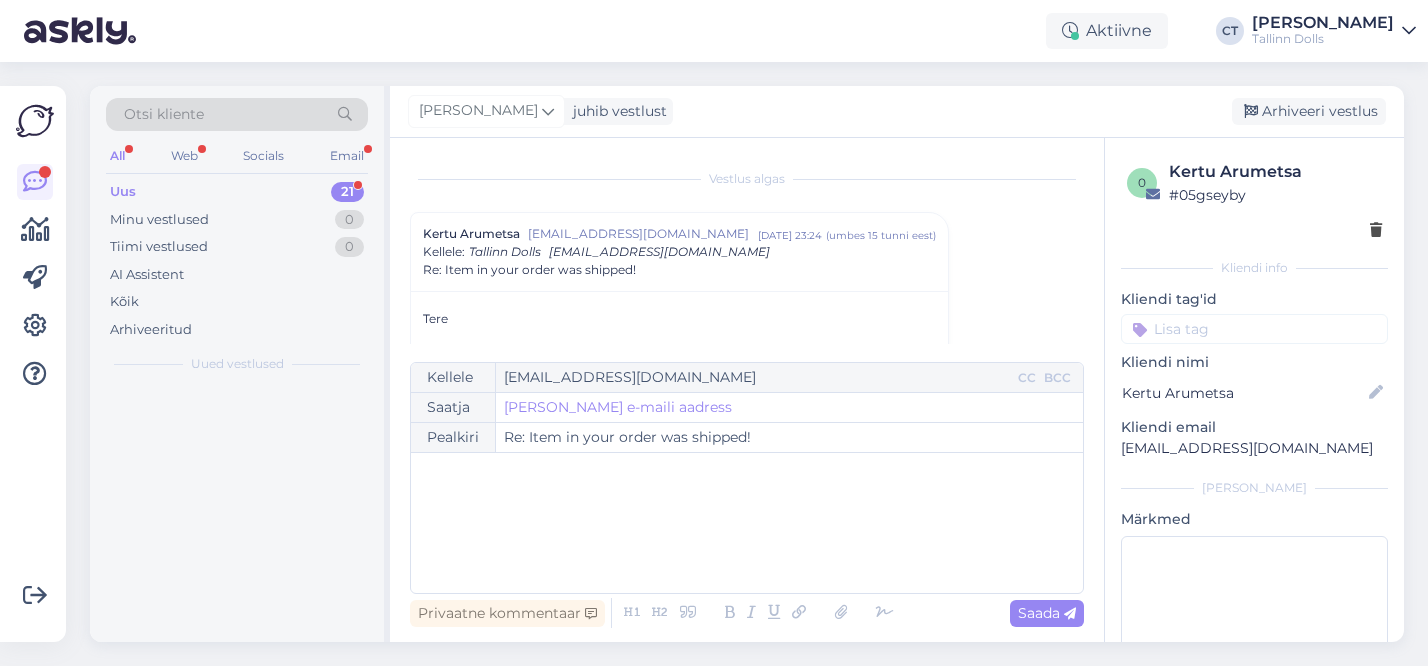 scroll, scrollTop: 54, scrollLeft: 0, axis: vertical 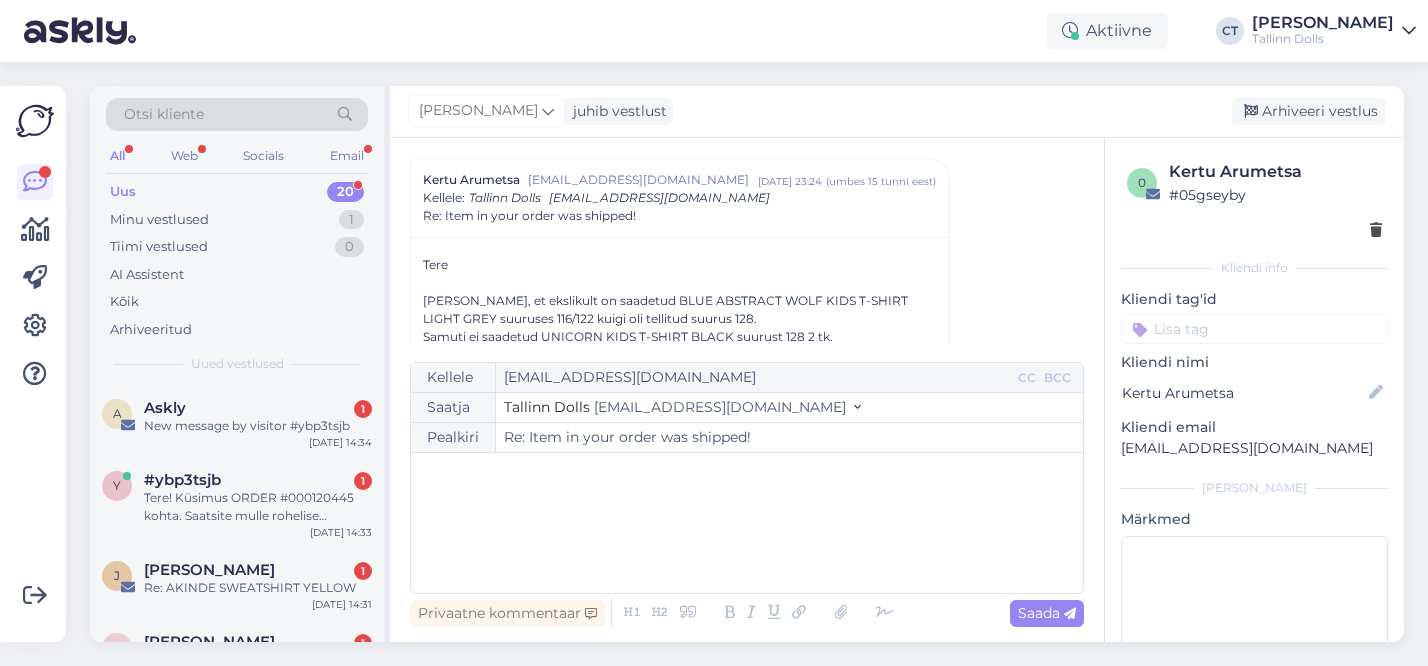 click on "﻿" at bounding box center (747, 523) 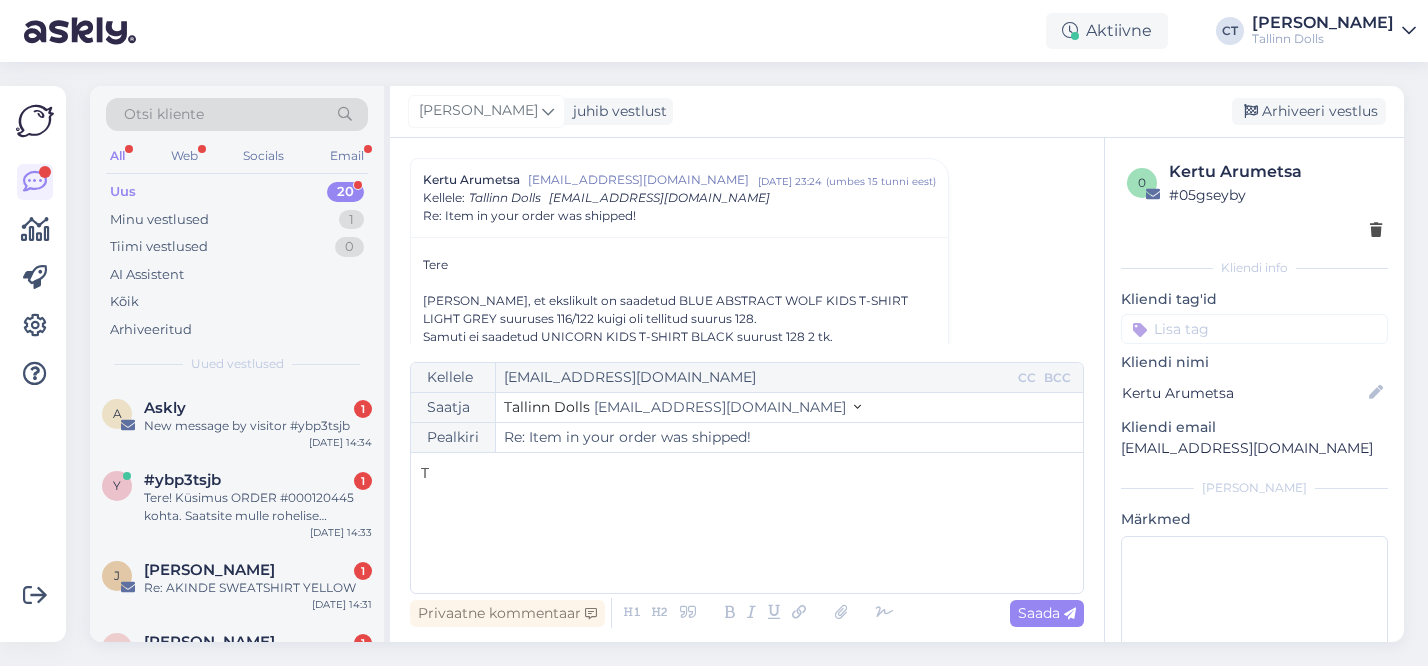type 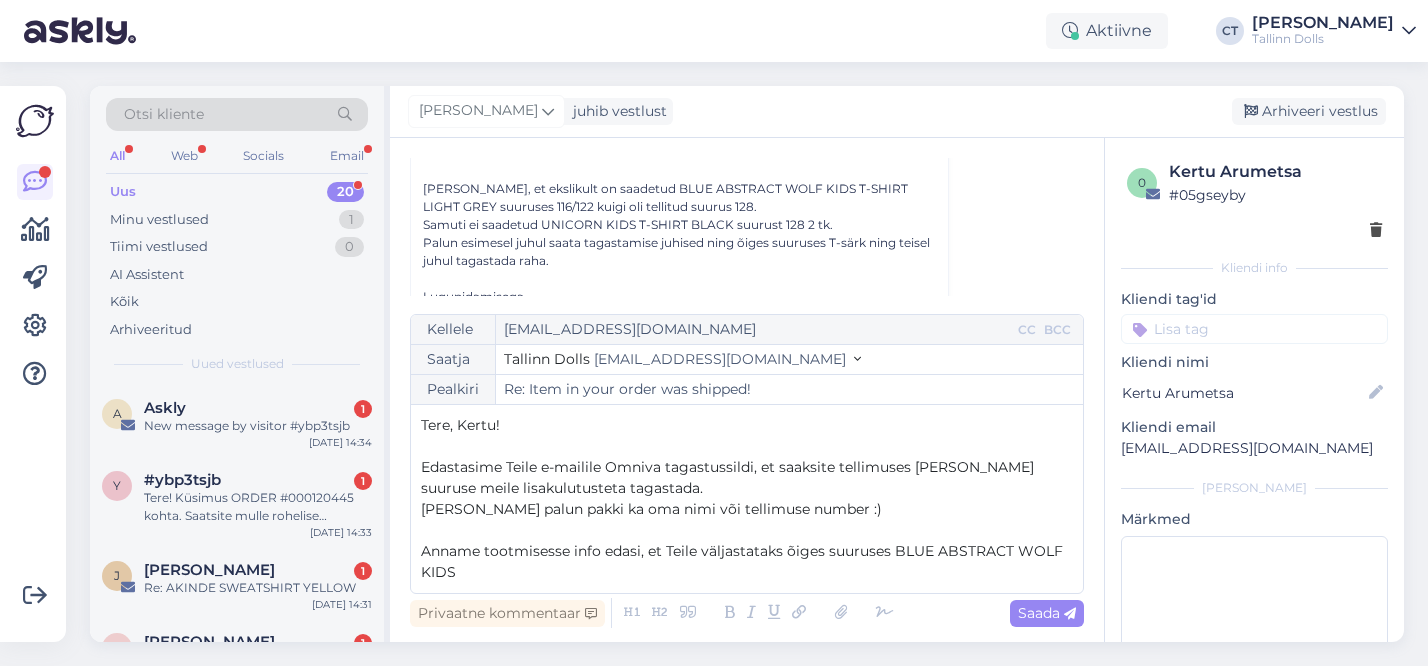 scroll, scrollTop: 169, scrollLeft: 0, axis: vertical 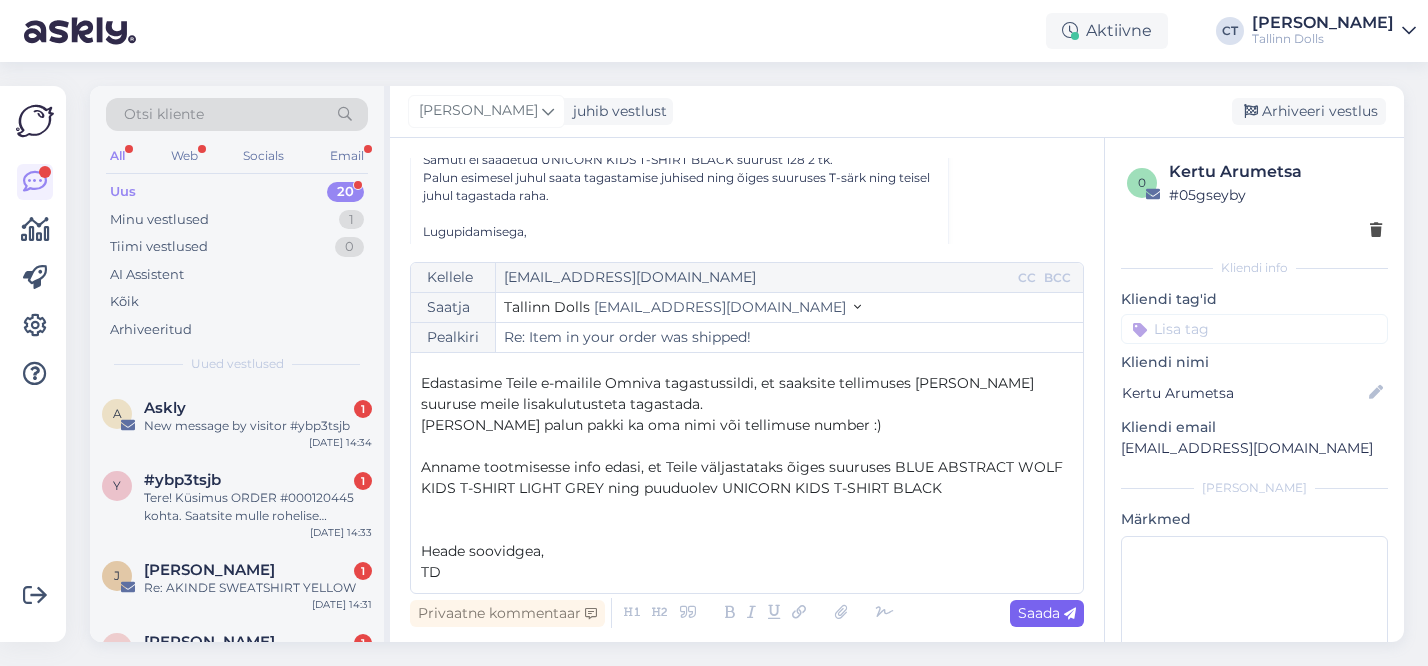 click on "Saada" at bounding box center (1047, 613) 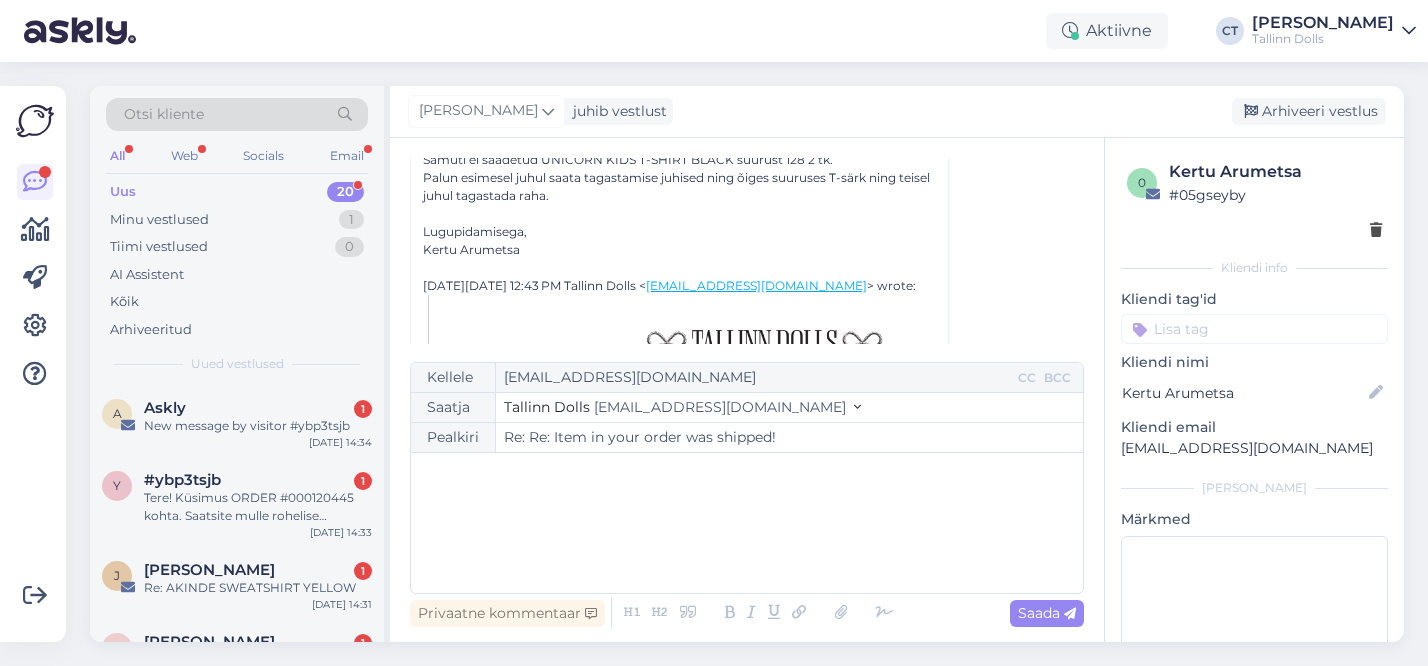 type on "Re: Re: Item in your order was shipped!" 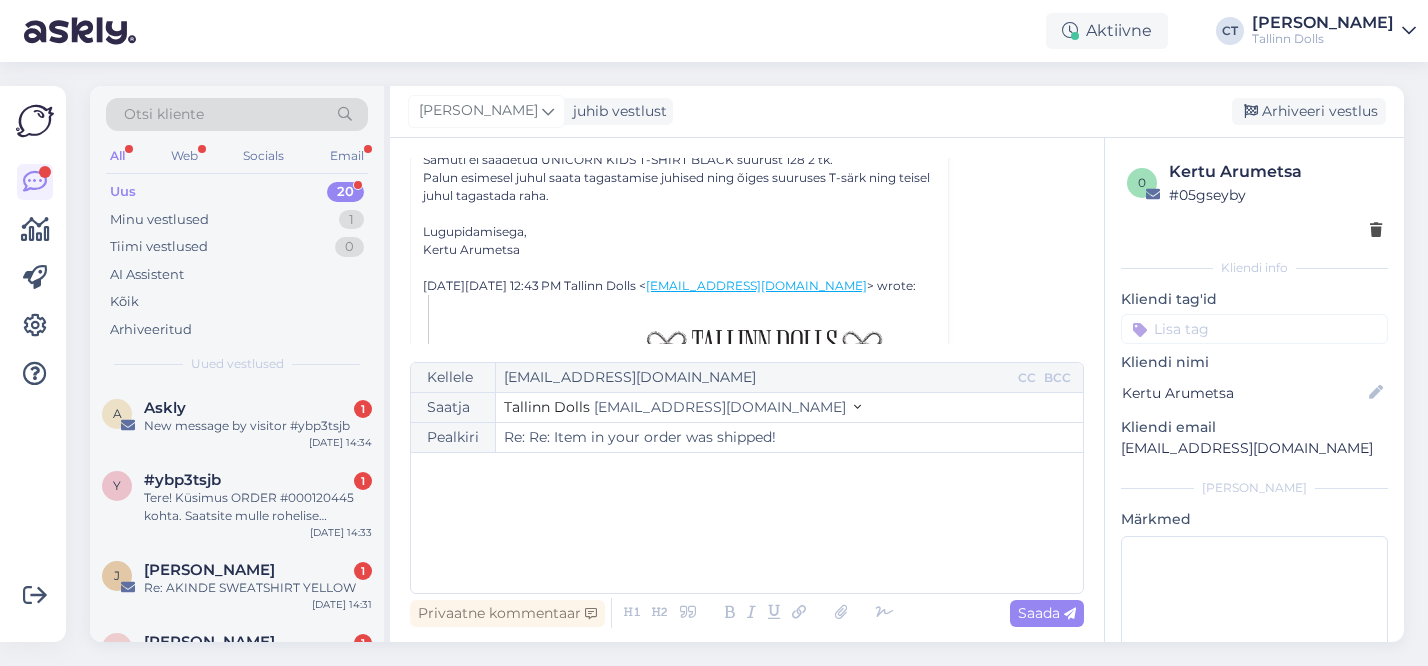 scroll, scrollTop: 2094, scrollLeft: 0, axis: vertical 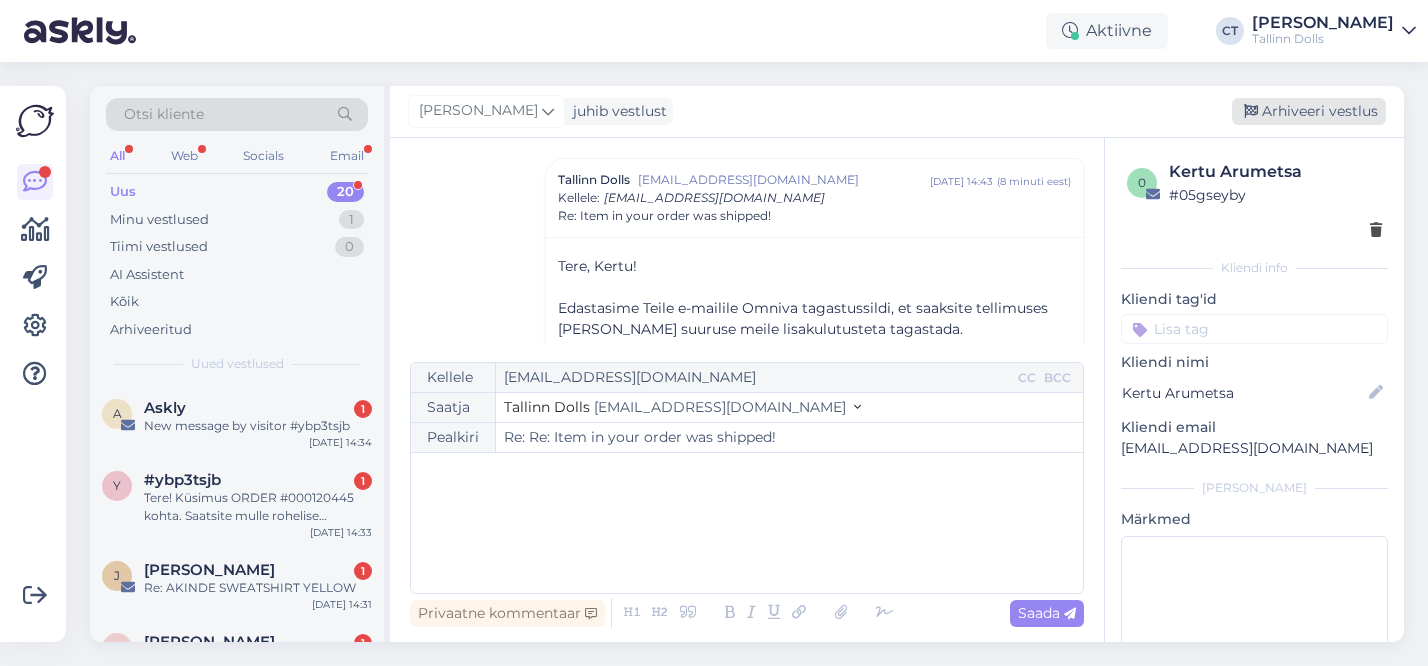 click on "Arhiveeri vestlus" at bounding box center (1309, 111) 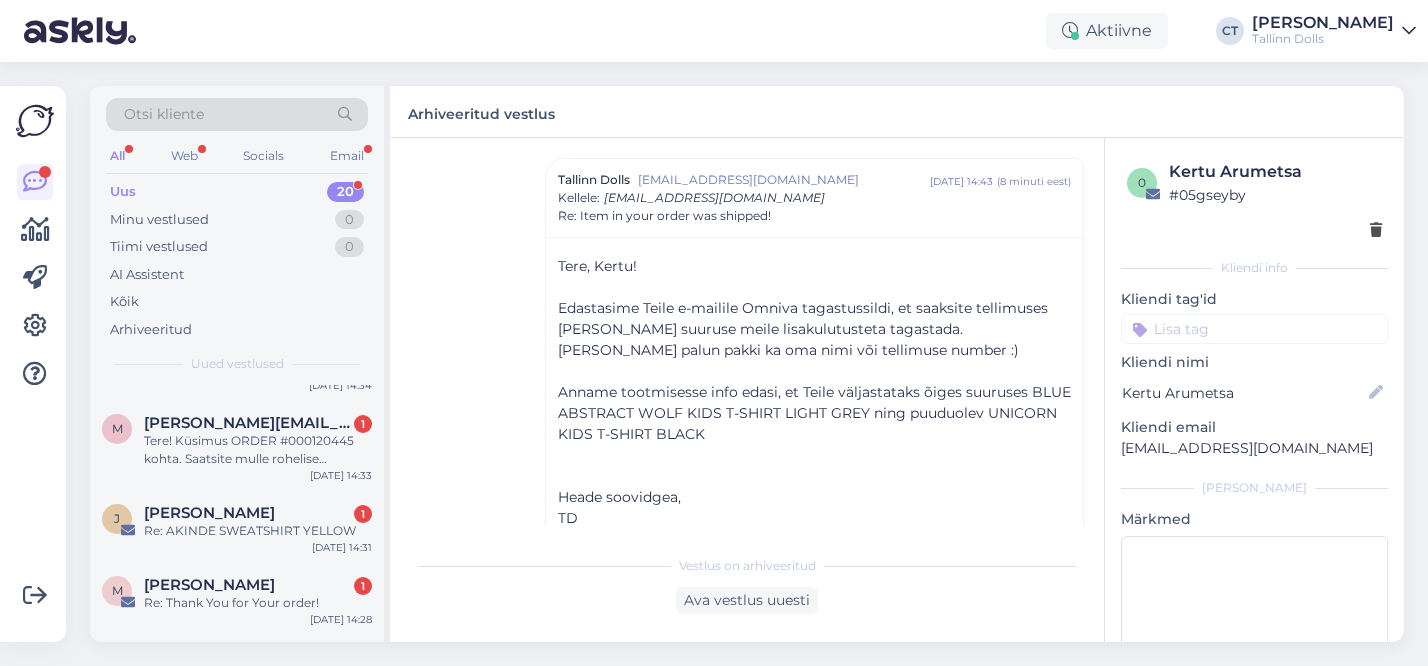 scroll, scrollTop: 17, scrollLeft: 0, axis: vertical 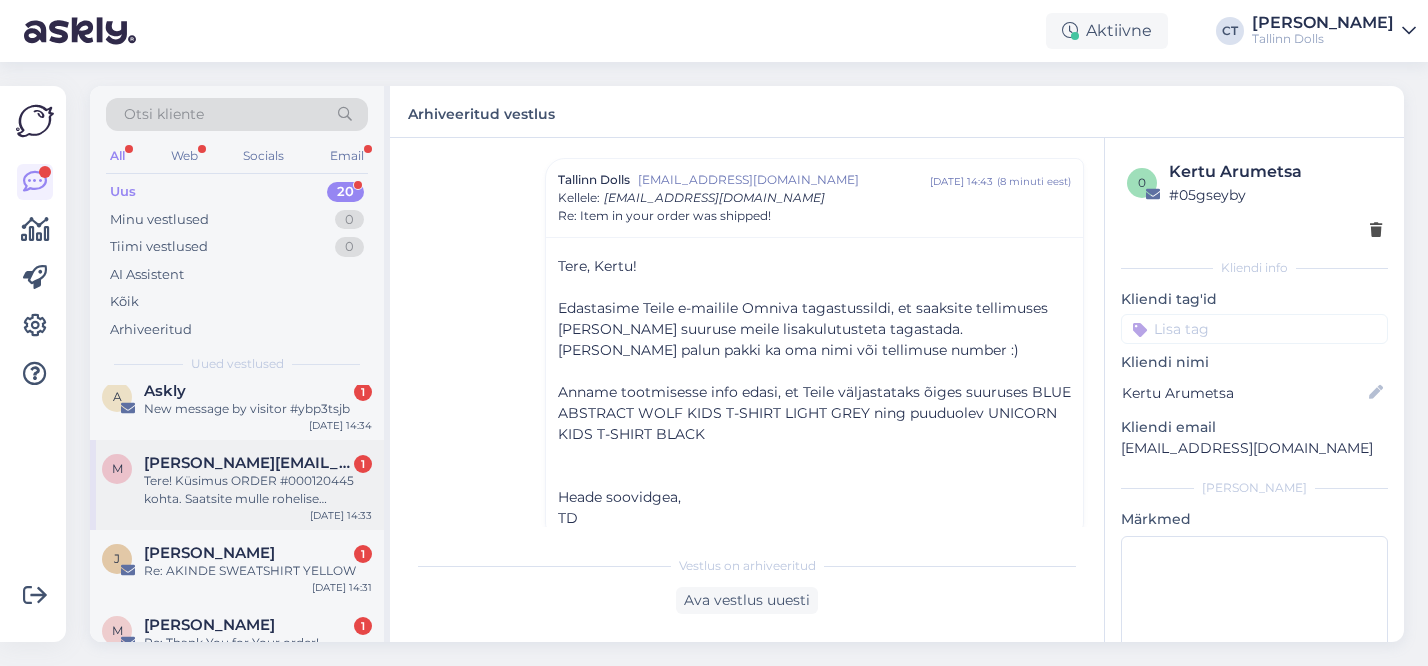 click on "Tere! Küsimus 	ORDER #000120445 kohta. Saatsite mulle rohelise 	SUMMER MOON MIDI DRESS JUNGLE GREEN, kuid SUPER BOW MIDI DRESS BLACK on saatmata. Saatsin teile [PERSON_NAME] ja lisasin manusesse ja väljavõtted tellimusest ja shippingust." at bounding box center (258, 490) 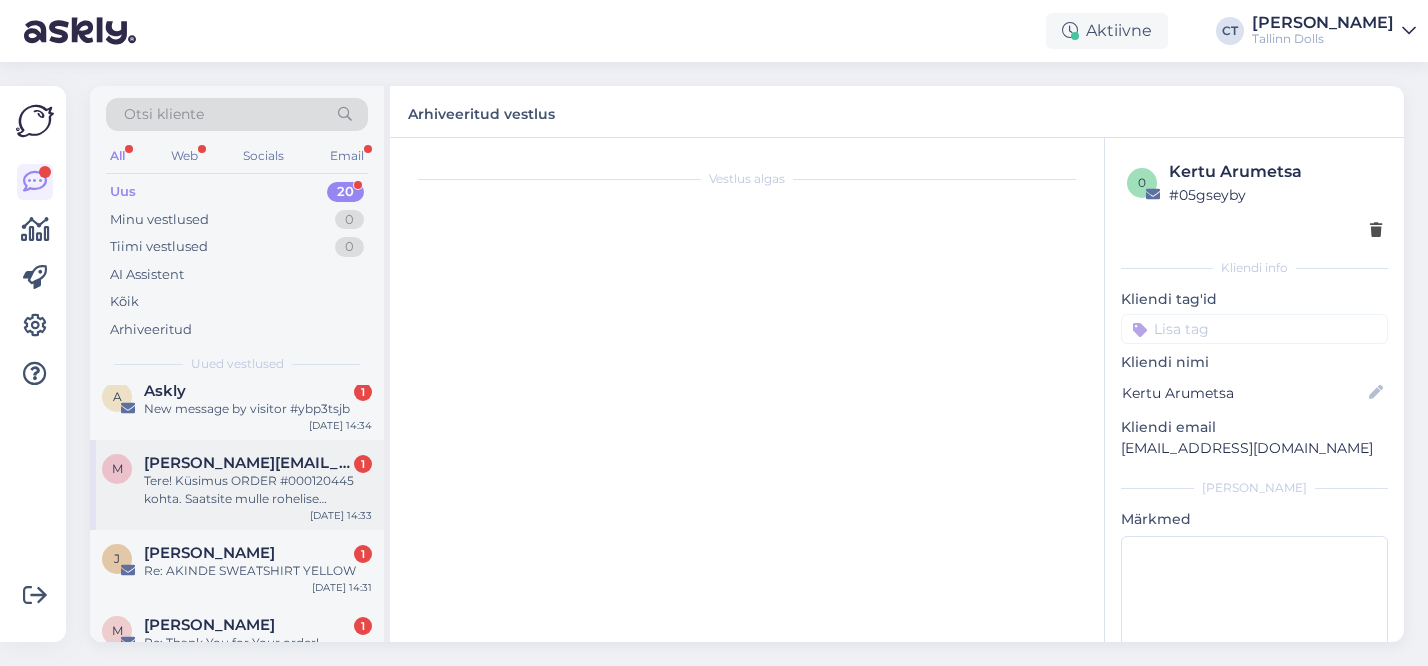 scroll, scrollTop: 42, scrollLeft: 0, axis: vertical 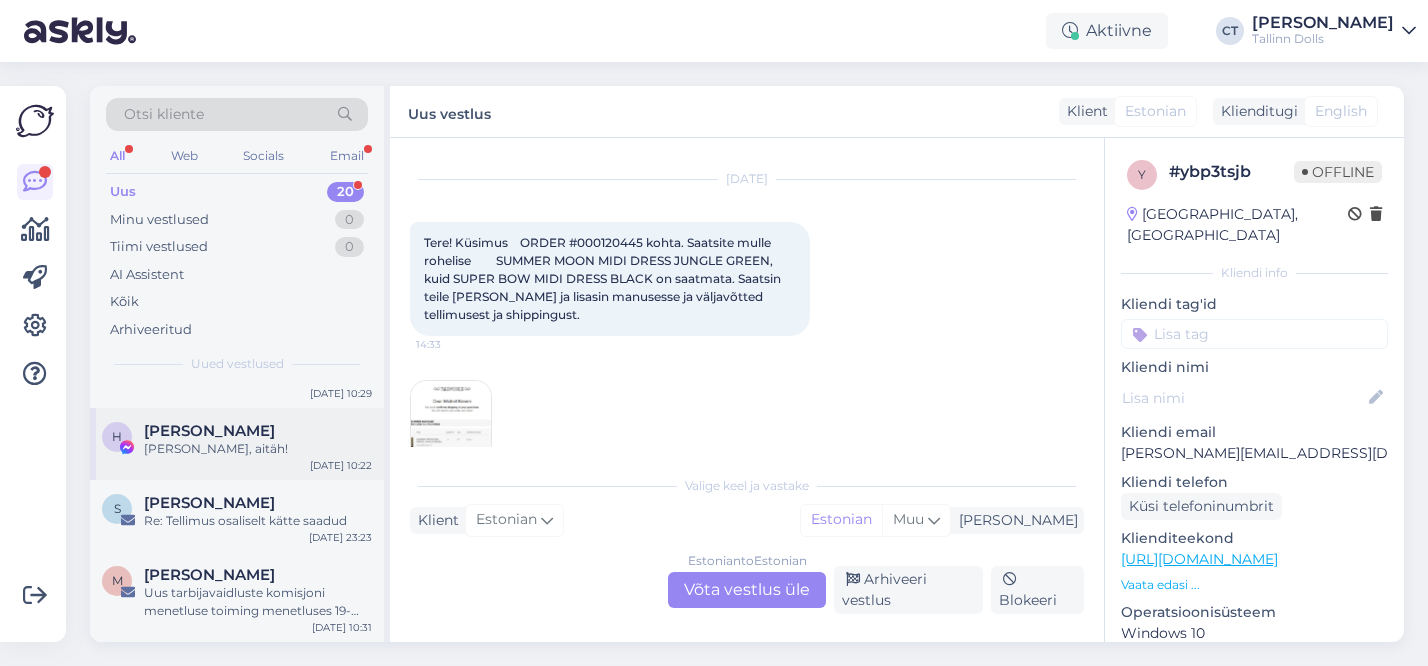 click on "[PERSON_NAME], aitäh!" at bounding box center (258, 449) 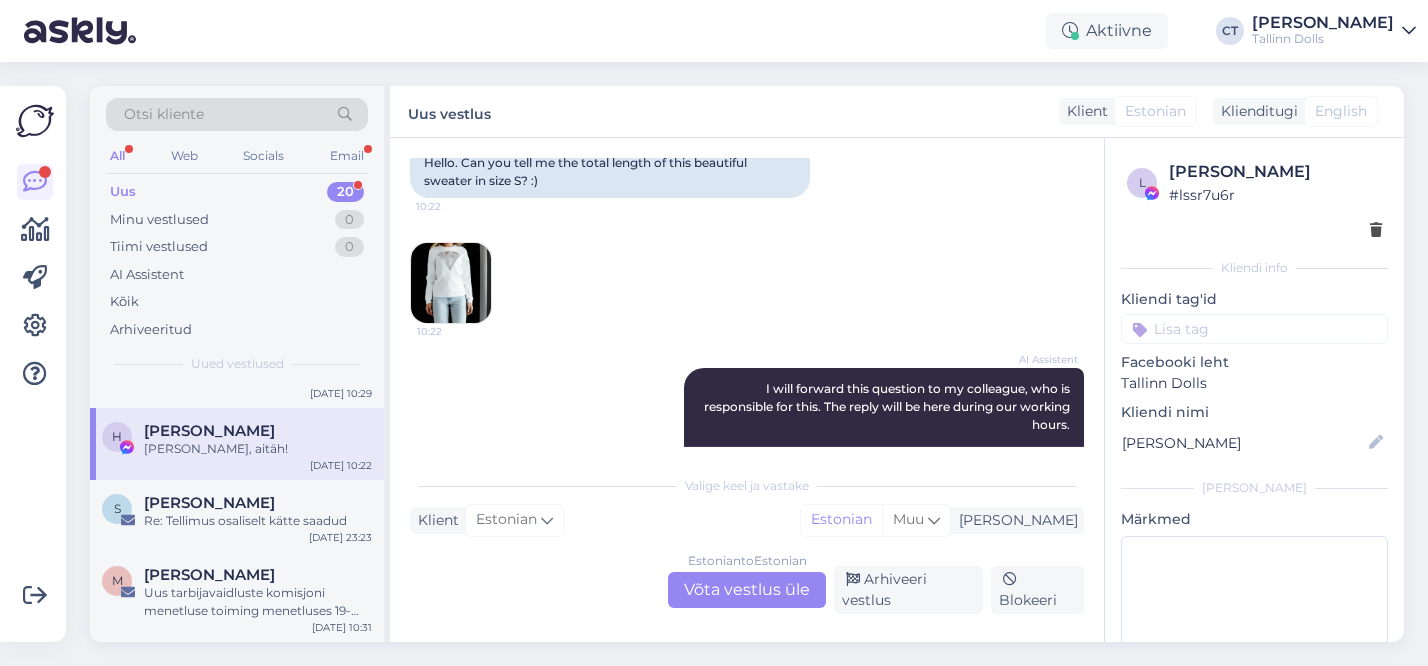 scroll, scrollTop: 1077, scrollLeft: 0, axis: vertical 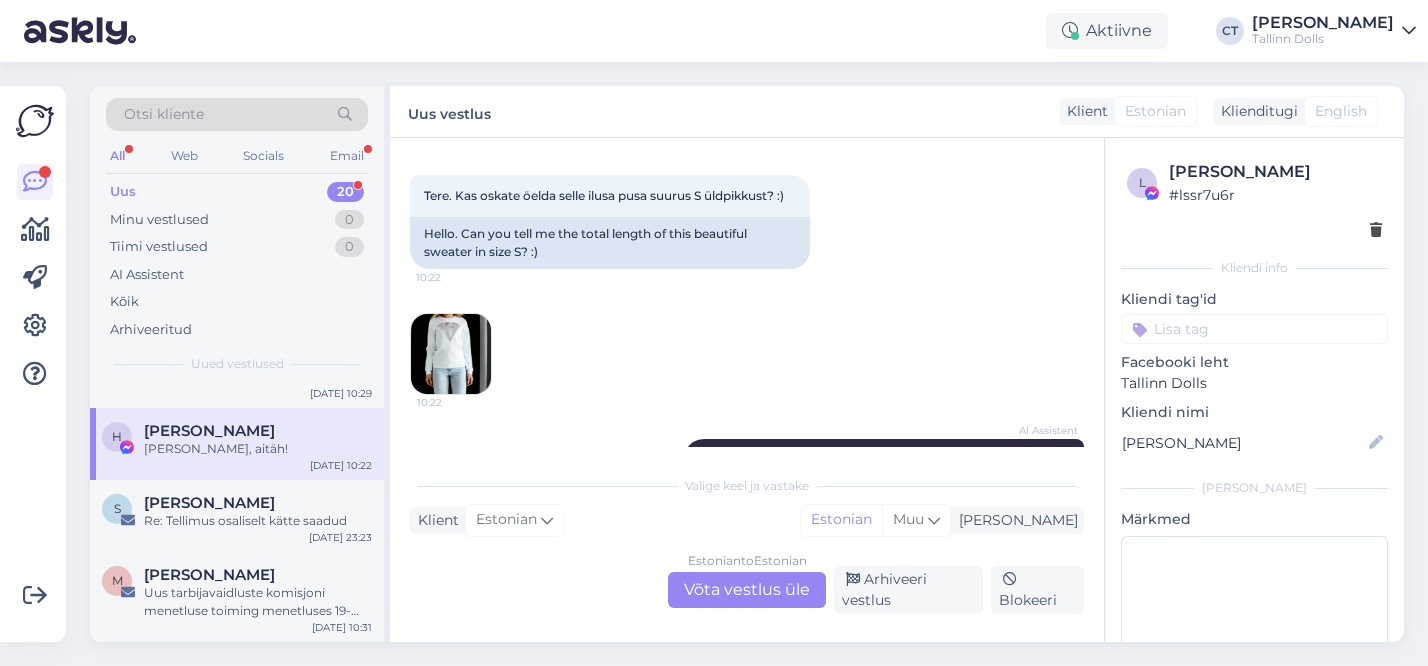 click on "Estonian  to  Estonian Võta vestlus üle" at bounding box center [747, 590] 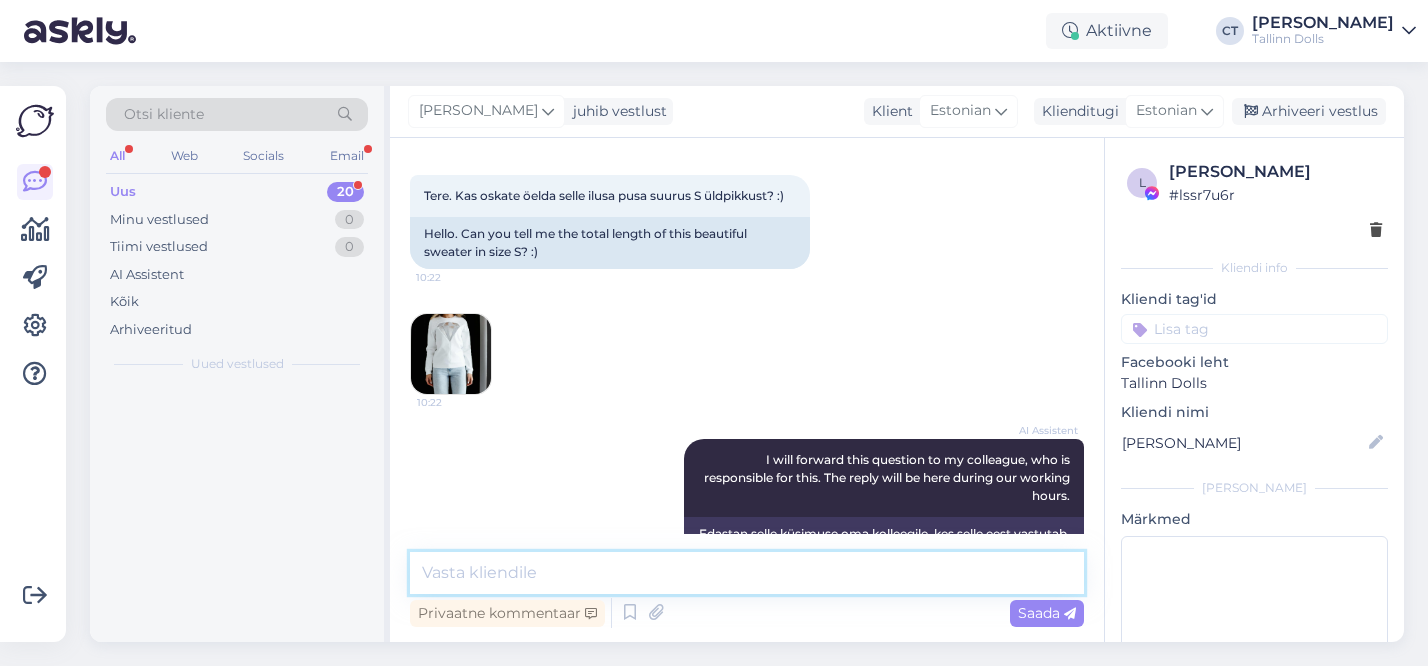 click at bounding box center [747, 573] 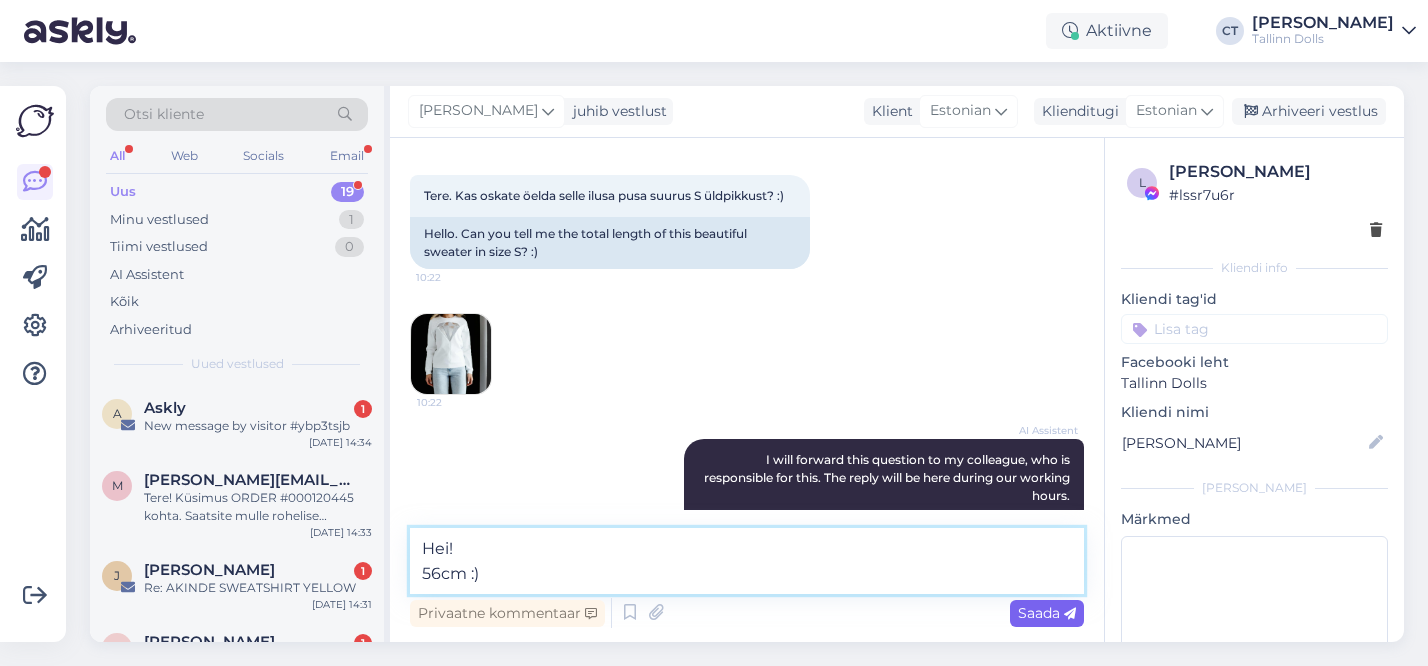type on "Hei!
56cm :)" 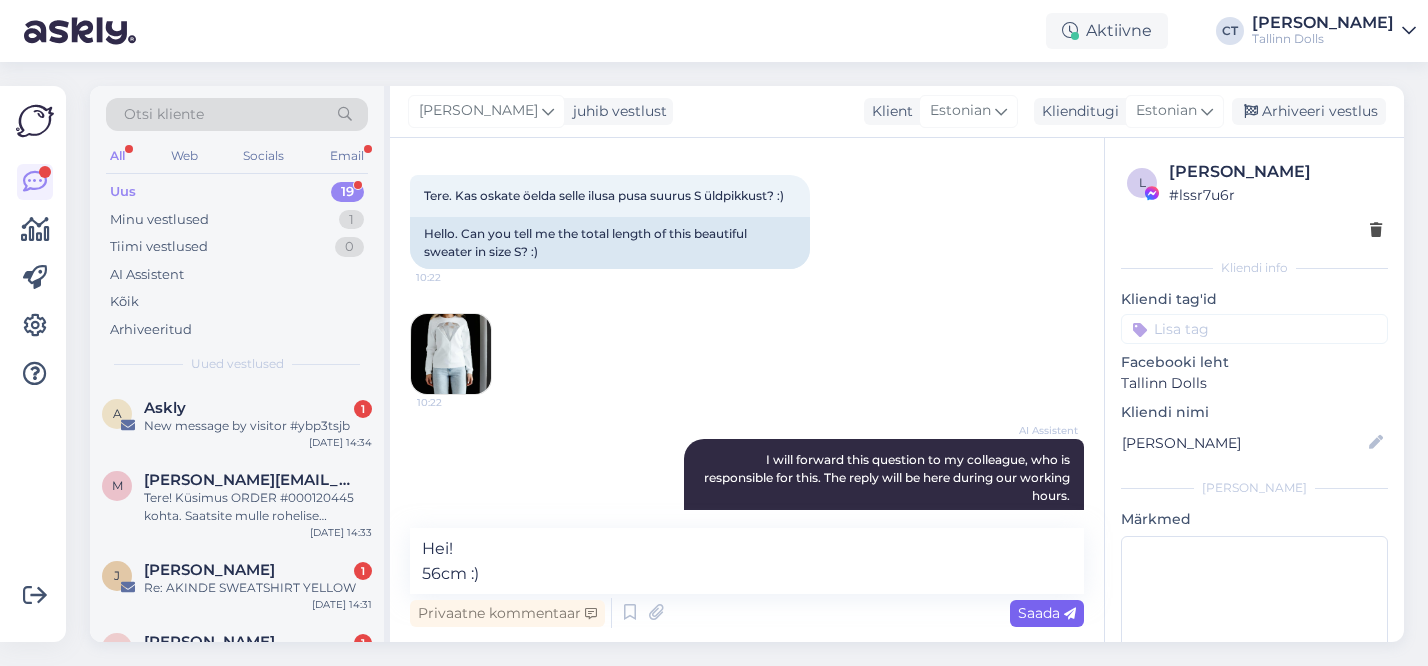 click on "Saada" at bounding box center [1047, 613] 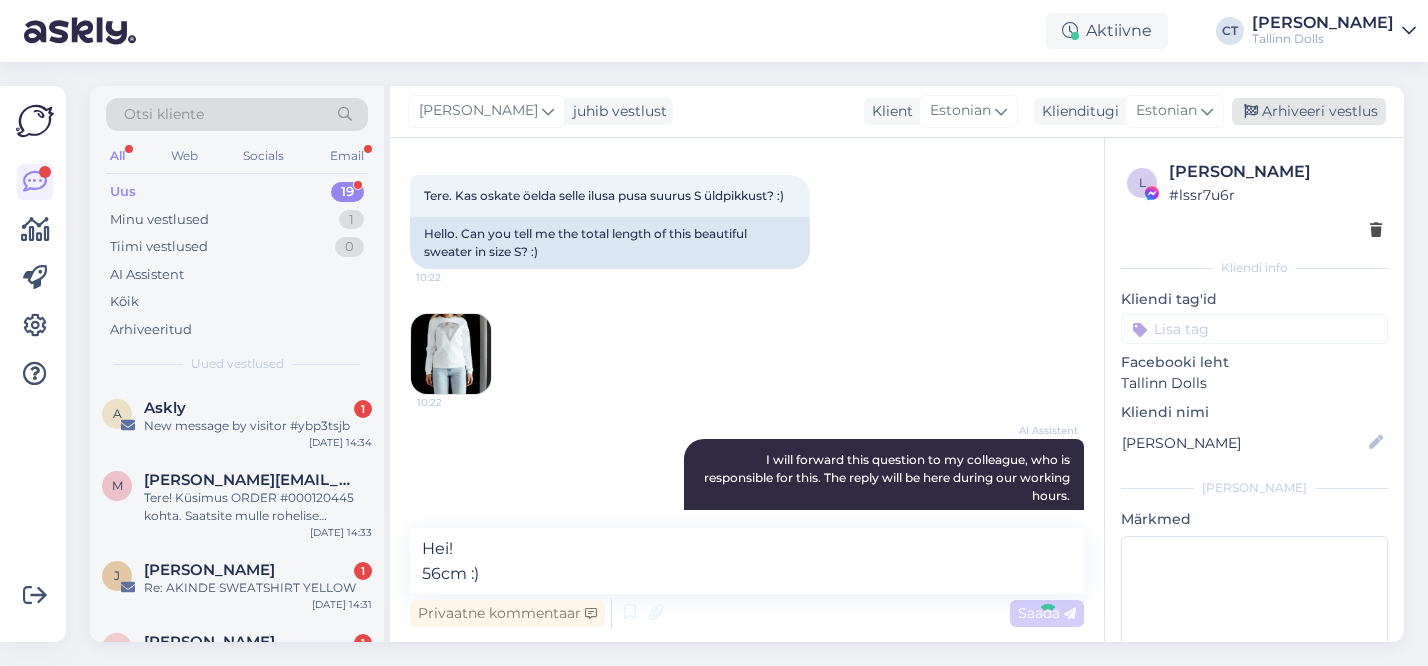 type 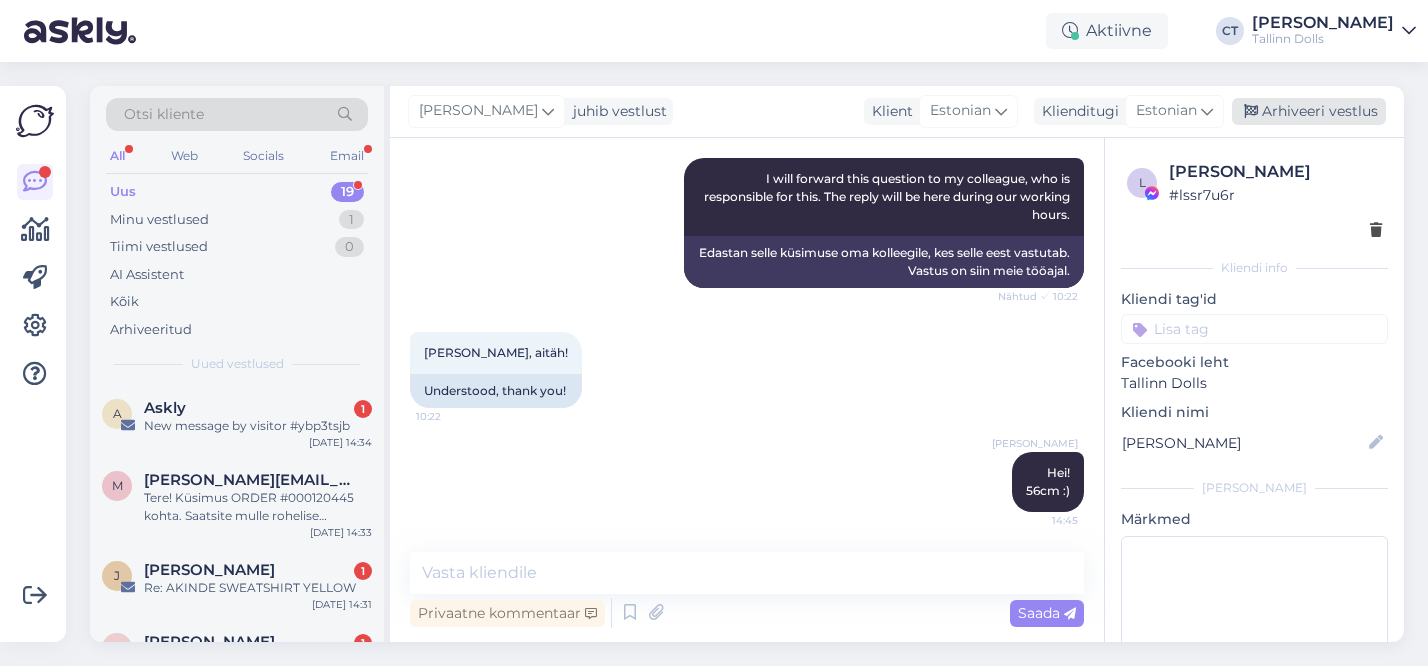 click on "Arhiveeri vestlus" at bounding box center (1309, 111) 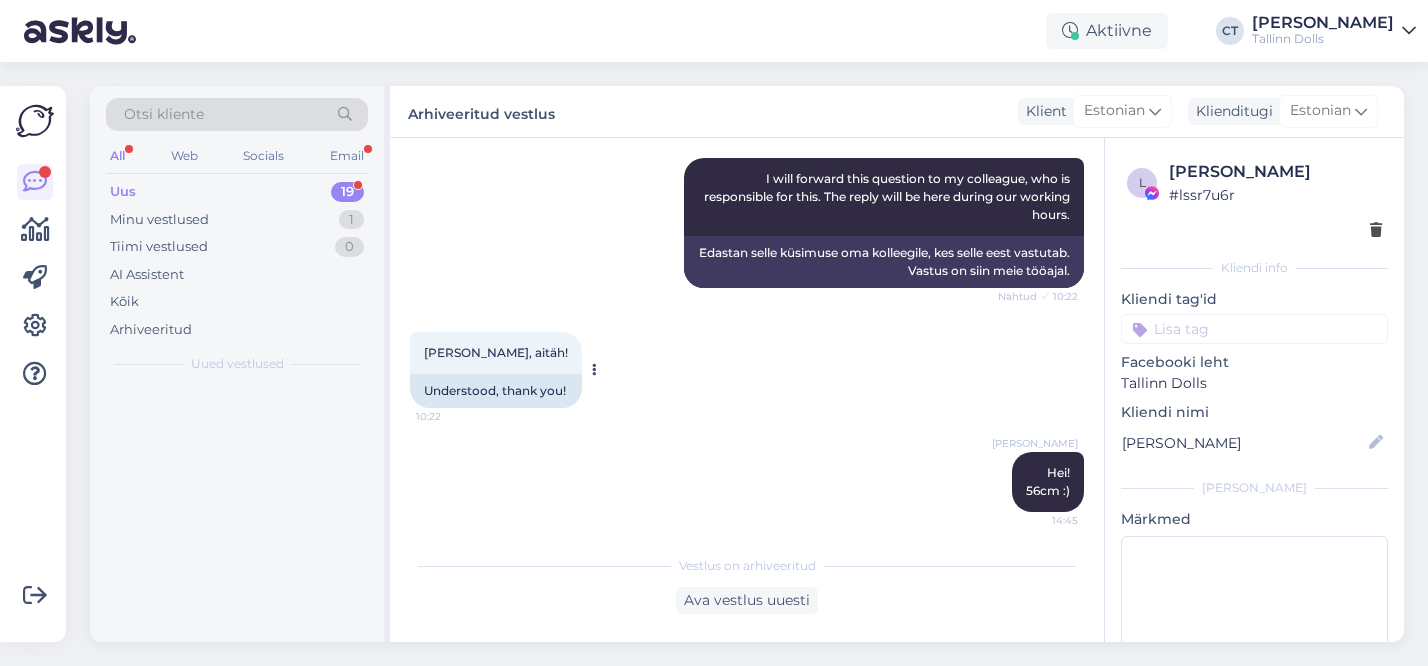 scroll, scrollTop: 1365, scrollLeft: 0, axis: vertical 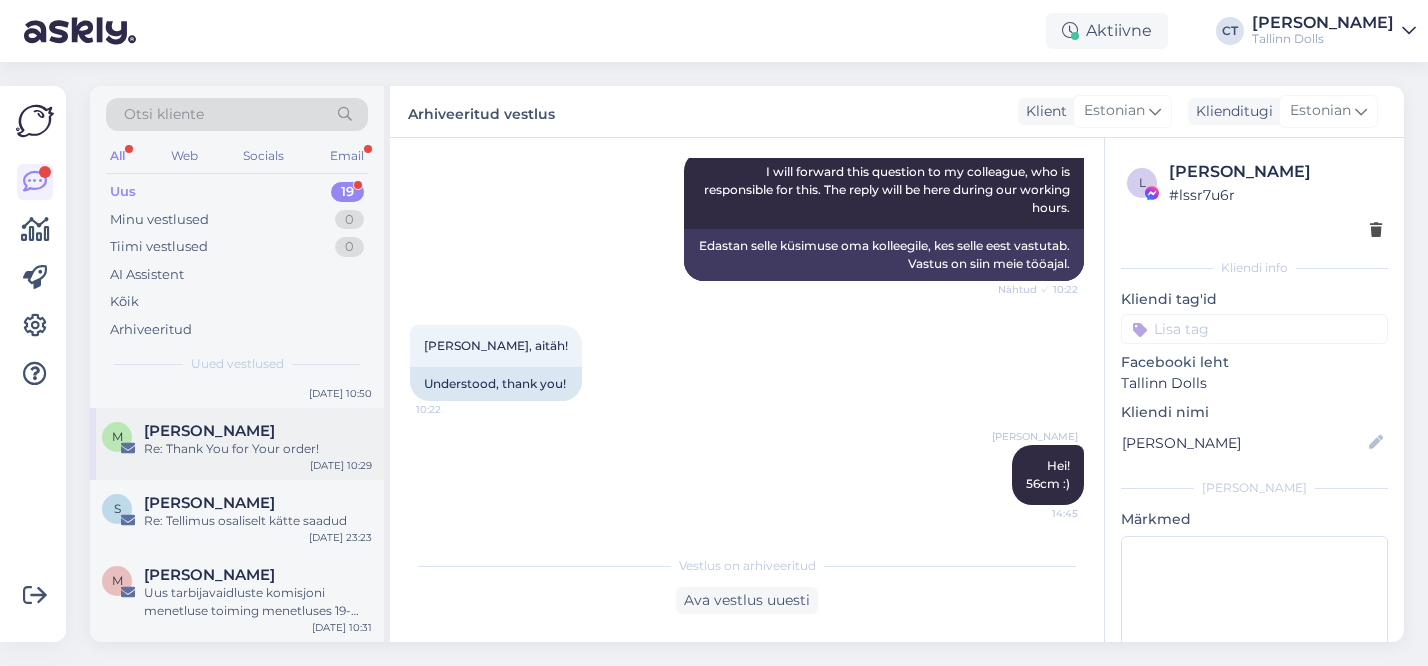 click on "M [PERSON_NAME] Re: Thank You for Your order! [DATE] 10:29" at bounding box center (237, 444) 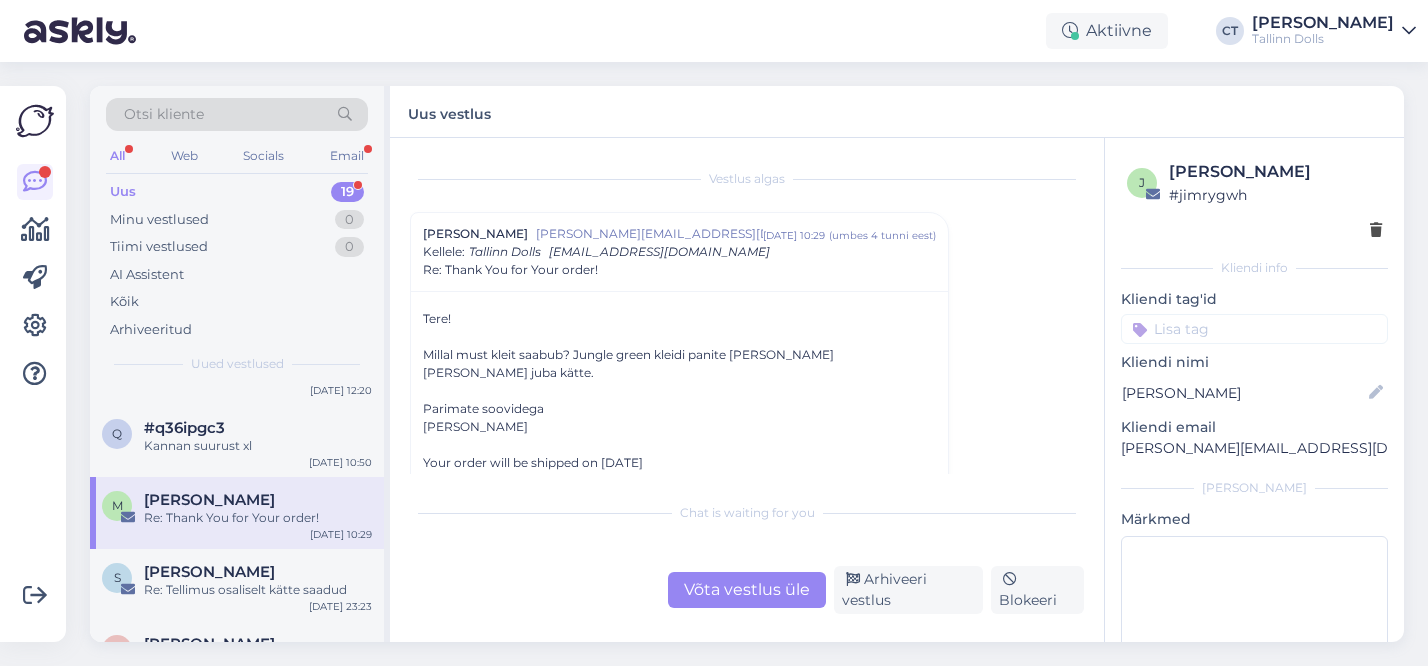 scroll, scrollTop: 1152, scrollLeft: 0, axis: vertical 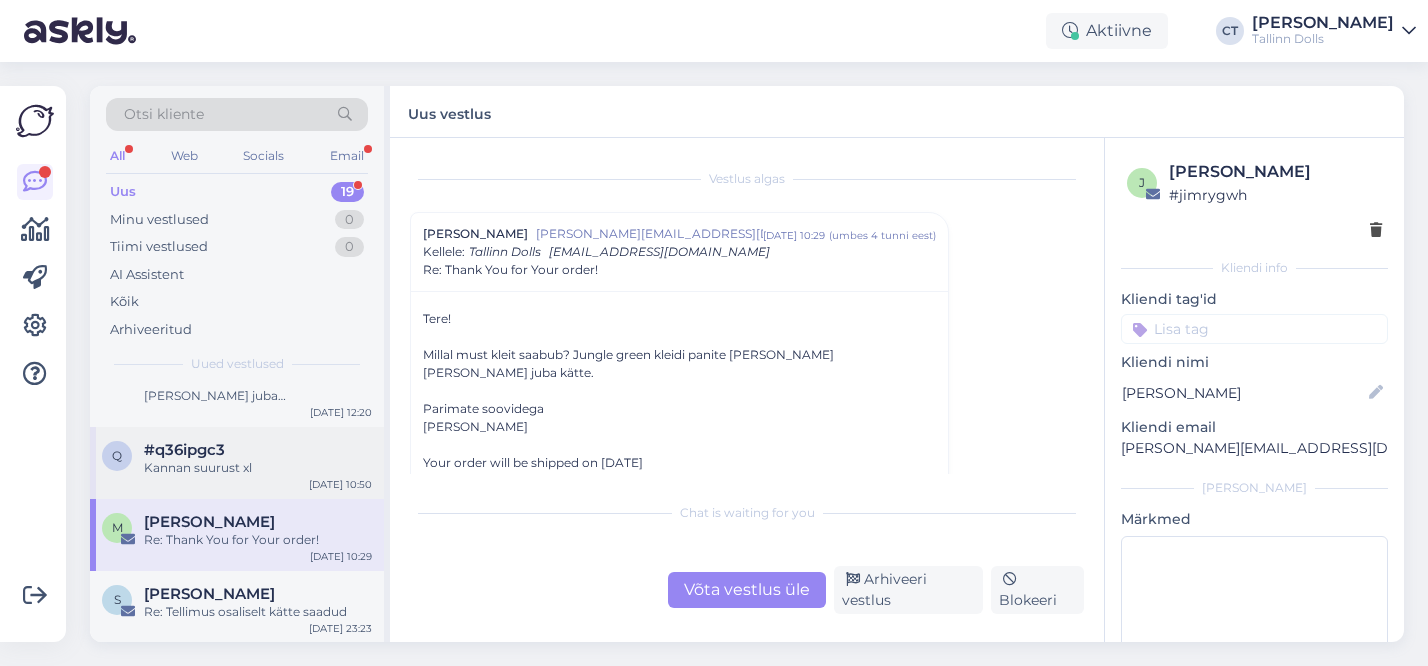 click on "Kannan suurust xl" at bounding box center [258, 468] 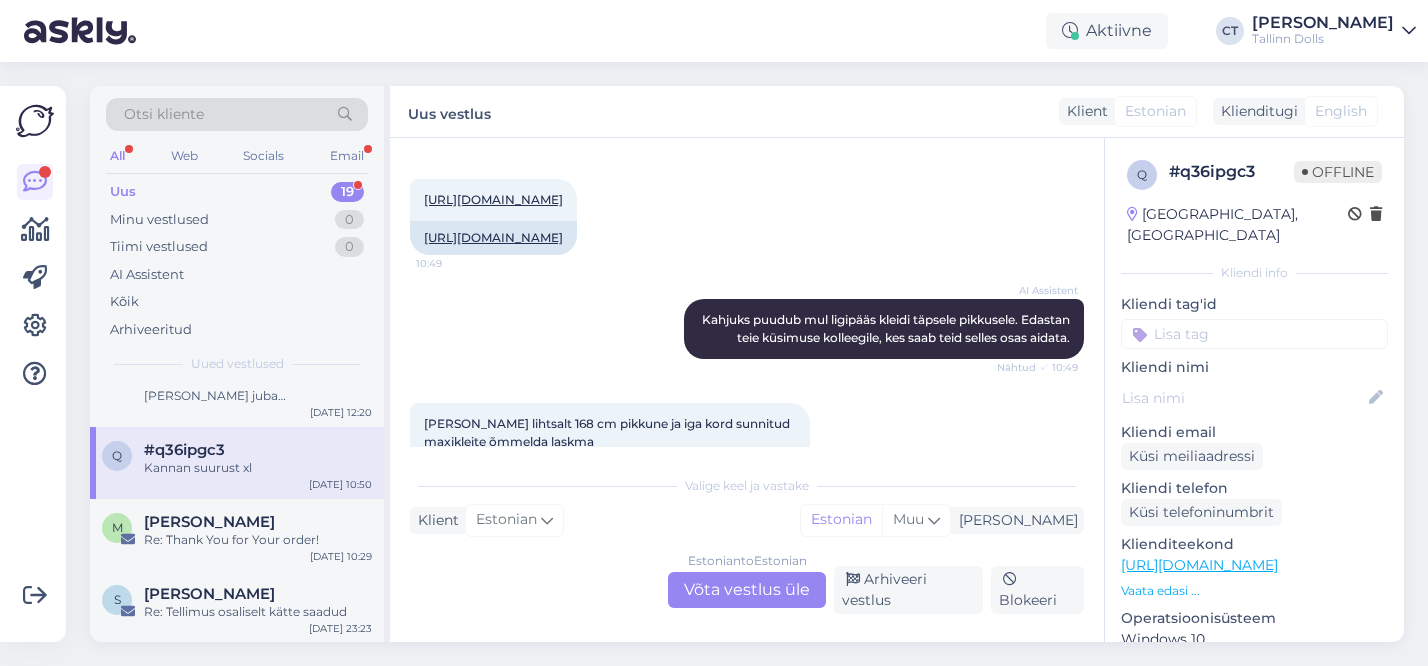 scroll, scrollTop: 154, scrollLeft: 0, axis: vertical 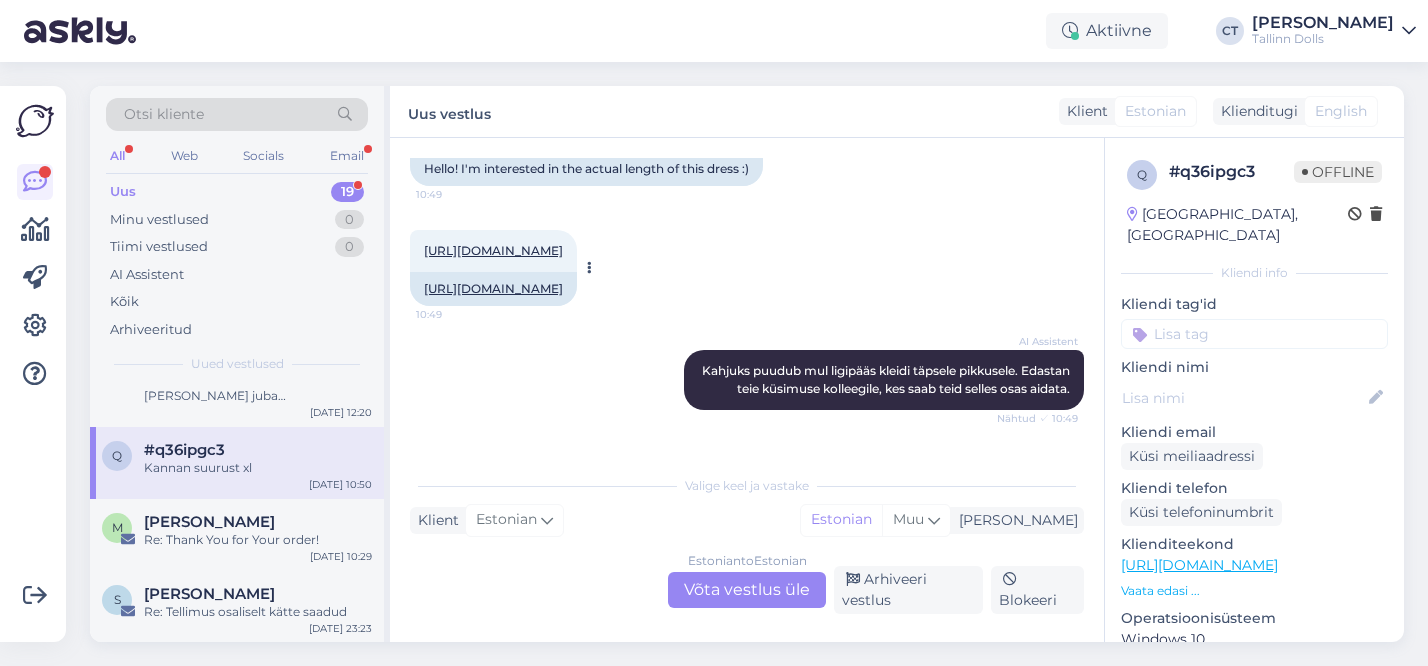 click on "[URL][DOMAIN_NAME]" at bounding box center (493, 250) 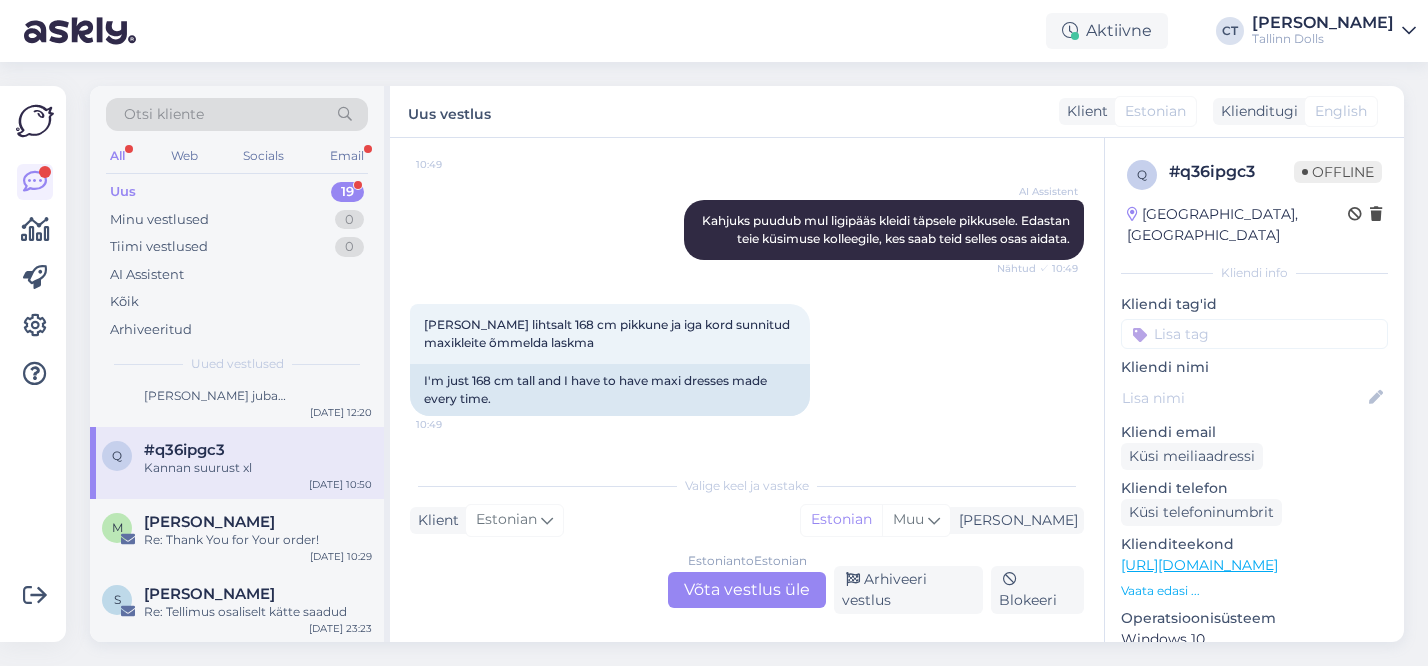 scroll, scrollTop: 452, scrollLeft: 0, axis: vertical 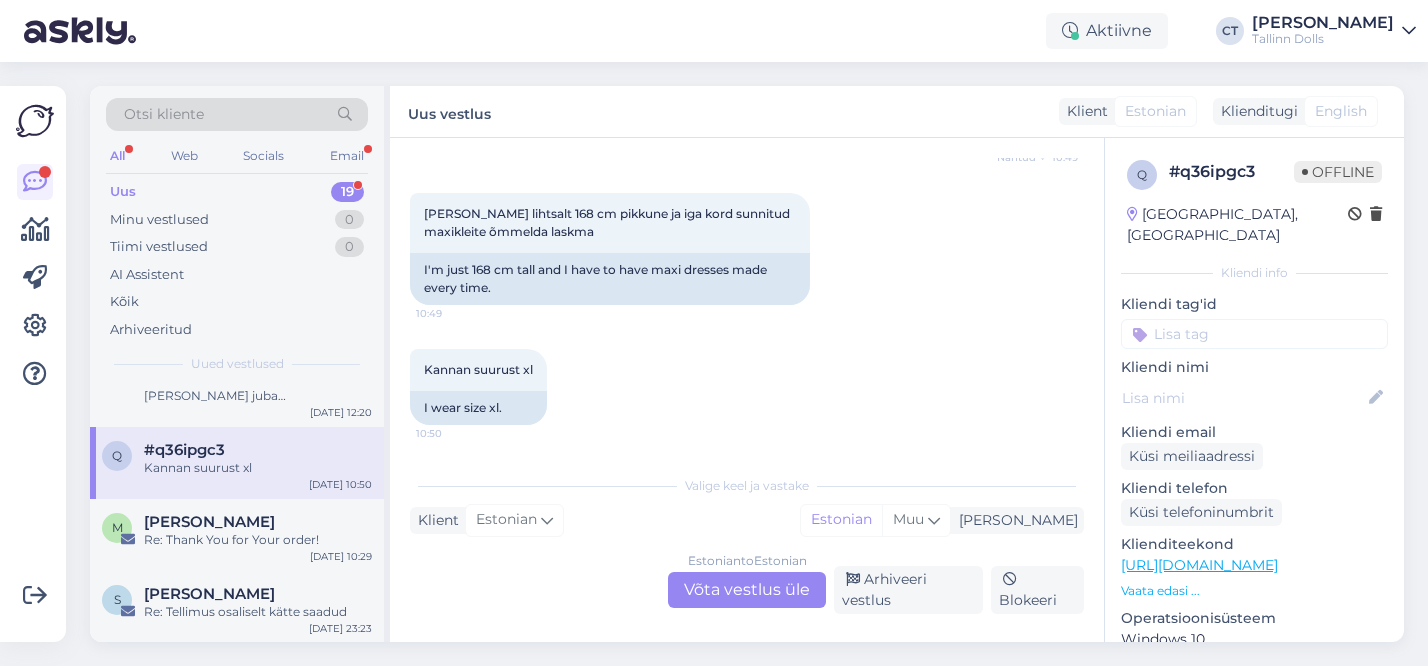 click on "Estonian  to  Estonian Võta vestlus üle" at bounding box center [747, 590] 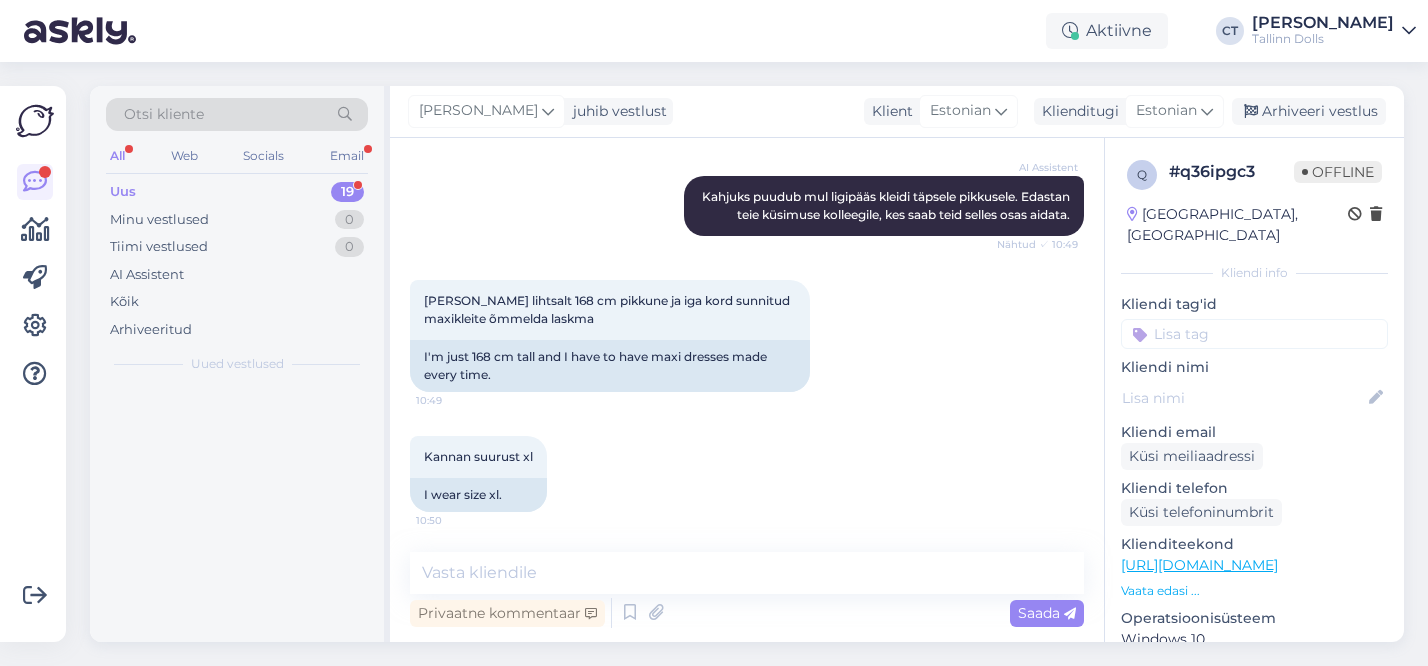 scroll, scrollTop: 418, scrollLeft: 0, axis: vertical 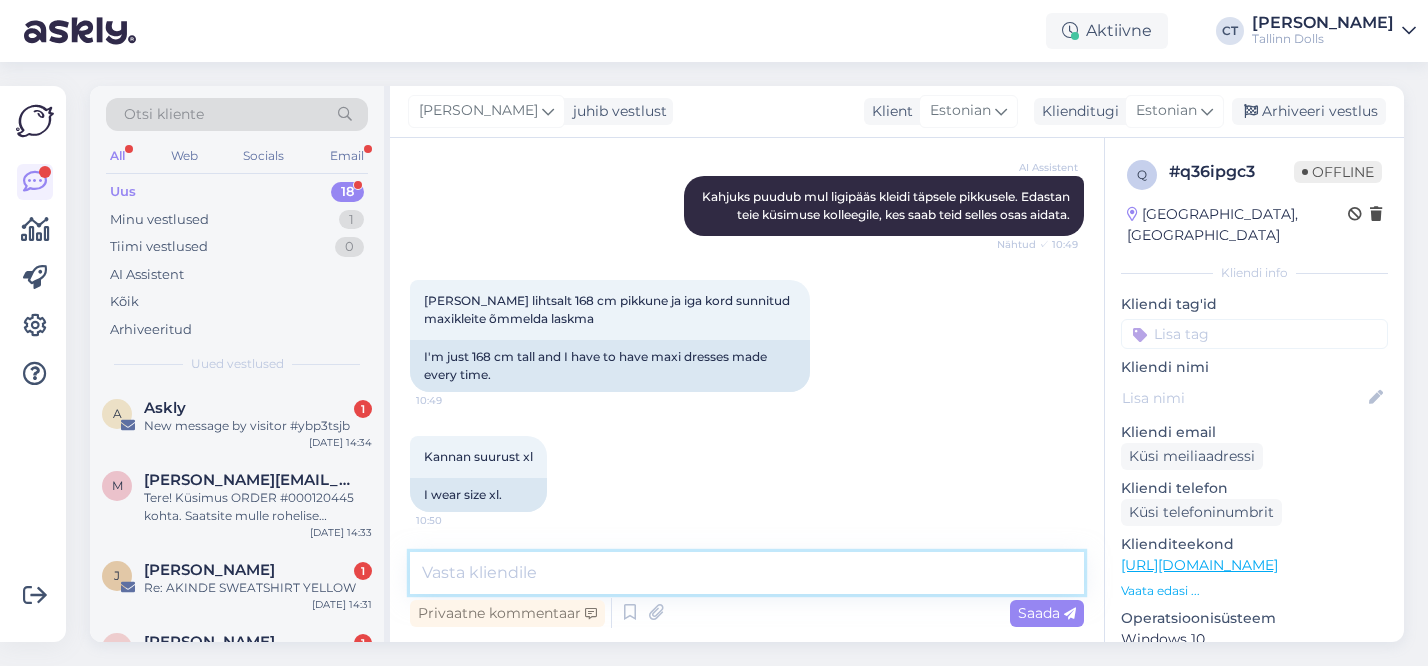 click at bounding box center (747, 573) 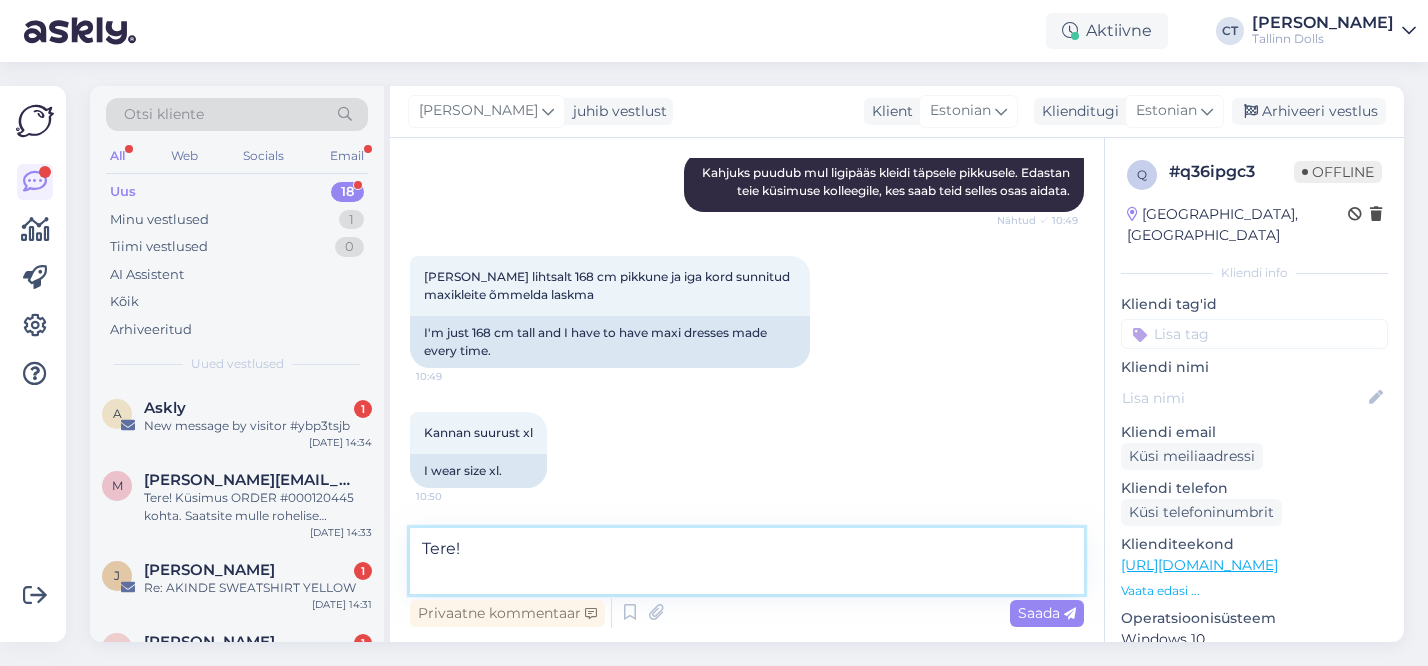 scroll, scrollTop: 442, scrollLeft: 0, axis: vertical 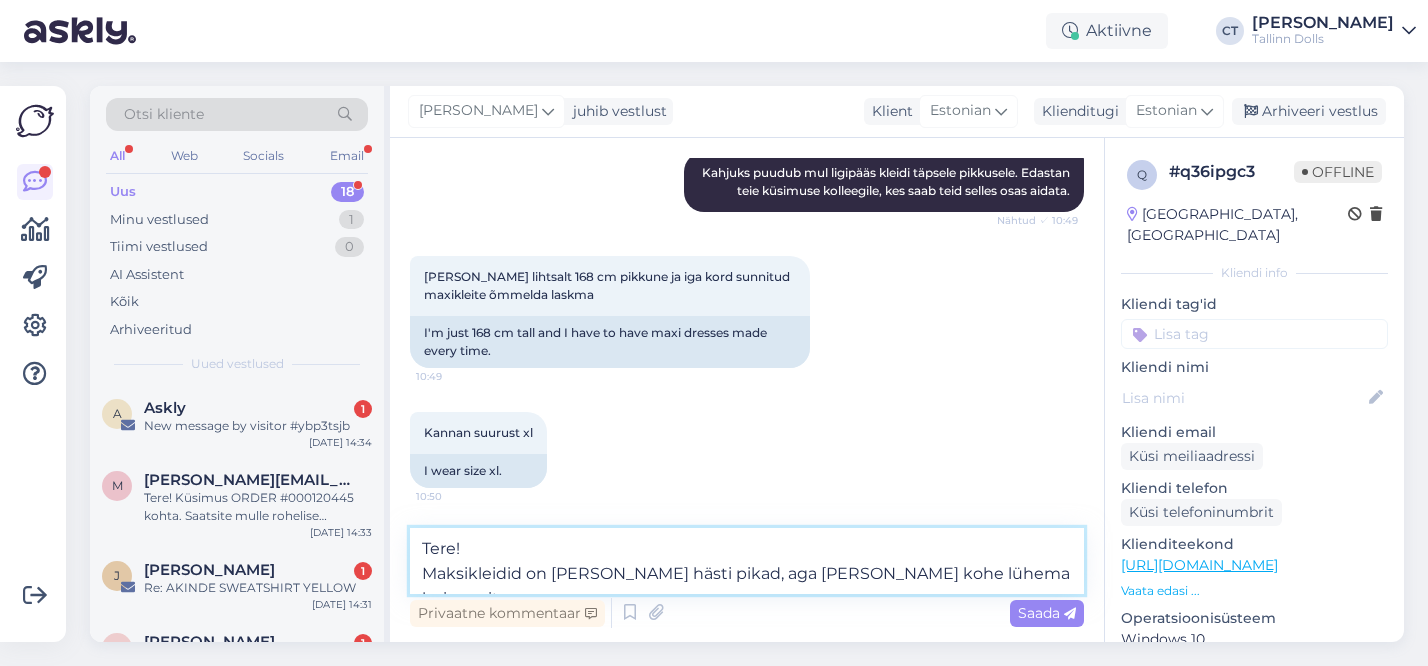 click on "Tere!
Maksikleidid on [PERSON_NAME] hästi pikad, aga [PERSON_NAME] kohe lühema kui soovite" at bounding box center [747, 561] 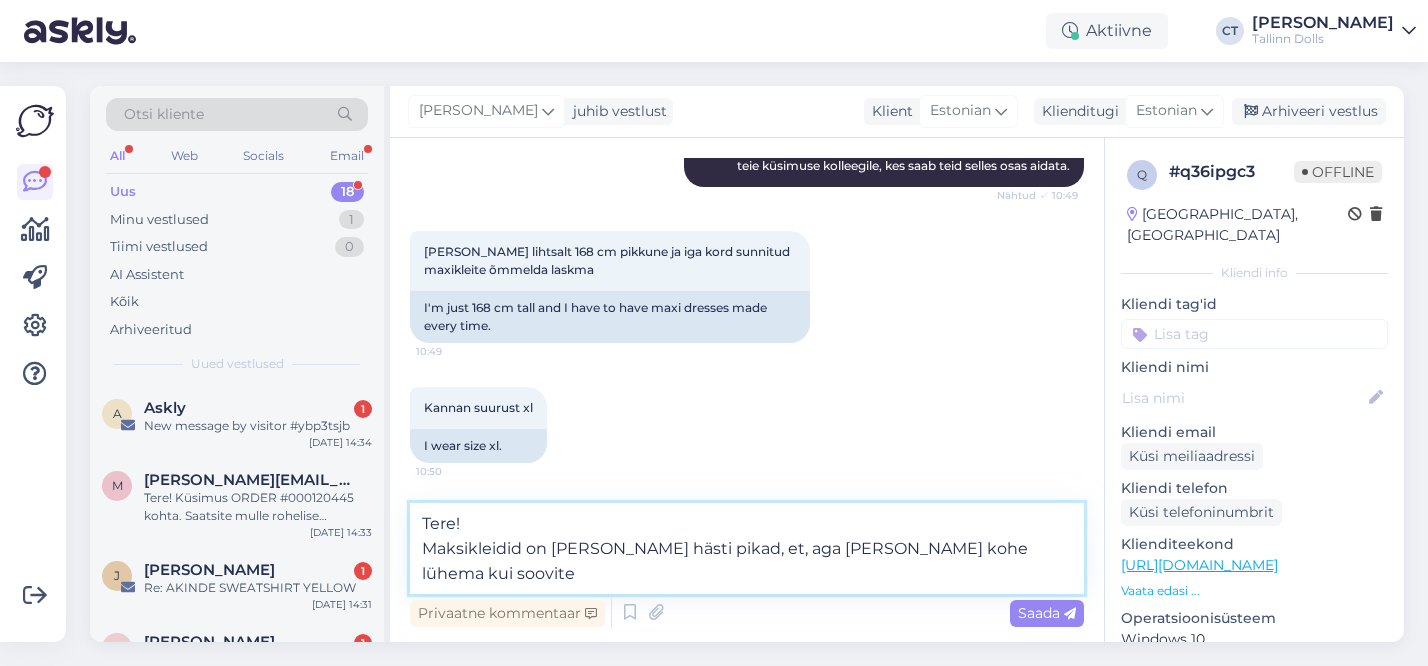 scroll, scrollTop: 452, scrollLeft: 0, axis: vertical 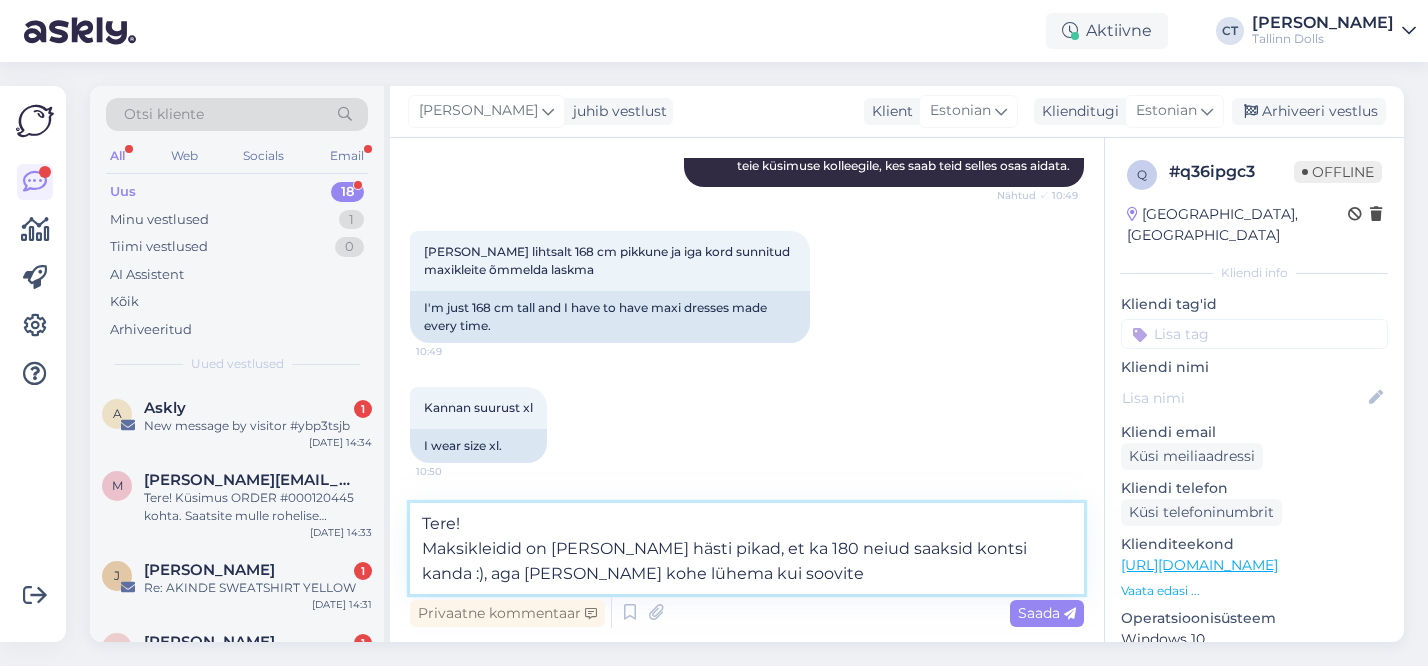 click on "Tere!
Maksikleidid on [PERSON_NAME] hästi pikad, et ka 180 neiud saaksid kontsi kanda :), aga [PERSON_NAME] kohe lühema kui soovite" at bounding box center (747, 548) 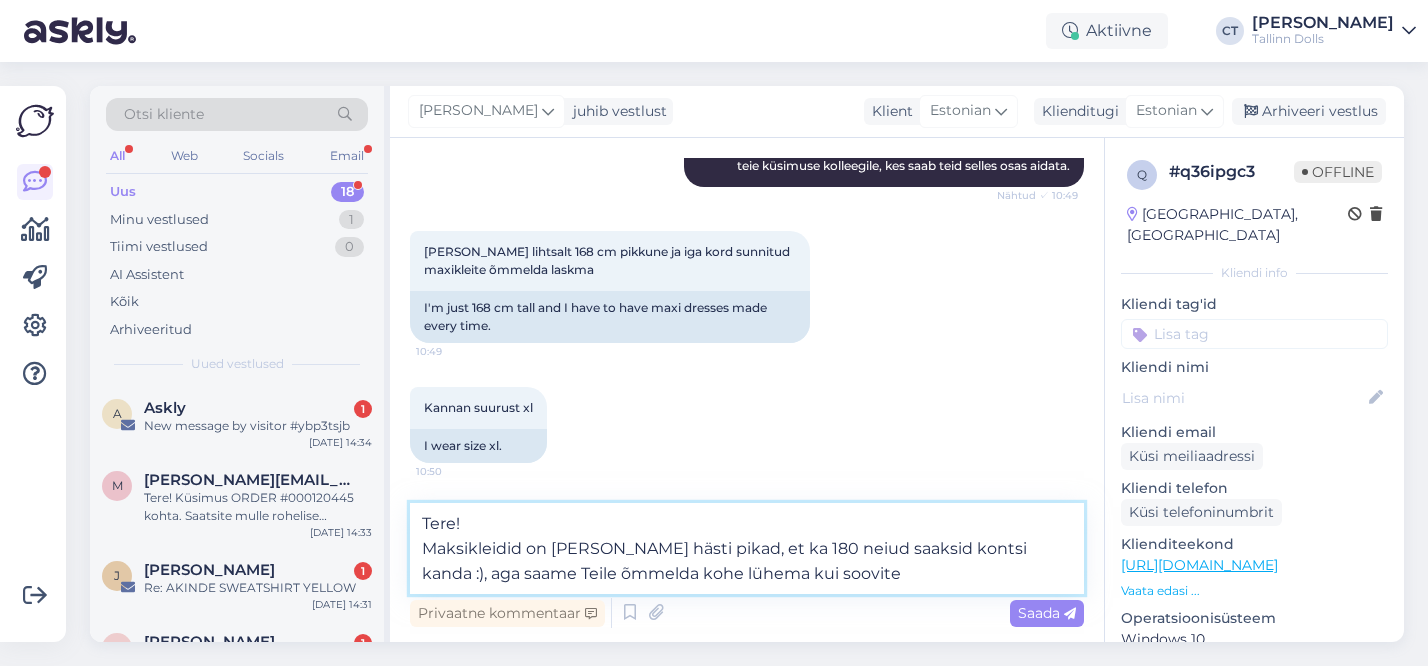 click on "Tere!
Maksikleidid on [PERSON_NAME] hästi pikad, et ka 180 neiud saaksid kontsi kanda :), aga saame Teile õmmelda kohe lühema kui soovite" at bounding box center (747, 548) 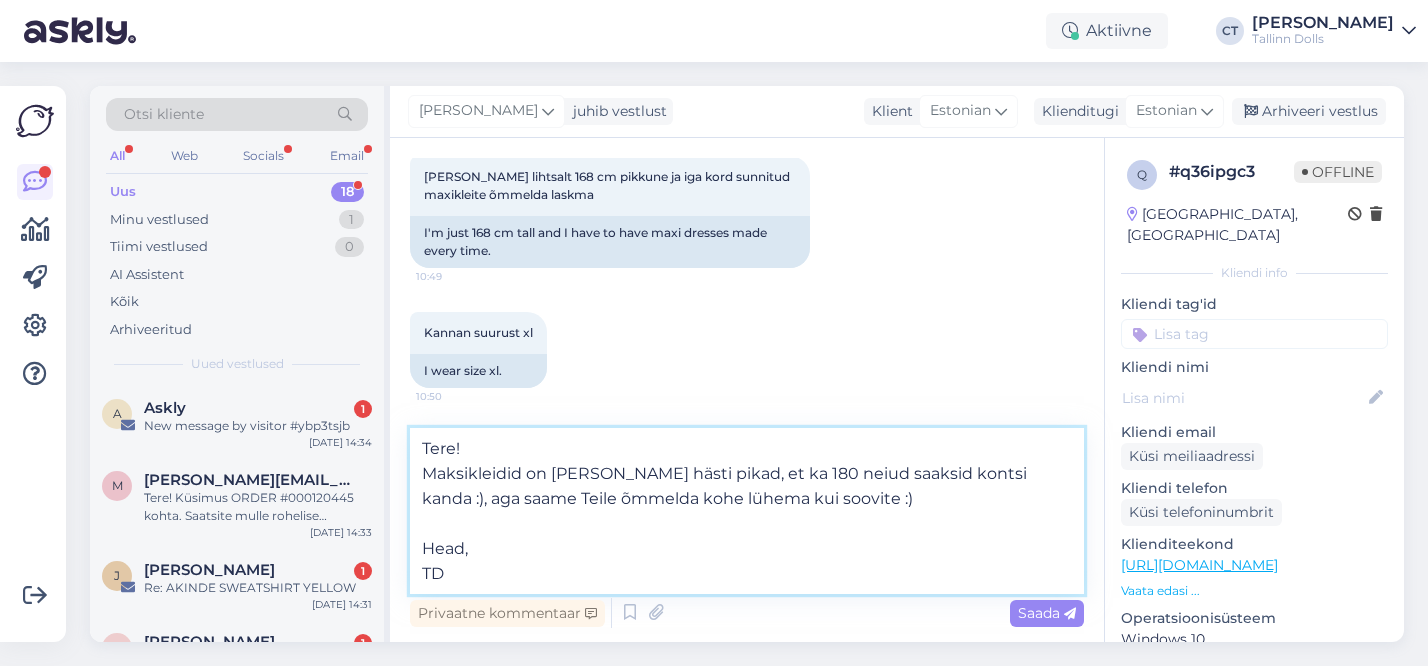 click on "Tere!
Maksikleidid on [PERSON_NAME] hästi pikad, et ka 180 neiud saaksid kontsi kanda :), aga saame Teile õmmelda kohe lühema kui soovite :)
Head,
TD" at bounding box center (747, 511) 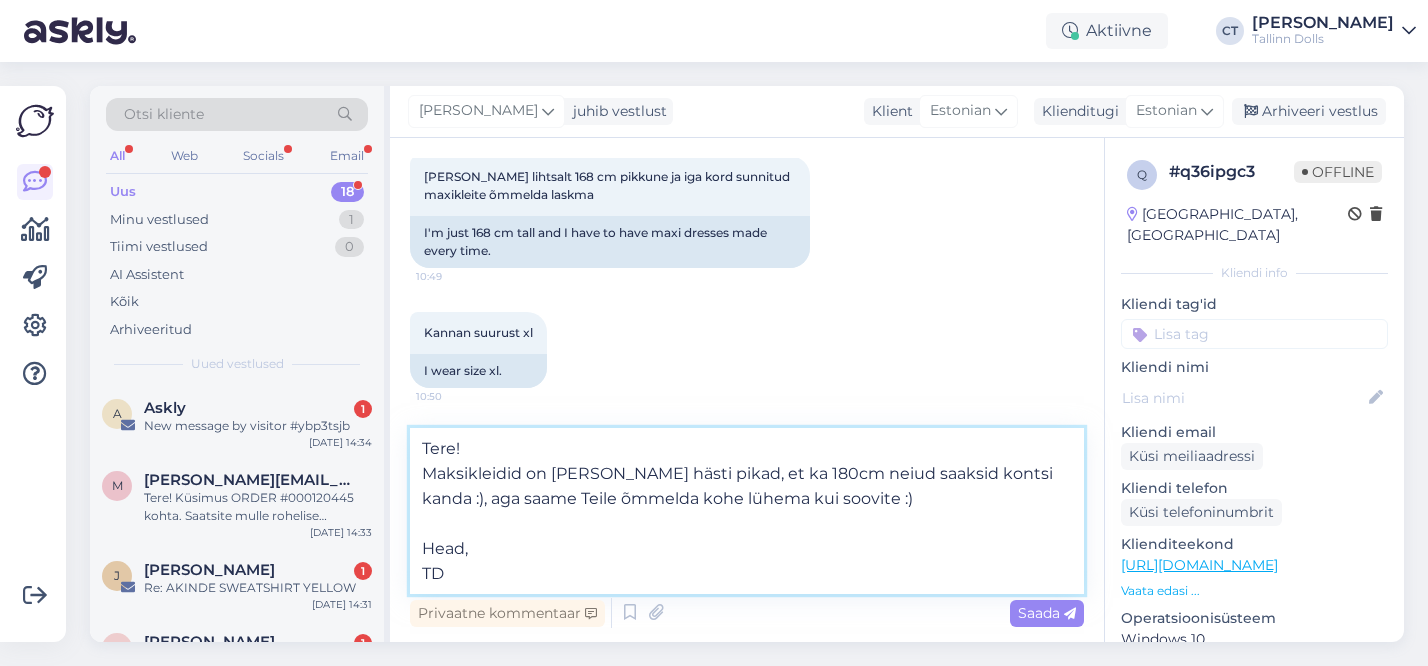 scroll, scrollTop: 542, scrollLeft: 0, axis: vertical 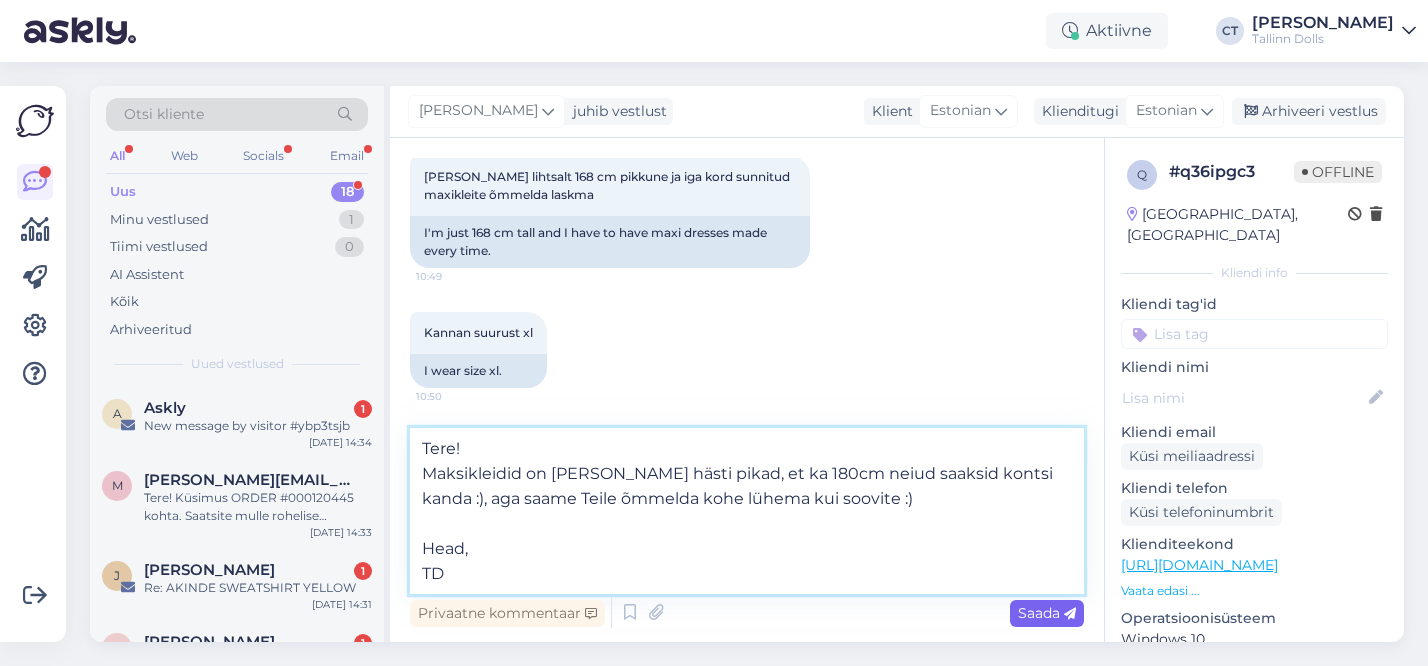 type on "Tere!
Maksikleidid on [PERSON_NAME] hästi pikad, et ka 180cm neiud saaksid kontsi kanda :), aga saame Teile õmmelda kohe lühema kui soovite :)
Head,
TD" 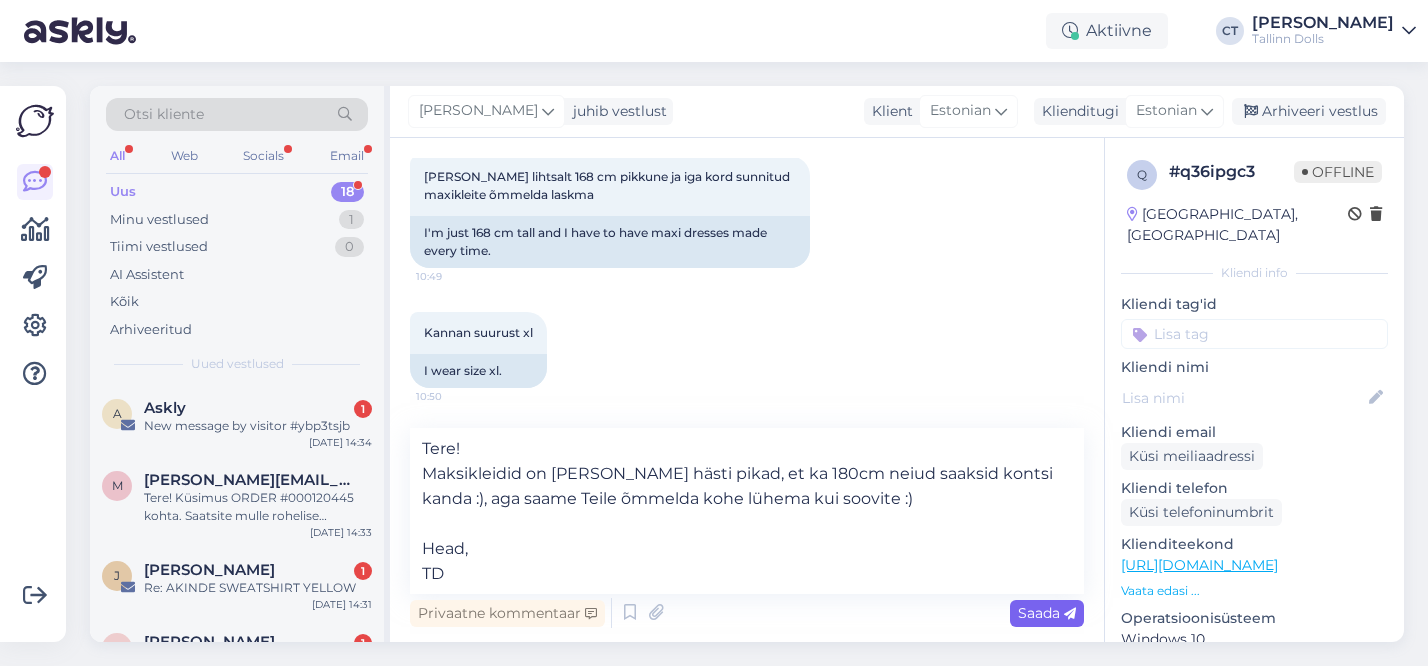 click on "Saada" at bounding box center [1047, 613] 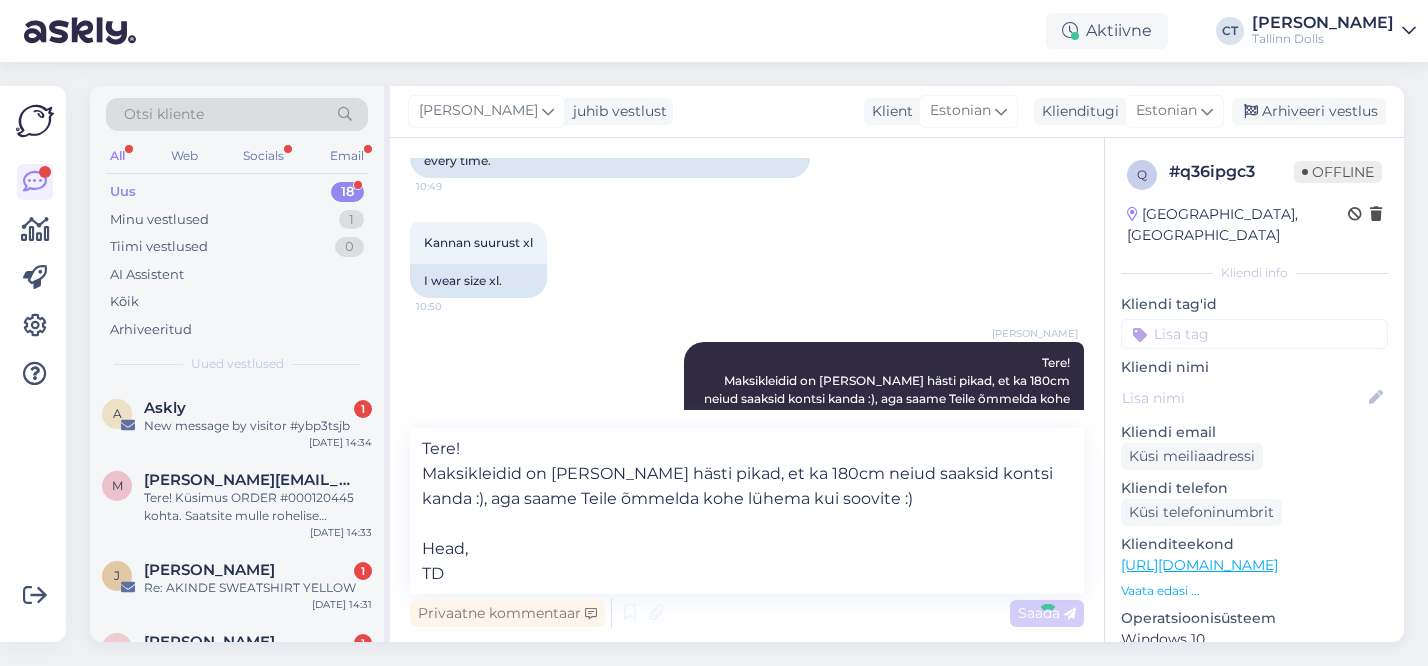 type 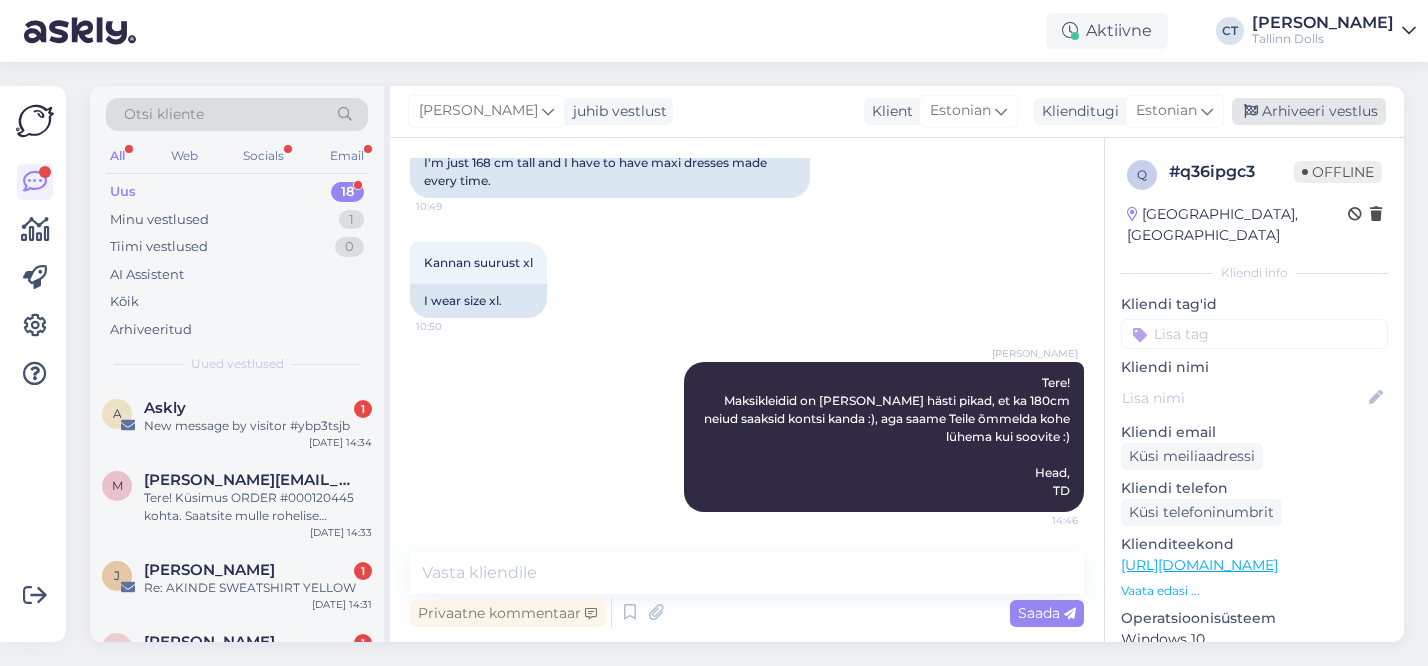 click on "Arhiveeri vestlus" at bounding box center (1309, 111) 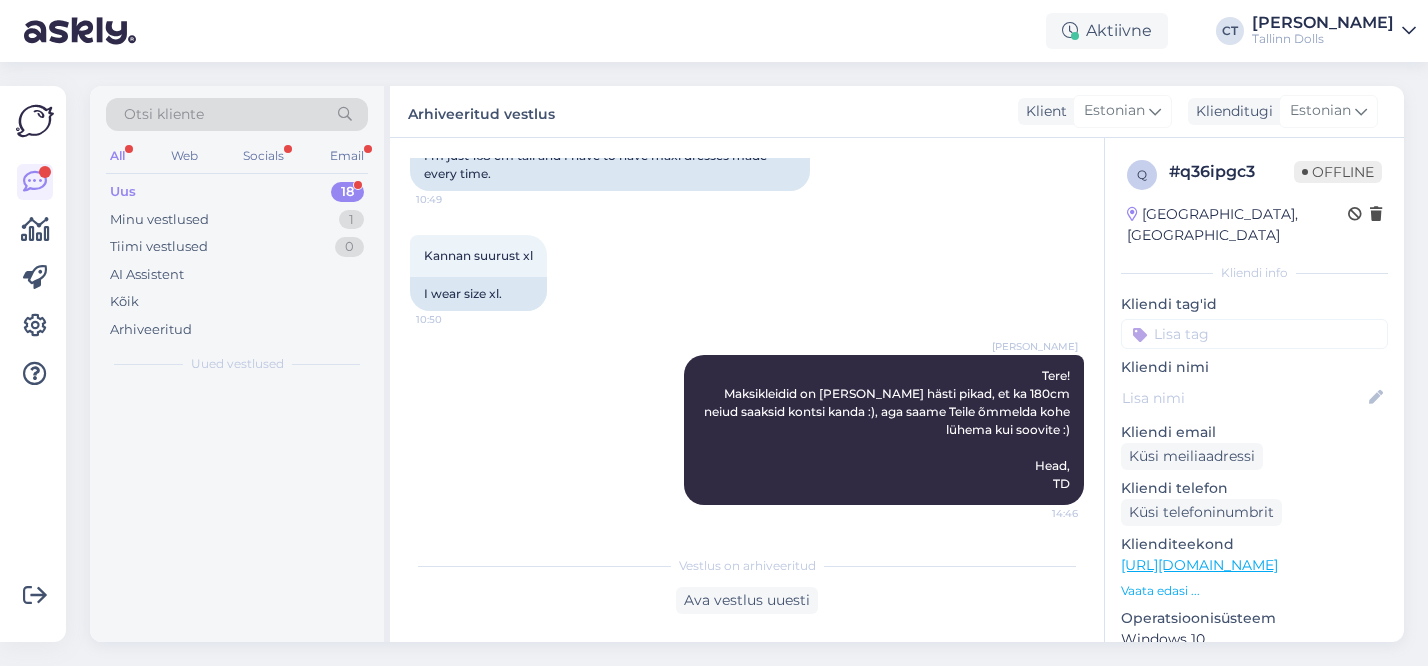 scroll, scrollTop: 619, scrollLeft: 0, axis: vertical 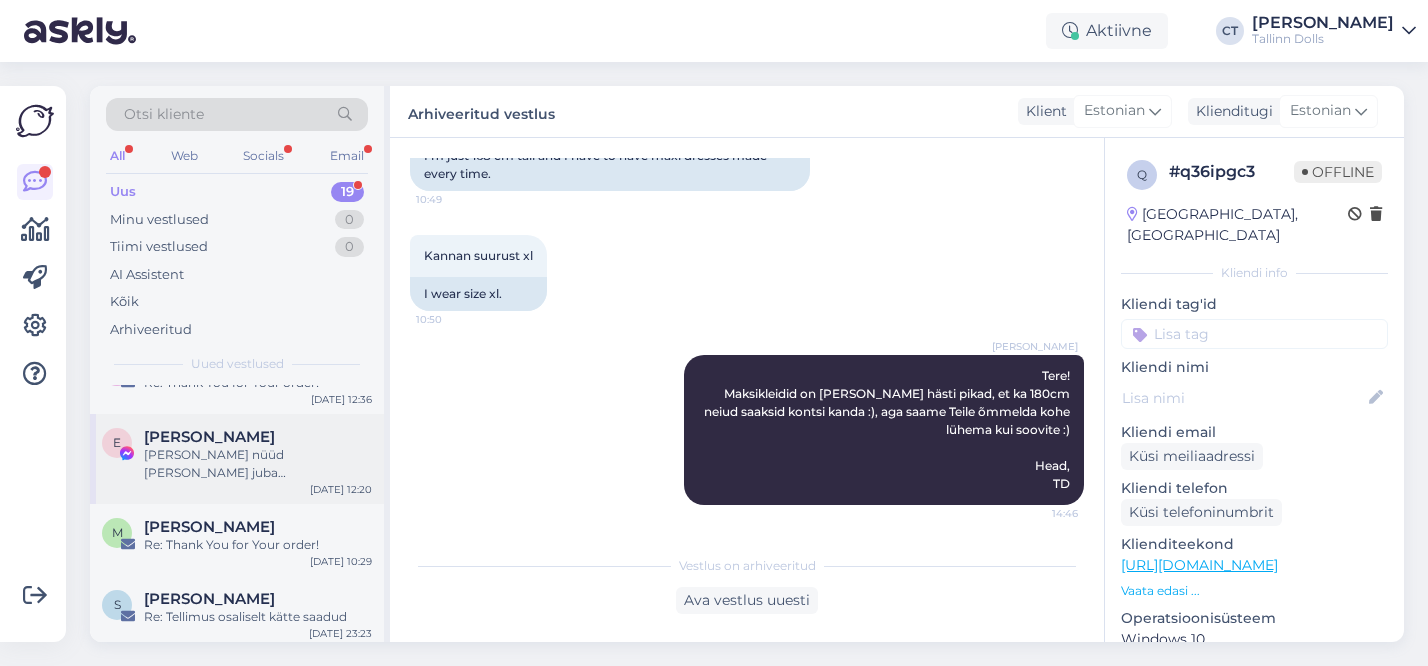 click on "[PERSON_NAME] nüüd [PERSON_NAME] juba [PERSON_NAME] korrektselt [PERSON_NAME], palun. Natuke liiga palju sekeldusi ühe tellimusega. [PERSON_NAME] klient [PERSON_NAME] hea tuttav, aga [PERSON_NAME] tellimust kaalun, kas enam tellida. Tervitades, [PERSON_NAME]" at bounding box center (258, 464) 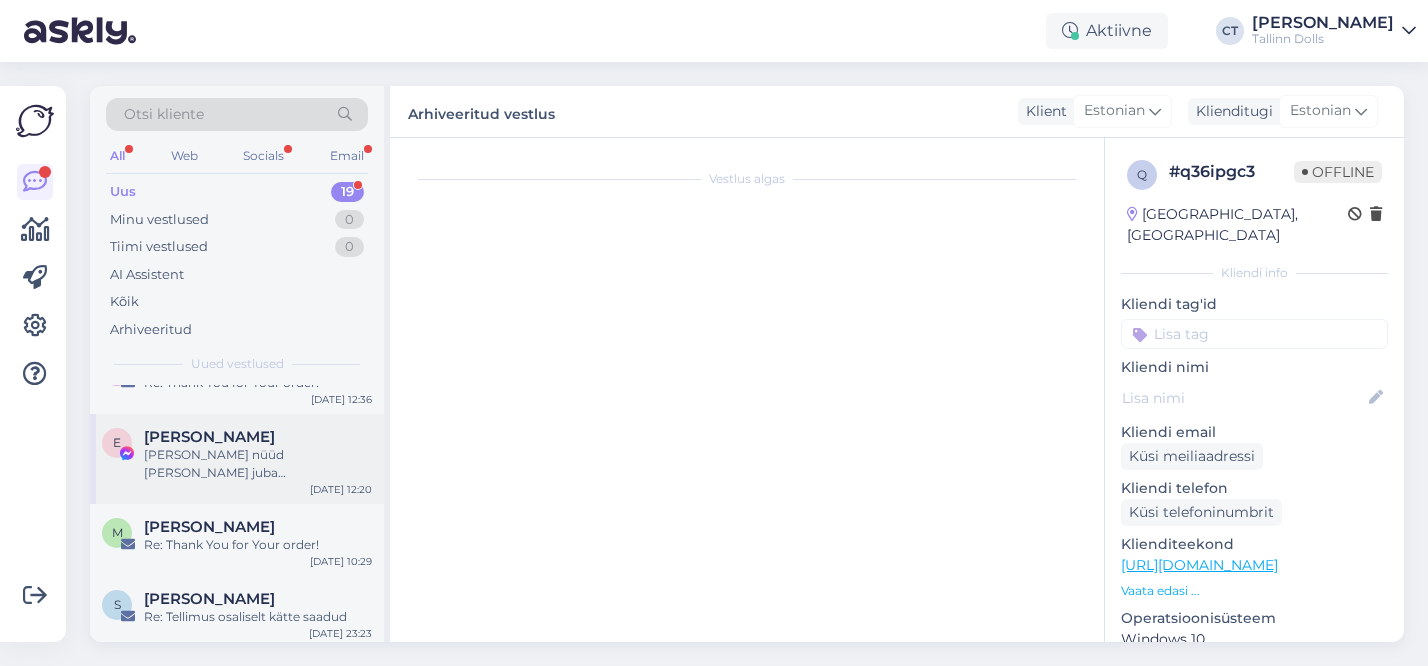 scroll, scrollTop: 2657, scrollLeft: 0, axis: vertical 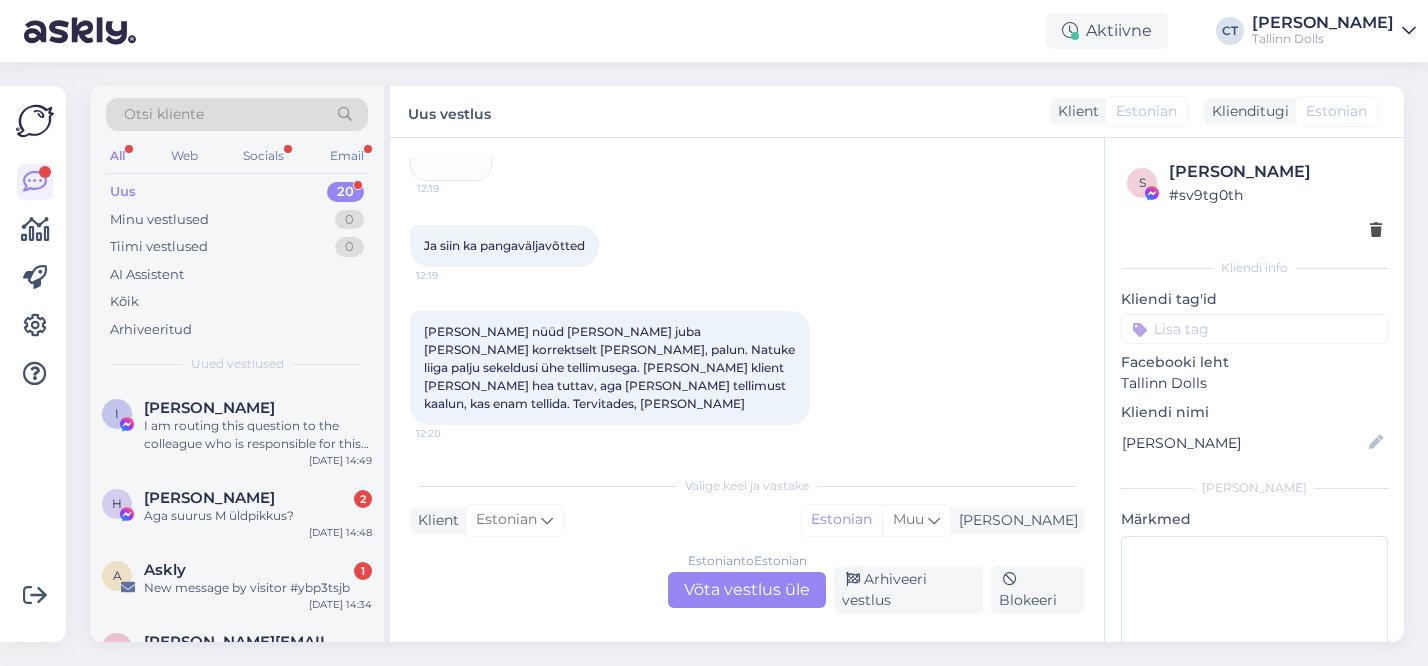 click on "Estonian  to  Estonian Võta vestlus üle" at bounding box center (747, 590) 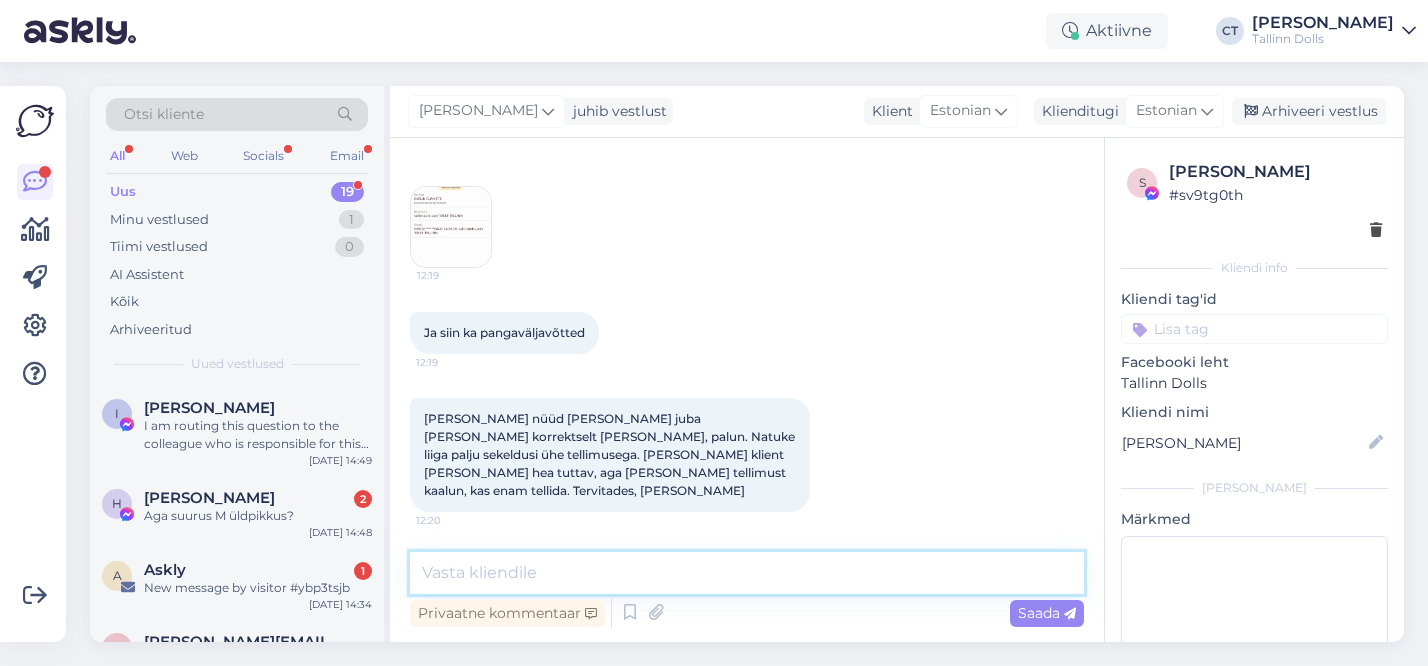 click at bounding box center [747, 573] 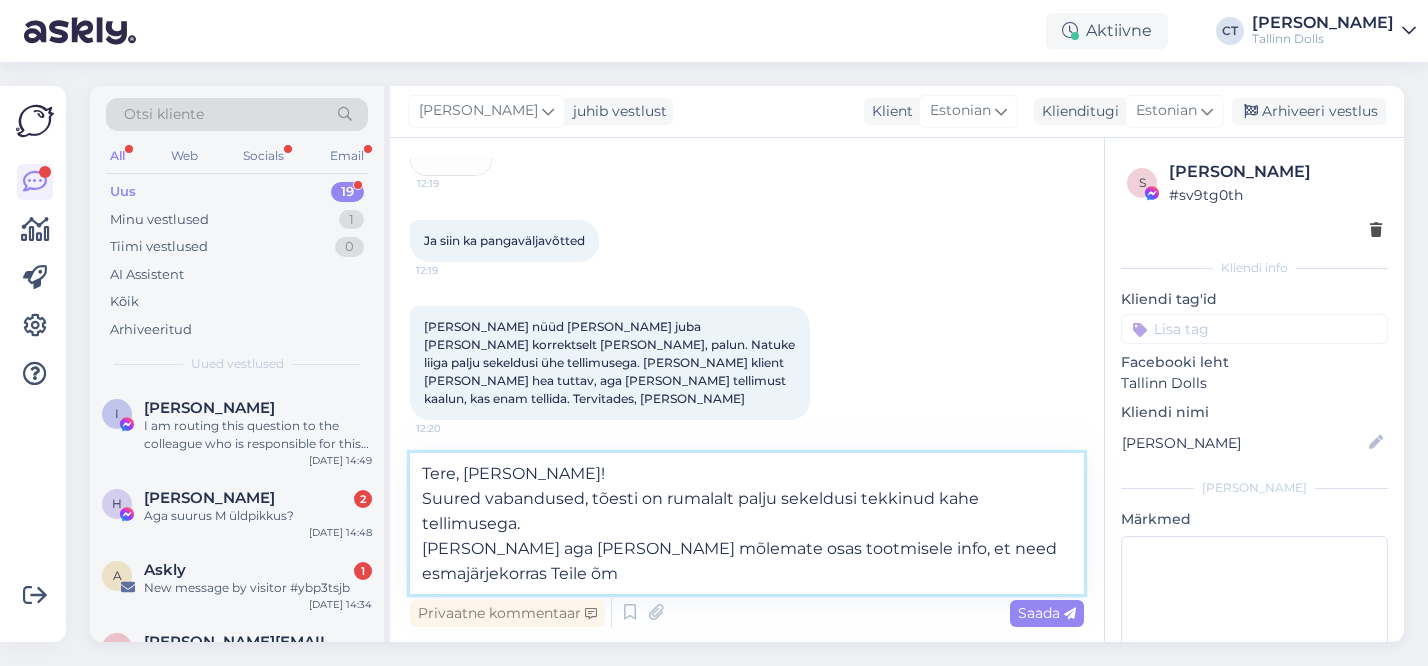 scroll, scrollTop: 2657, scrollLeft: 0, axis: vertical 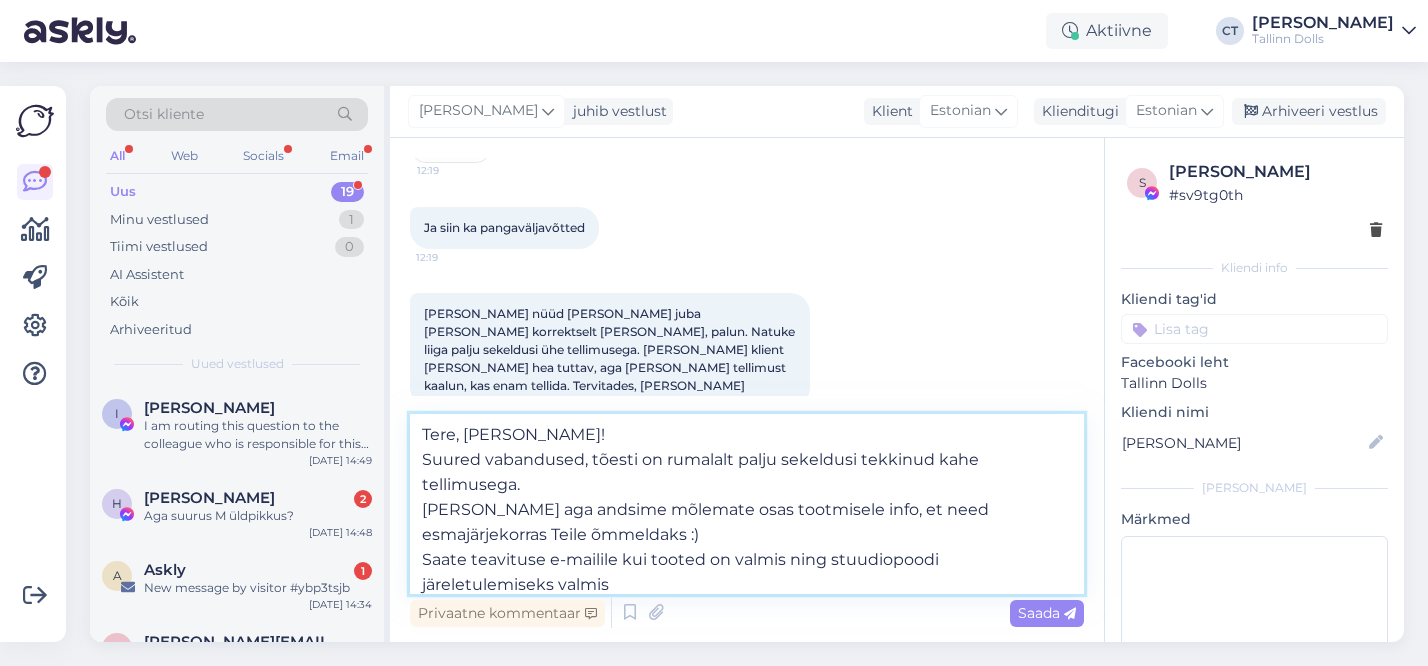 drag, startPoint x: 822, startPoint y: 557, endPoint x: 727, endPoint y: 553, distance: 95.084175 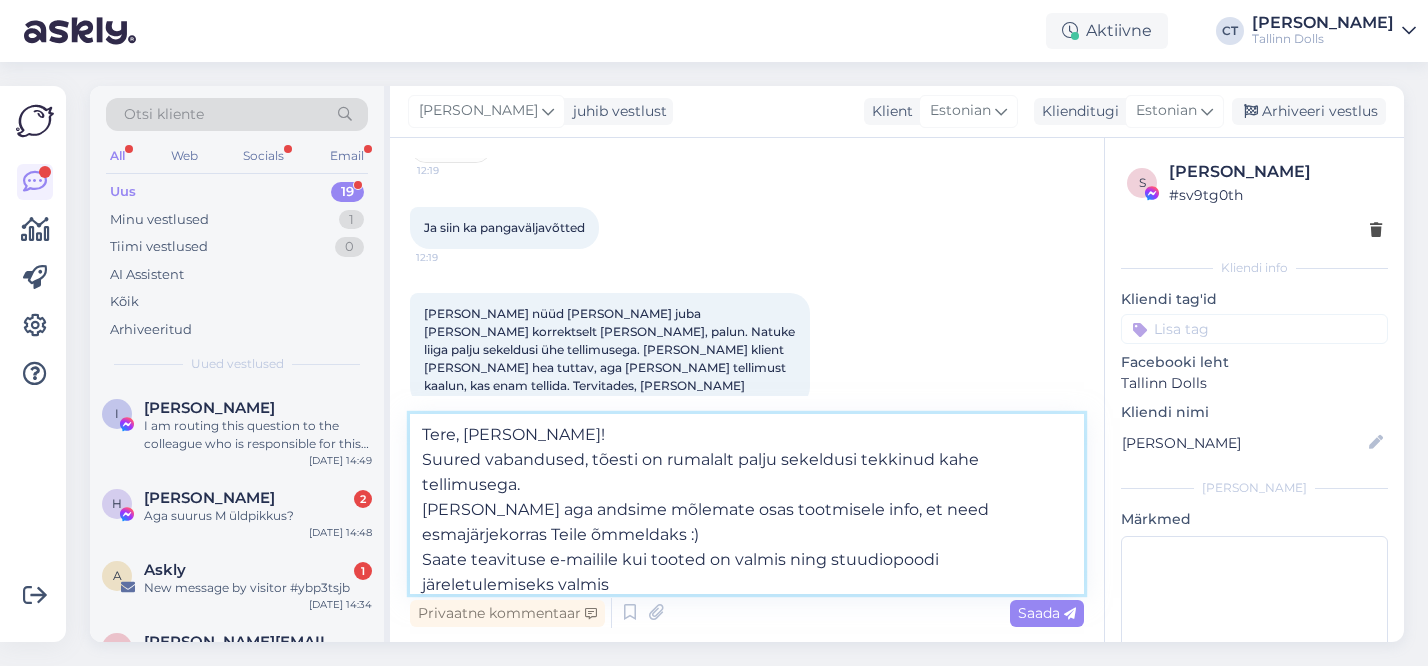 click on "Tere, [PERSON_NAME]!
Suured vabandused, tõesti on rumalalt palju sekeldusi tekkinud kahe tellimusega.
[PERSON_NAME] aga andsime mõlemate osas tootmisele info, et need esmajärjekorras Teile õmmeldaks :)
Saate teavituse e-mailile kui tooted on valmis ning stuudiopoodi järeletulemiseks valmis" at bounding box center (747, 504) 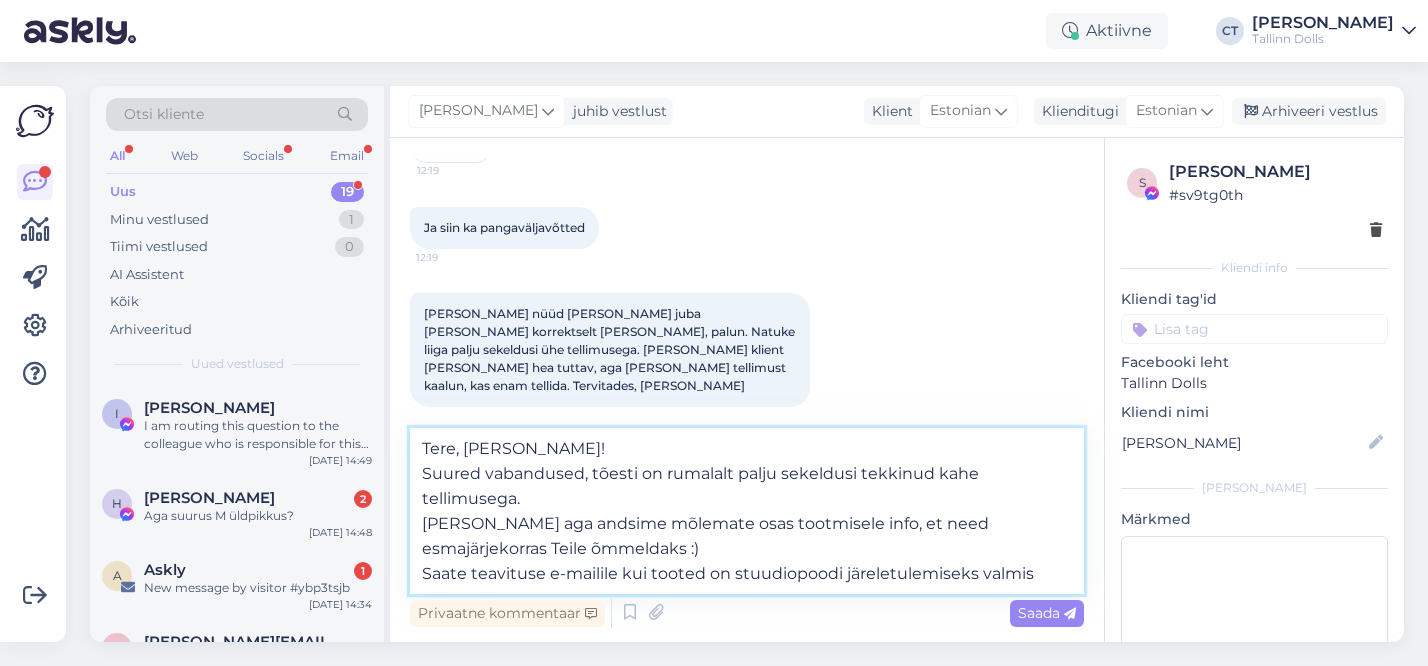 click on "Tere, [PERSON_NAME]!
Suured vabandused, tõesti on rumalalt palju sekeldusi tekkinud kahe tellimusega.
[PERSON_NAME] aga andsime mõlemate osas tootmisele info, et need esmajärjekorras Teile õmmeldaks :)
Saate teavituse e-mailile kui tooted on stuudiopoodi järeletulemiseks valmis" at bounding box center [747, 511] 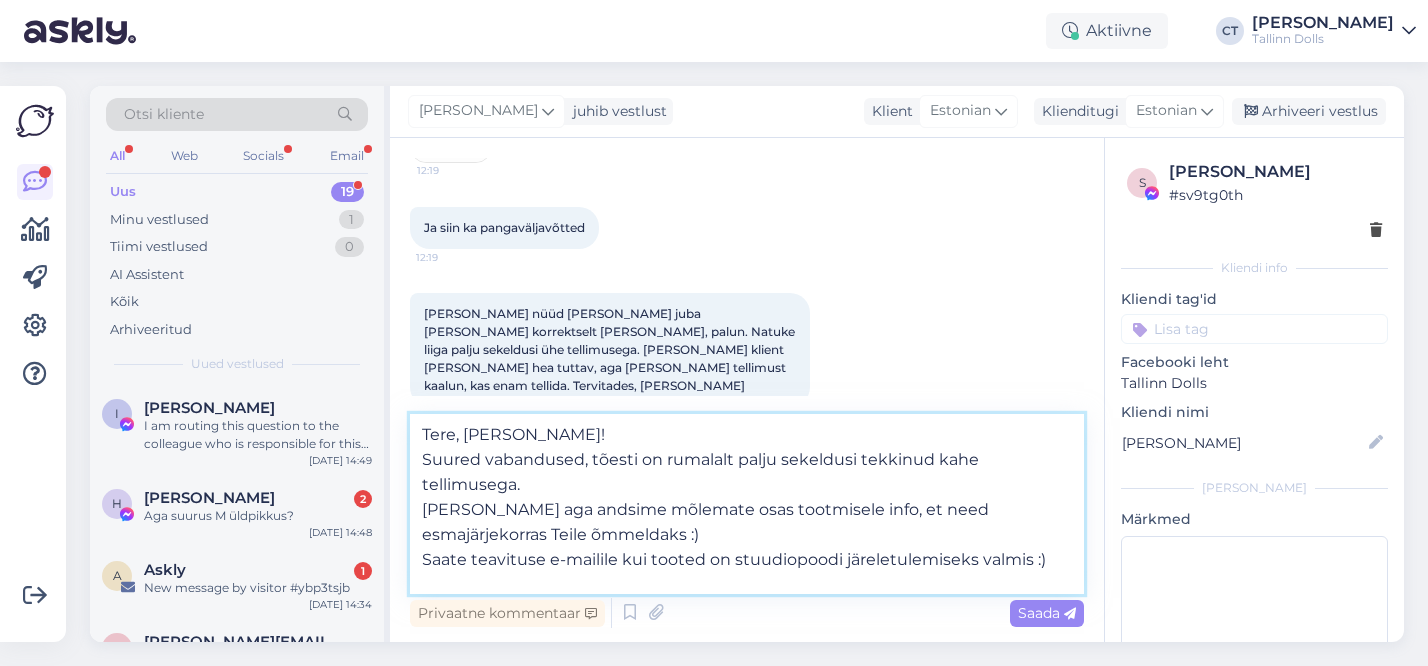 scroll, scrollTop: 11, scrollLeft: 0, axis: vertical 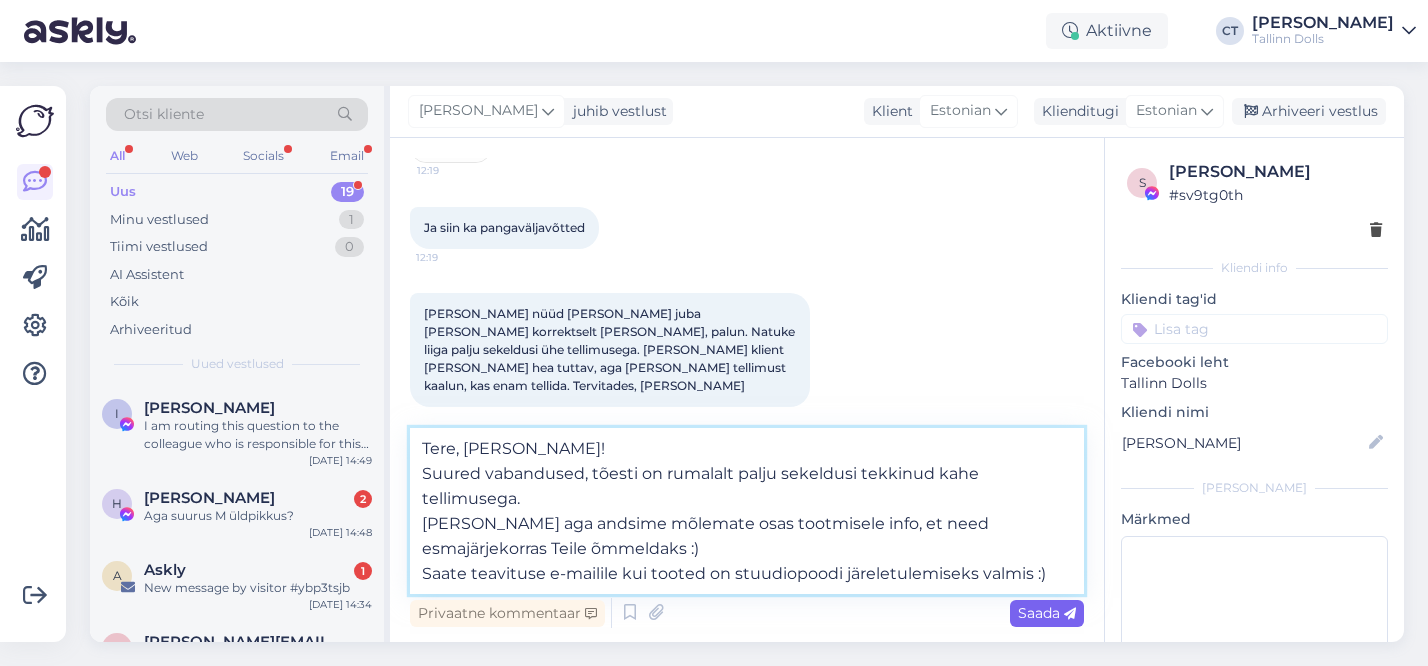 type on "Tere, [PERSON_NAME]!
Suured vabandused, tõesti on rumalalt palju sekeldusi tekkinud kahe tellimusega.
[PERSON_NAME] aga andsime mõlemate osas tootmisele info, et need esmajärjekorras Teile õmmeldaks :)
Saate teavituse e-mailile kui tooted on stuudiopoodi järeletulemiseks valmis :)" 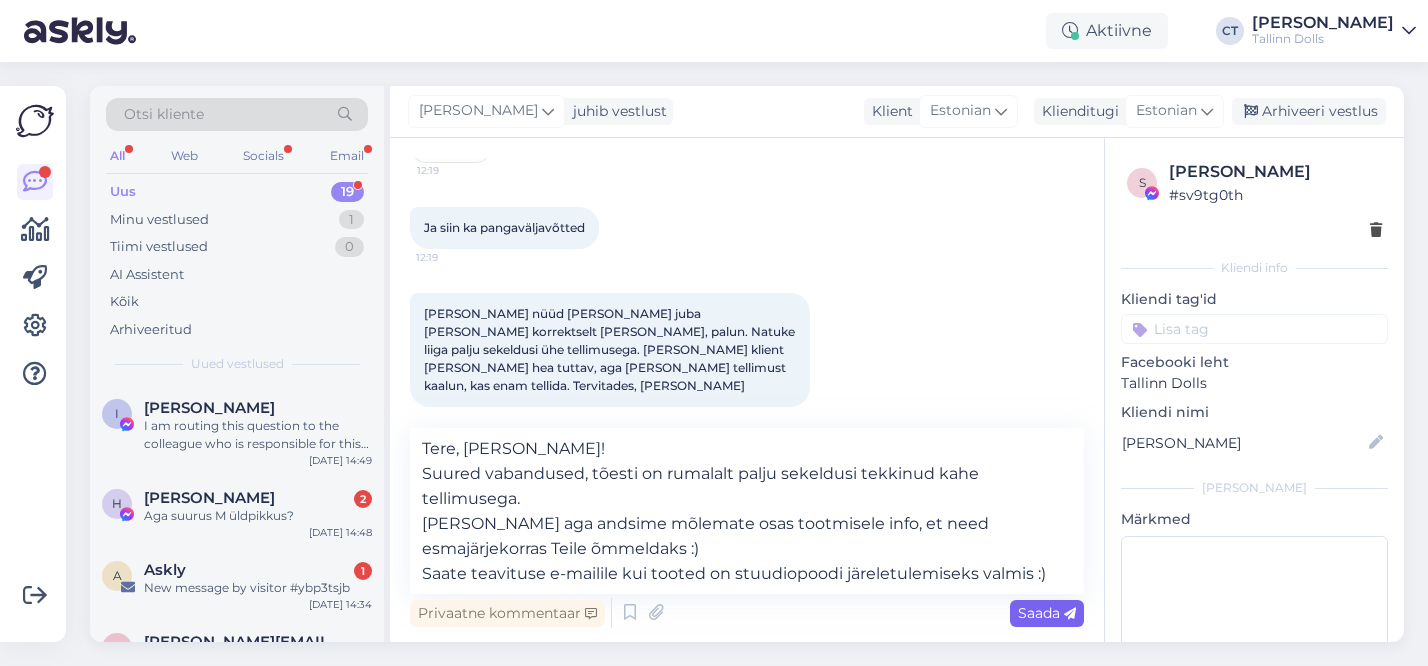 click on "Saada" at bounding box center (1047, 613) 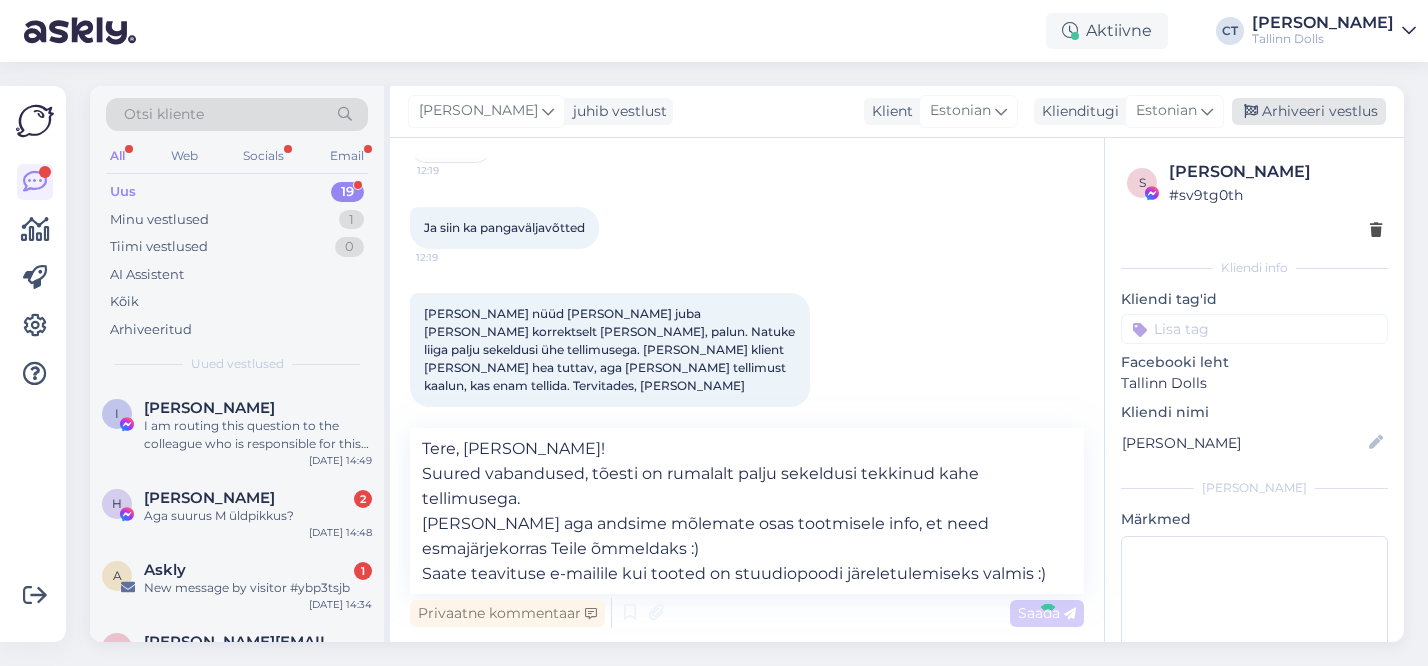 type 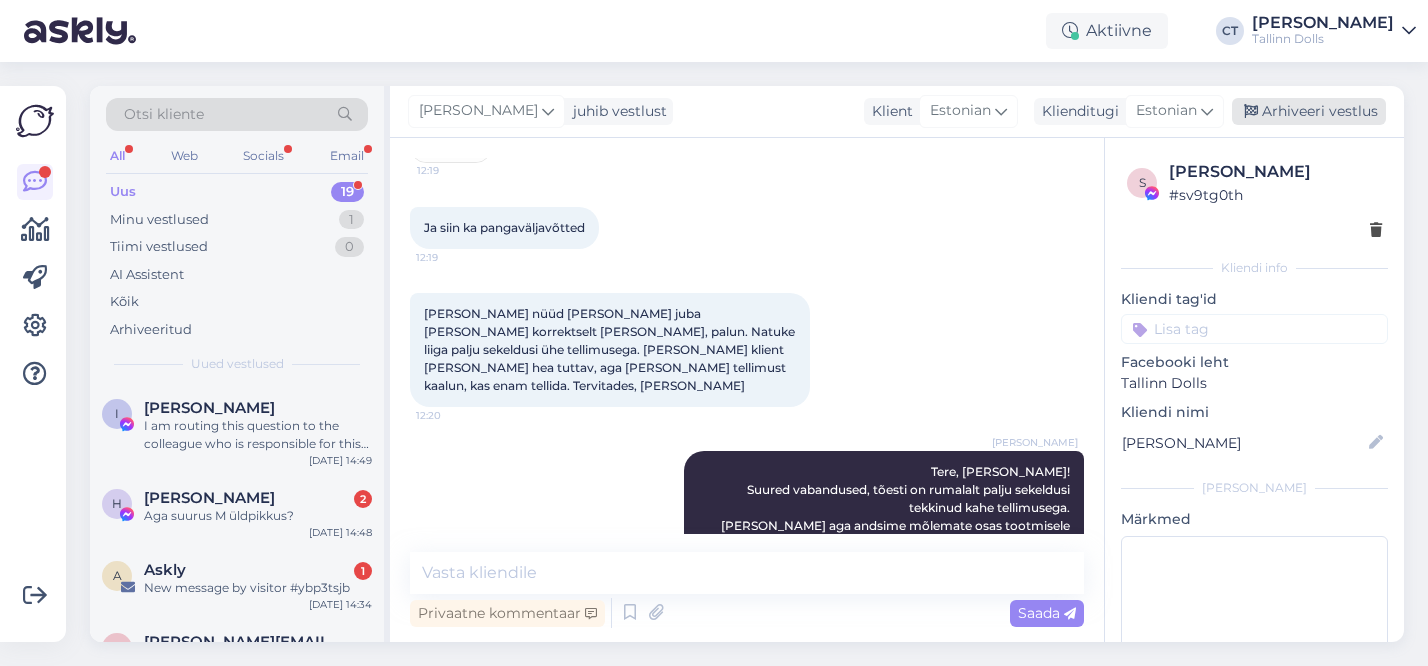 scroll, scrollTop: 2764, scrollLeft: 0, axis: vertical 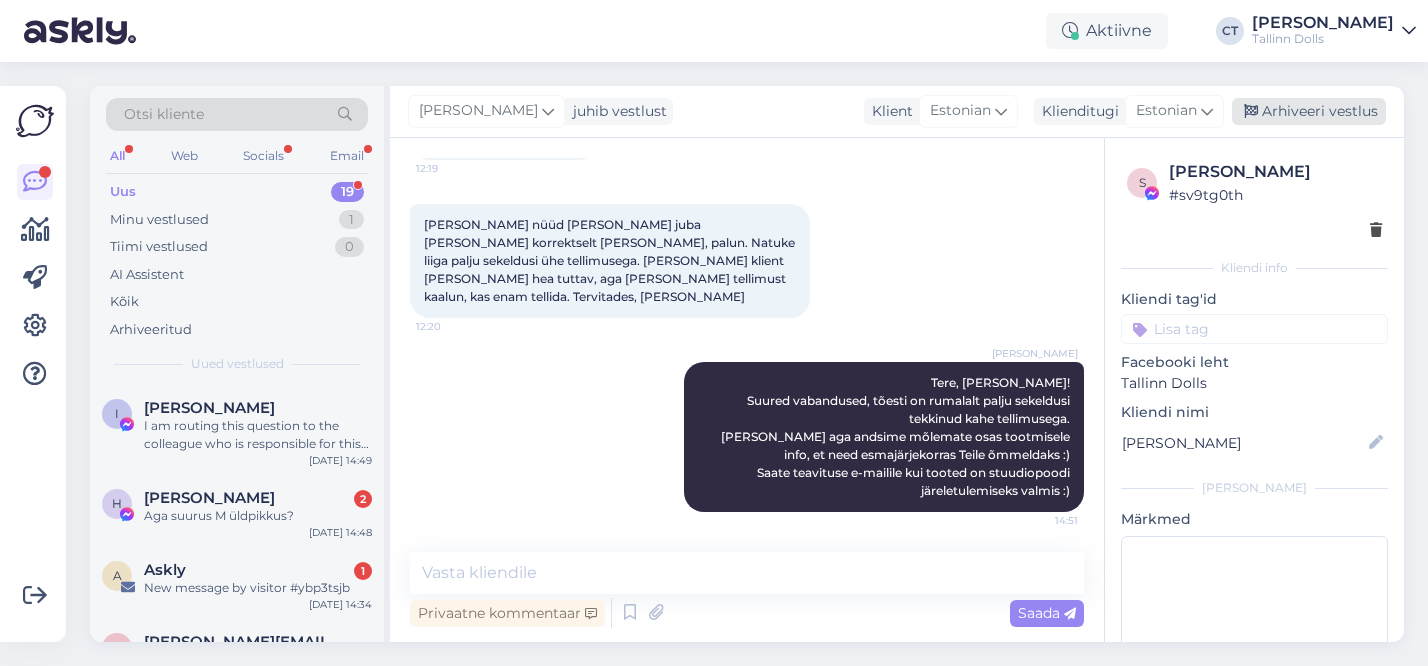 click on "Arhiveeri vestlus" at bounding box center [1309, 111] 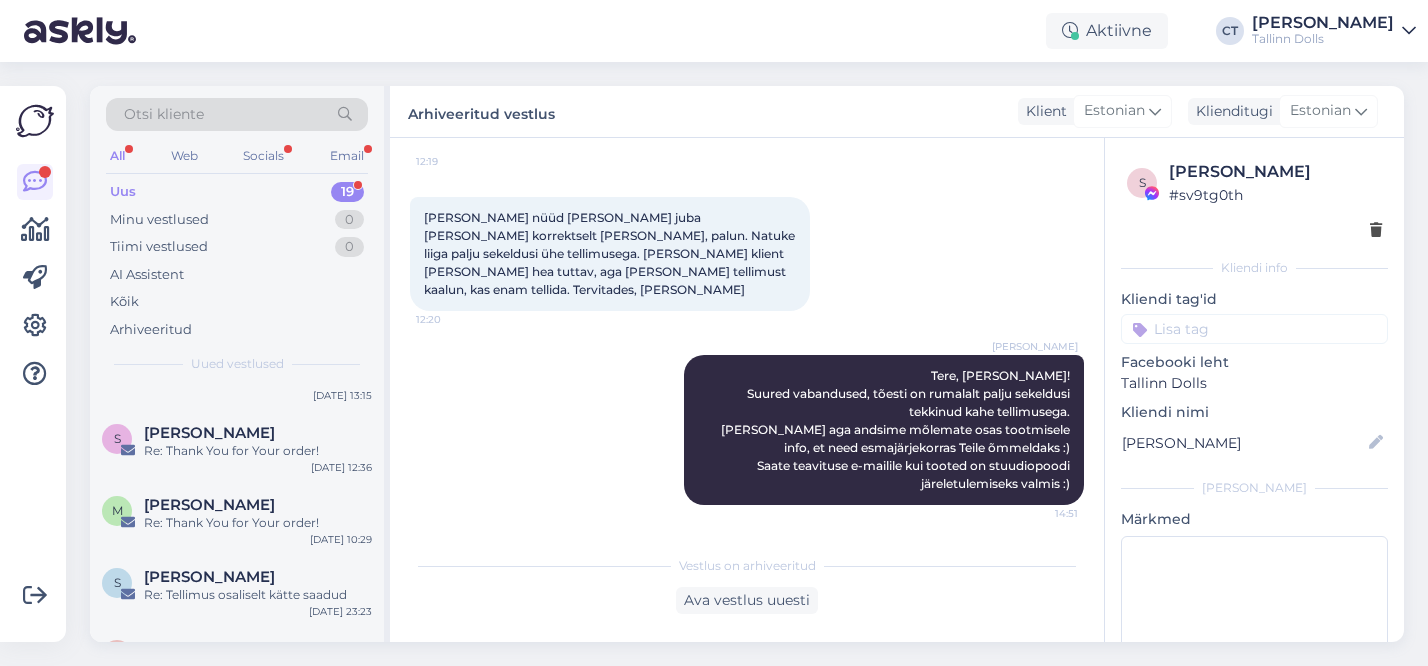 scroll, scrollTop: 1160, scrollLeft: 0, axis: vertical 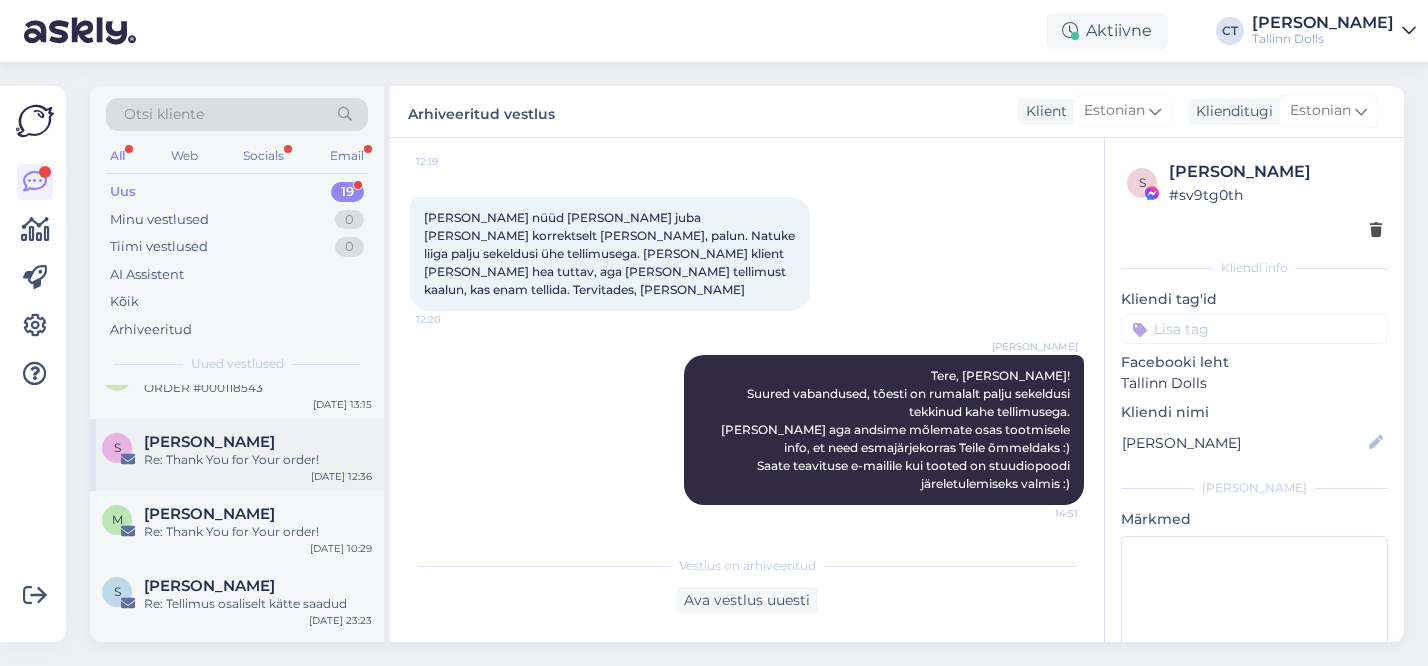 click on "Re: Thank You for Your order!" at bounding box center (258, 460) 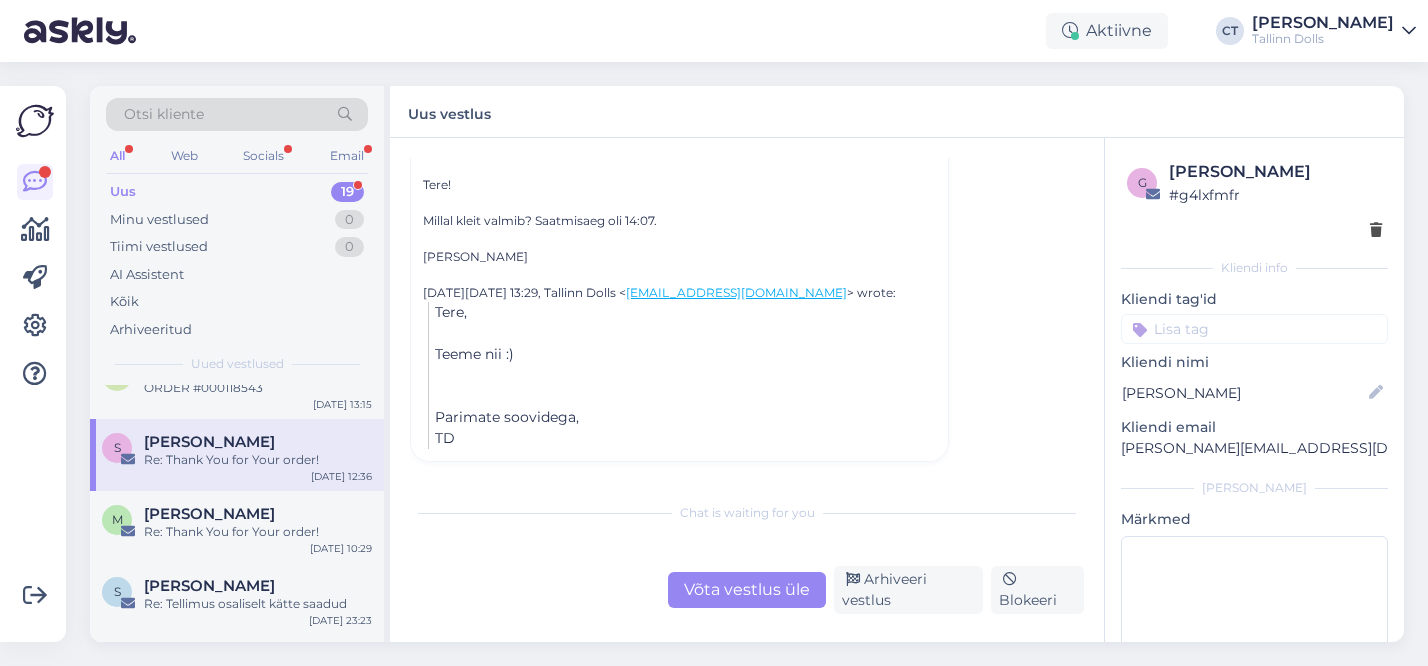 scroll, scrollTop: 648, scrollLeft: 0, axis: vertical 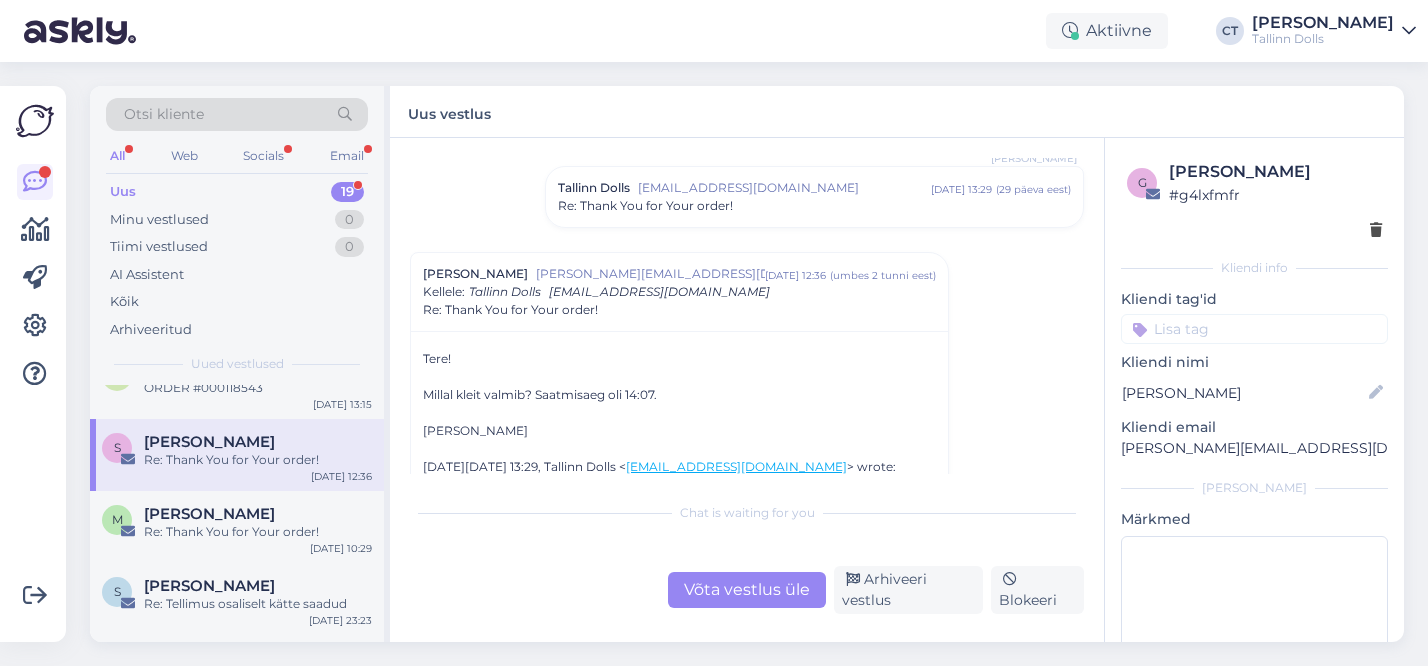 click on "Võta vestlus üle" at bounding box center [747, 590] 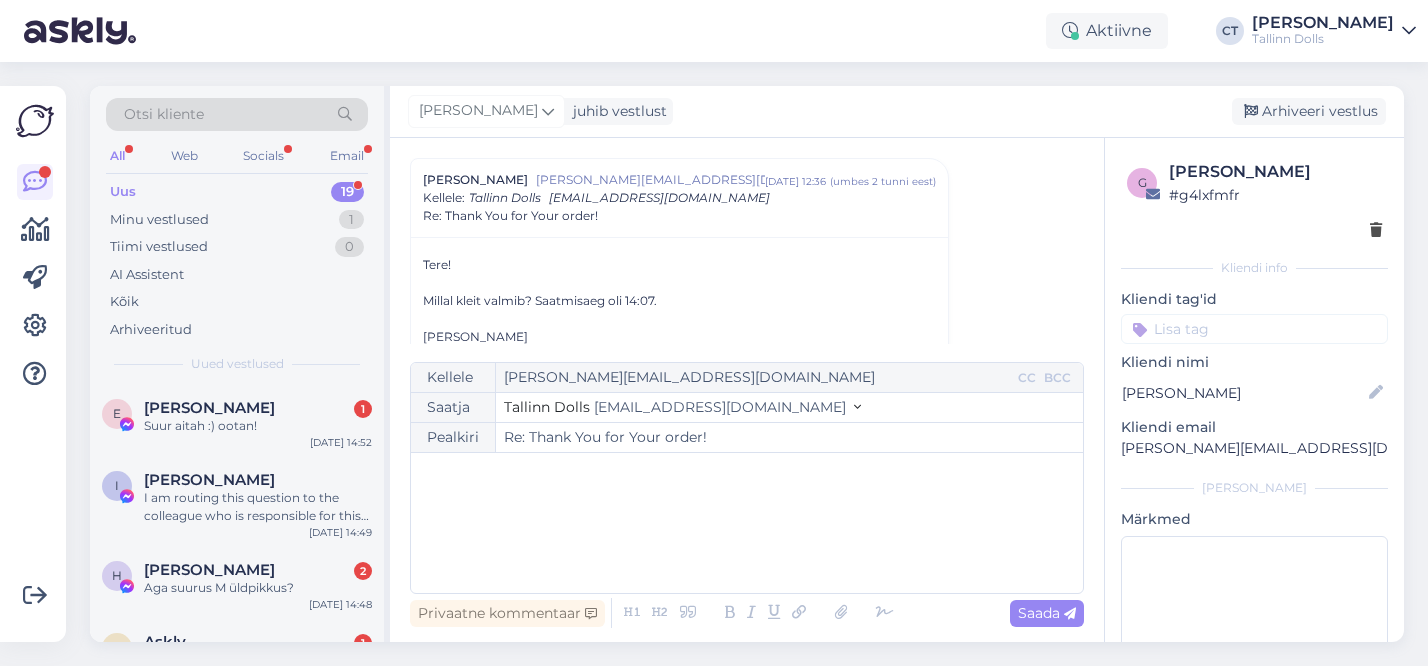 click on "﻿" at bounding box center (747, 523) 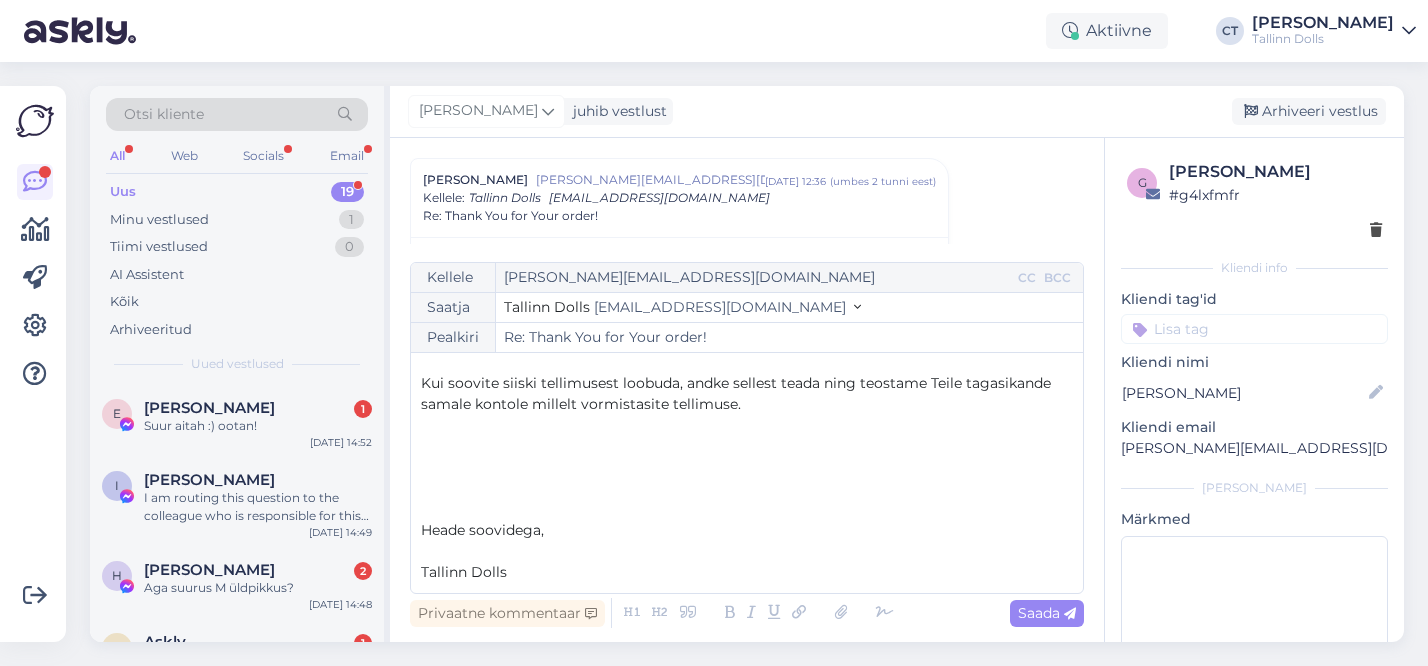 click on "﻿" at bounding box center [747, 551] 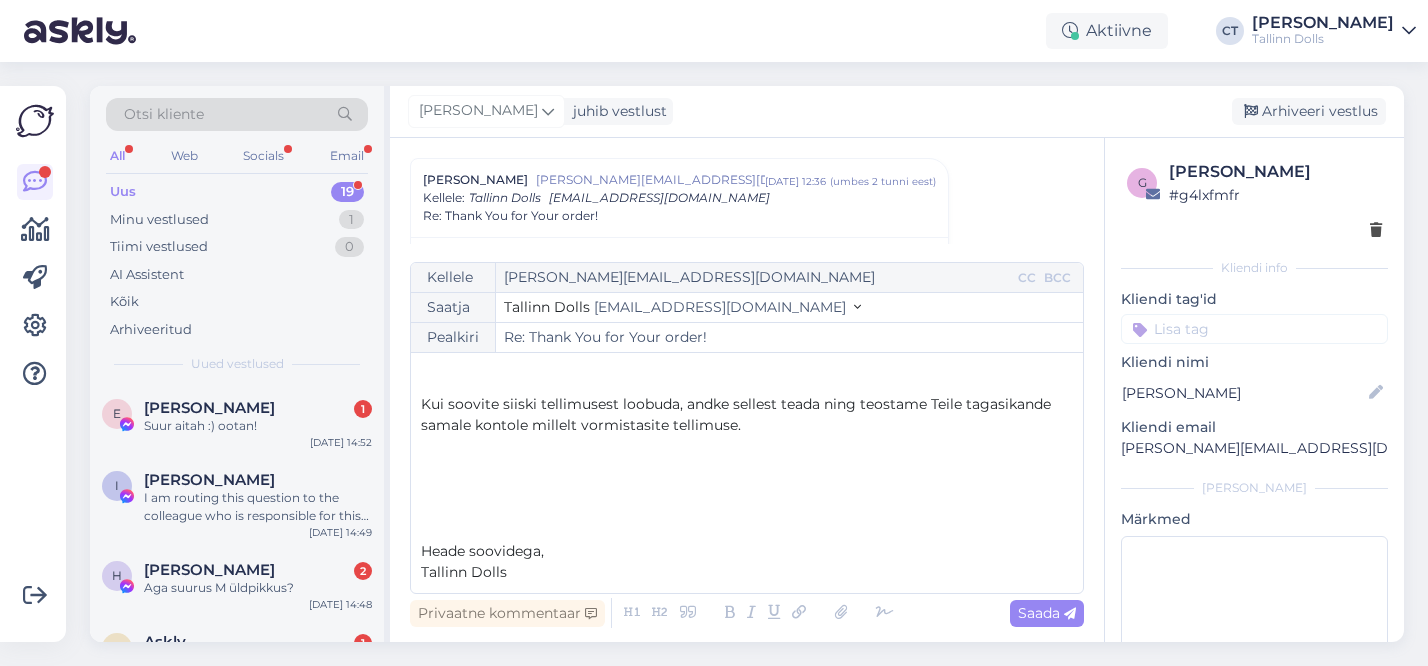 click on "﻿" at bounding box center [747, 530] 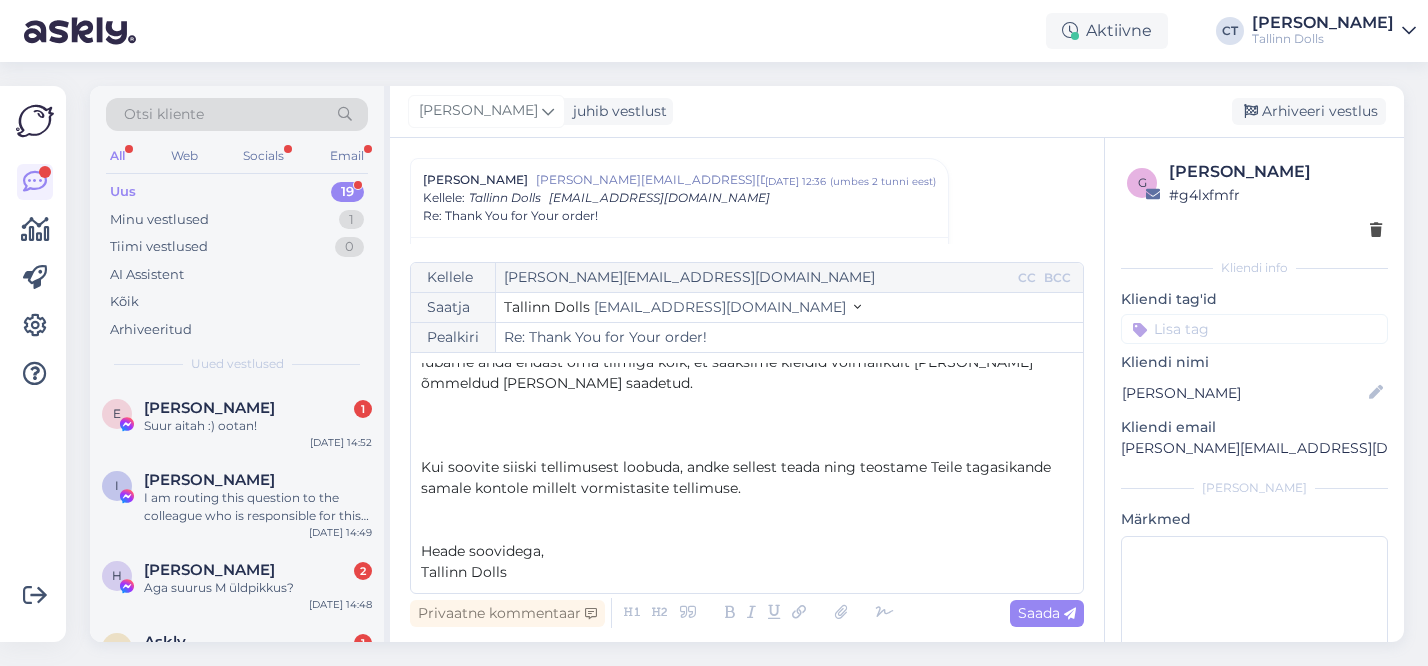scroll, scrollTop: 473, scrollLeft: 0, axis: vertical 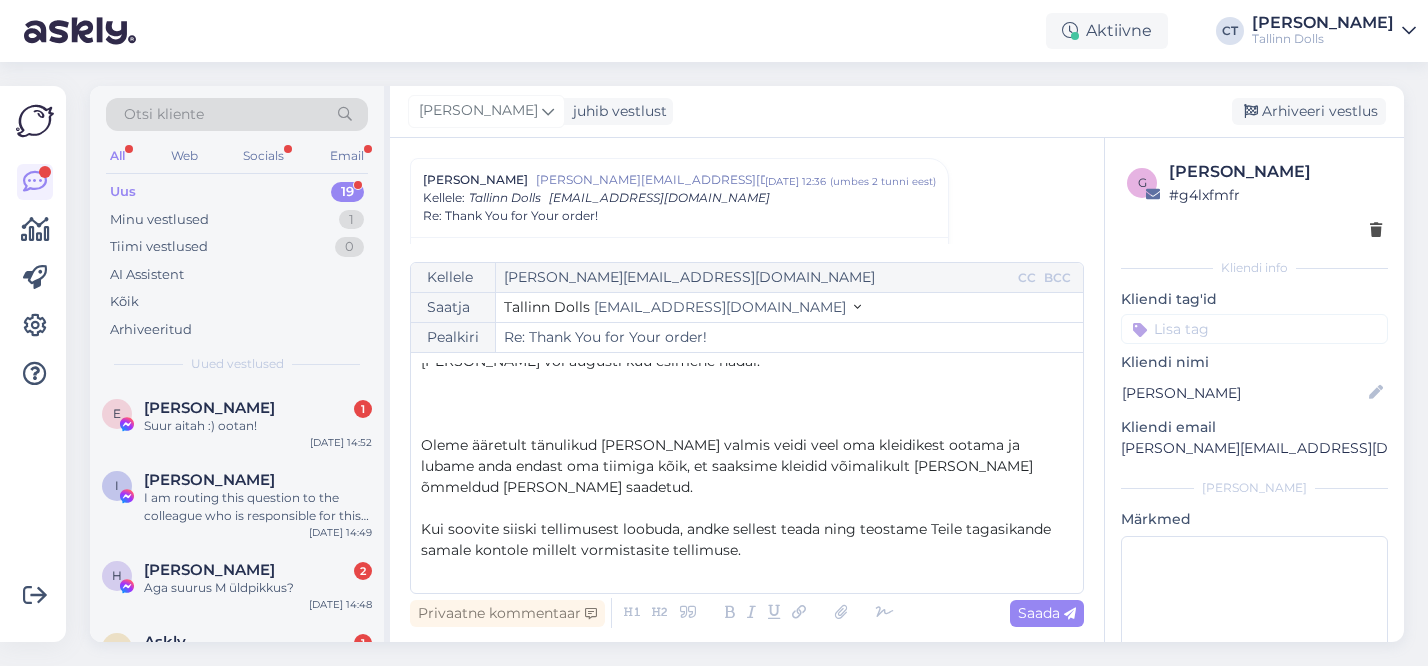 click on "Oleme ääretult tänulikud [PERSON_NAME] valmis veidi veel oma kleidikest ootama ja lubame anda endast oma tiimiga kõik, et saaksime kleidid võimalikult [PERSON_NAME] õmmeldud [PERSON_NAME] saadetud." at bounding box center [729, 466] 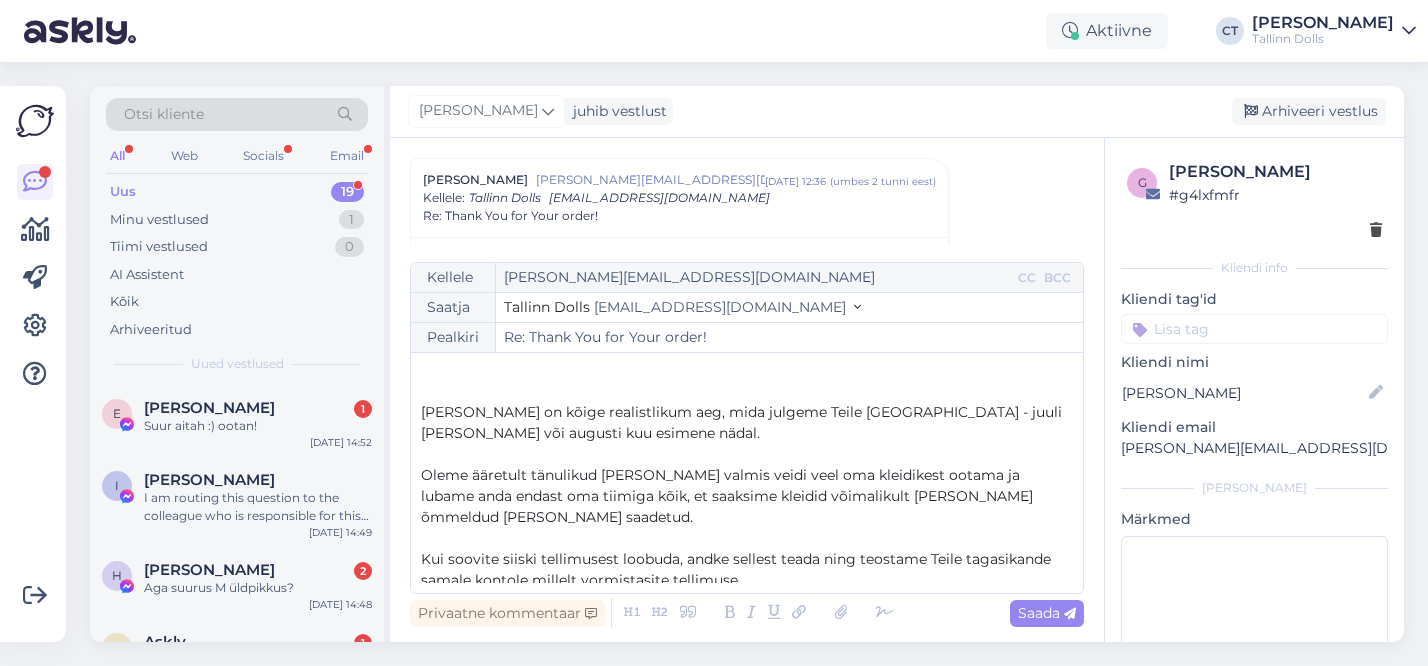 scroll, scrollTop: 267, scrollLeft: 0, axis: vertical 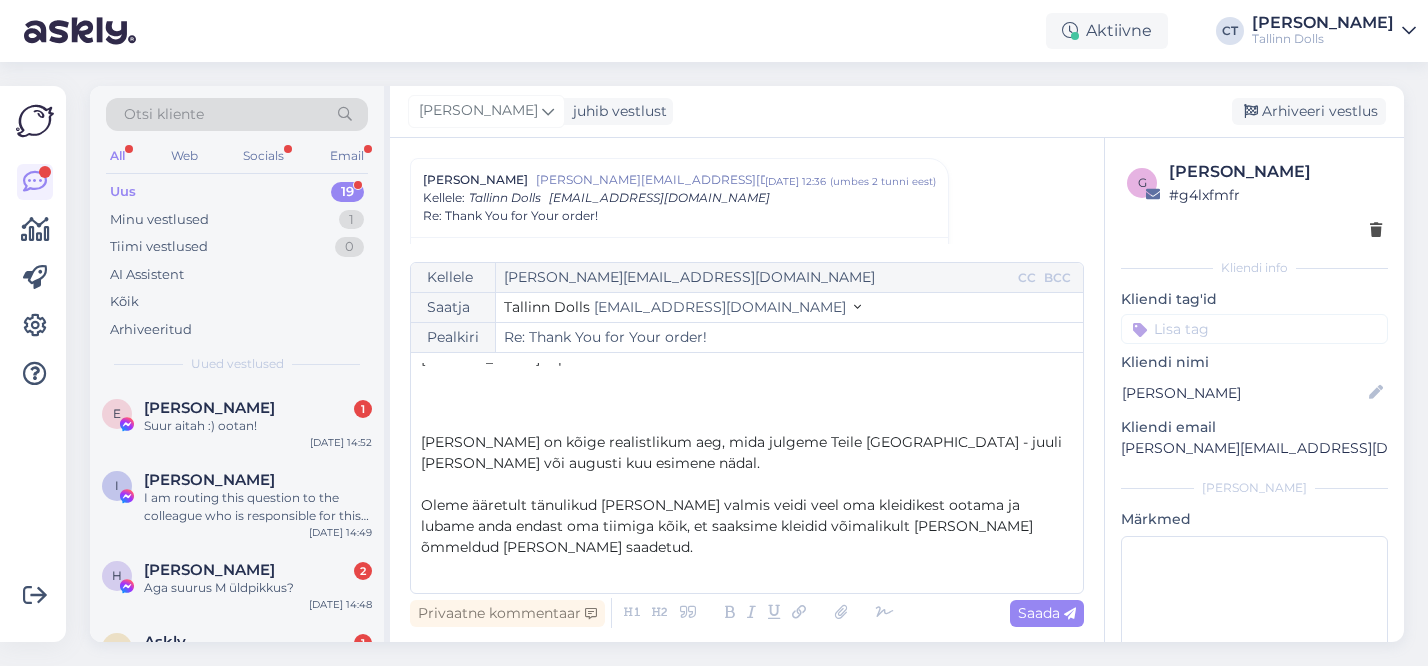 click on "[PERSON_NAME] on kõige realistlikum aeg, mida julgeme Teile [GEOGRAPHIC_DATA] - juuli [PERSON_NAME] või augusti kuu esimene nädal." at bounding box center (743, 452) 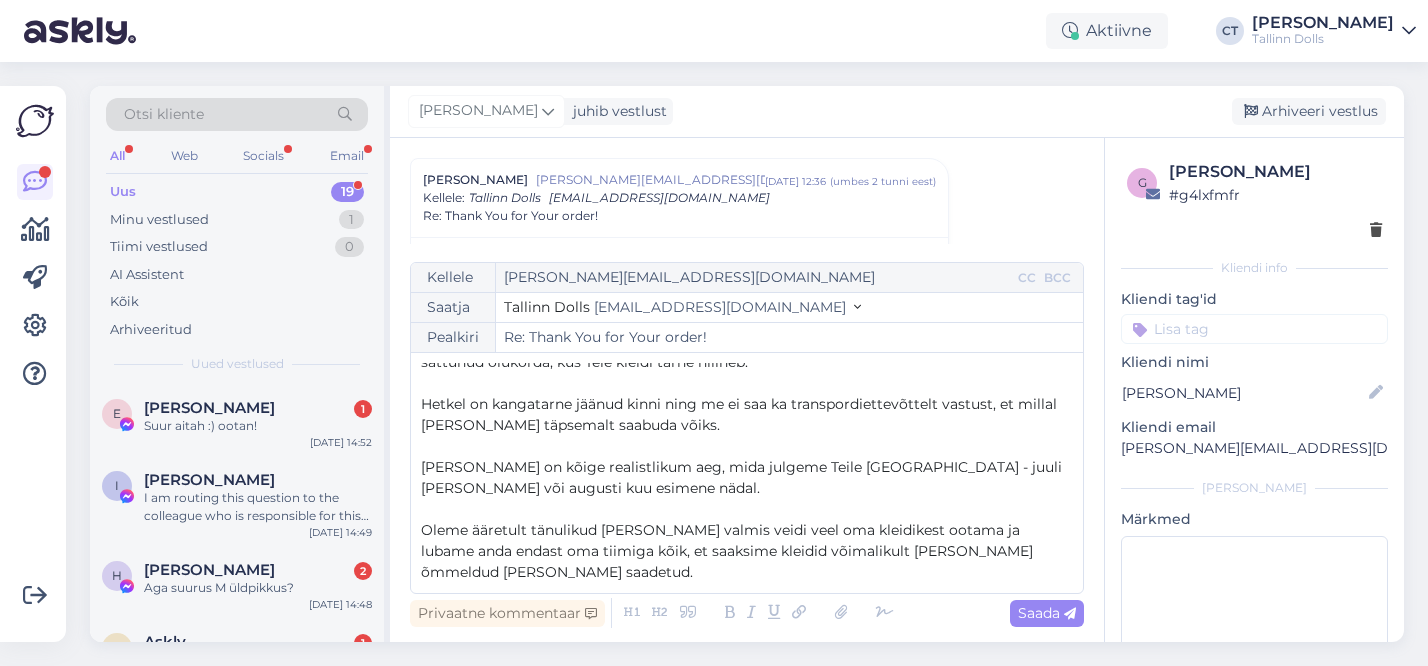scroll, scrollTop: 190, scrollLeft: 0, axis: vertical 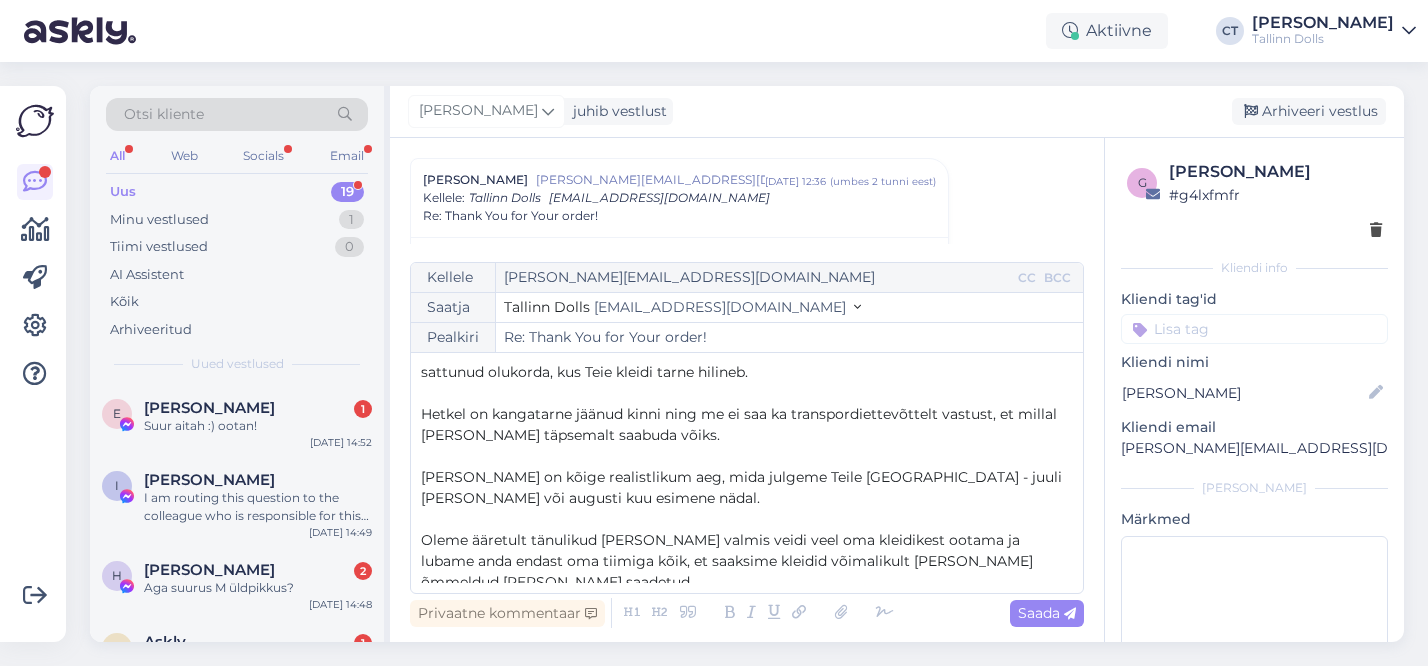 click on "Hetkel on kangatarne jäänud kinni ning me ei saa ka transpordiettevõttelt vastust, et millal [PERSON_NAME] täpsemalt saabuda võiks." at bounding box center [741, 424] 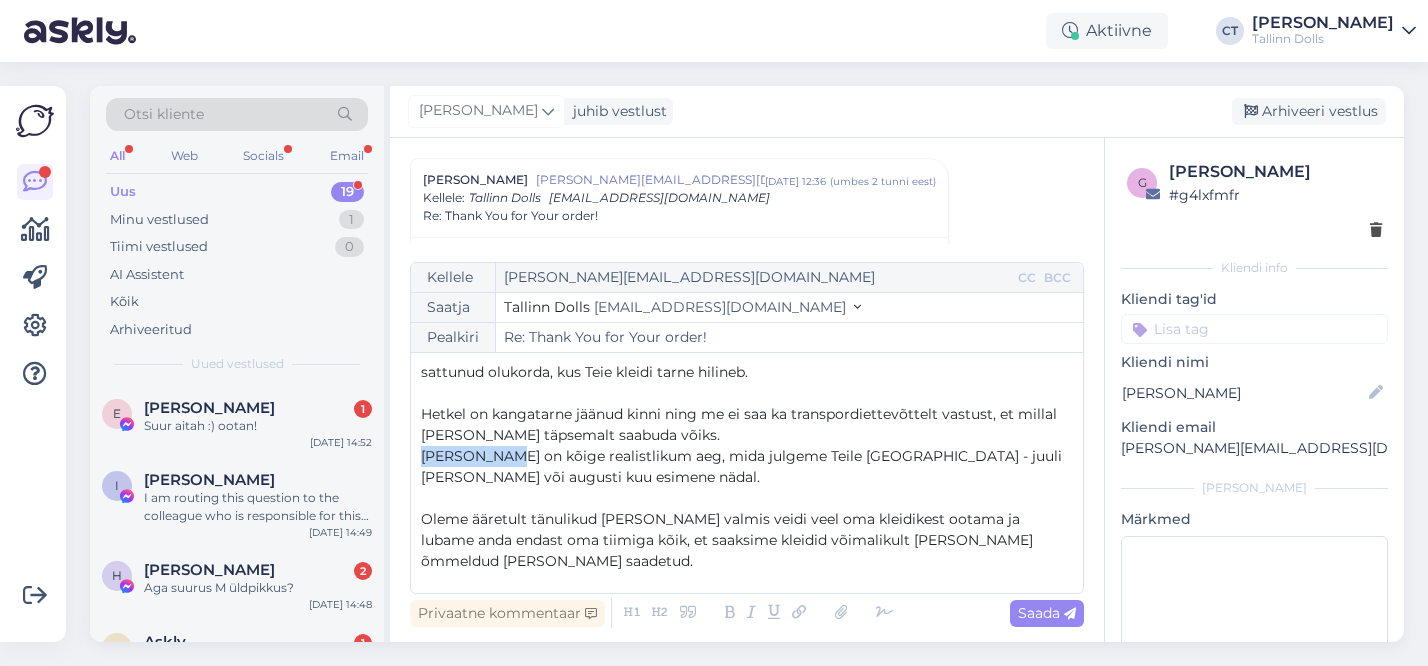 drag, startPoint x: 500, startPoint y: 455, endPoint x: 416, endPoint y: 450, distance: 84.14868 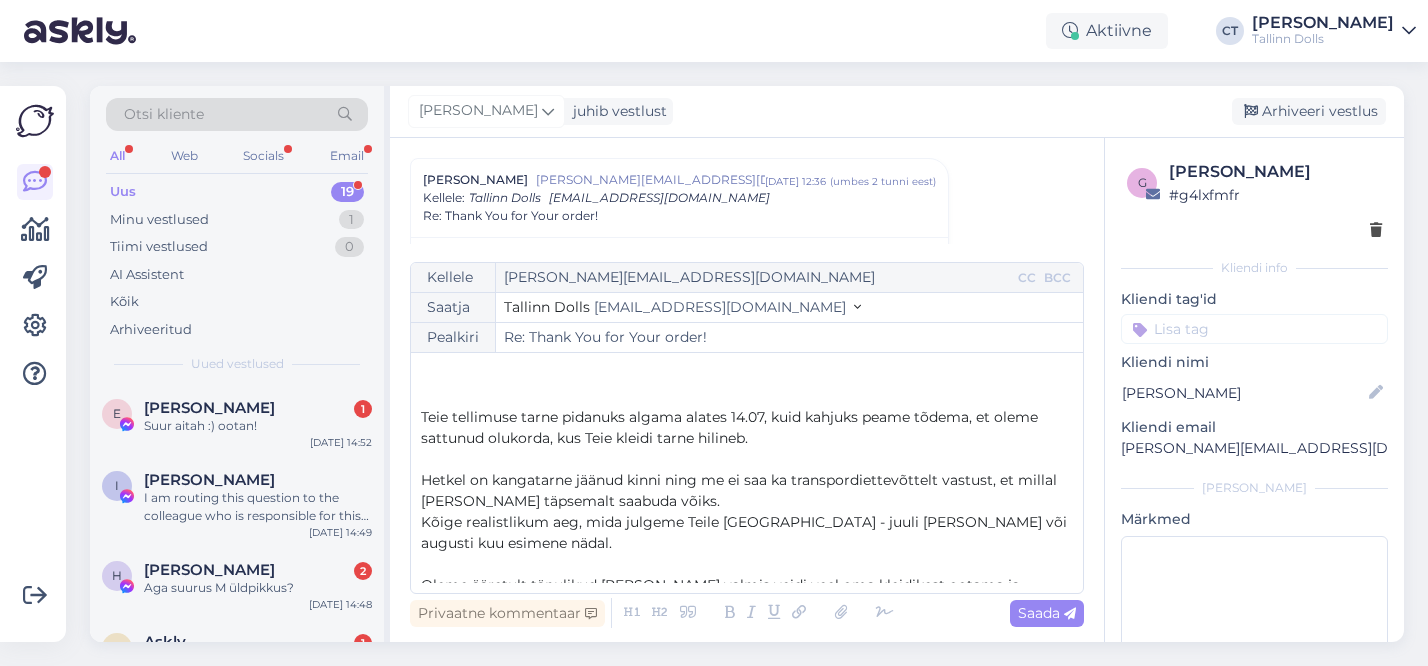 scroll, scrollTop: 97, scrollLeft: 0, axis: vertical 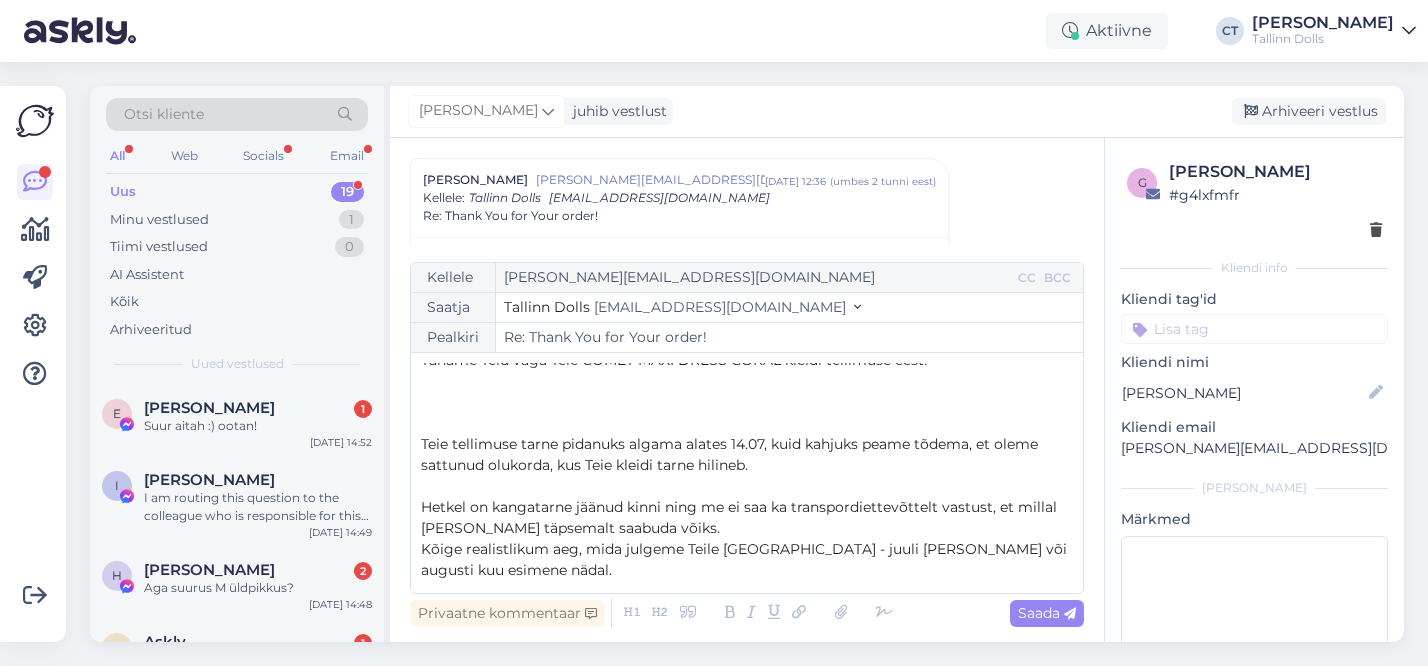 click on "﻿" at bounding box center [747, 423] 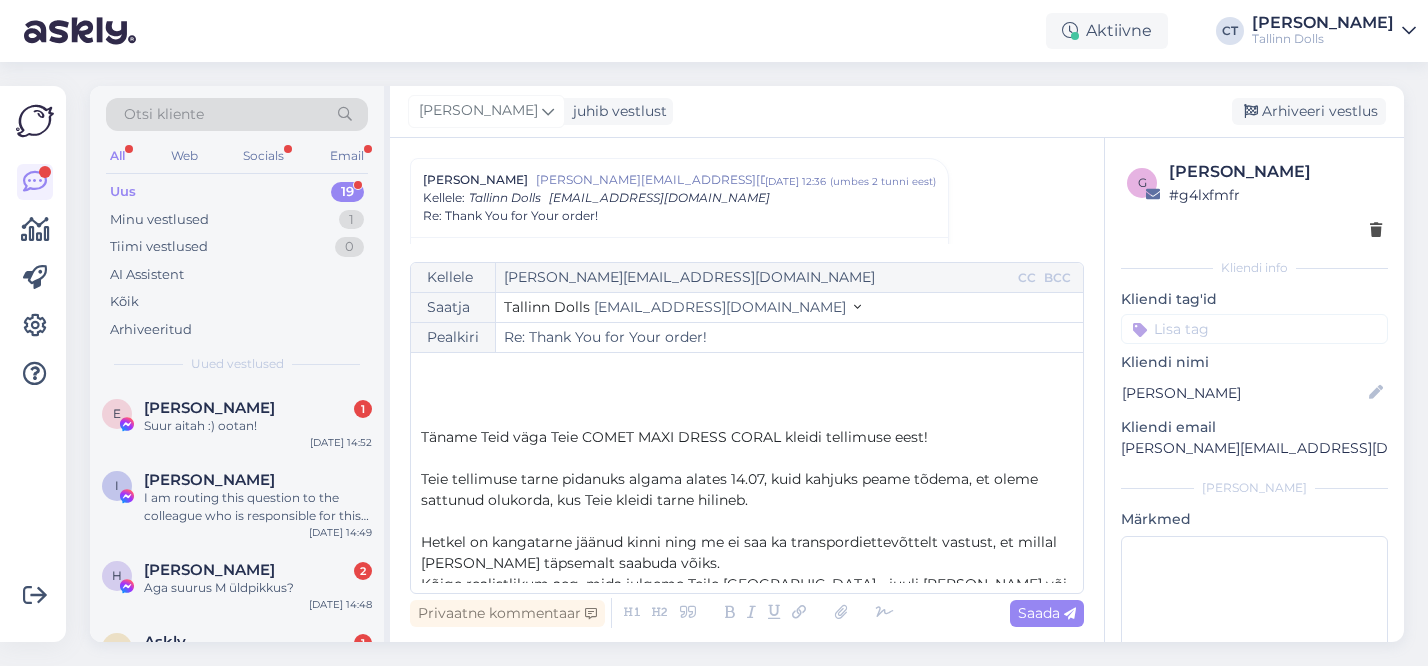 scroll, scrollTop: 0, scrollLeft: 0, axis: both 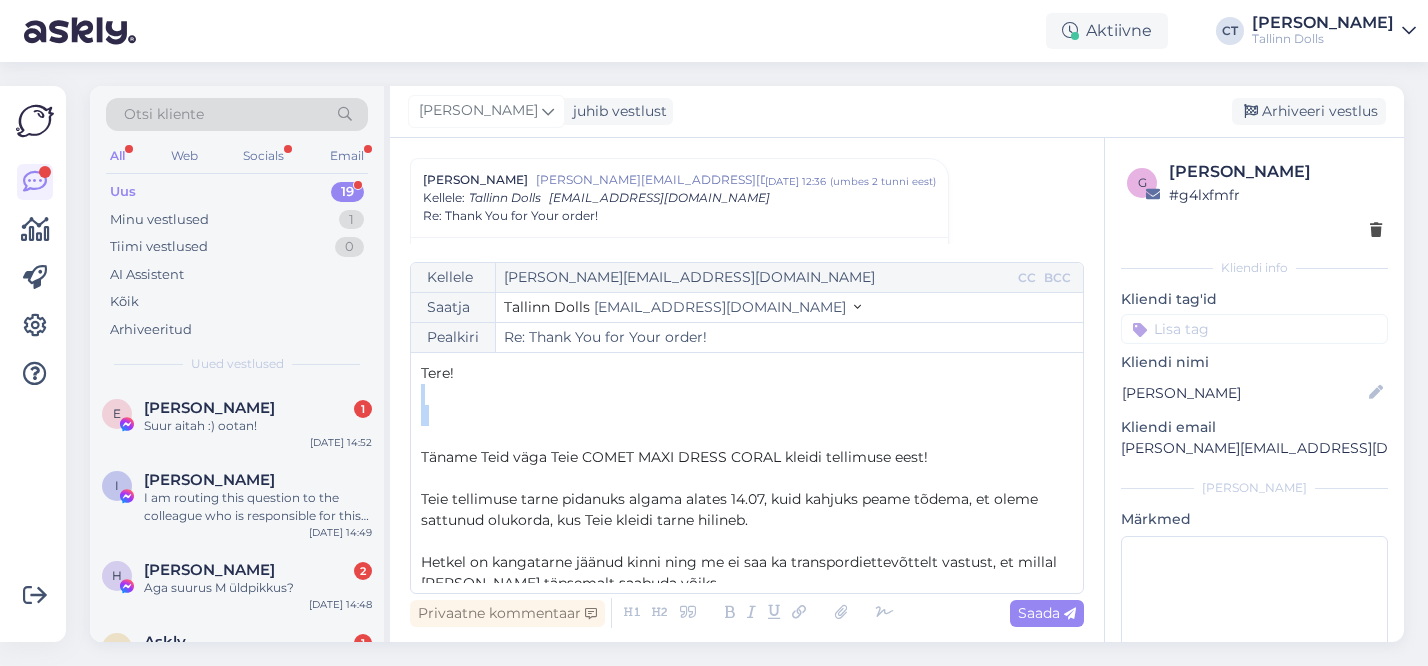 drag, startPoint x: 424, startPoint y: 439, endPoint x: 422, endPoint y: 397, distance: 42.047592 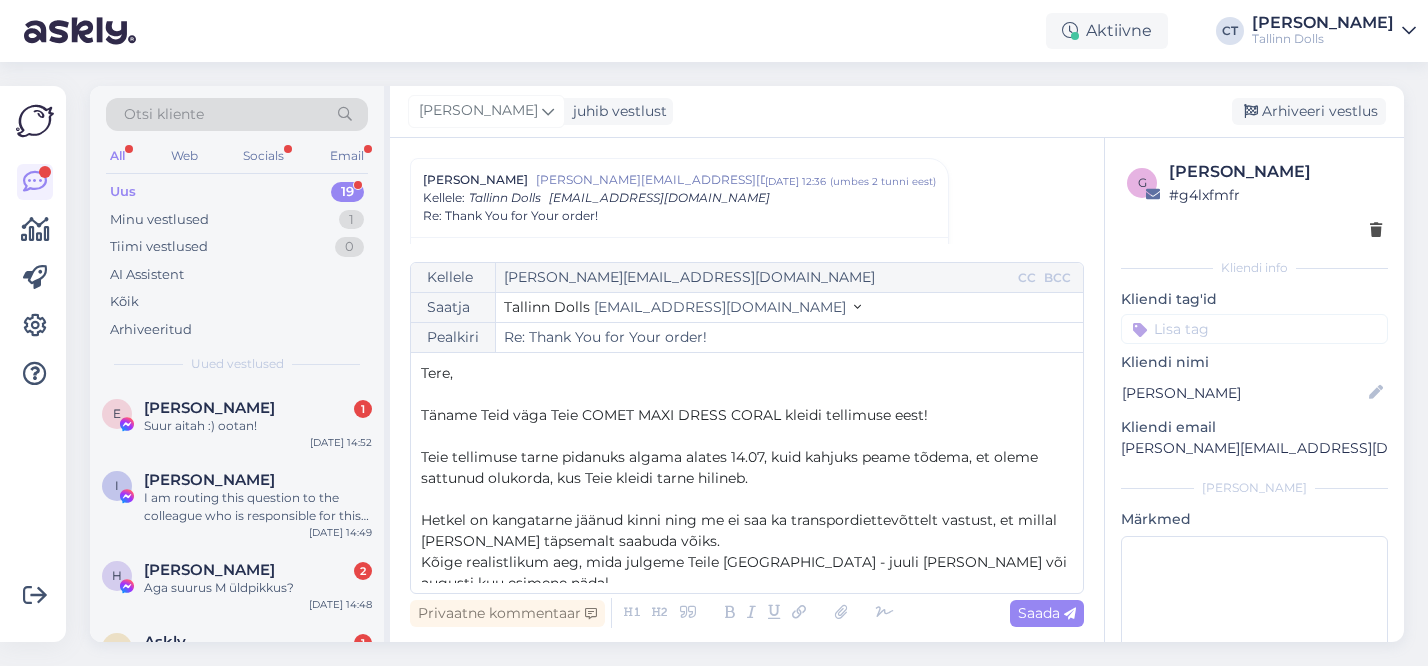 type 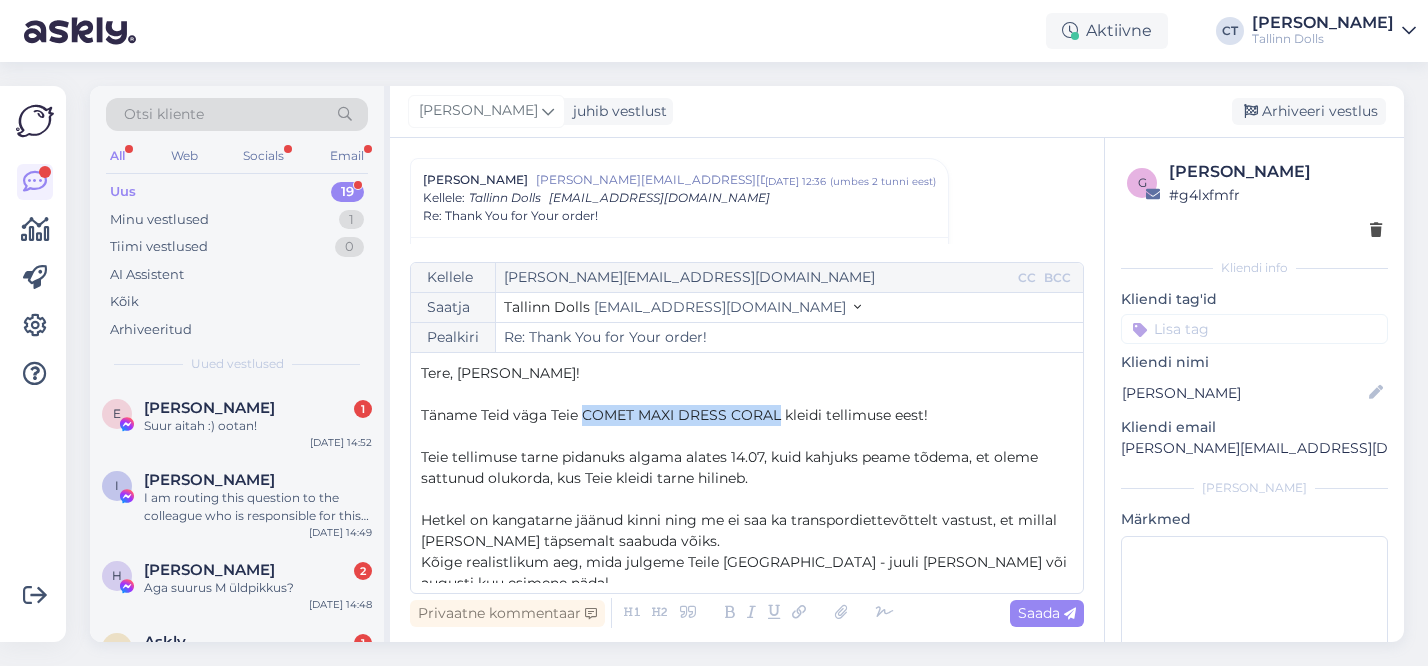 drag, startPoint x: 778, startPoint y: 416, endPoint x: 587, endPoint y: 414, distance: 191.01047 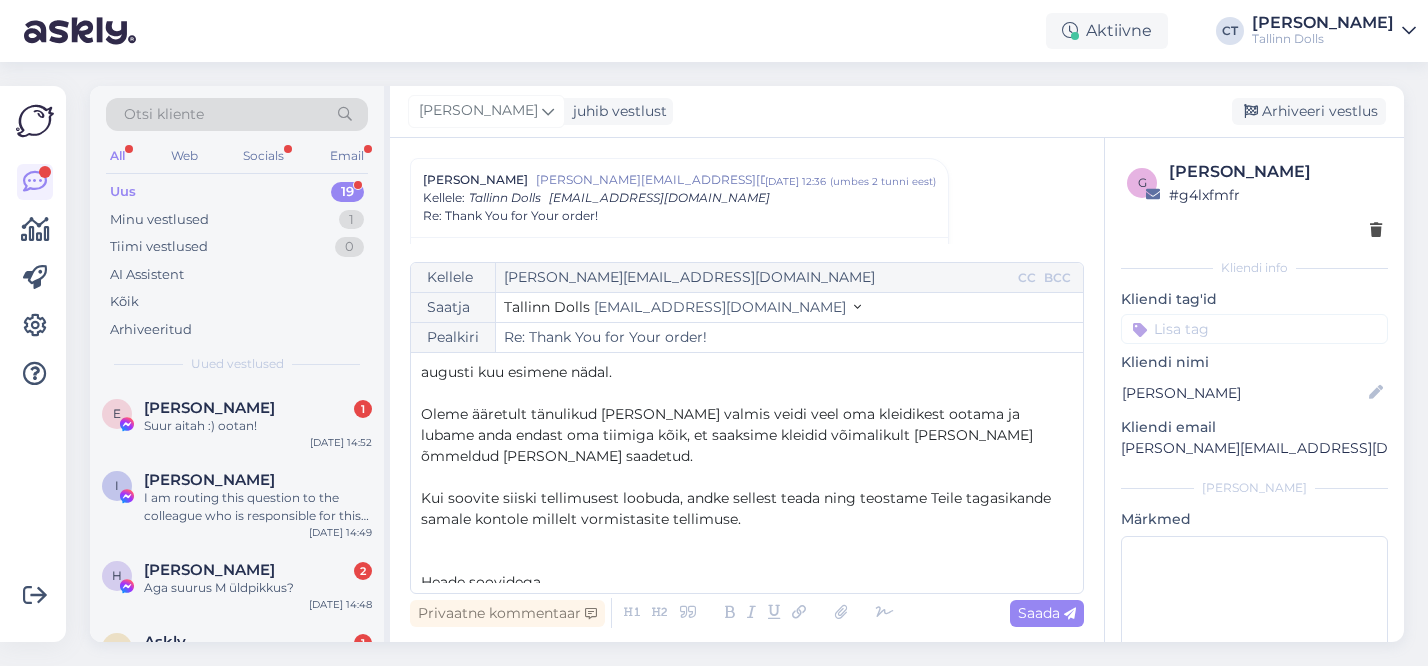 scroll, scrollTop: 221, scrollLeft: 0, axis: vertical 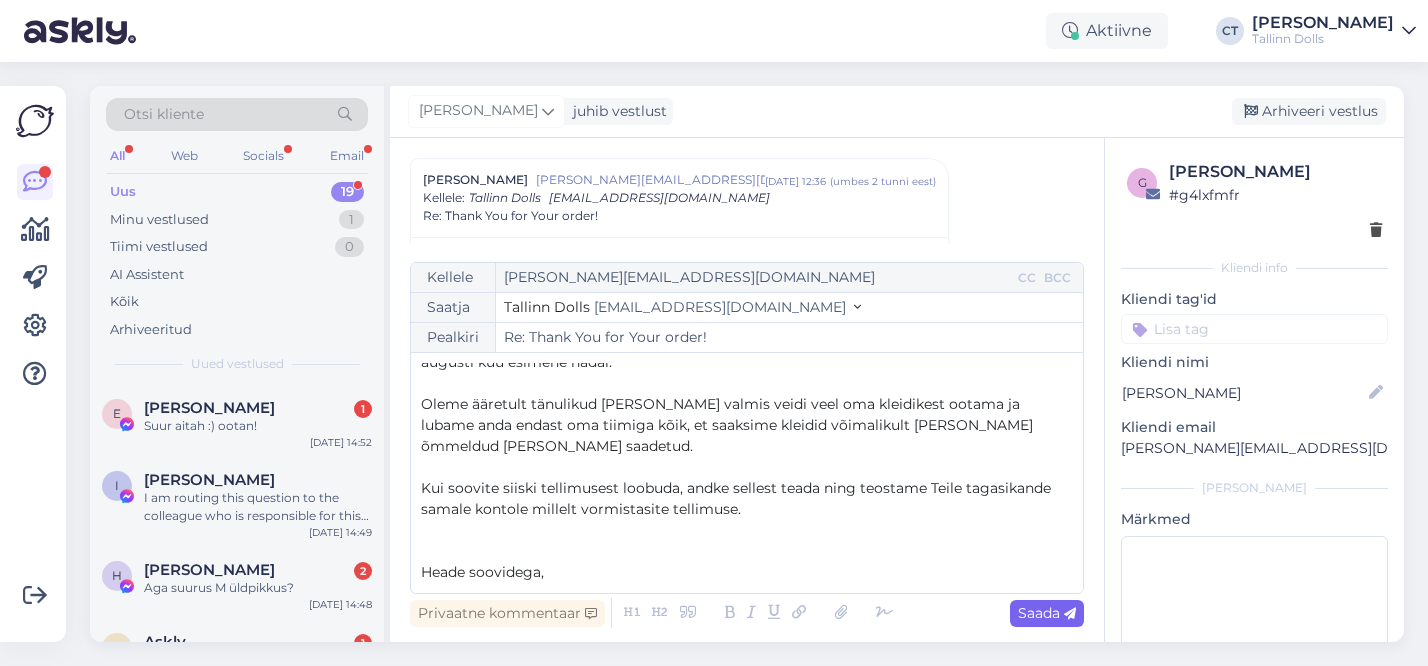 click at bounding box center (1070, 614) 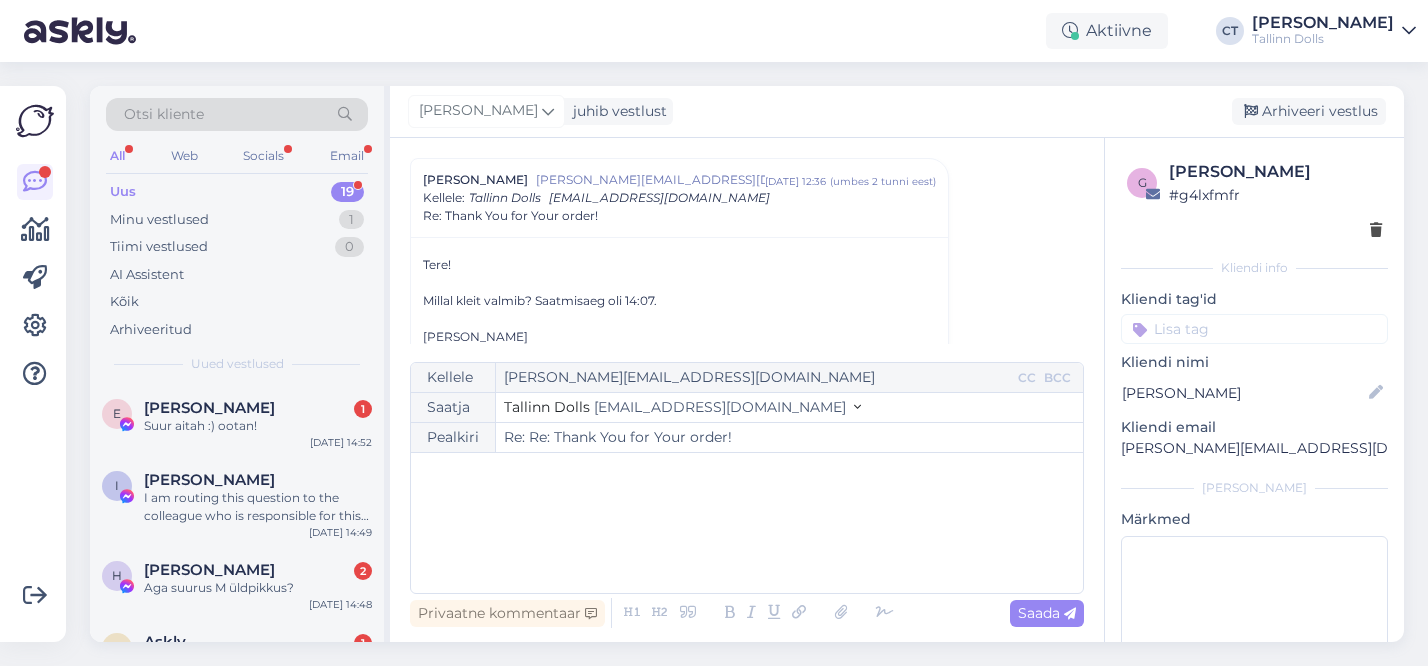 type on "Re: Thank You for Your order!" 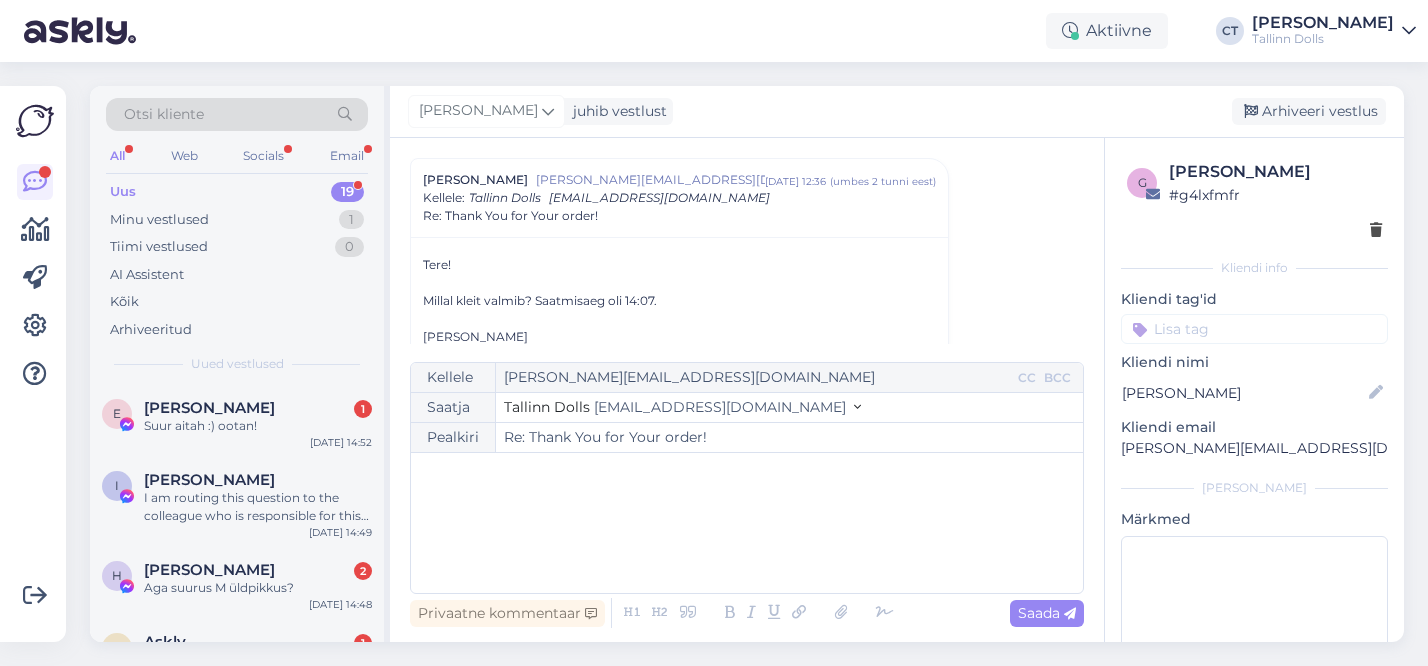 scroll, scrollTop: 0, scrollLeft: 0, axis: both 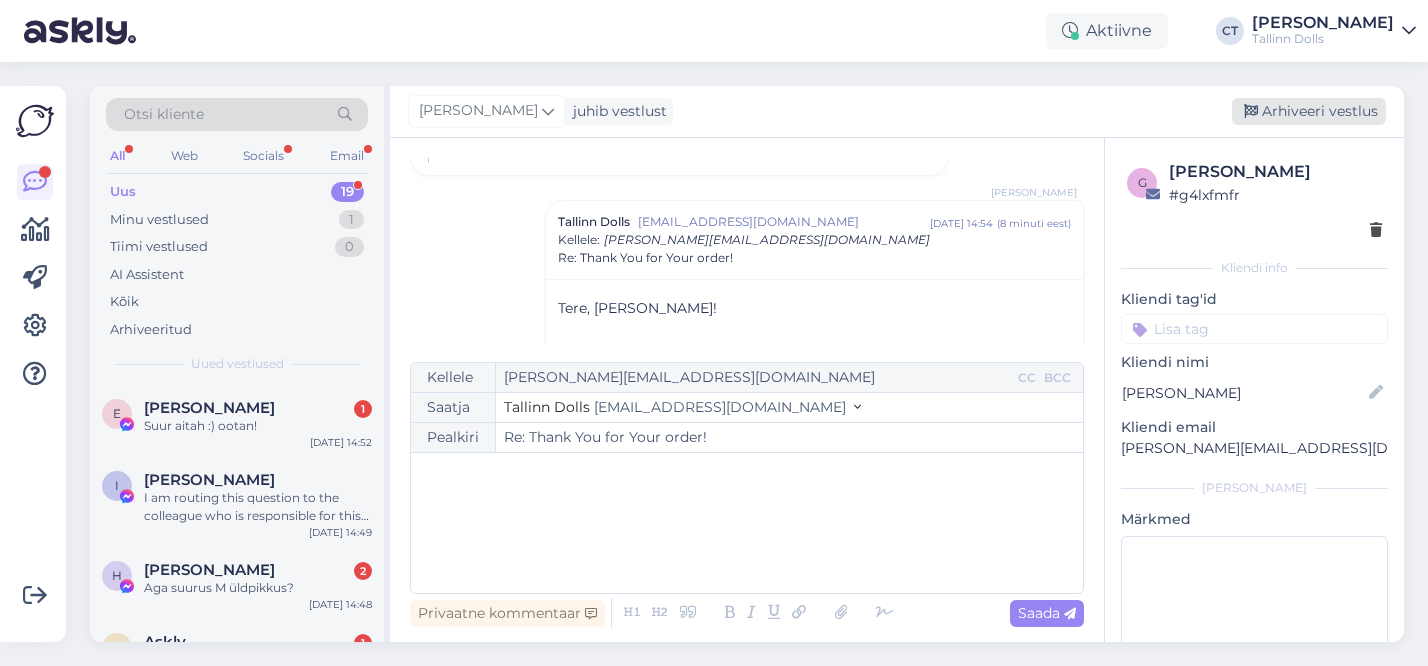 click on "Arhiveeri vestlus" at bounding box center (1309, 111) 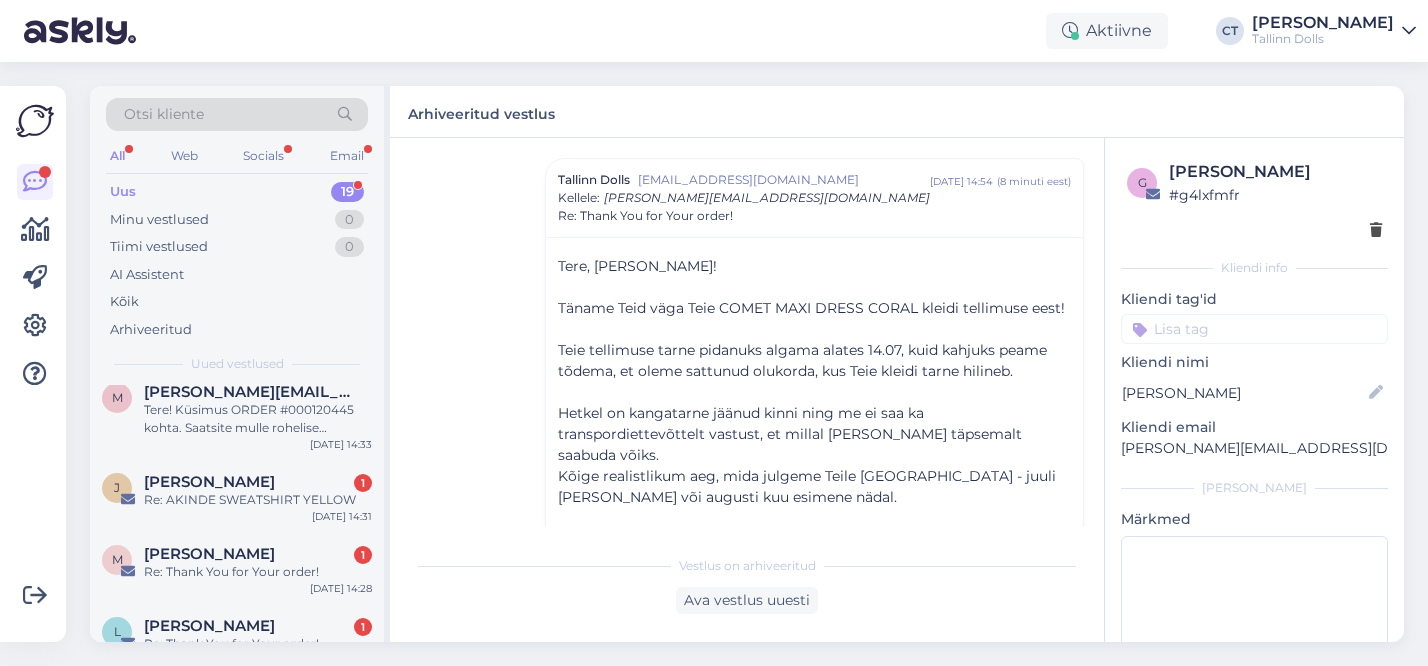 scroll, scrollTop: 0, scrollLeft: 0, axis: both 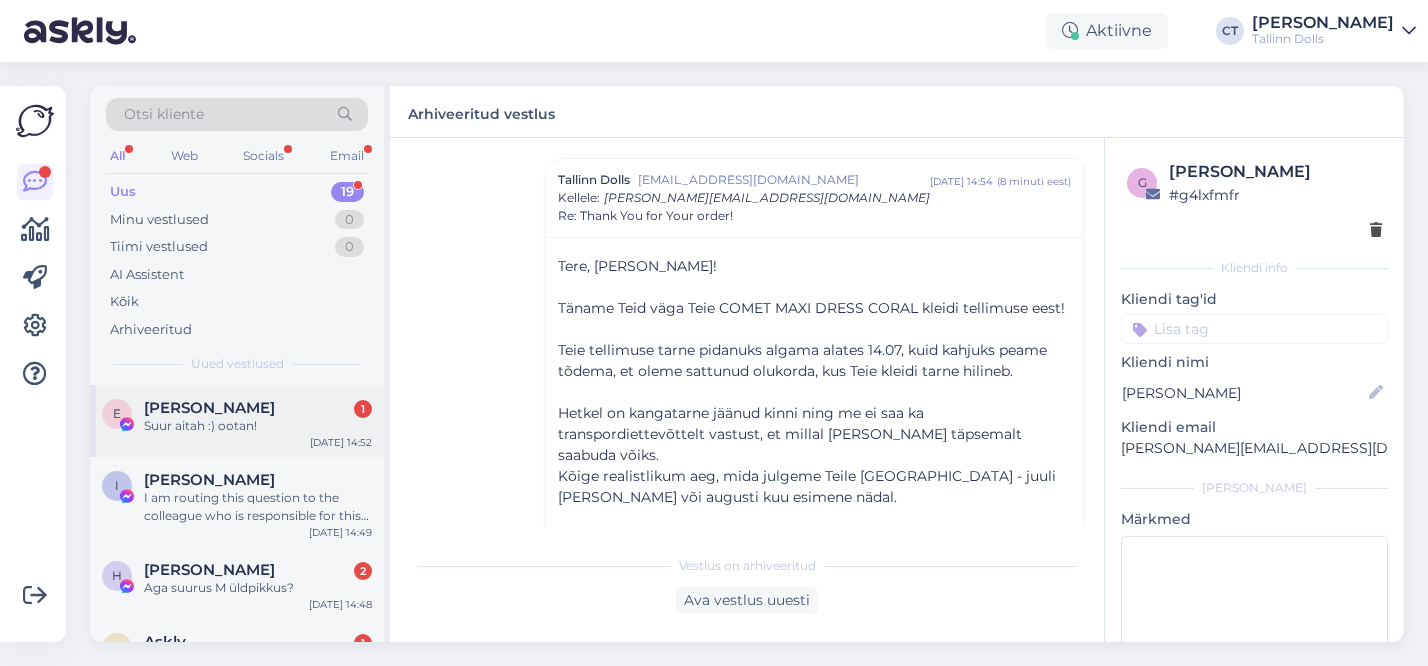 click on "Suur aitah :) ootan!" at bounding box center (258, 426) 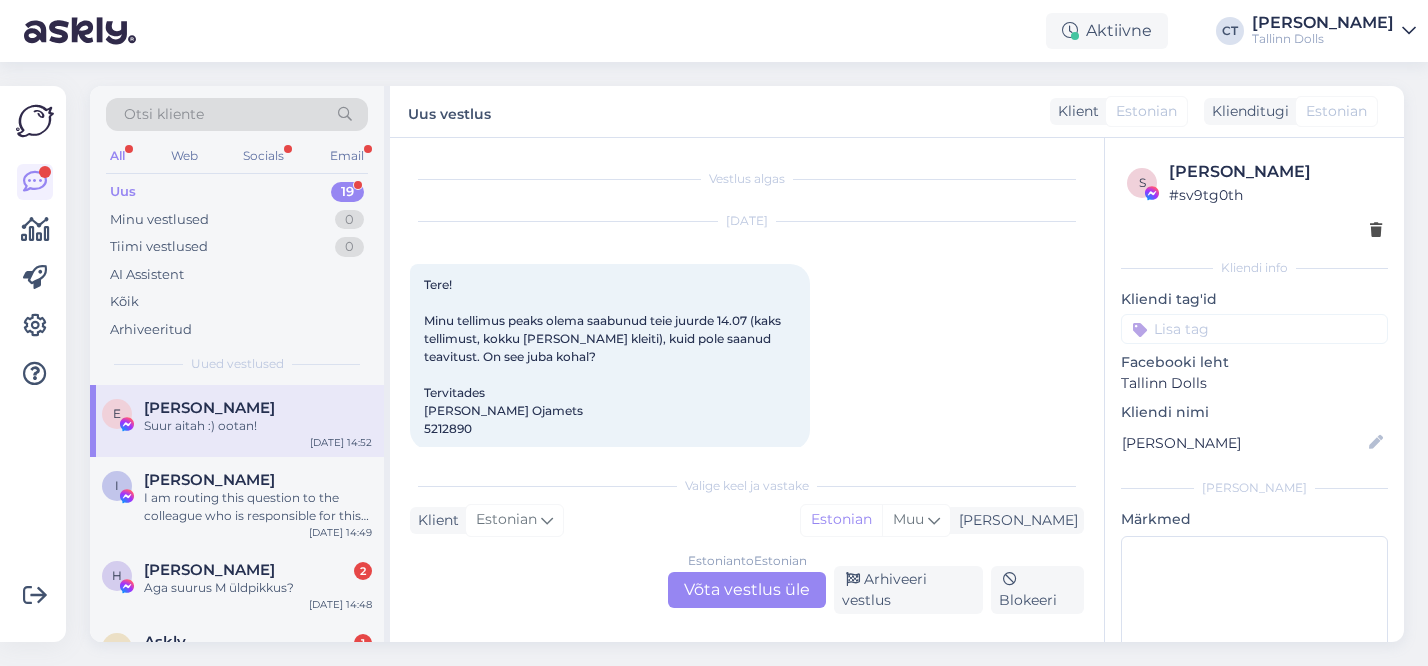 scroll, scrollTop: 2937, scrollLeft: 0, axis: vertical 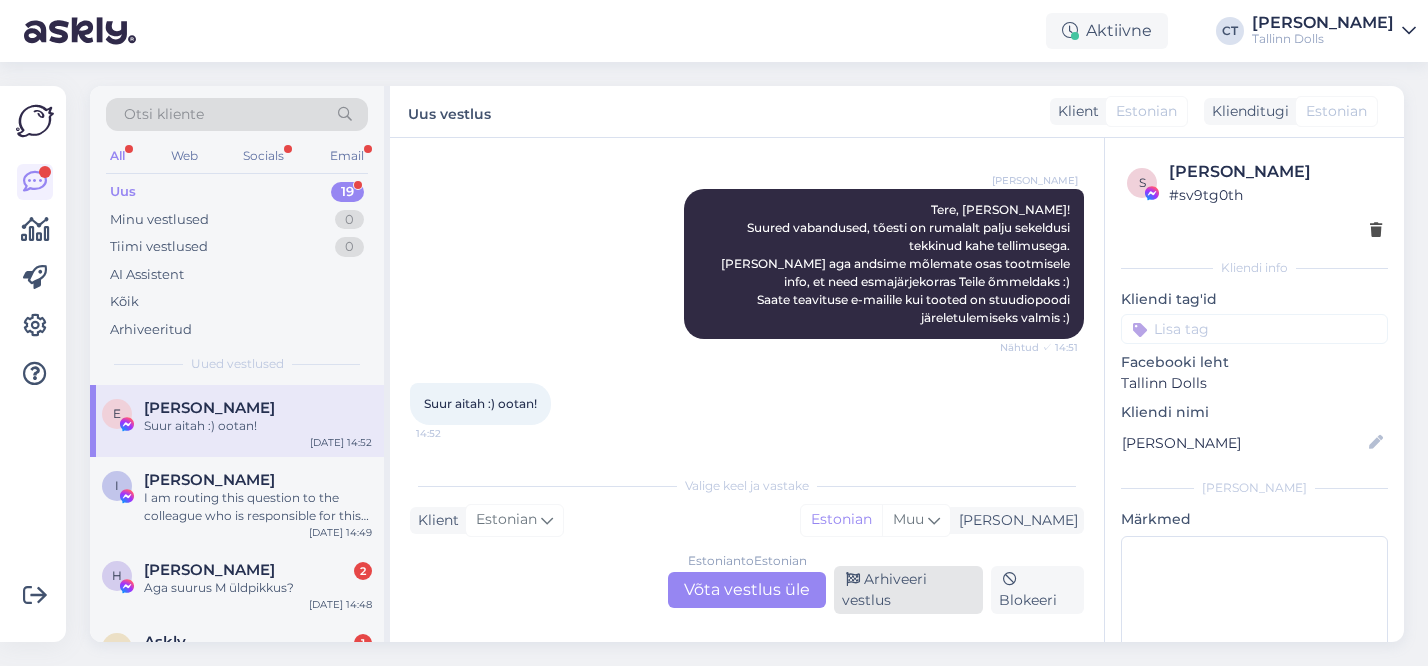 click on "Arhiveeri vestlus" at bounding box center [908, 590] 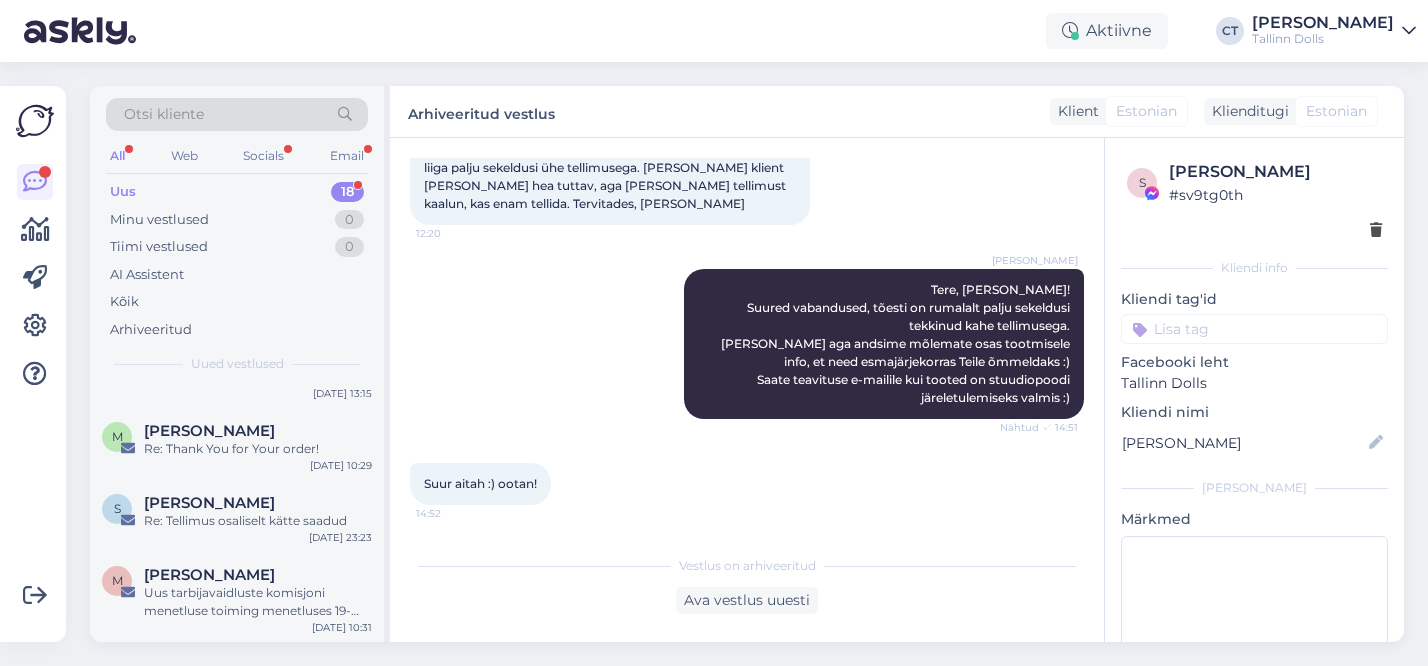 scroll, scrollTop: 1064, scrollLeft: 0, axis: vertical 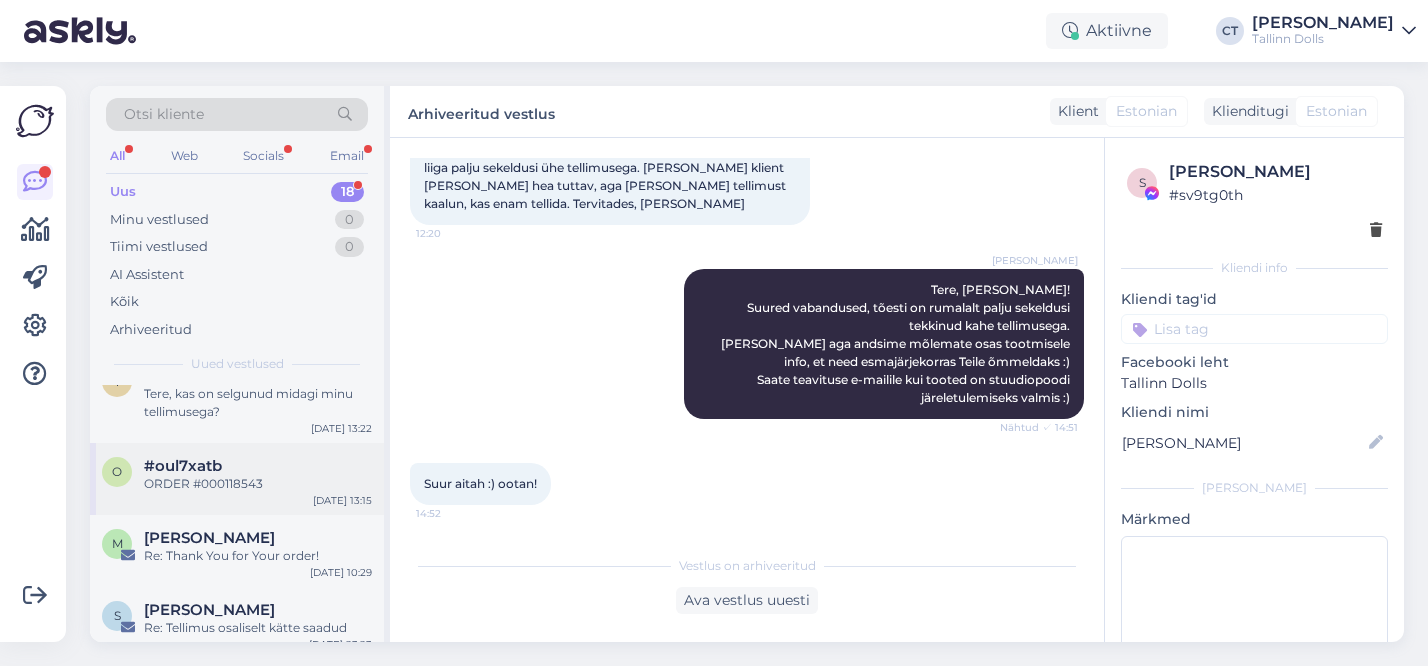 click on "#oul7xatb" at bounding box center (258, 466) 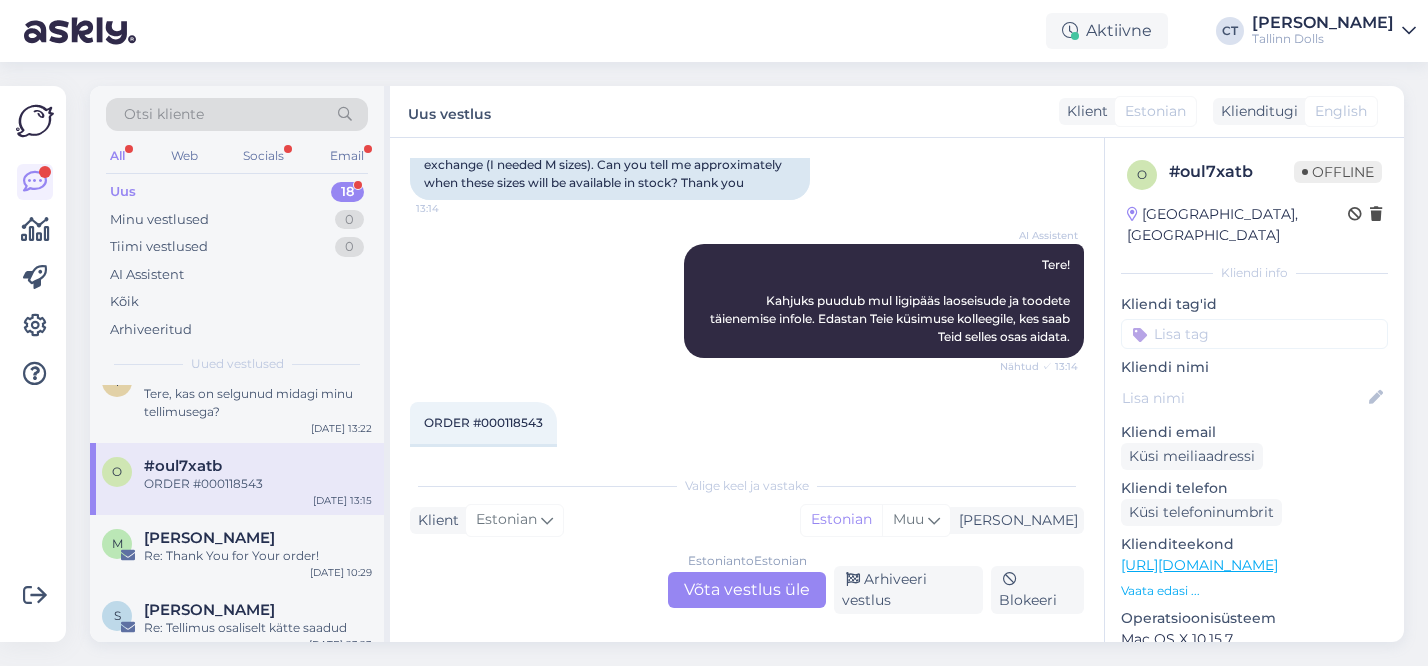 scroll, scrollTop: 884, scrollLeft: 0, axis: vertical 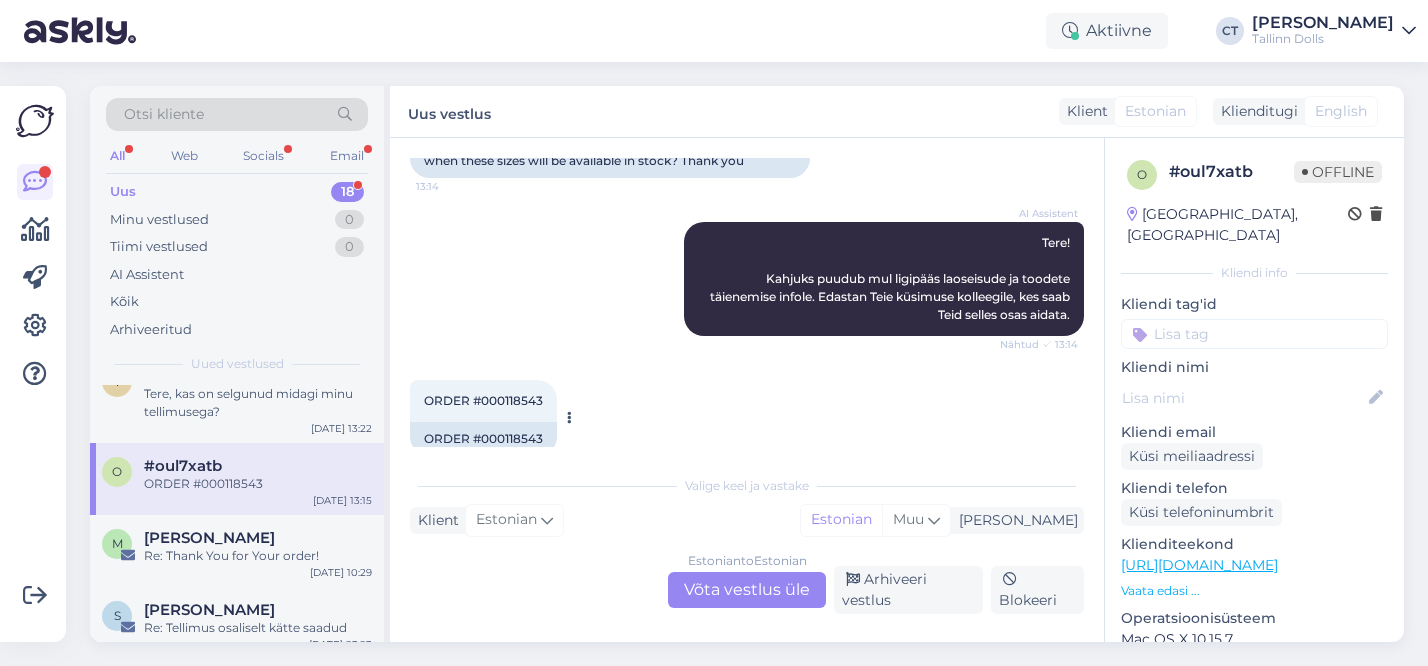 click on "ORDER #000118543" at bounding box center (483, 400) 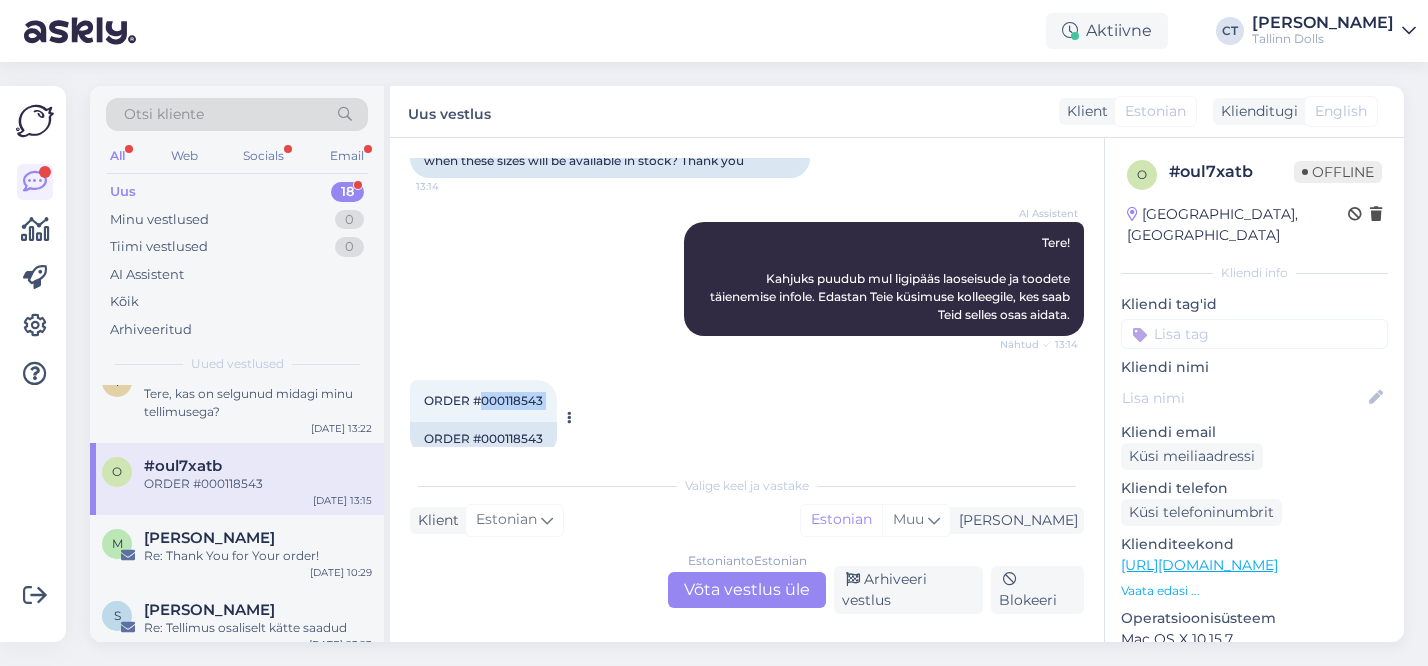 click on "ORDER #000118543" at bounding box center (483, 400) 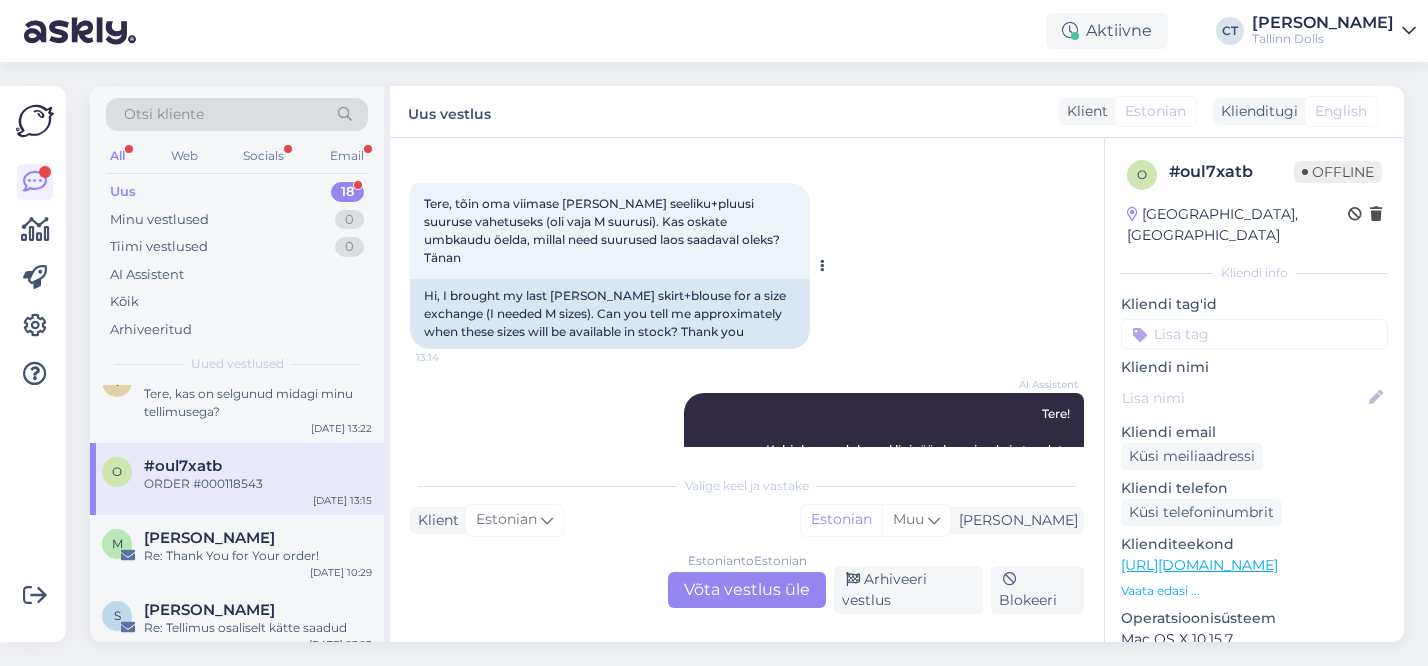 scroll, scrollTop: 897, scrollLeft: 0, axis: vertical 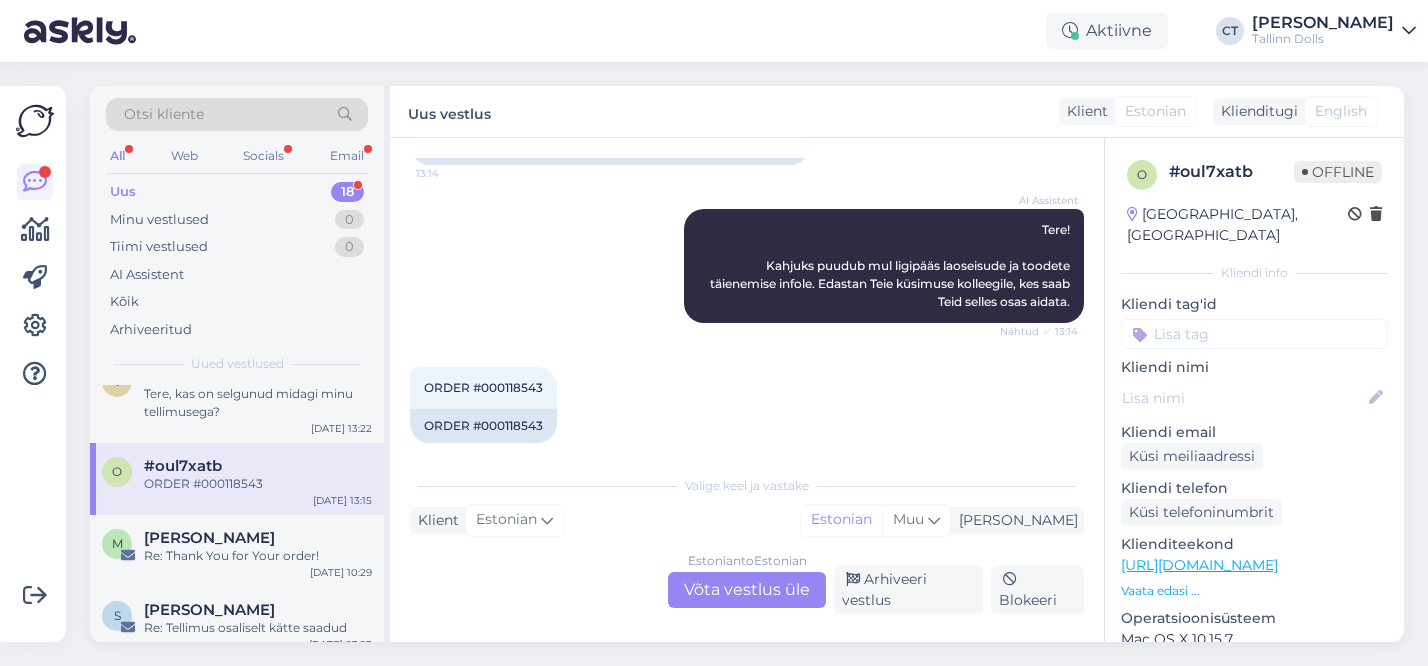 click on "Estonian  to  Estonian Võta vestlus üle" at bounding box center (747, 590) 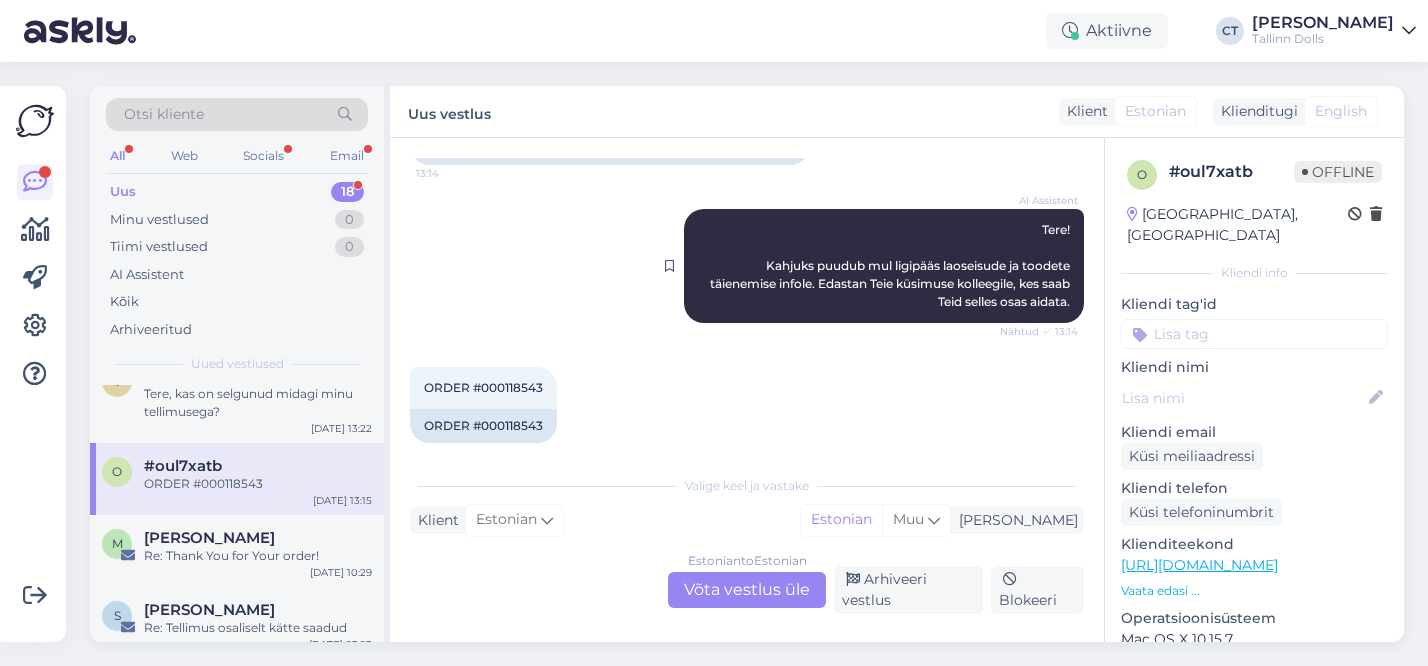 scroll, scrollTop: 810, scrollLeft: 0, axis: vertical 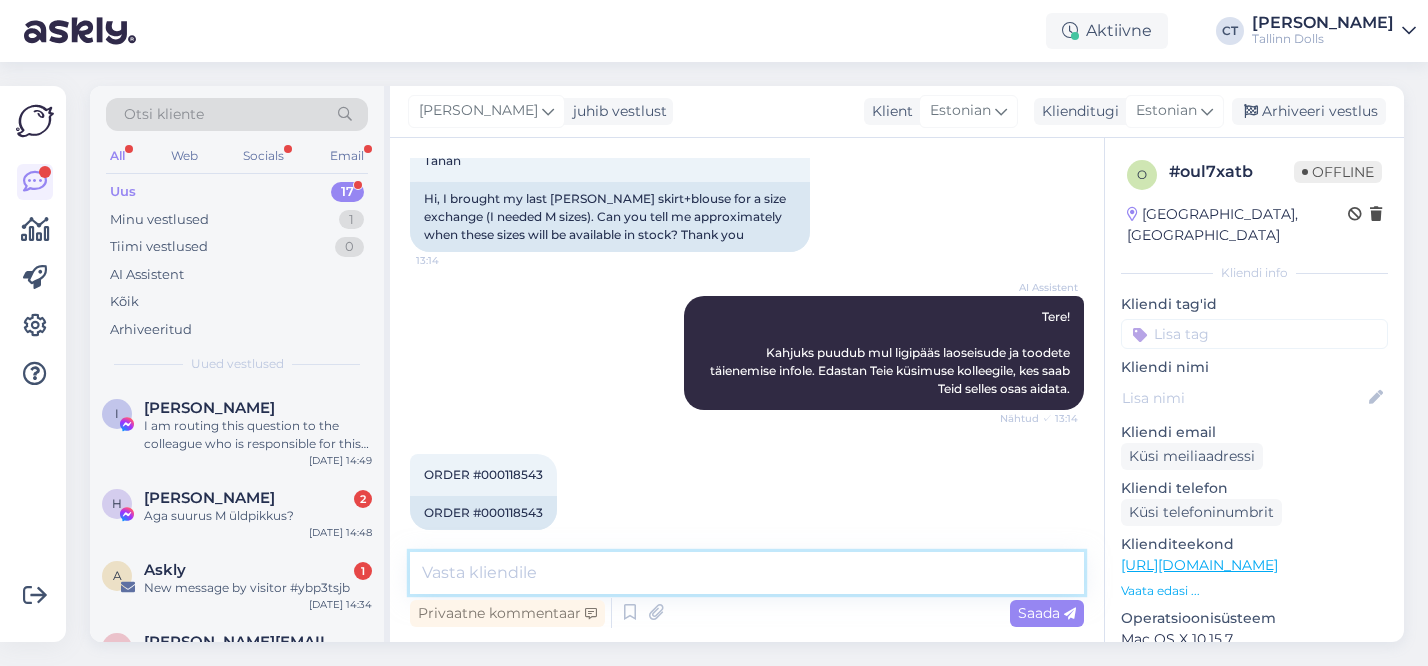 click at bounding box center [747, 573] 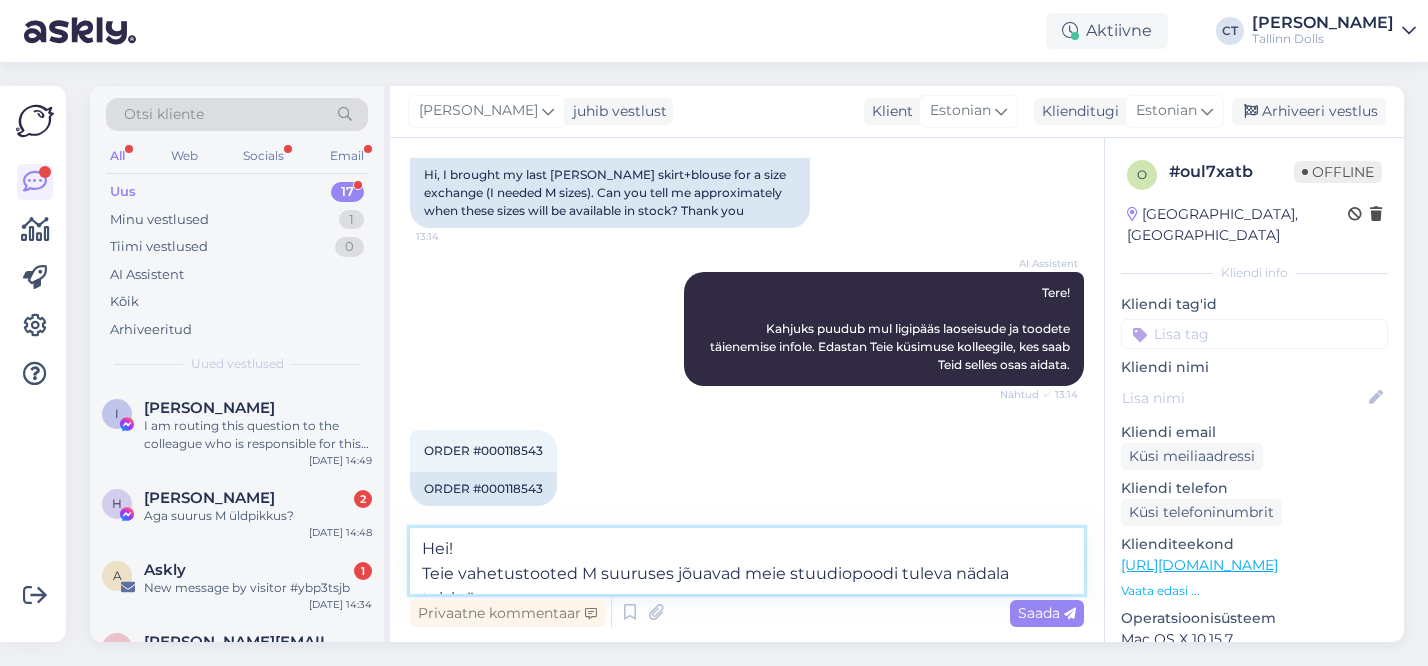 scroll, scrollTop: 859, scrollLeft: 0, axis: vertical 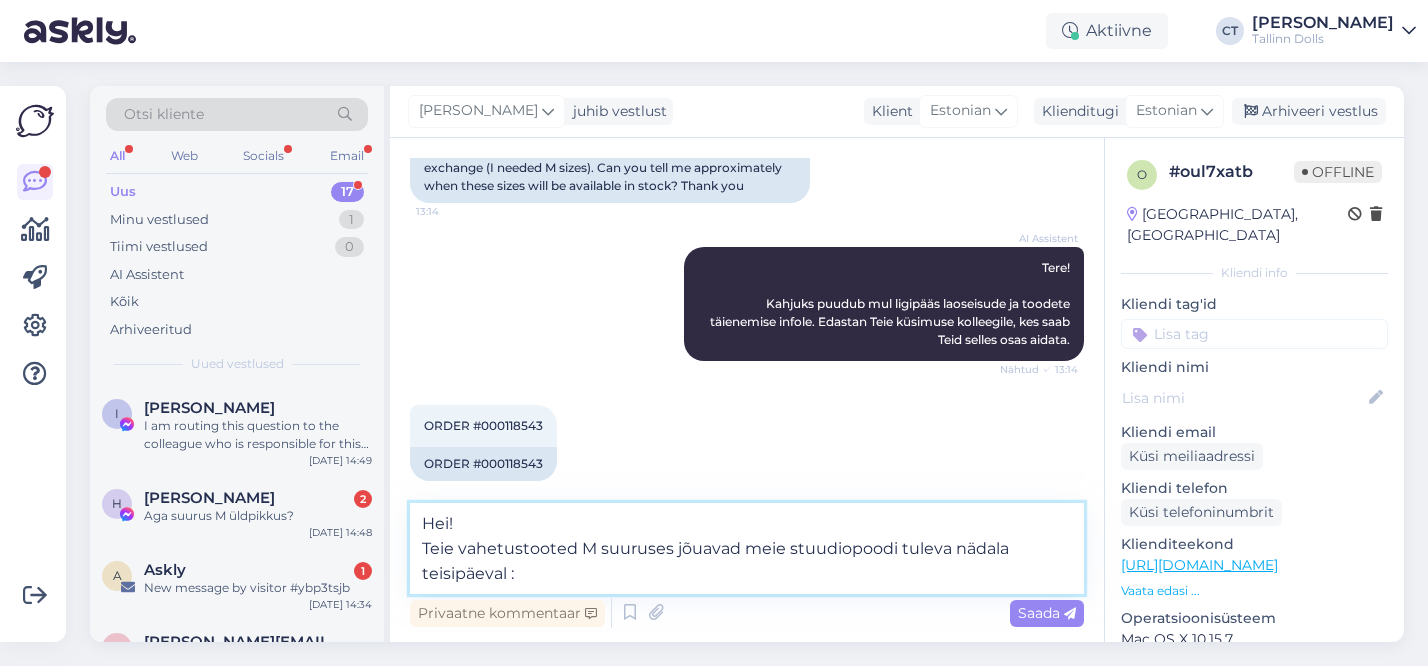 type on "Hei!
Teie vahetustooted M suuruses jõuavad meie stuudiopoodi tuleva nädala teisipäeval :)" 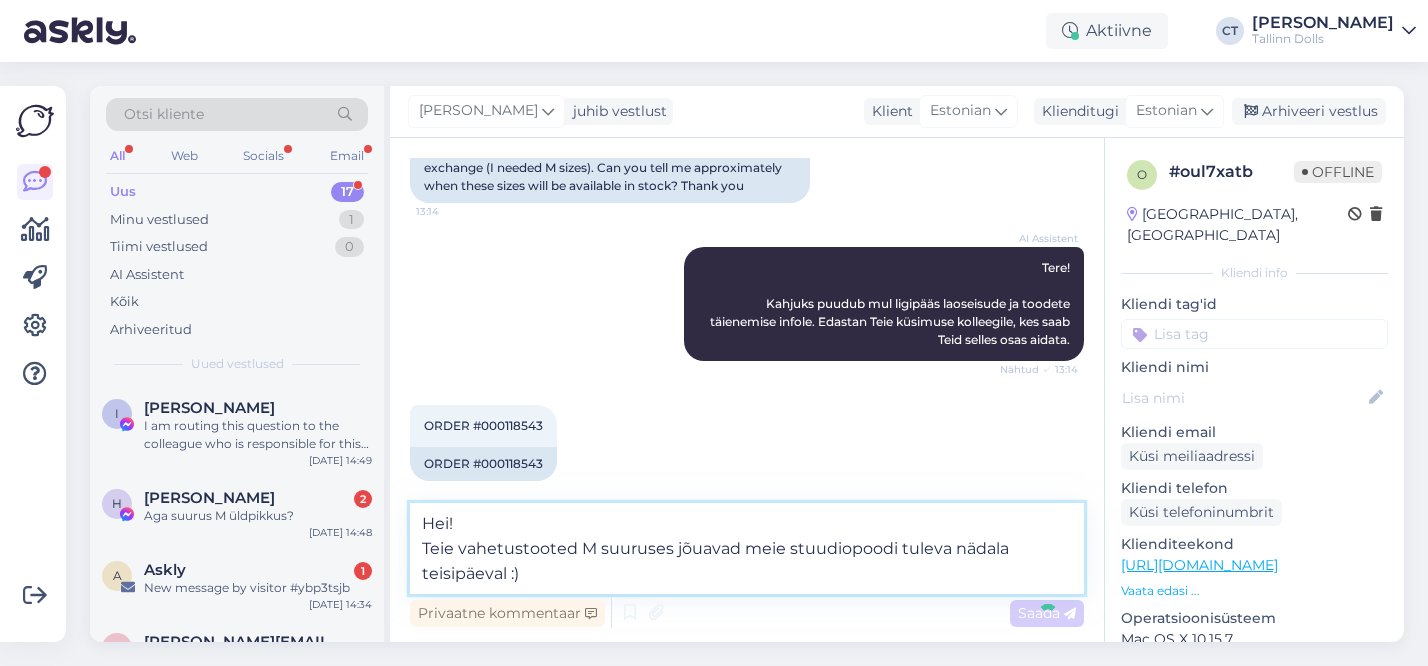 type 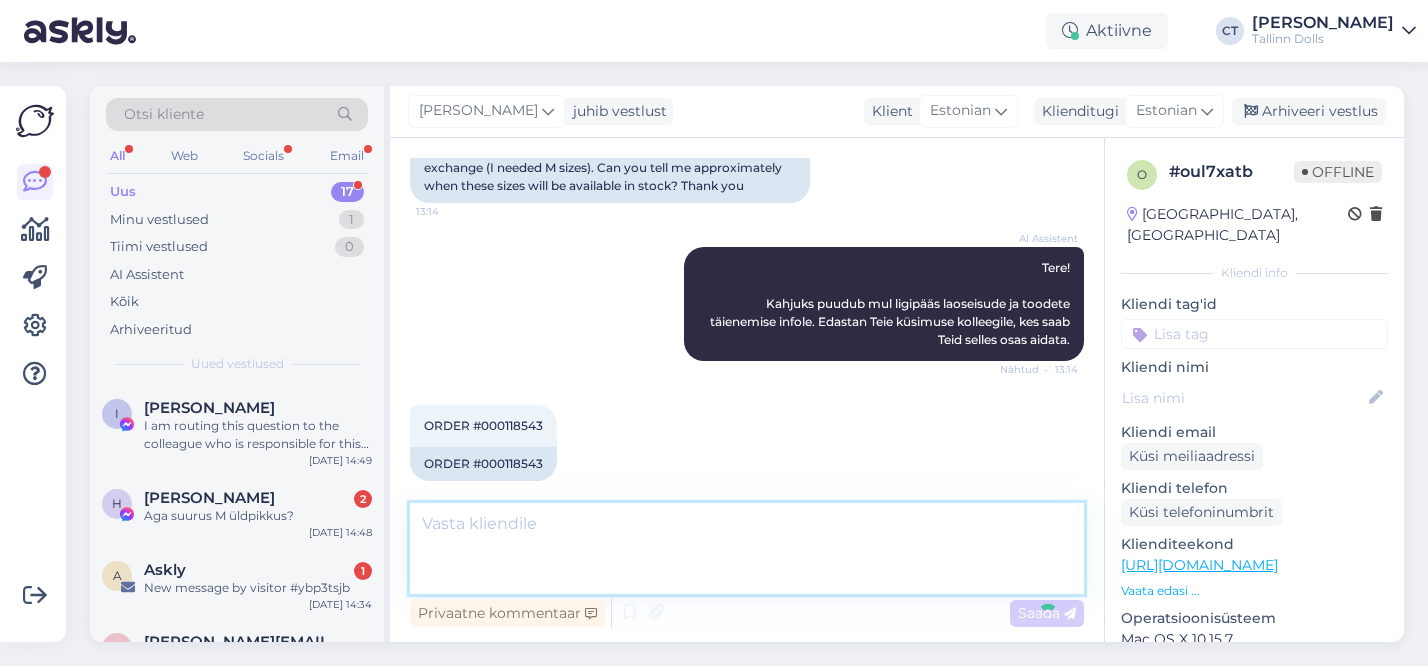 scroll, scrollTop: 932, scrollLeft: 0, axis: vertical 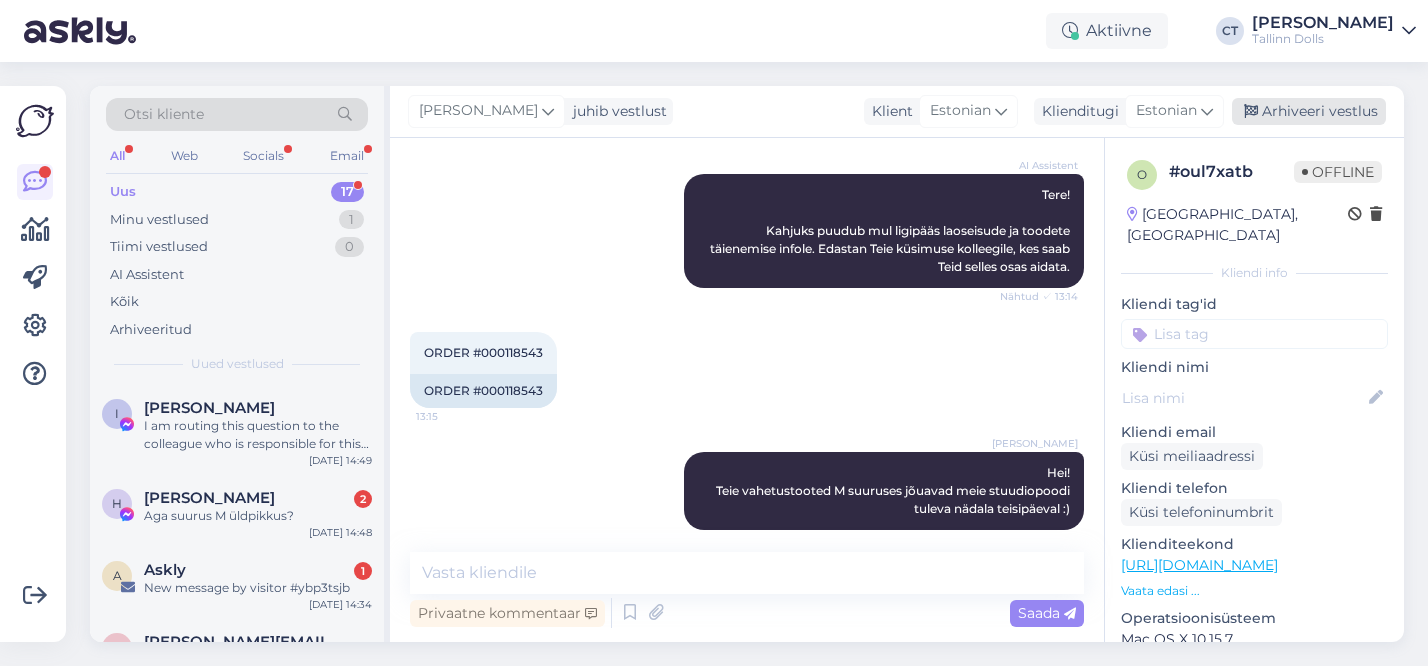 click on "Arhiveeri vestlus" at bounding box center (1309, 111) 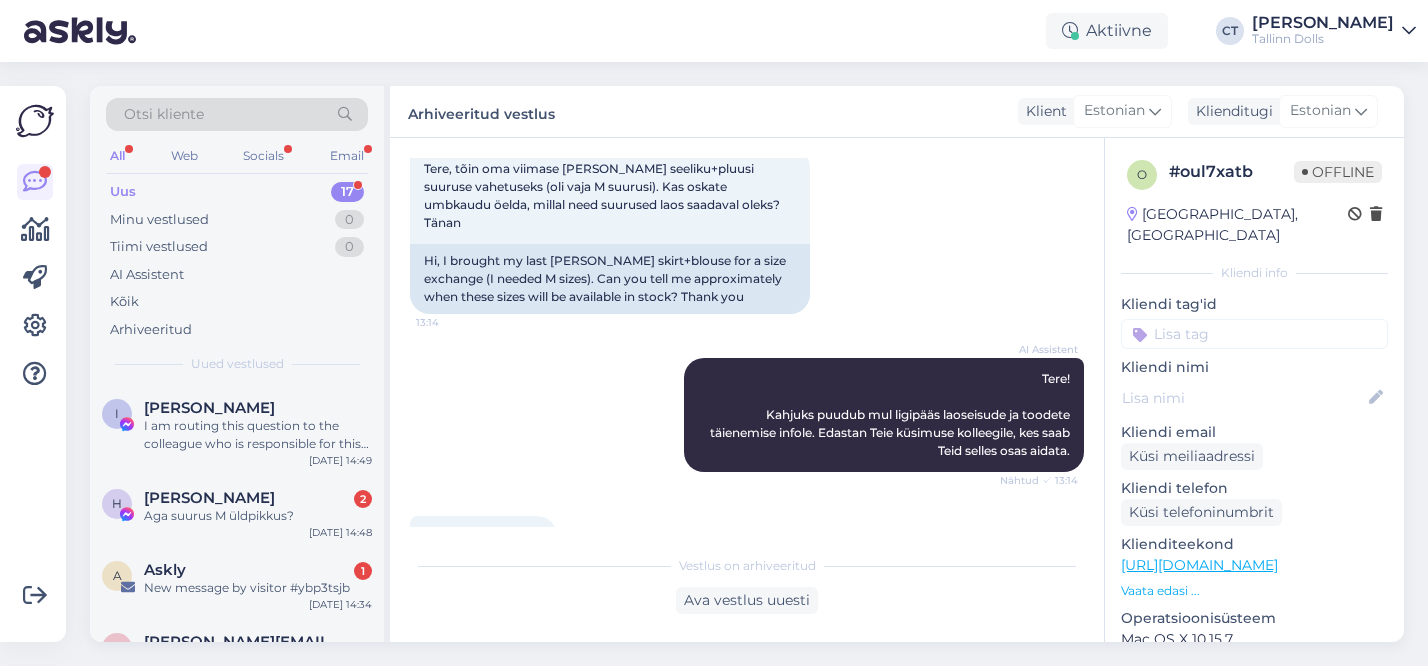 scroll, scrollTop: 939, scrollLeft: 0, axis: vertical 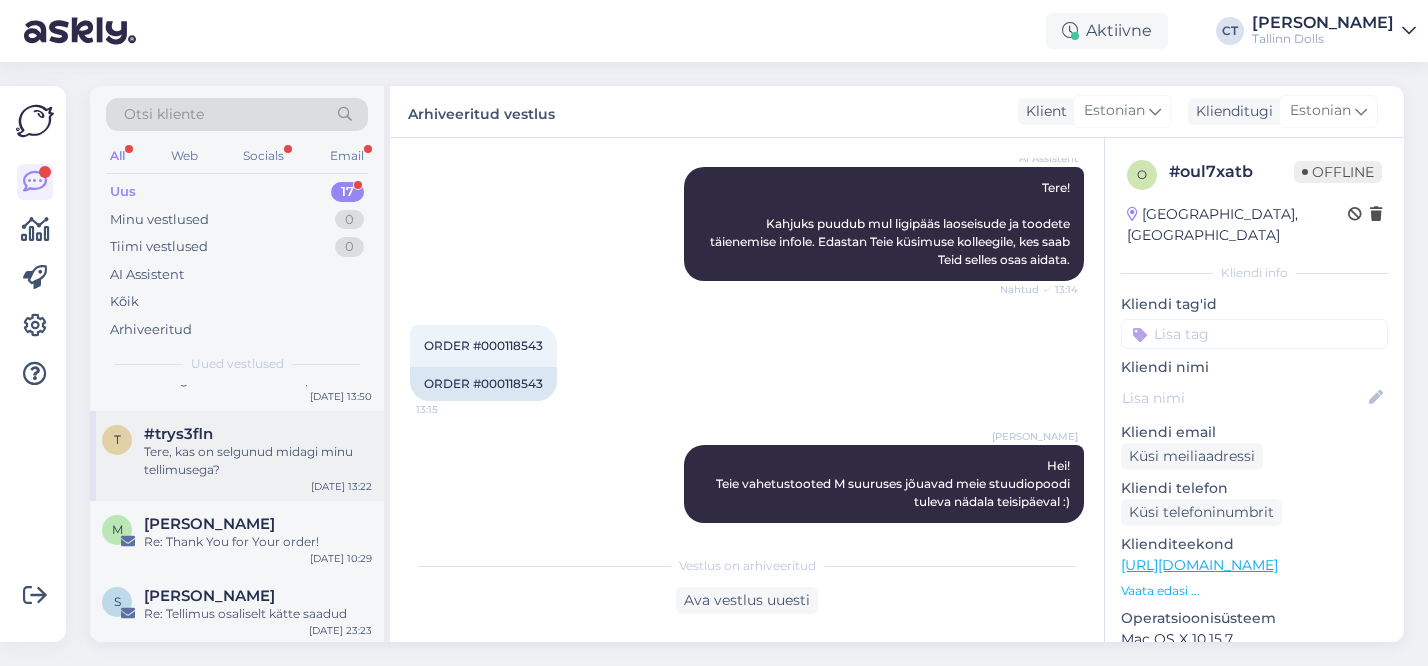click on "Tere, kas on selgunud midagi minu tellimusega?" at bounding box center (258, 461) 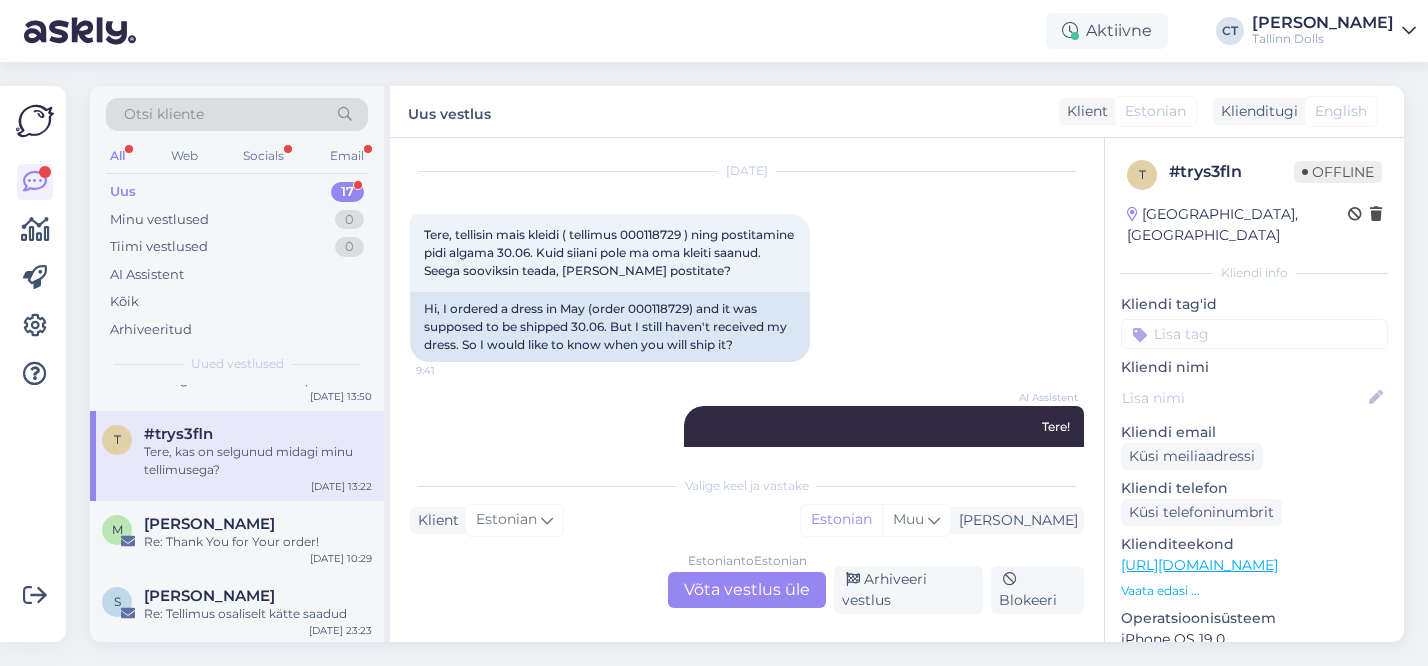 scroll, scrollTop: 44, scrollLeft: 0, axis: vertical 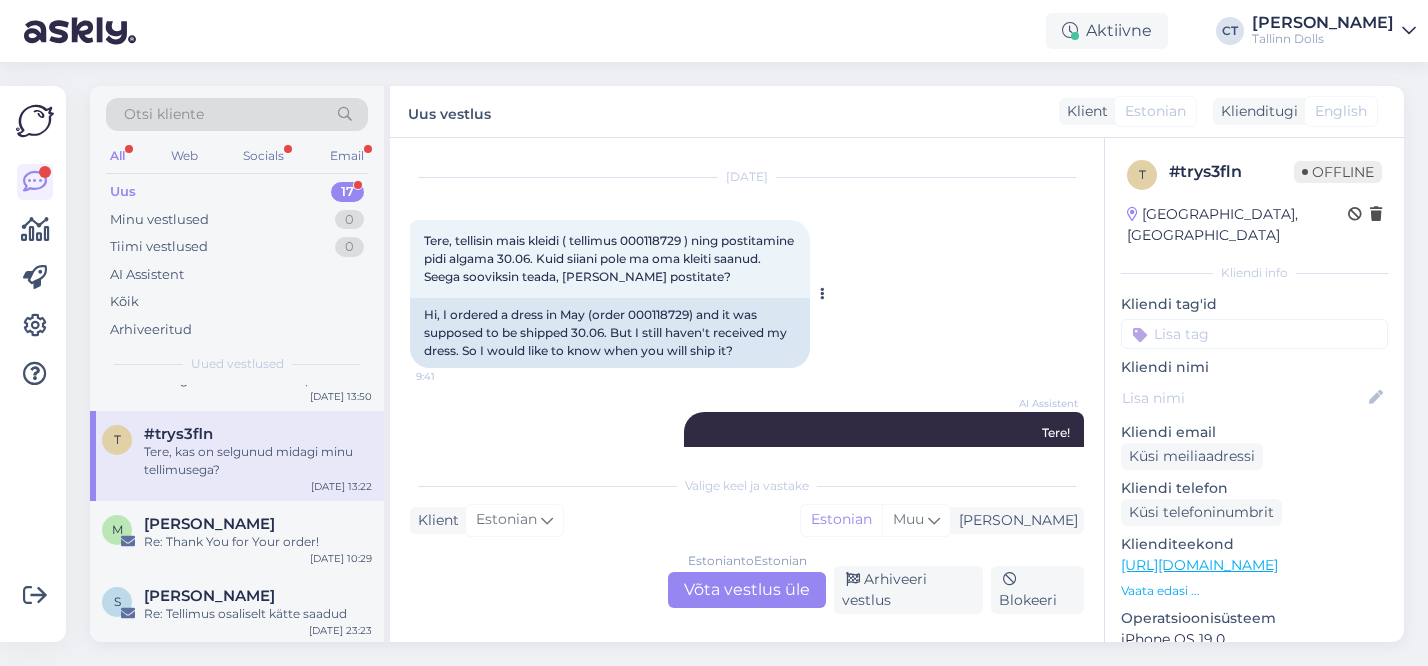 click on "Tere, tellisin mais kleidi ( tellimus 000118729 ) ning postitamine pidi algama 30.06. Kuid siiani pole ma oma kleiti saanud. Seega sooviksin teada, [PERSON_NAME] postitate?" at bounding box center [610, 258] 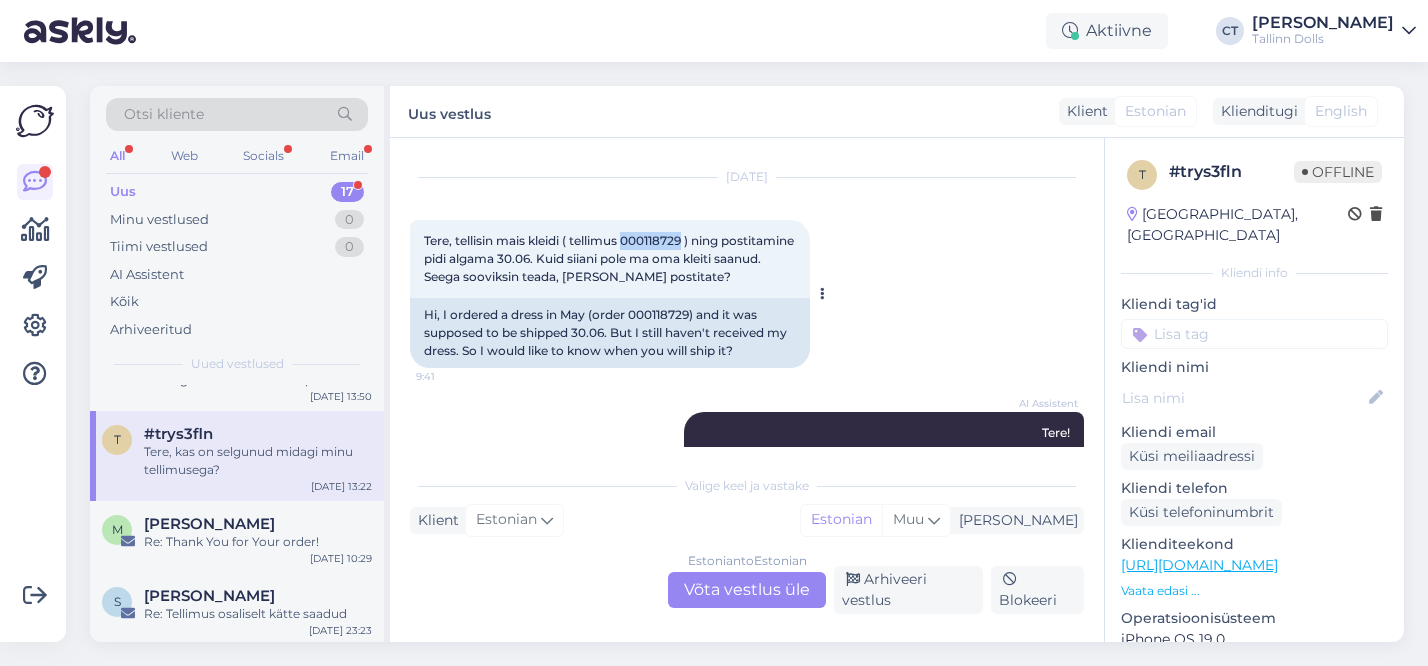 click on "Tere, tellisin mais kleidi ( tellimus 000118729 ) ning postitamine pidi algama 30.06. Kuid siiani pole ma oma kleiti saanud. Seega sooviksin teada, [PERSON_NAME] postitate?" at bounding box center [610, 258] 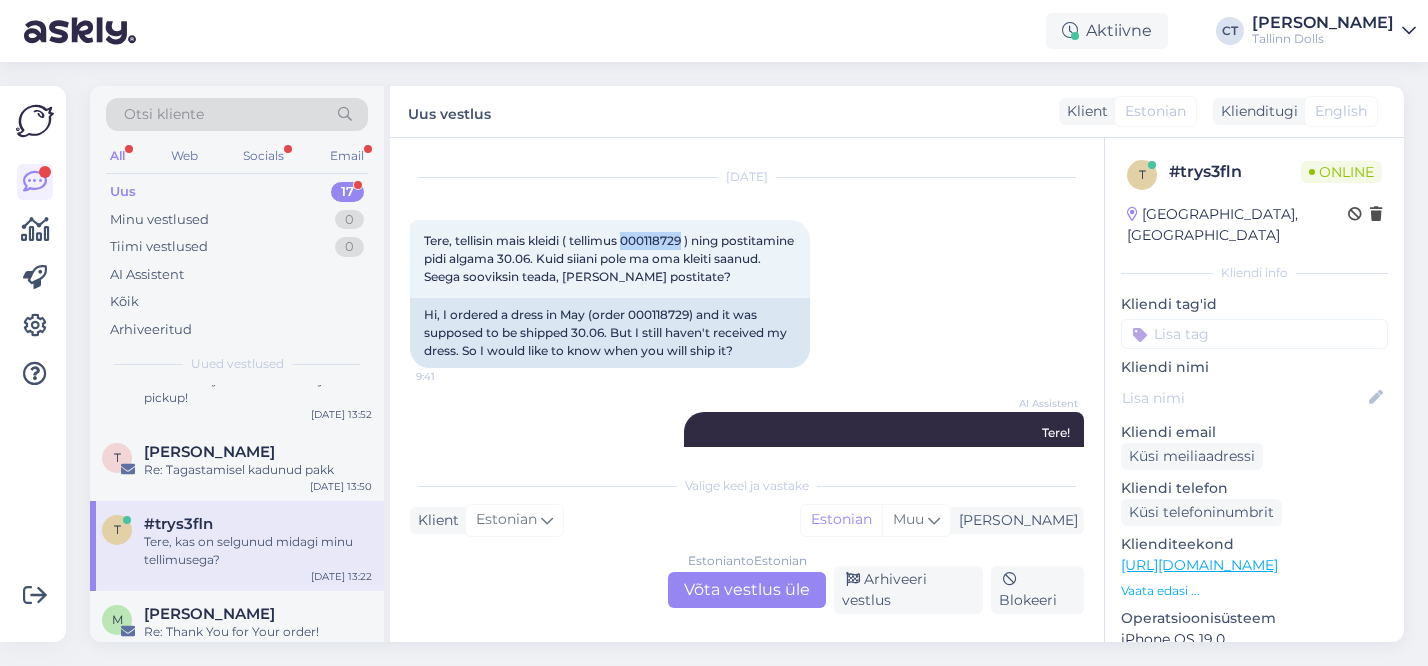 scroll, scrollTop: 909, scrollLeft: 0, axis: vertical 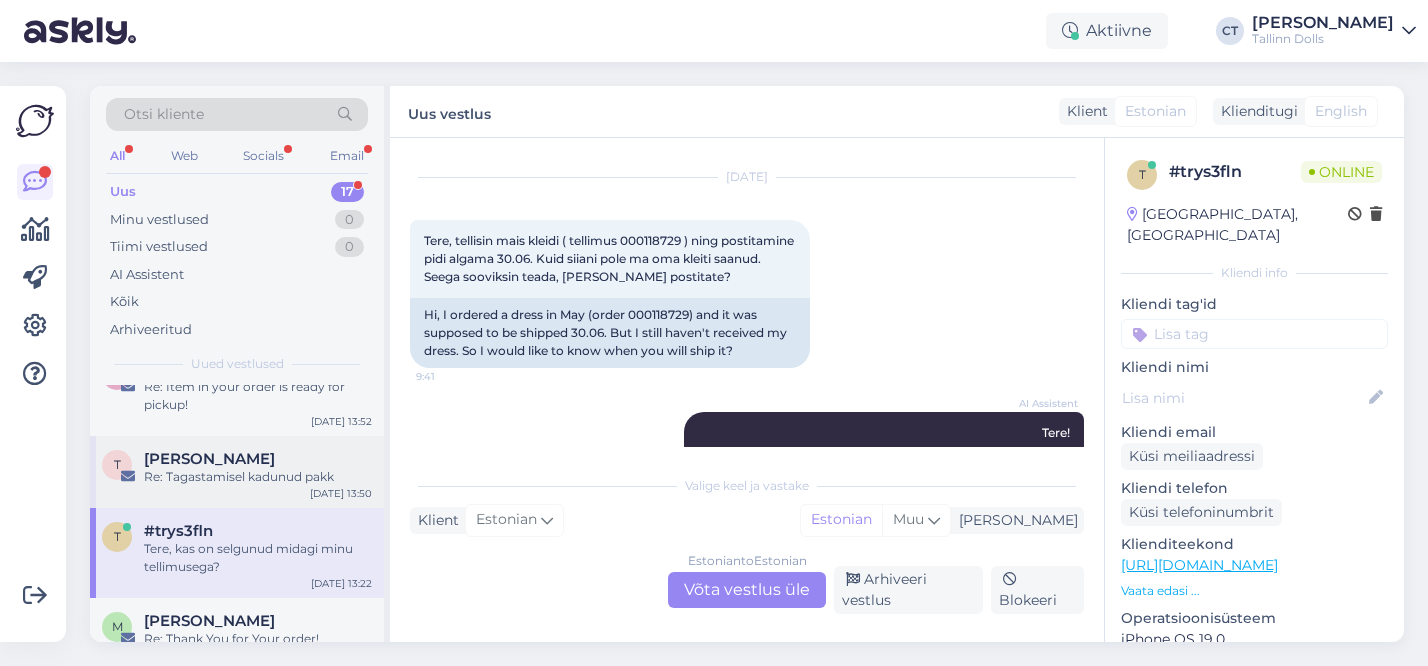 click on "[PERSON_NAME]" at bounding box center (258, 459) 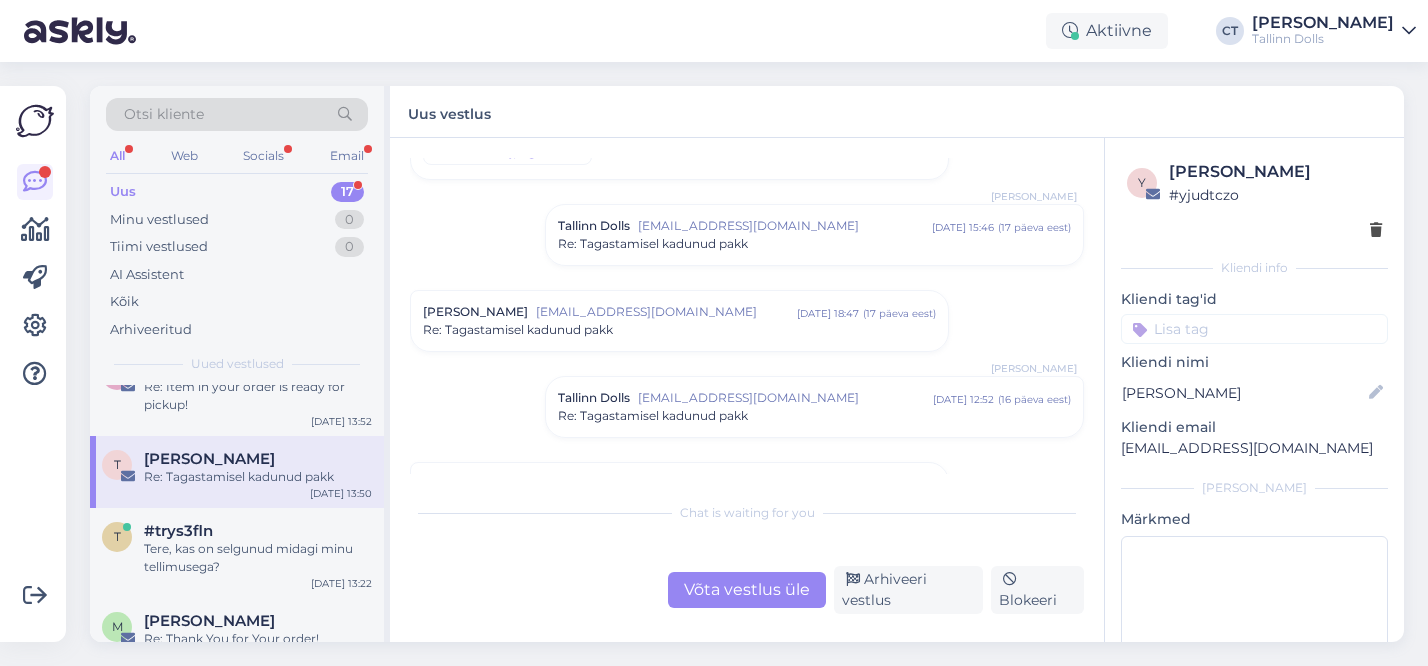 scroll, scrollTop: 0, scrollLeft: 0, axis: both 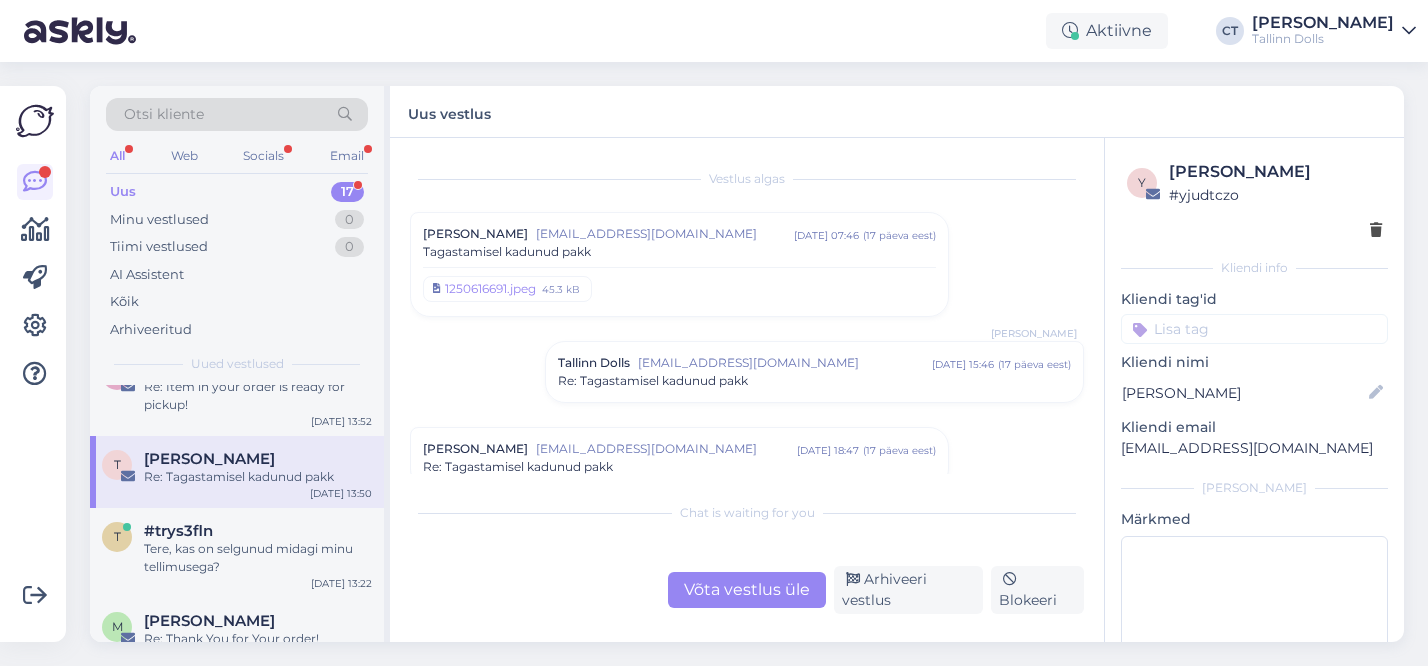 click on "Tagastamisel kadunud pakk" at bounding box center [679, 252] 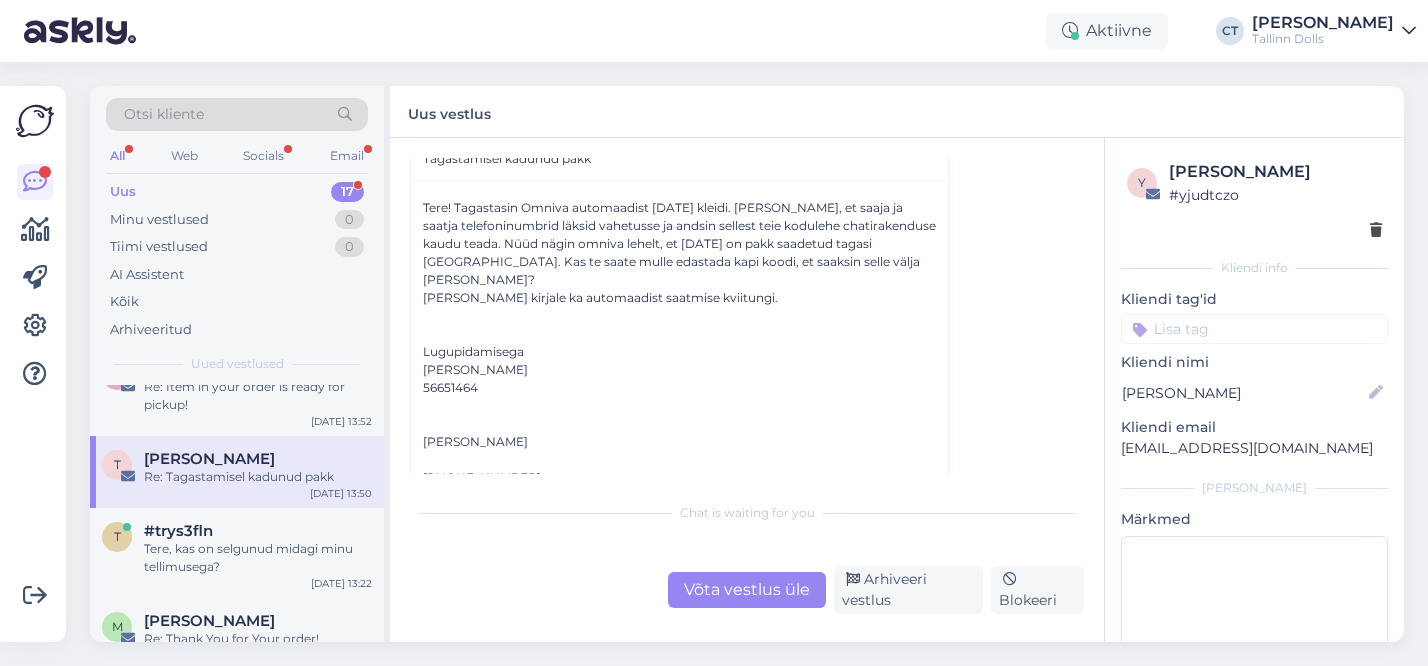 scroll, scrollTop: 113, scrollLeft: 0, axis: vertical 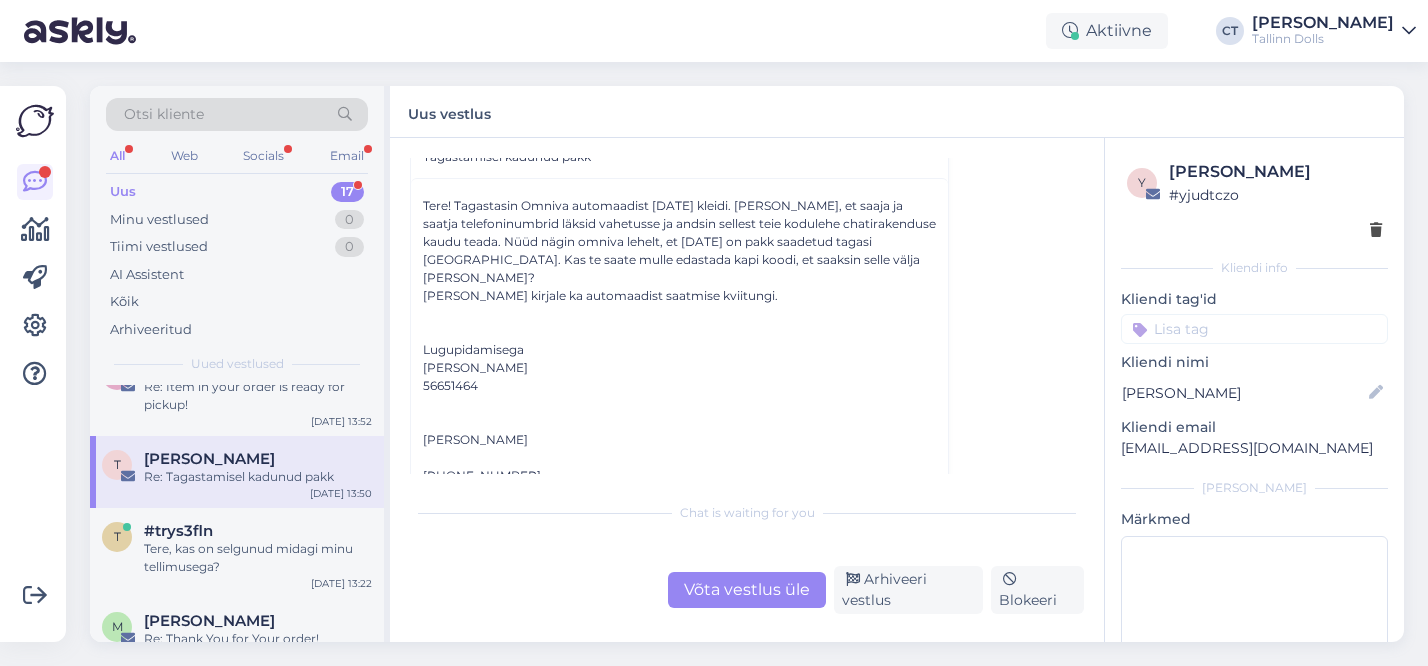 click on "Võta vestlus üle" at bounding box center (747, 590) 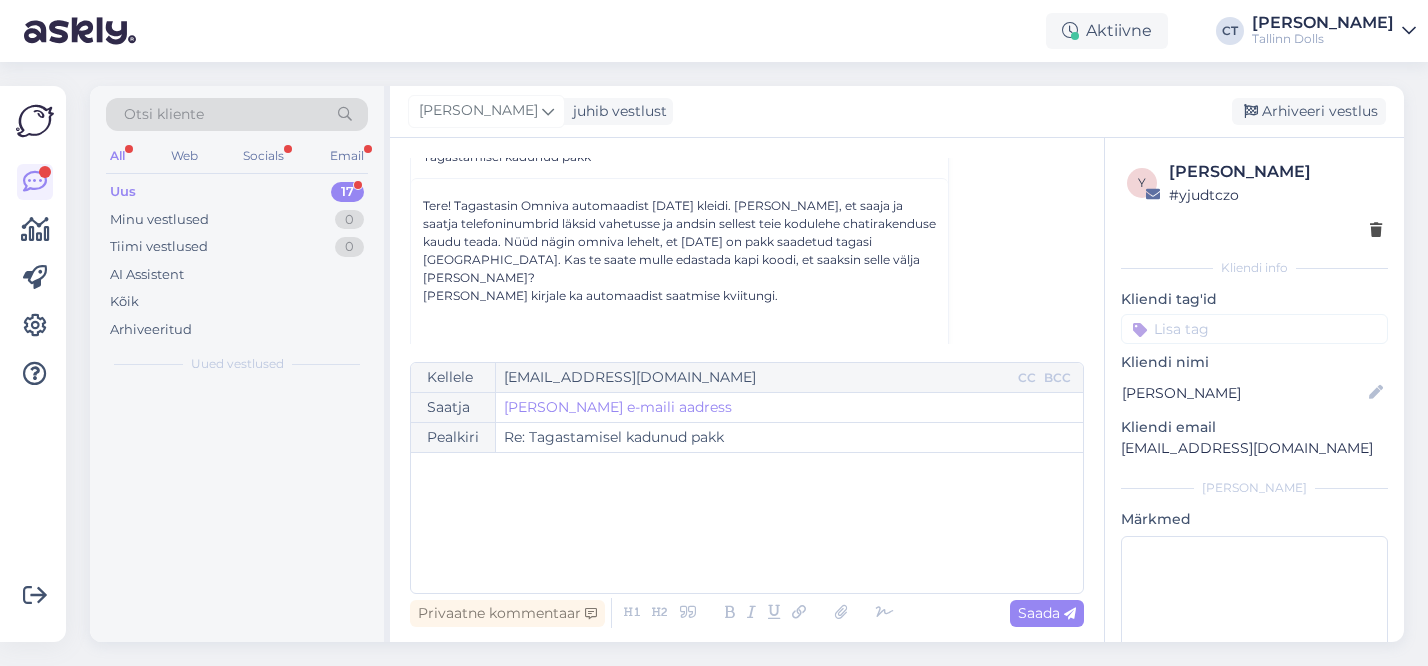 scroll, scrollTop: 1335, scrollLeft: 0, axis: vertical 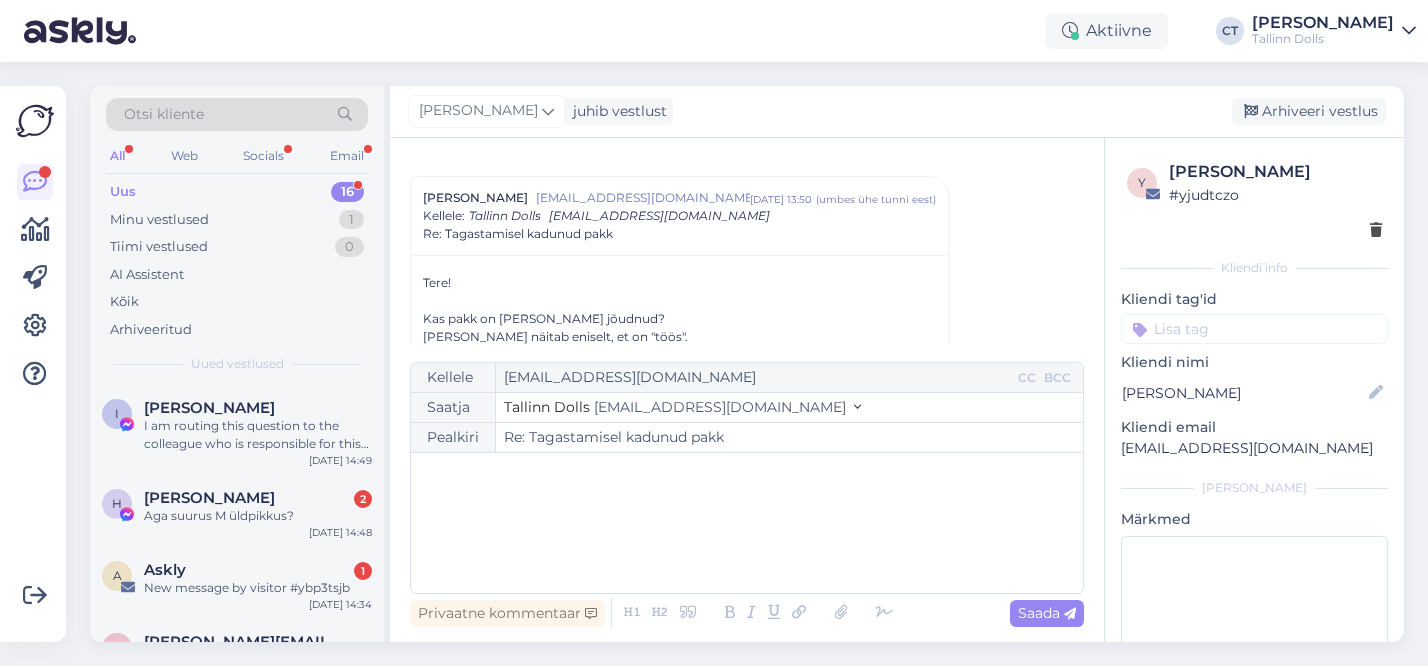 click on "﻿" at bounding box center [747, 523] 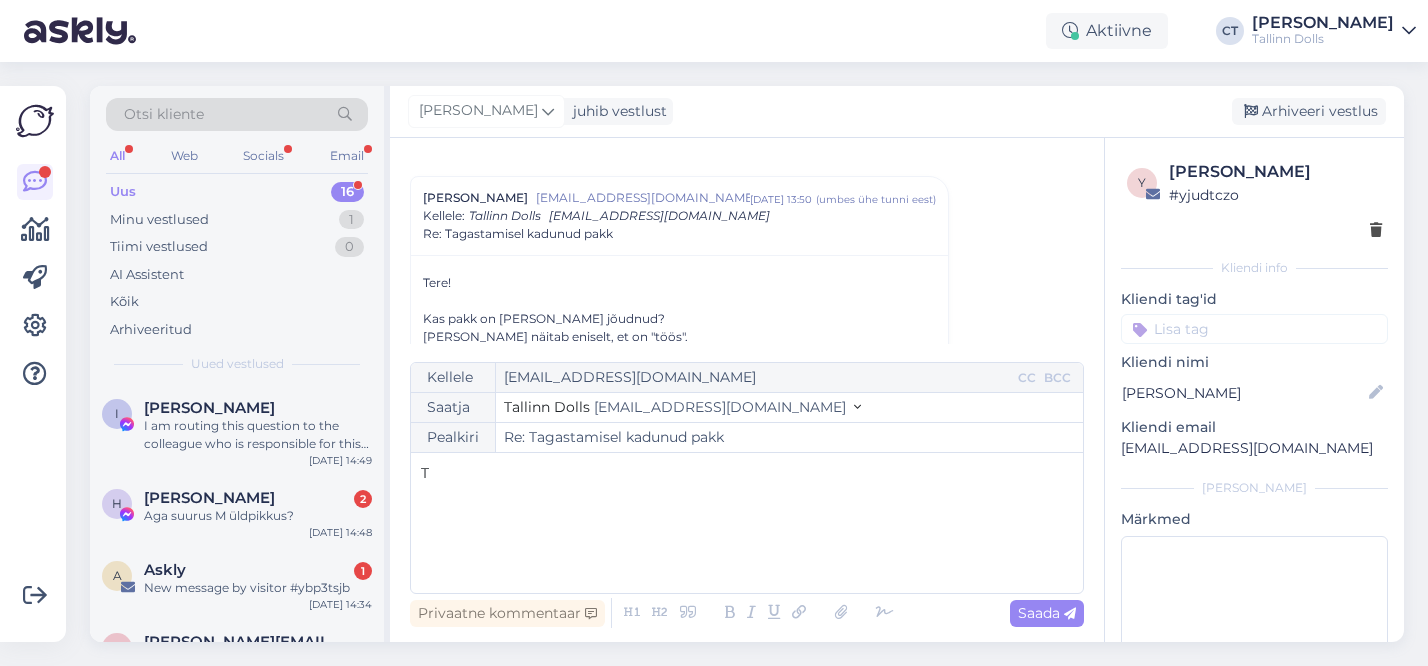 type 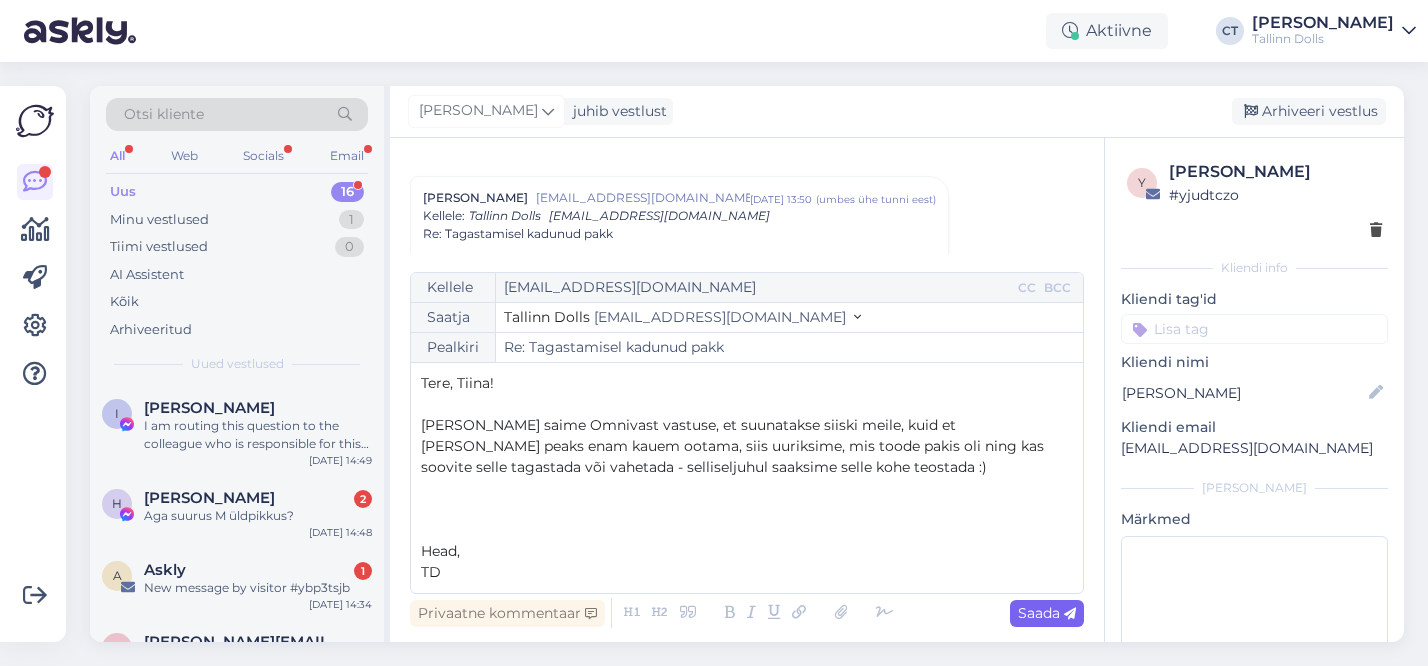 click on "Saada" at bounding box center (1047, 613) 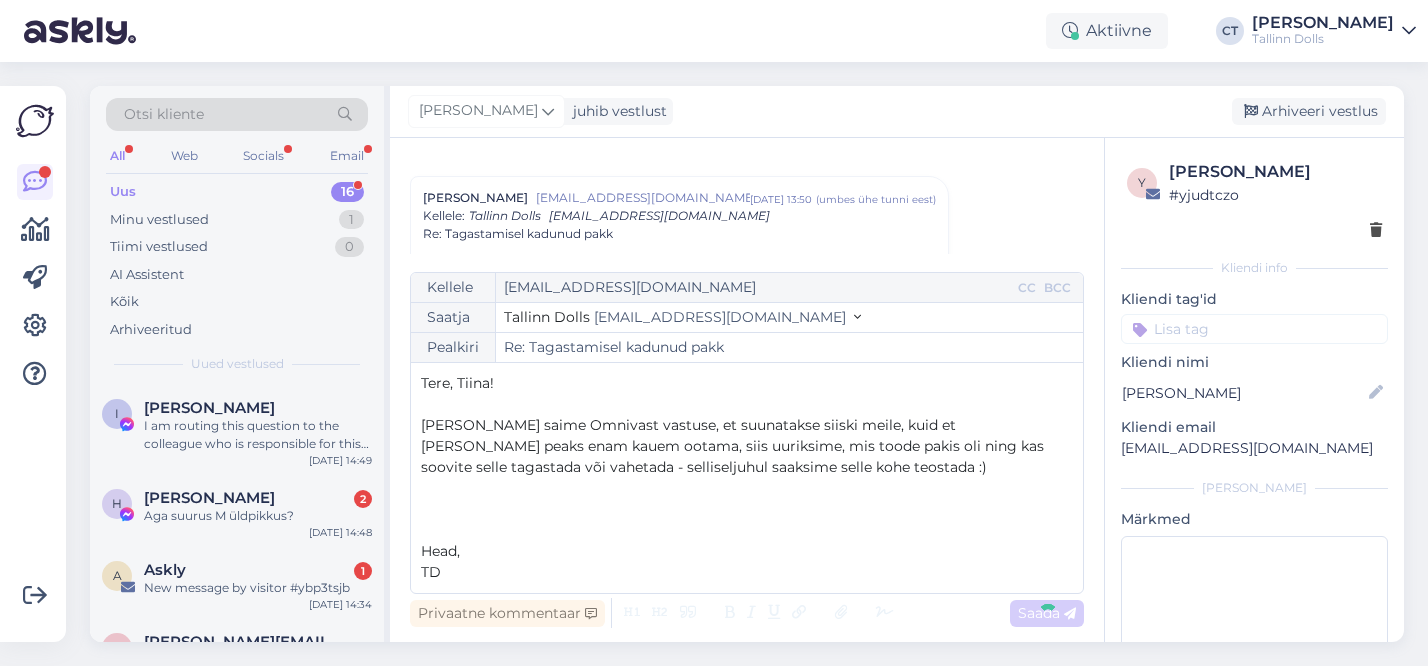 type on "Re: Re: Tagastamisel kadunud pakk" 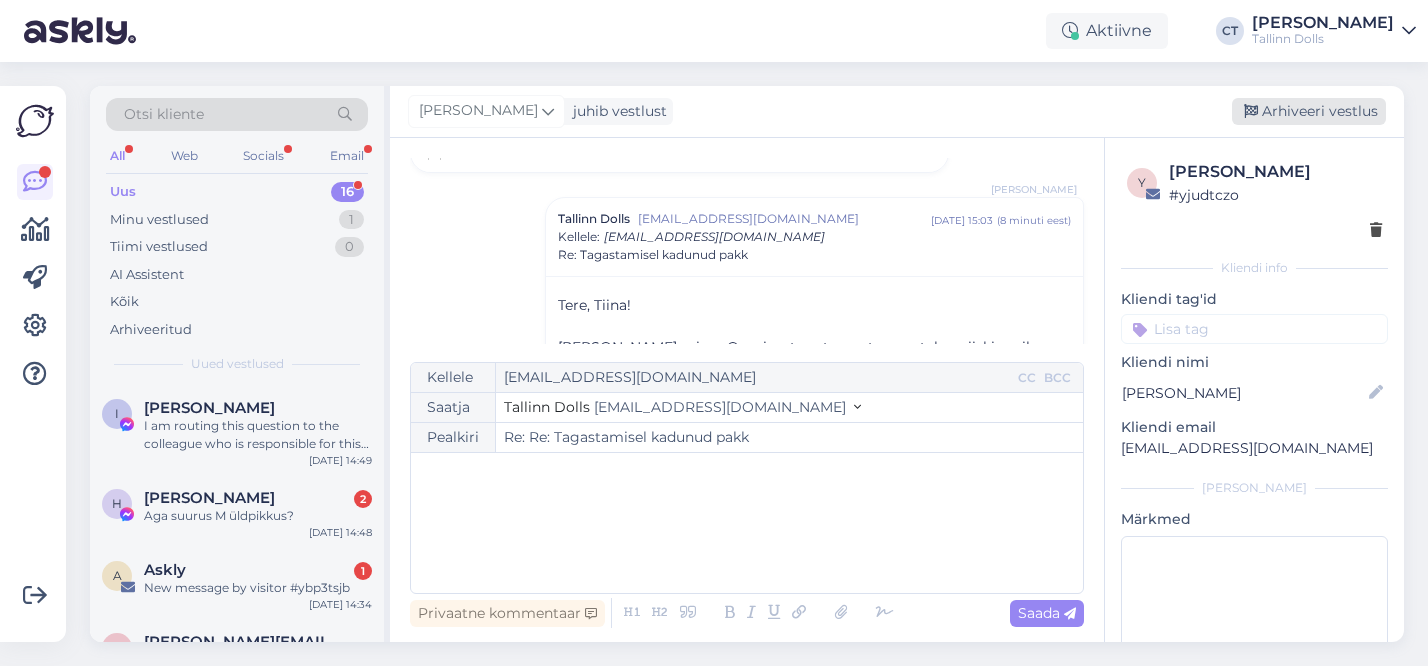 click on "Arhiveeri vestlus" at bounding box center [1309, 111] 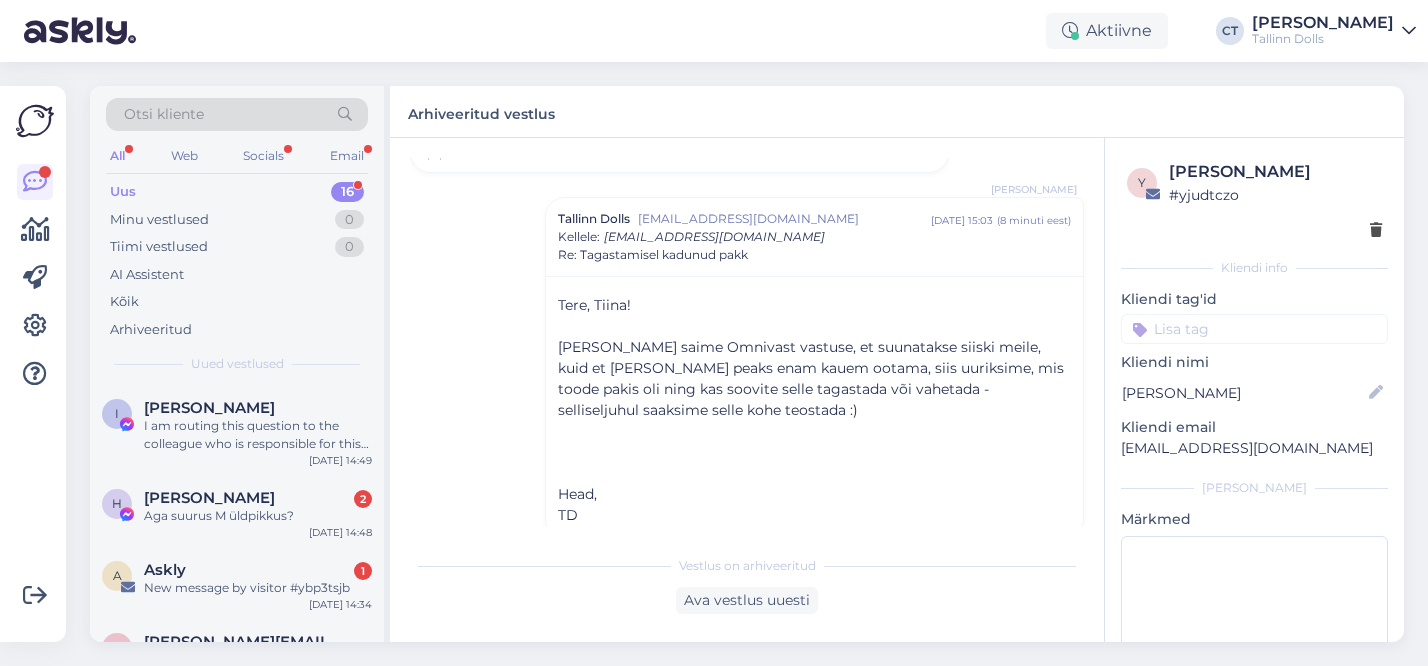 scroll, scrollTop: 2001, scrollLeft: 0, axis: vertical 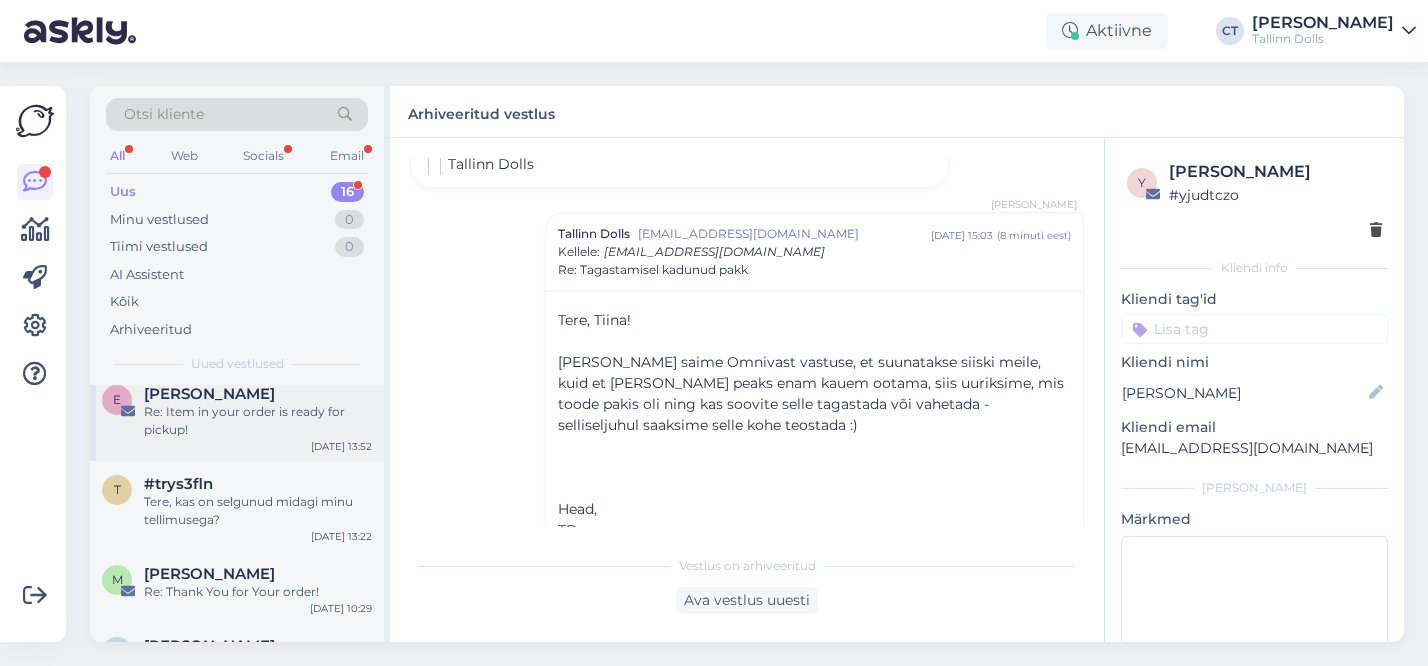 click on "Re: Item in your order is ready for pickup!" at bounding box center (258, 421) 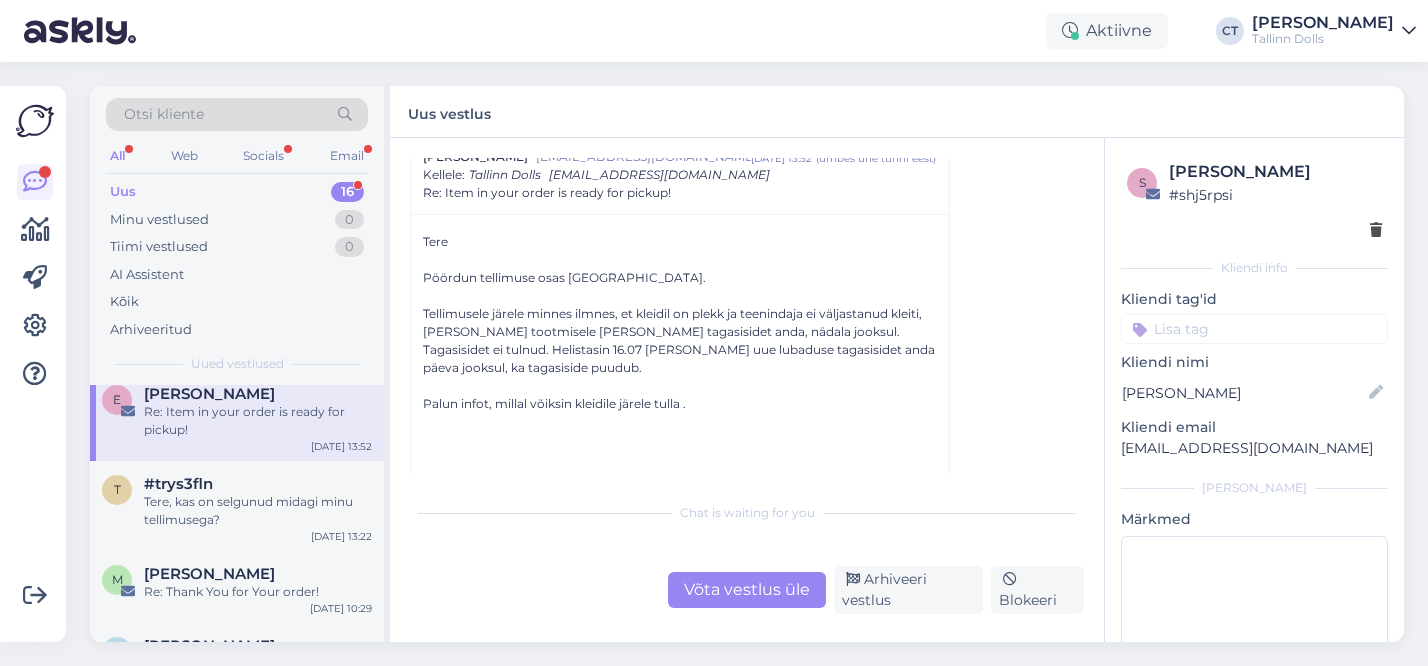 scroll, scrollTop: 79, scrollLeft: 0, axis: vertical 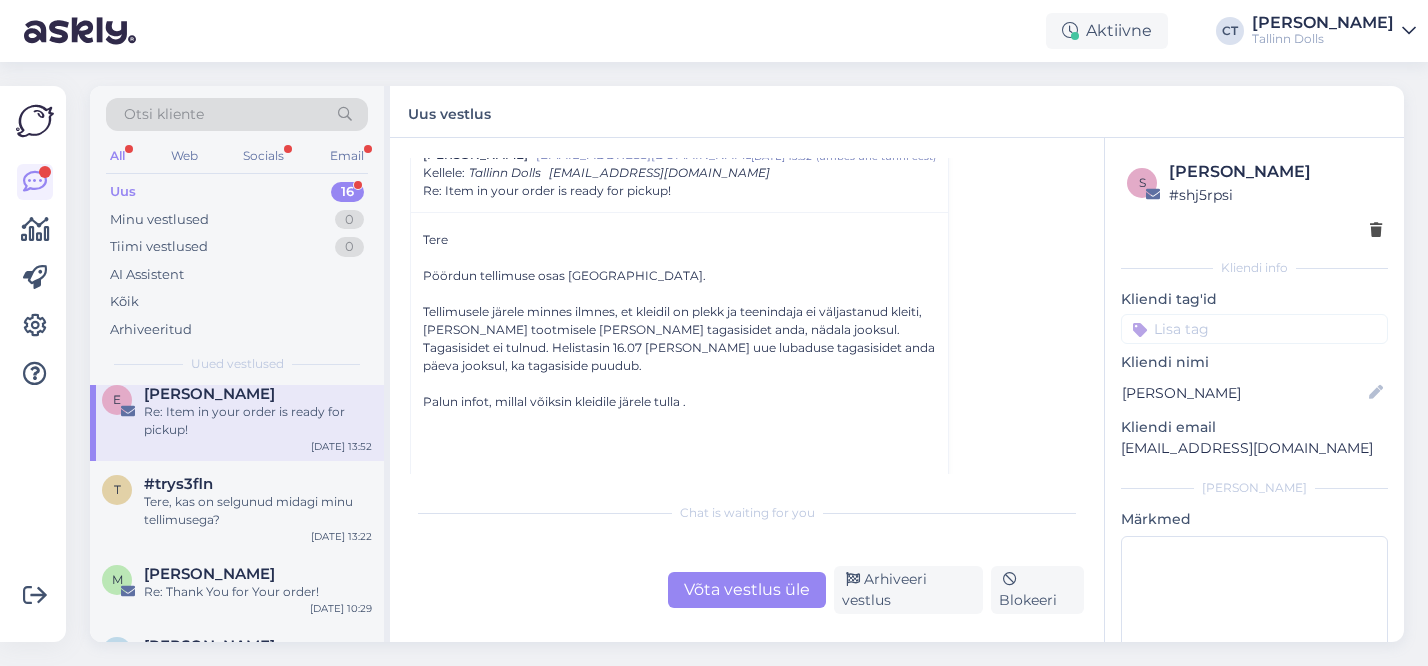 click on "Võta vestlus üle" at bounding box center [747, 590] 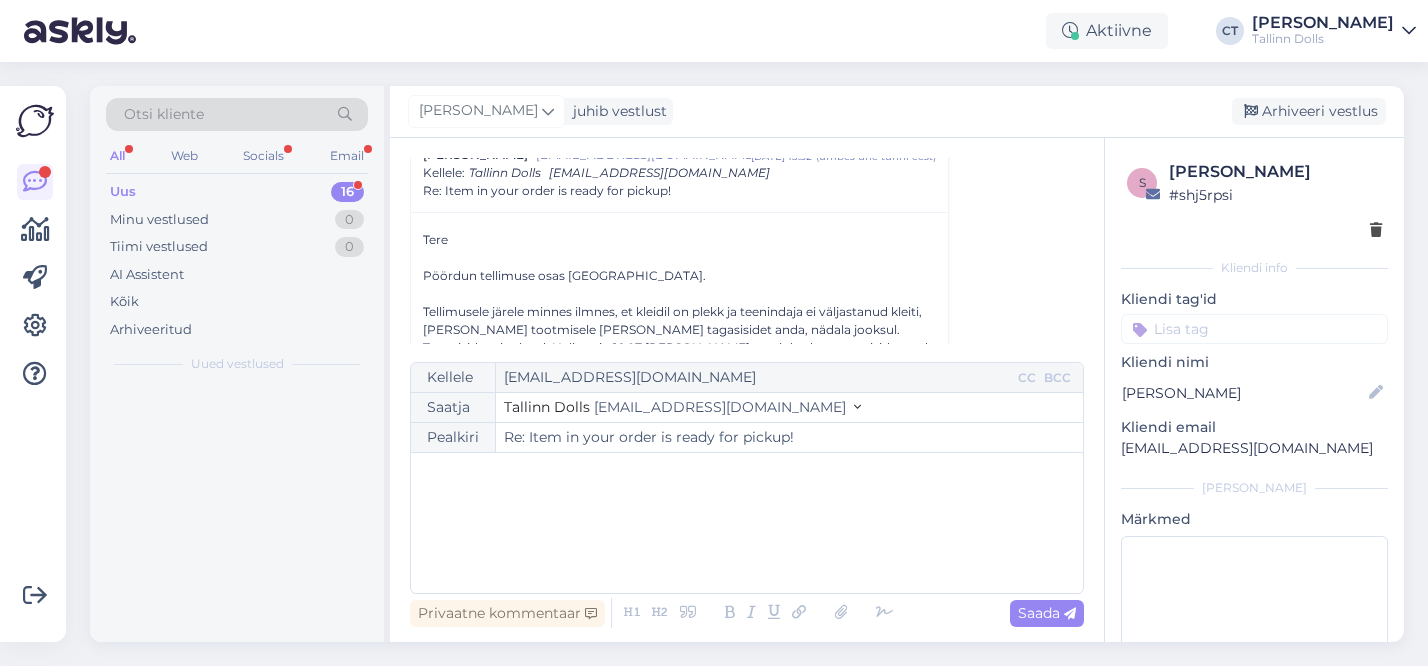 scroll, scrollTop: 54, scrollLeft: 0, axis: vertical 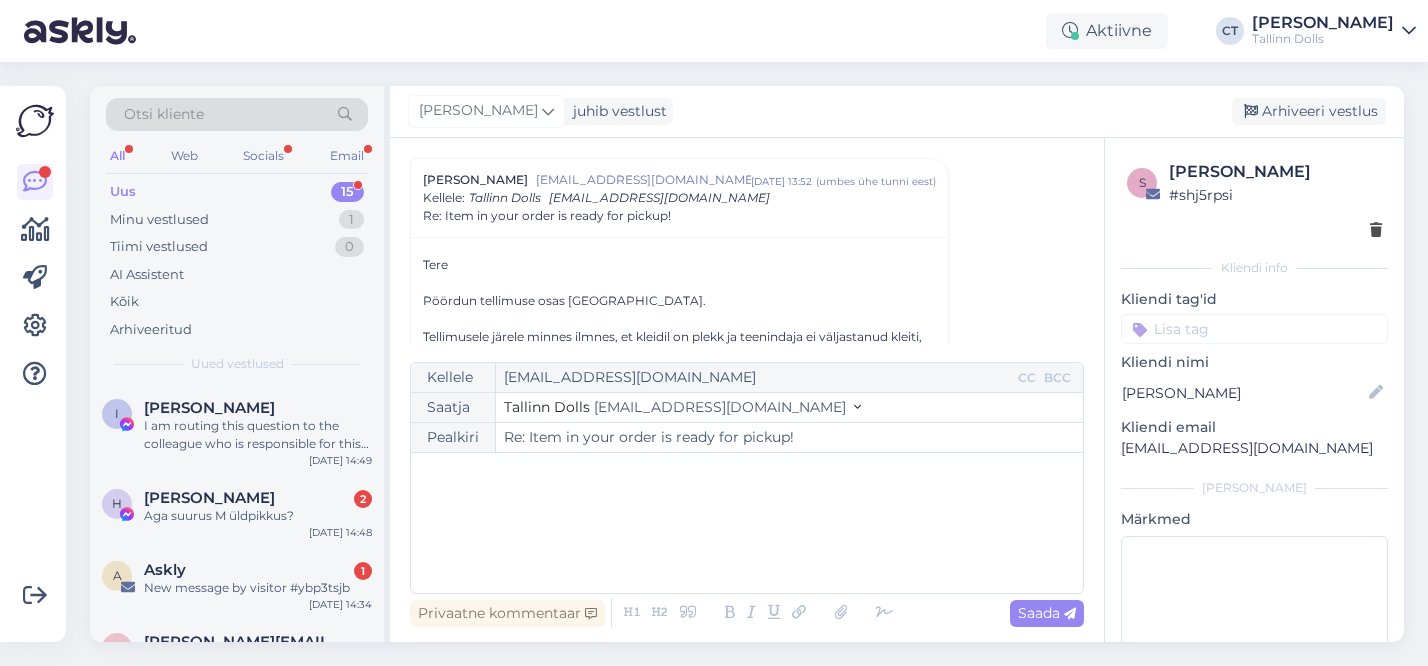 click on "﻿" at bounding box center (747, 523) 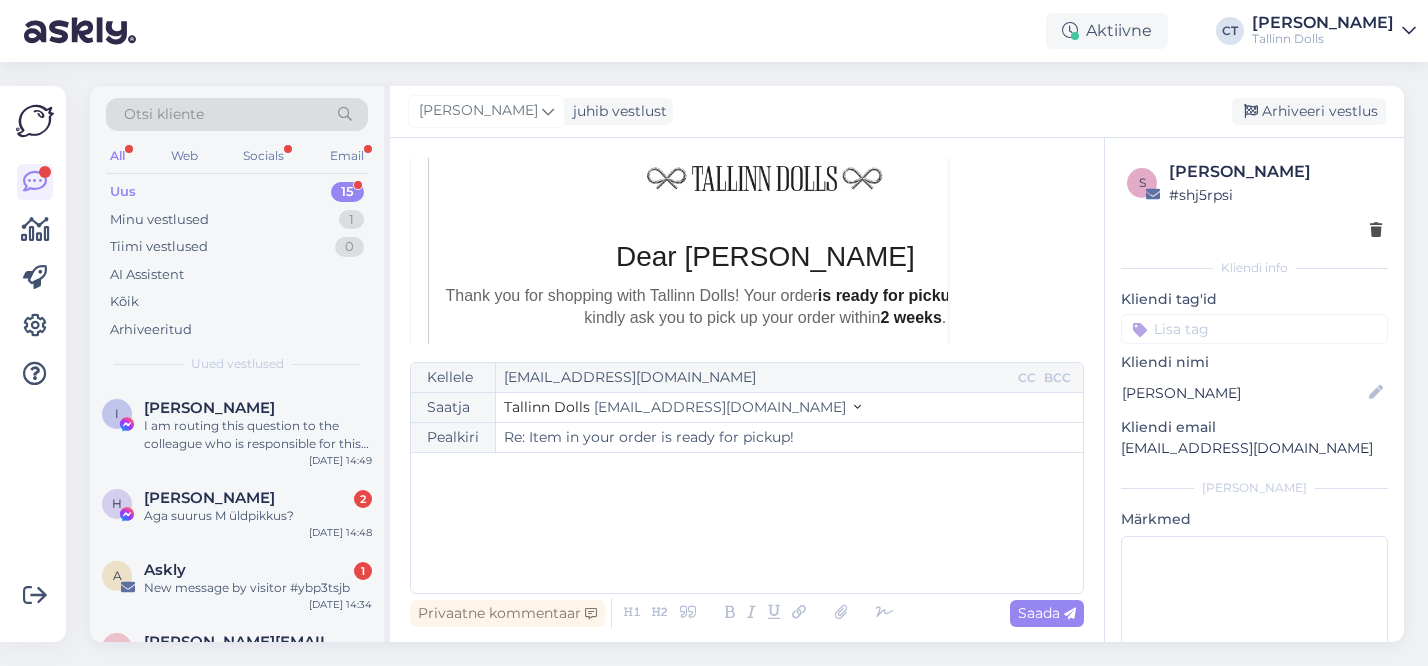 scroll, scrollTop: 493, scrollLeft: 0, axis: vertical 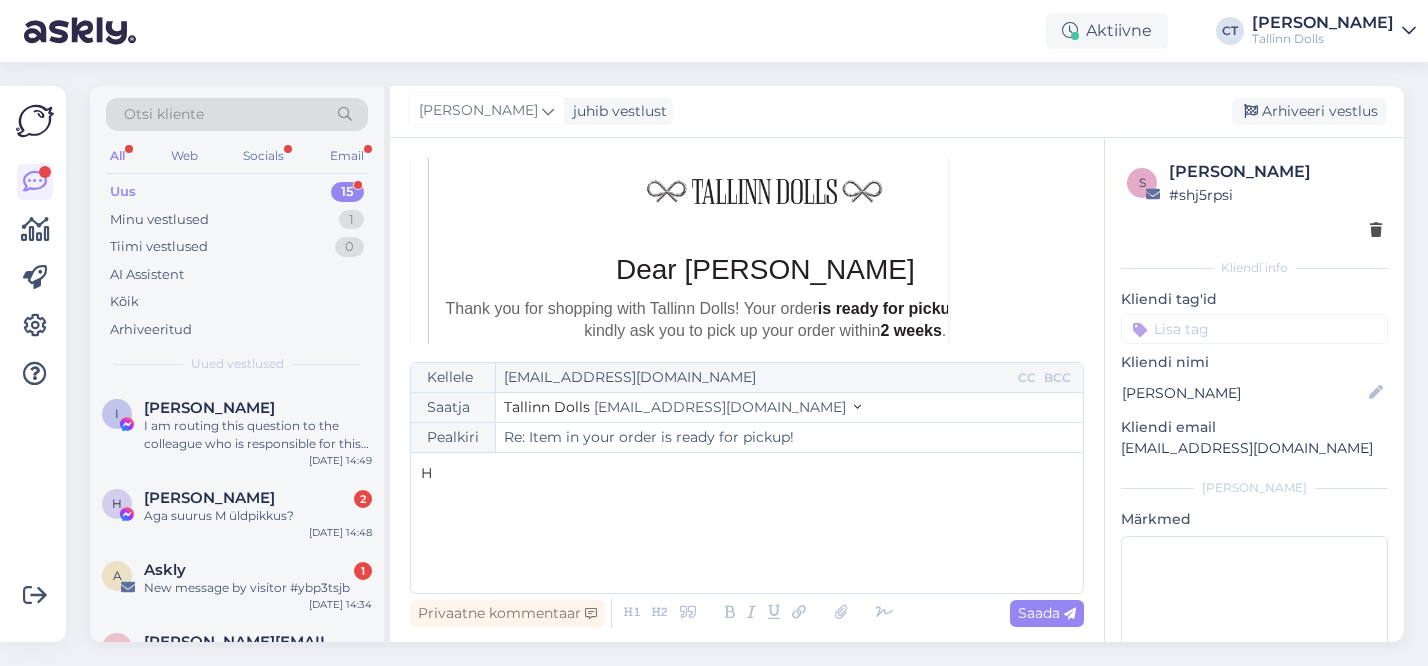 type 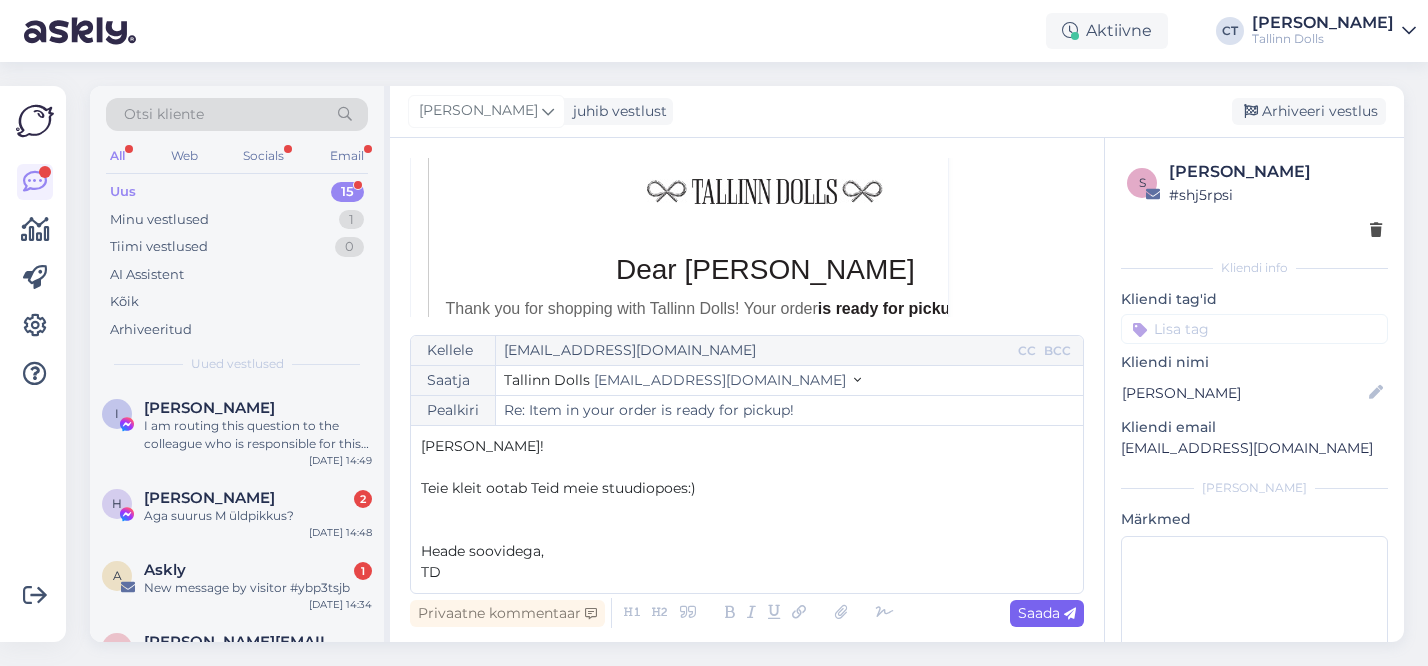 click at bounding box center (1070, 614) 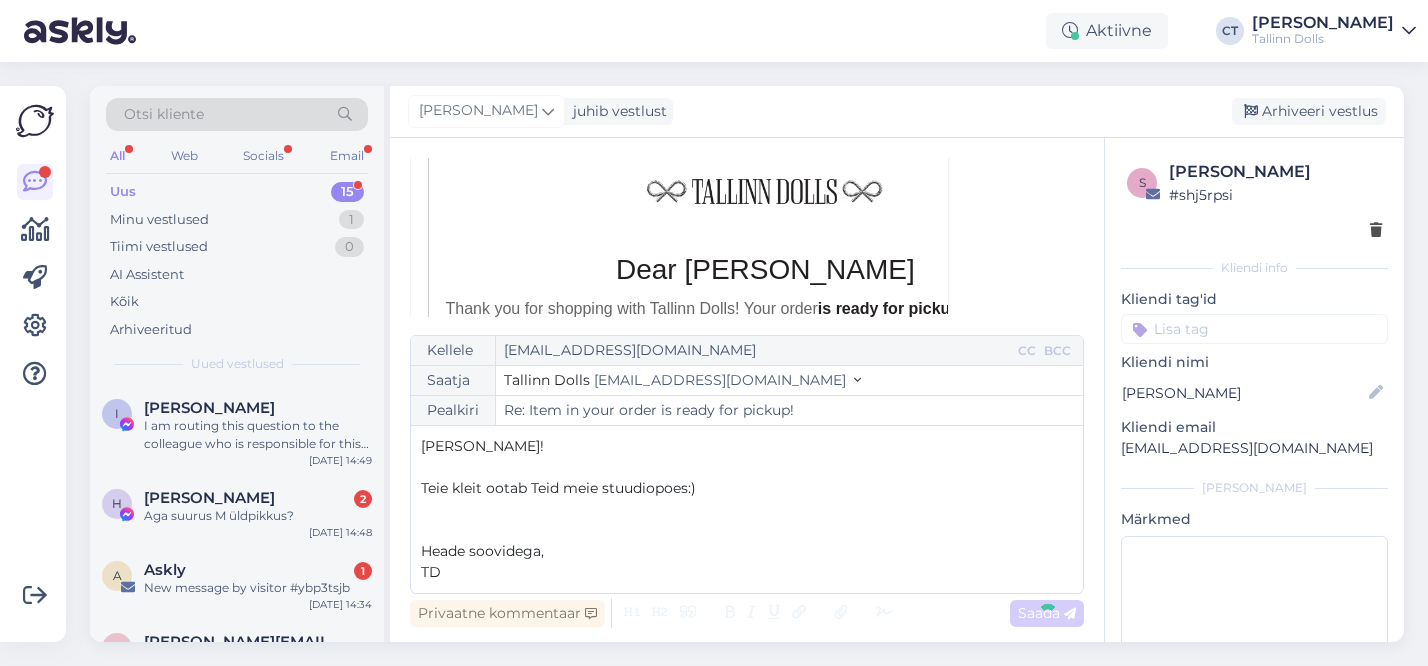 type on "Re: Re: Item in your order is ready for pickup!" 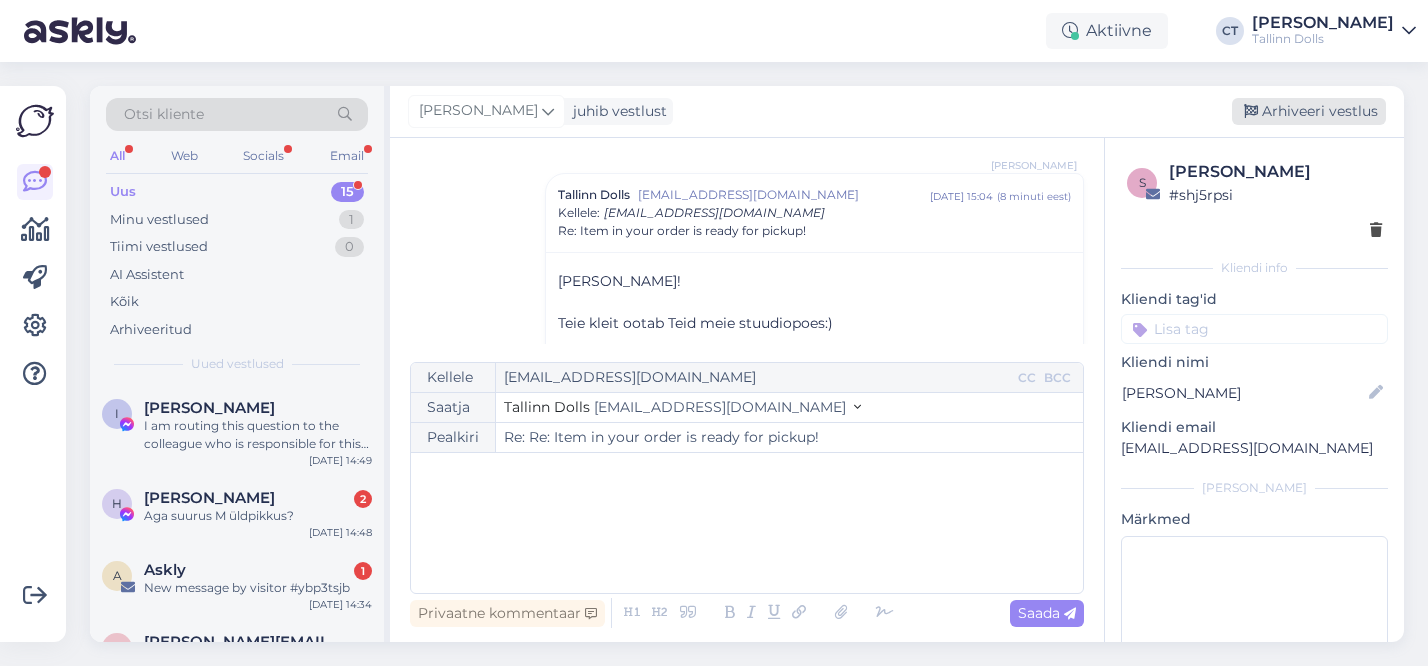 click on "Arhiveeri vestlus" at bounding box center [1309, 111] 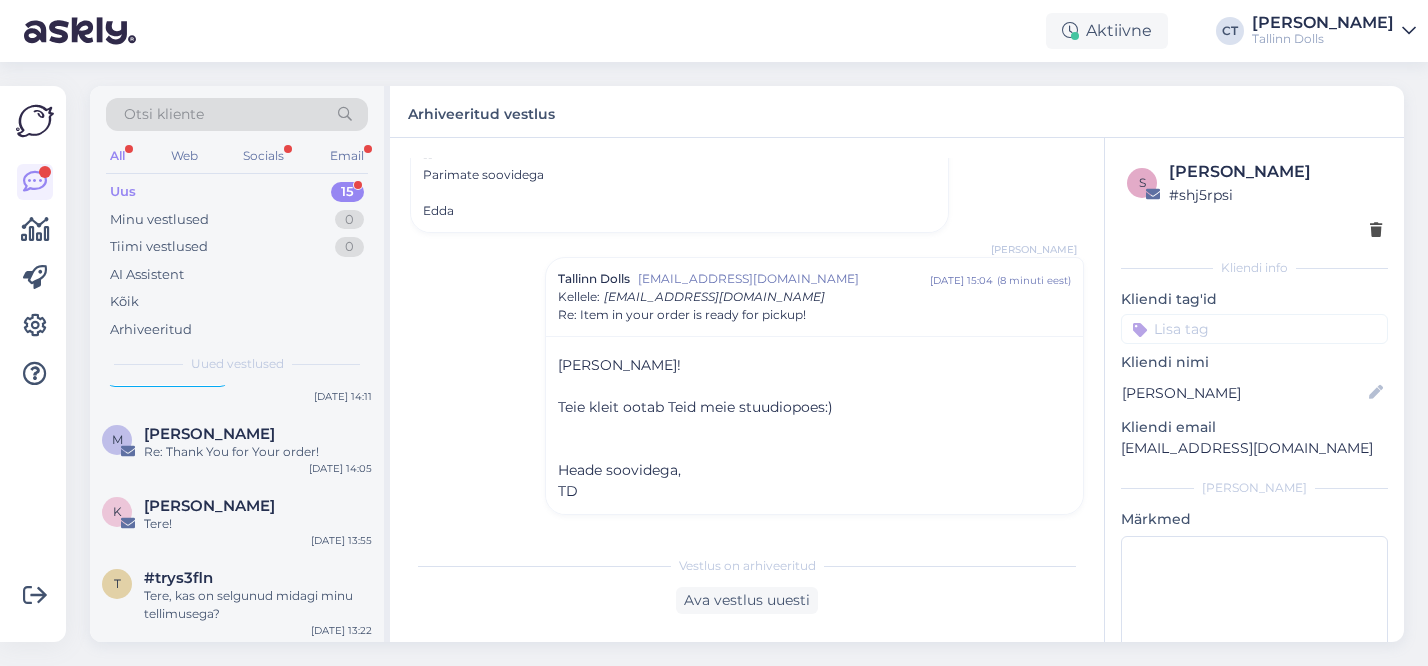 scroll, scrollTop: 698, scrollLeft: 0, axis: vertical 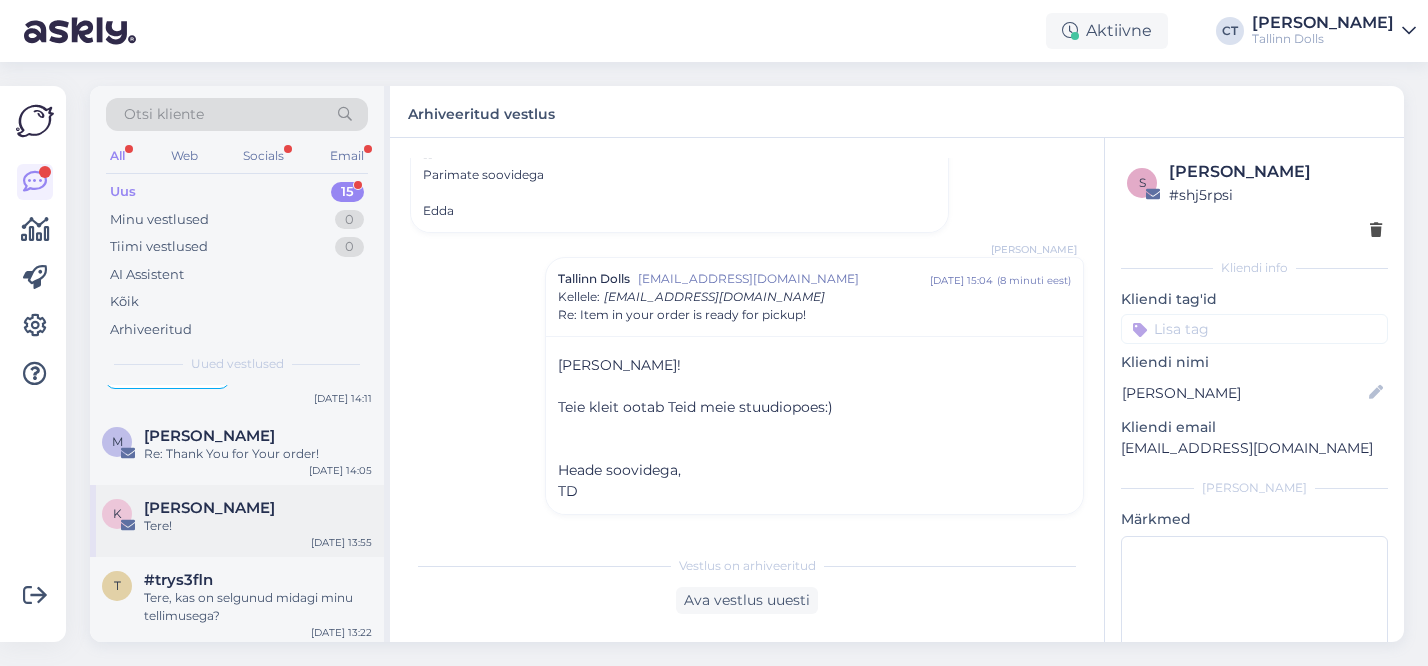 click on "Tere!" at bounding box center (258, 526) 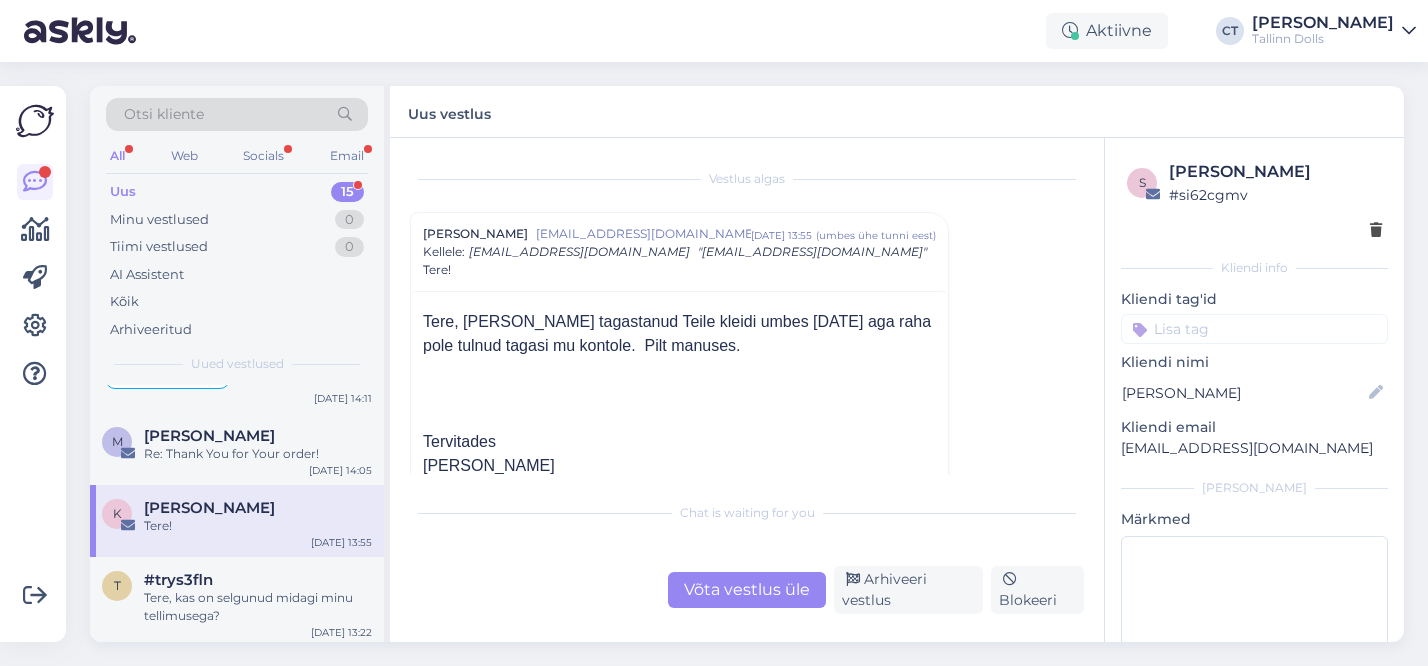 scroll, scrollTop: 126, scrollLeft: 0, axis: vertical 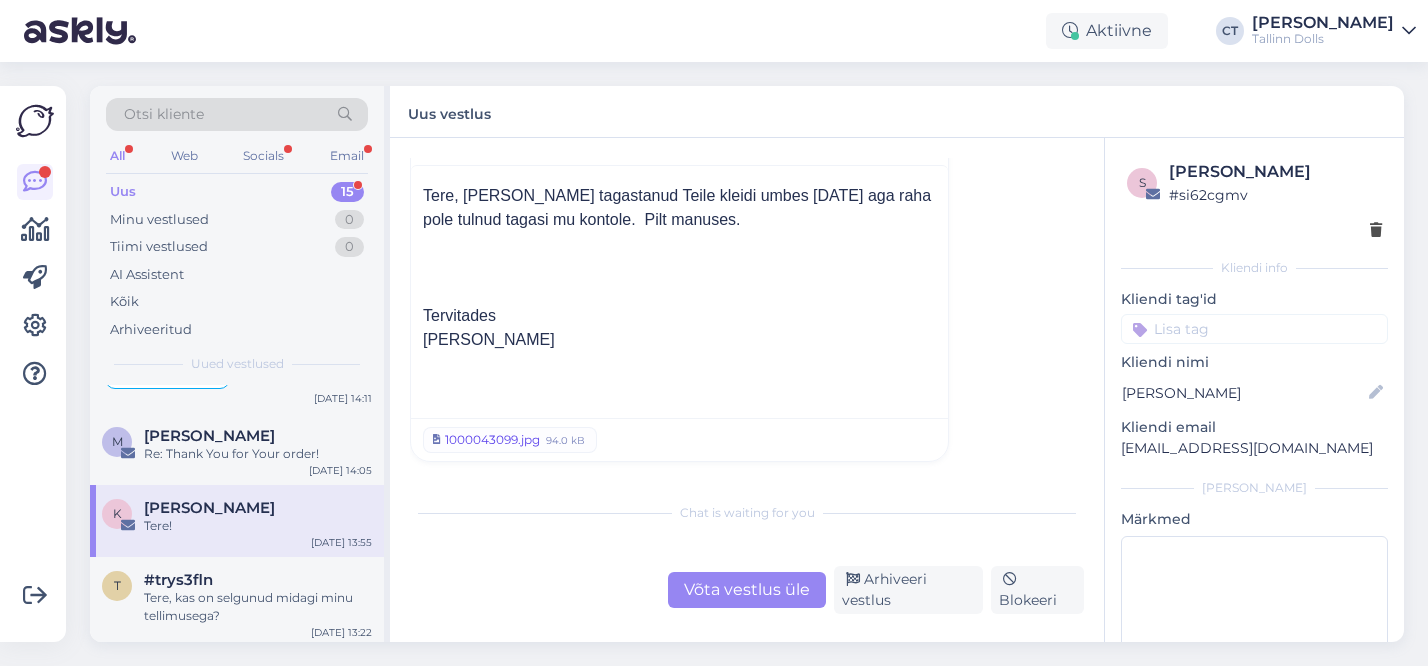 click on "1000043099.jpg" at bounding box center [492, 440] 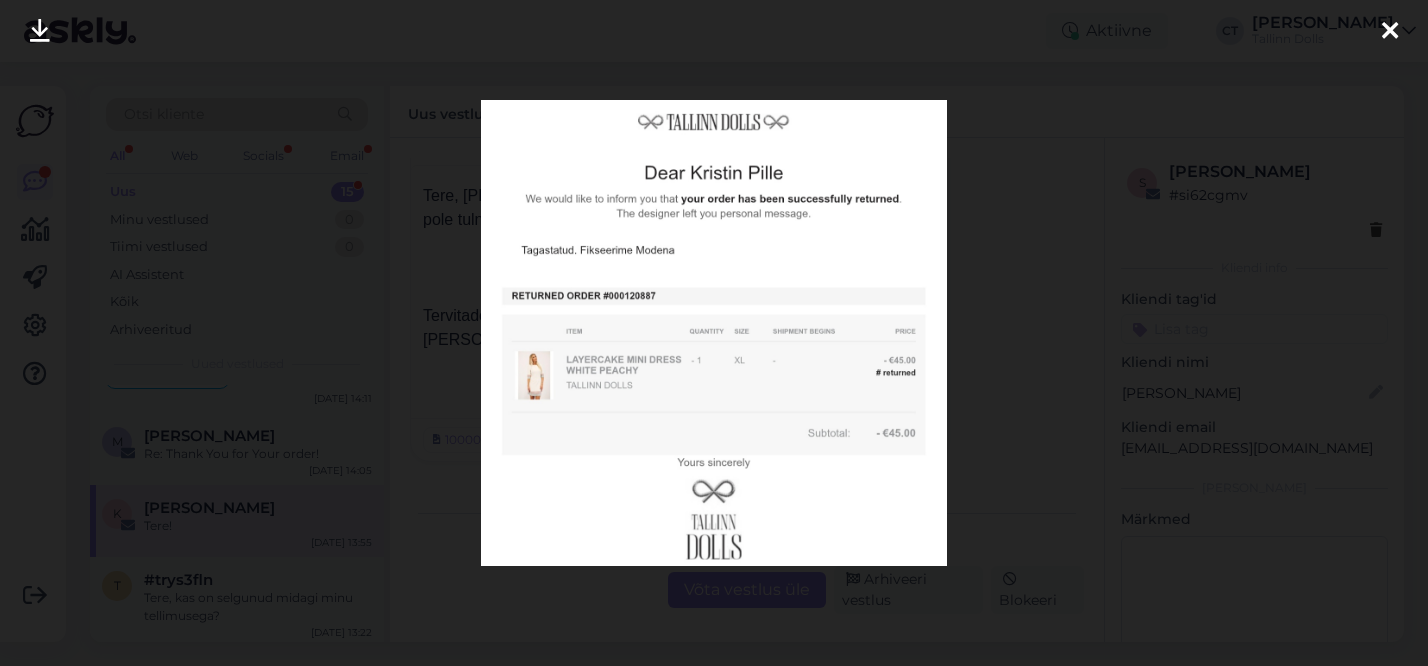 click at bounding box center [714, 333] 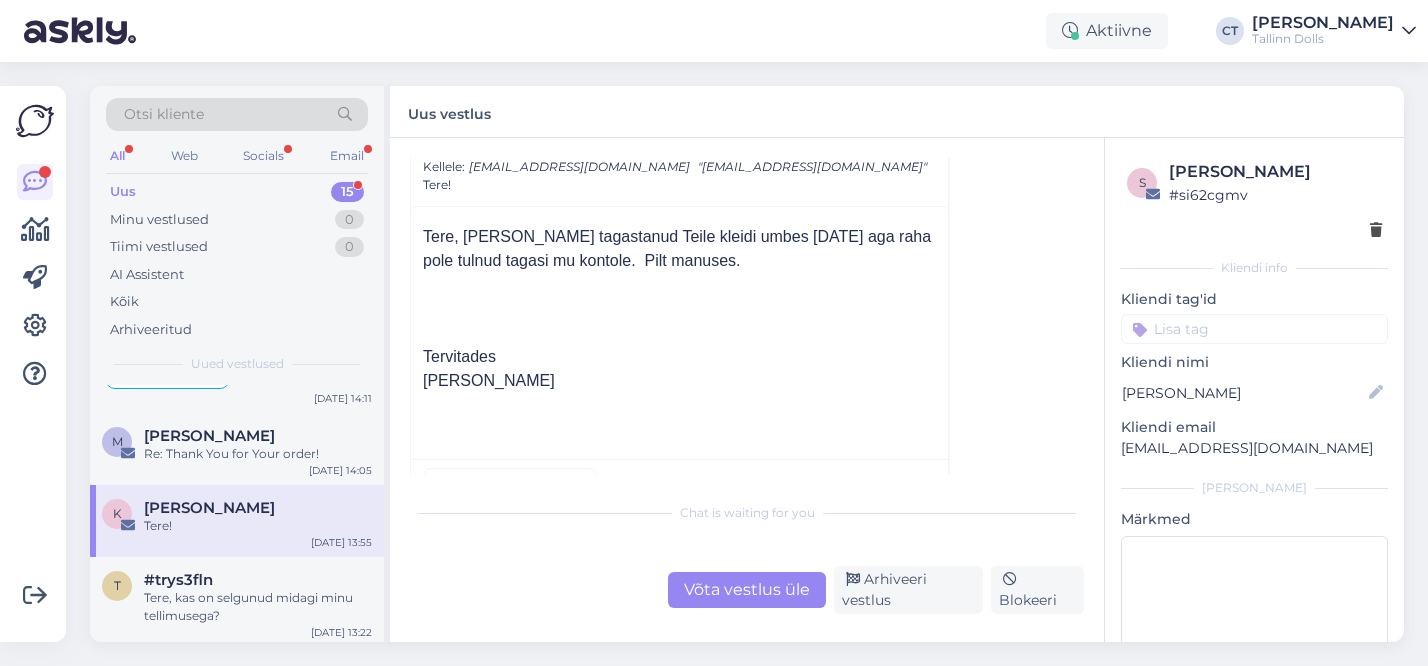 scroll, scrollTop: 79, scrollLeft: 0, axis: vertical 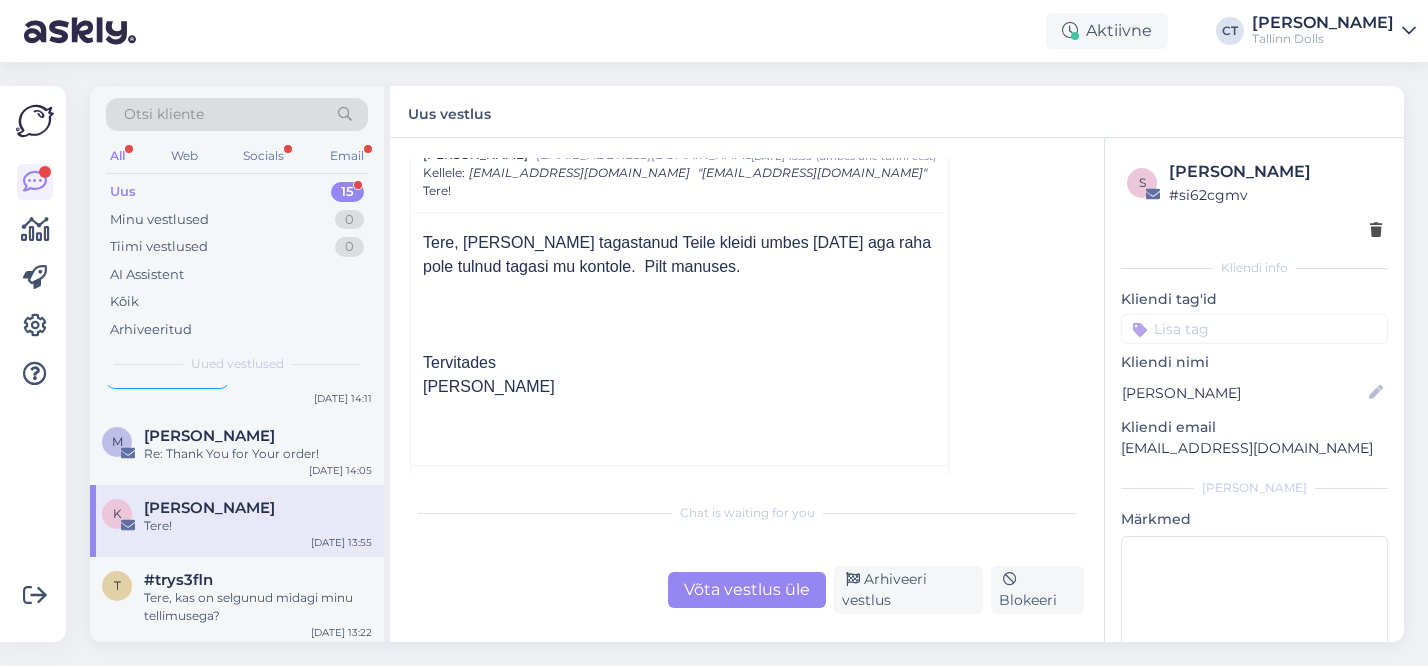 click on "Võta vestlus üle" at bounding box center (747, 590) 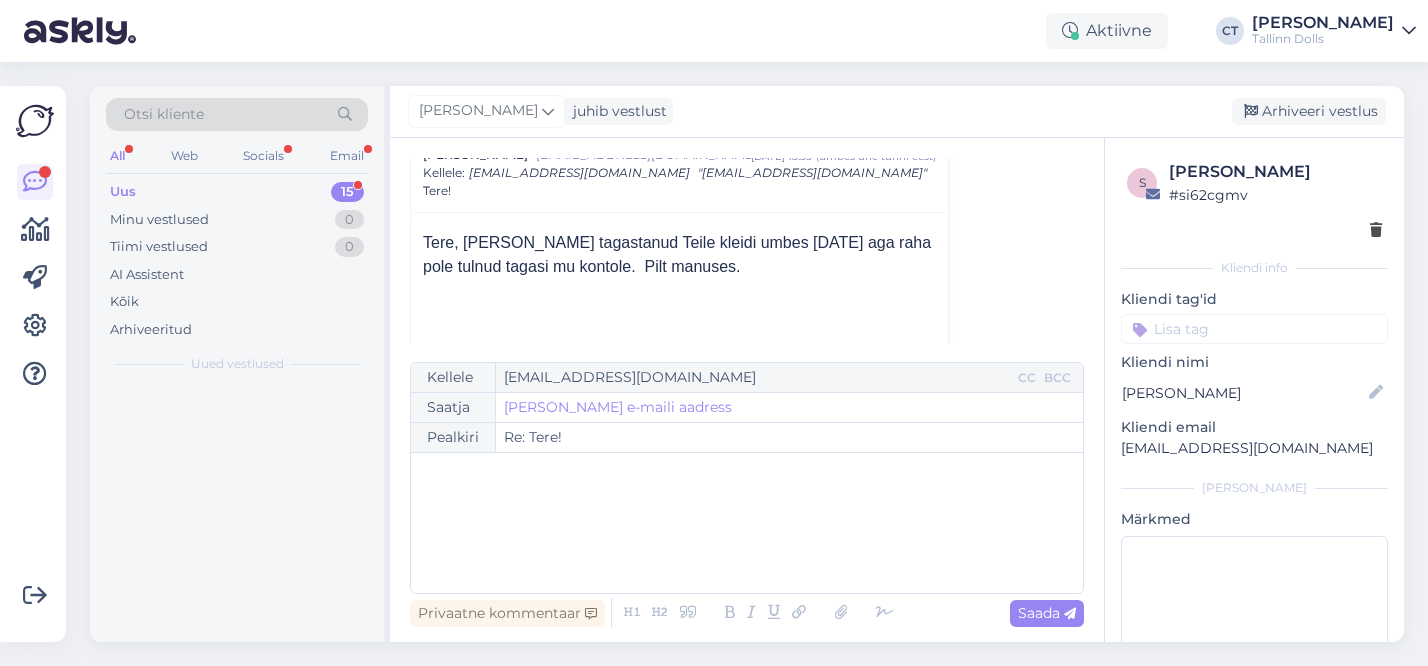 scroll, scrollTop: 54, scrollLeft: 0, axis: vertical 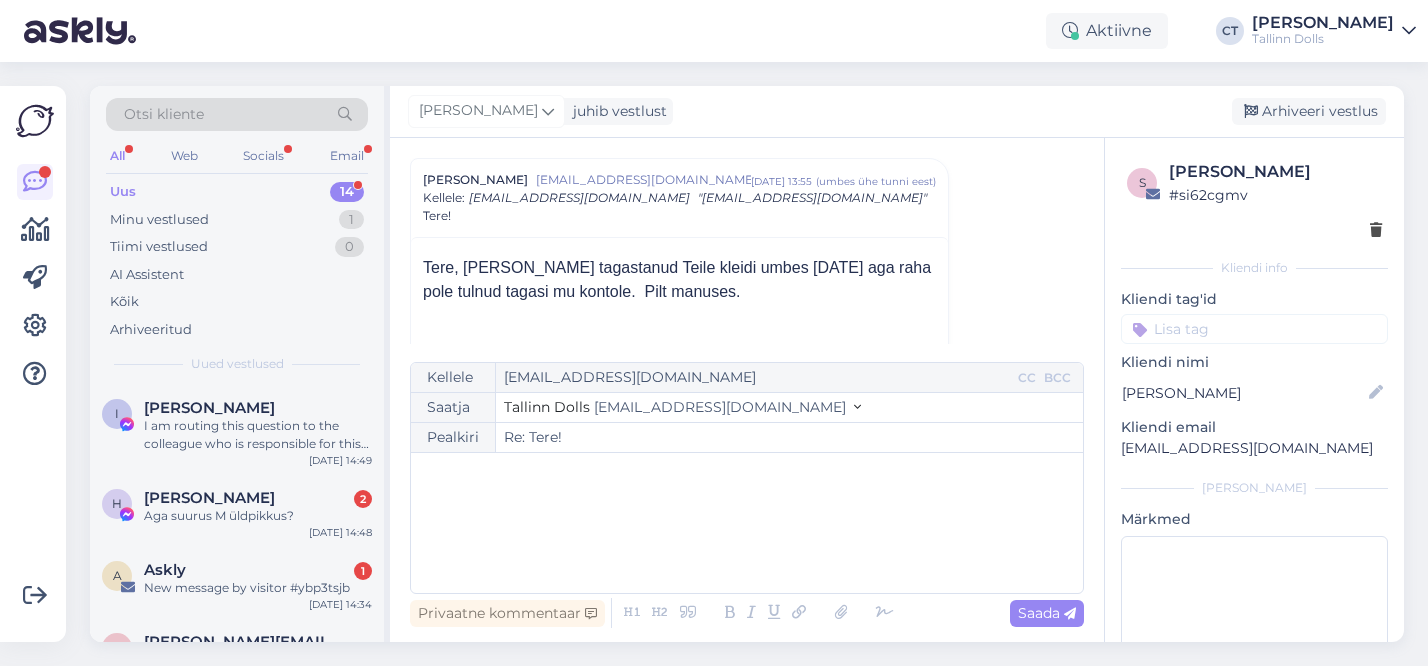 click on "﻿" at bounding box center (747, 523) 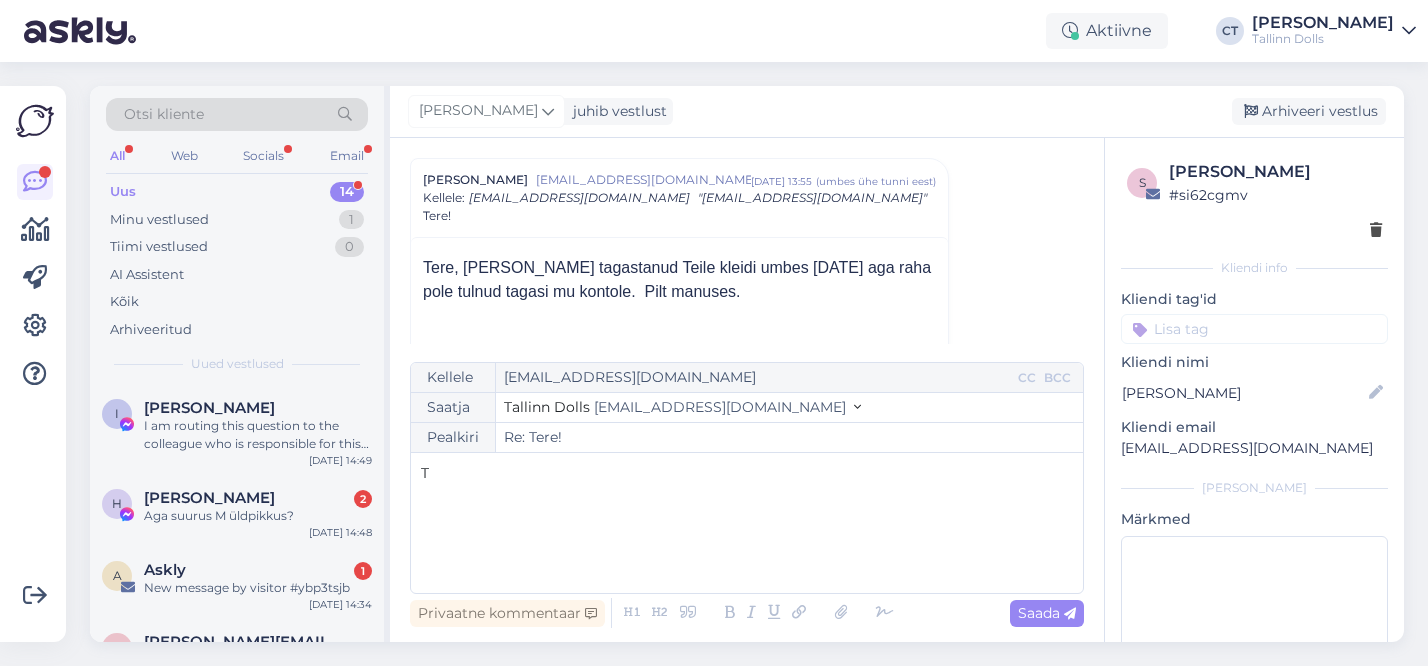 type 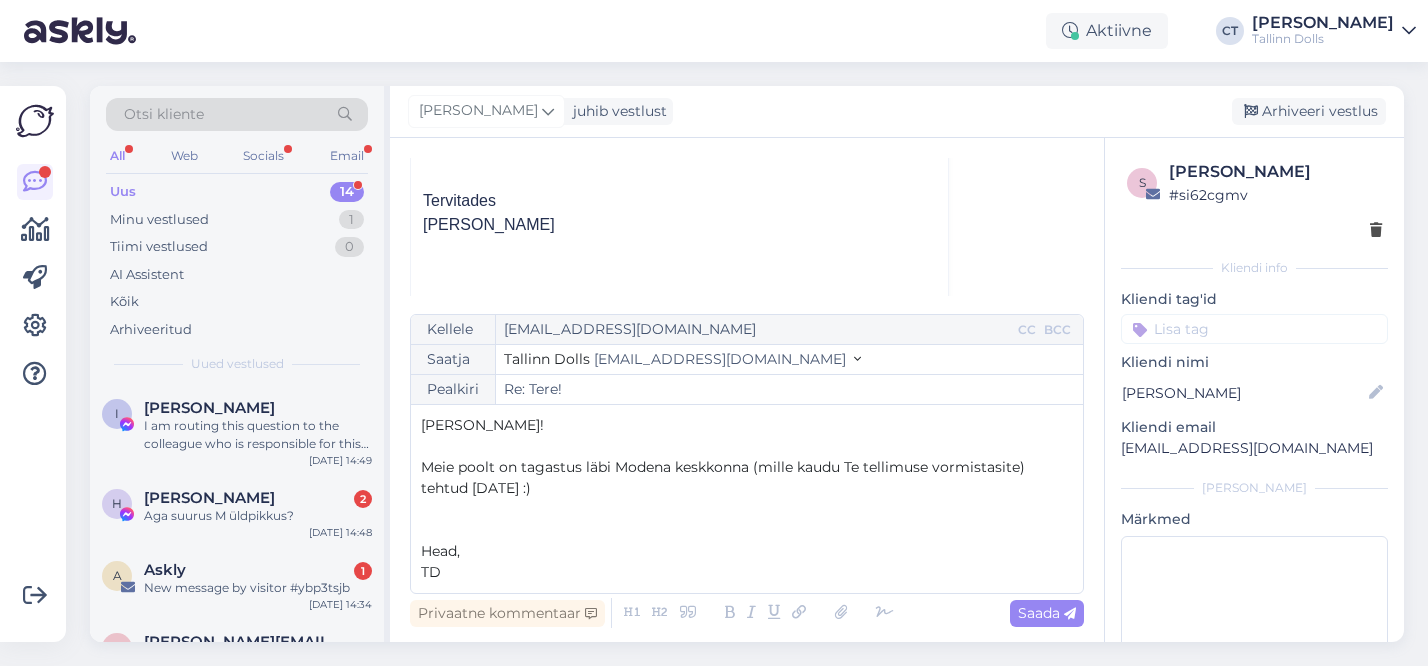 scroll, scrollTop: 304, scrollLeft: 0, axis: vertical 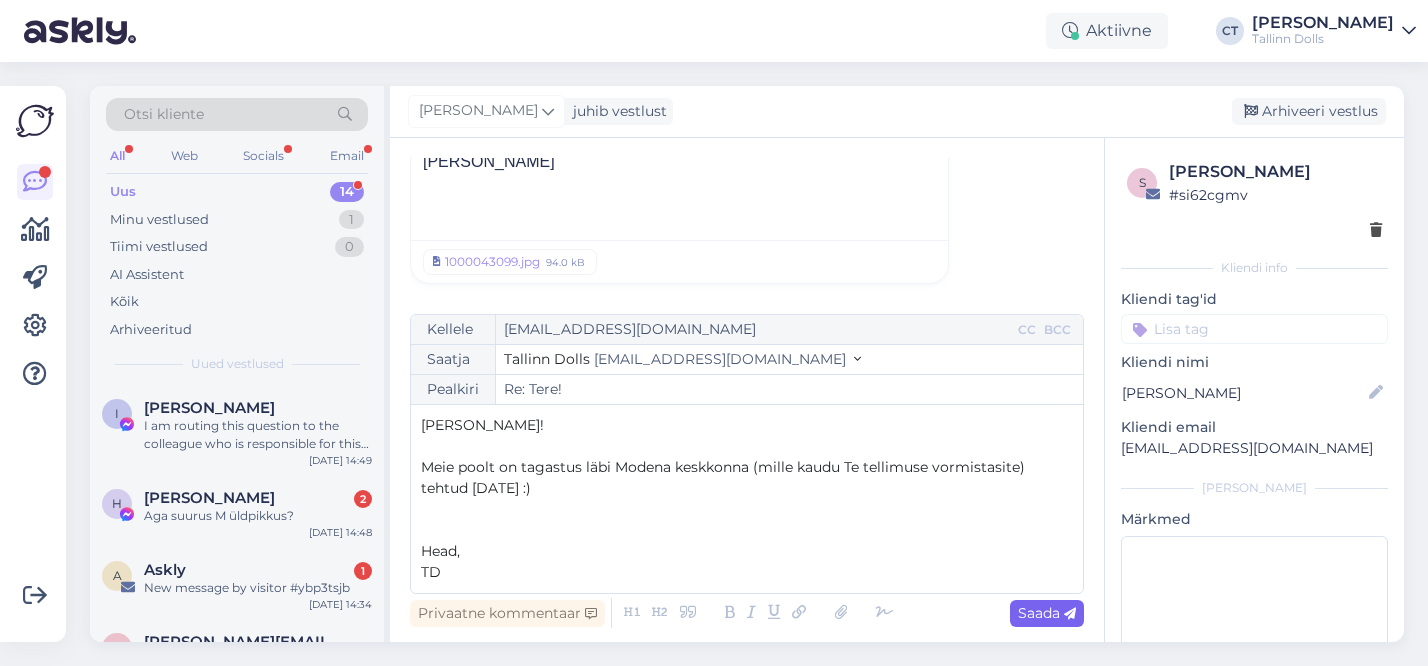 click on "Saada" at bounding box center (1047, 613) 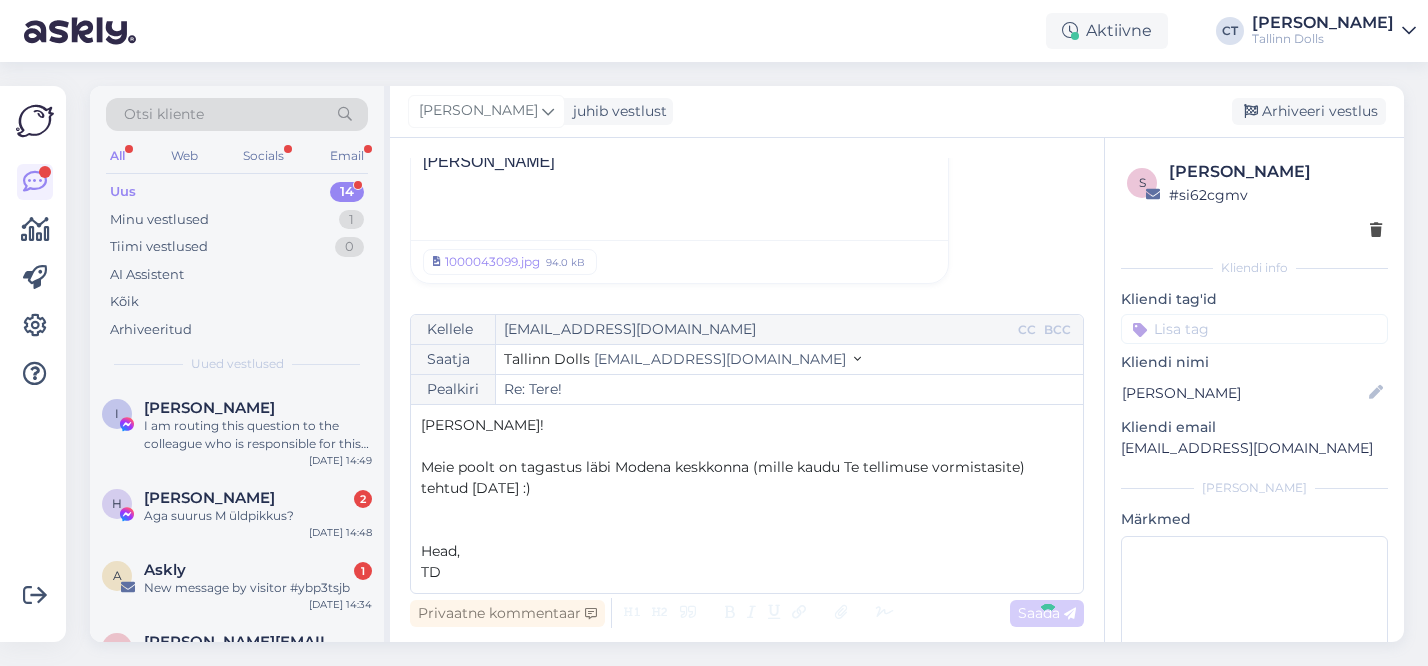 type on "Re: Re: Tere!" 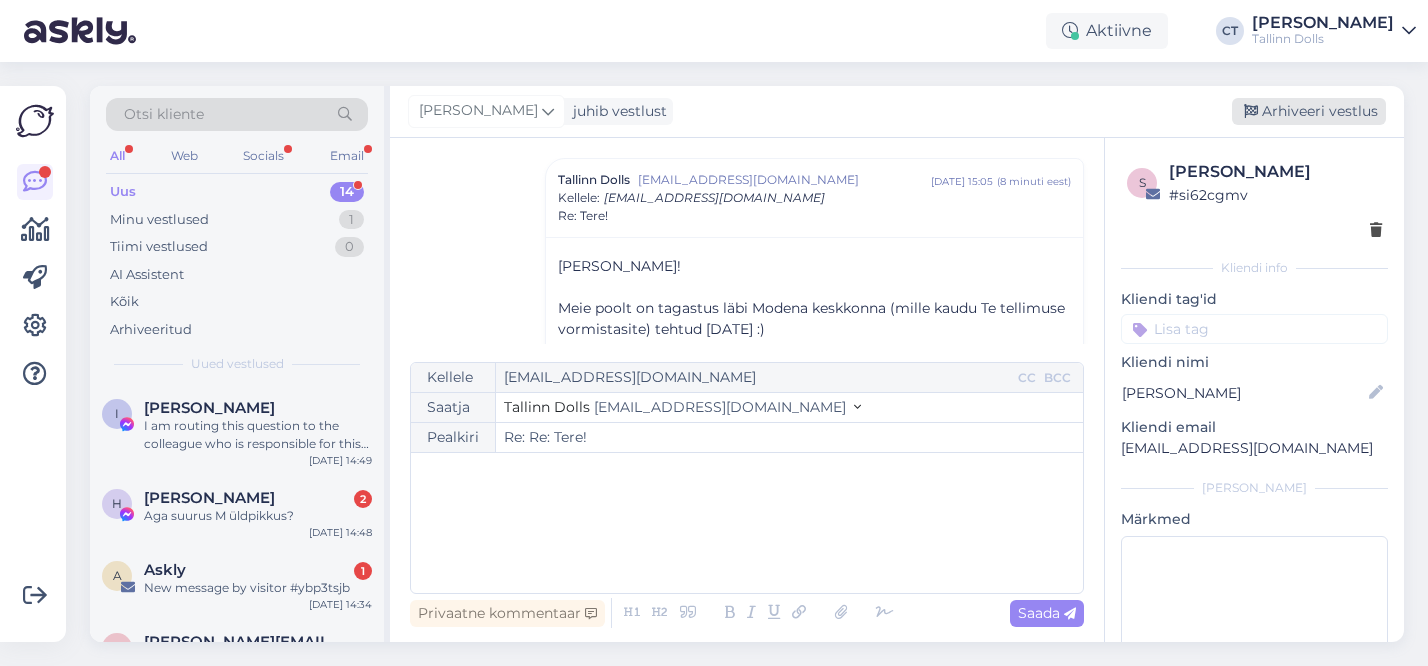 click on "Arhiveeri vestlus" at bounding box center [1309, 111] 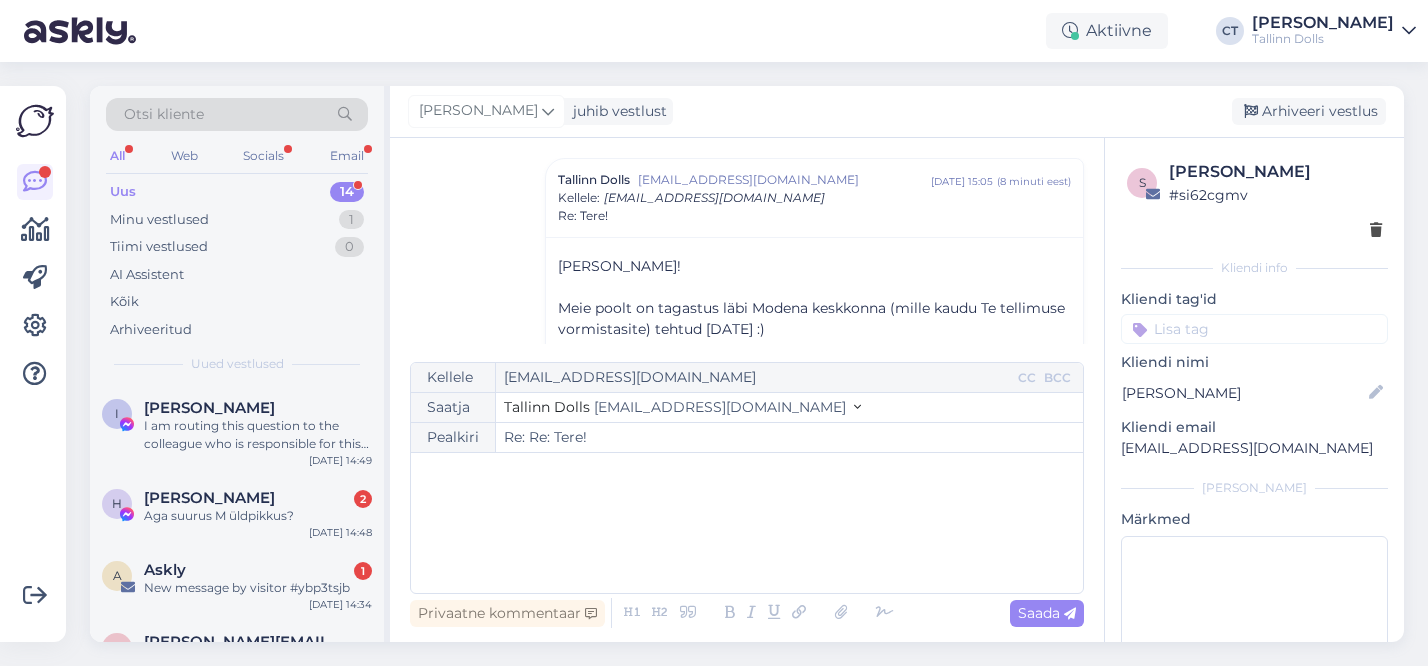 scroll, scrollTop: 376, scrollLeft: 0, axis: vertical 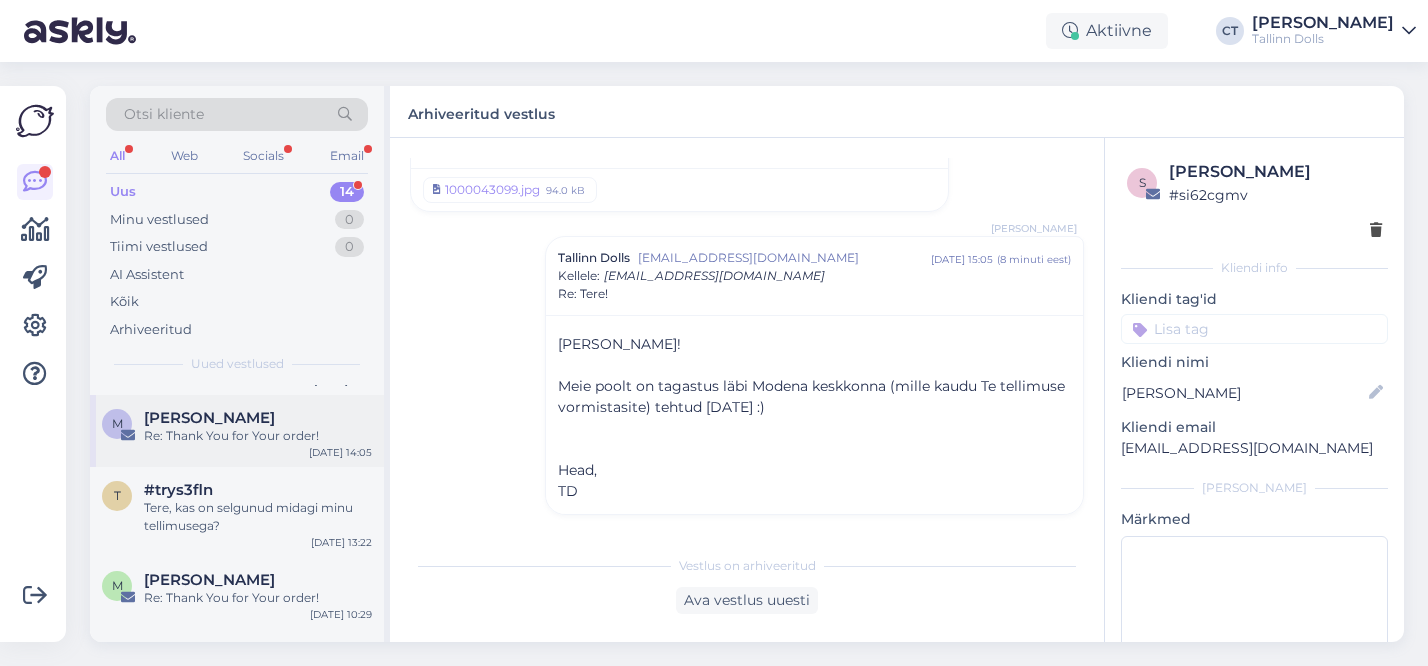 click on "Re: Thank You for Your order!" at bounding box center (258, 436) 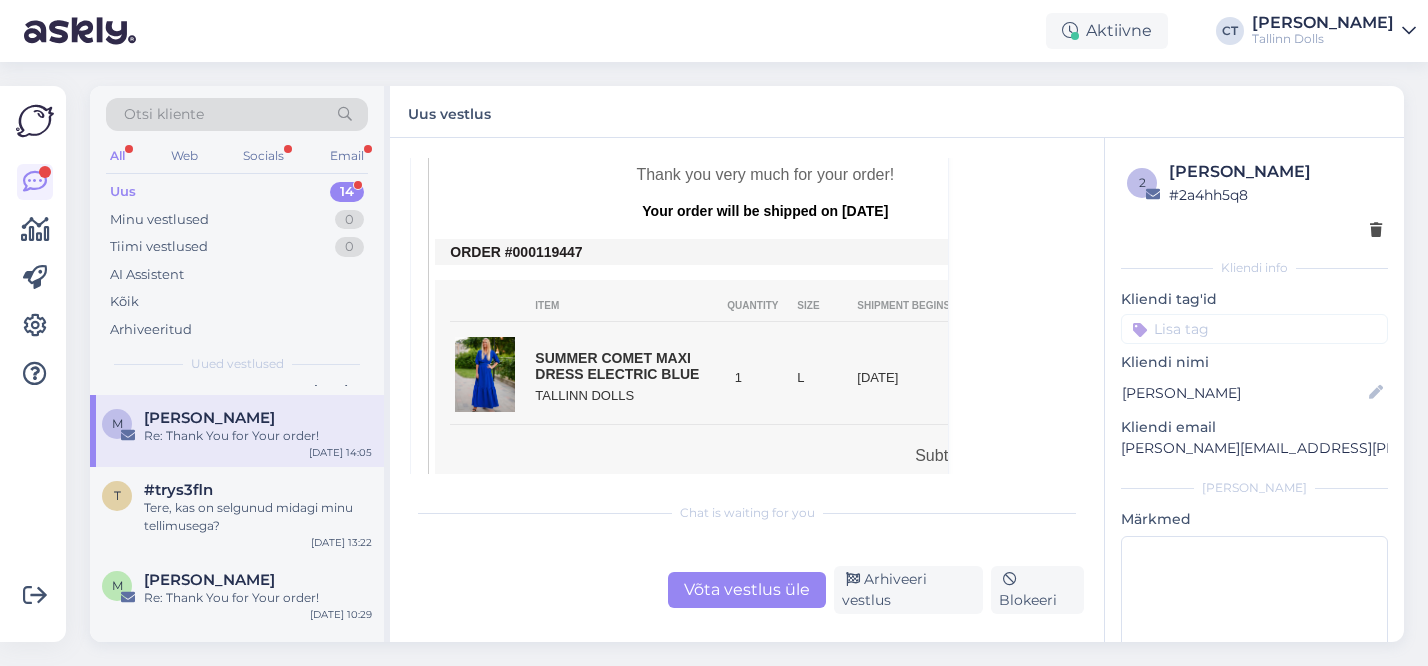scroll, scrollTop: 521, scrollLeft: 0, axis: vertical 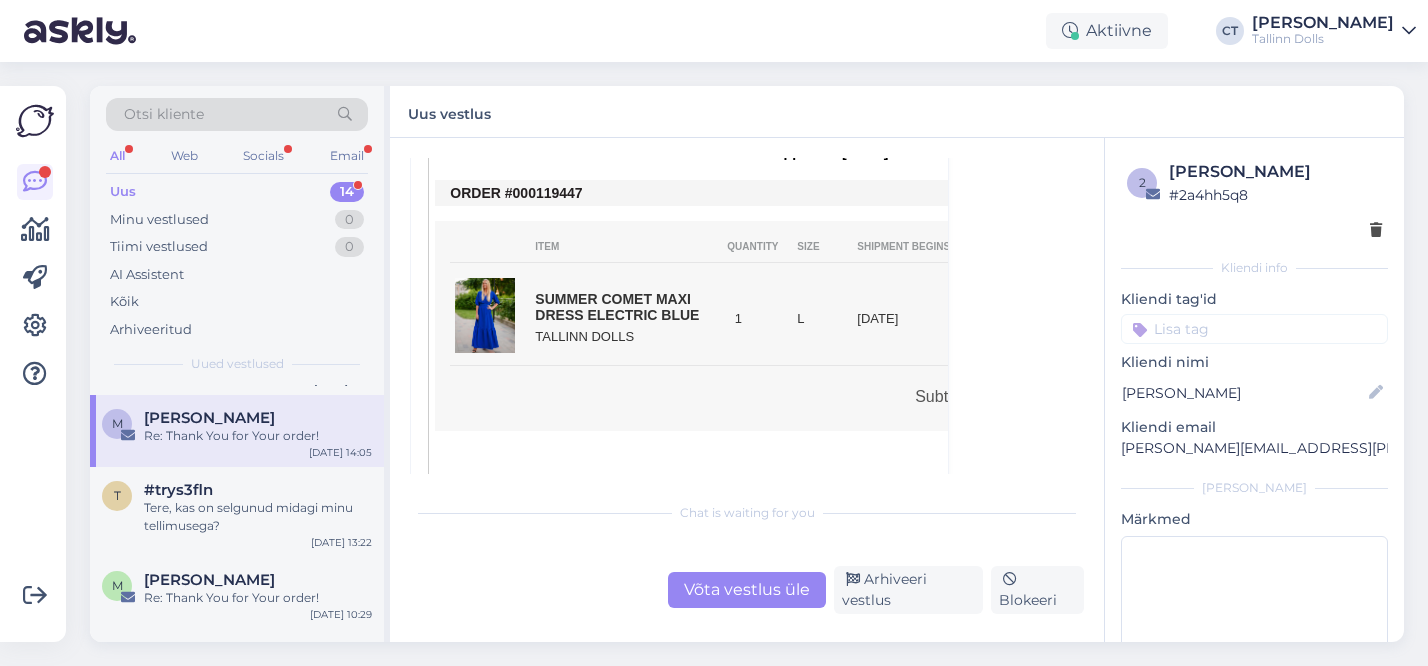drag, startPoint x: 585, startPoint y: 191, endPoint x: 538, endPoint y: 189, distance: 47.042534 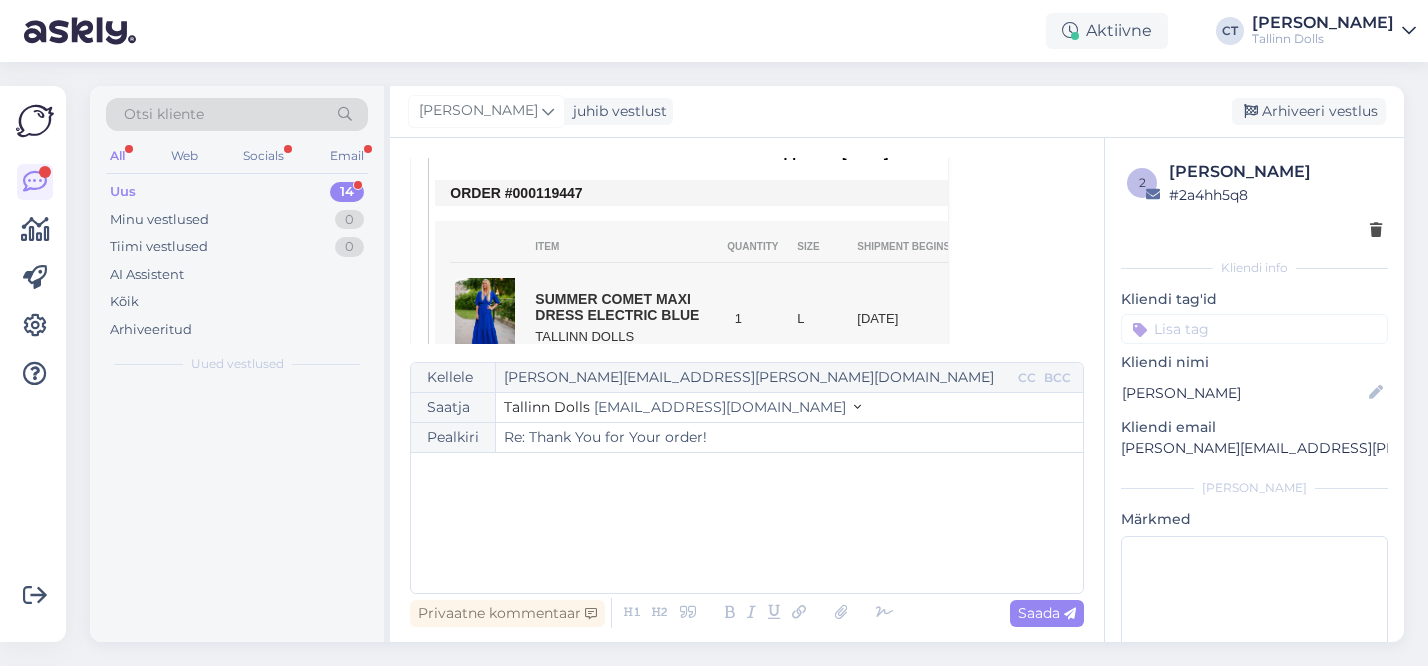scroll, scrollTop: 54, scrollLeft: 0, axis: vertical 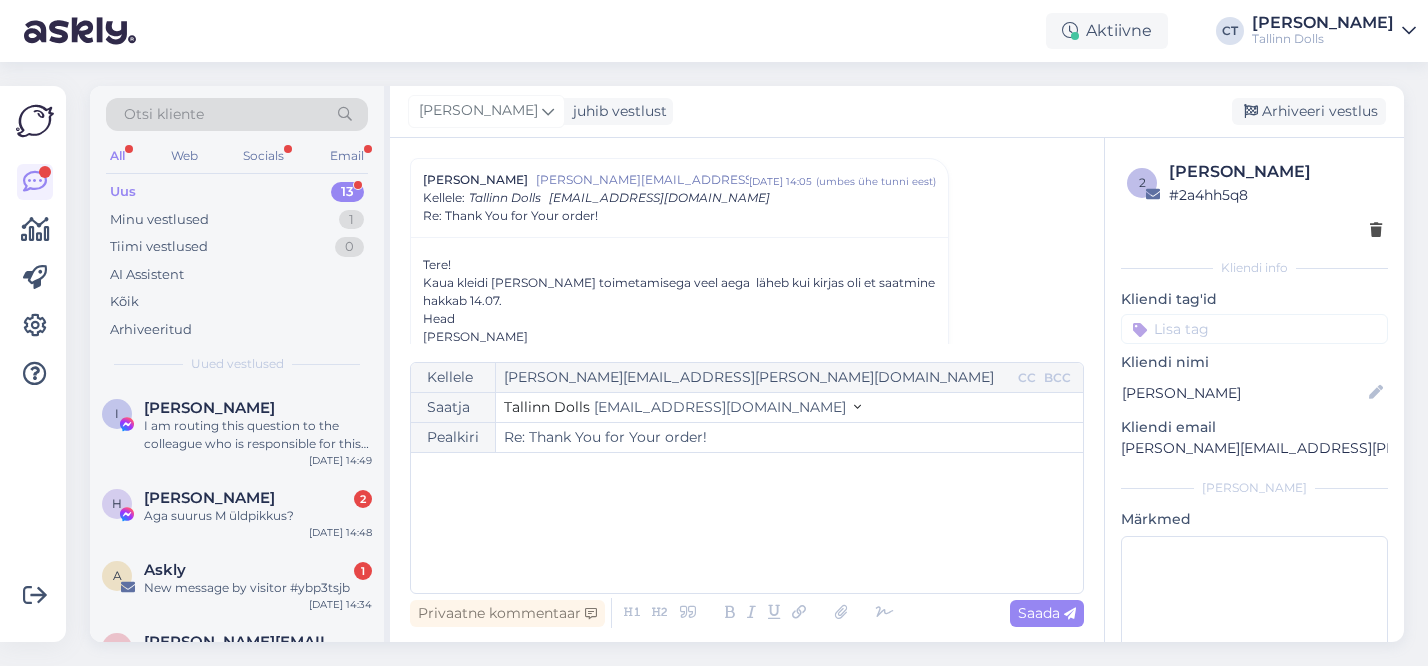 click on "﻿" at bounding box center [747, 523] 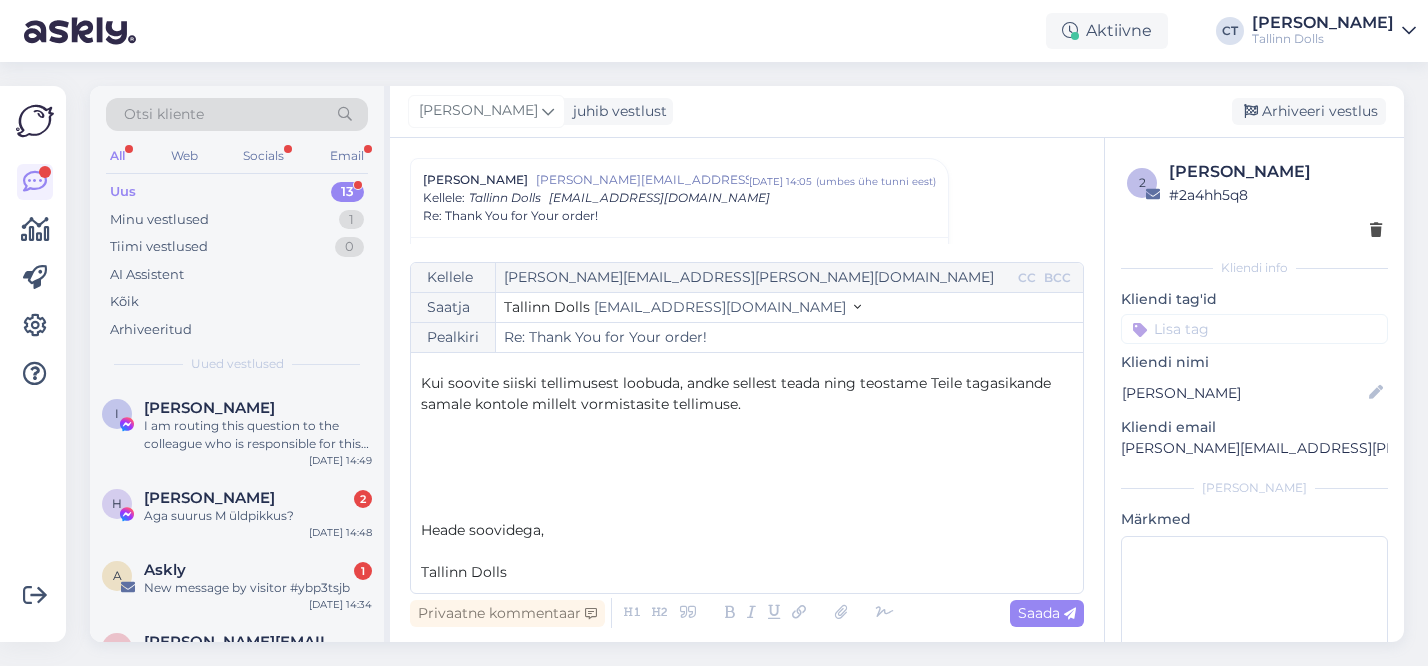 click on "﻿" at bounding box center [747, 551] 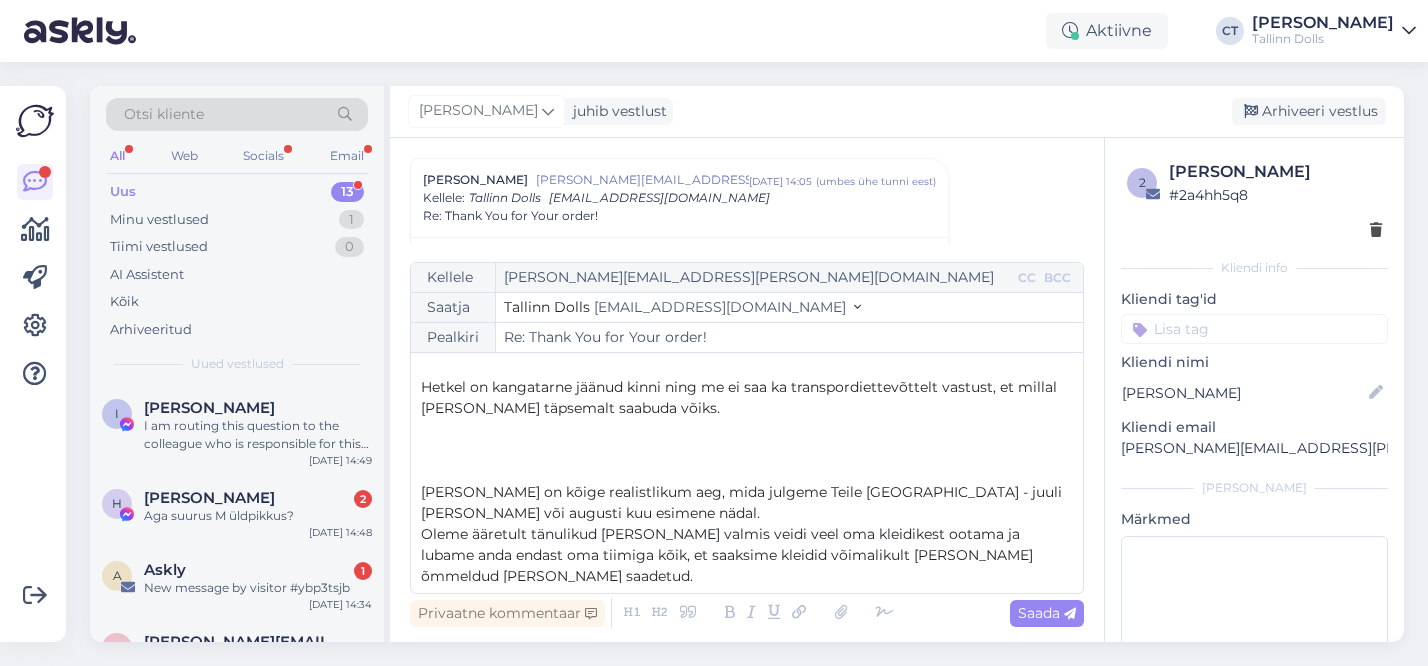 scroll, scrollTop: 201, scrollLeft: 0, axis: vertical 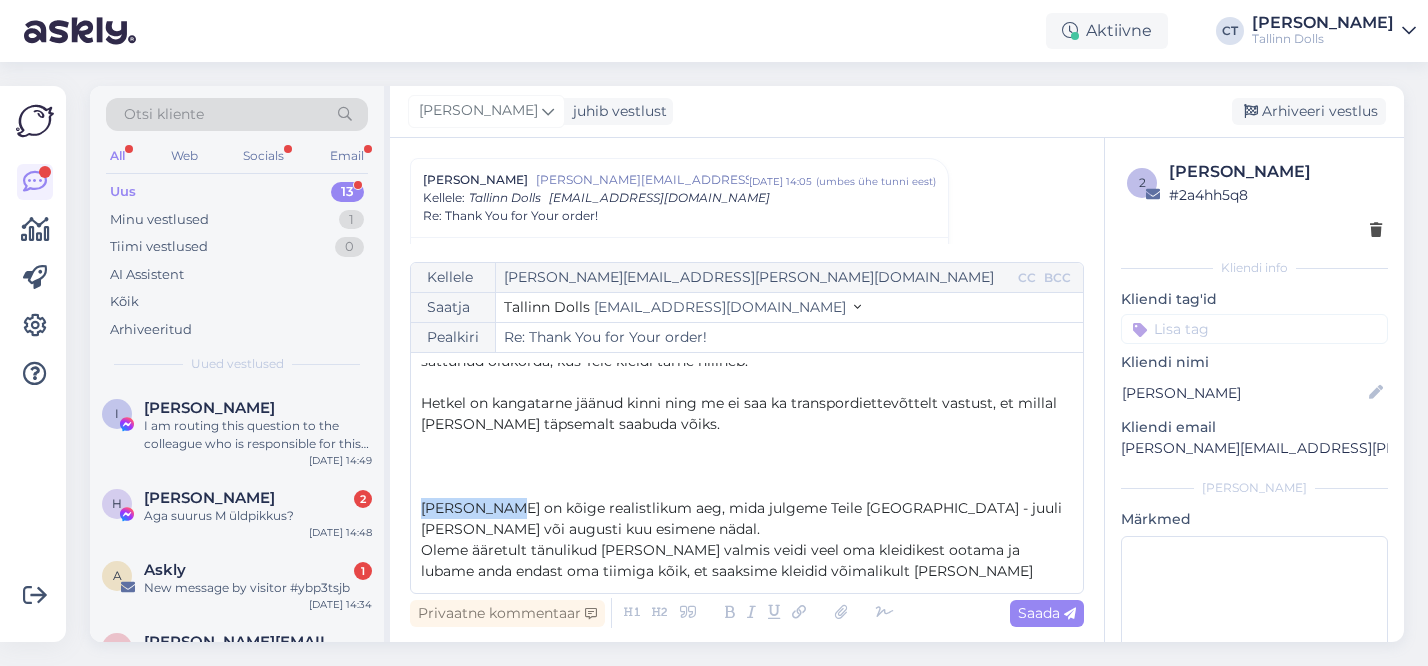 drag, startPoint x: 502, startPoint y: 503, endPoint x: 420, endPoint y: 497, distance: 82.219215 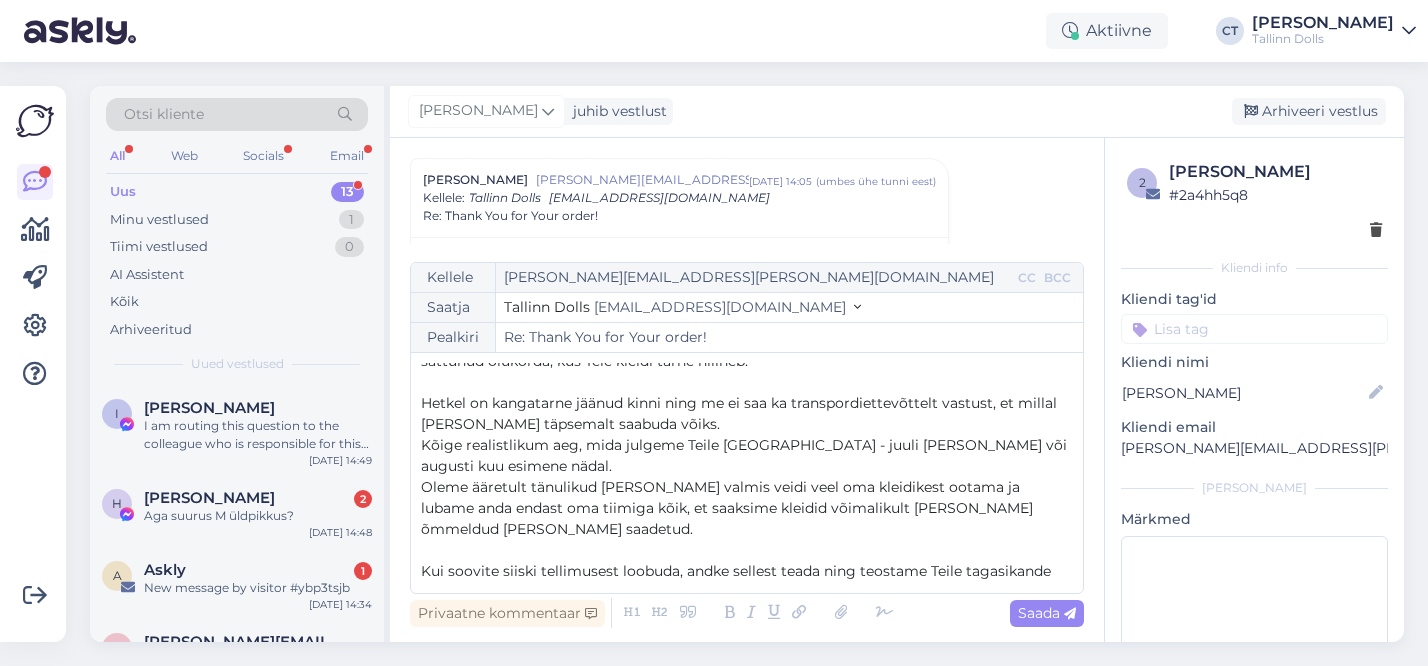 scroll, scrollTop: 101, scrollLeft: 0, axis: vertical 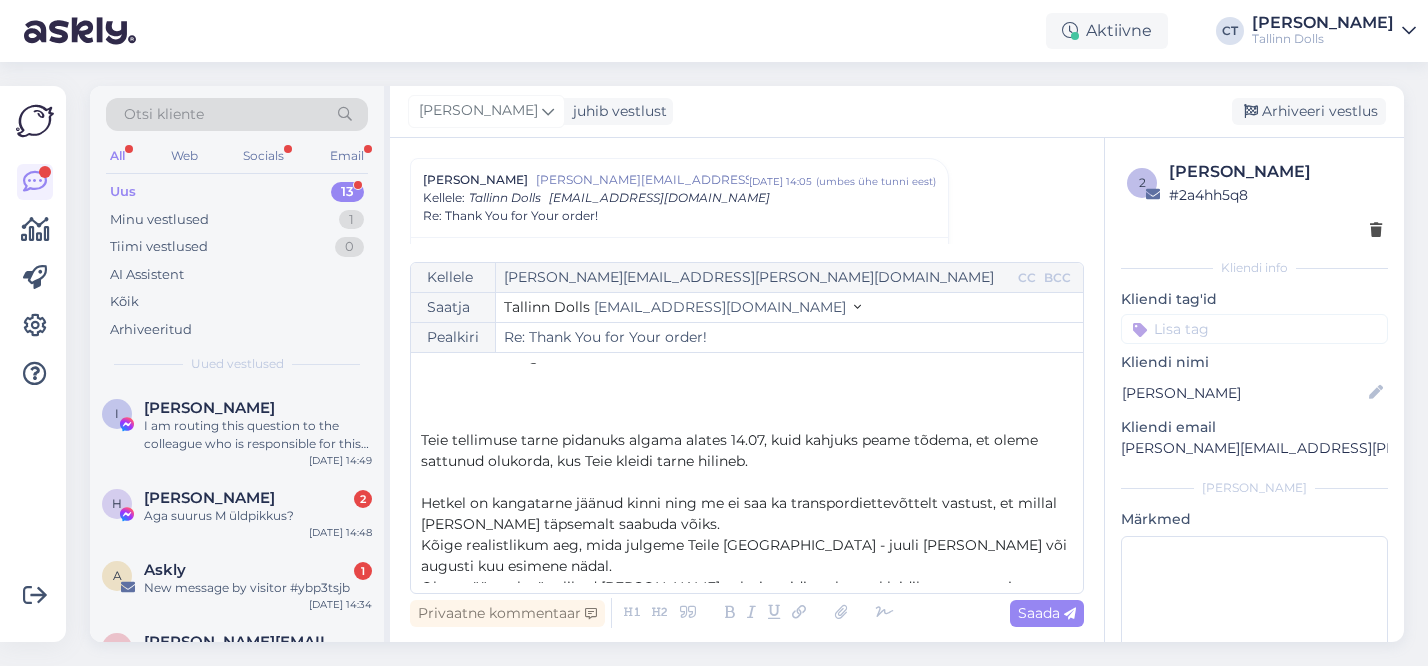 click on "Teie tellimuse tarne pidanuks algama alates 14.07, kuid kahjuks peame tõdema, et oleme sattunud olukorda, kus Teie kleidi tarne hilineb." at bounding box center [731, 450] 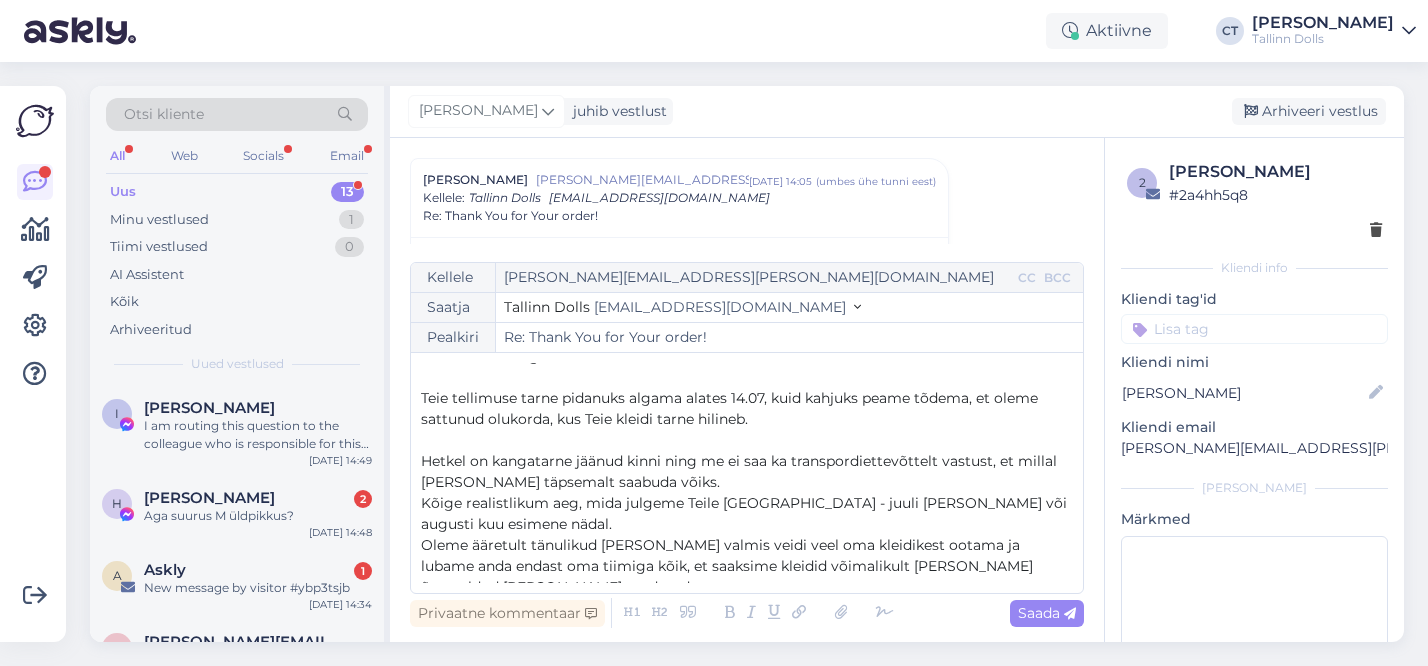 scroll, scrollTop: 0, scrollLeft: 0, axis: both 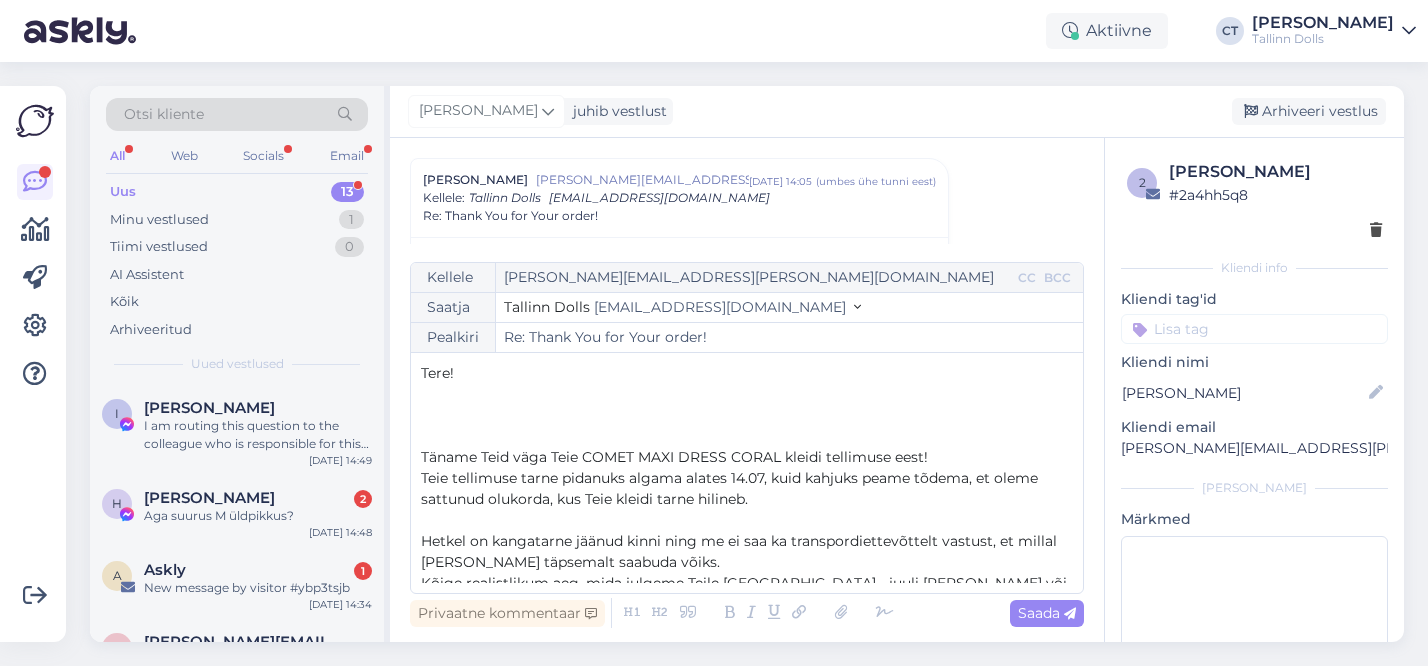 click on "﻿" at bounding box center (747, 436) 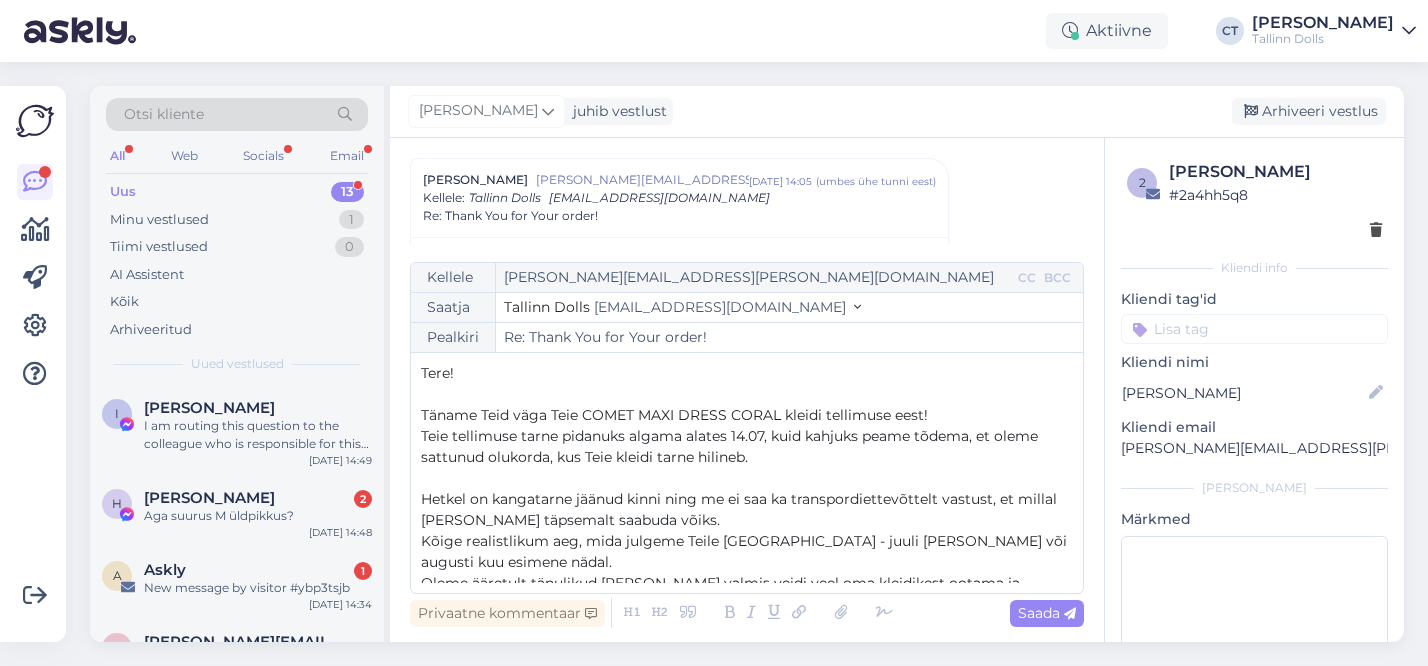 click on "Täname Teid väga Teie COMET MAXI DRESS CORAL kleidi tellimuse eest!" at bounding box center [674, 415] 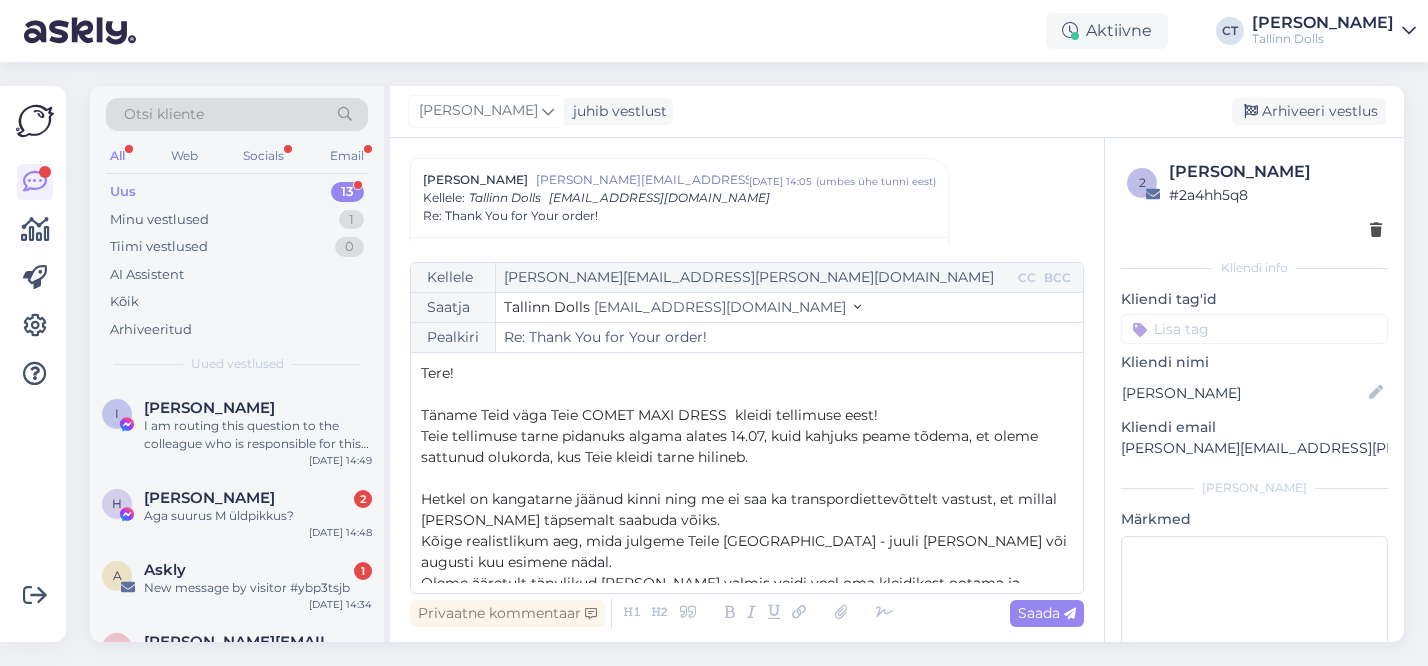 type 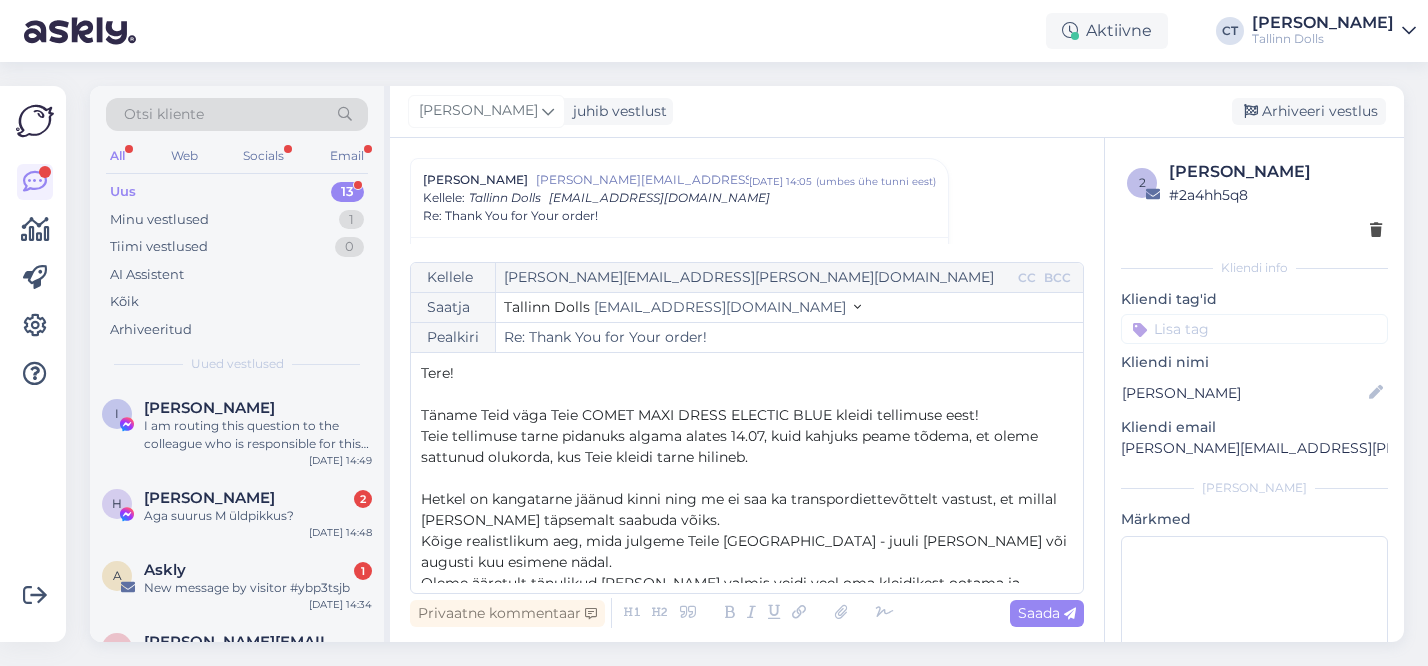 click on "Täname Teid väga Teie COMET MAXI DRESS ELECTIC BLUE kleidi tellimuse eest!" at bounding box center (700, 415) 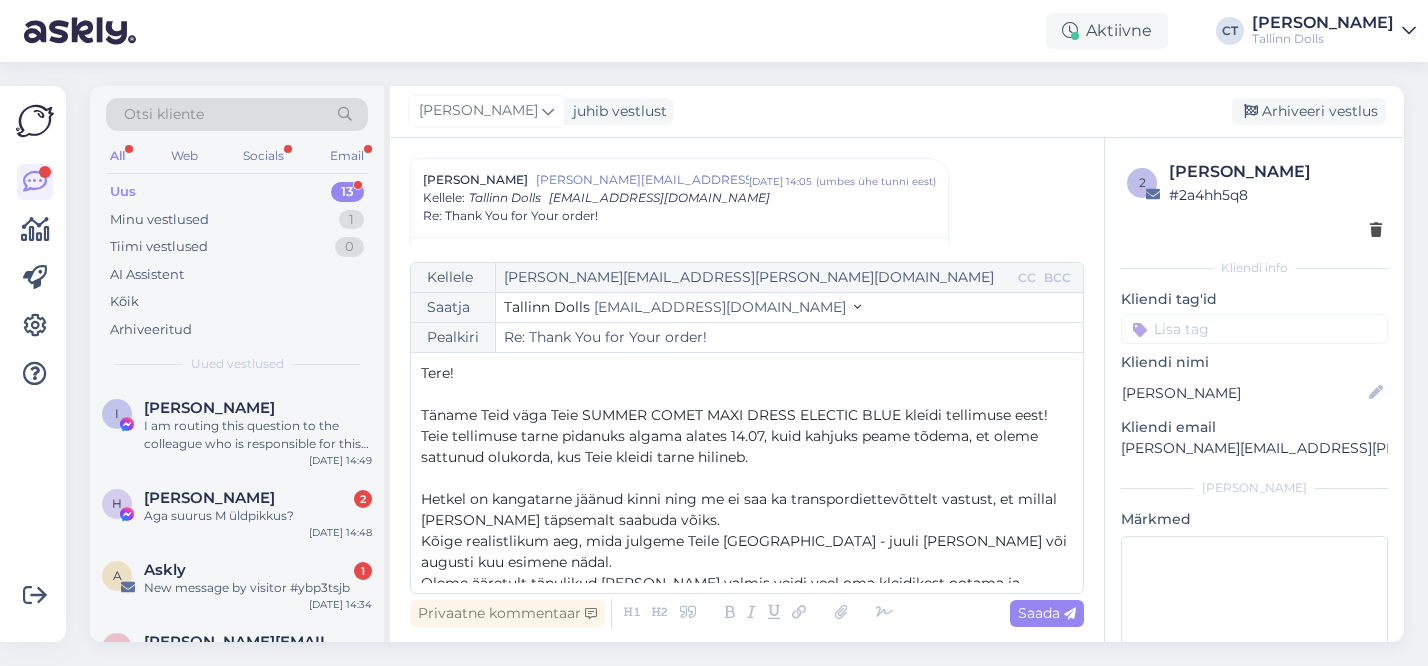 scroll, scrollTop: 158, scrollLeft: 0, axis: vertical 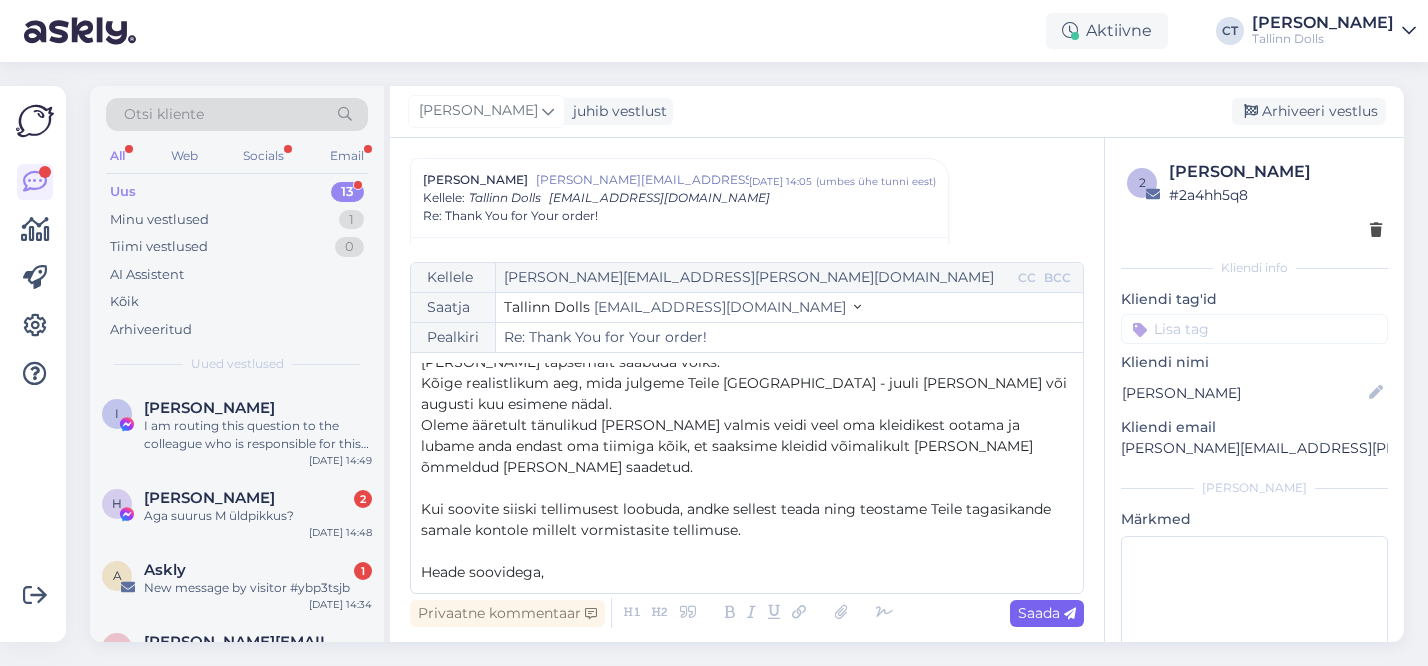 click on "Saada" at bounding box center (1047, 613) 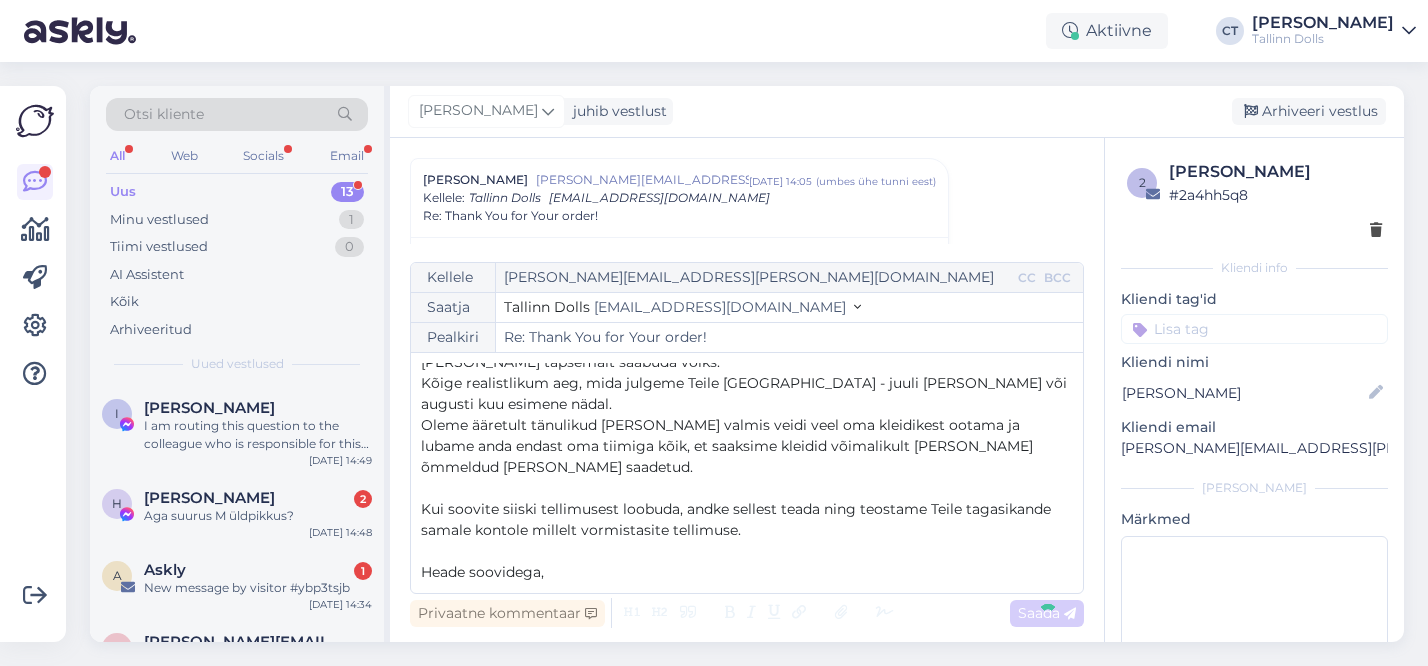 type on "Re: Re: Thank You for Your order!" 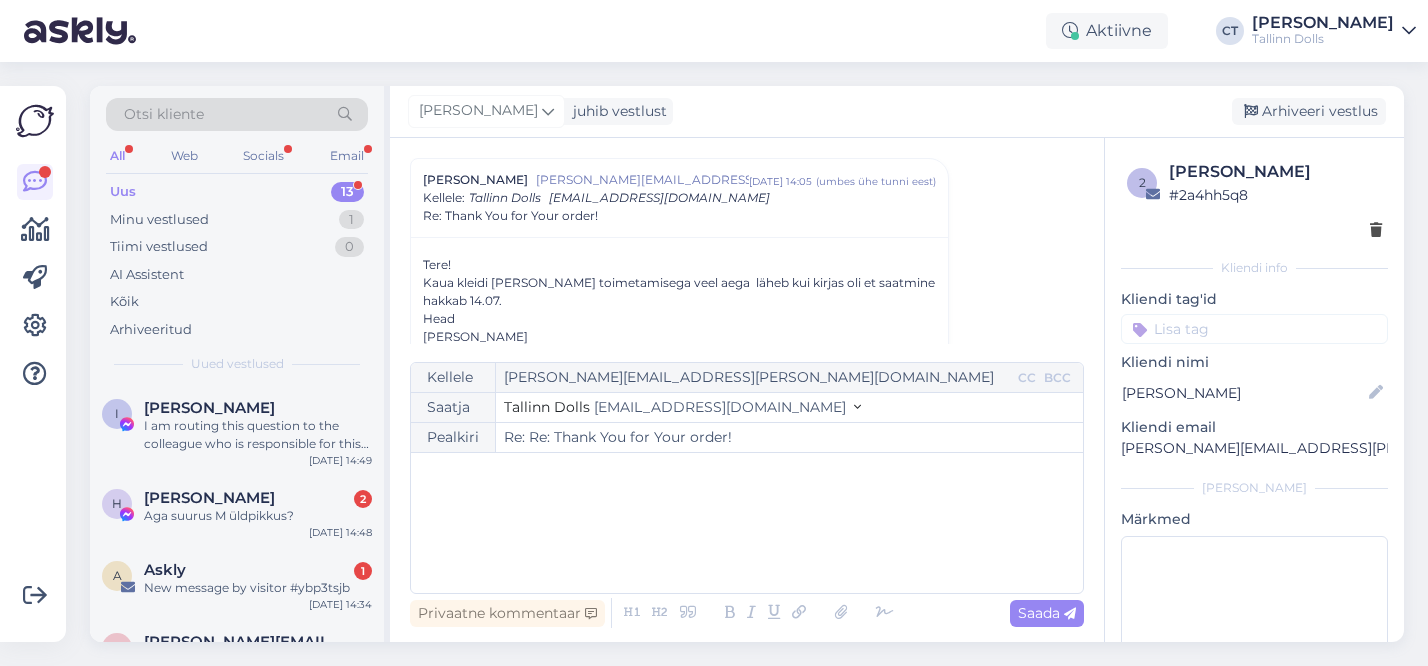 scroll, scrollTop: 1301, scrollLeft: 0, axis: vertical 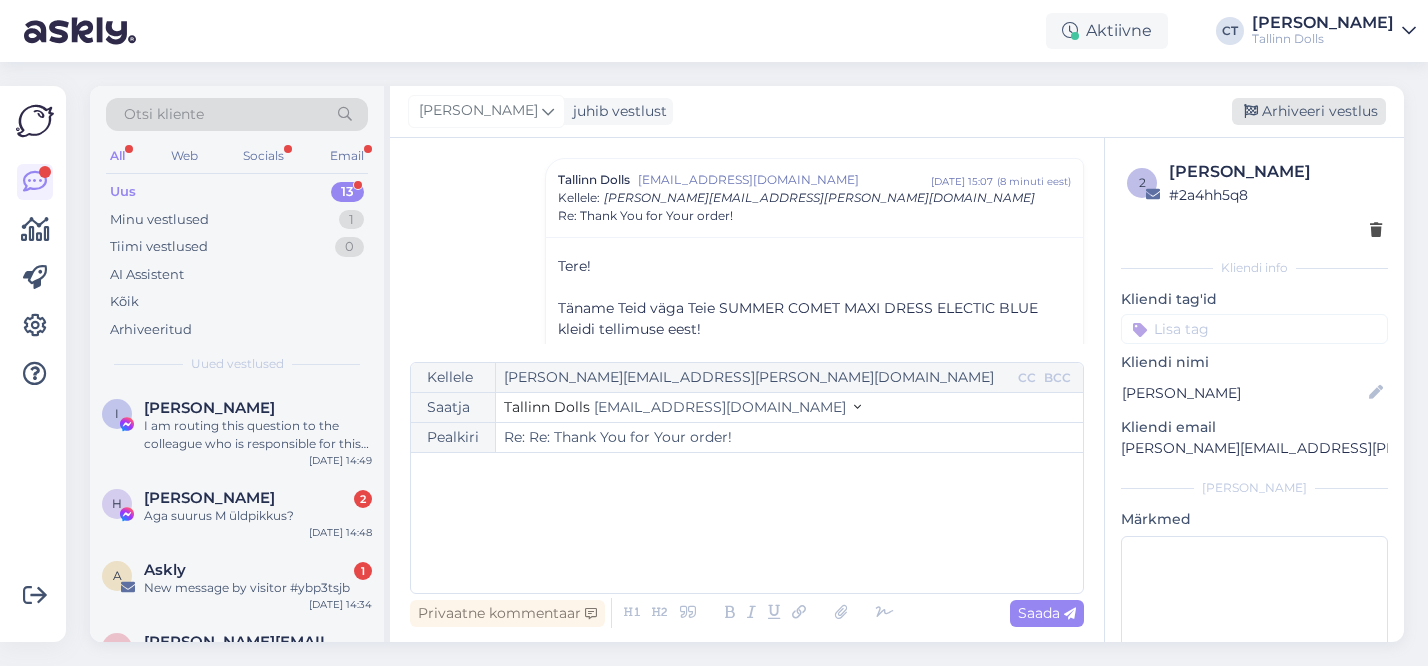 click on "Arhiveeri vestlus" at bounding box center [1309, 111] 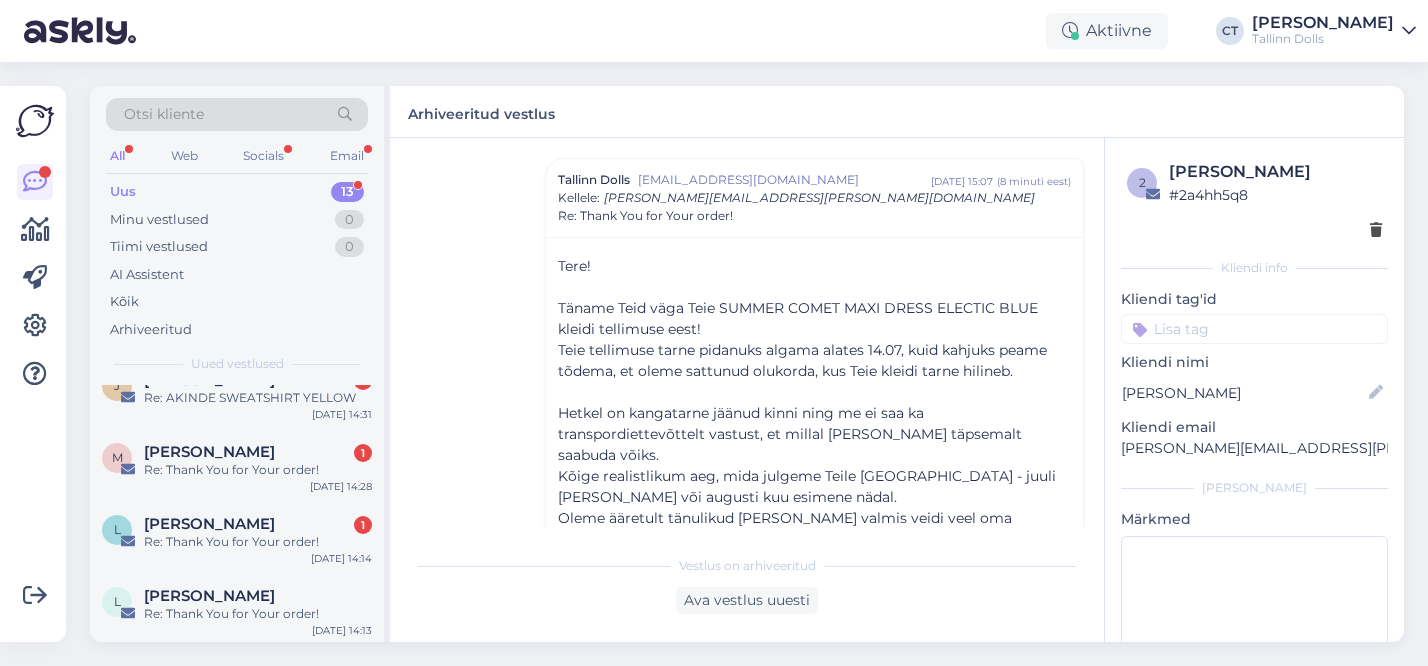 scroll, scrollTop: 399, scrollLeft: 0, axis: vertical 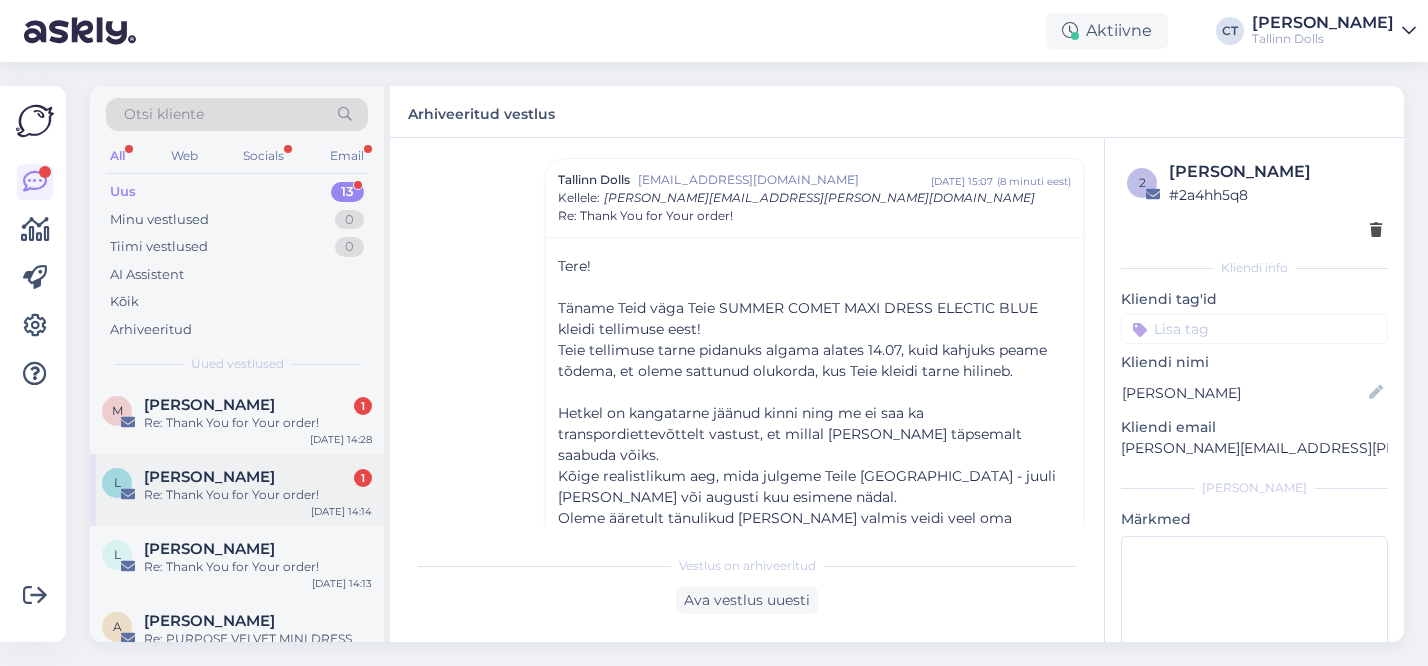 click on "L [PERSON_NAME] 1 Re: Thank You for Your order! [DATE] 14:14" at bounding box center [237, 490] 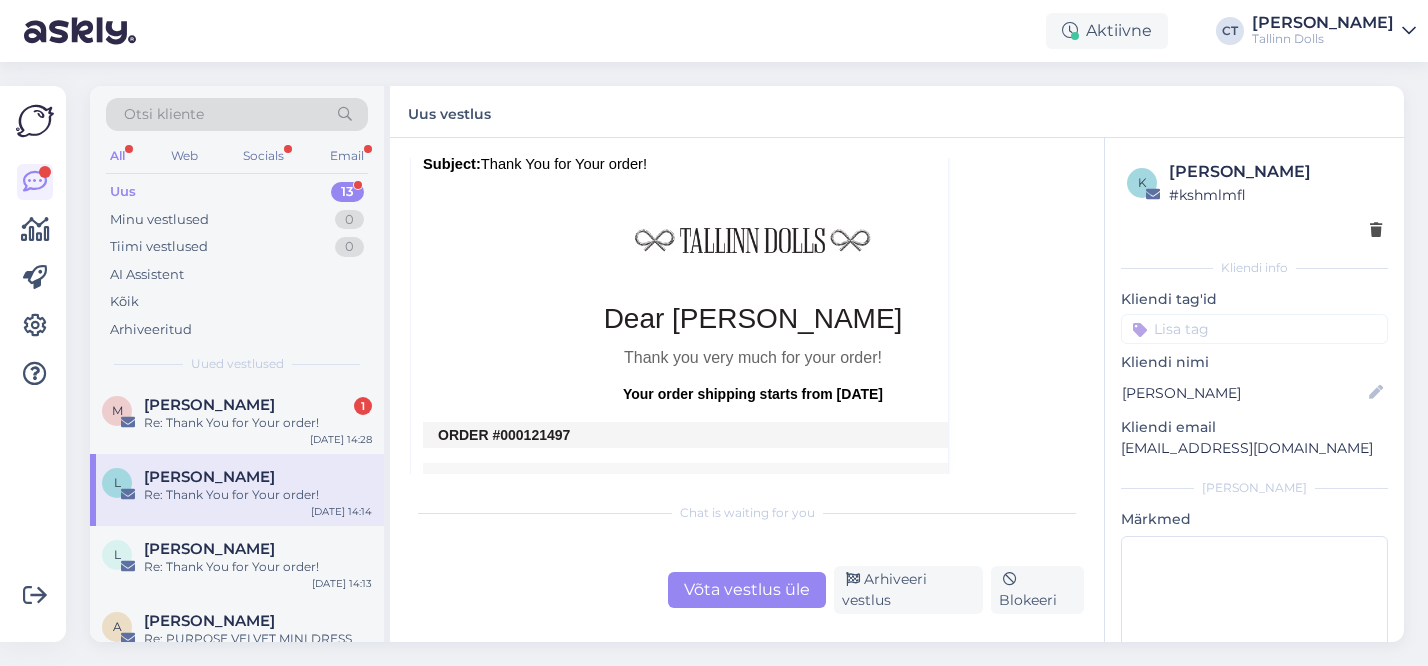 scroll, scrollTop: 695, scrollLeft: 0, axis: vertical 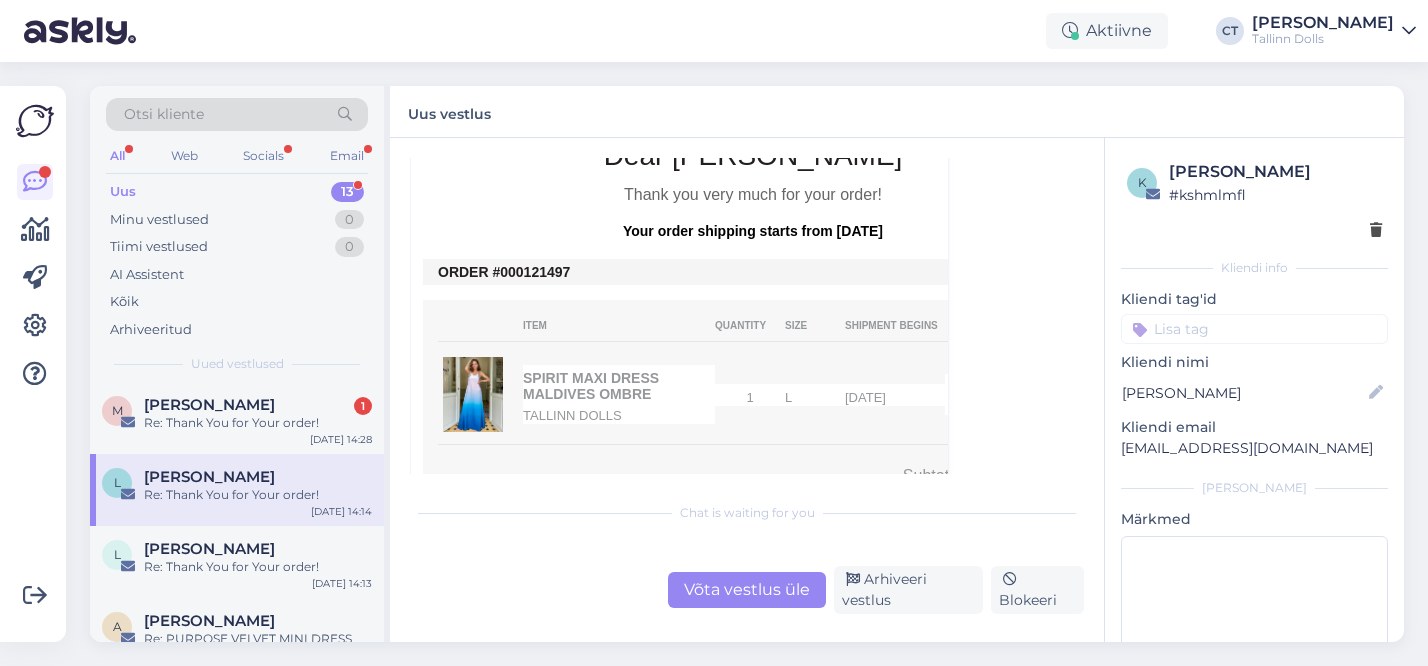drag, startPoint x: 576, startPoint y: 252, endPoint x: 525, endPoint y: 250, distance: 51.0392 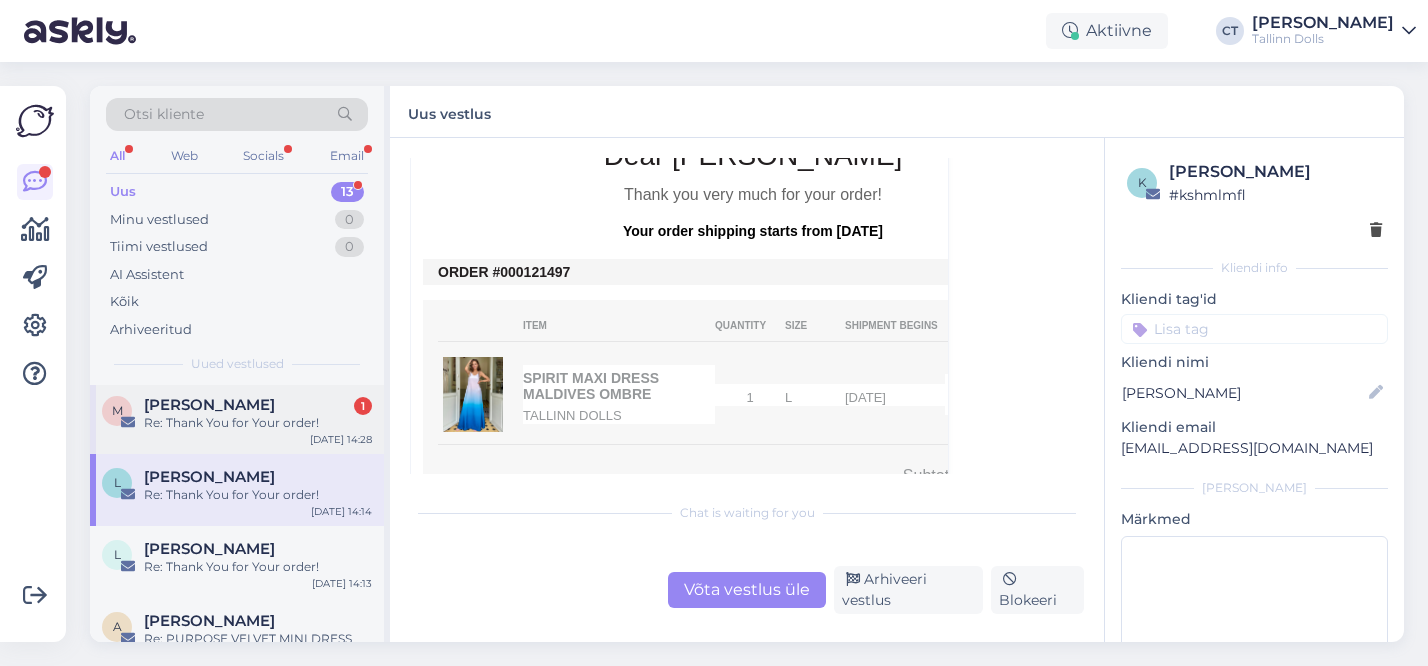click on "M [PERSON_NAME] 1 Re:     Thank You for Your order!
[DATE] 14:28" at bounding box center (237, 418) 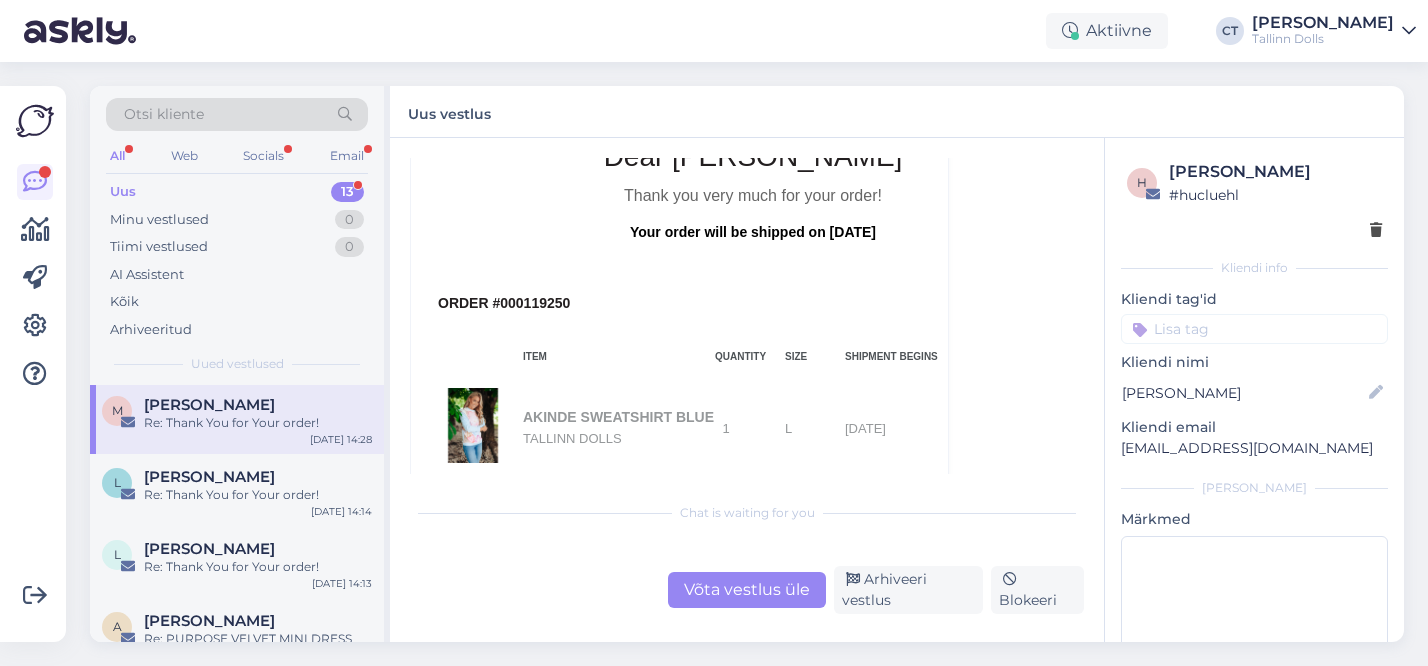 scroll, scrollTop: 559, scrollLeft: 0, axis: vertical 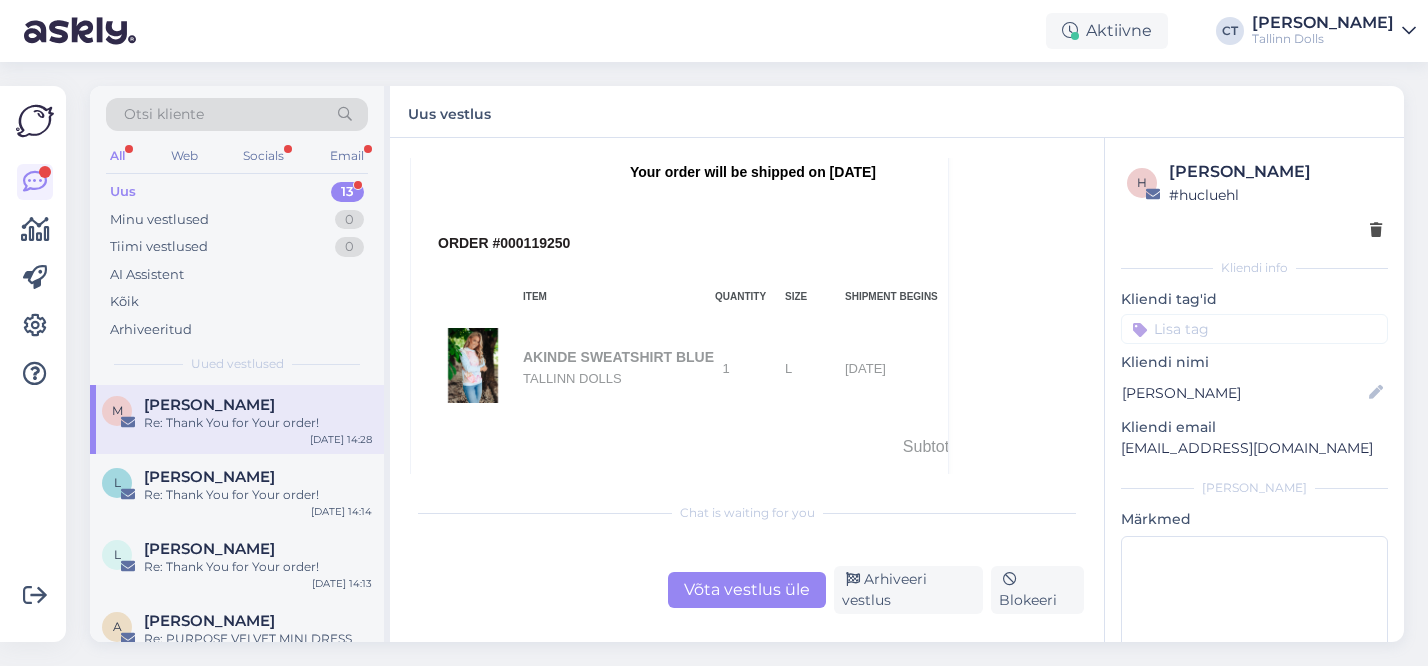 click on "Võta vestlus üle" at bounding box center [747, 590] 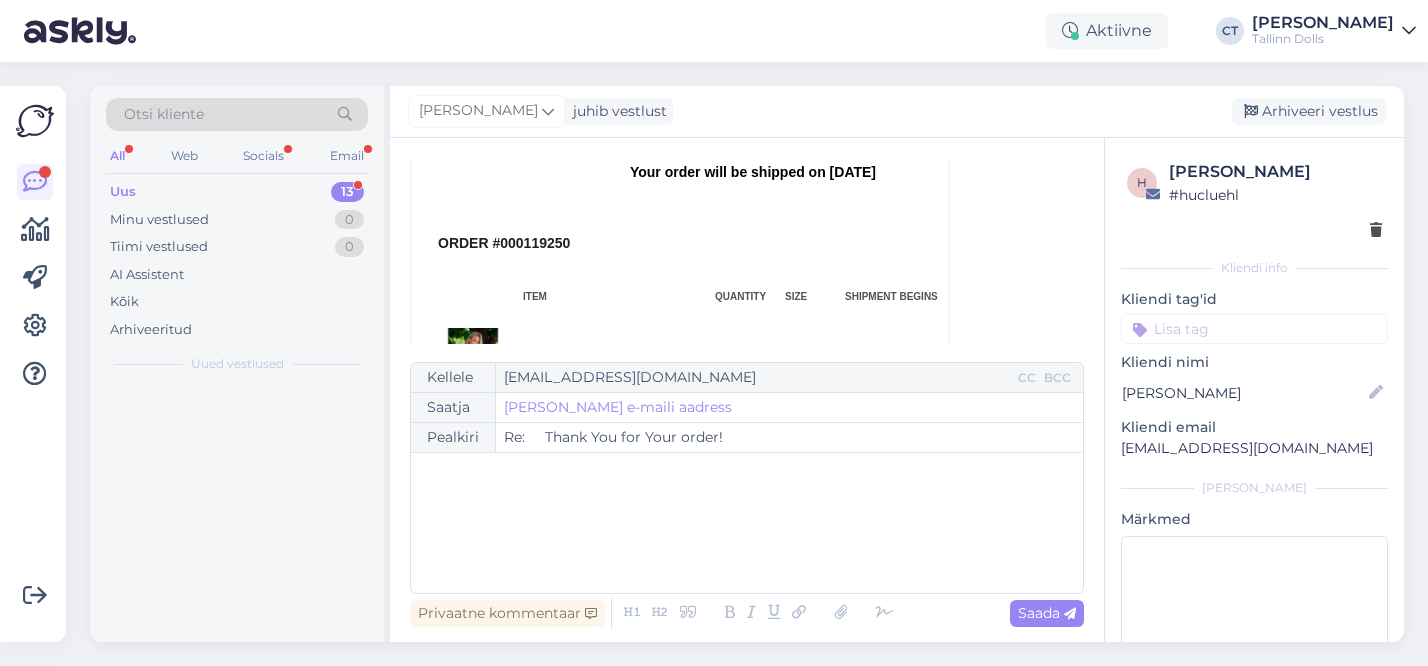 scroll, scrollTop: 54, scrollLeft: 0, axis: vertical 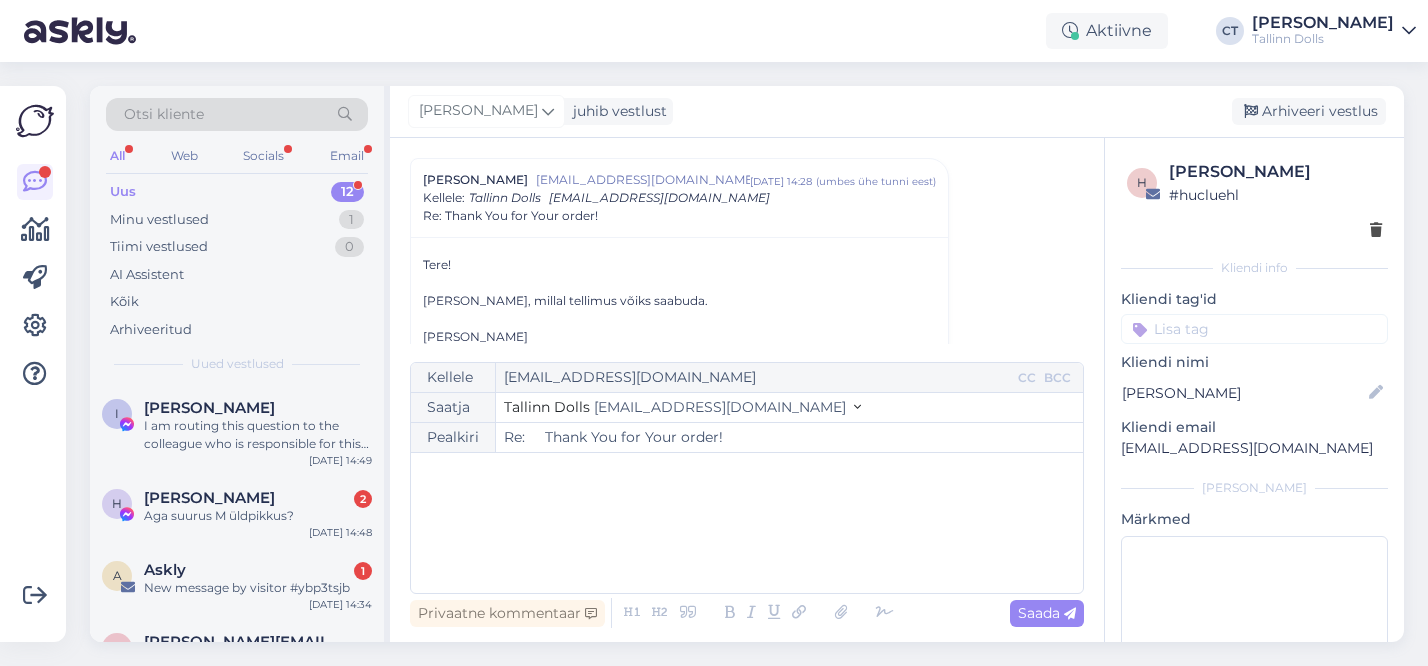 click on "﻿" at bounding box center (747, 523) 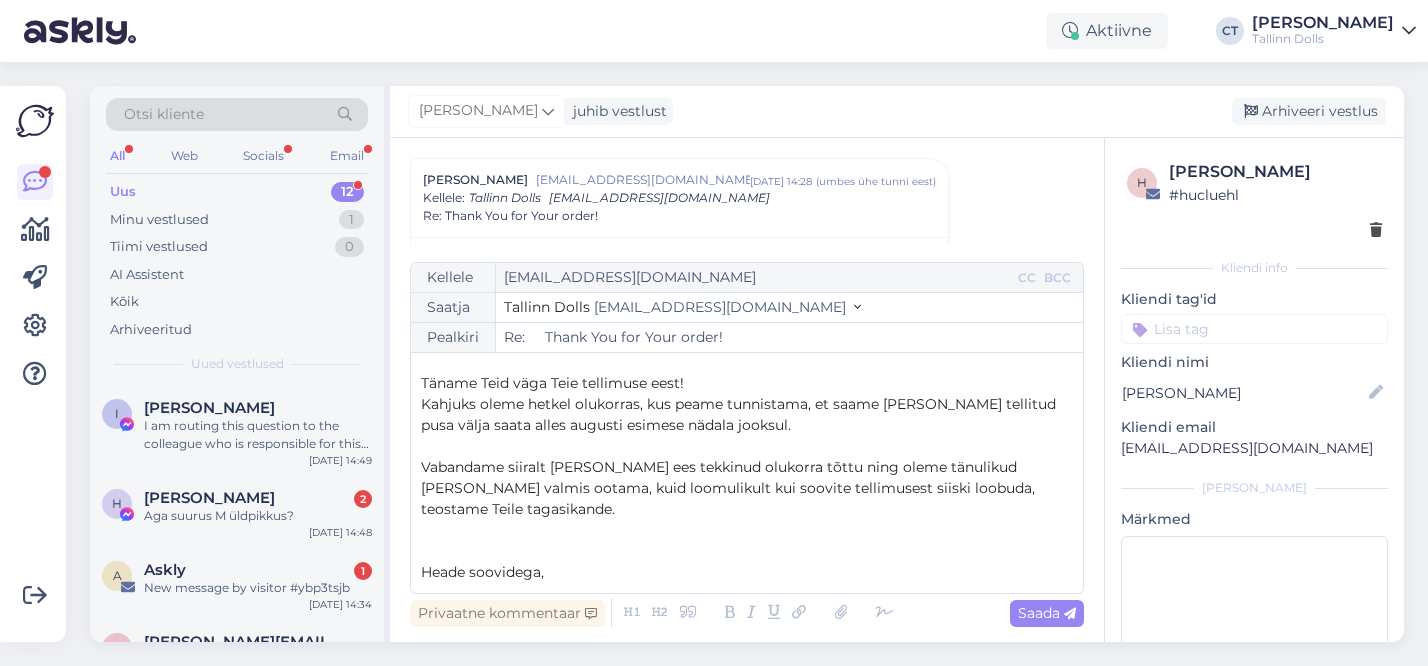 scroll, scrollTop: 0, scrollLeft: 0, axis: both 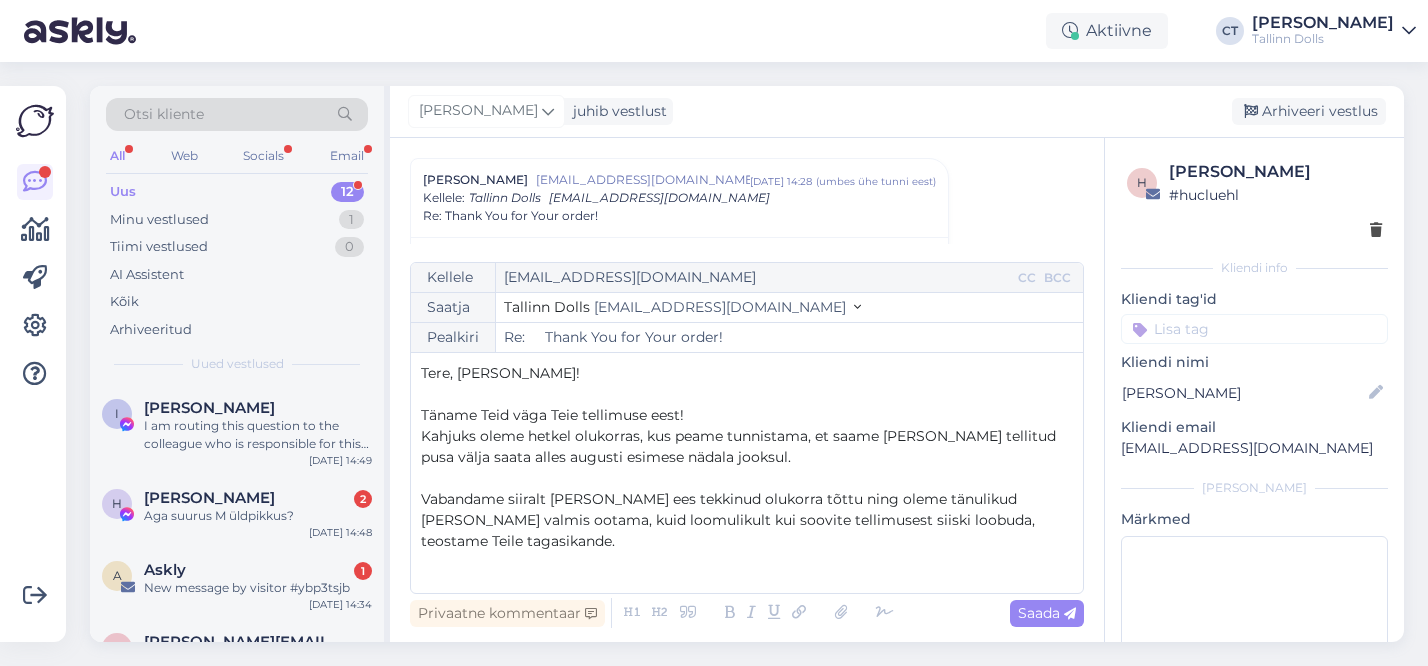 click on "Tere, [PERSON_NAME]!" at bounding box center (500, 373) 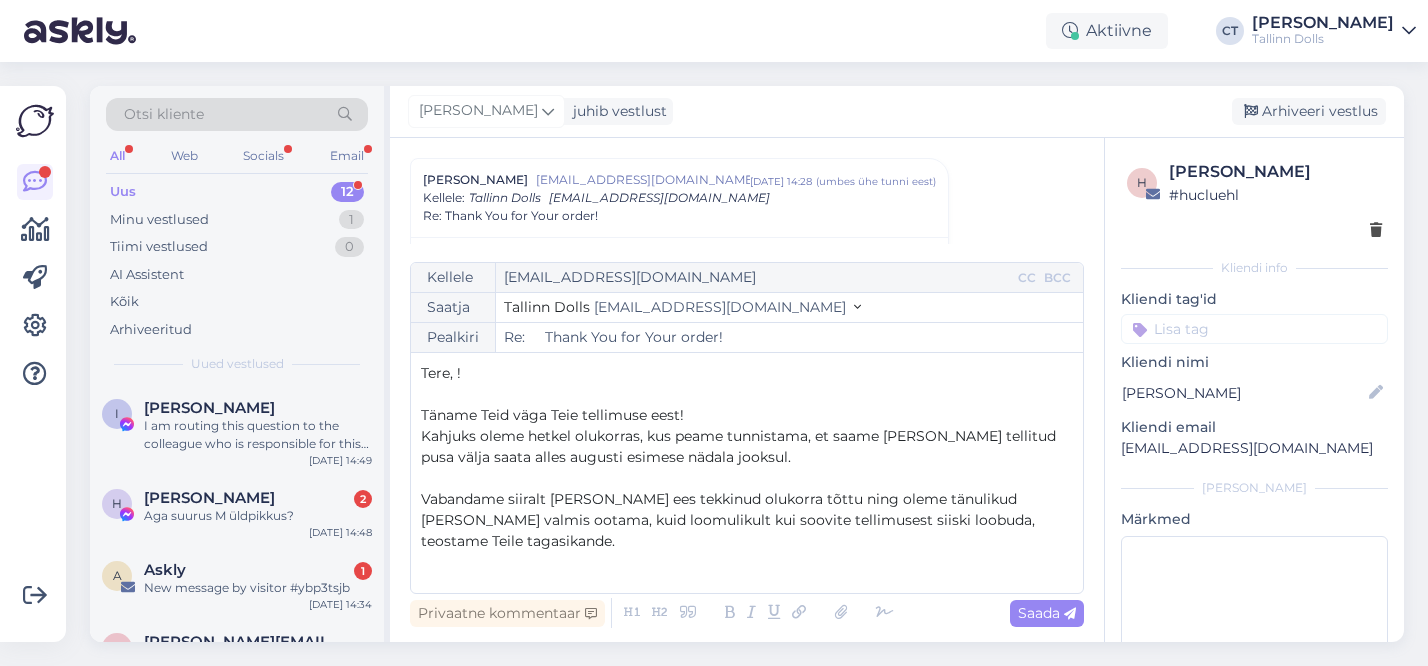 type on "Re:     Thank You for Your order!" 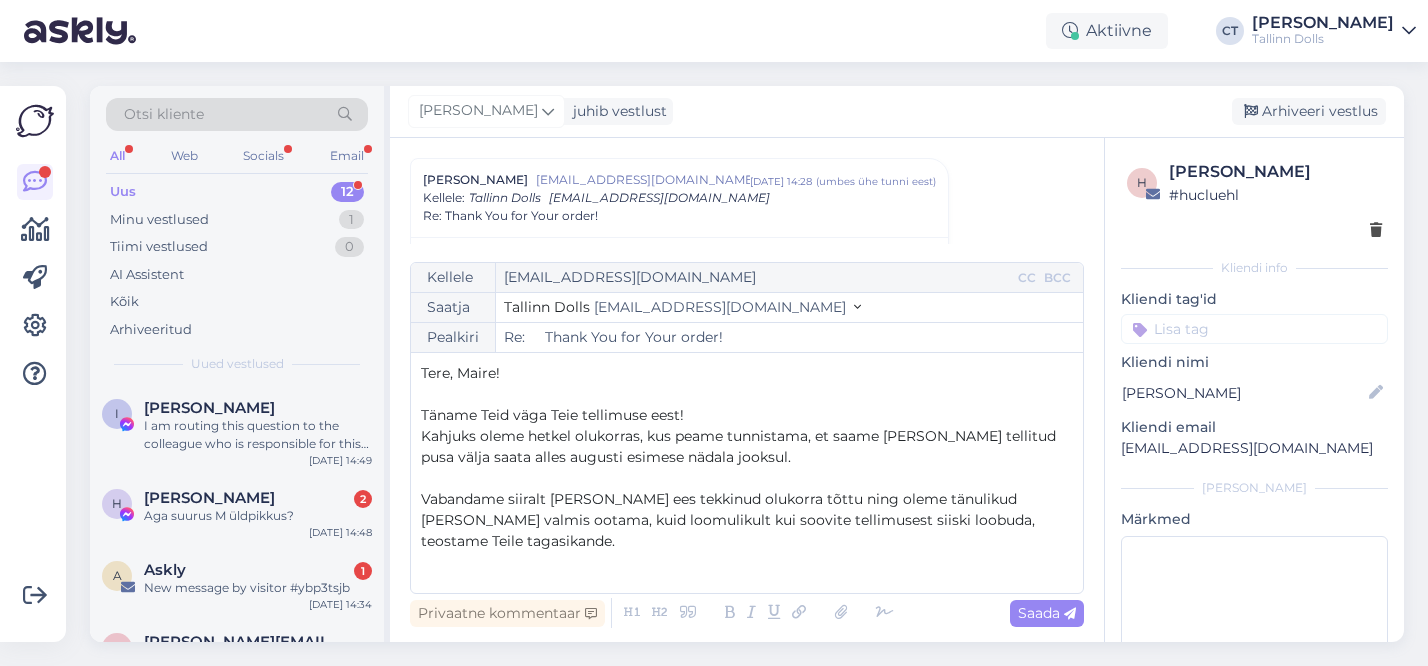 scroll, scrollTop: 32, scrollLeft: 0, axis: vertical 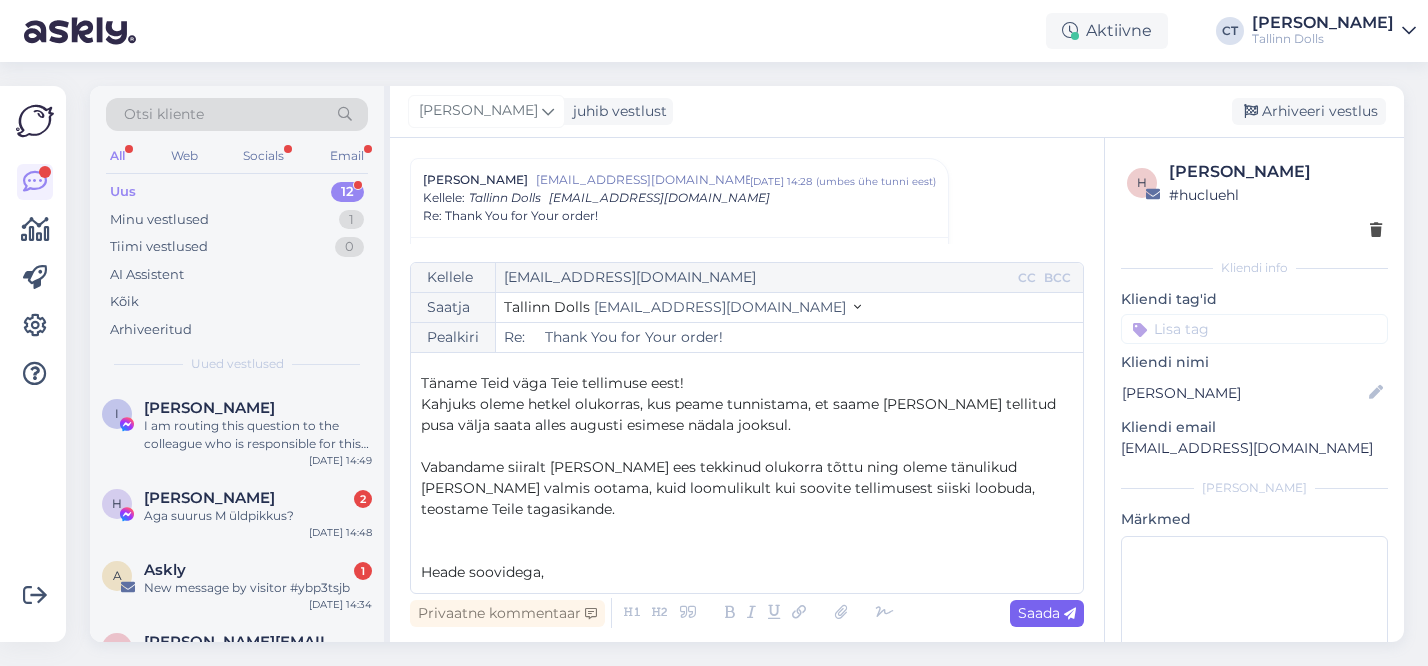 click at bounding box center [1070, 614] 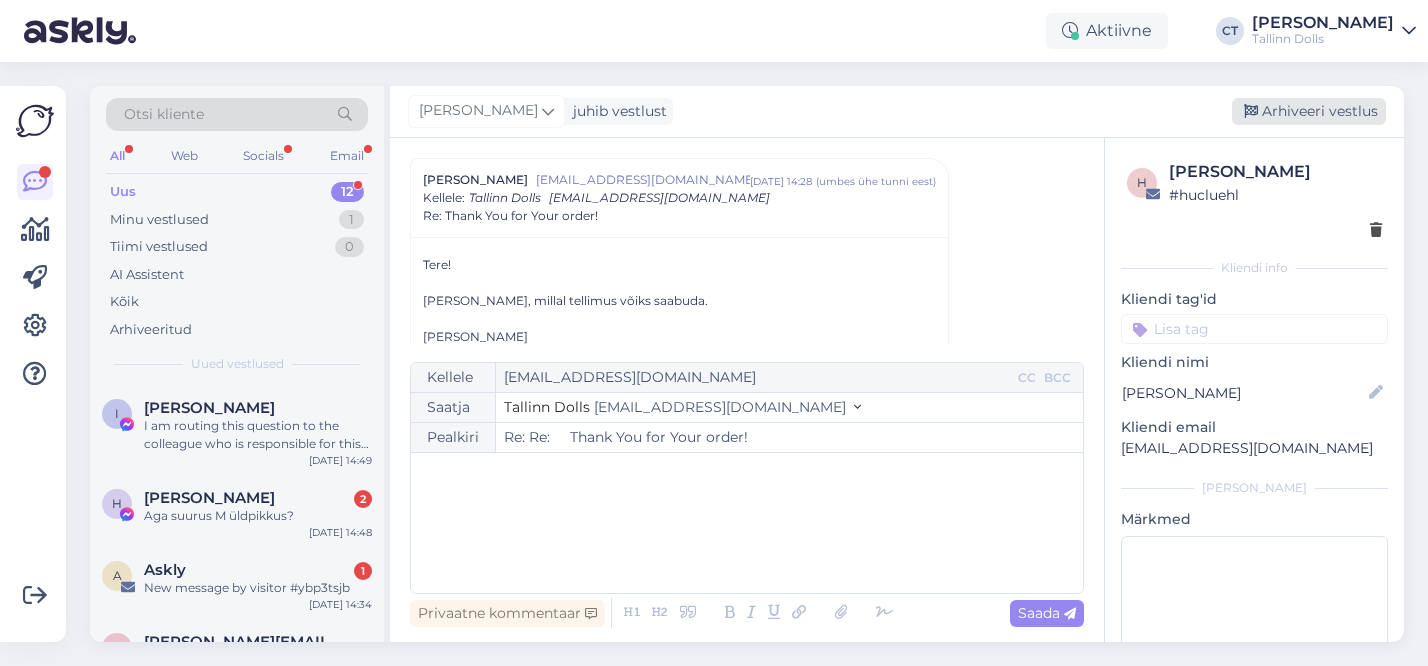 type on "Re: Re:     Thank You for Your order!" 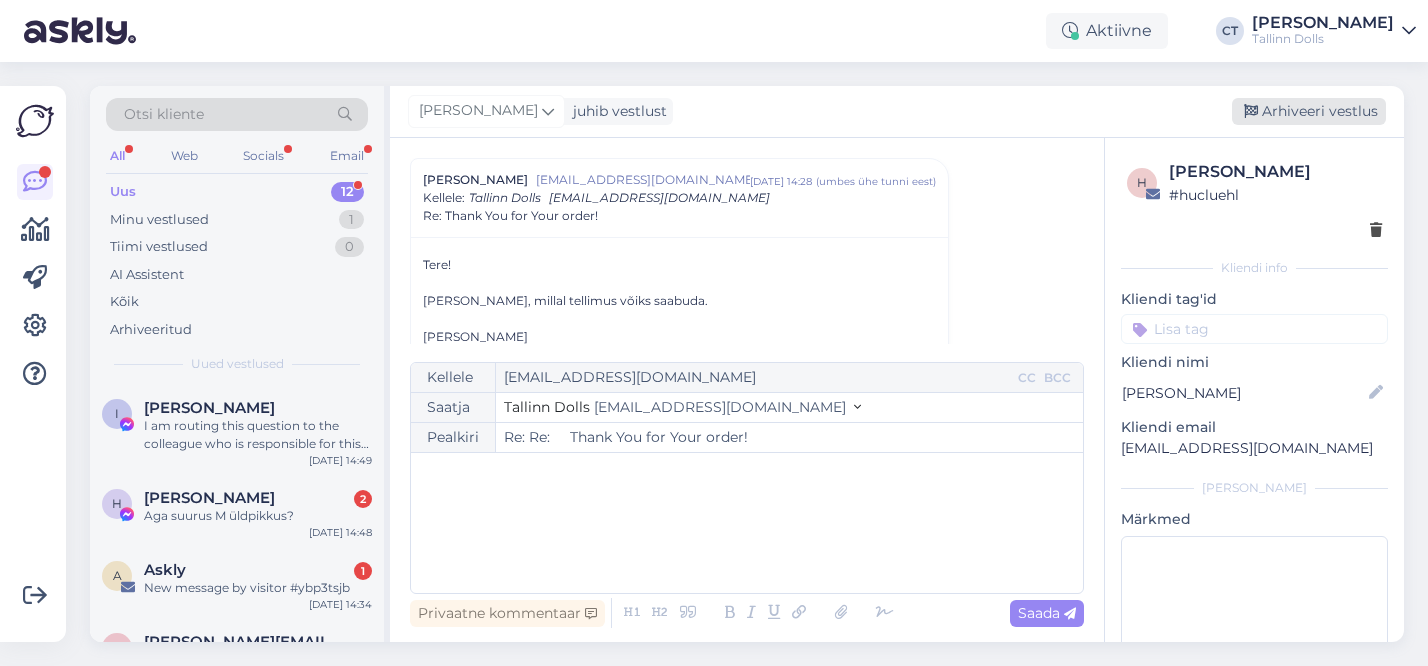 scroll, scrollTop: 1405, scrollLeft: 0, axis: vertical 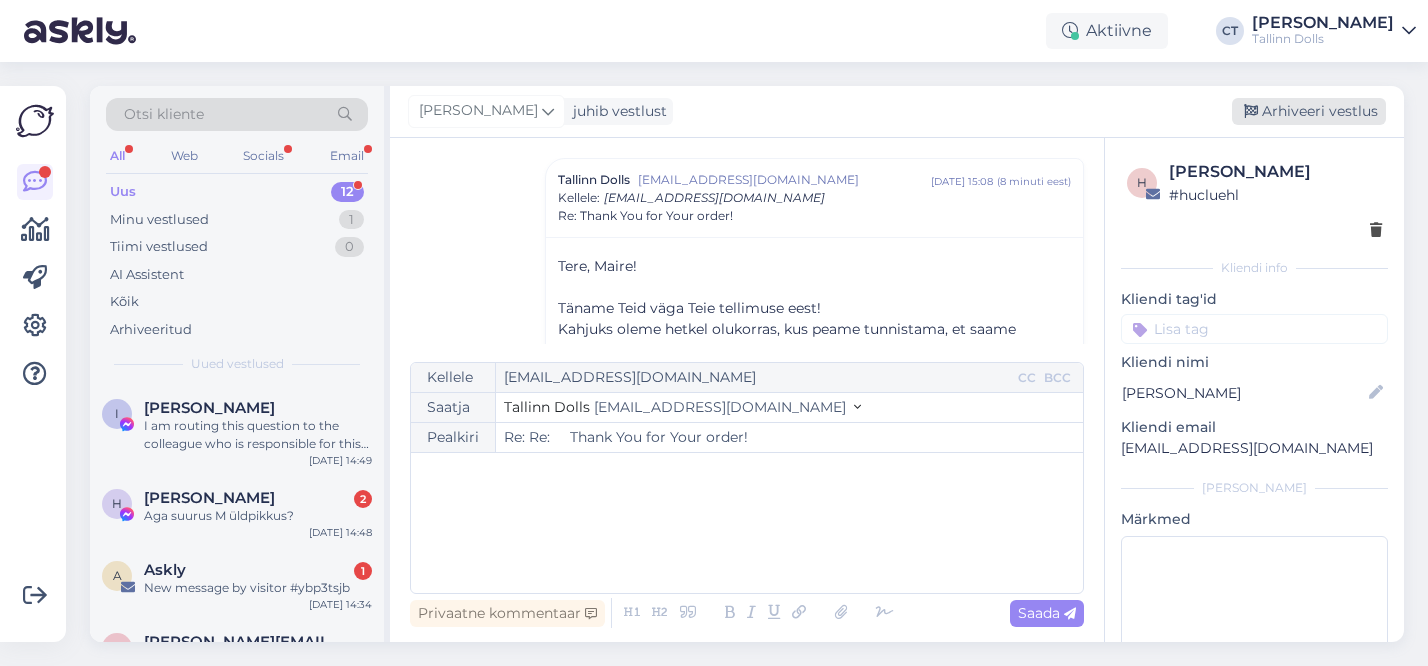 click on "Arhiveeri vestlus" at bounding box center [1309, 111] 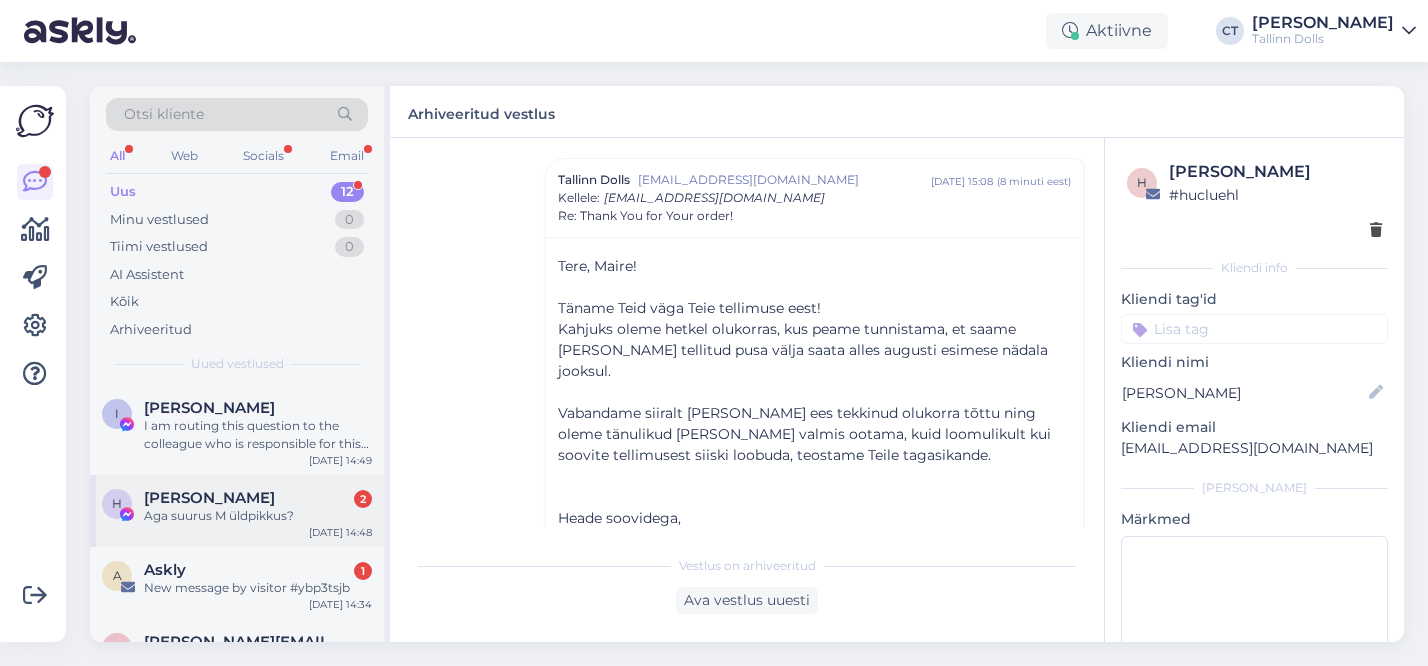 click on "Aga suurus M üldpikkus?" at bounding box center (258, 516) 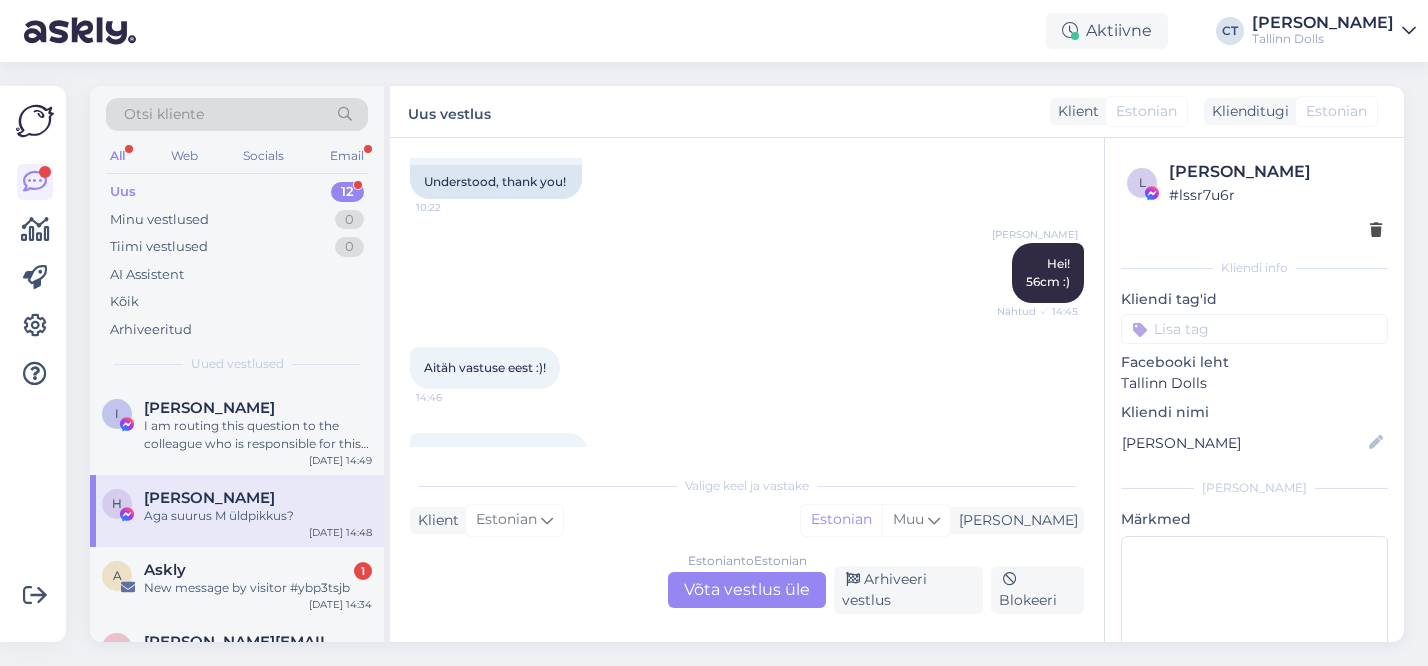 scroll, scrollTop: 1617, scrollLeft: 0, axis: vertical 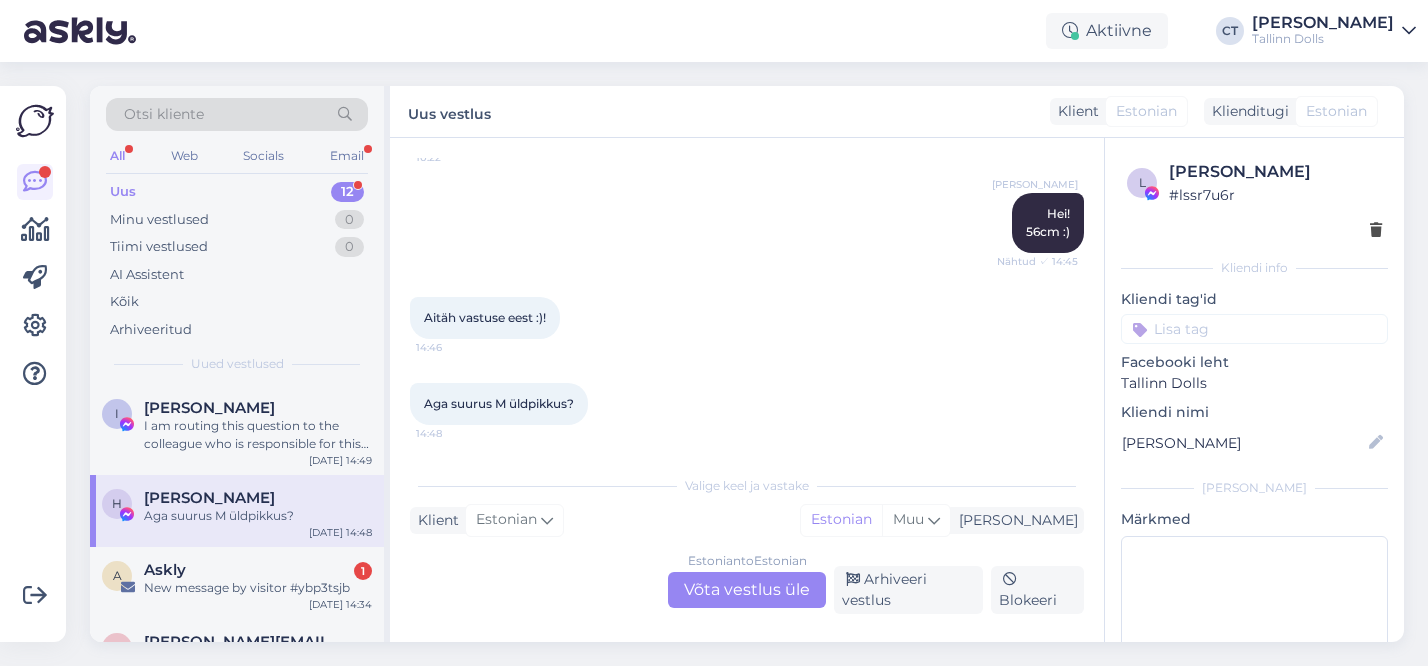 click on "Estonian  to  Estonian Võta vestlus üle" at bounding box center [747, 590] 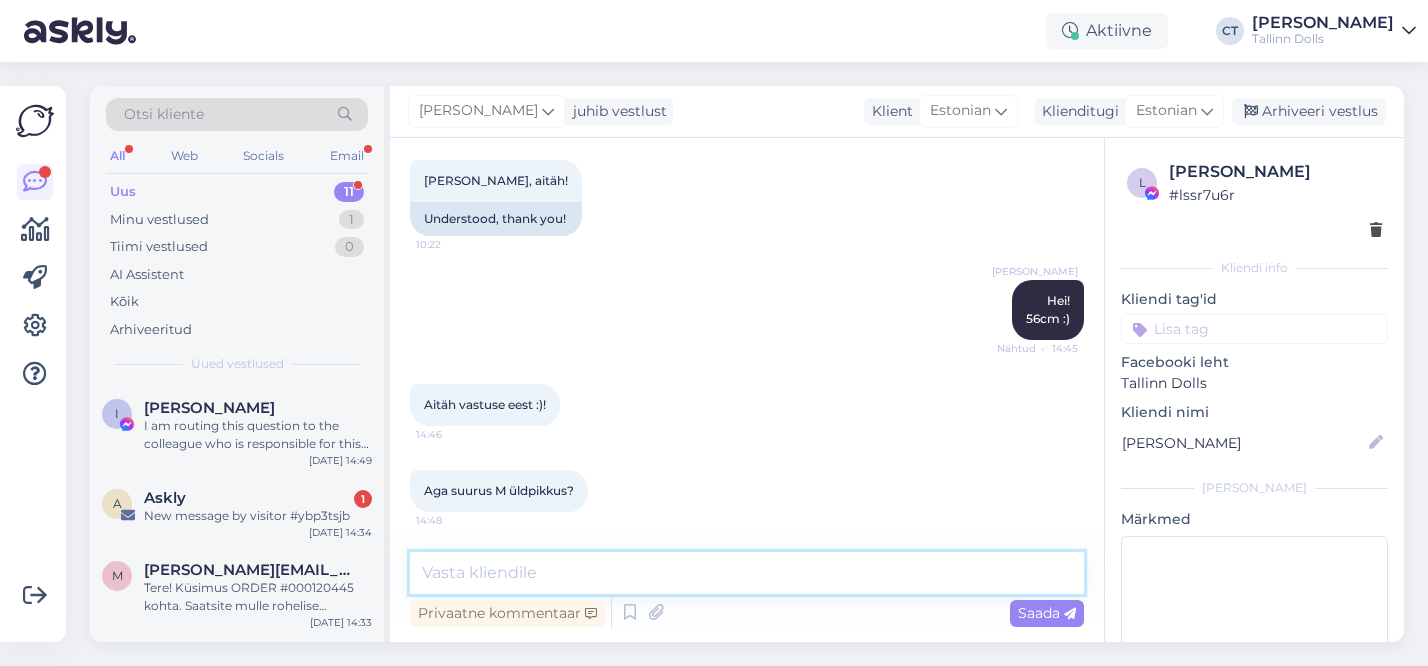 click at bounding box center (747, 573) 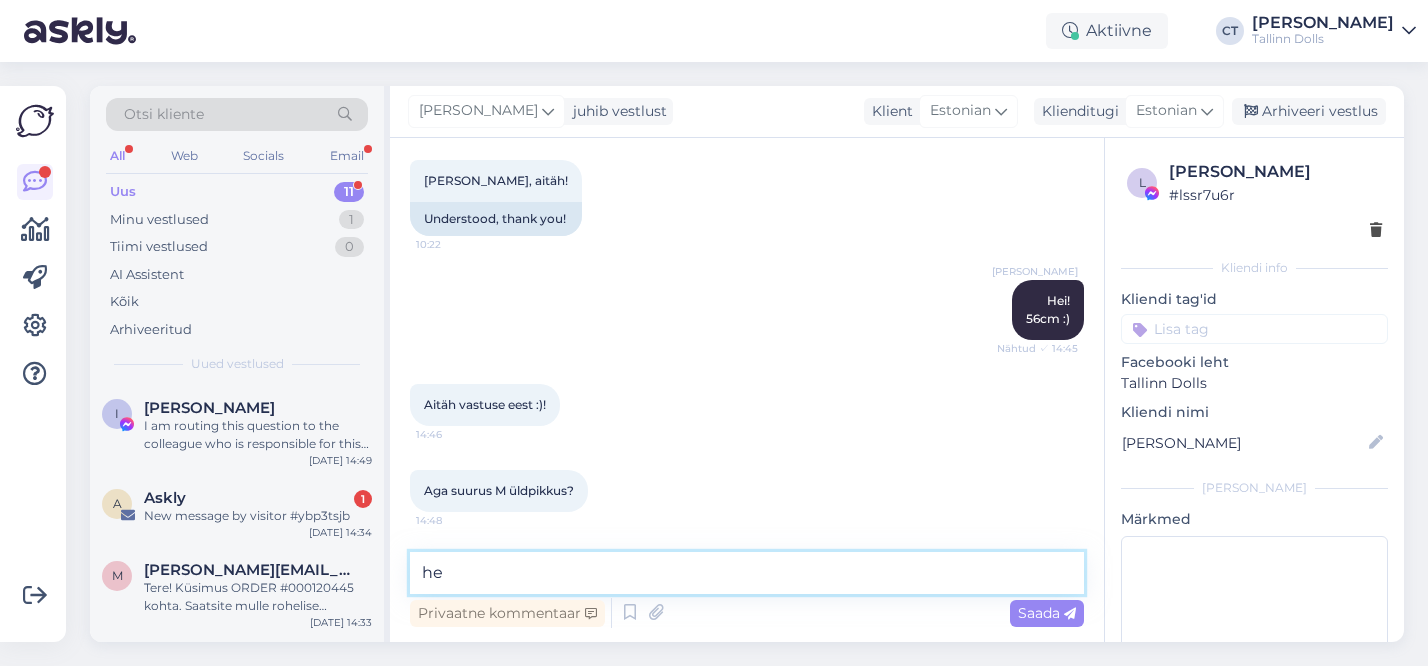 type on "h" 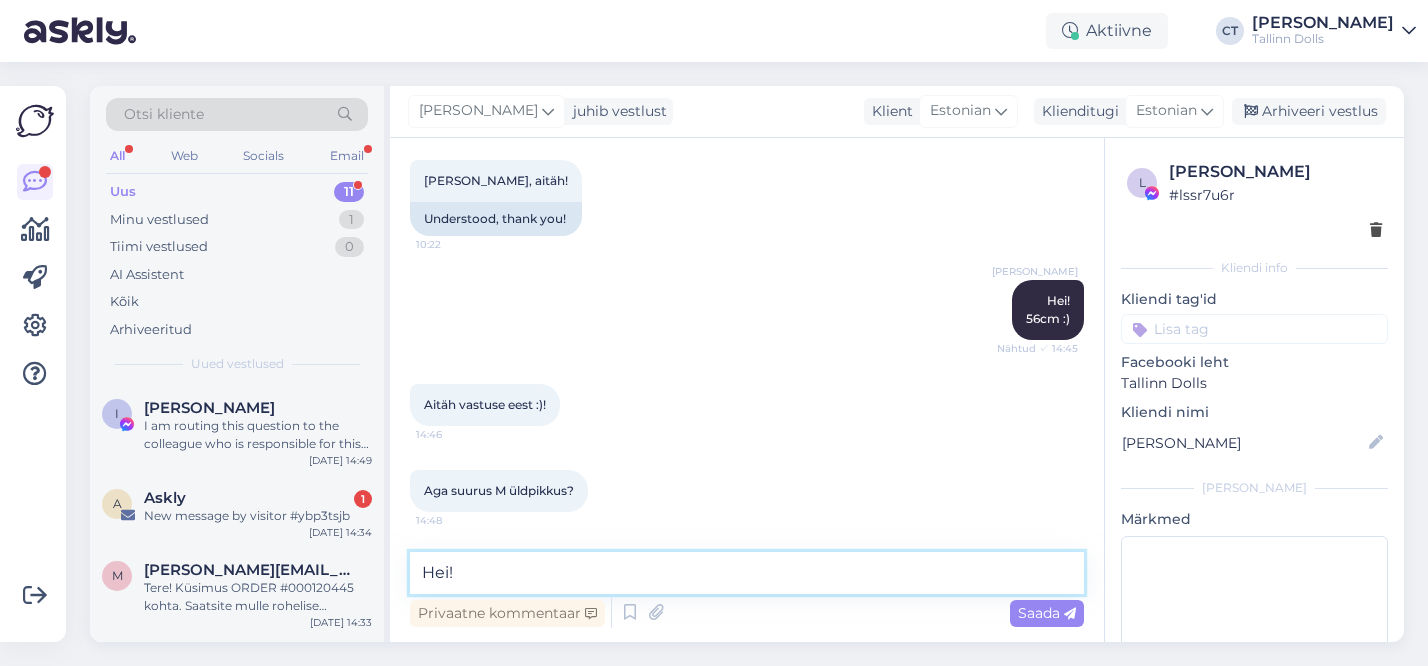 scroll, scrollTop: 1554, scrollLeft: 0, axis: vertical 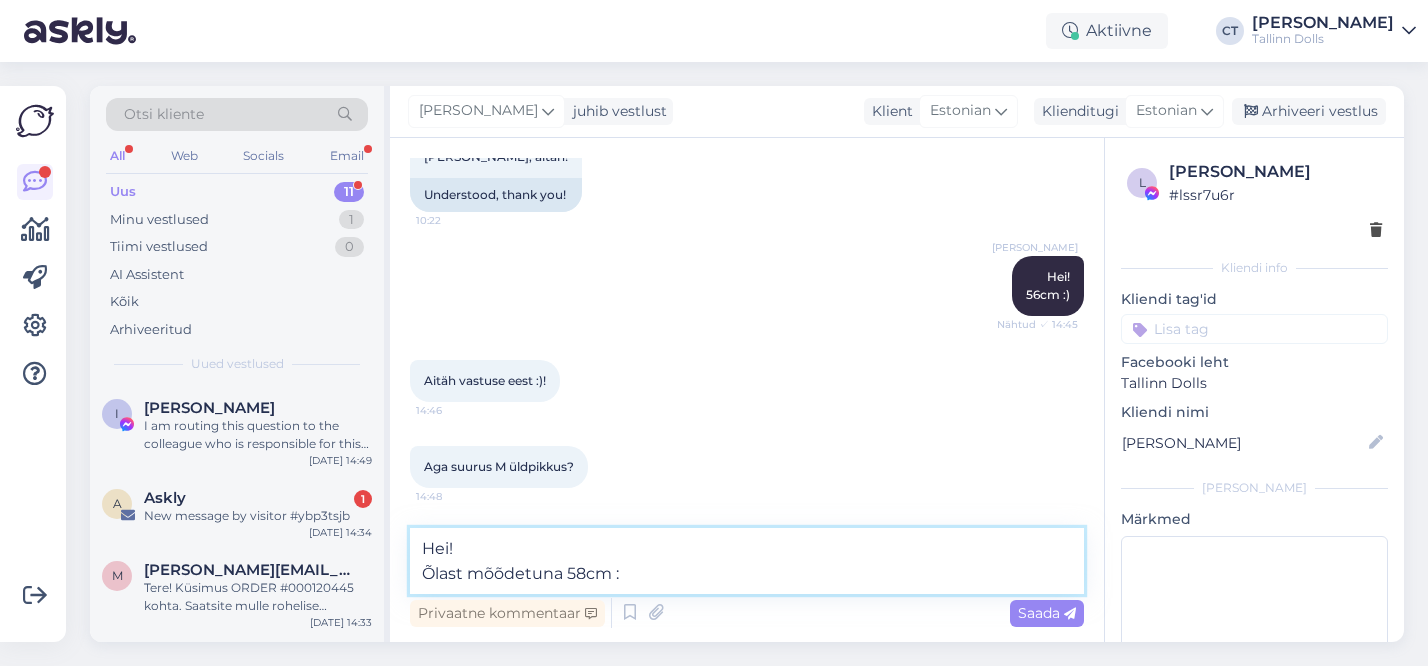 type on "Hei!
Õlast mõõdetuna 58cm :)" 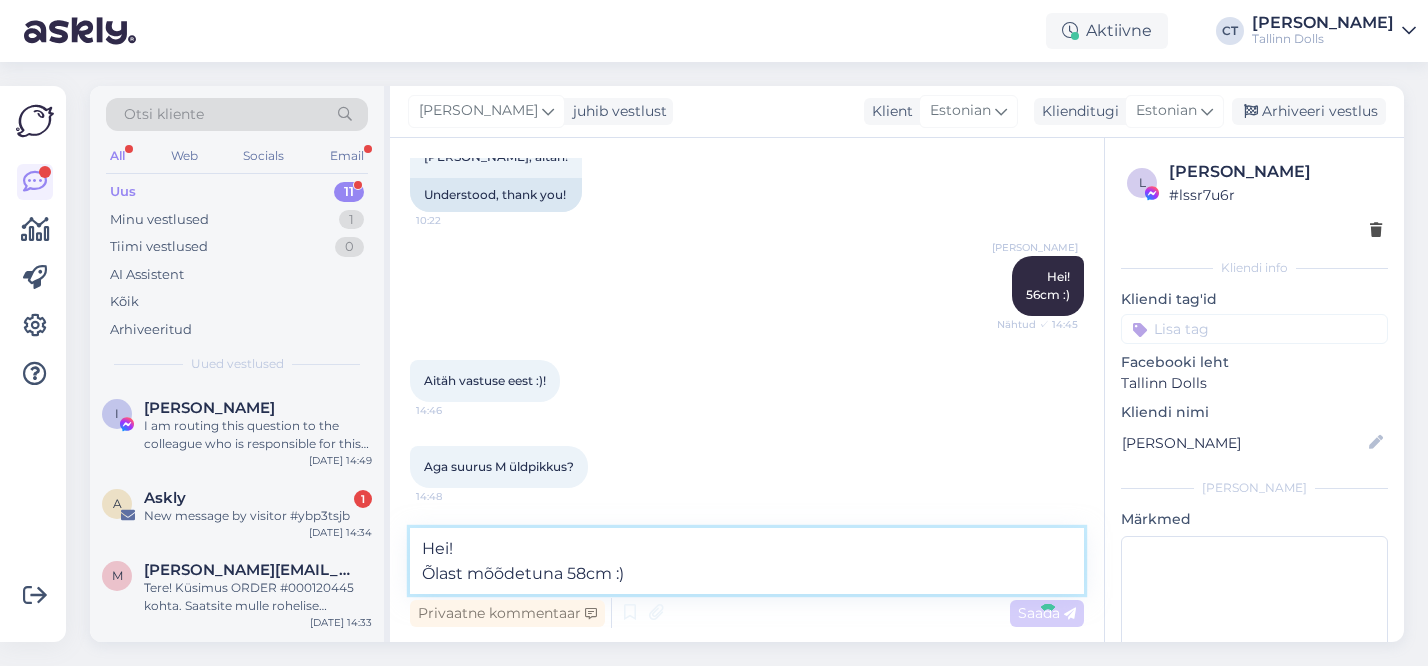 type 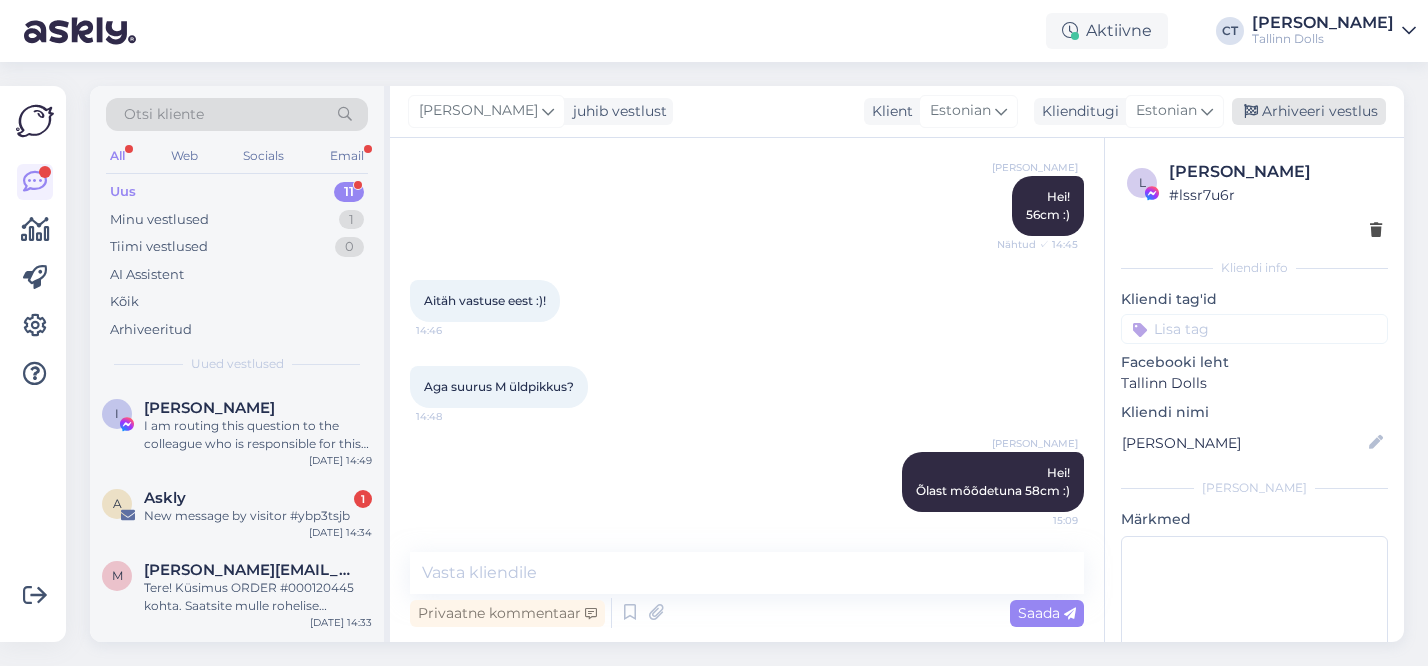 click on "Arhiveeri vestlus" at bounding box center [1309, 111] 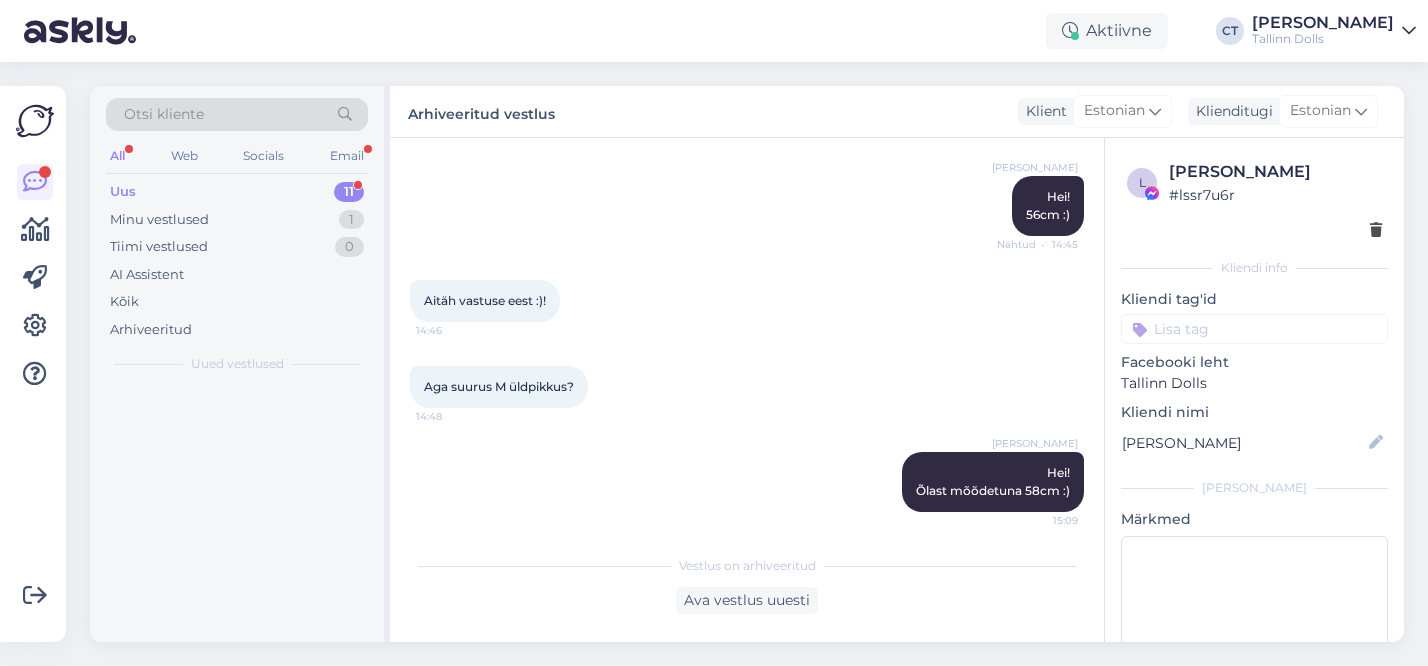 scroll, scrollTop: 1641, scrollLeft: 0, axis: vertical 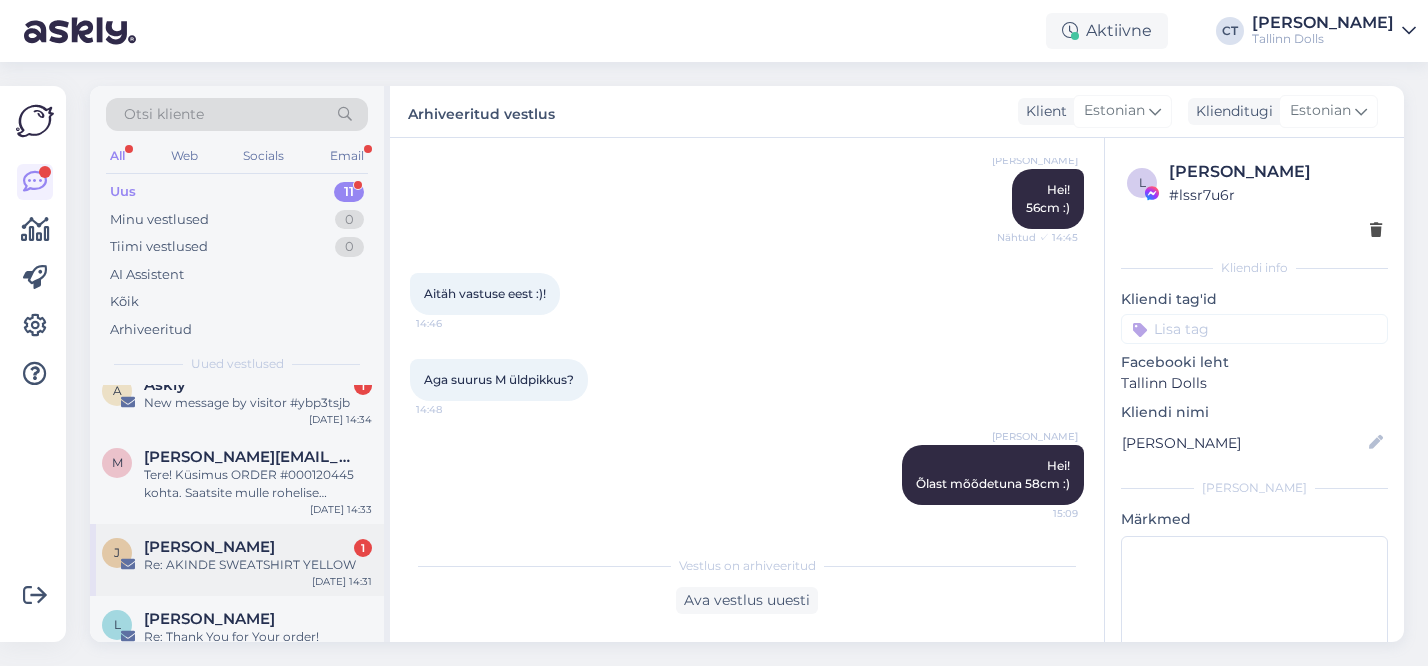 click on "[PERSON_NAME]" at bounding box center (209, 547) 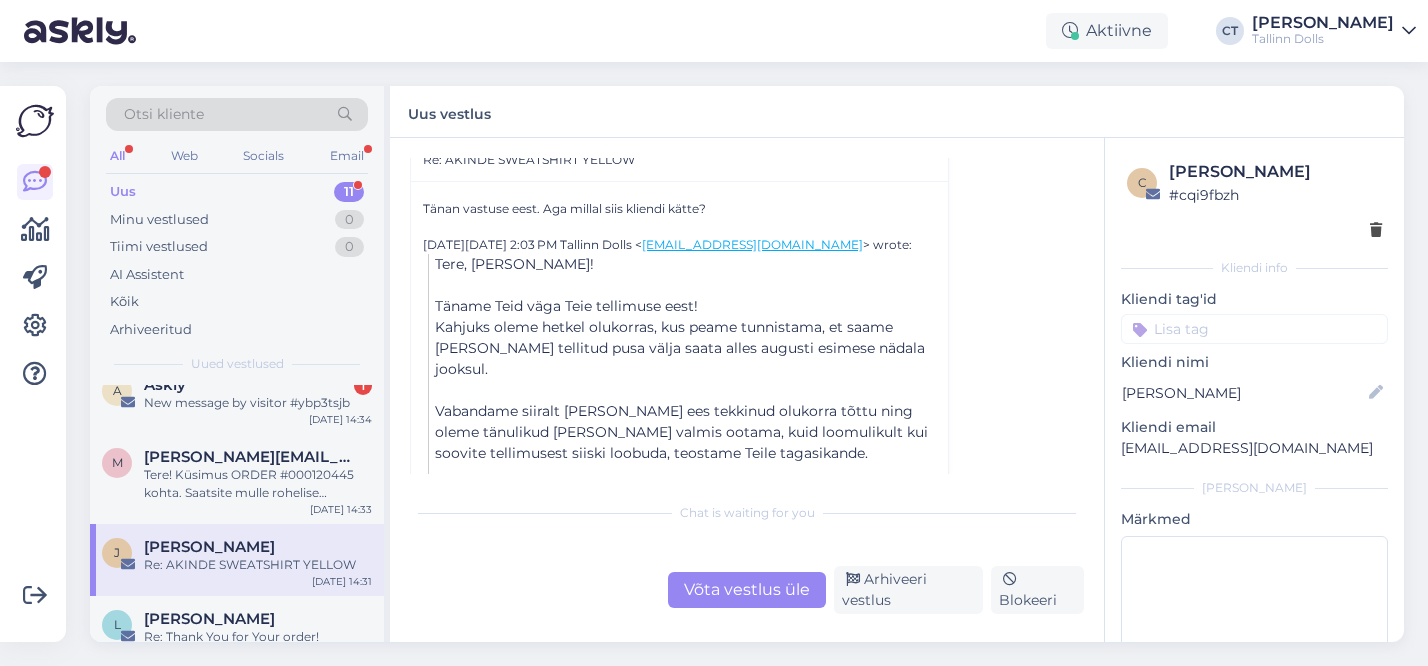 scroll, scrollTop: 622, scrollLeft: 0, axis: vertical 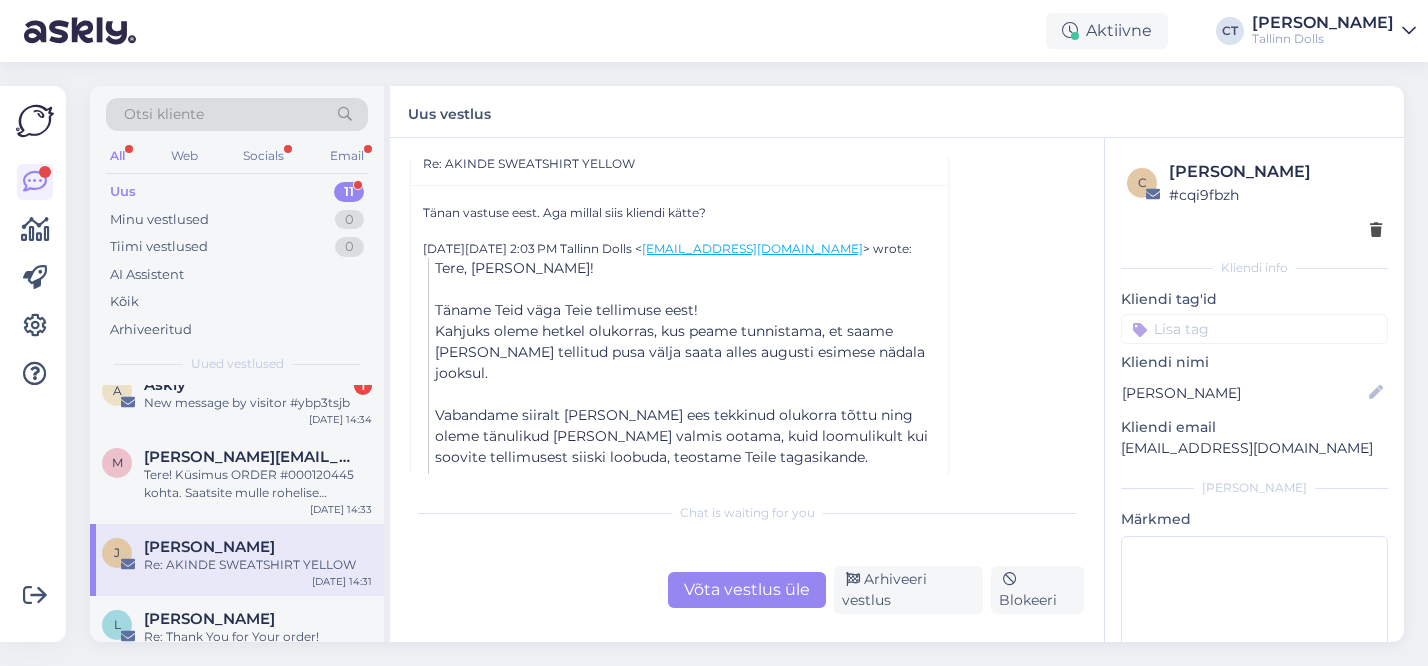 click on "Võta vestlus üle" at bounding box center (747, 590) 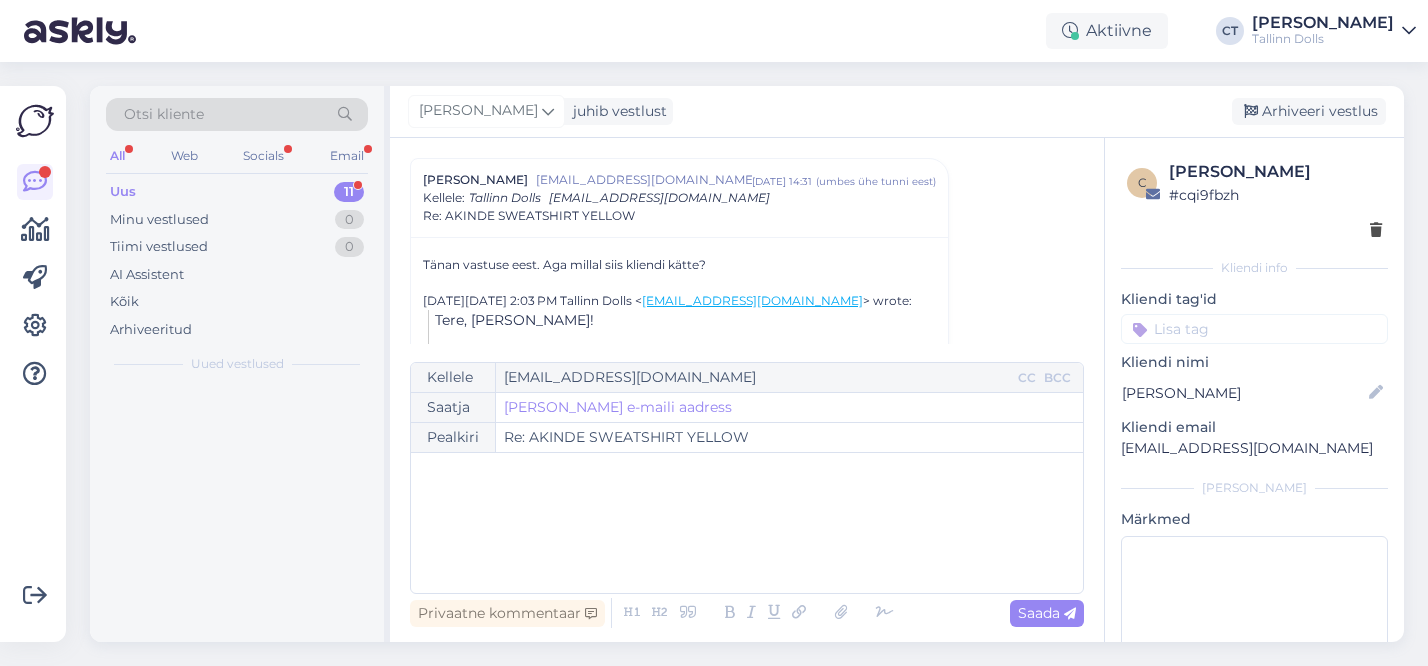 click on "﻿" at bounding box center [747, 523] 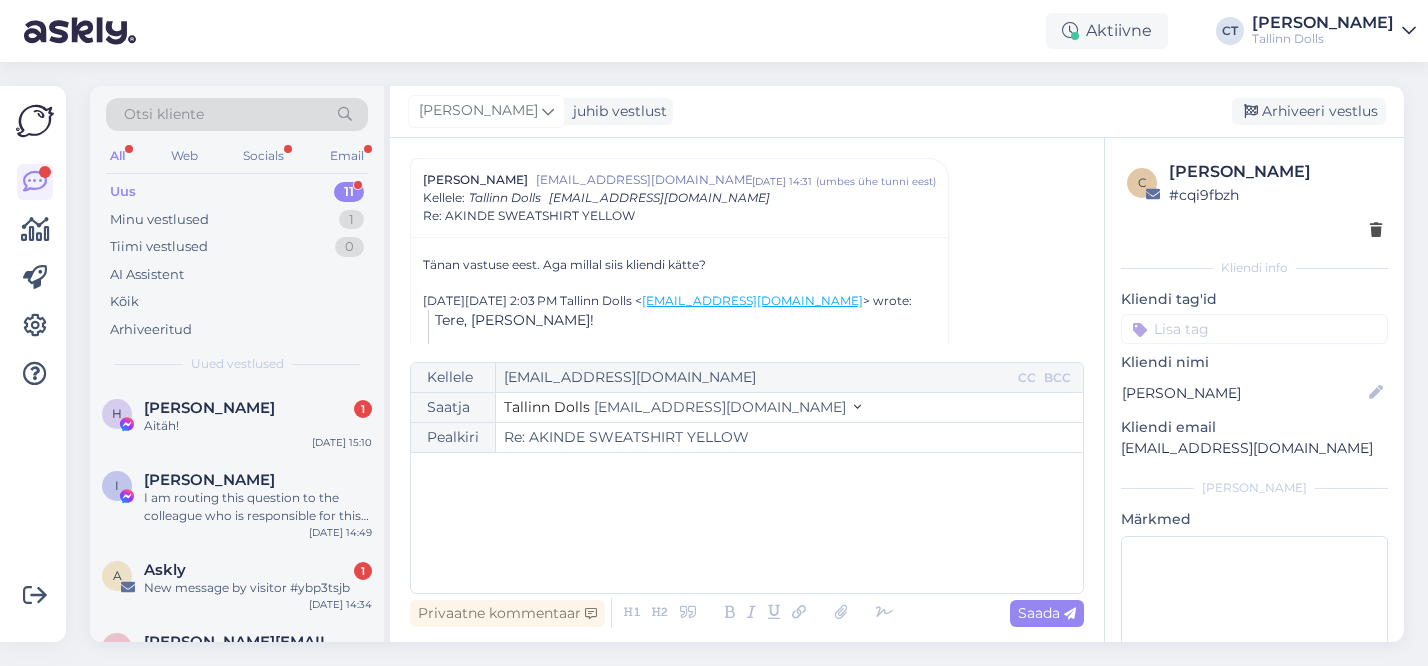 type 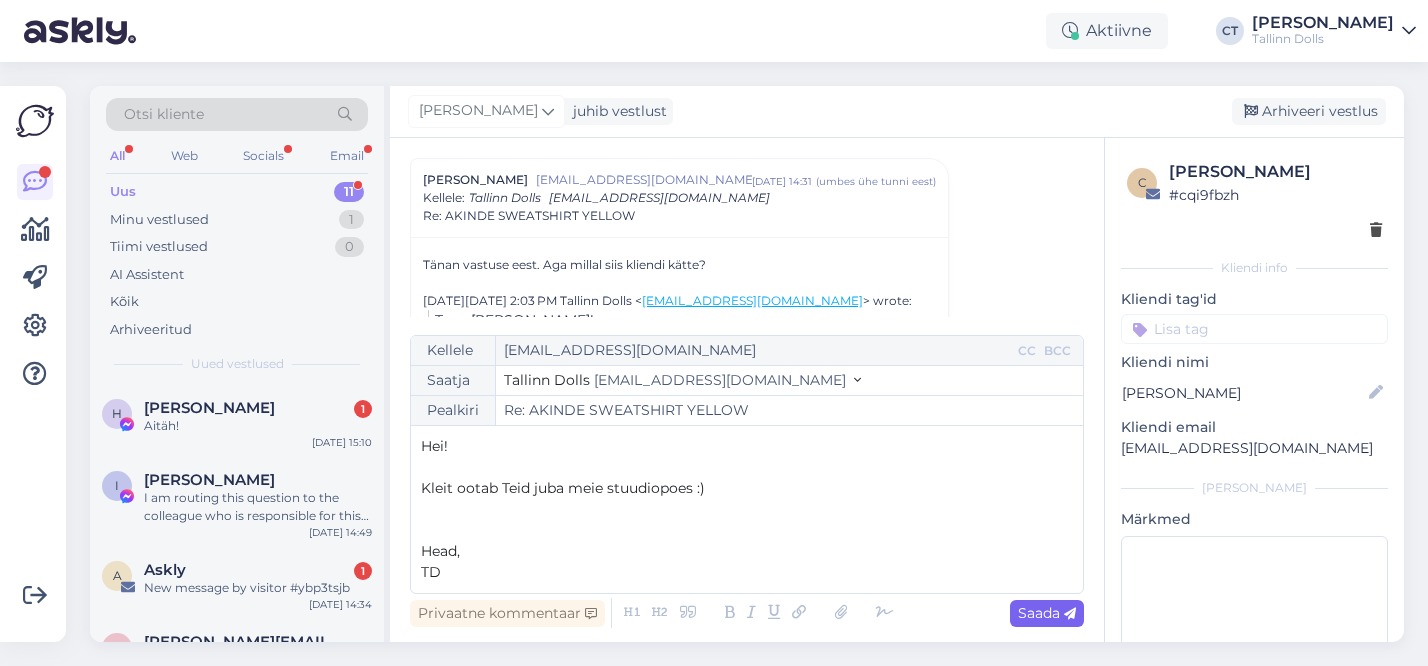click on "Saada" at bounding box center (1047, 613) 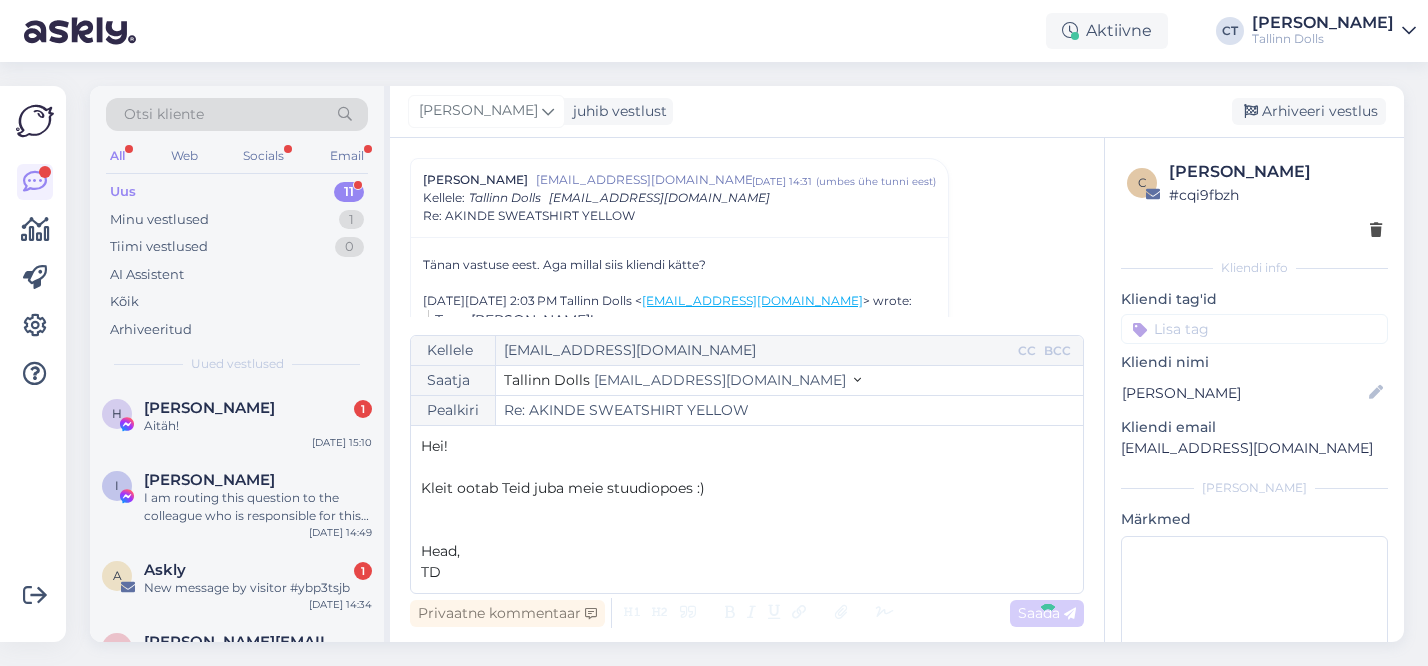 type on "Re: Re: [PERSON_NAME] YELLOW" 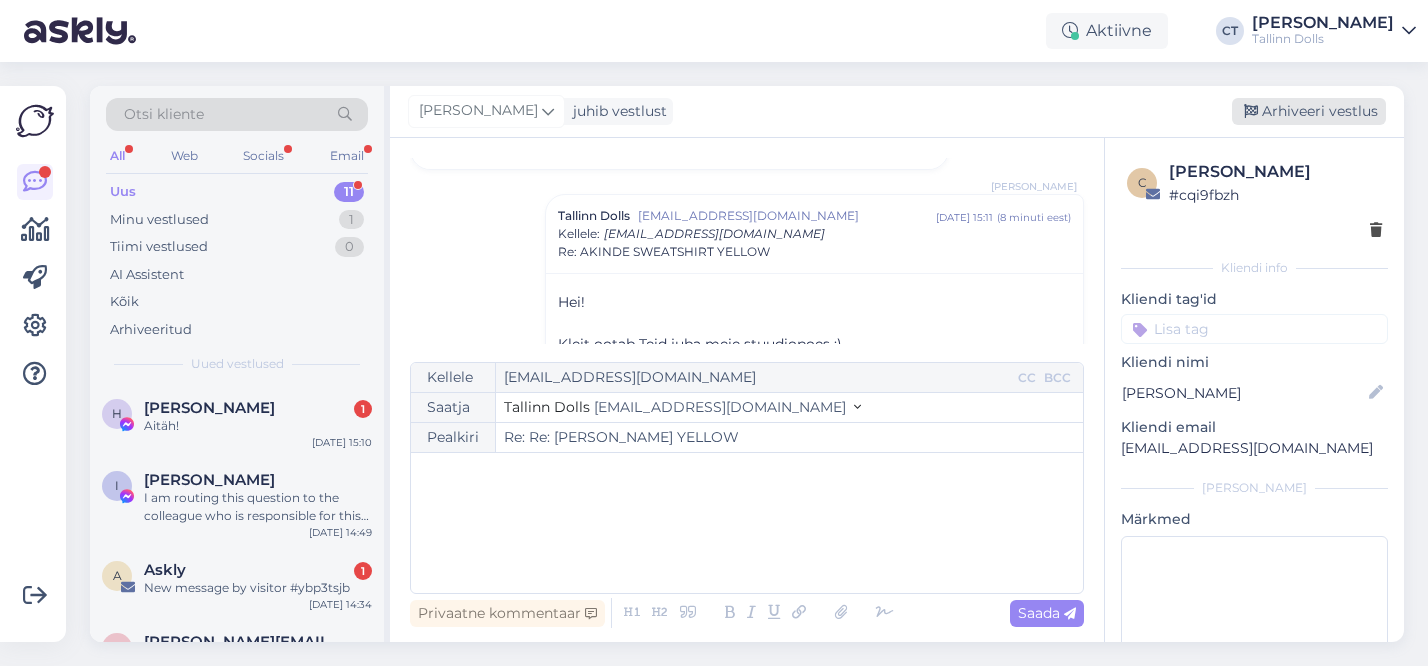 click on "Arhiveeri vestlus" at bounding box center (1309, 111) 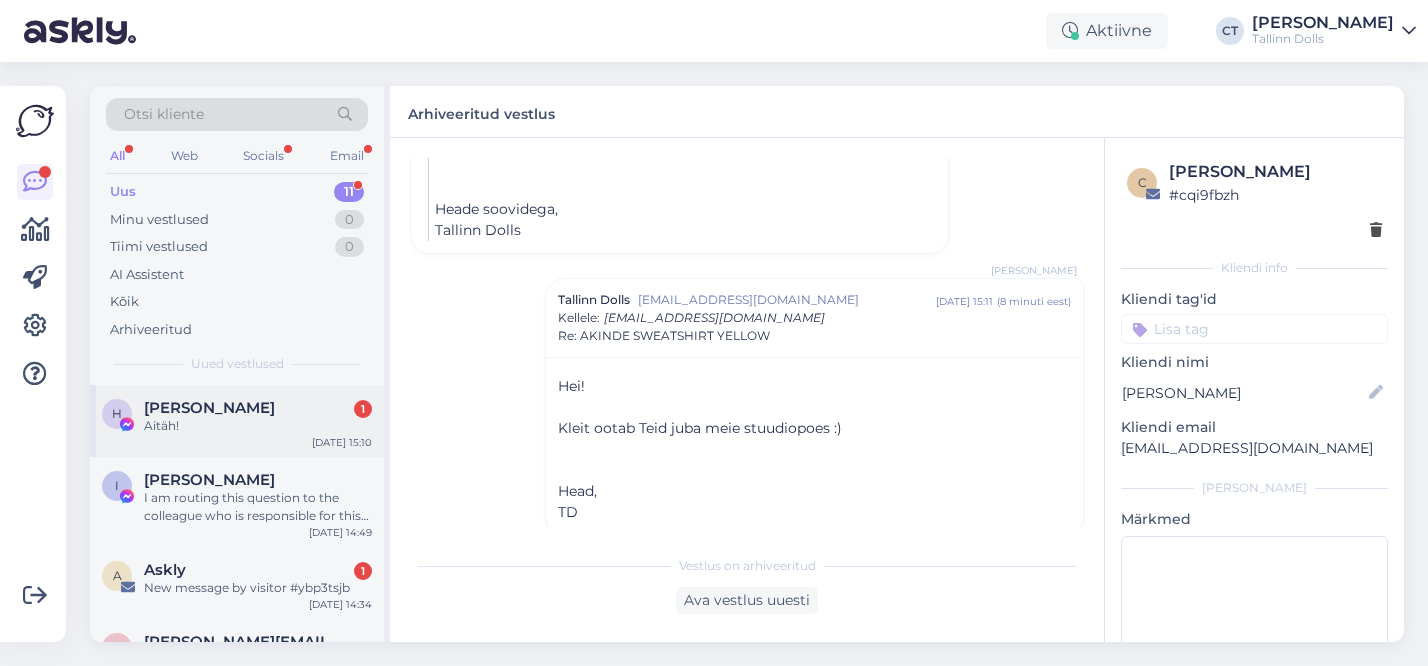 click on "Aitäh!" at bounding box center [258, 426] 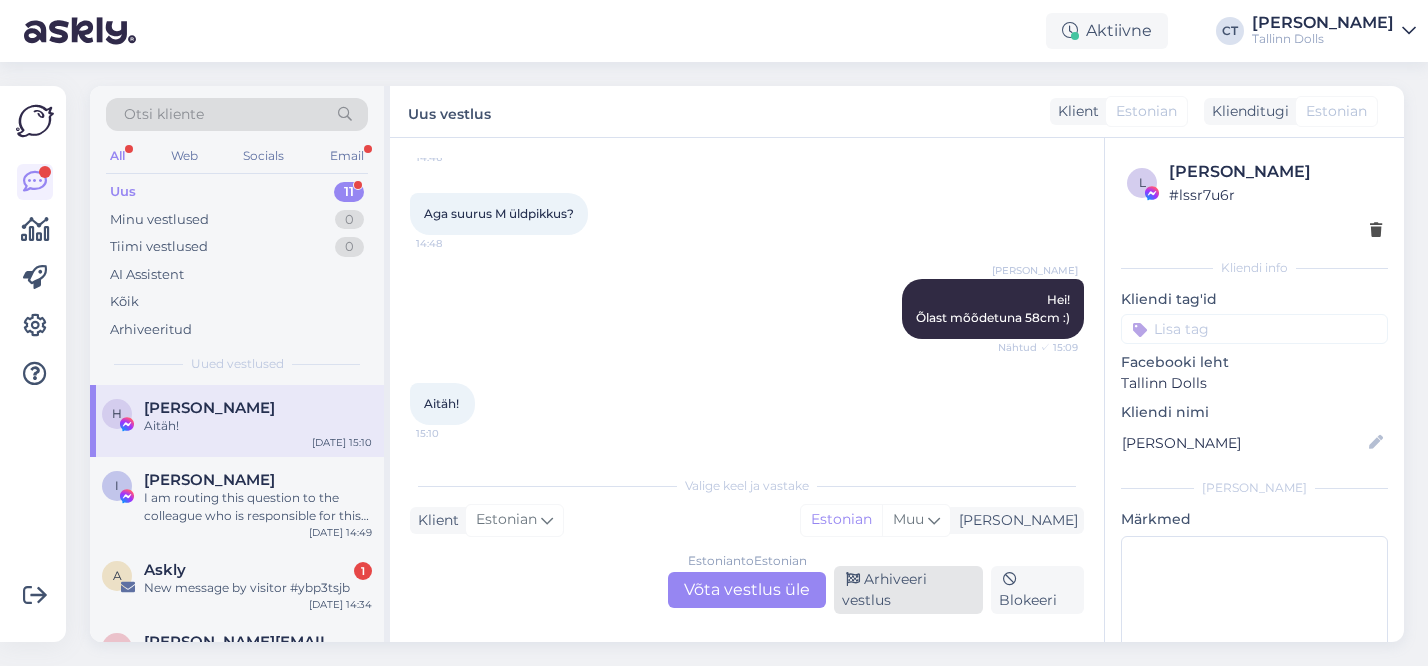 click on "Arhiveeri vestlus" at bounding box center (908, 590) 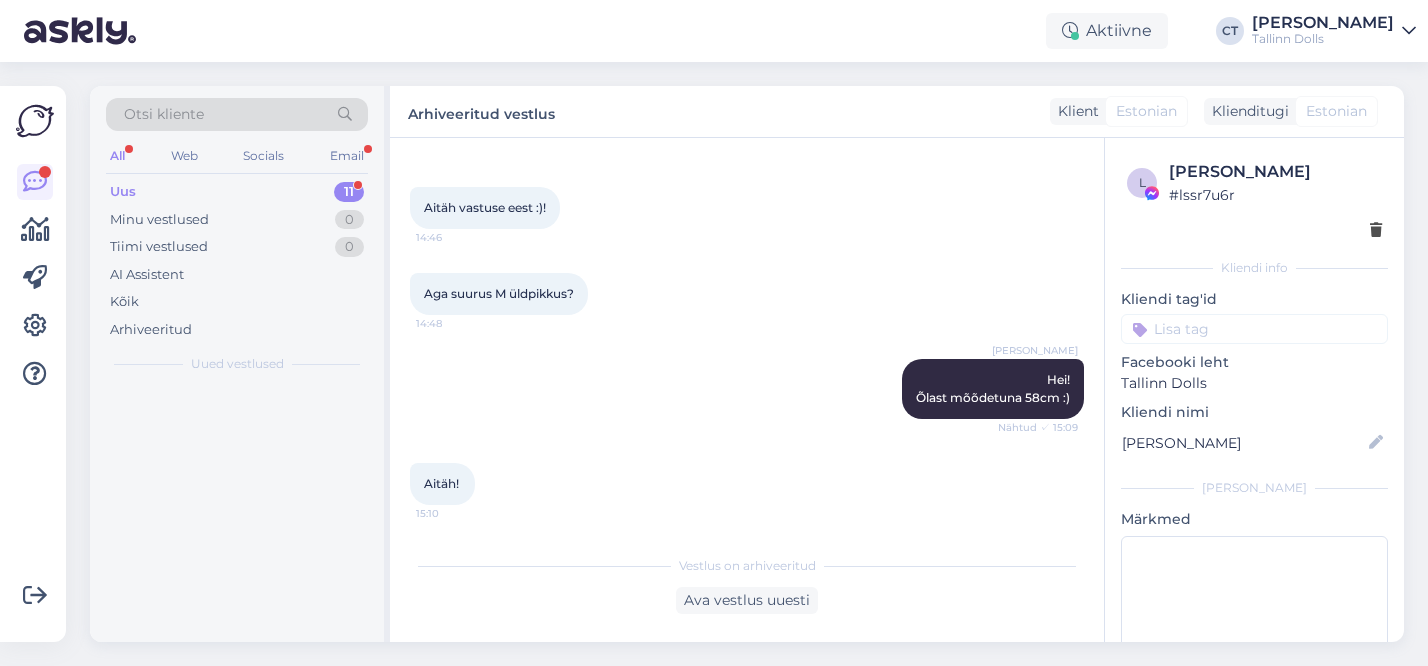 scroll, scrollTop: 1727, scrollLeft: 0, axis: vertical 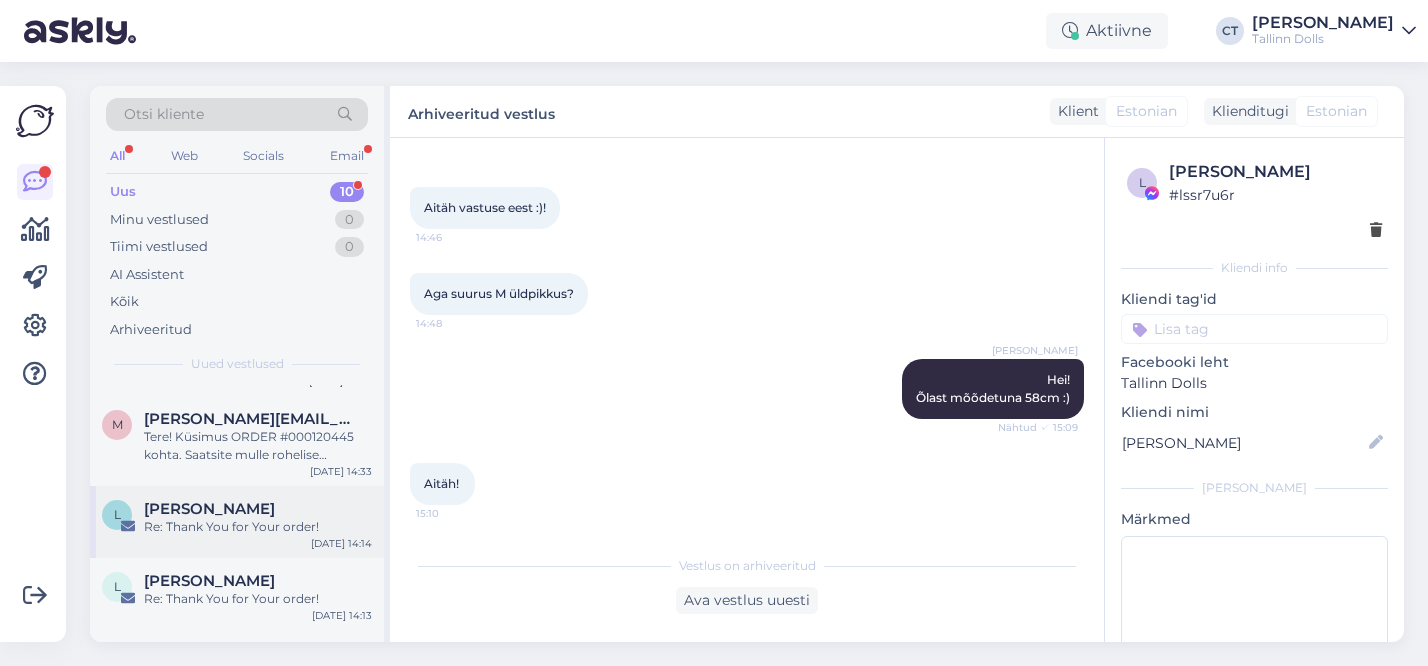 click on "Re: Thank You for Your order!" at bounding box center (258, 527) 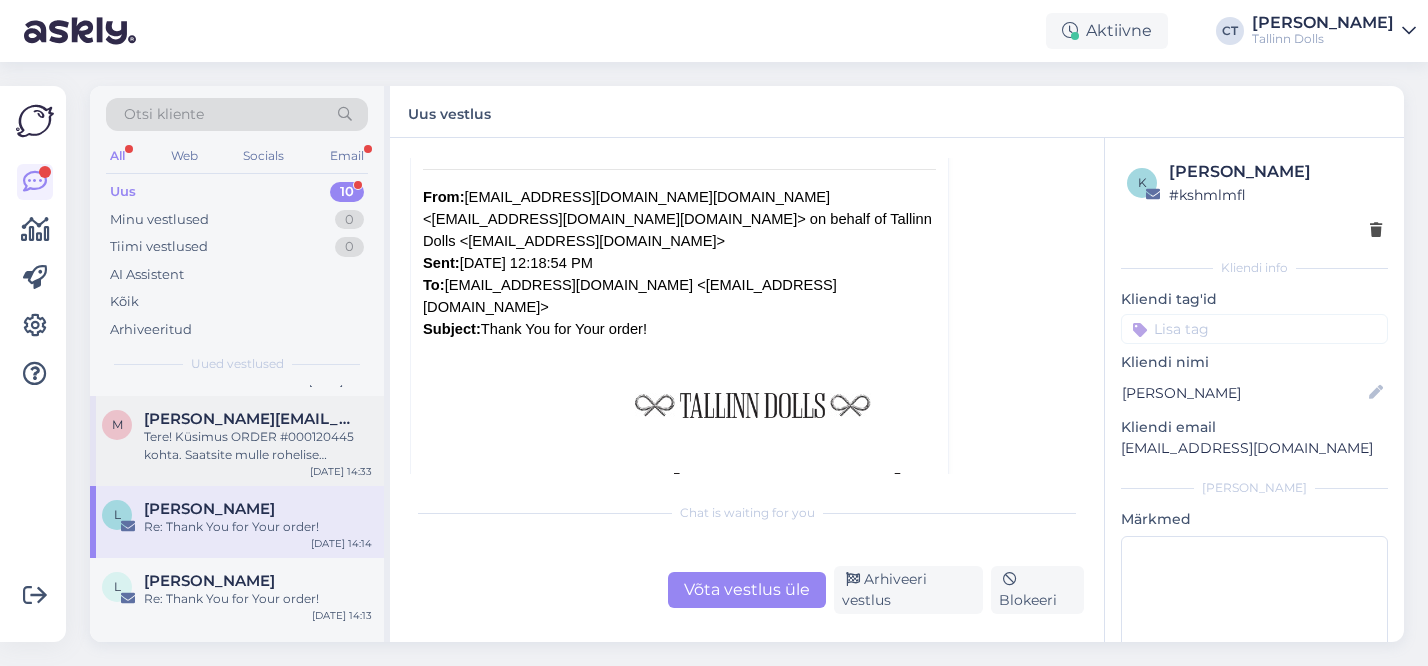 scroll, scrollTop: 315, scrollLeft: 0, axis: vertical 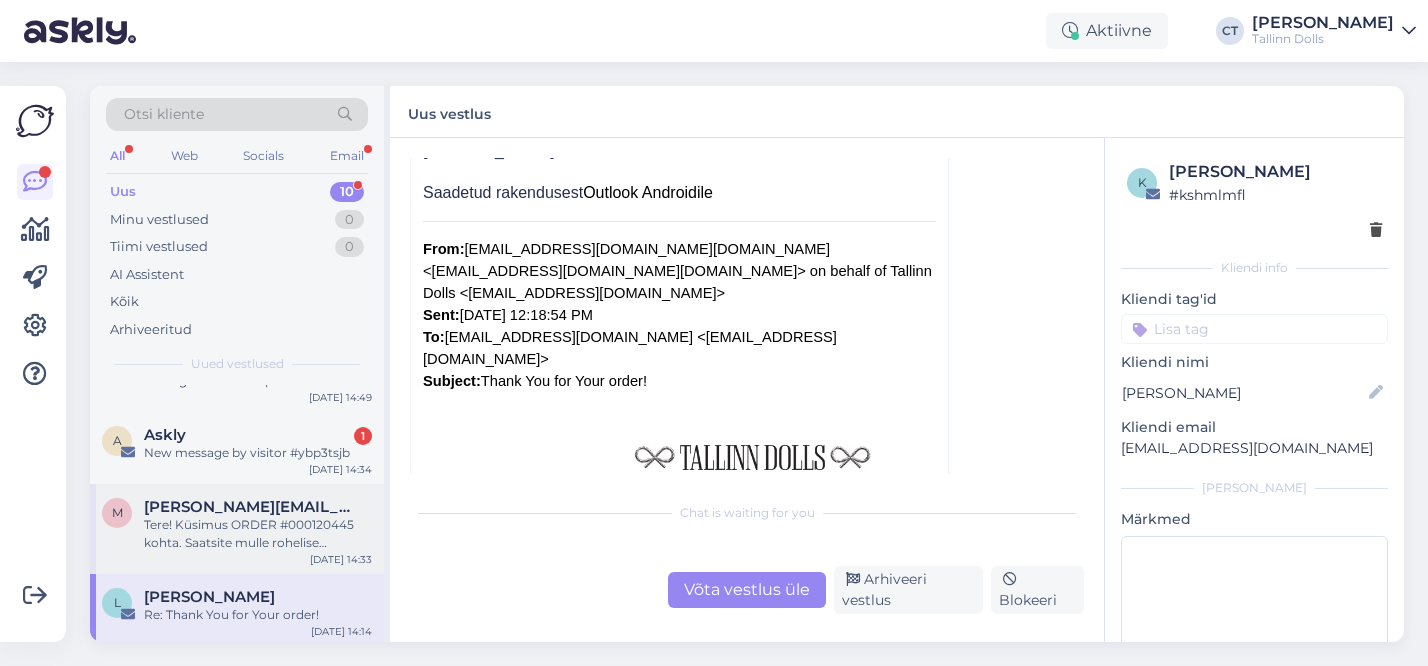 click on "[PERSON_NAME][EMAIL_ADDRESS][DOMAIN_NAME]" at bounding box center (248, 507) 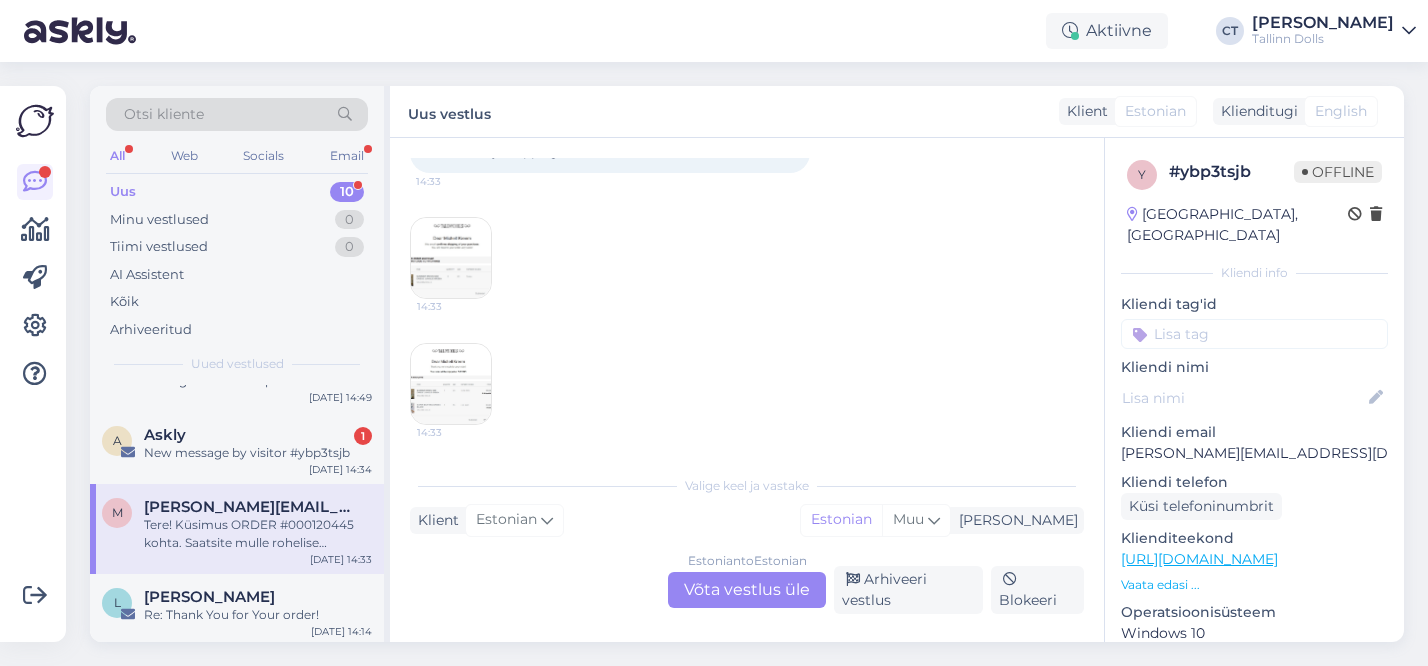 scroll, scrollTop: 42, scrollLeft: 0, axis: vertical 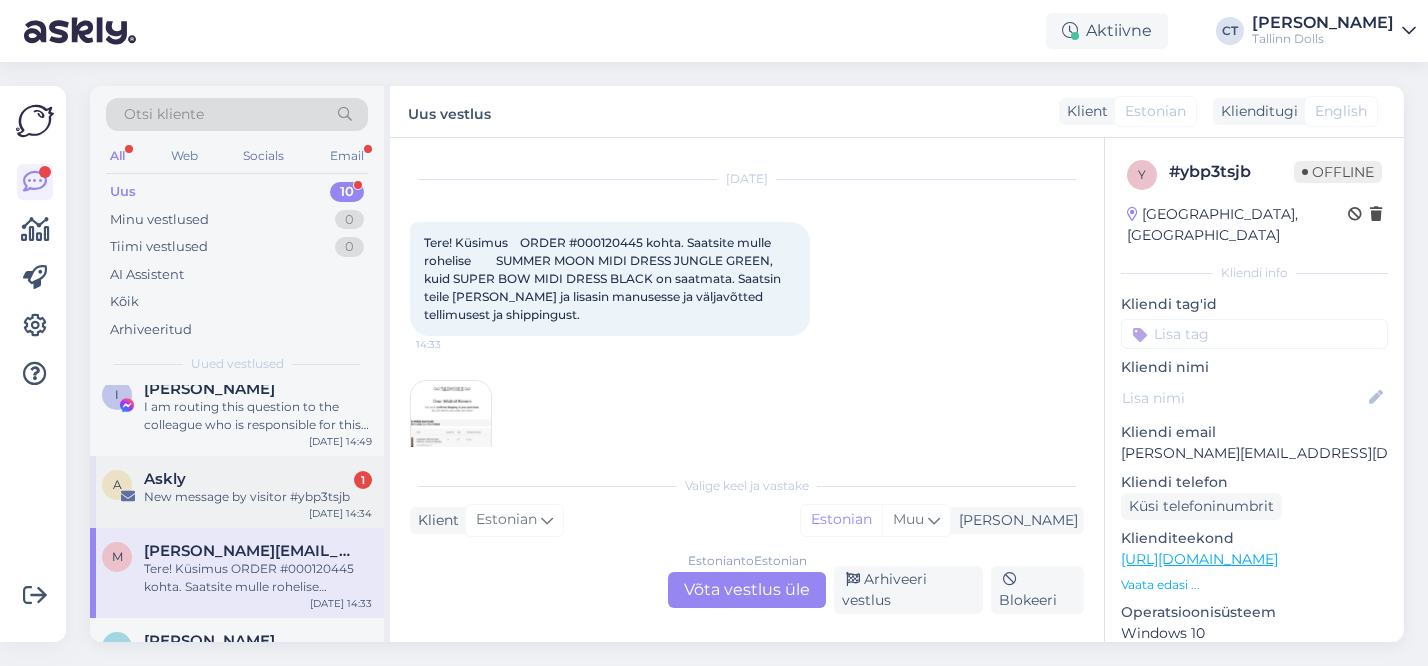 click on "New message by visitor #ybp3tsjb" at bounding box center (258, 497) 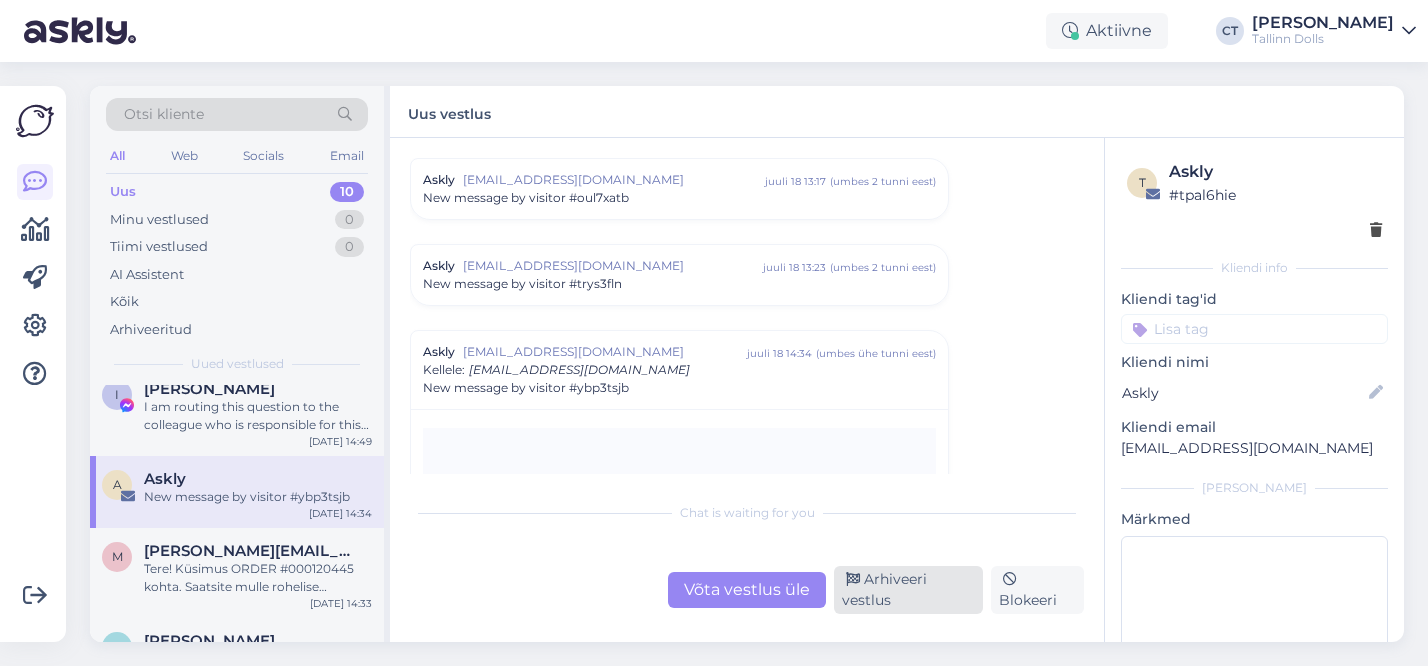 click on "Arhiveeri vestlus" at bounding box center [908, 590] 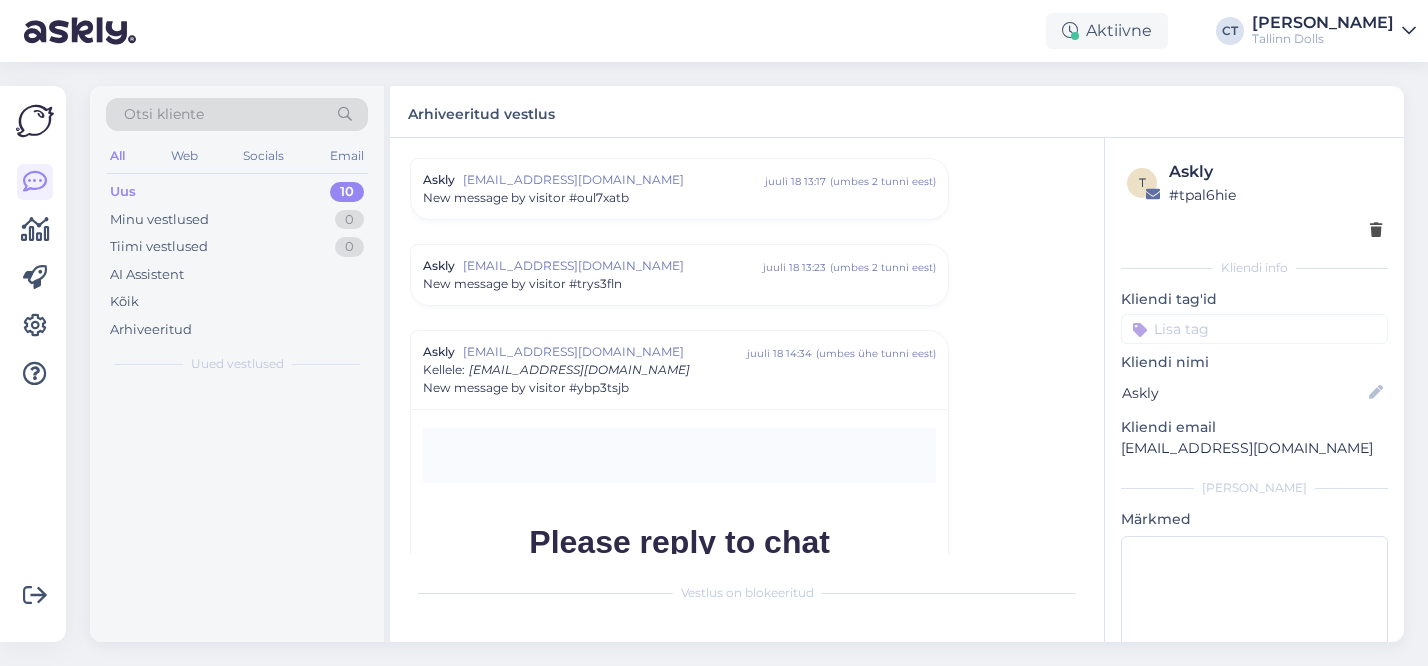 scroll, scrollTop: 8568, scrollLeft: 0, axis: vertical 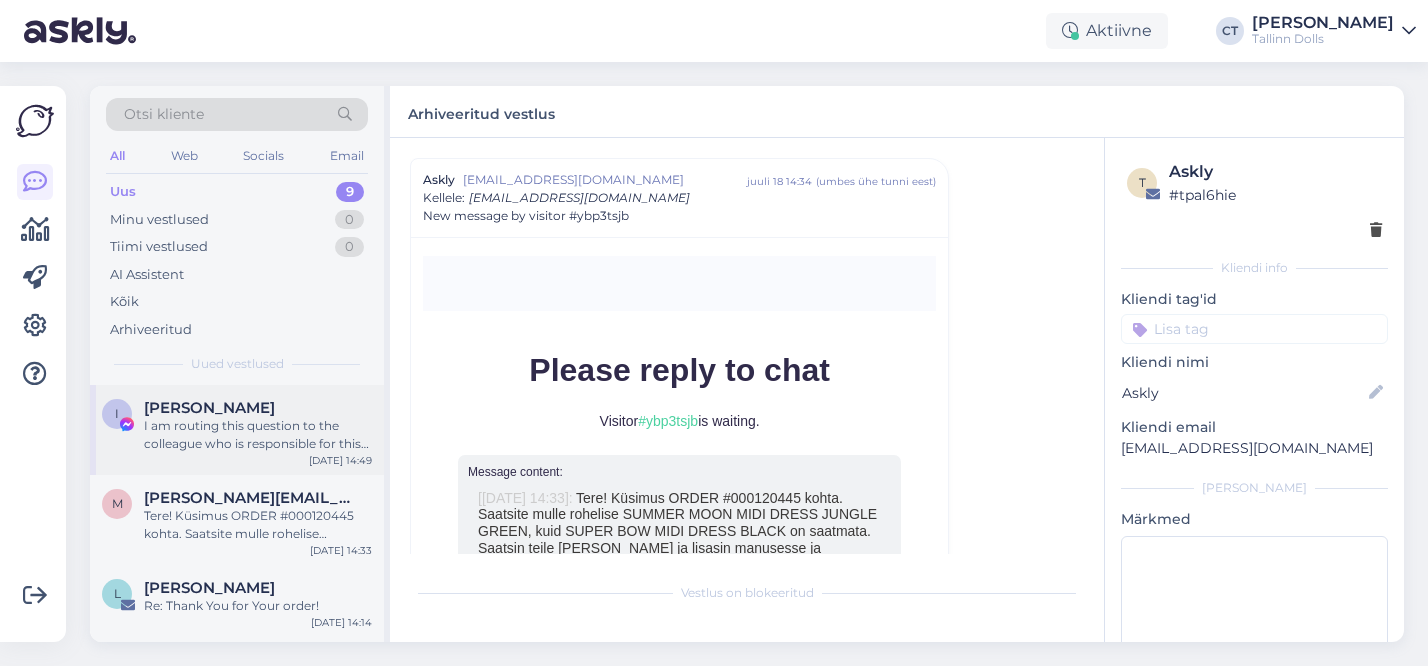click on "I am routing this question to the colleague who is responsible for this topic. The reply might take a bit. But it’ll be saved here for you to read later." at bounding box center (258, 435) 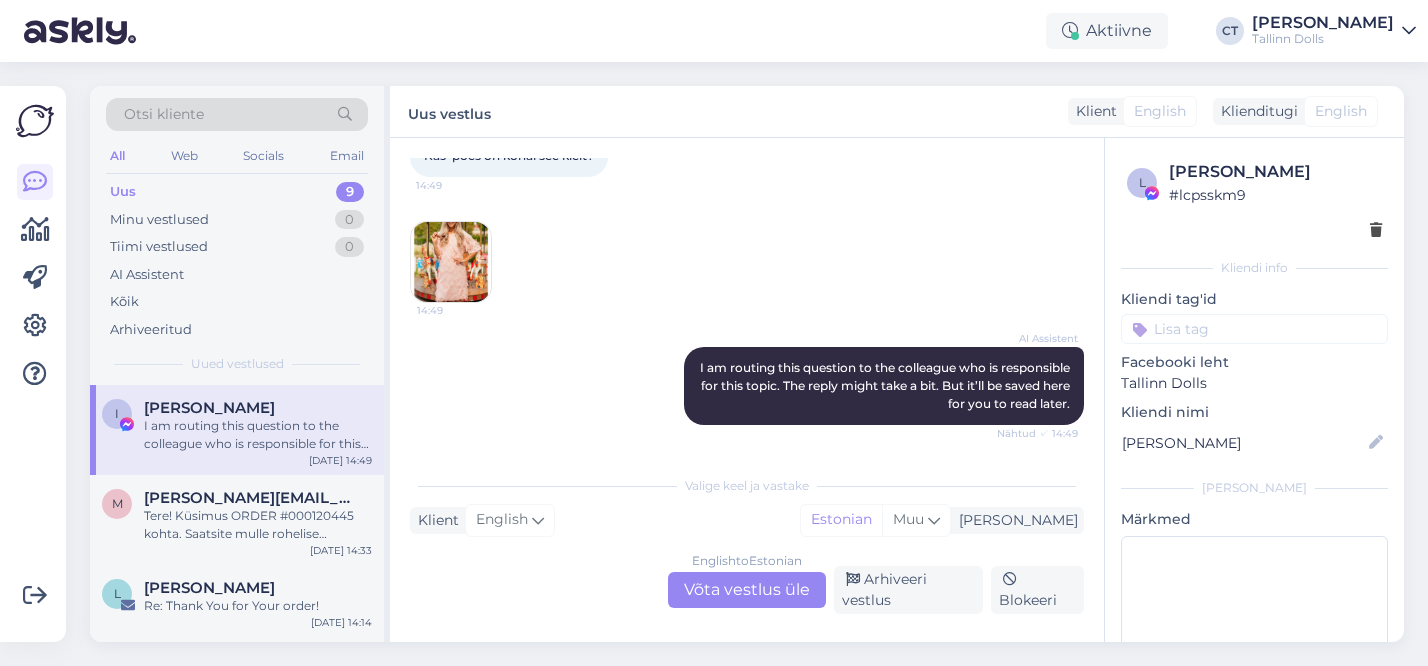 click on "English  to  Estonian Võta vestlus üle" at bounding box center [747, 590] 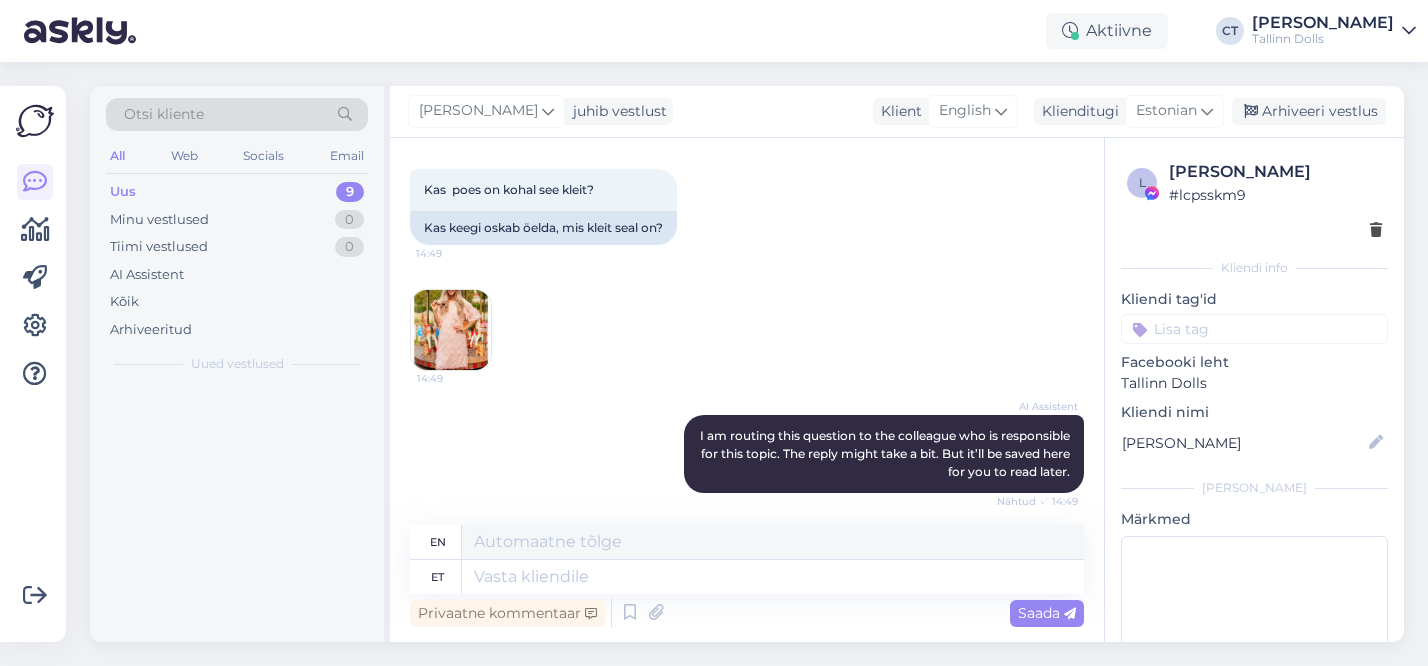 scroll, scrollTop: 309, scrollLeft: 0, axis: vertical 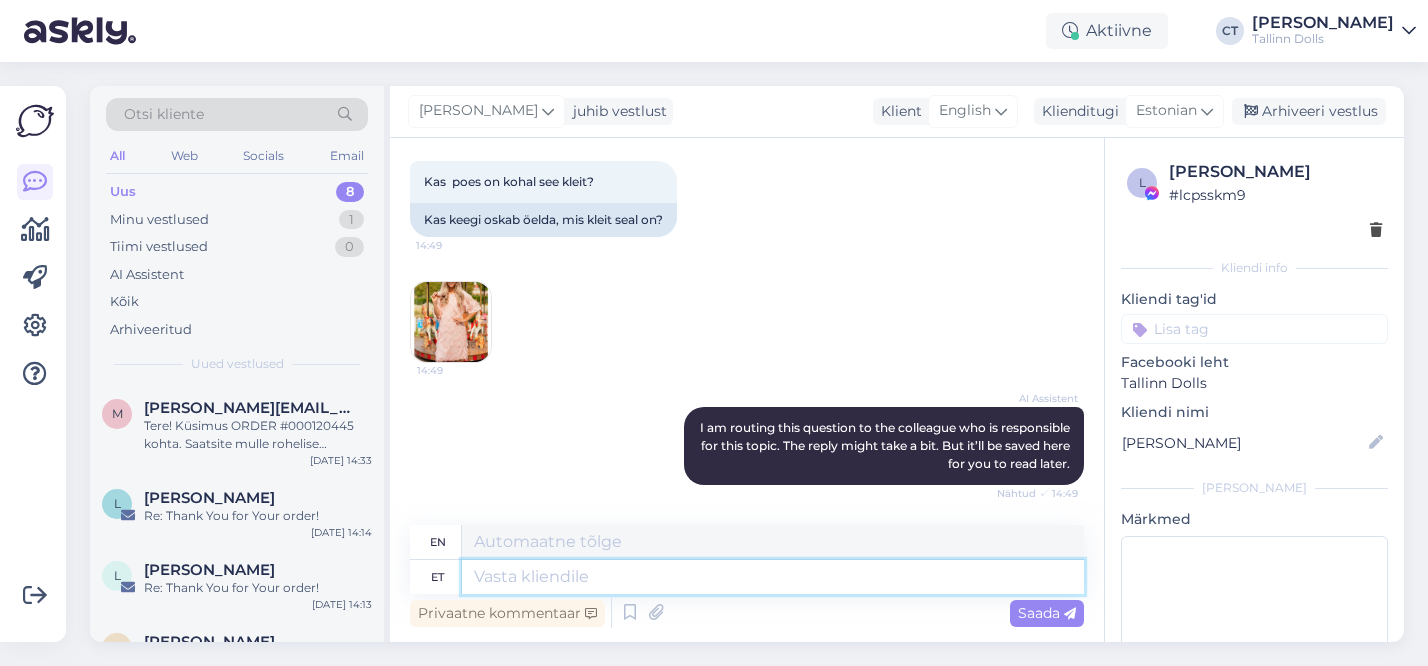 click at bounding box center [773, 577] 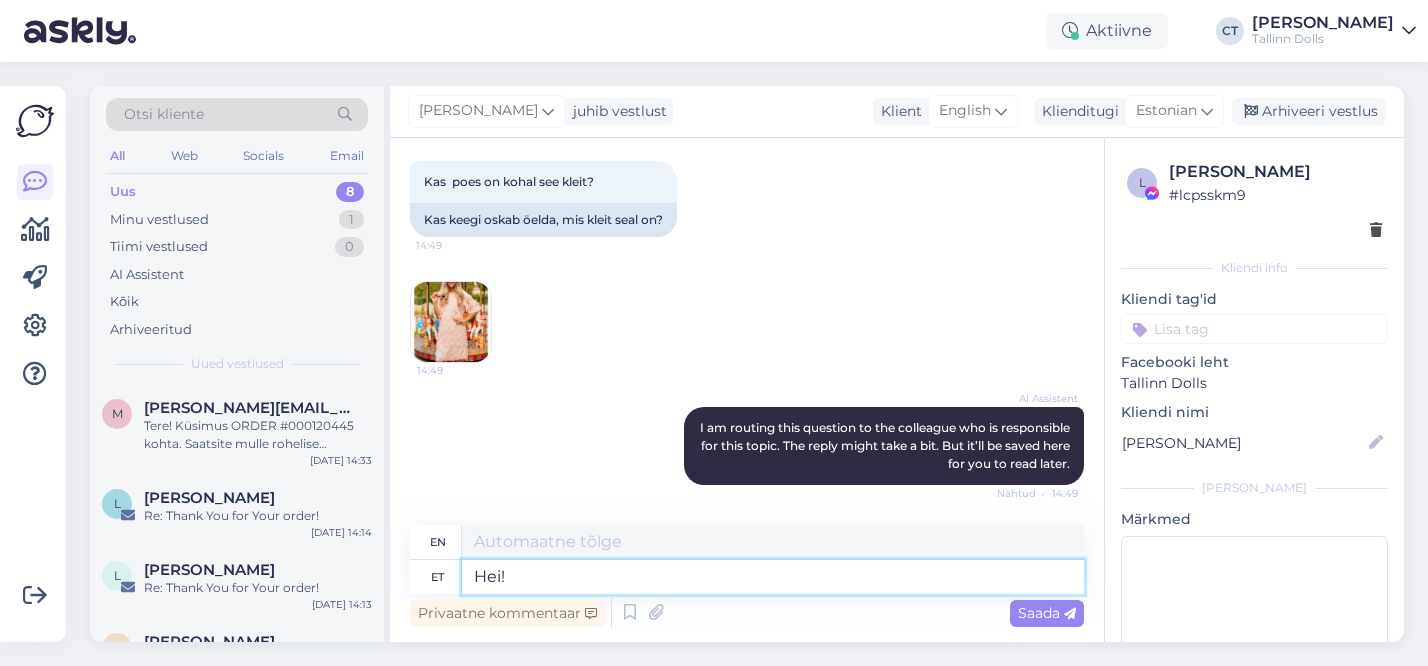 scroll, scrollTop: 327, scrollLeft: 0, axis: vertical 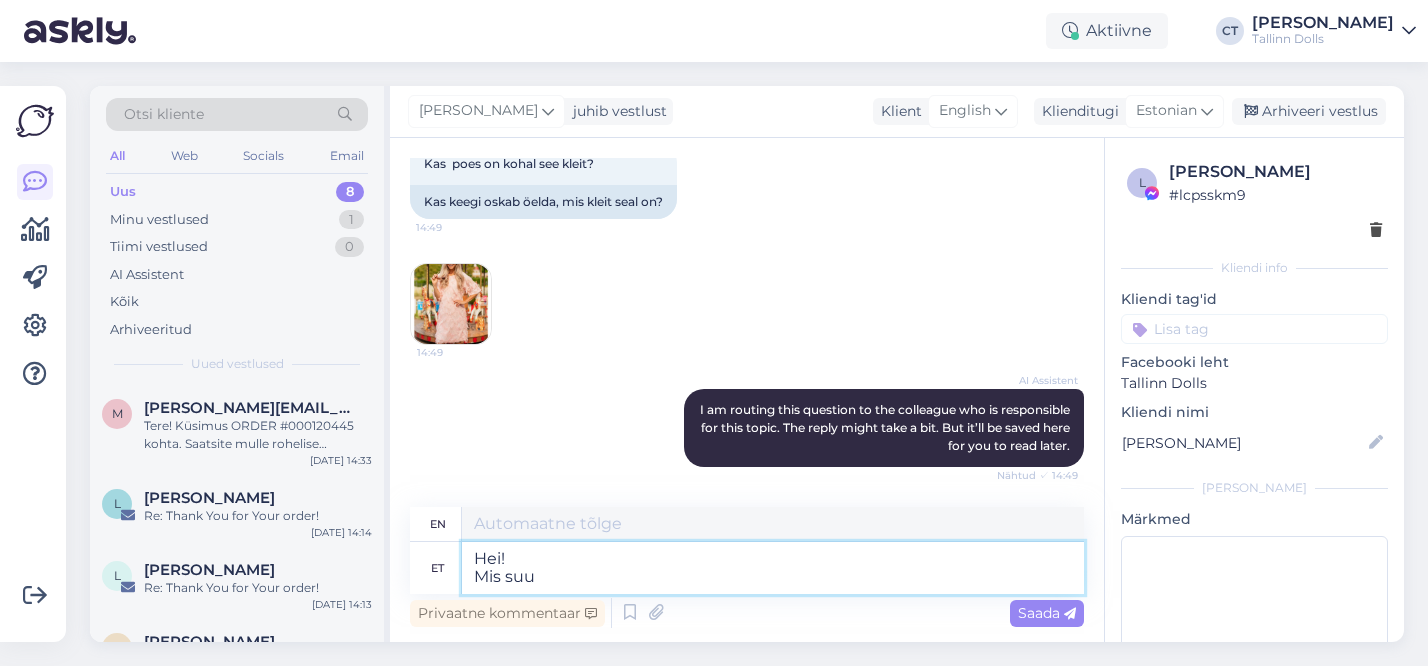 type on "Hei!
Mis suur" 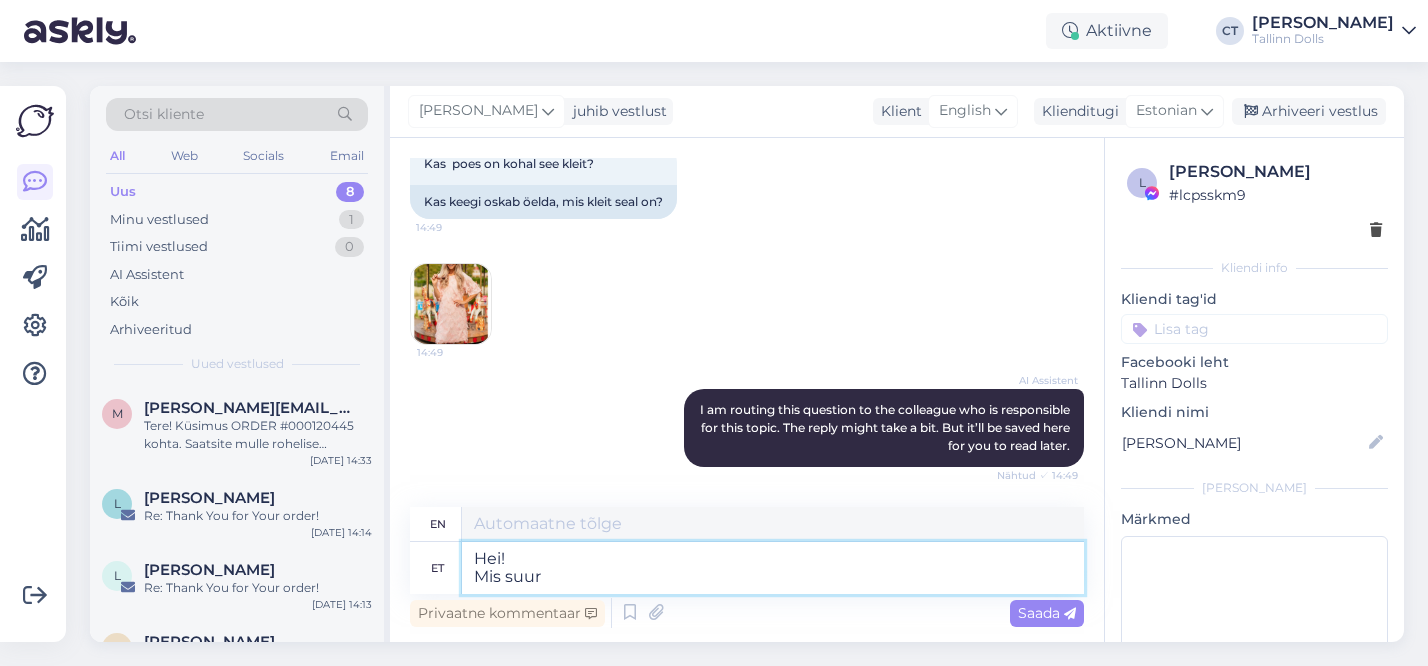 type on "Hey!
What" 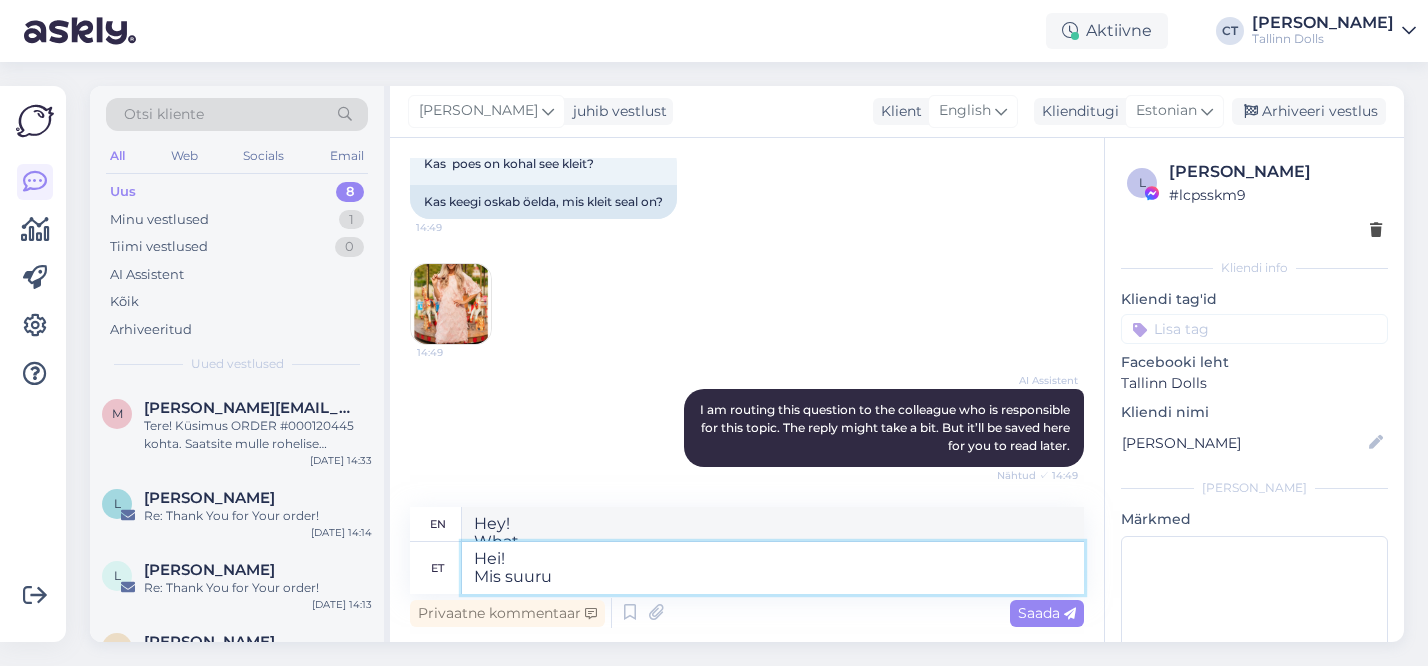 scroll, scrollTop: 335, scrollLeft: 0, axis: vertical 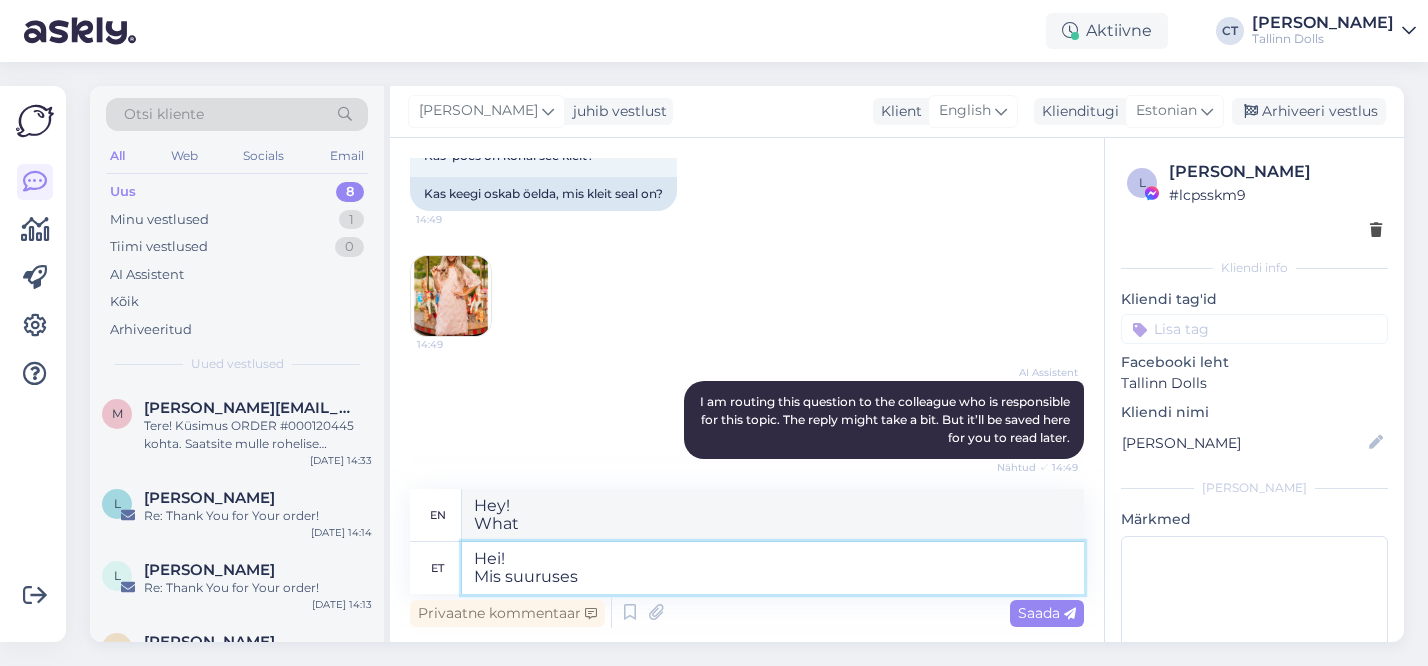 type on "Hei!
Mis suuruses" 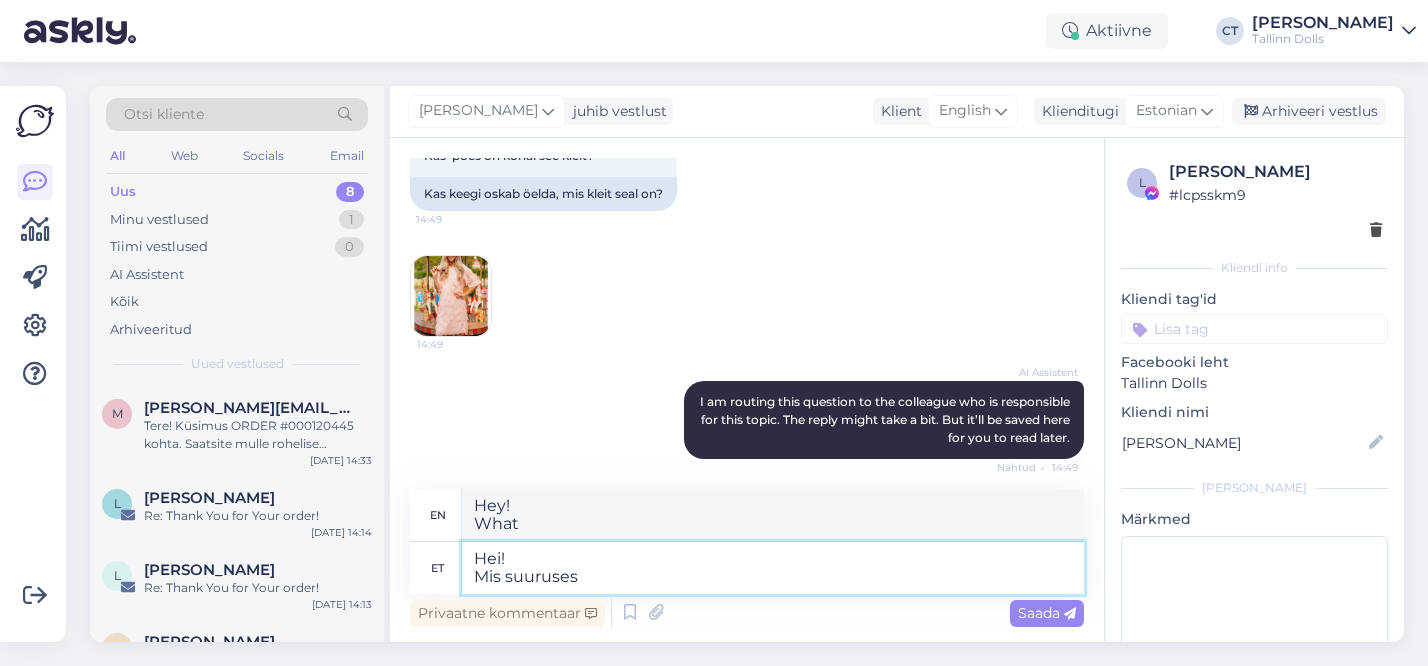 type on "Hey!
What size?" 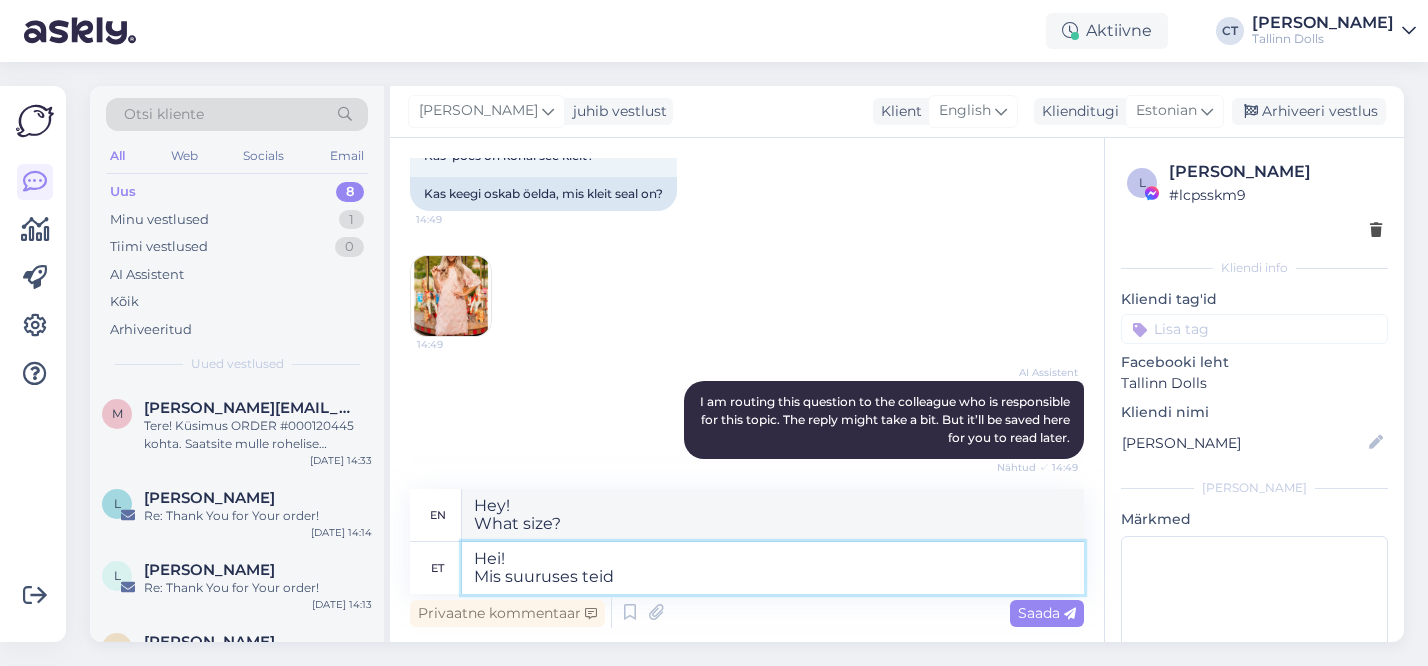 type on "Hei!
Mis suuruses teid" 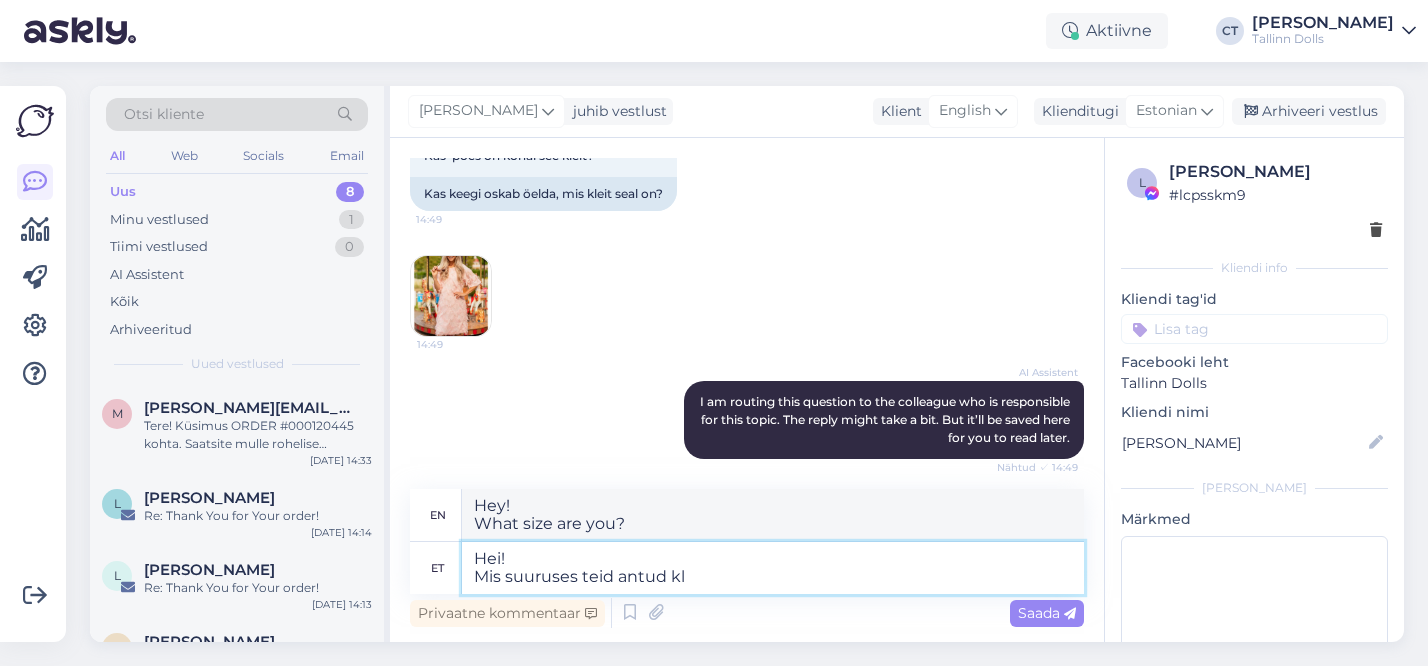 type on "Hei!
Mis suuruses teid antud kle" 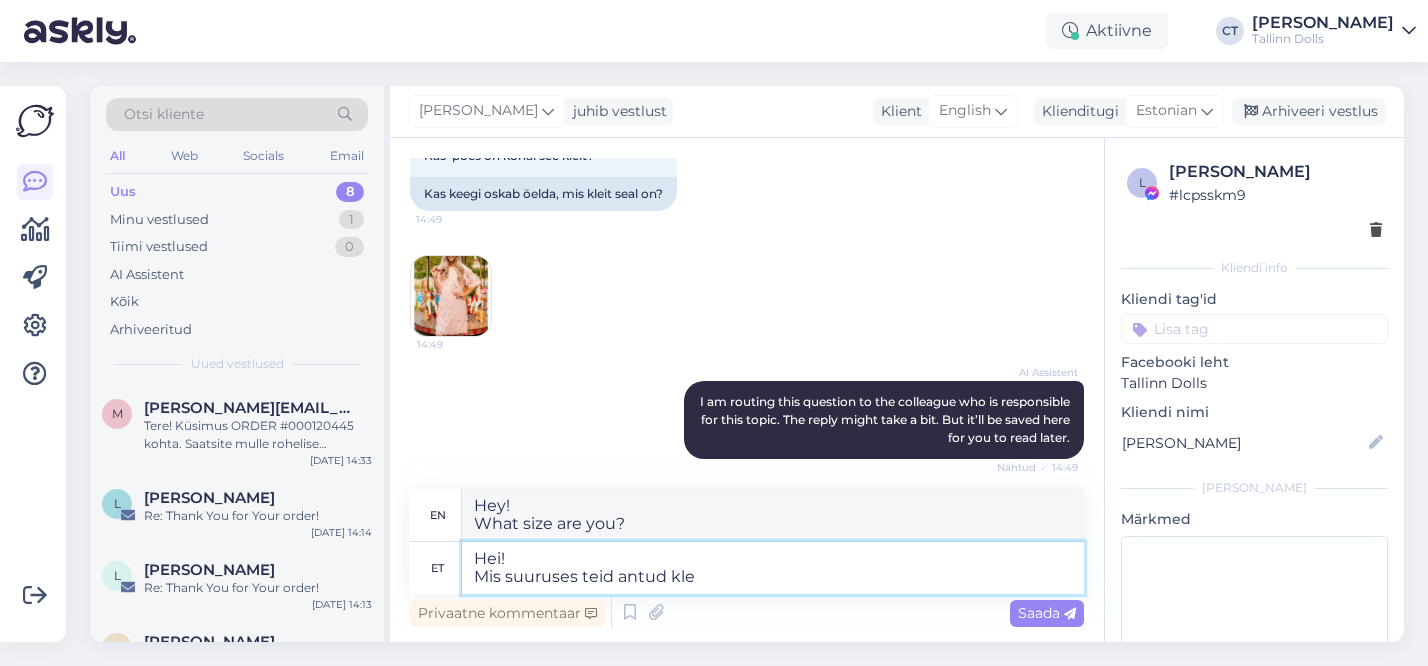 type on "Hey!
What size are you given?" 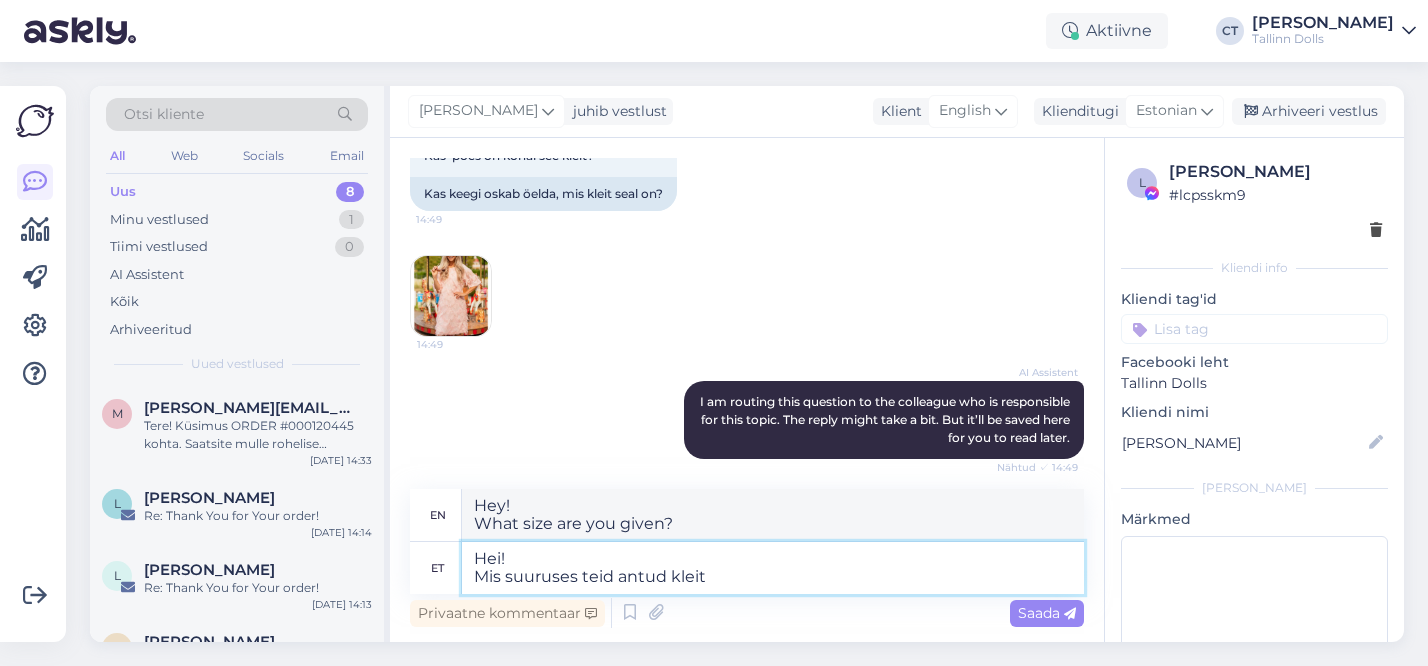 type on "Hei!
Mis suuruses teid antud kleit h" 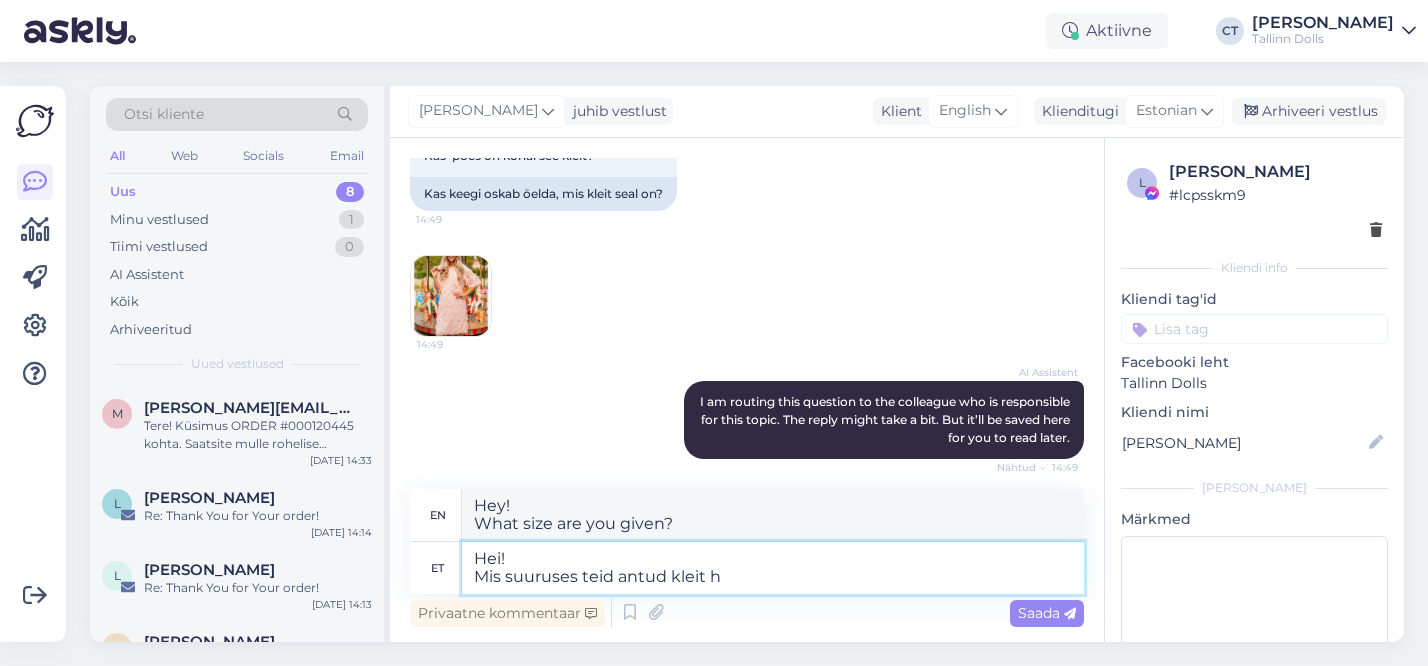 type on "Hey!
What size are you in this dress?" 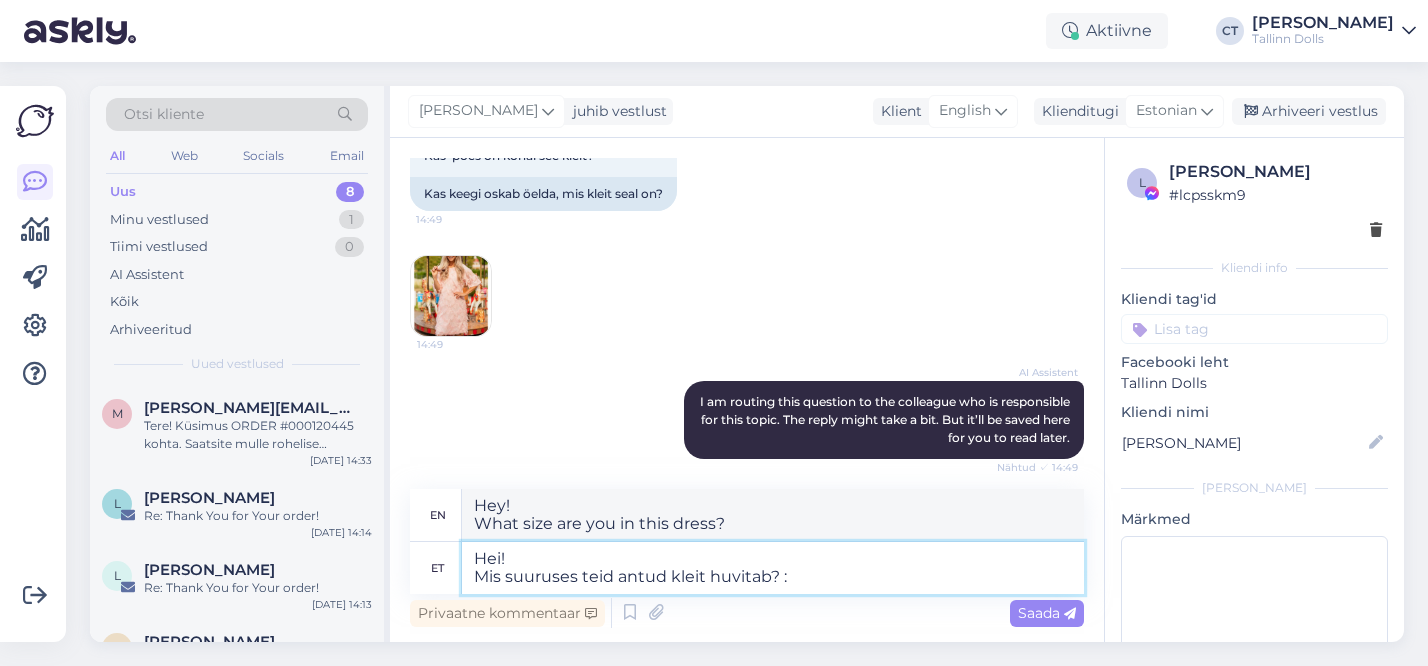 type on "Hei!
Mis suuruses teid antud kleit huvitab? :)" 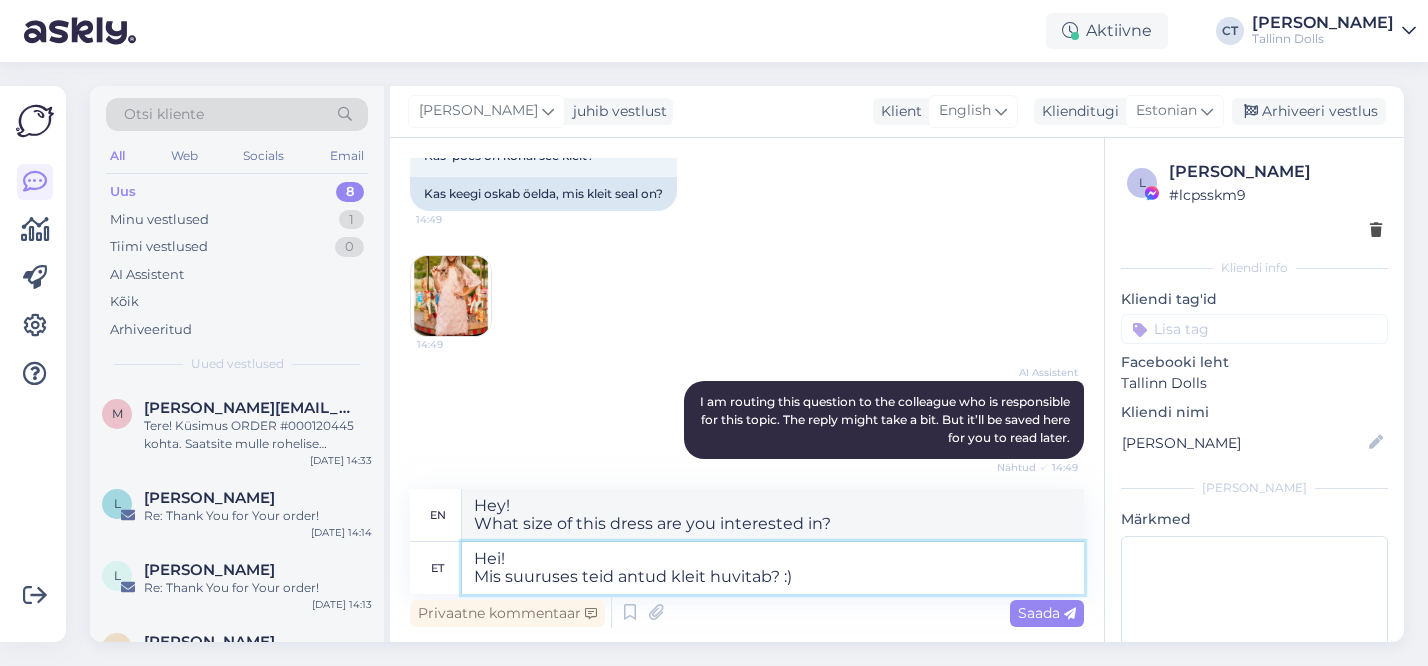 type on "Hey!
What size are you interested in this dress? :)" 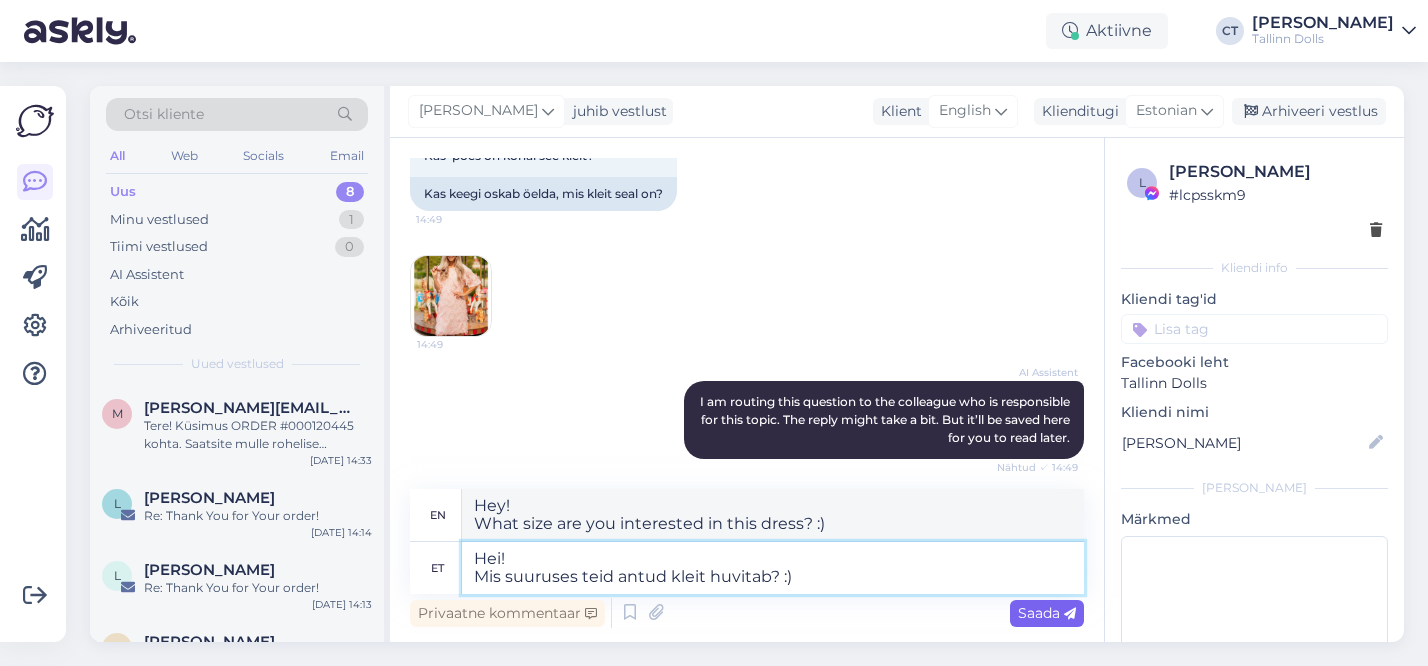 type on "Hei!
Mis suuruses teid antud kleit huvitab? :)" 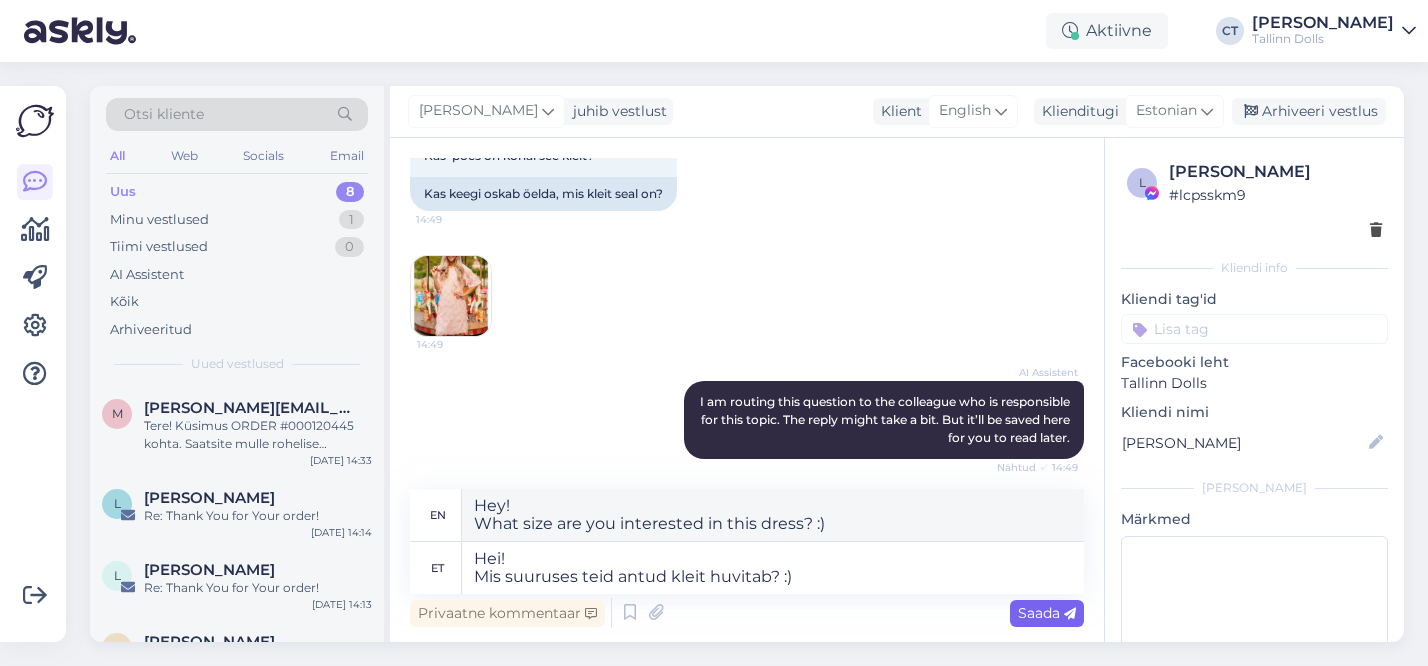 click on "Saada" at bounding box center [1047, 613] 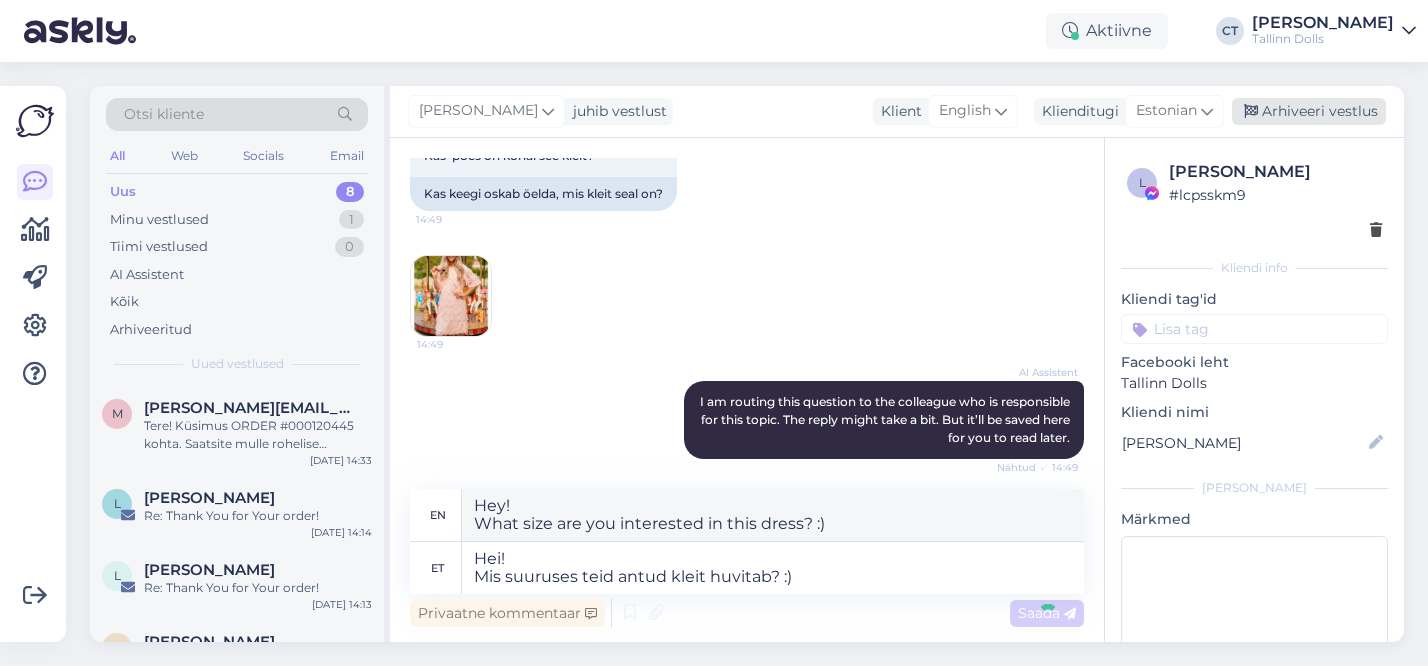 type 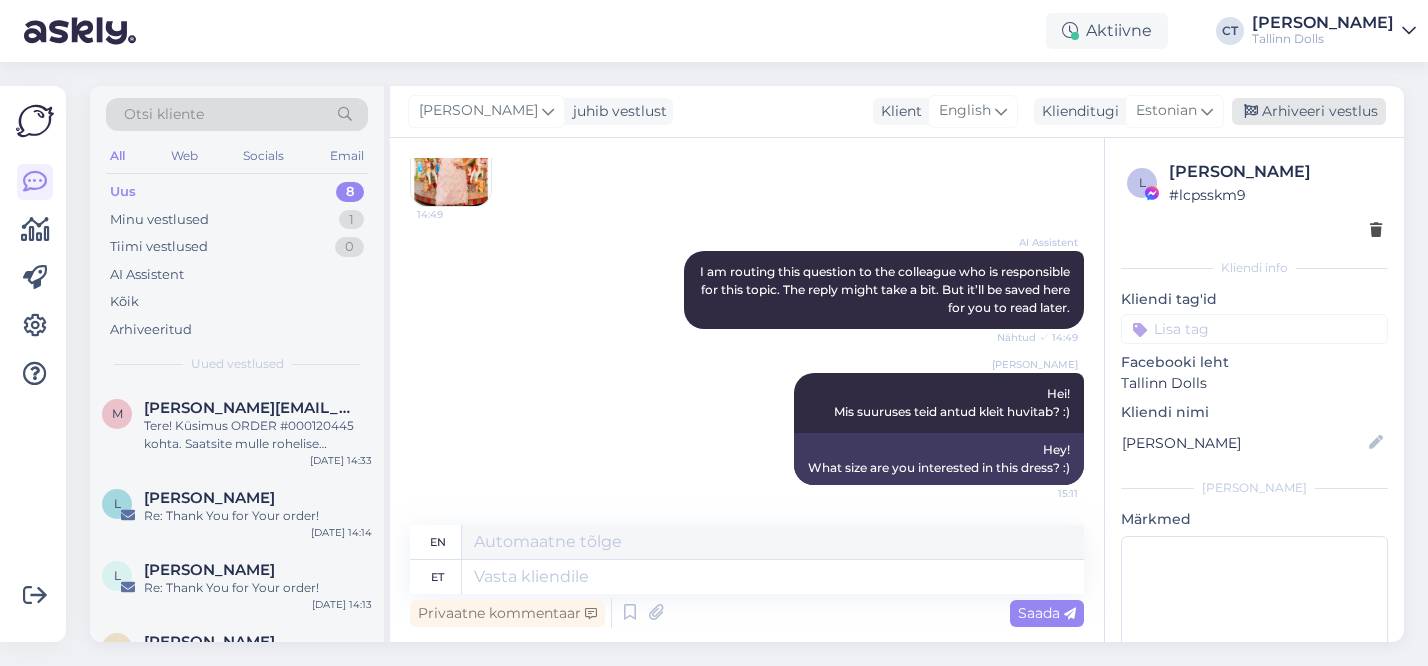 click on "Arhiveeri vestlus" at bounding box center [1309, 111] 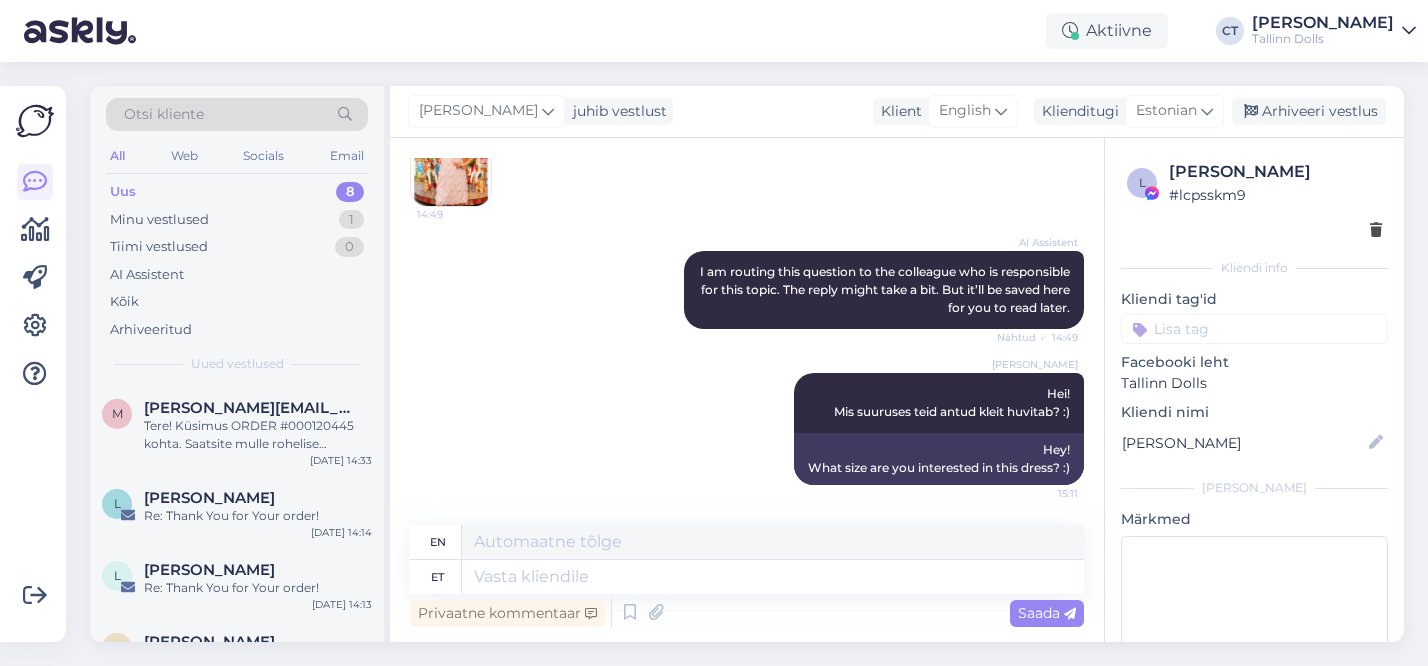 scroll, scrollTop: 445, scrollLeft: 0, axis: vertical 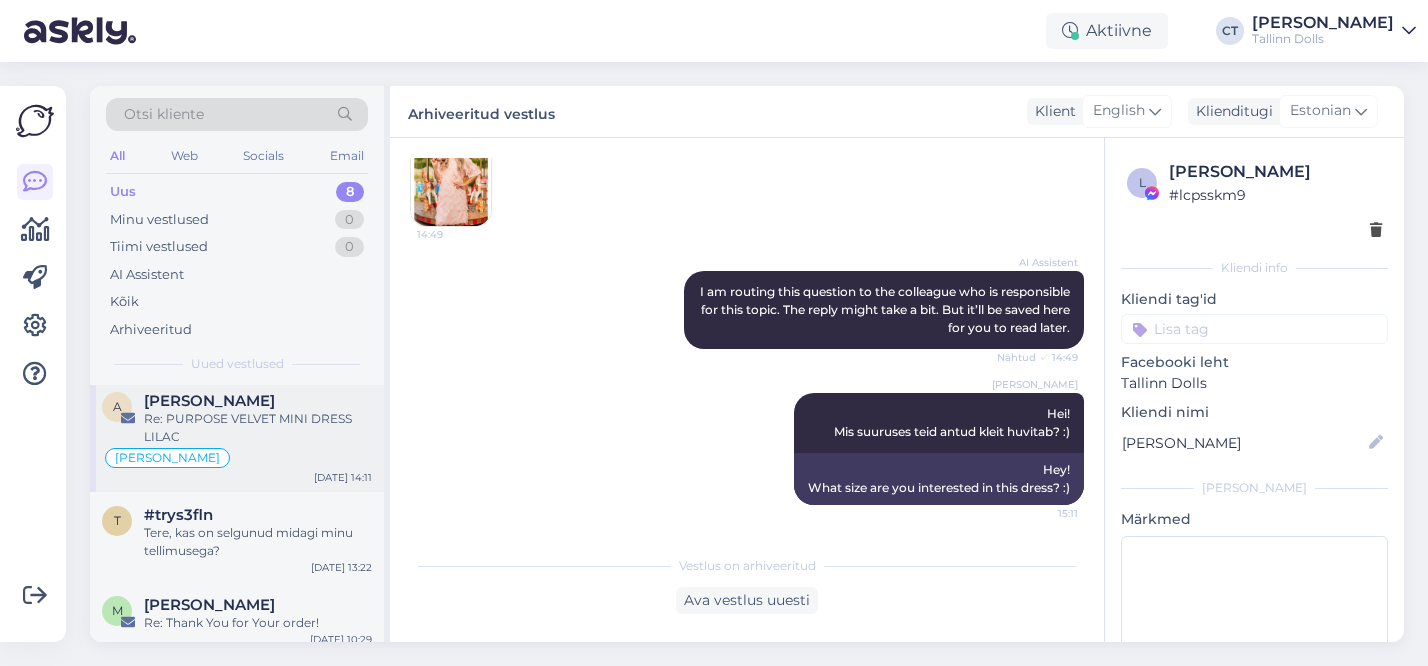 click on "[PERSON_NAME]" at bounding box center [237, 458] 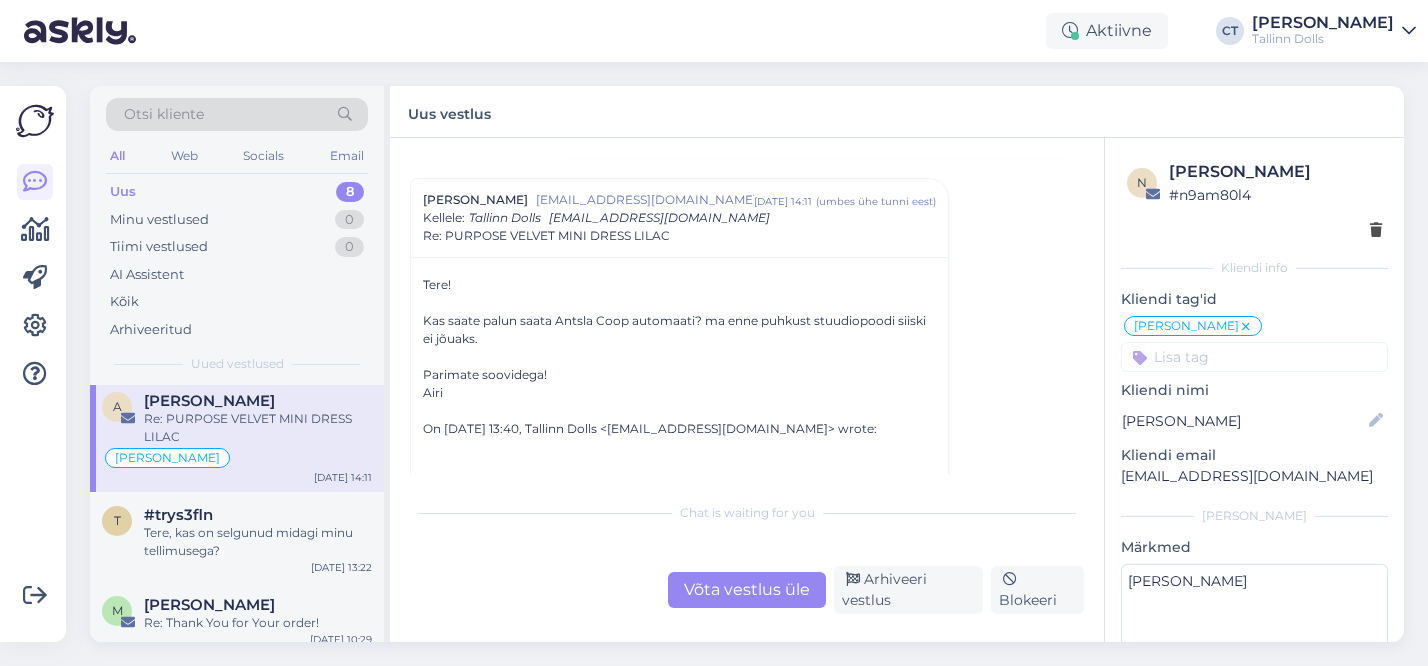 scroll, scrollTop: 2041, scrollLeft: 0, axis: vertical 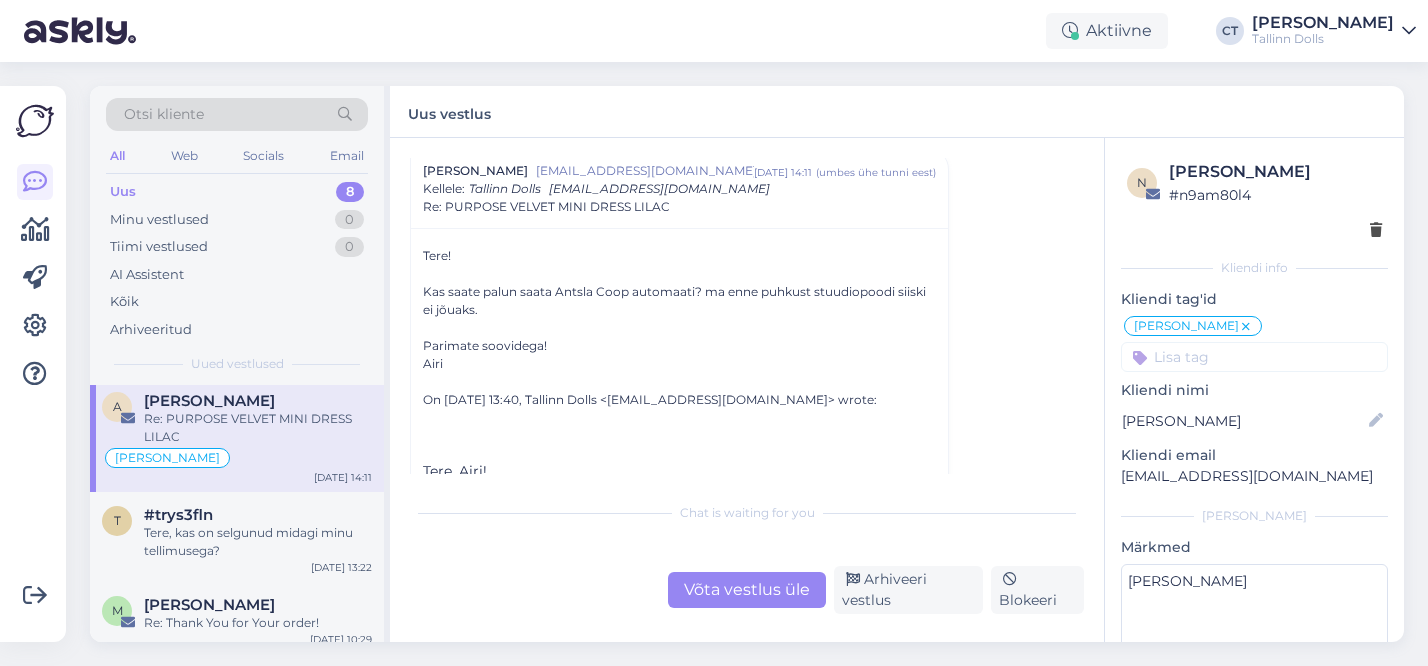 click on "Võta vestlus üle" at bounding box center [747, 590] 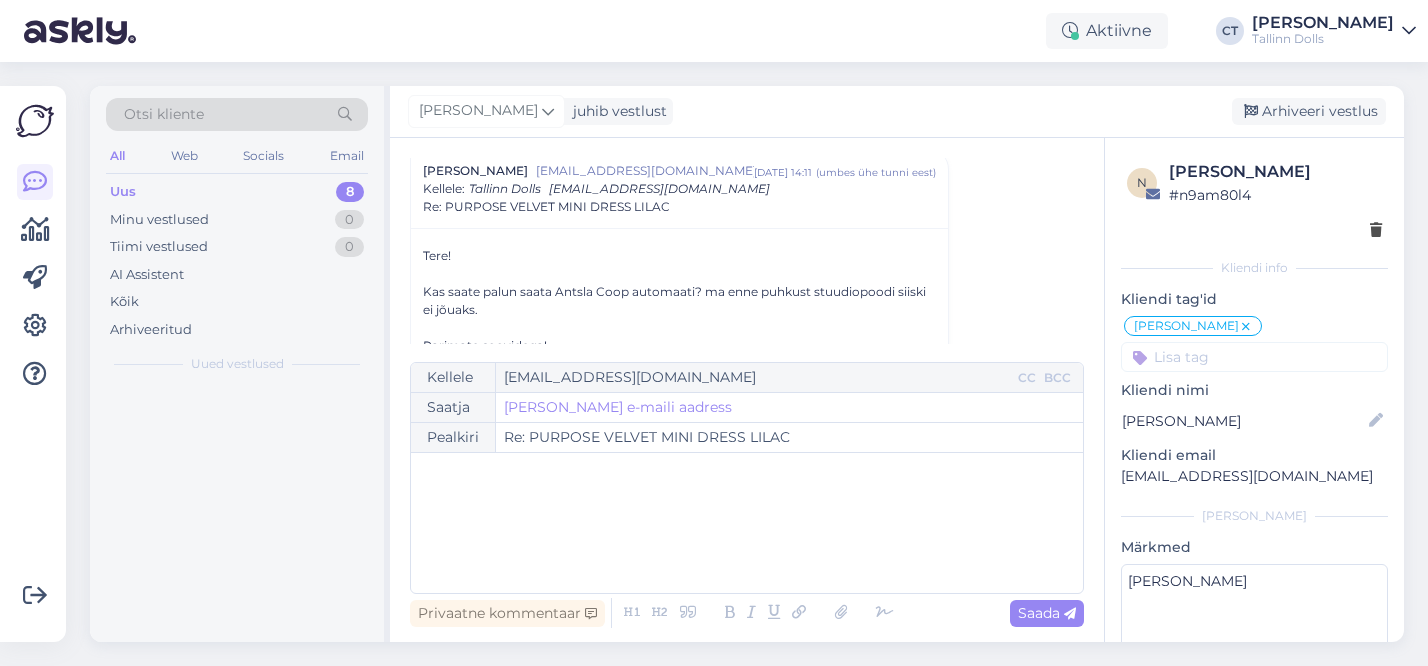 scroll, scrollTop: 2032, scrollLeft: 0, axis: vertical 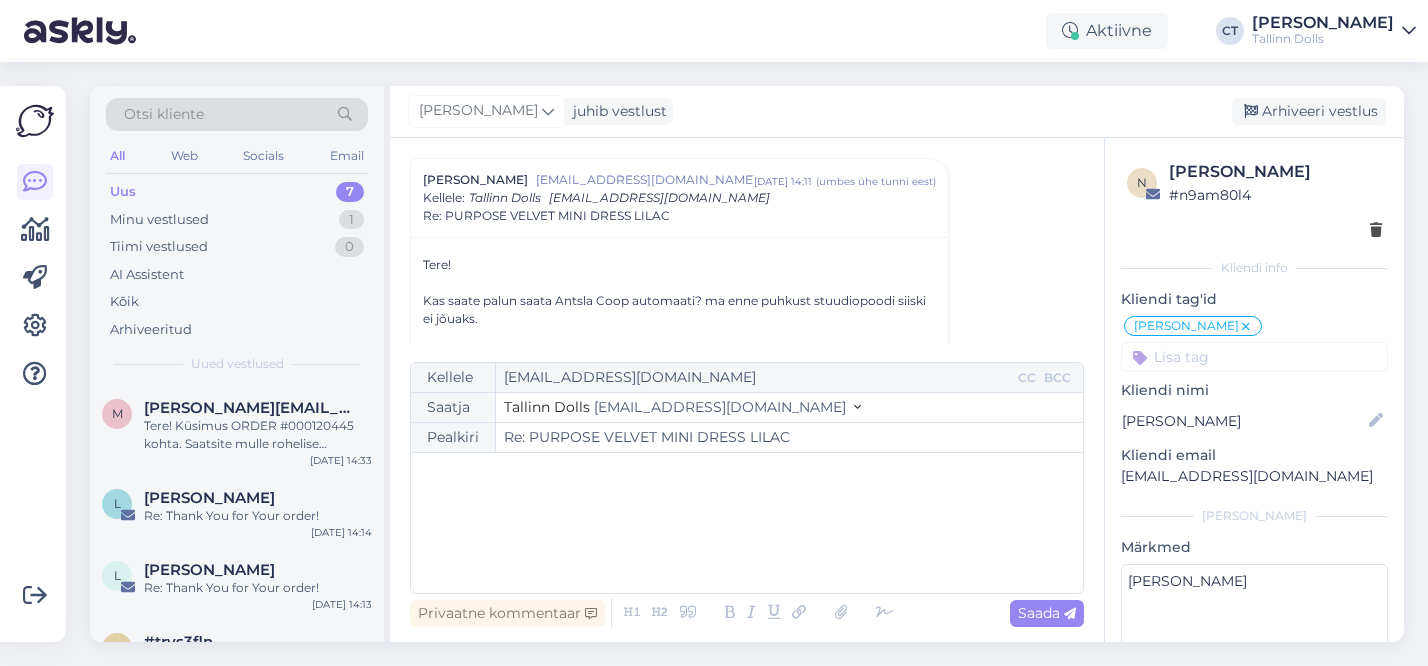 click on "﻿" at bounding box center [747, 523] 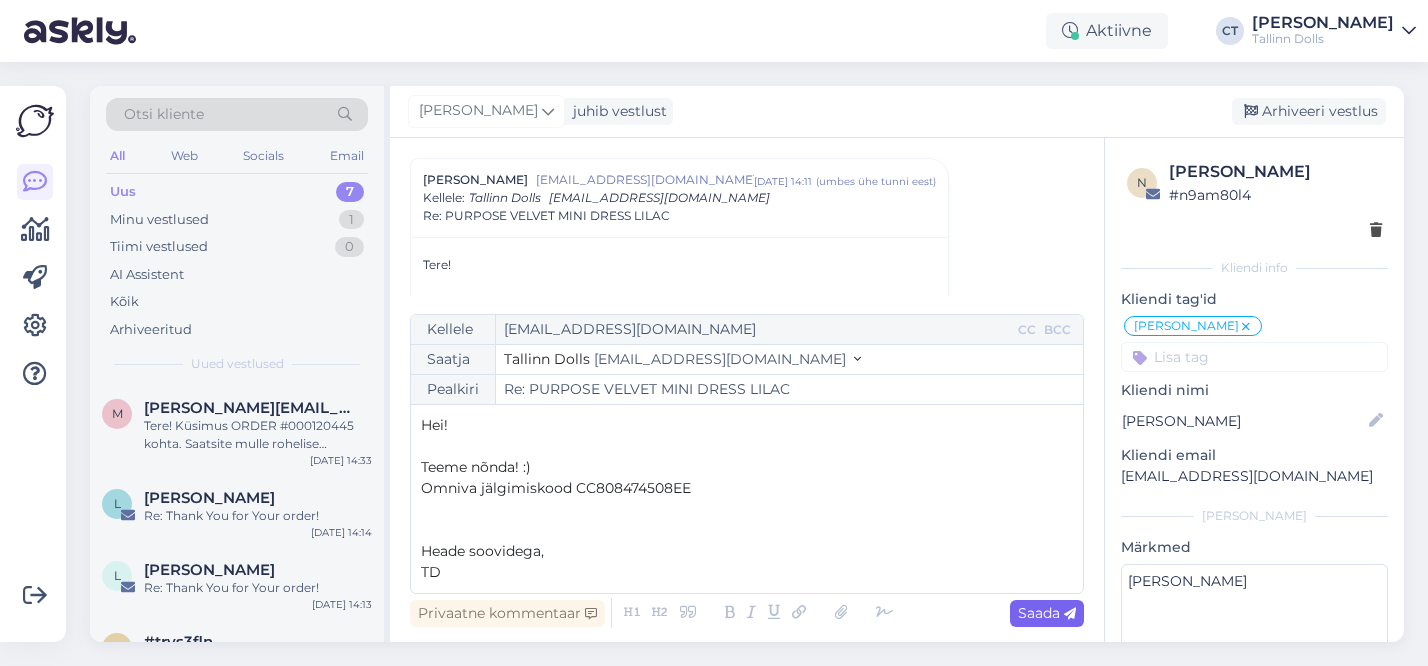 click on "Saada" at bounding box center [1047, 613] 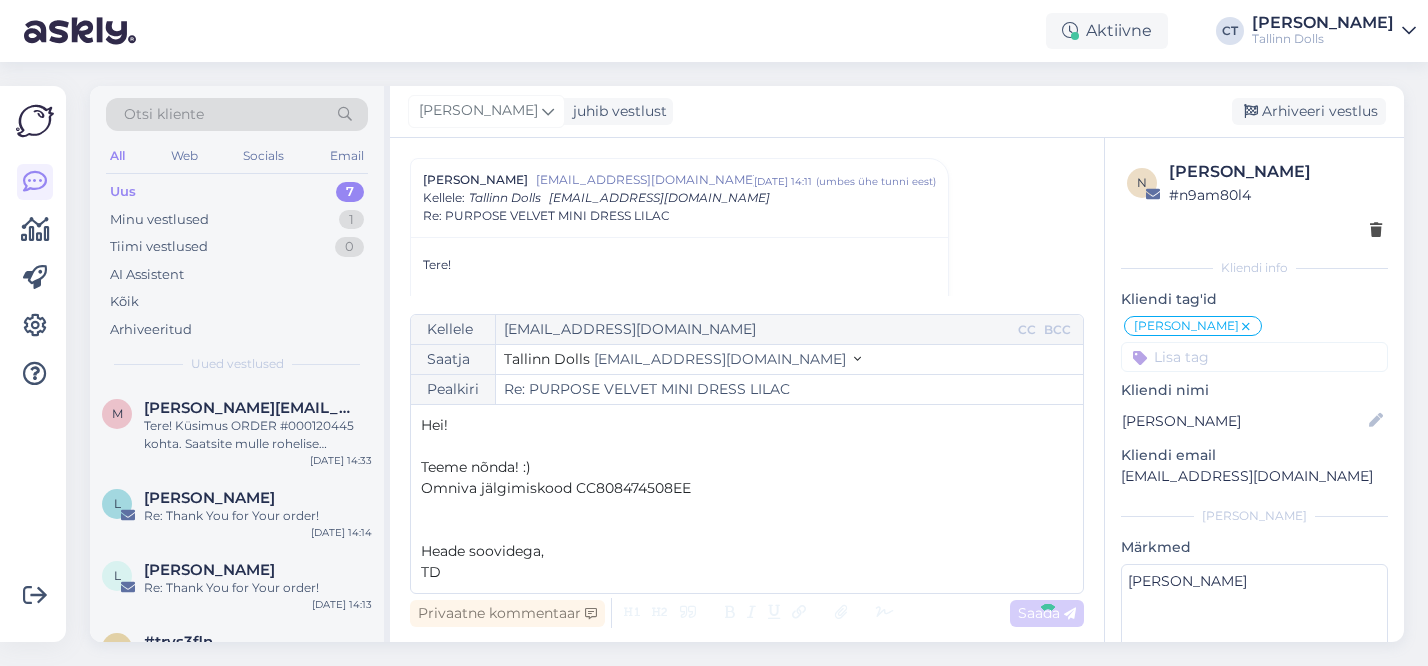 type on "Re: Re: PURPOSE VELVET MINI DRESS LILAC" 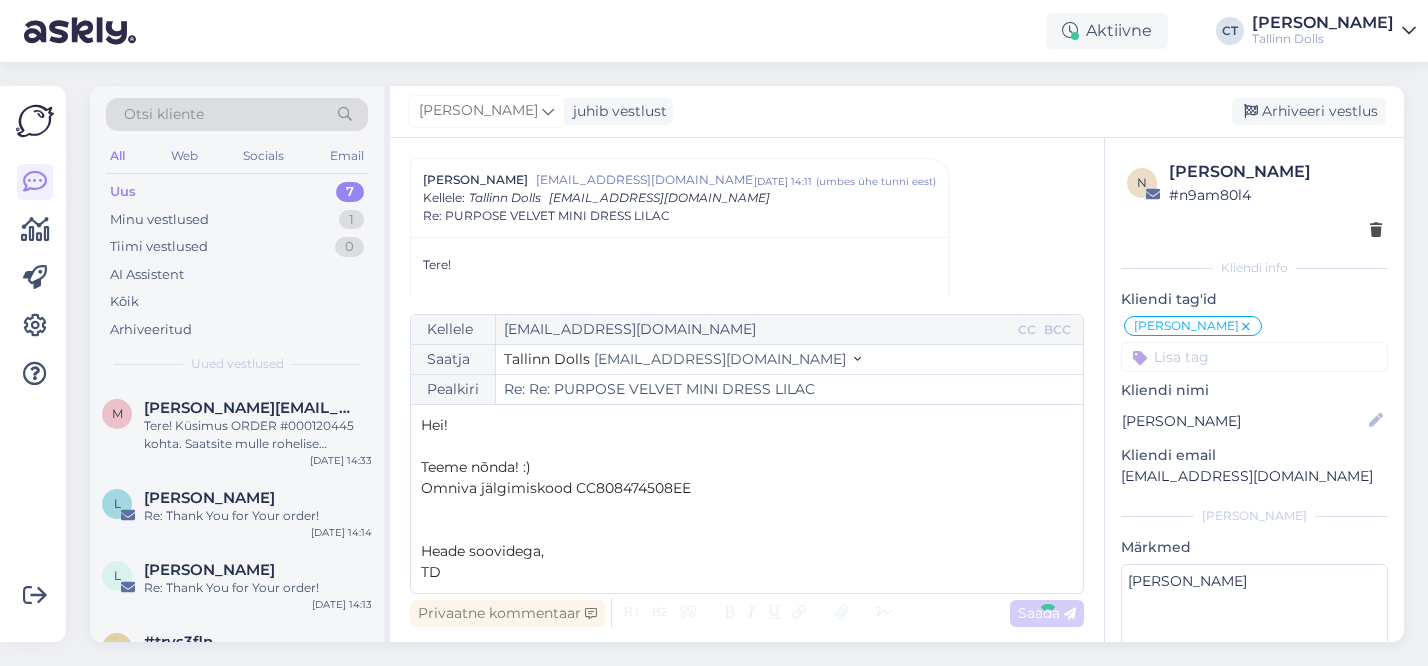 scroll, scrollTop: 2628, scrollLeft: 0, axis: vertical 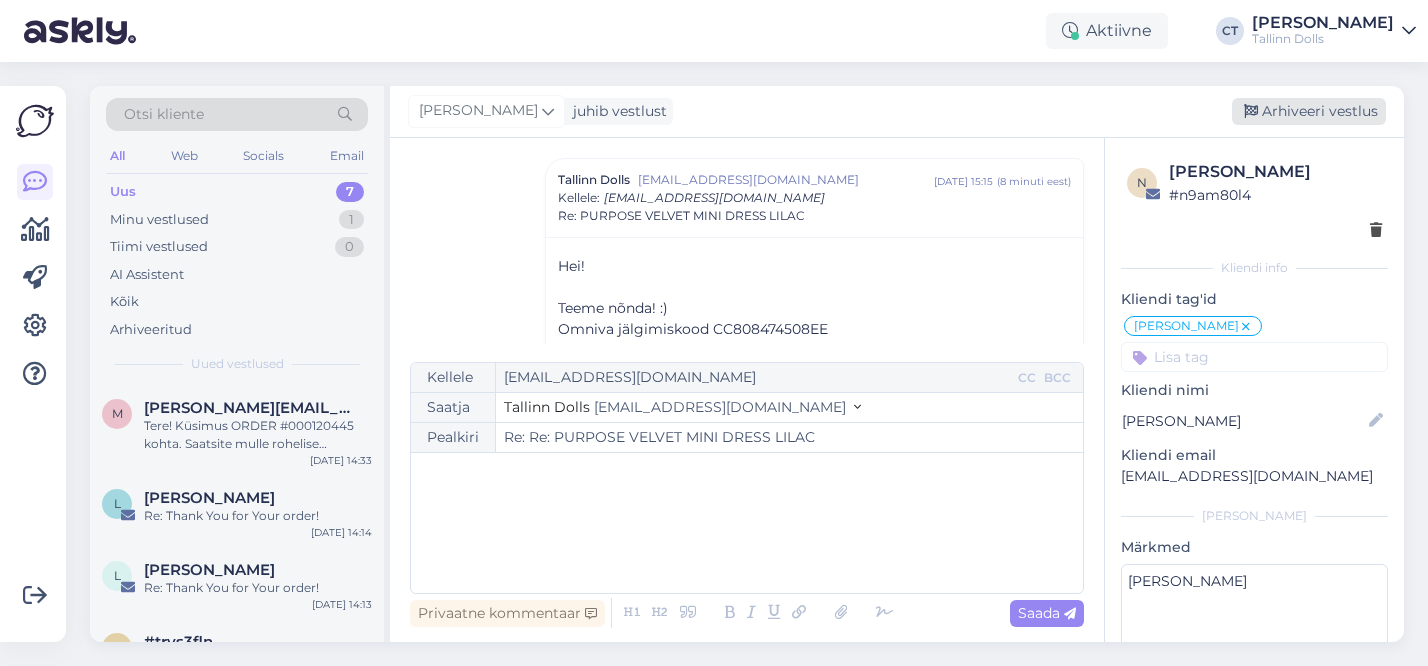 click on "Arhiveeri vestlus" at bounding box center [1309, 111] 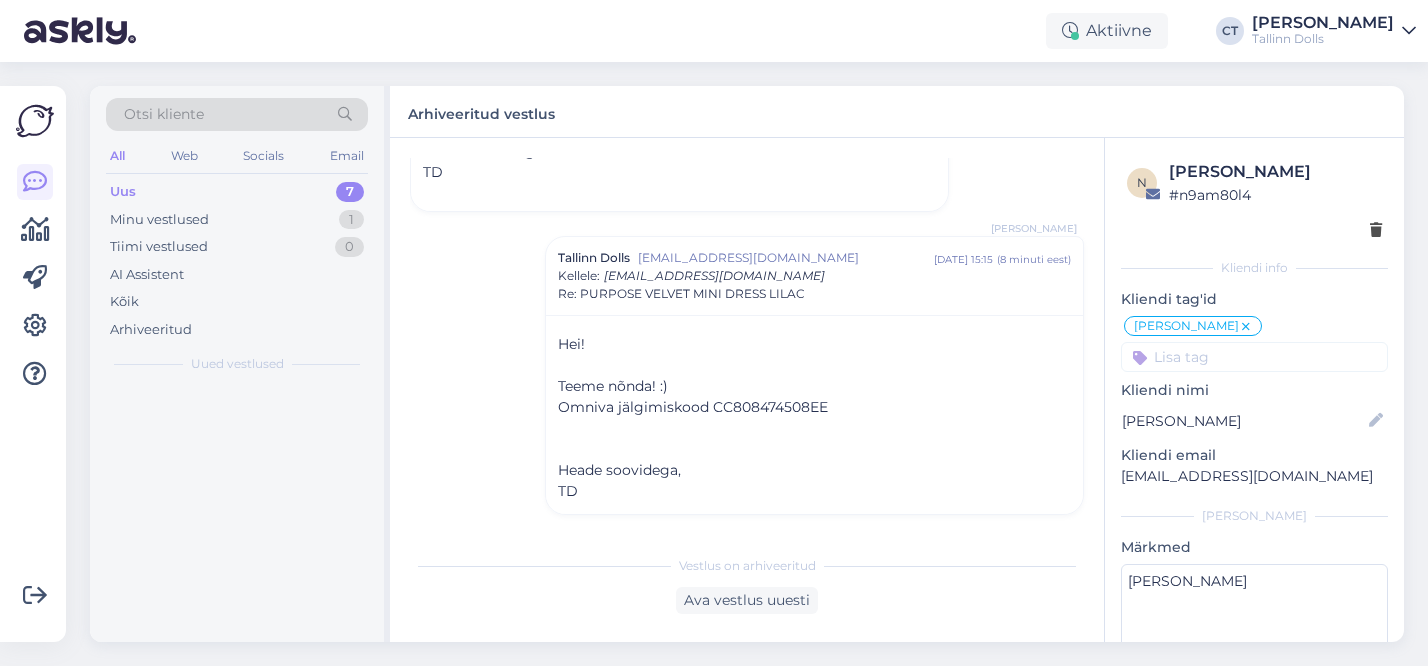 scroll, scrollTop: 2550, scrollLeft: 0, axis: vertical 